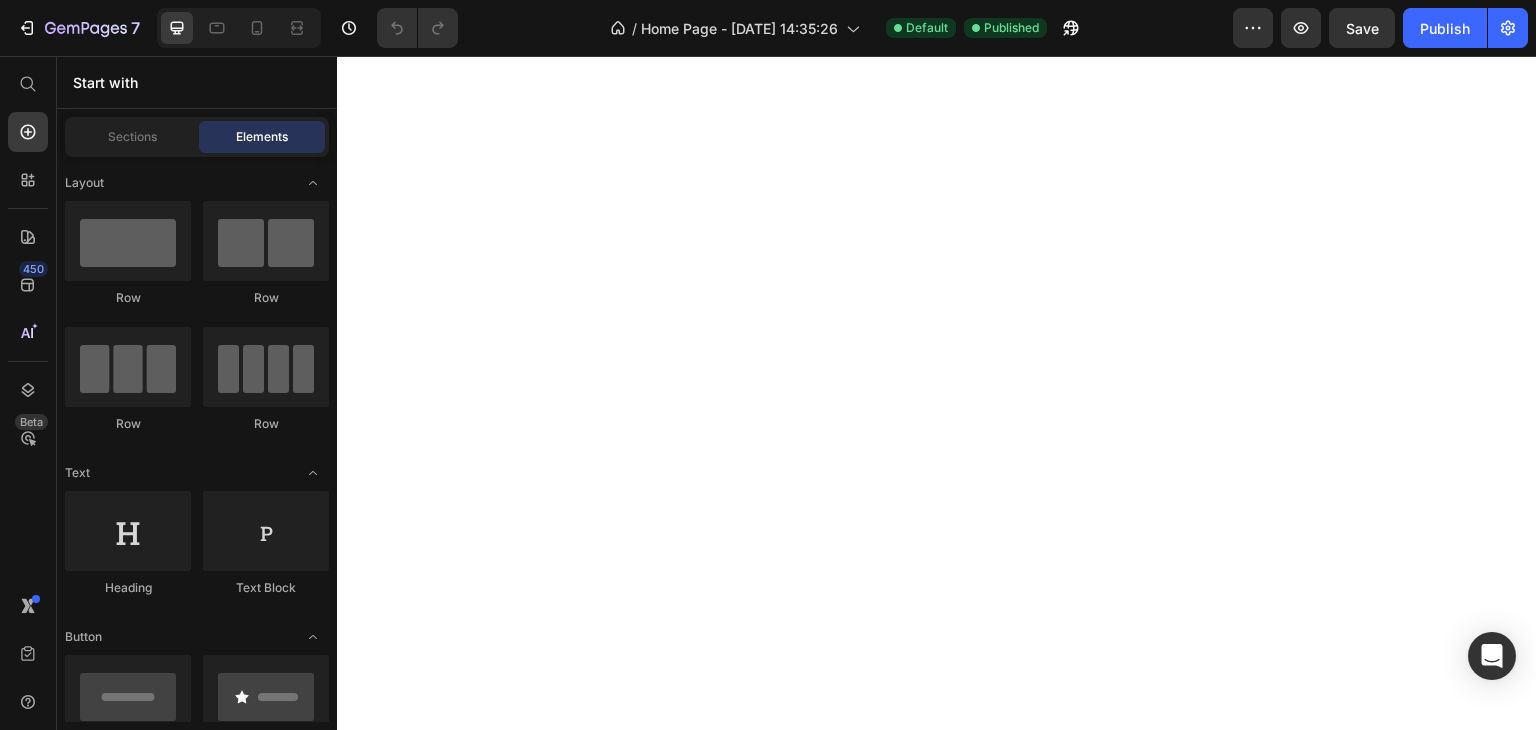 scroll, scrollTop: 0, scrollLeft: 0, axis: both 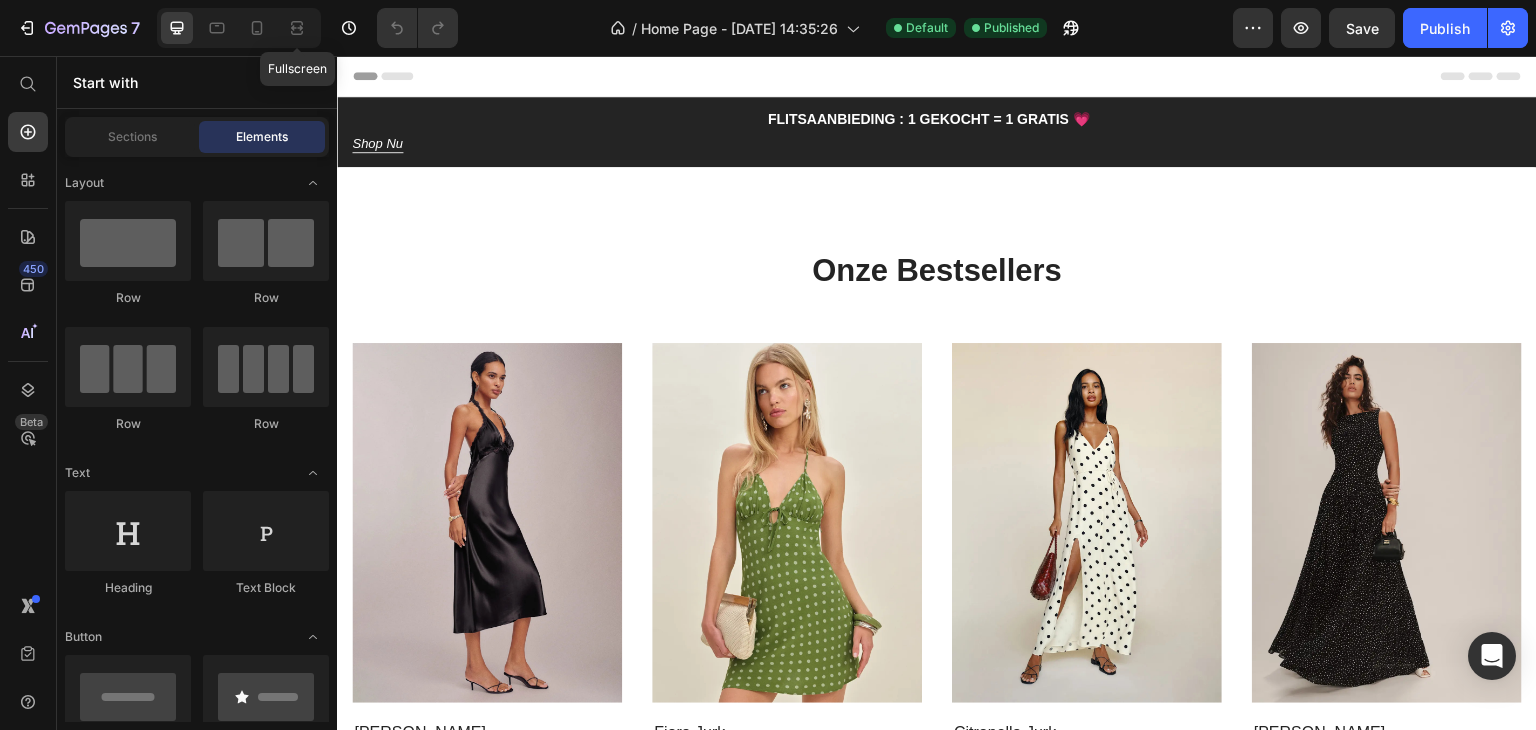 click on "Fullscreen" at bounding box center (239, 28) 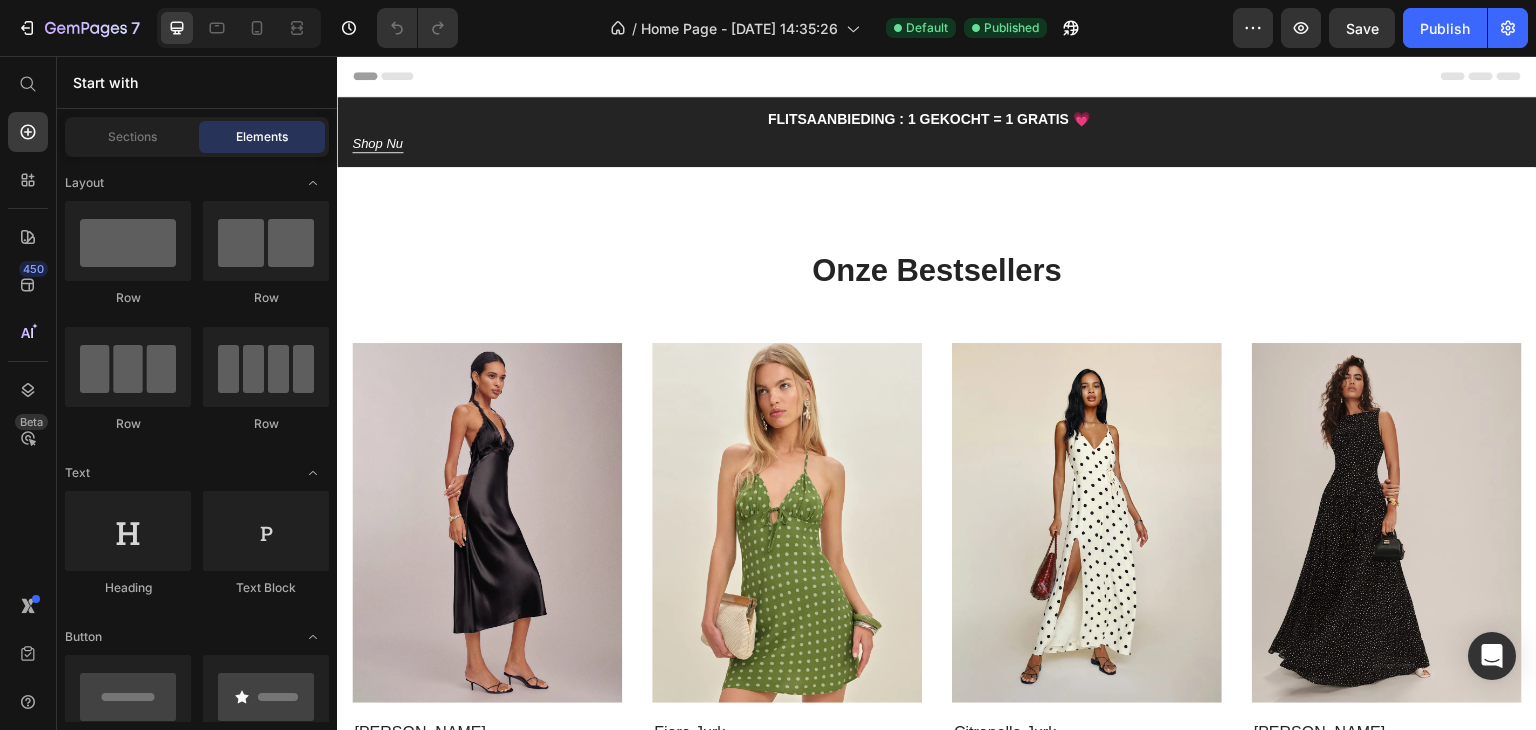 click at bounding box center (239, 28) 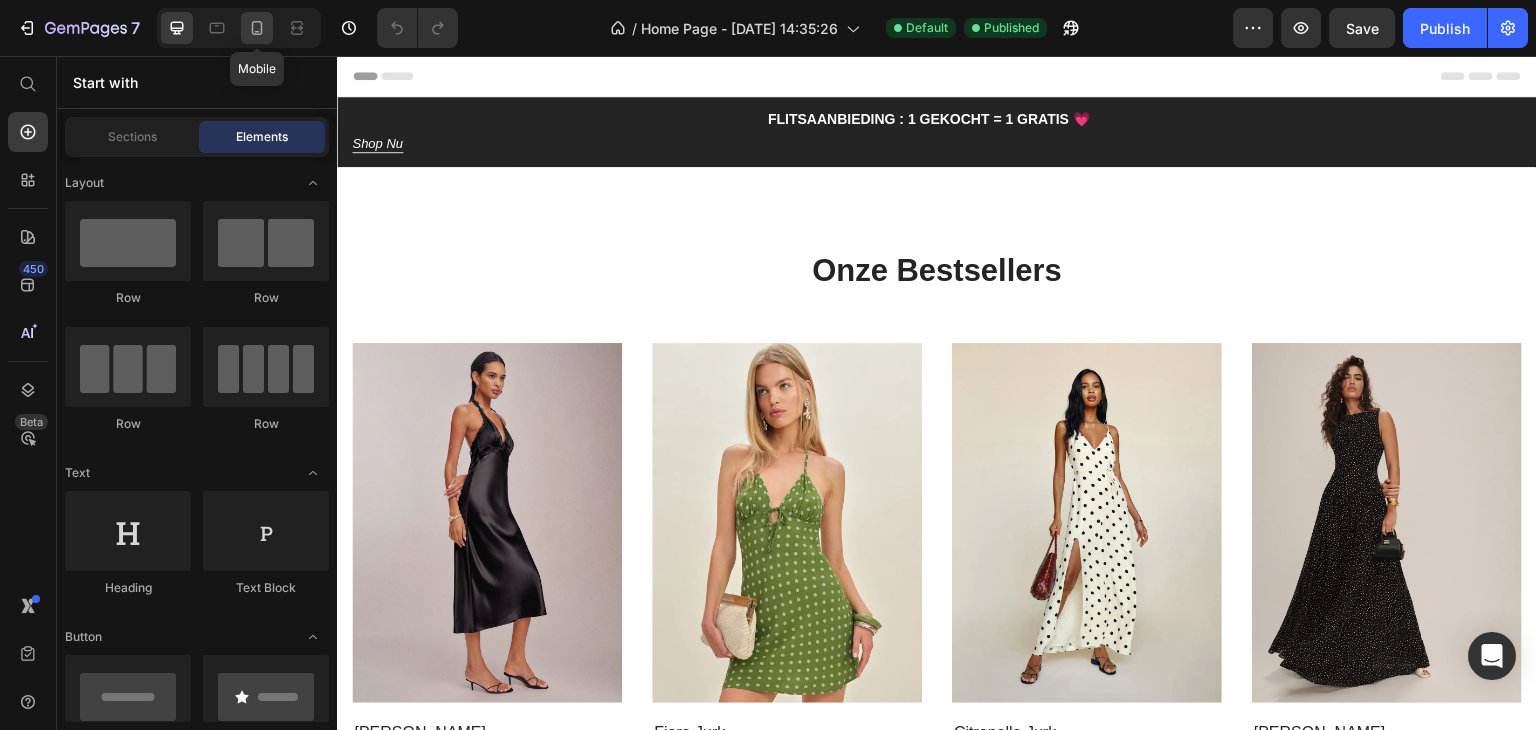 click 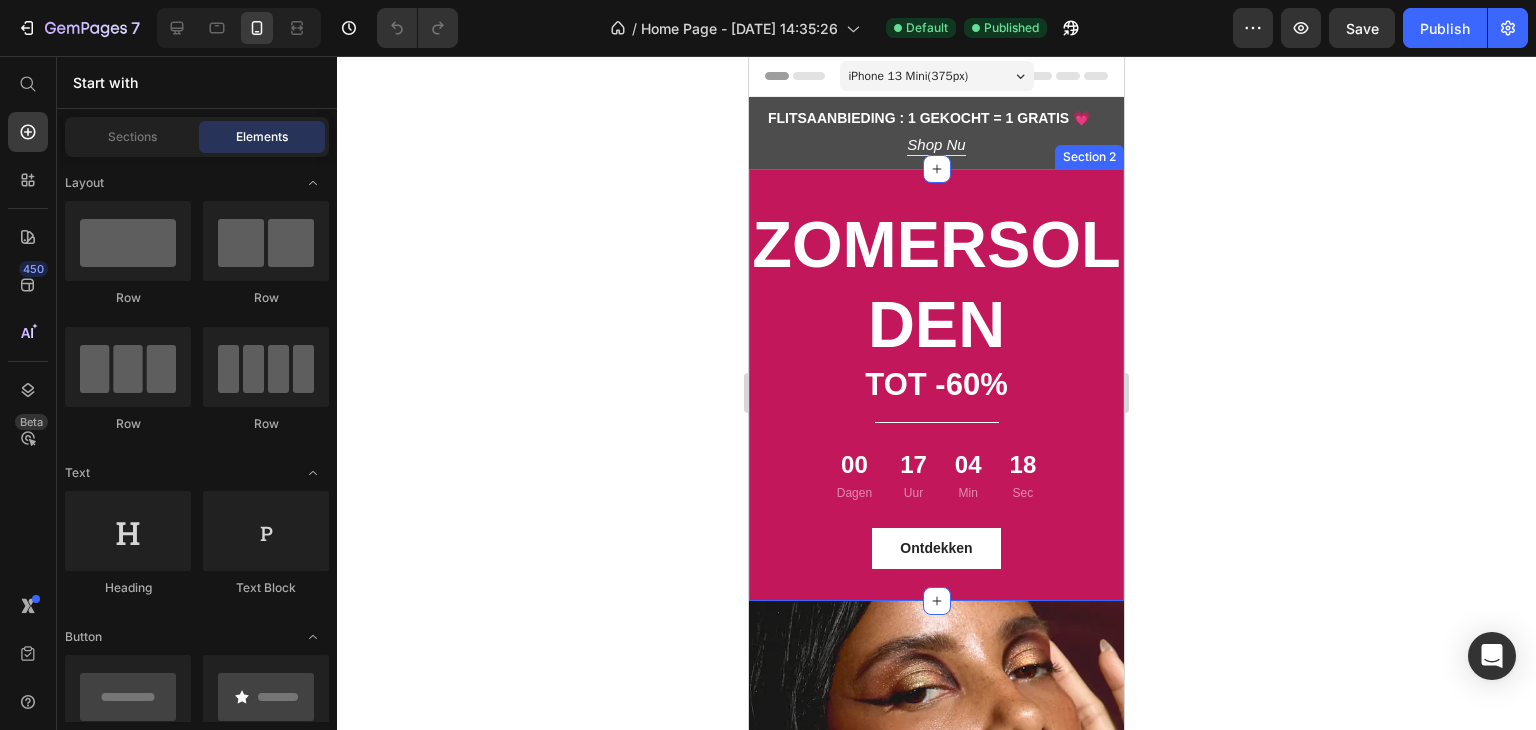 click on "Zomersolden Heading tot -60% Text block                Title Line 00 Dagen 17 Uur 04 Min 18 Sec Countdown Timer Row Ontdekken Button Section 2" at bounding box center [936, 385] 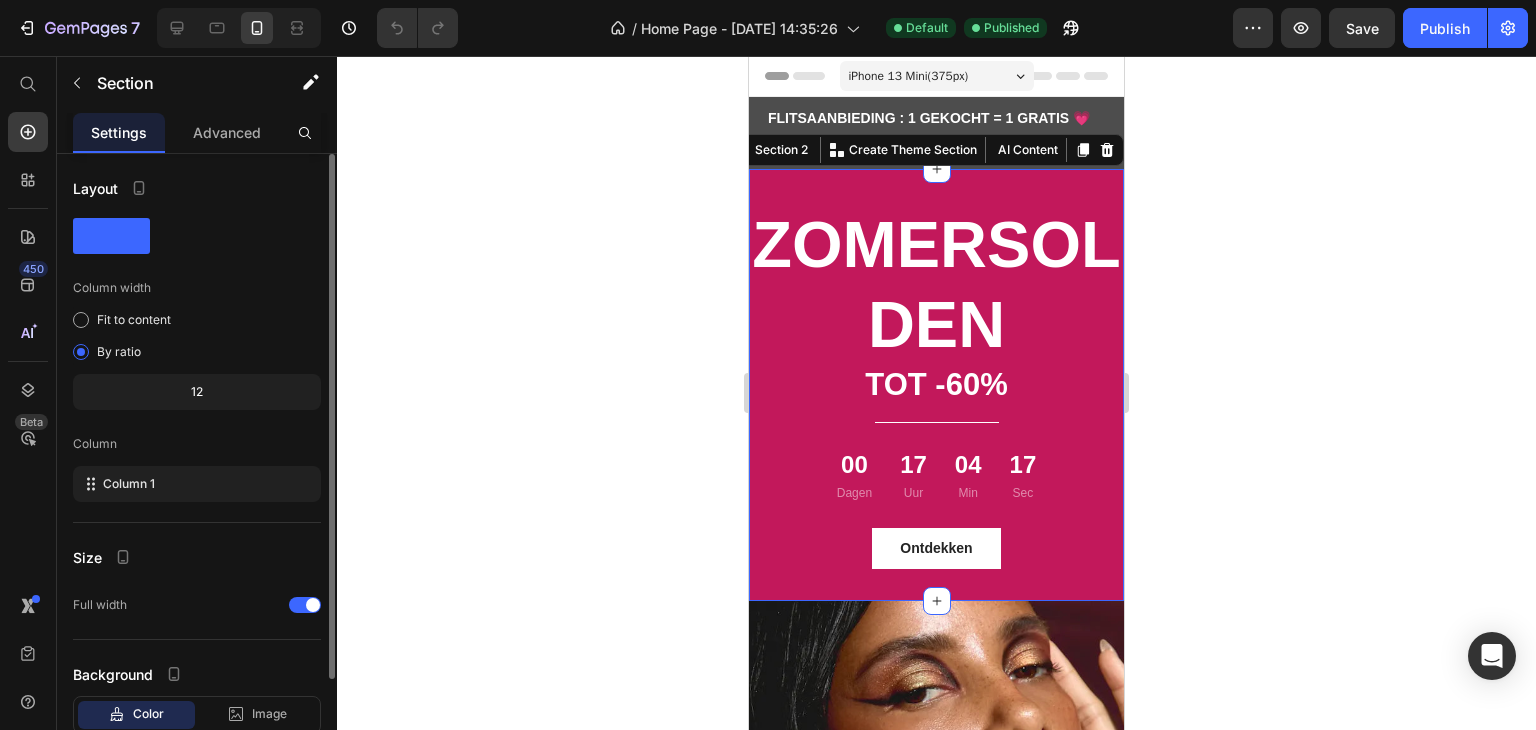 scroll, scrollTop: 129, scrollLeft: 0, axis: vertical 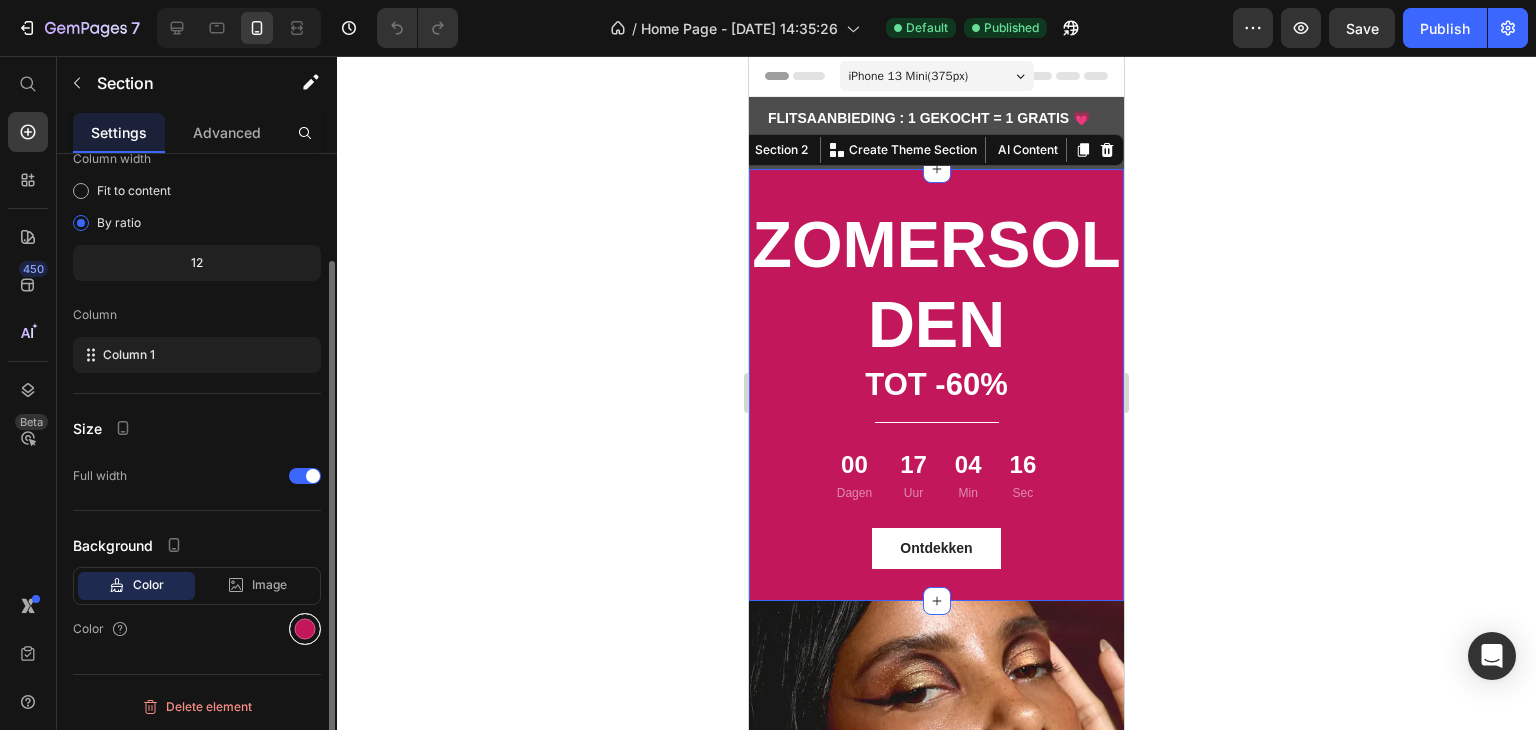 click at bounding box center (305, 629) 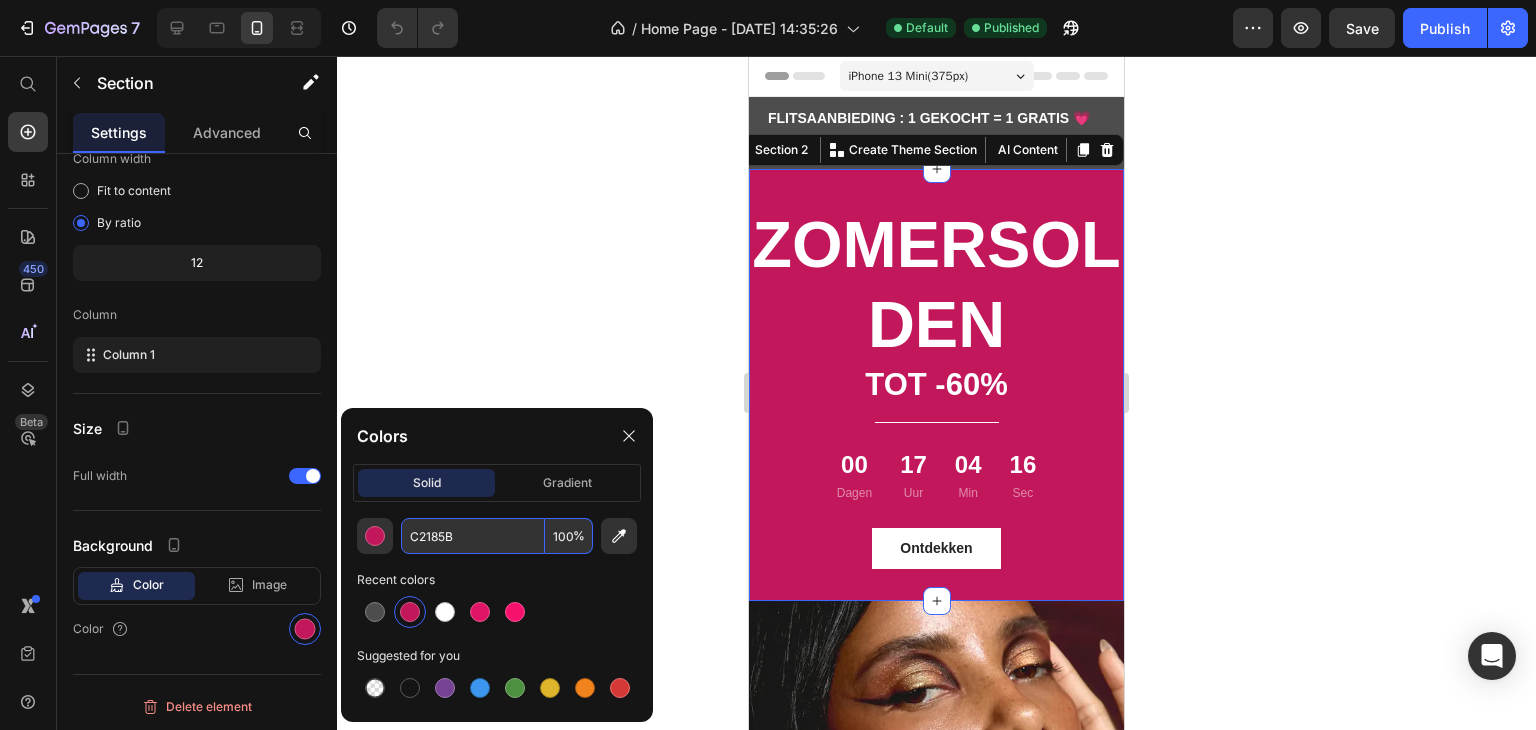 click on "C2185B" at bounding box center (473, 536) 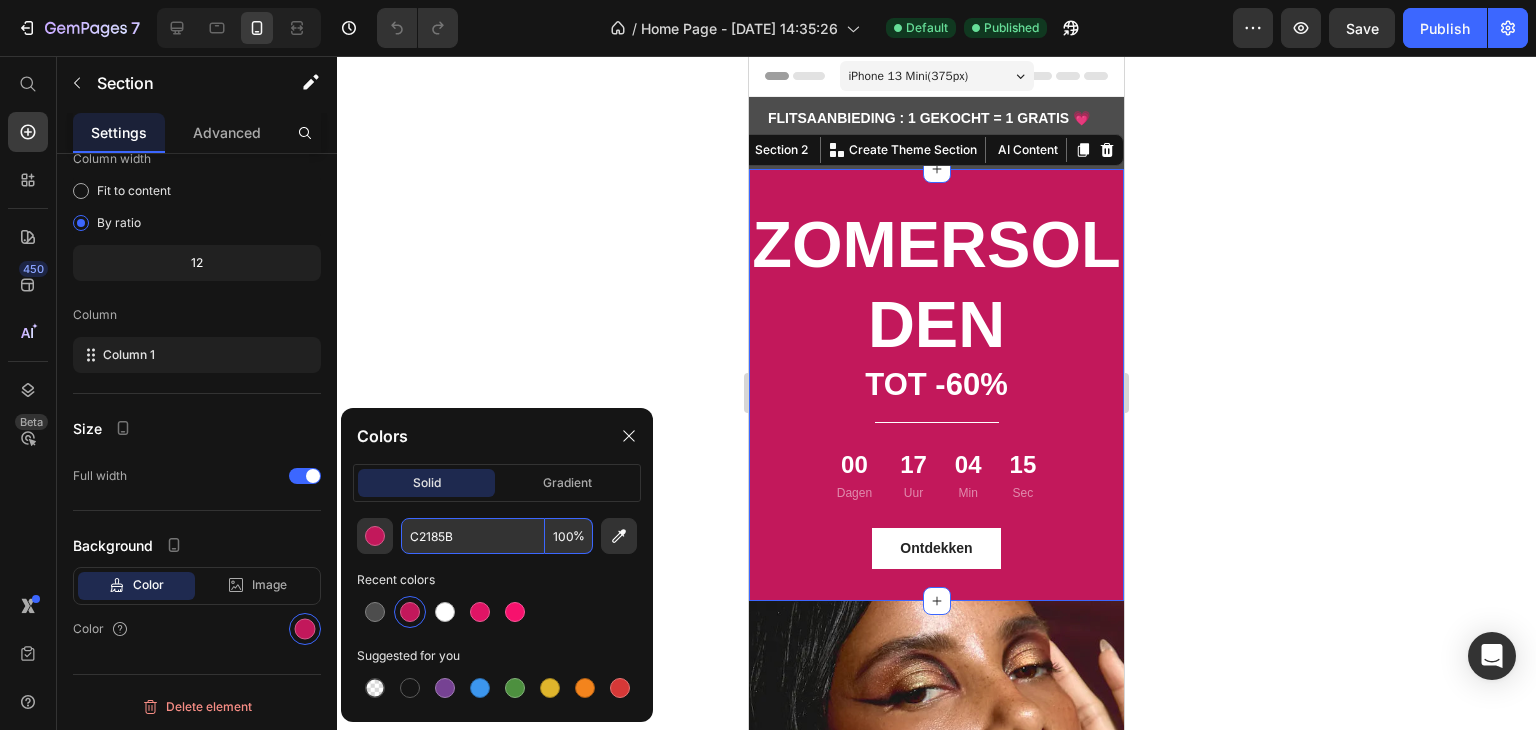 paste on "FF0026" 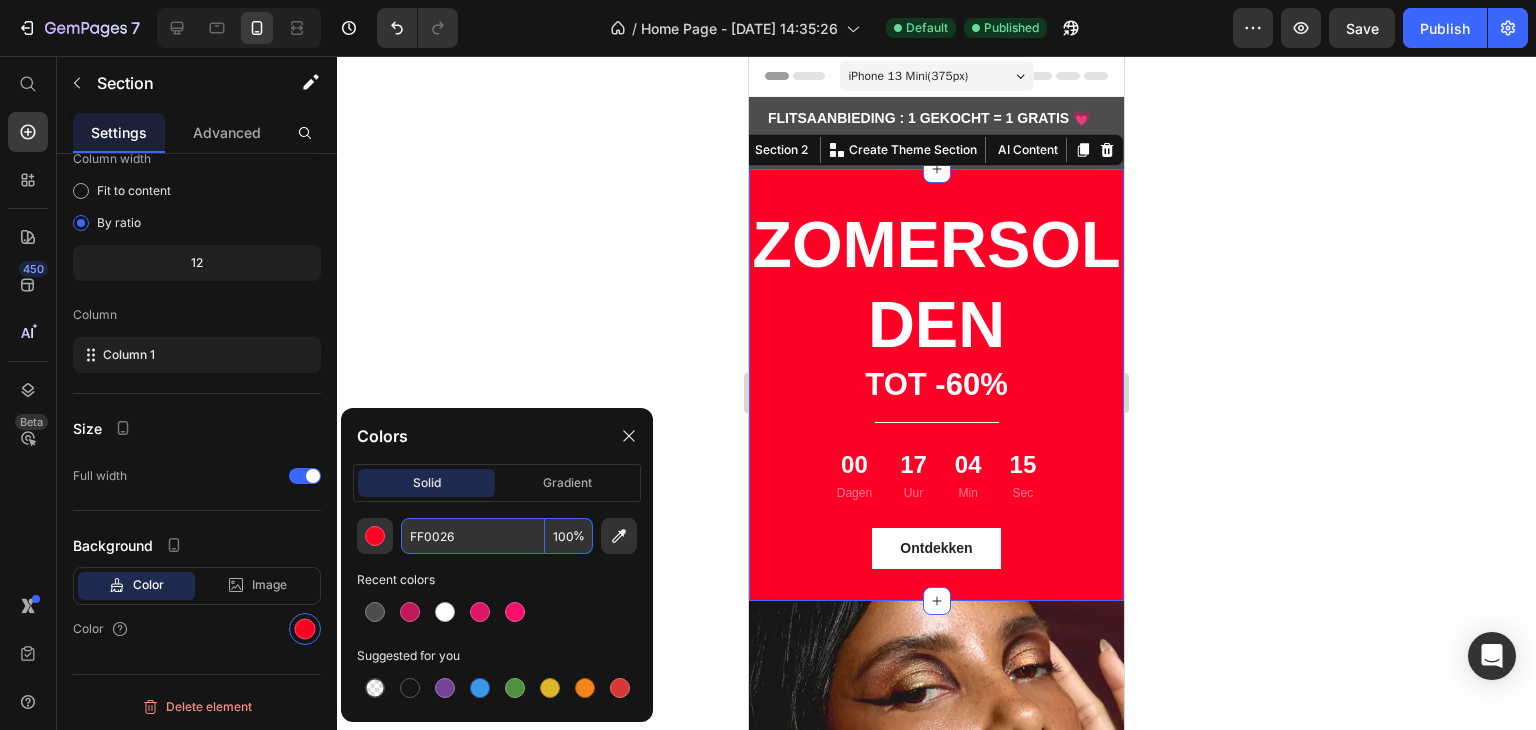type on "FF0026" 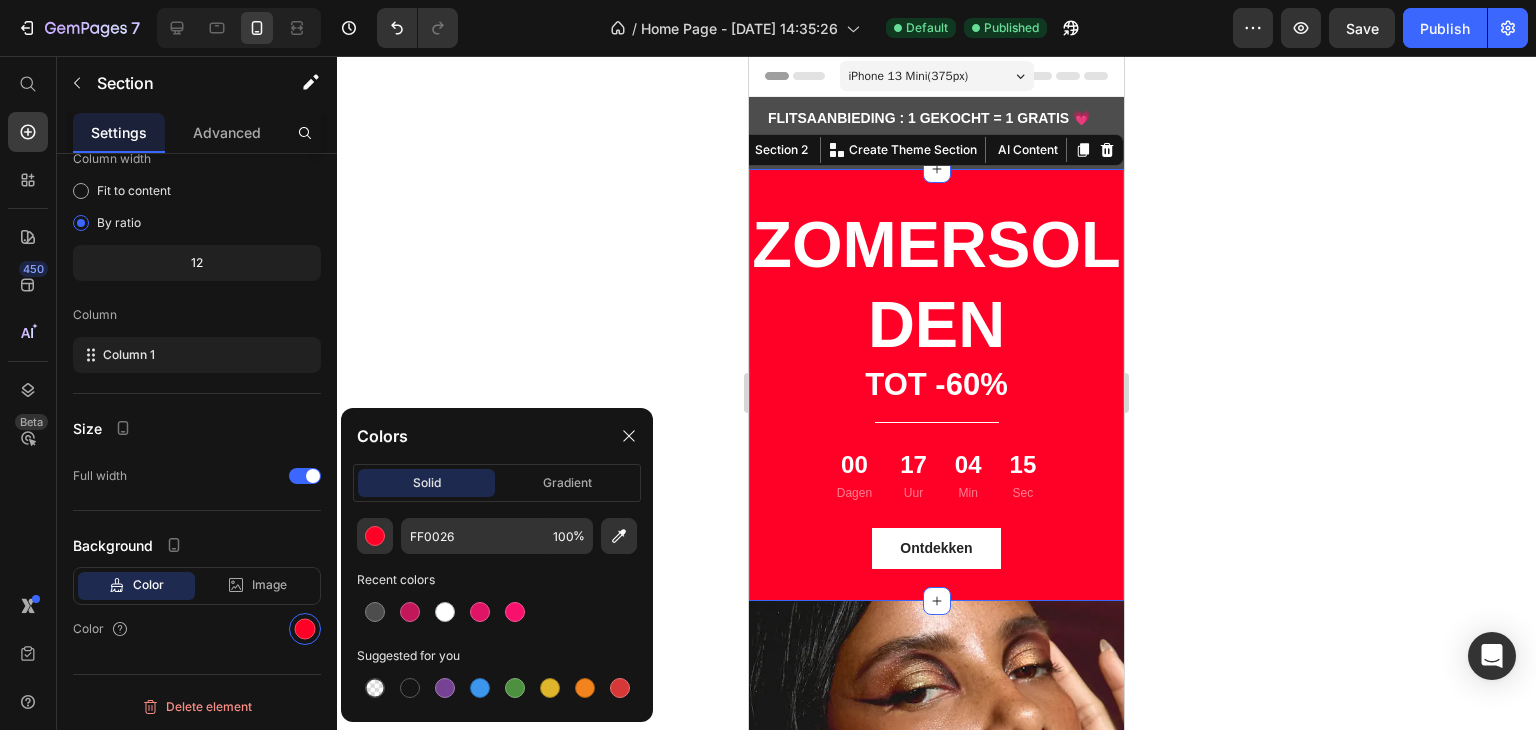 click 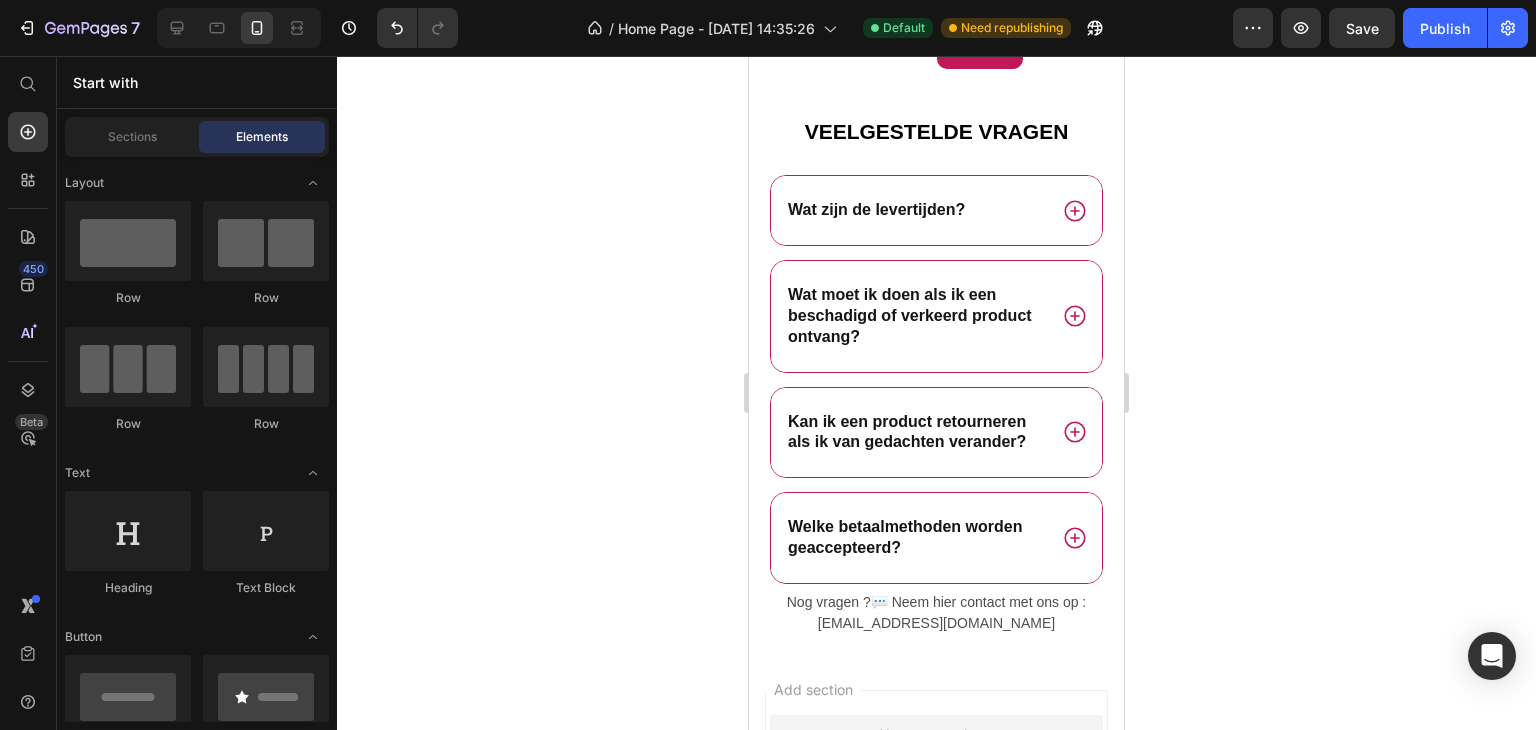 scroll, scrollTop: 2552, scrollLeft: 0, axis: vertical 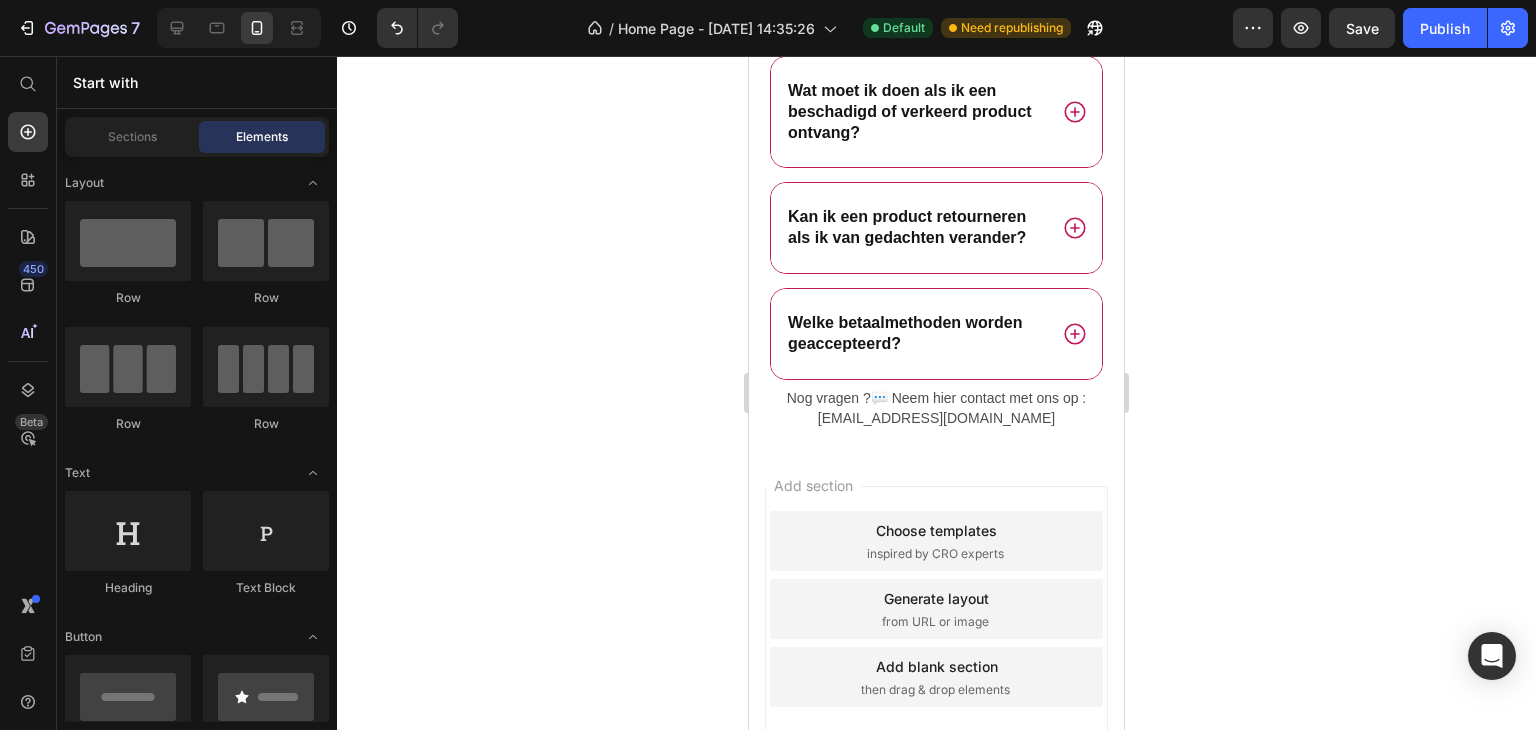 click on "inspired by CRO experts" at bounding box center (935, 554) 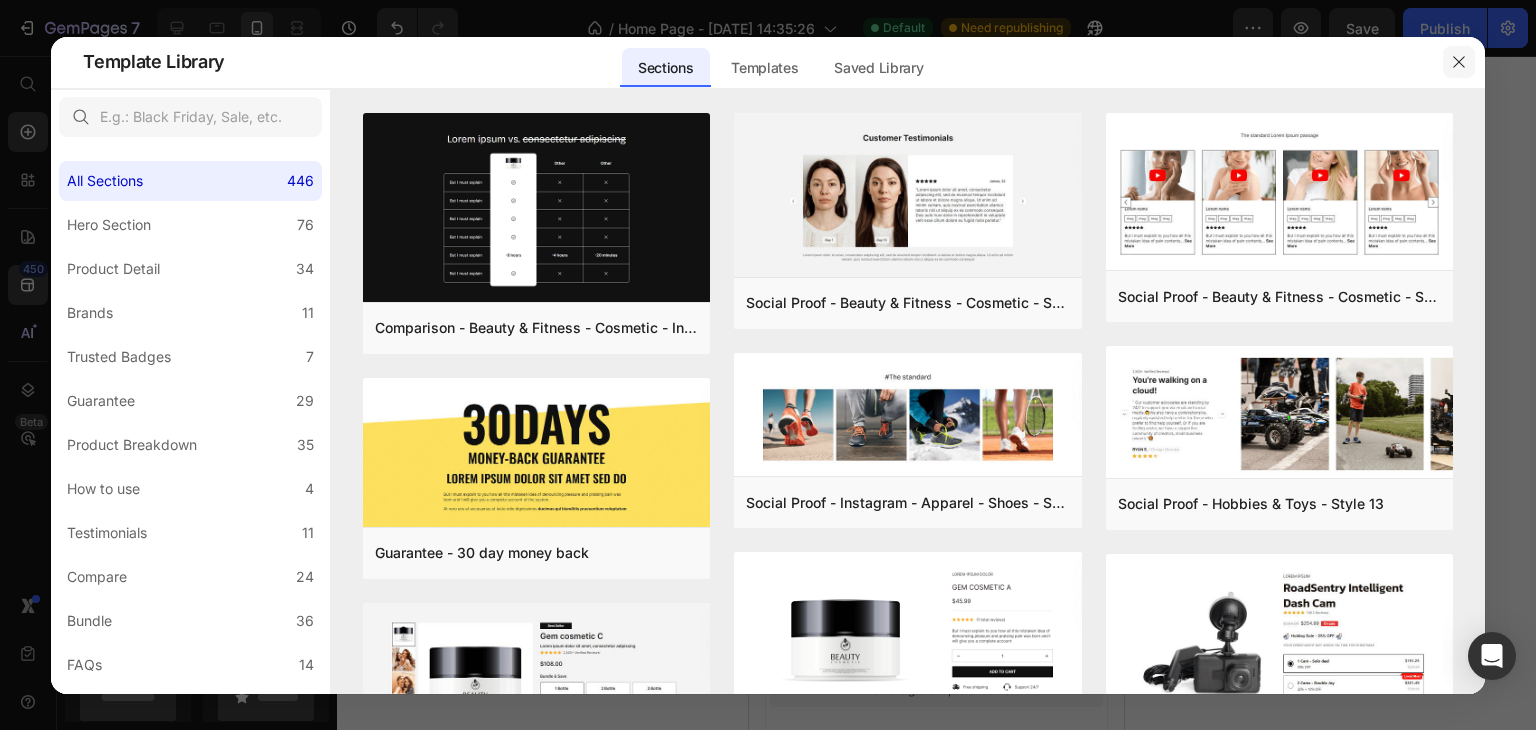 click at bounding box center (1459, 62) 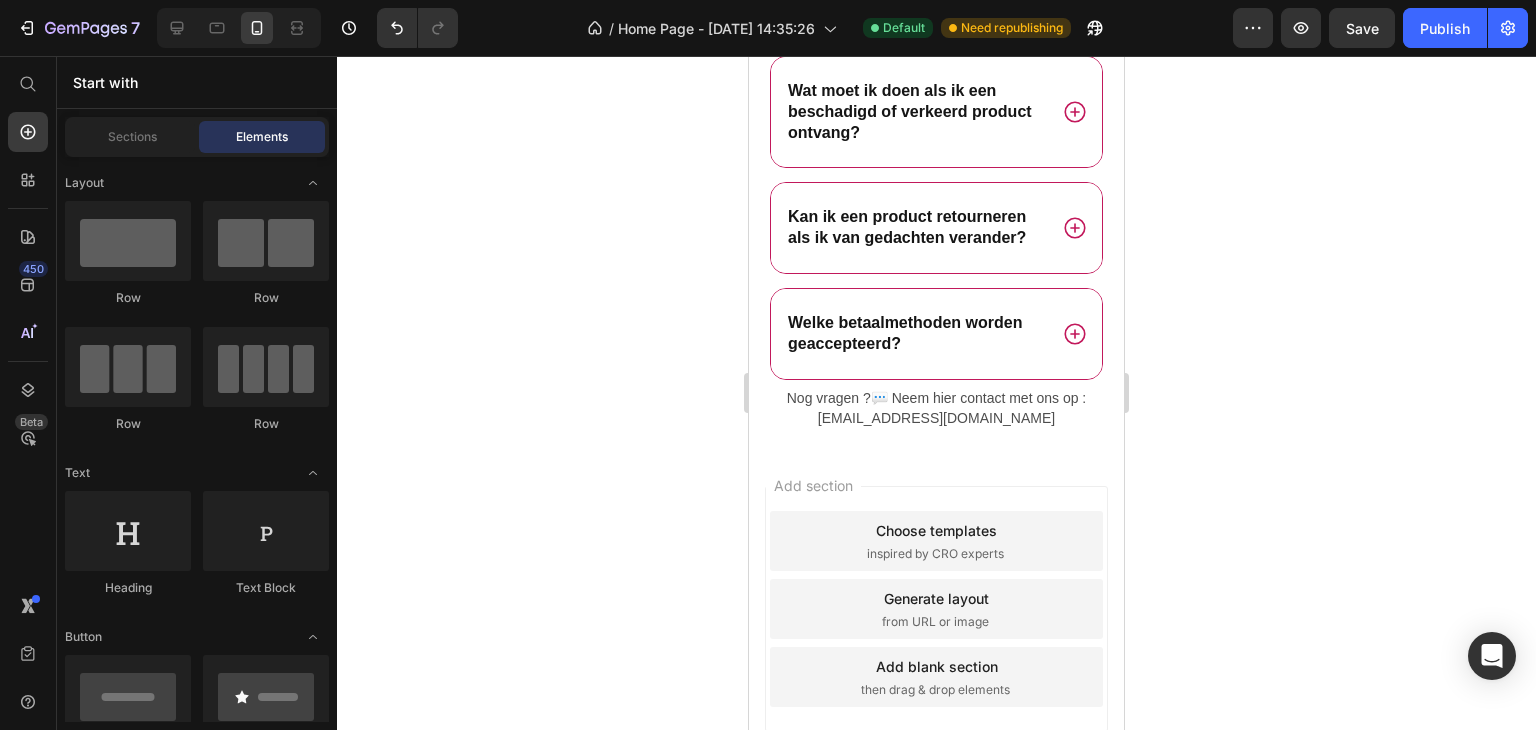 click on "Choose templates" at bounding box center [936, 530] 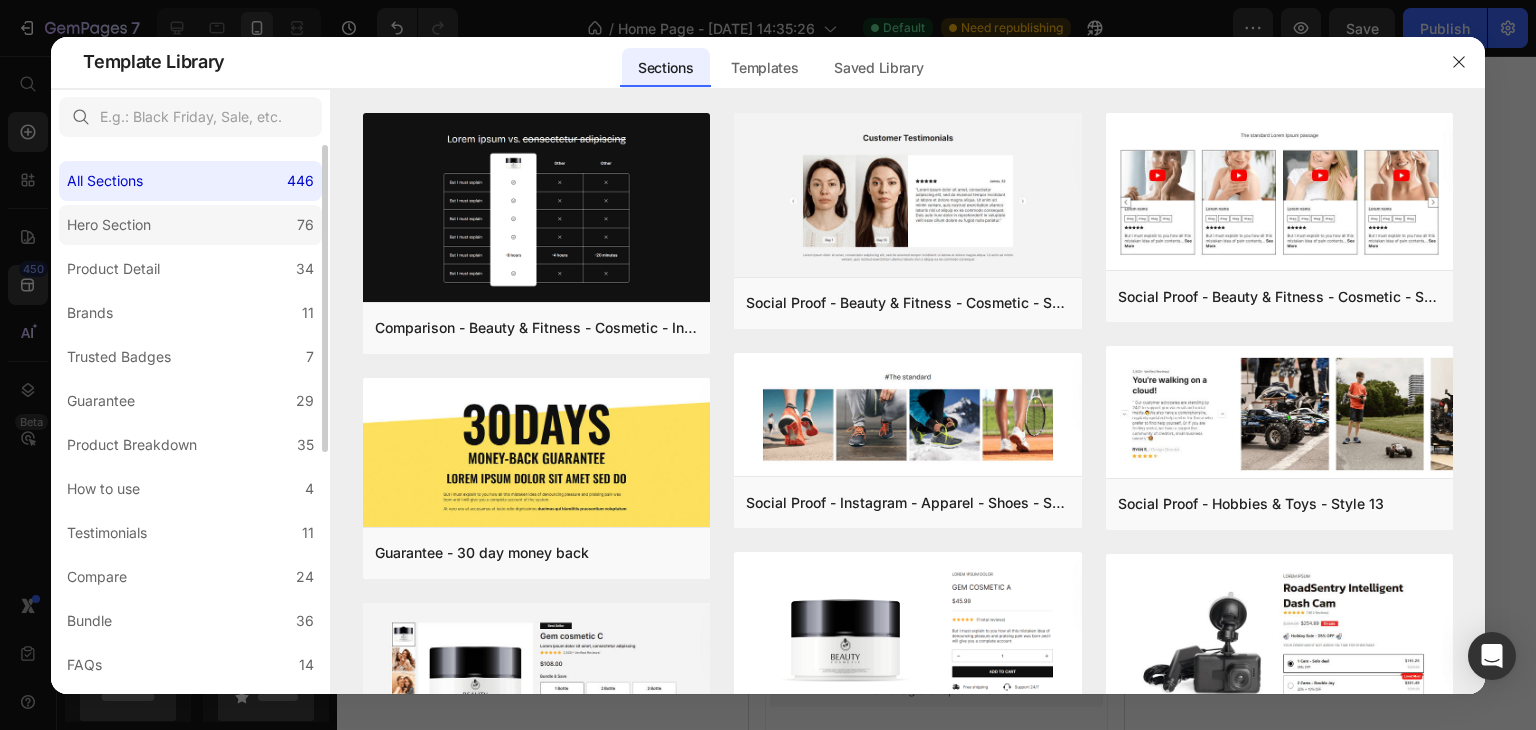 click on "Hero Section 76" 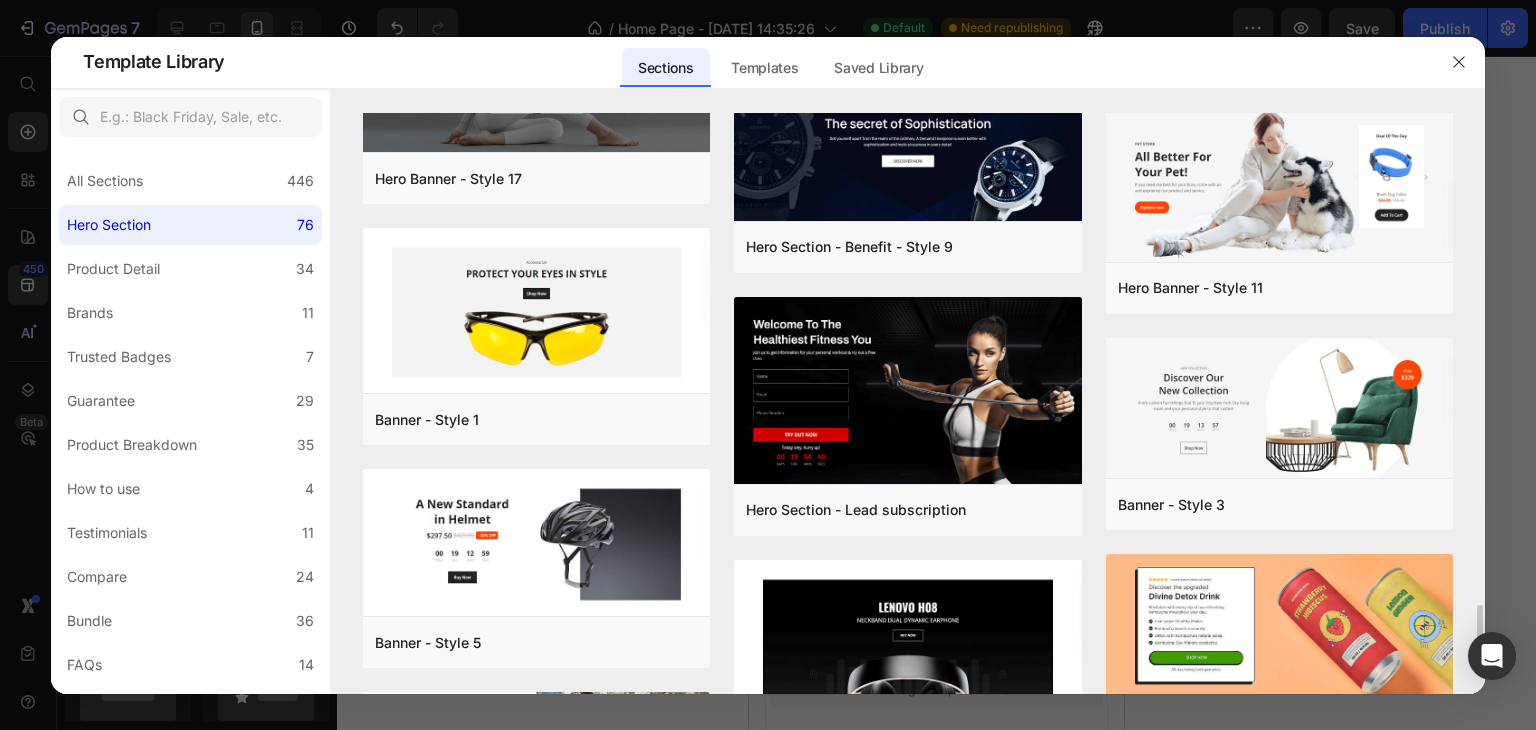 scroll, scrollTop: 4789, scrollLeft: 0, axis: vertical 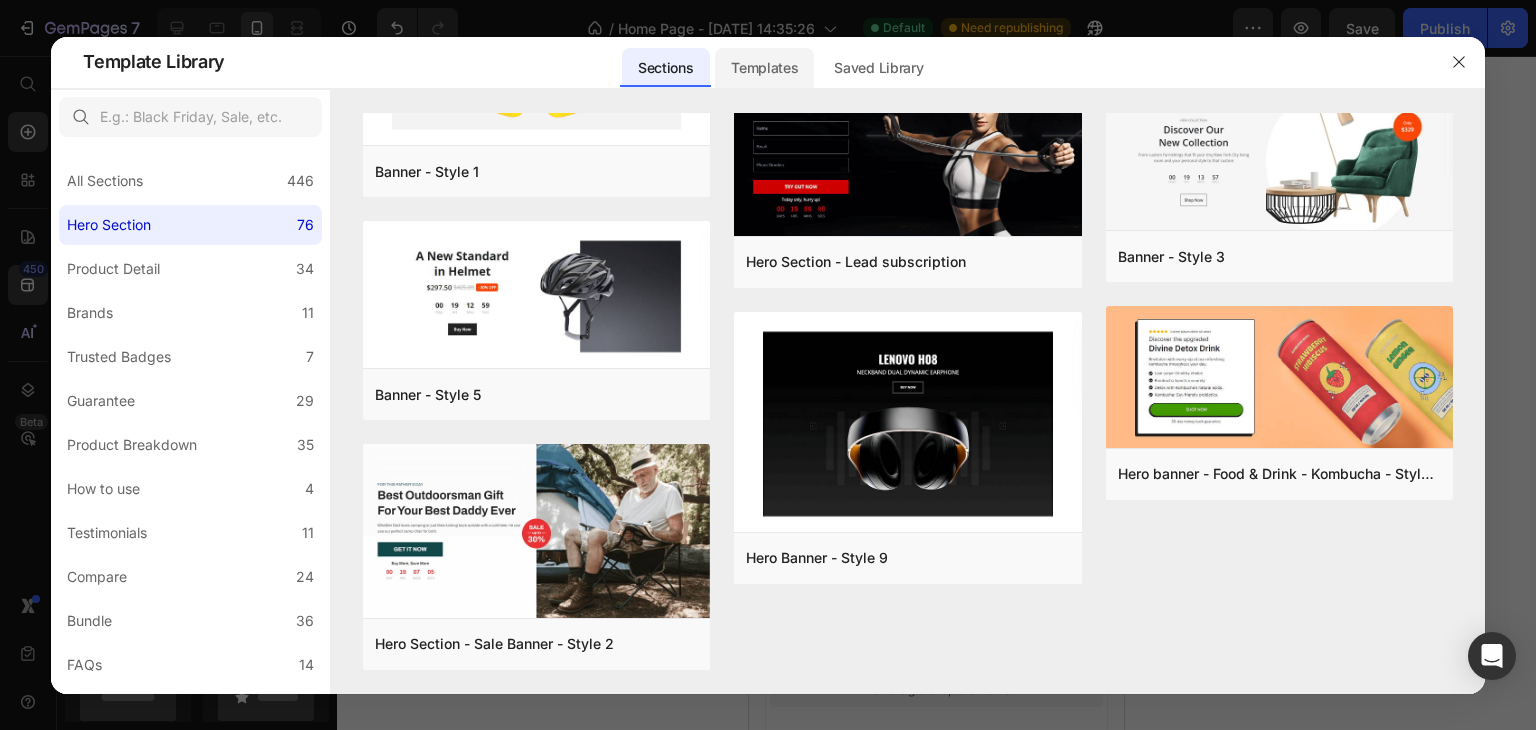 click on "Templates" 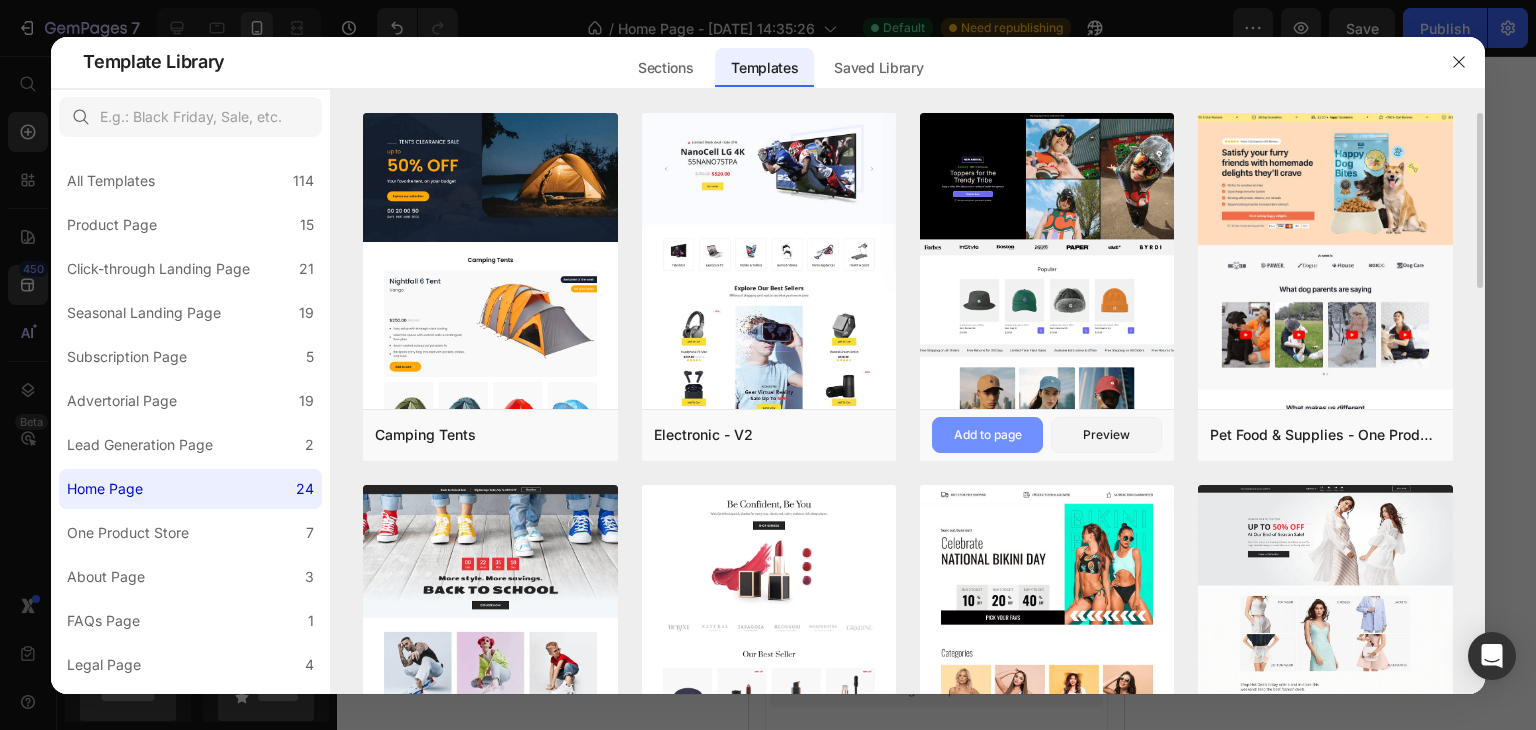click on "Add to page" at bounding box center (987, 435) 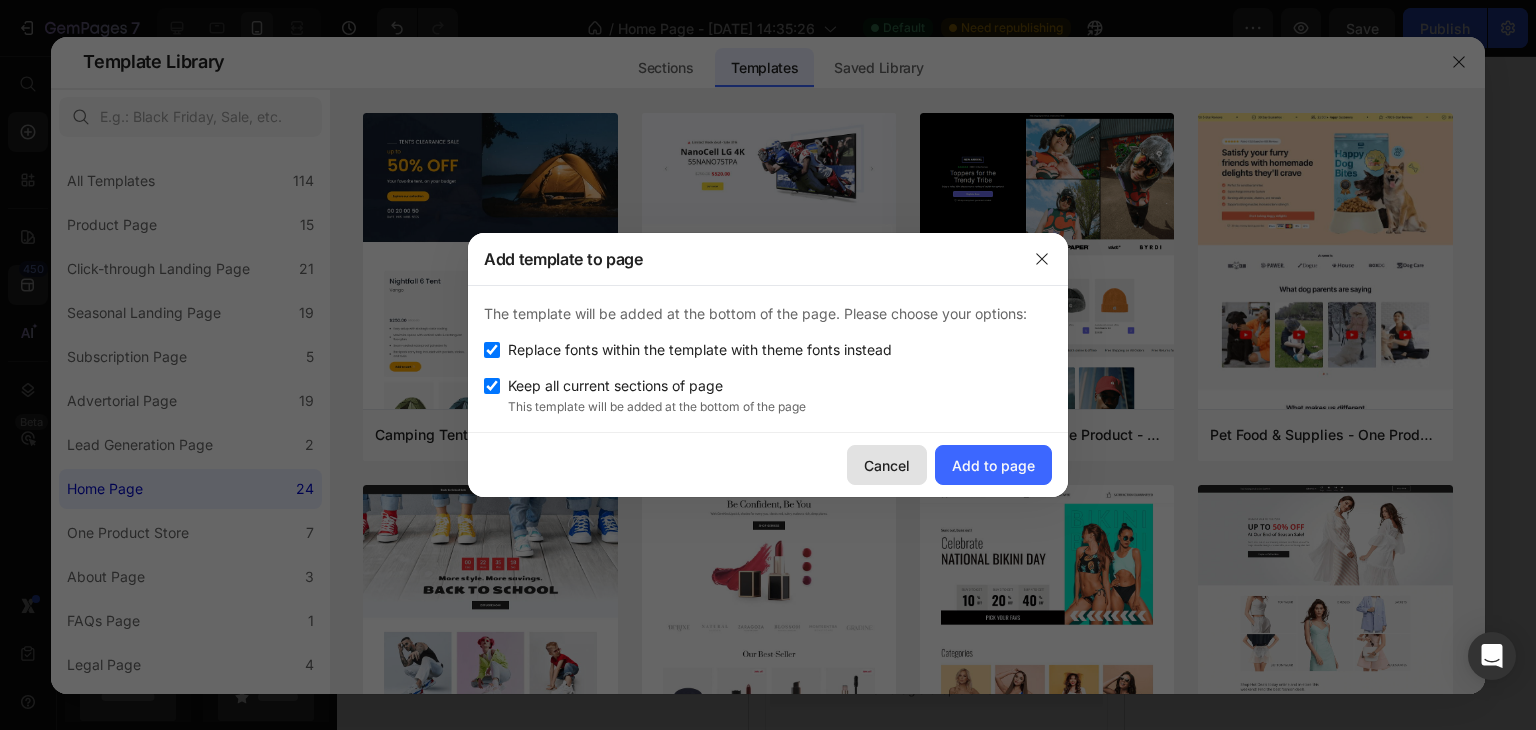 click on "Cancel" at bounding box center [887, 465] 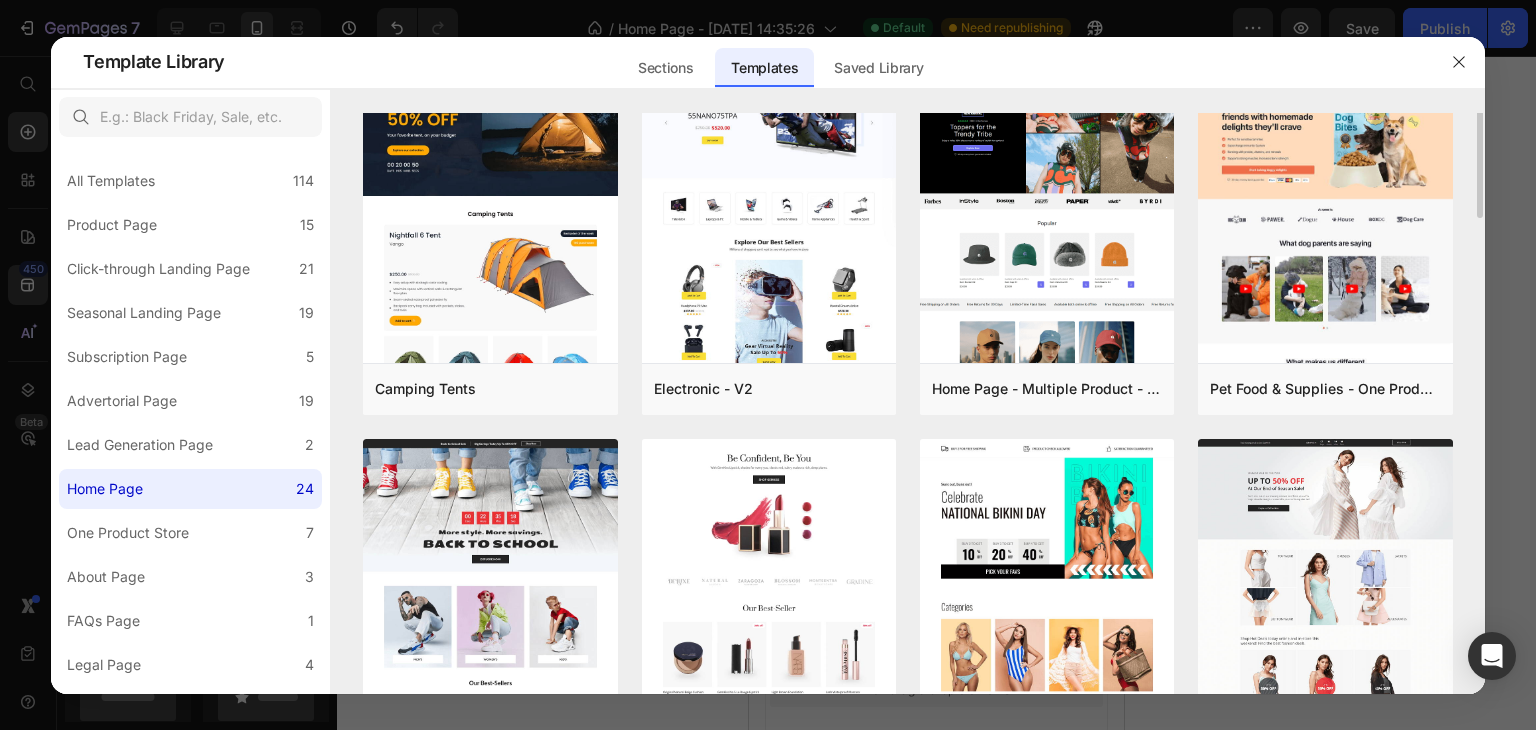 scroll, scrollTop: 0, scrollLeft: 0, axis: both 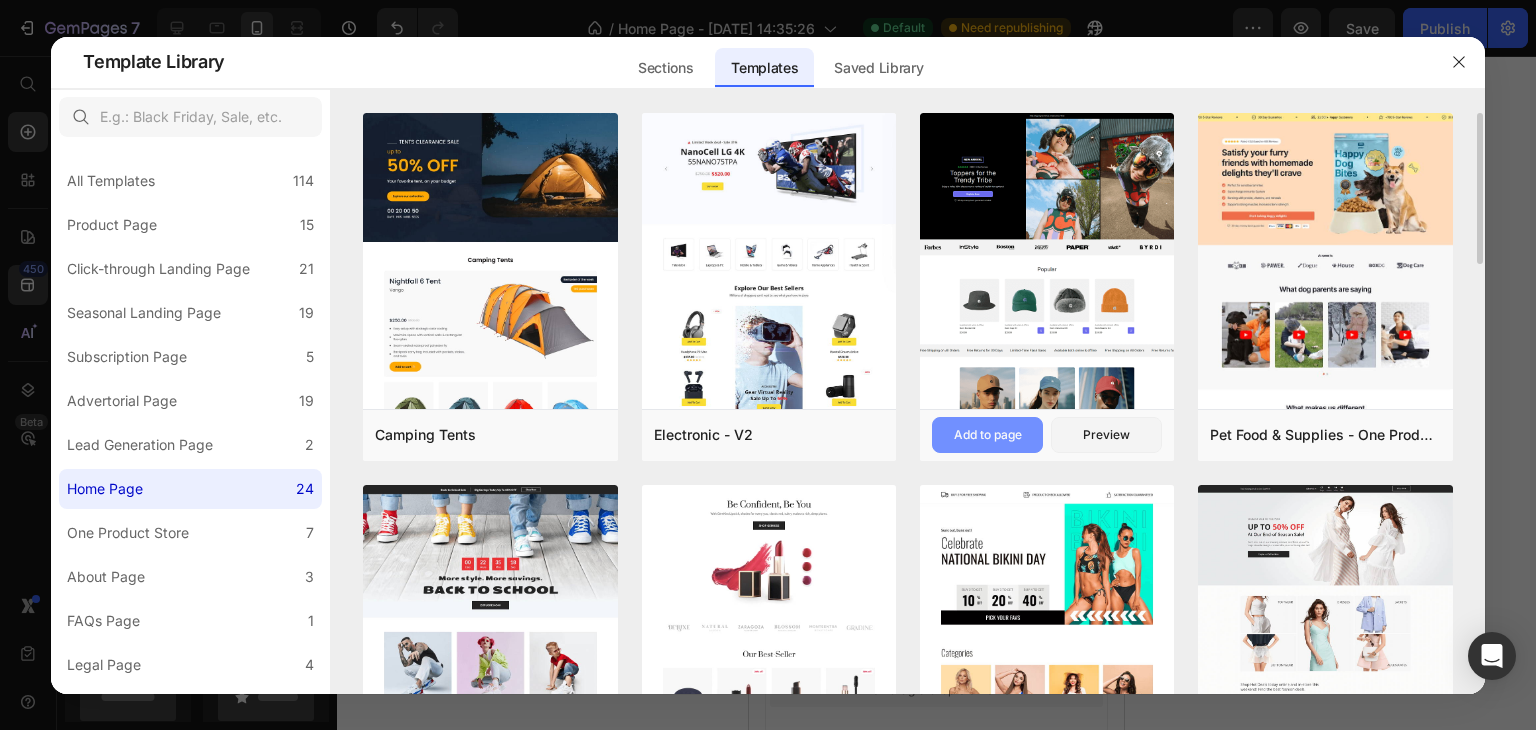 click on "Add to page" at bounding box center [988, 435] 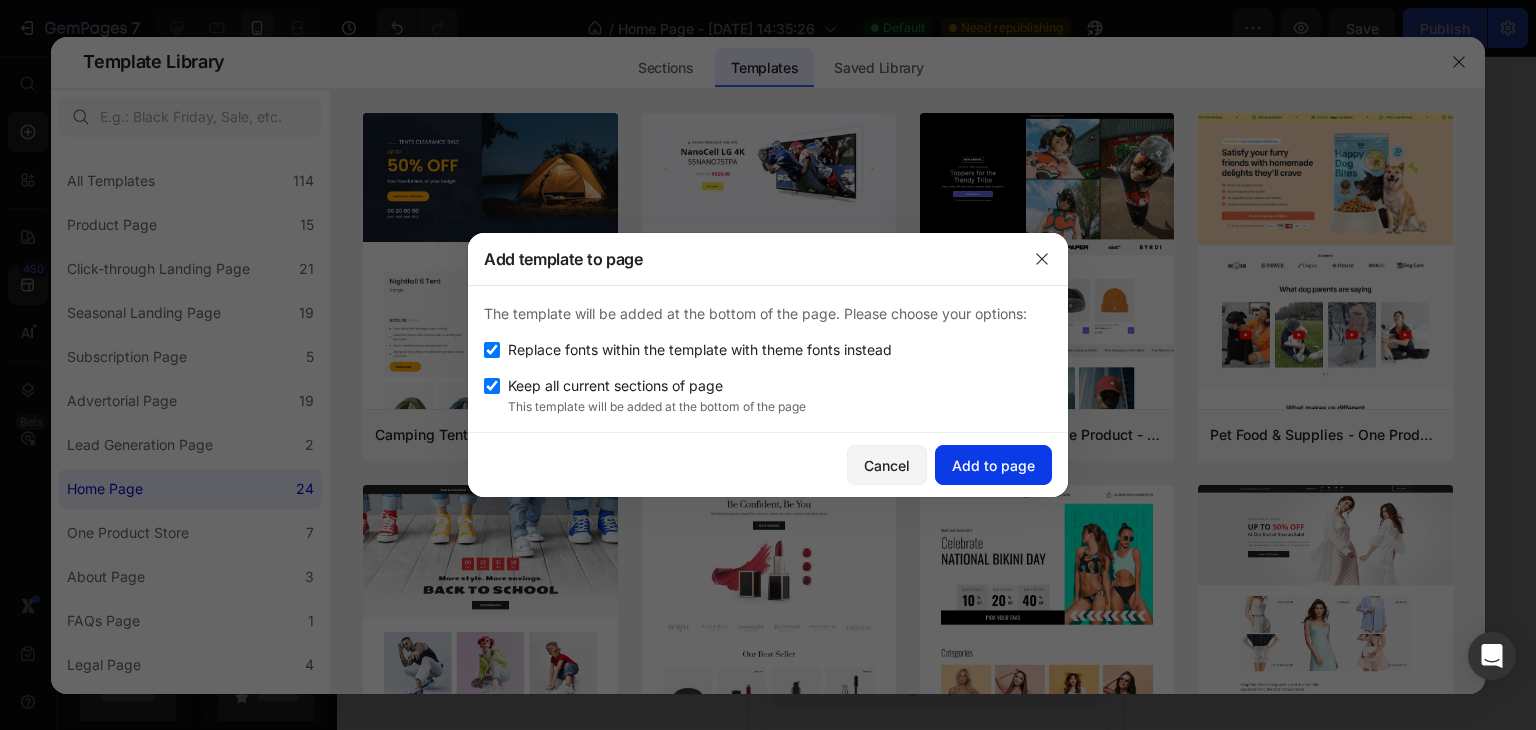 click on "Add to page" 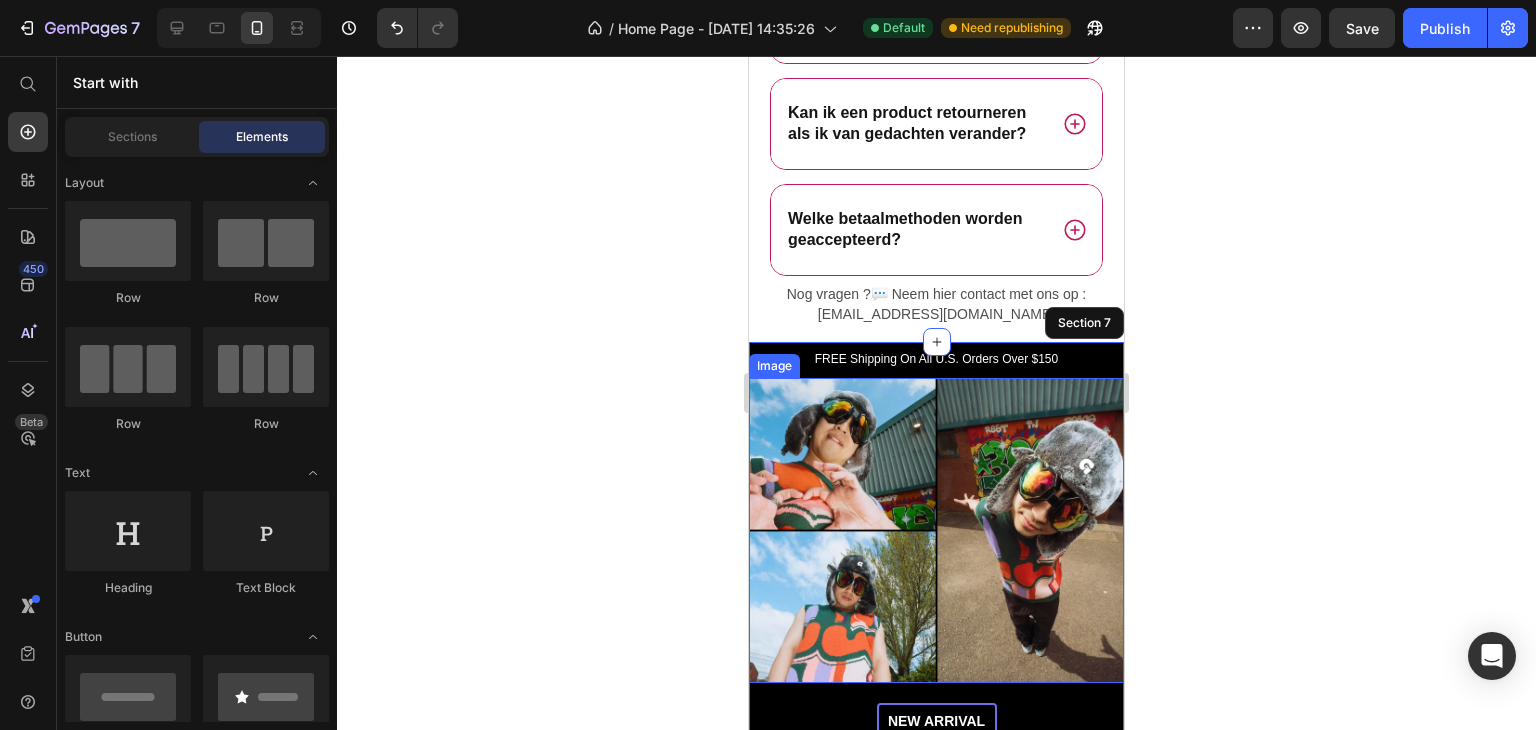 scroll, scrollTop: 2939, scrollLeft: 0, axis: vertical 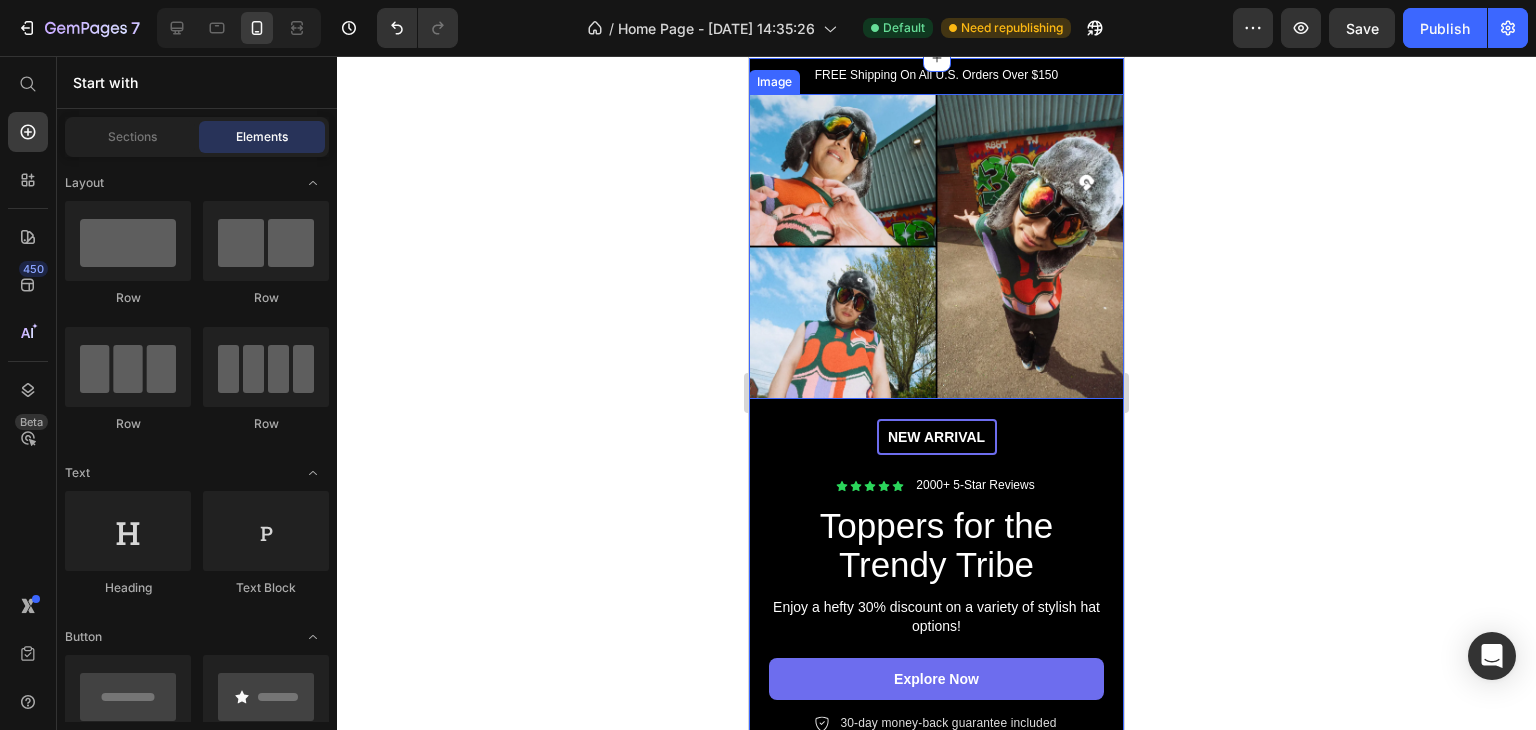 click at bounding box center (936, 246) 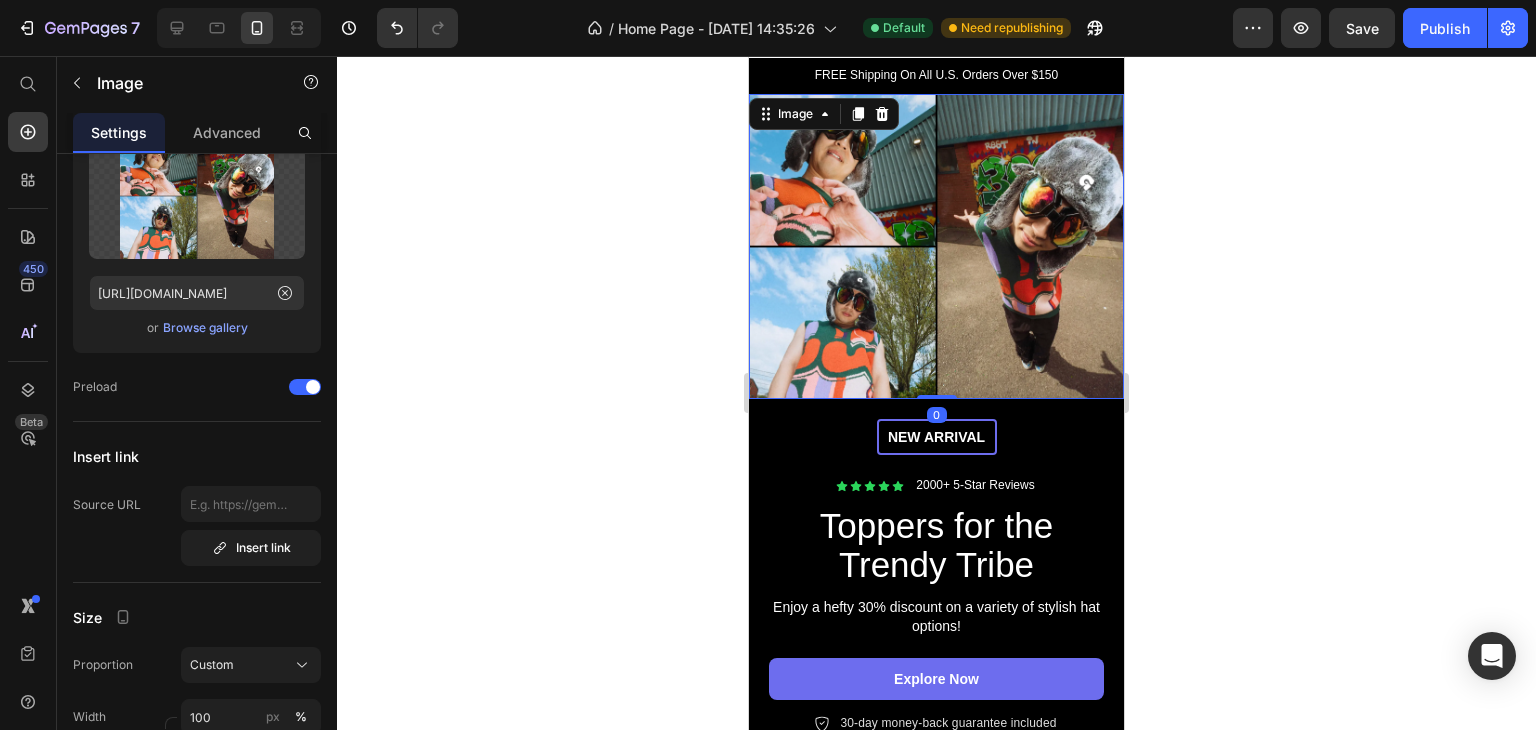 scroll, scrollTop: 0, scrollLeft: 0, axis: both 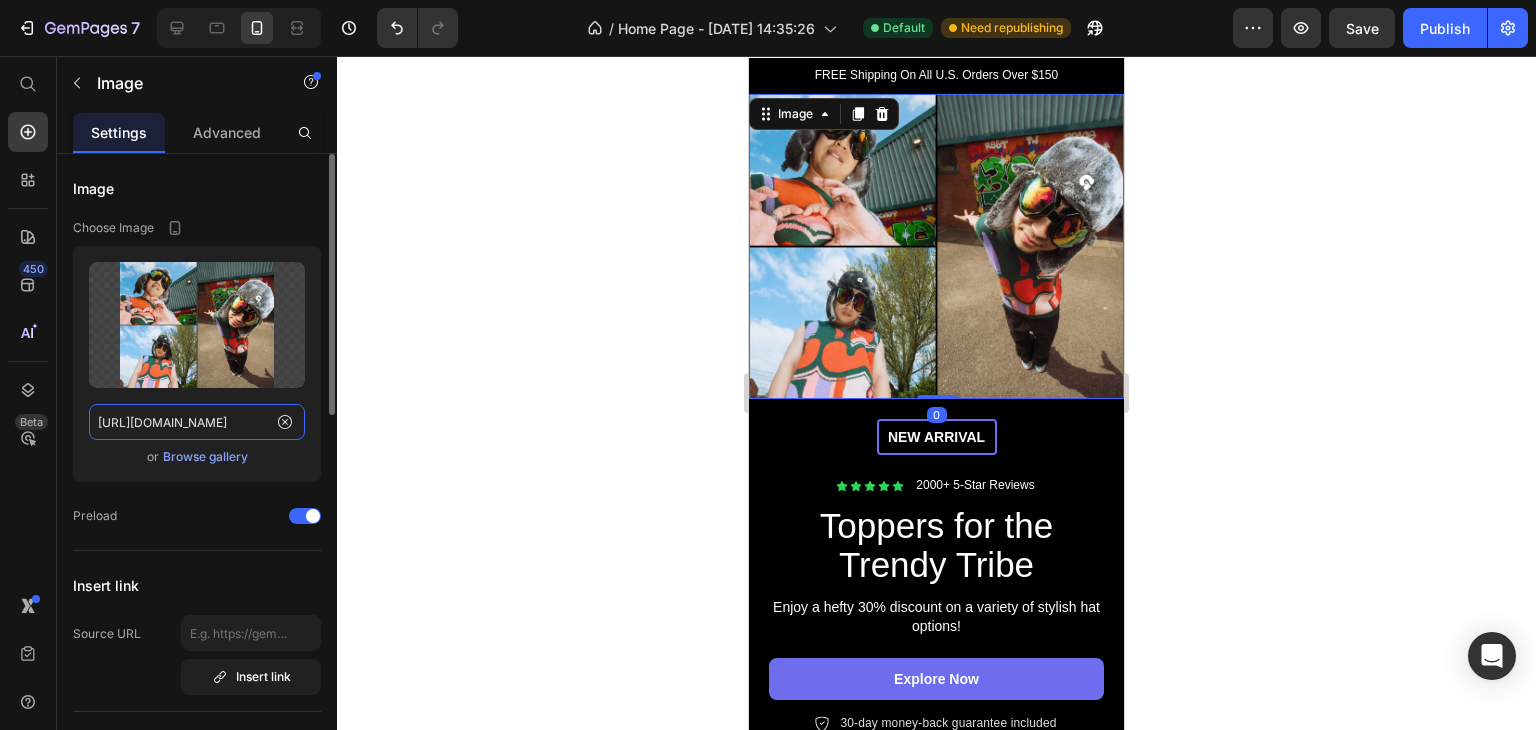click on "https://cdn.shopify.com/s/files/1/2005/9307/files/gempages_432750572815254551-fa64ec21-0cb6-4a07-a93d-fbdf5915c261.webp" 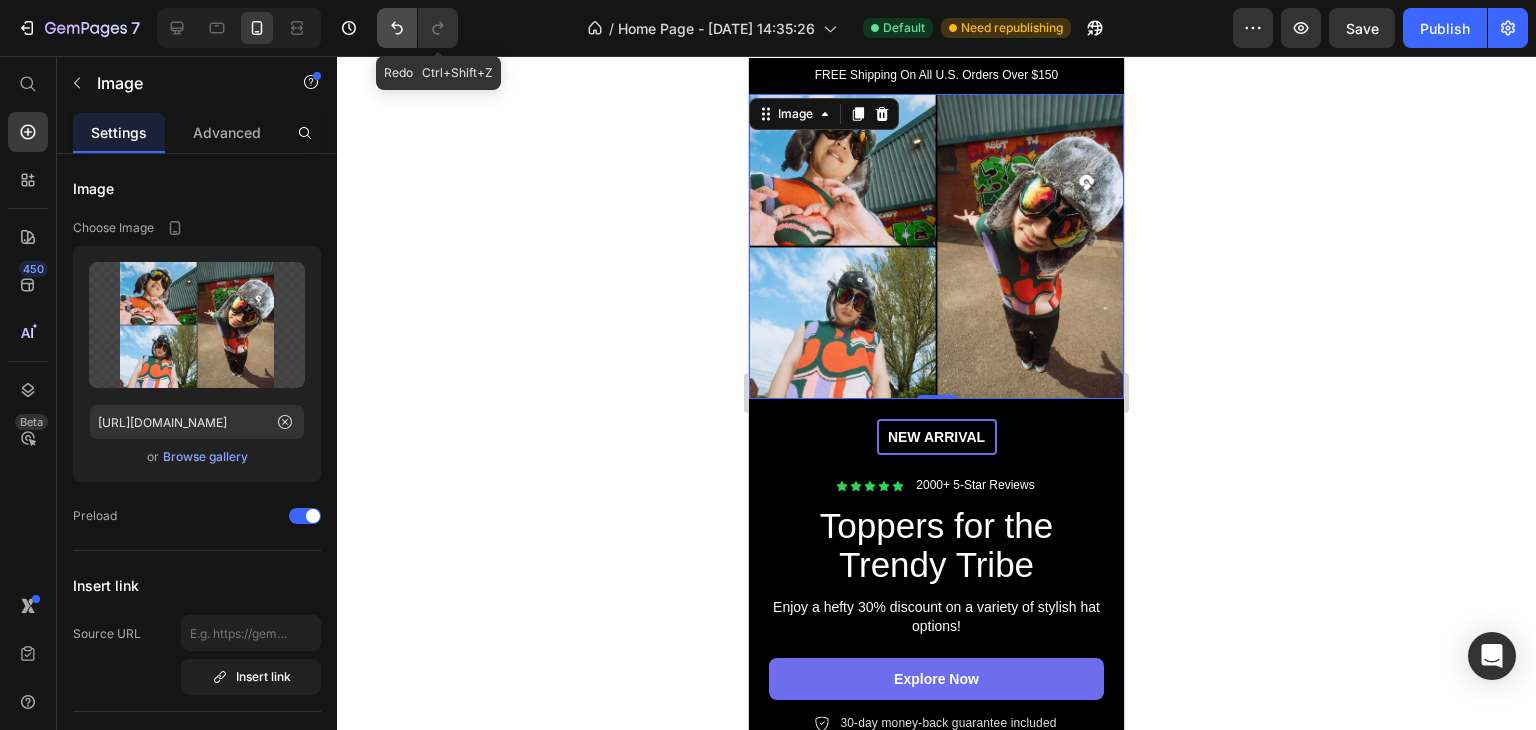 click 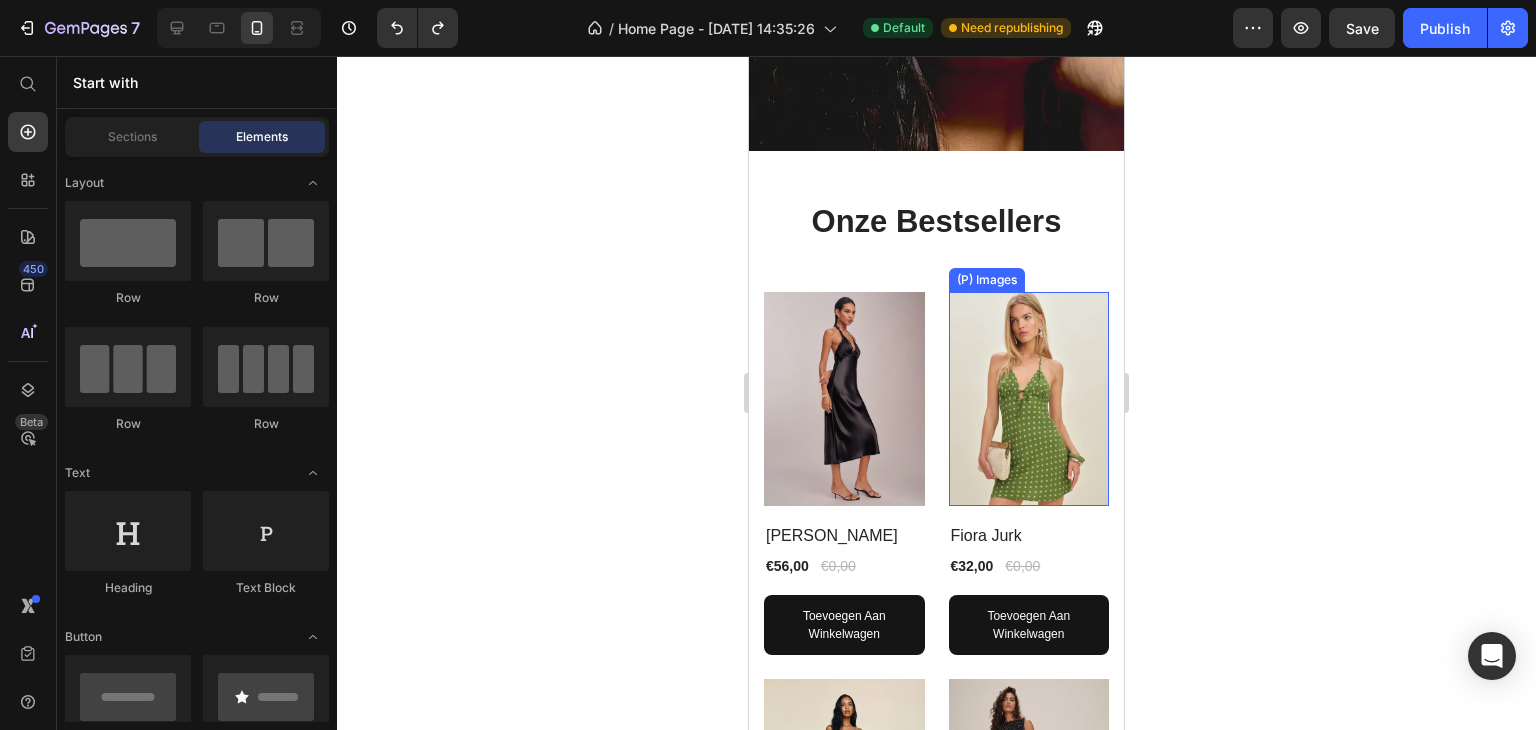 scroll, scrollTop: 0, scrollLeft: 0, axis: both 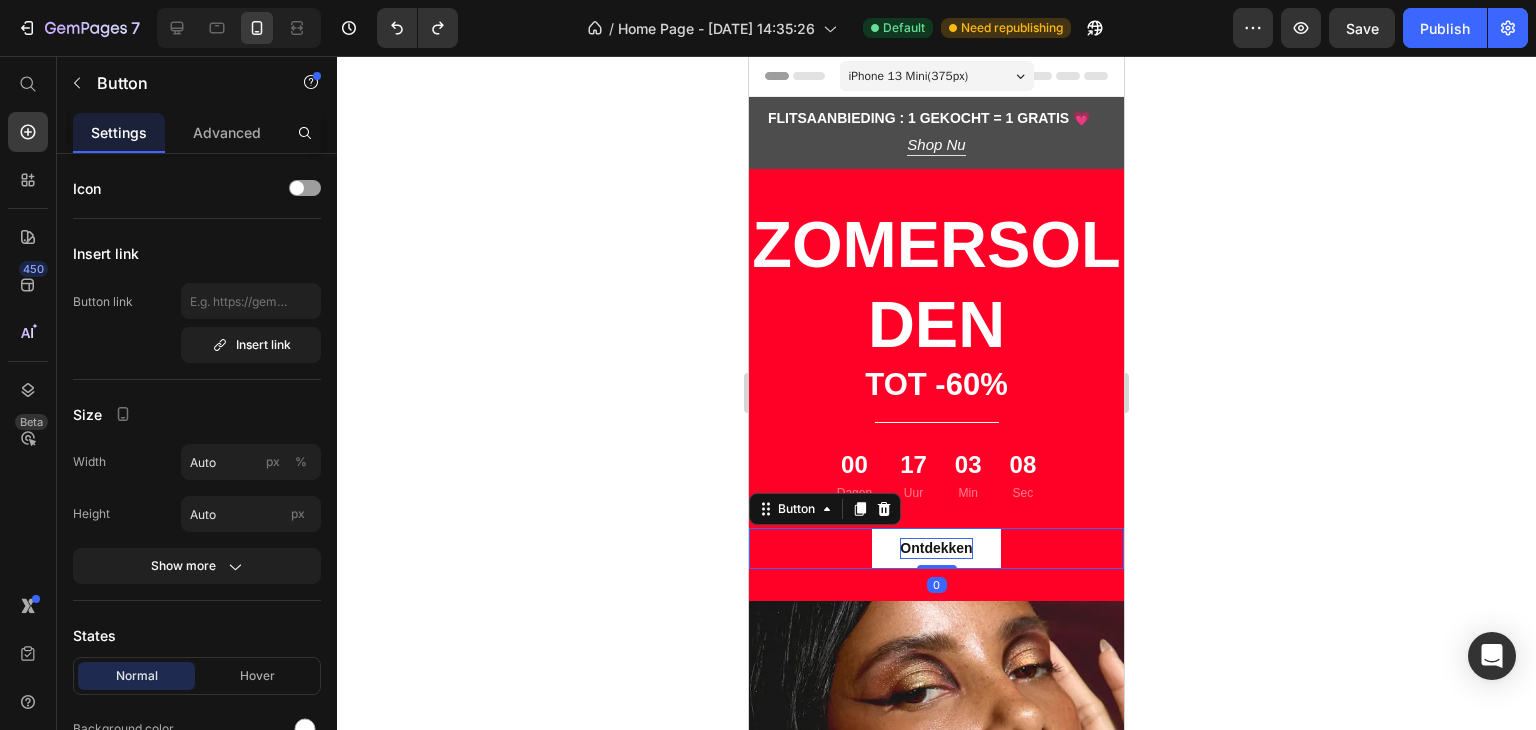 click on "Ontdekken" at bounding box center (936, 548) 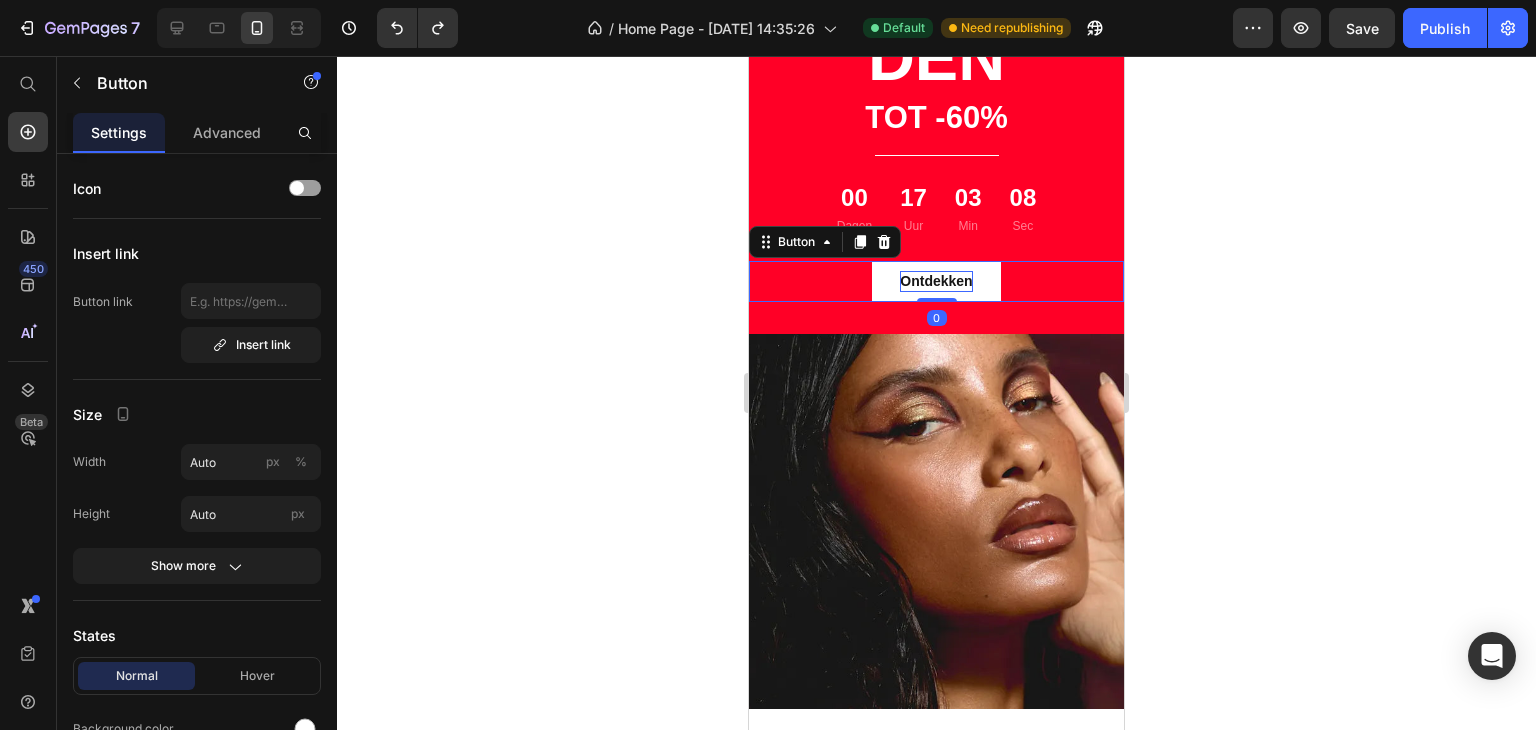 scroll, scrollTop: 323, scrollLeft: 0, axis: vertical 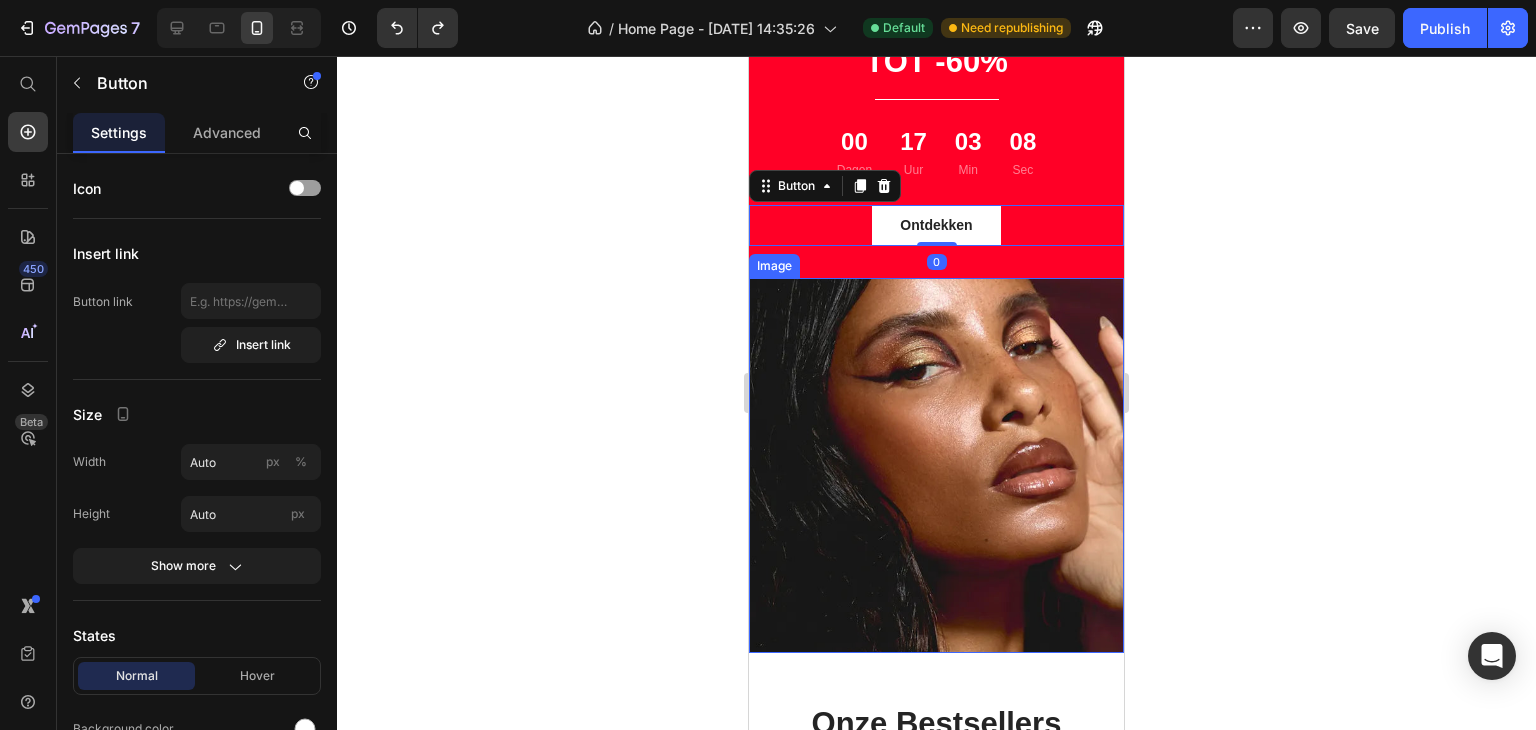 click at bounding box center [936, 465] 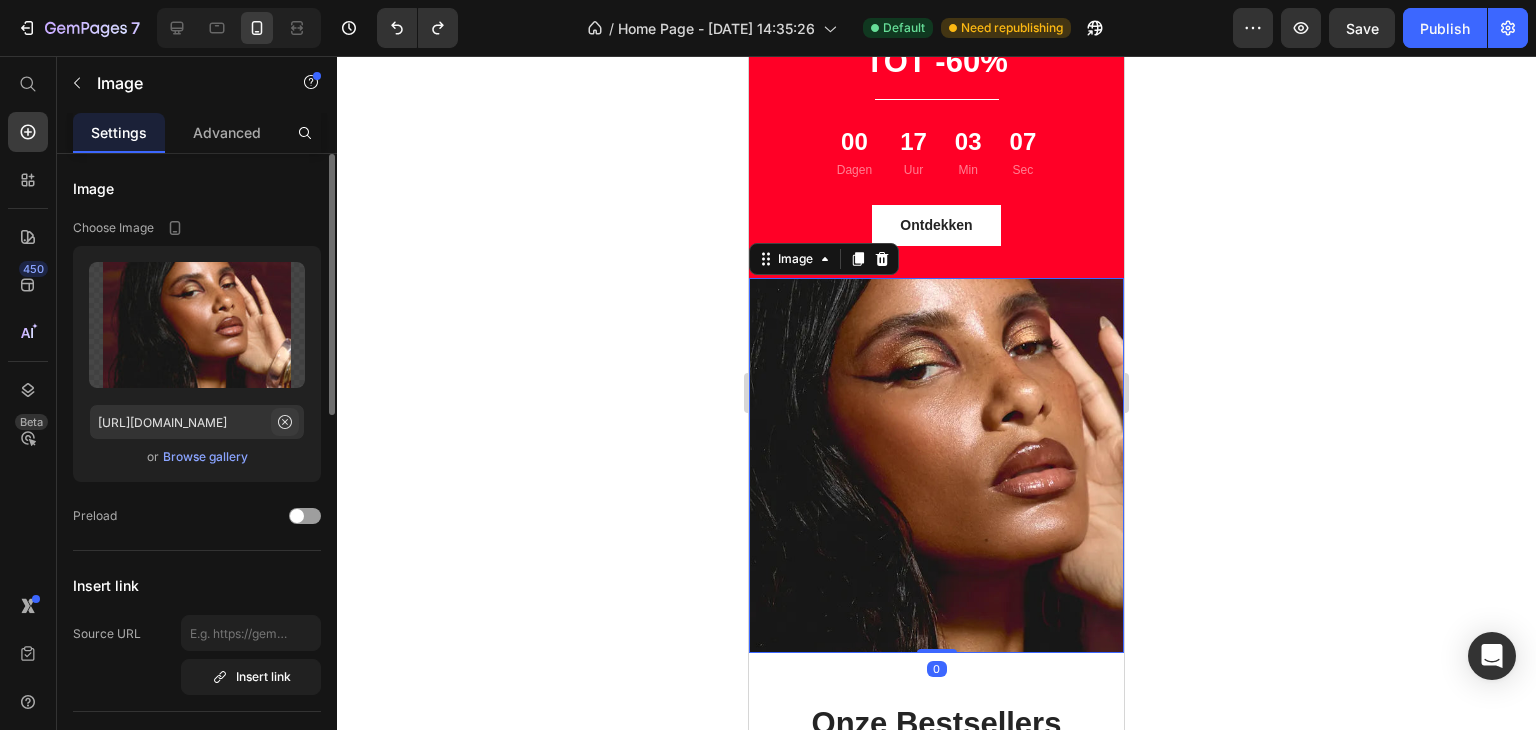 click 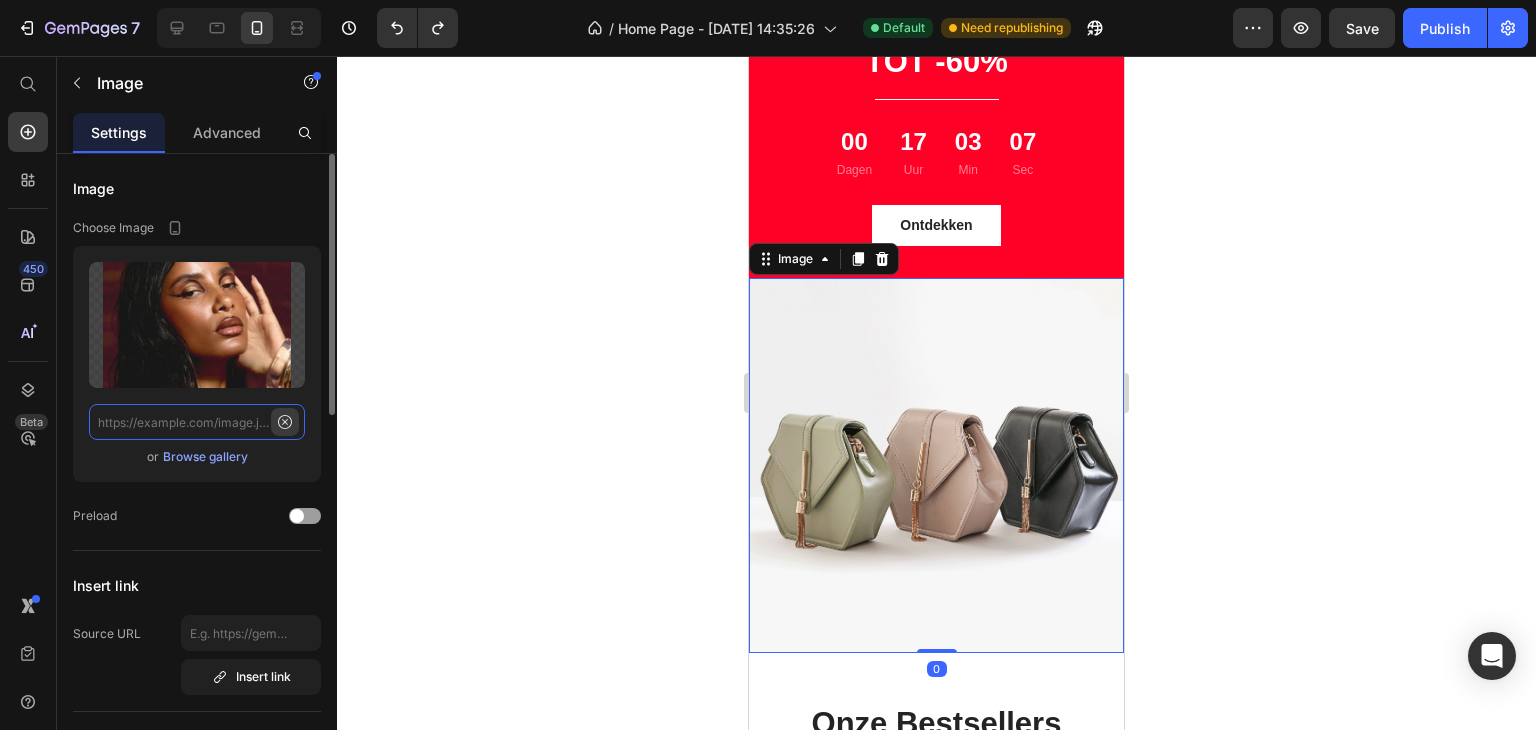 scroll, scrollTop: 0, scrollLeft: 0, axis: both 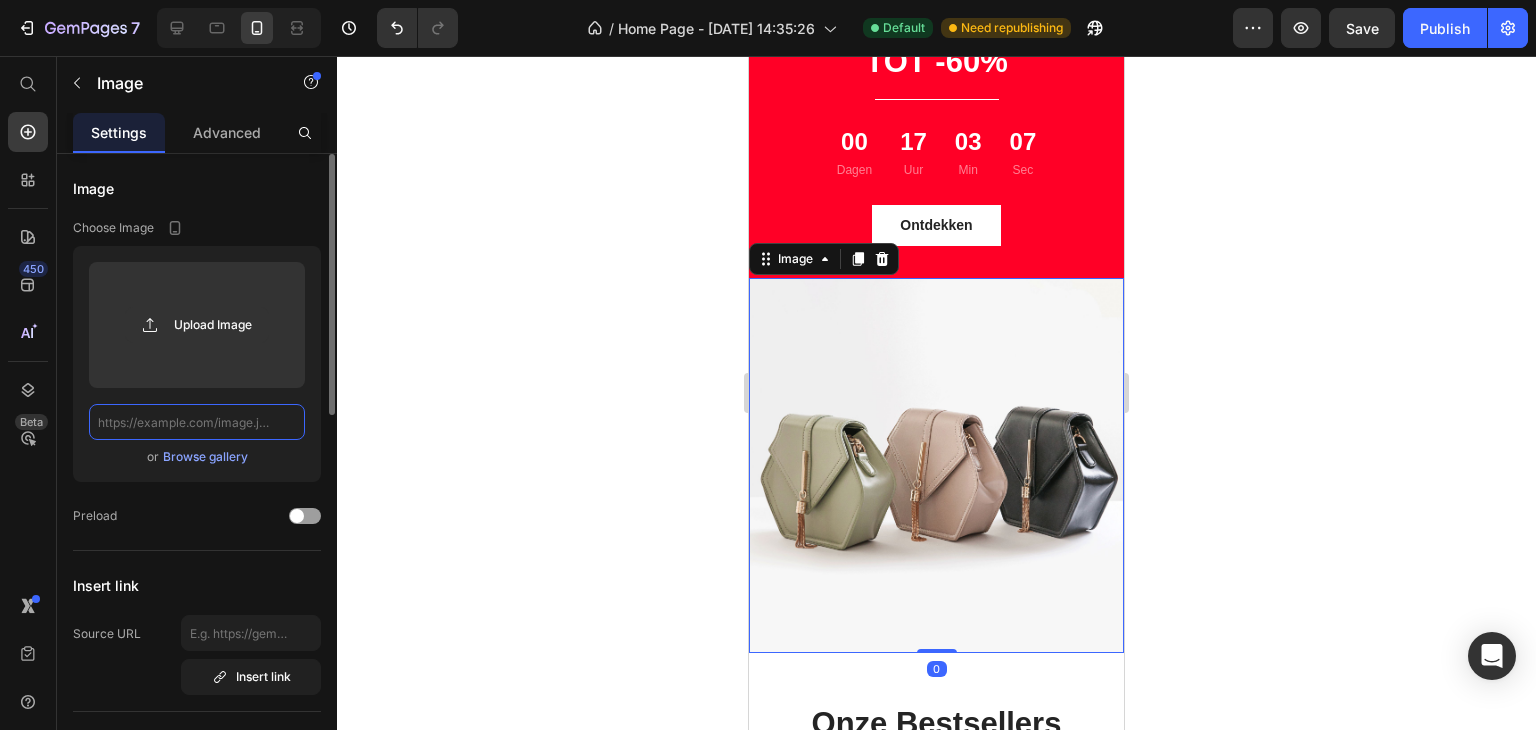 paste on "https://cdn.shopify.com/s/files/1/2005/9307/files/gempages_432750572815254551-fa64ec21-0cb6-4a07-a93d-fbdf5915c261.webp" 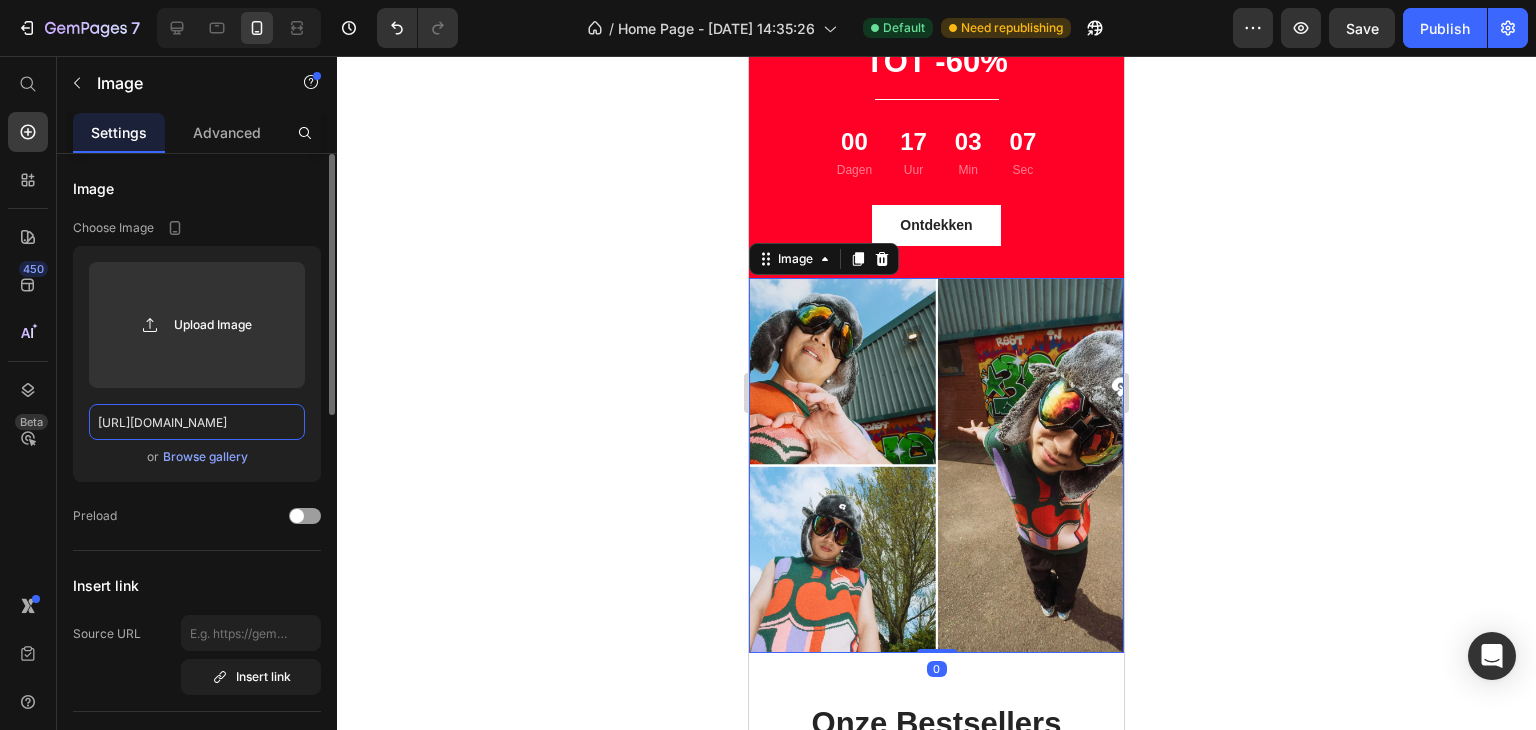 scroll, scrollTop: 0, scrollLeft: 576, axis: horizontal 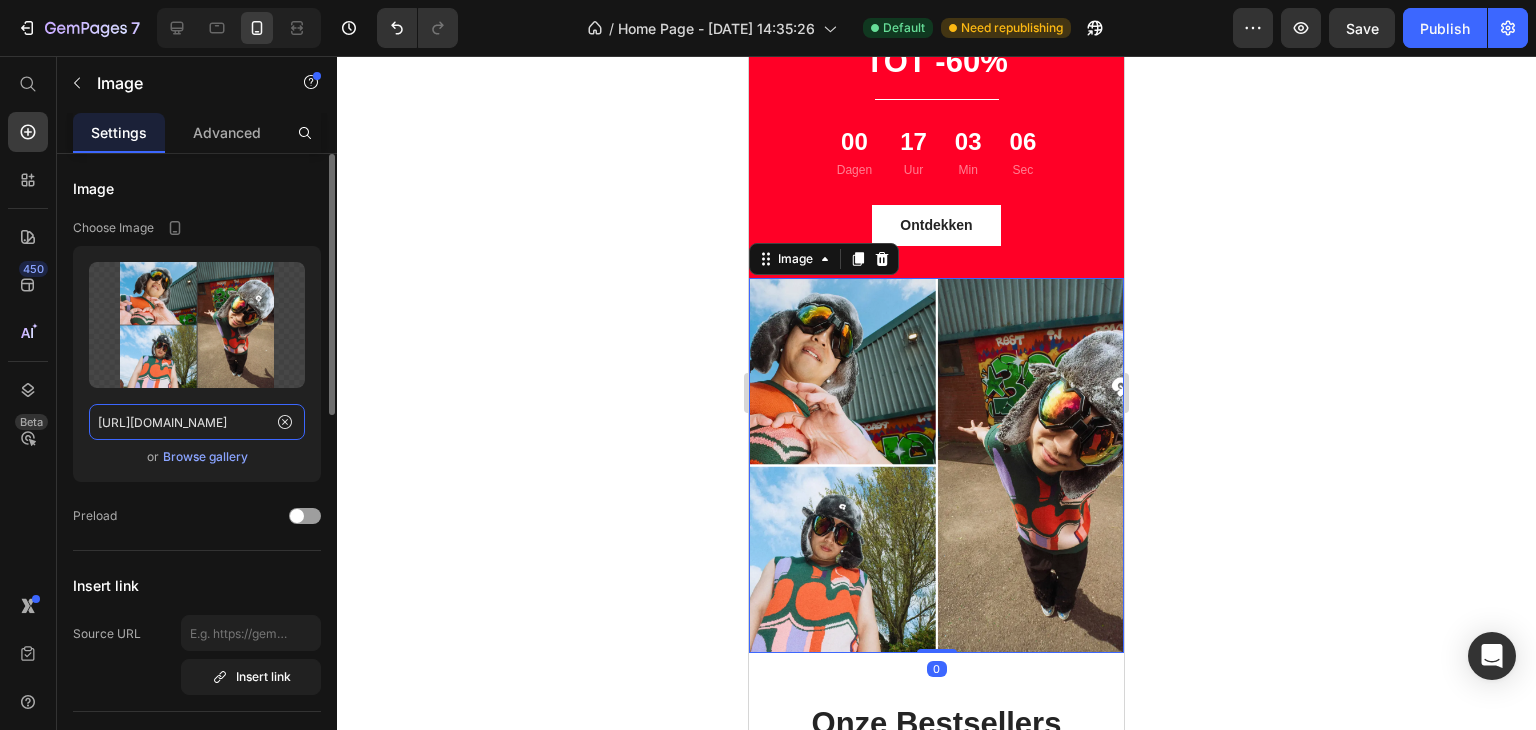 type on "https://cdn.shopify.com/s/files/1/2005/9307/files/gempages_432750572815254551-fa64ec21-0cb6-4a07-a93d-fbdf5915c261.webp" 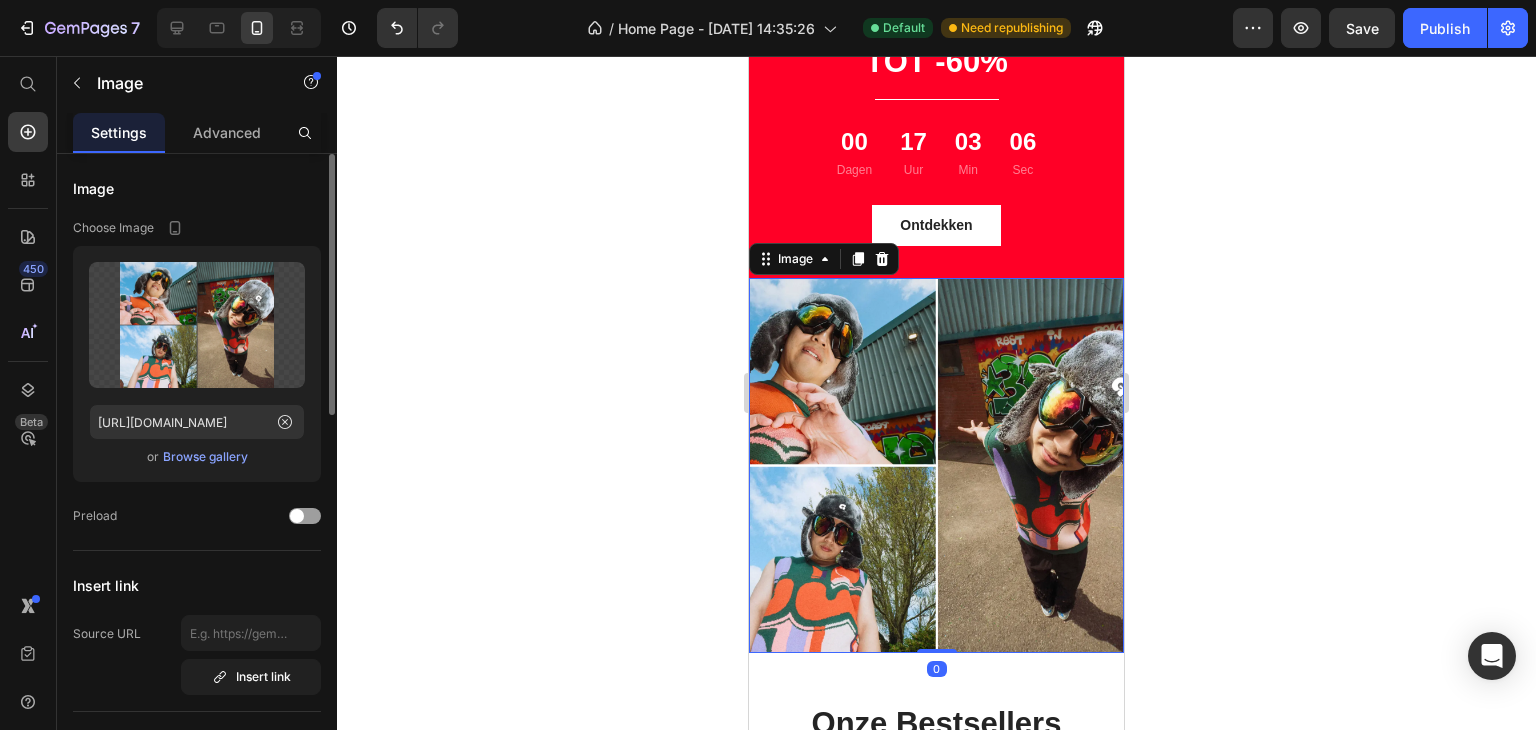 scroll, scrollTop: 0, scrollLeft: 0, axis: both 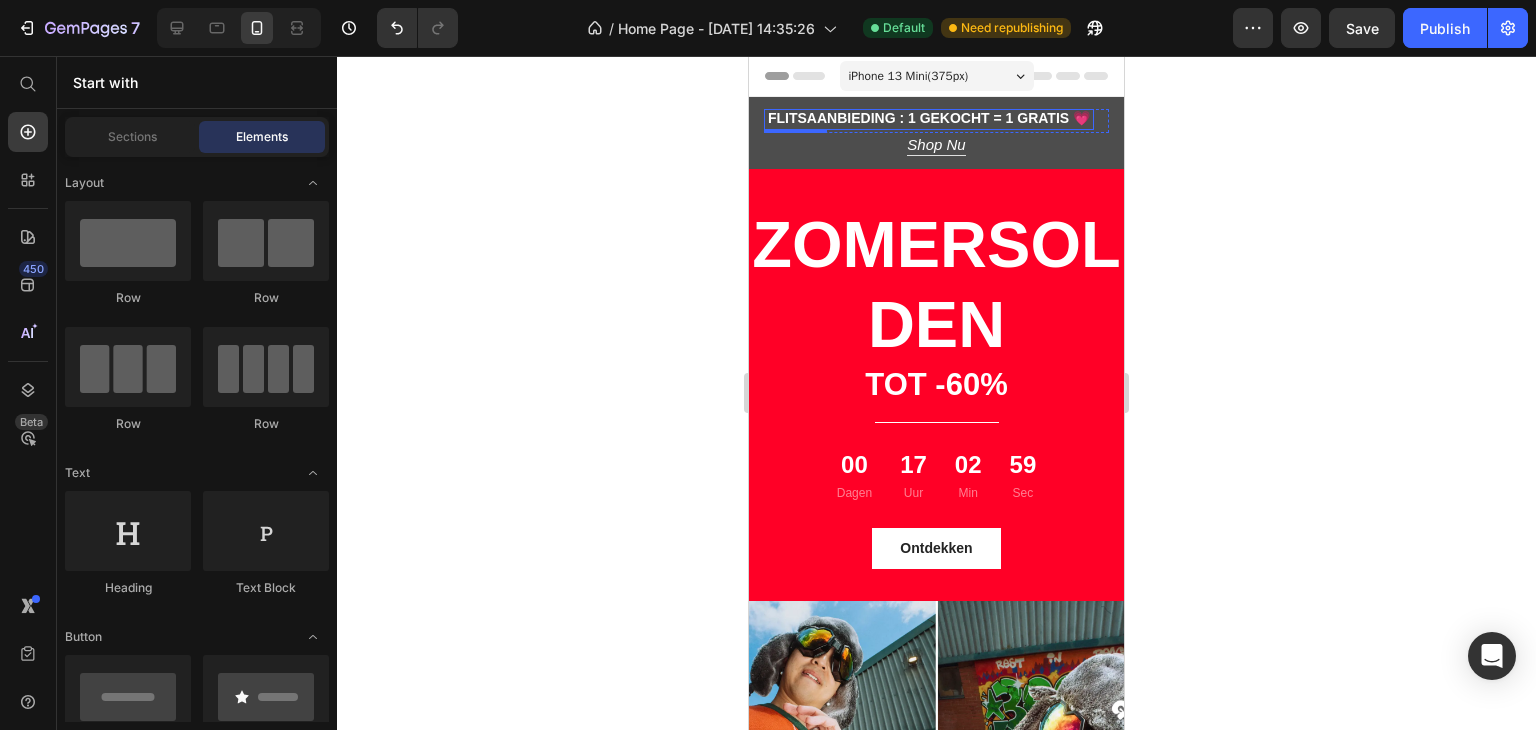 click on "Flitsaanbieding : 1 gekocht = 1 gratis 💗" at bounding box center [929, 118] 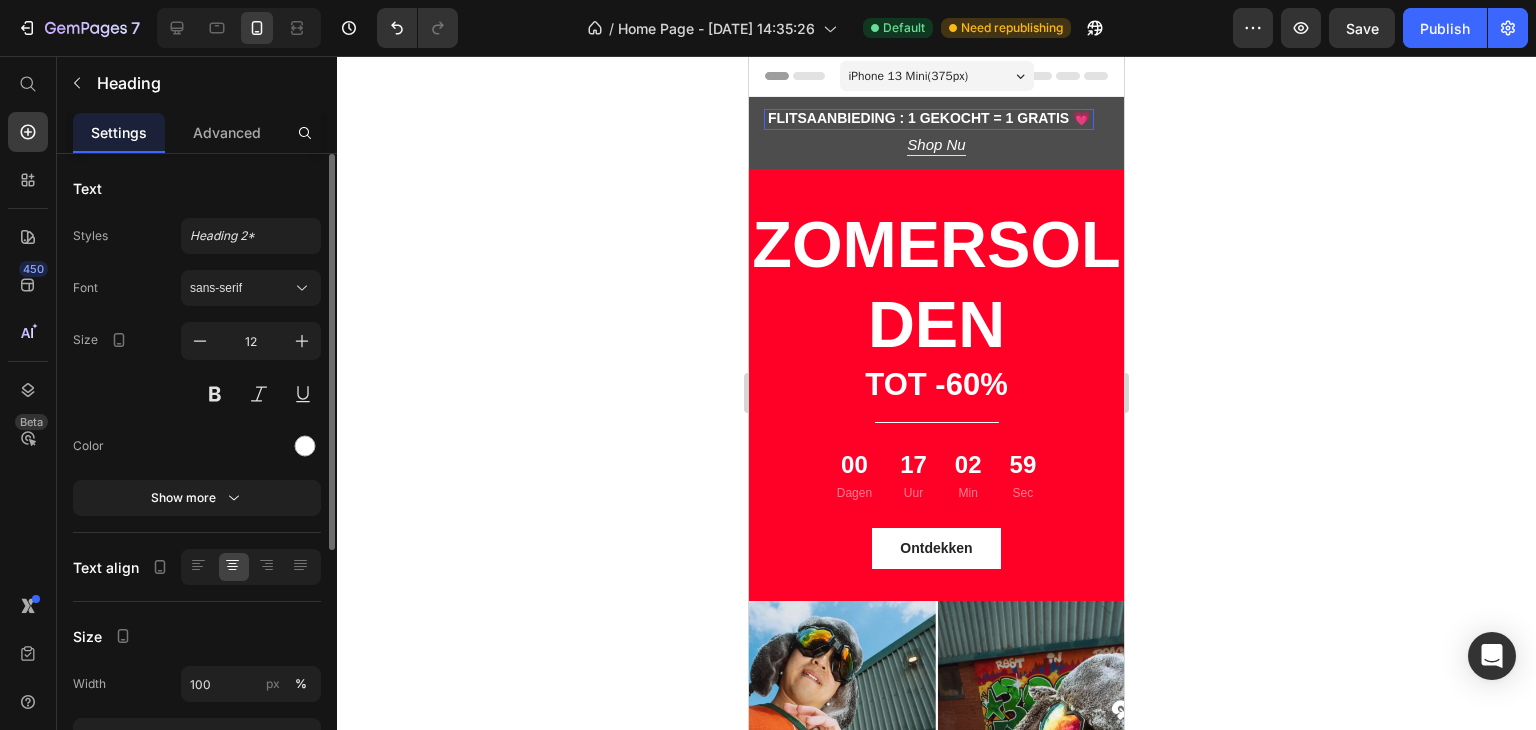 click on "Flitsaanbieding : 1 gekocht = 1 gratis 💗" at bounding box center [929, 118] 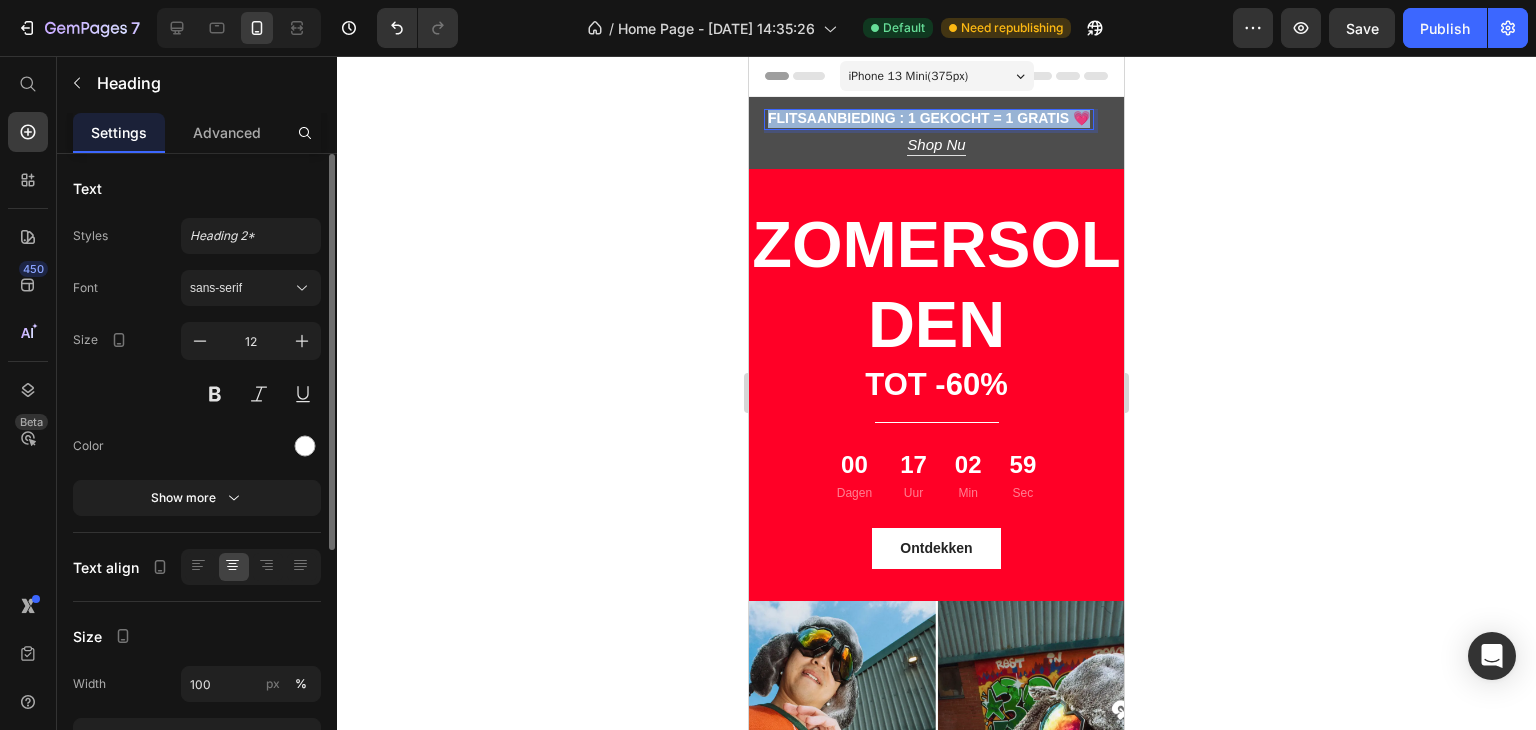 copy on "Flitsaanbieding : 1 gekocht = 1 gratis 💗" 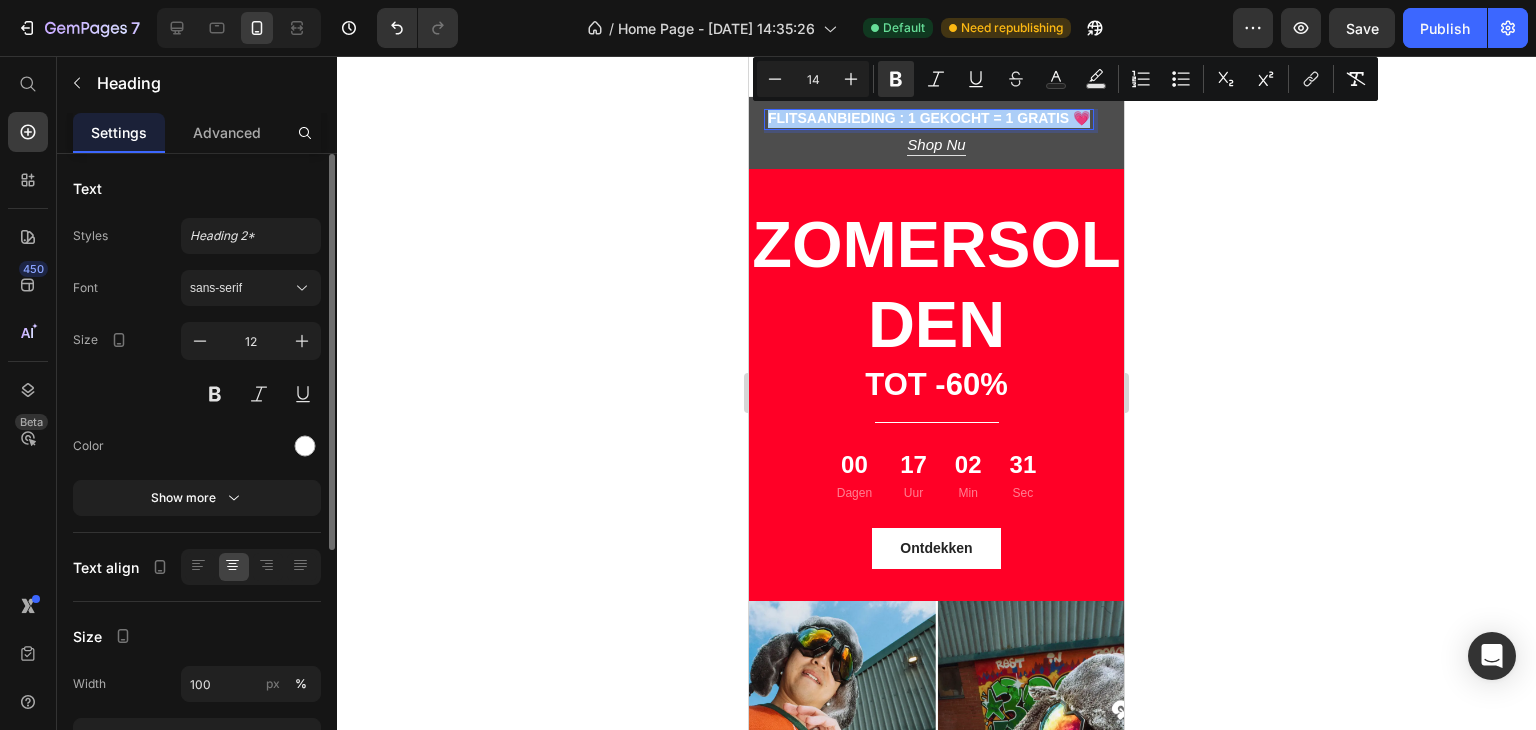 click 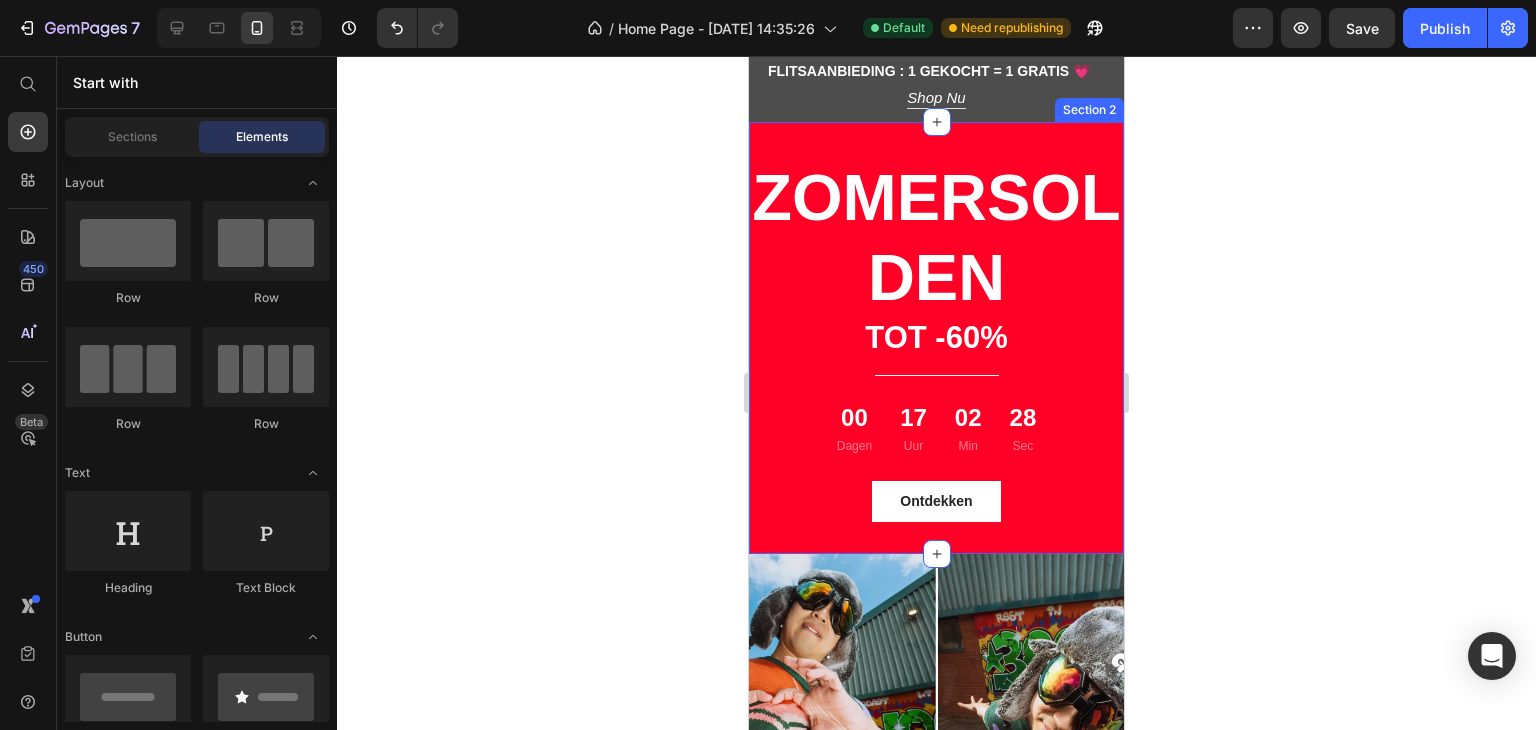 scroll, scrollTop: 44, scrollLeft: 0, axis: vertical 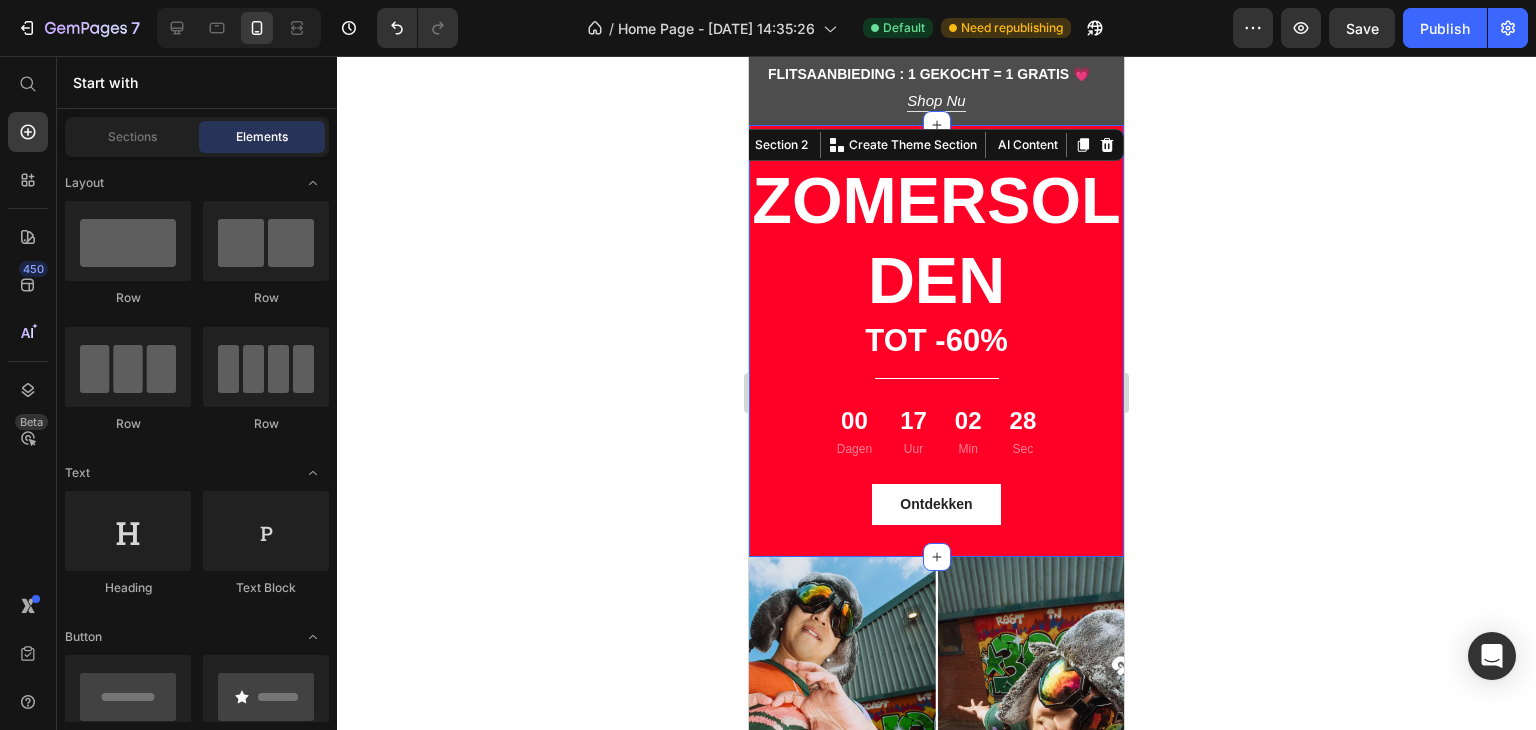click on "Zomersolden Heading tot -60% Text block                Title Line 00 Dagen 17 Uur 02 Min 28 Sec Countdown Timer Row Ontdekken Button Section 2   Create Theme Section AI Content Write with GemAI What would you like to describe here? Tone and Voice Persuasive Product Show more Generate" at bounding box center [936, 341] 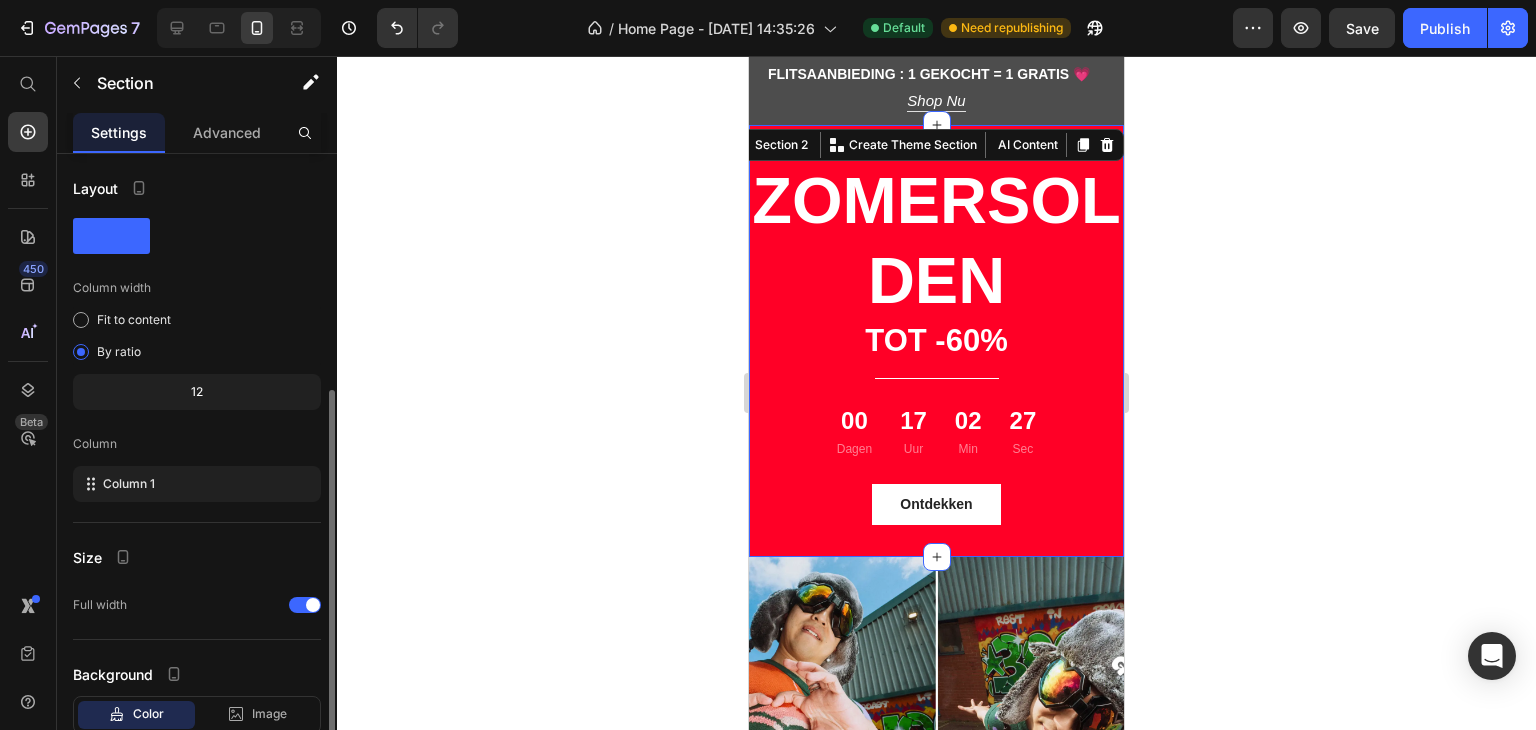 scroll, scrollTop: 129, scrollLeft: 0, axis: vertical 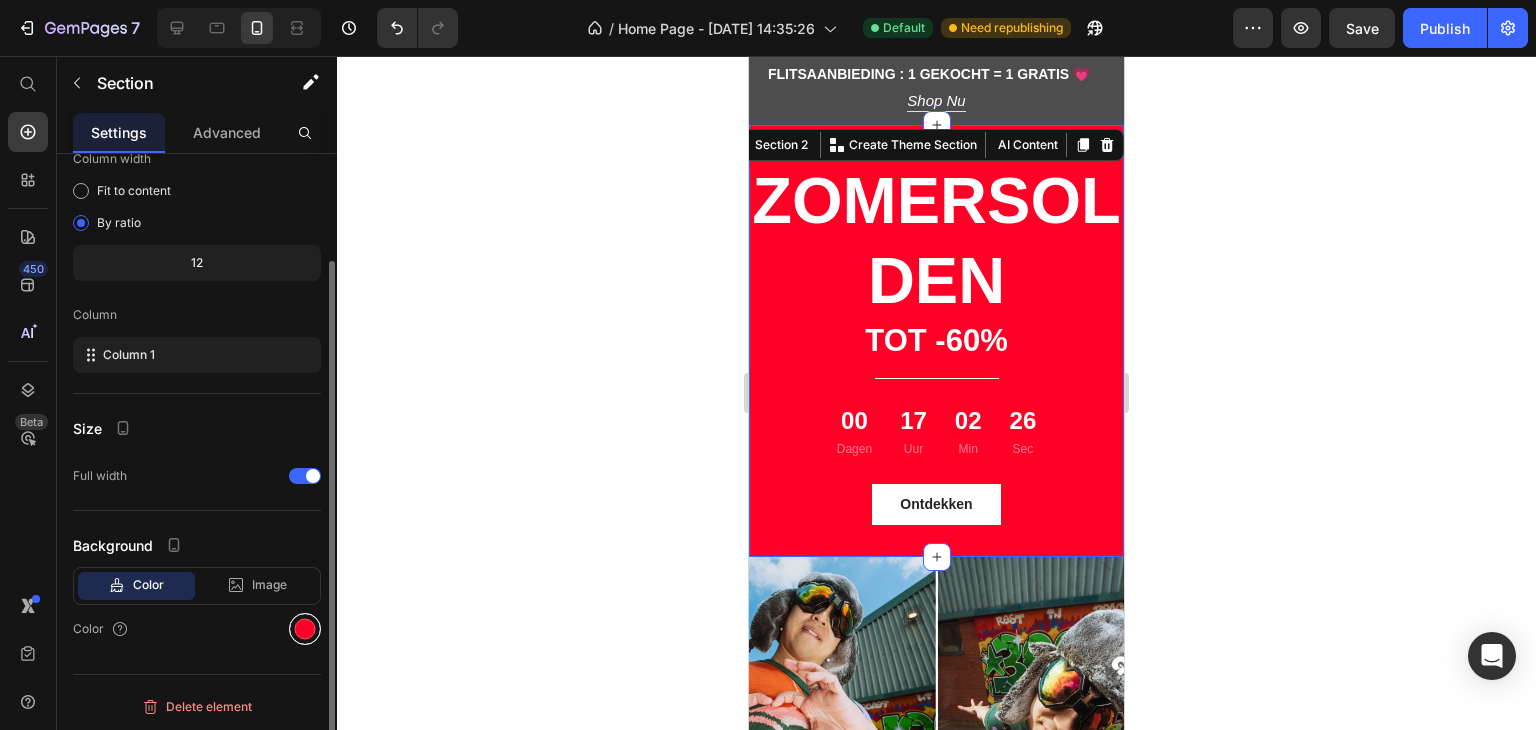 click at bounding box center [305, 629] 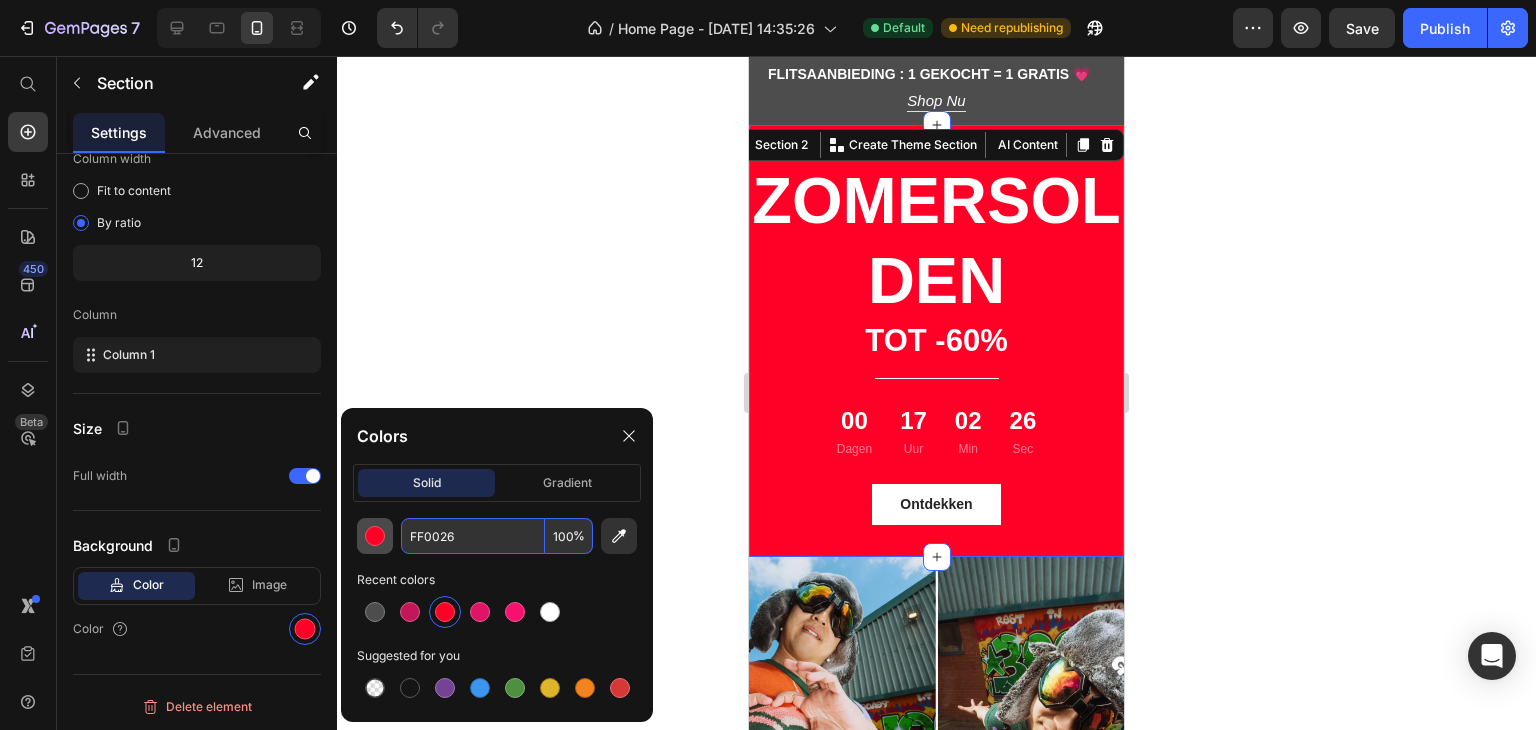 click at bounding box center [375, 536] 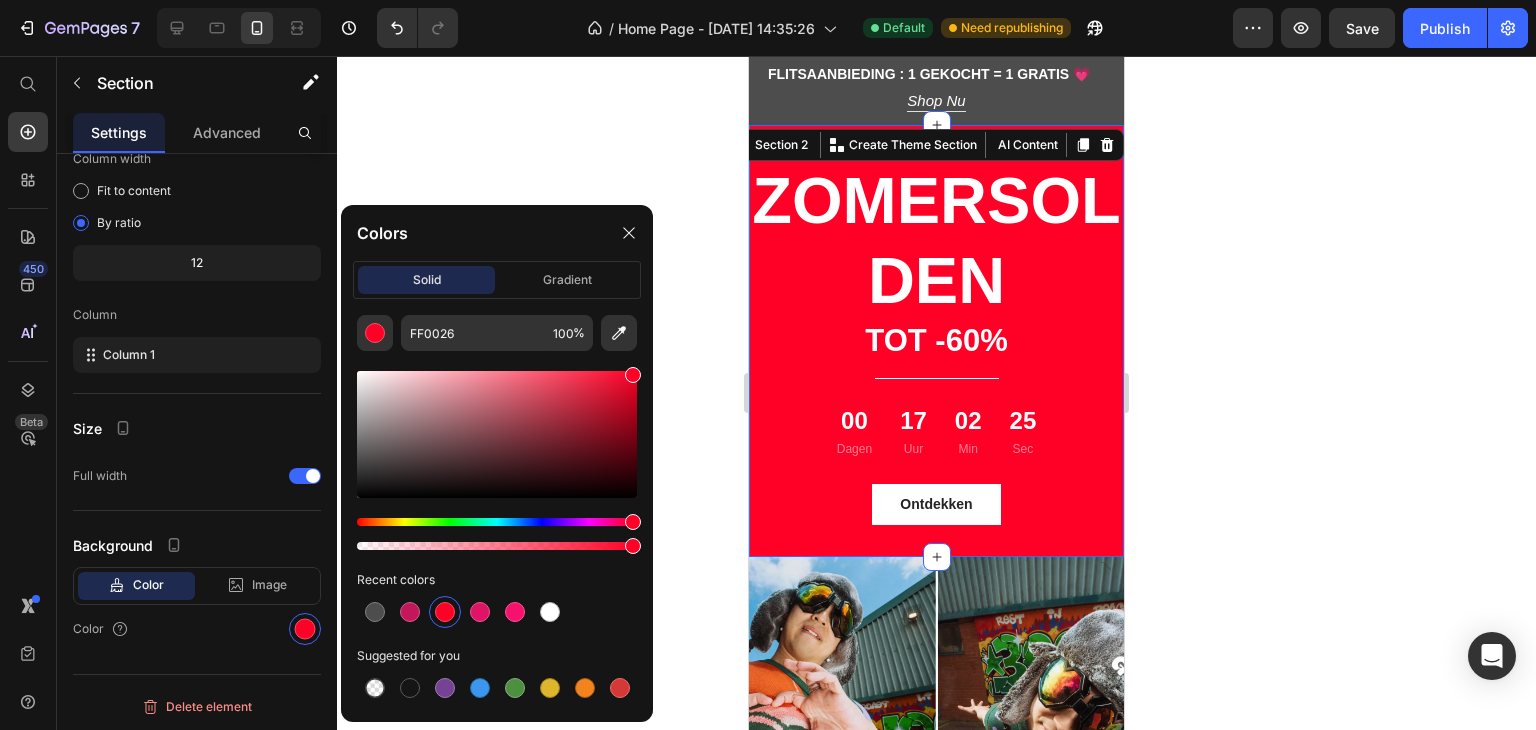 click at bounding box center [497, 434] 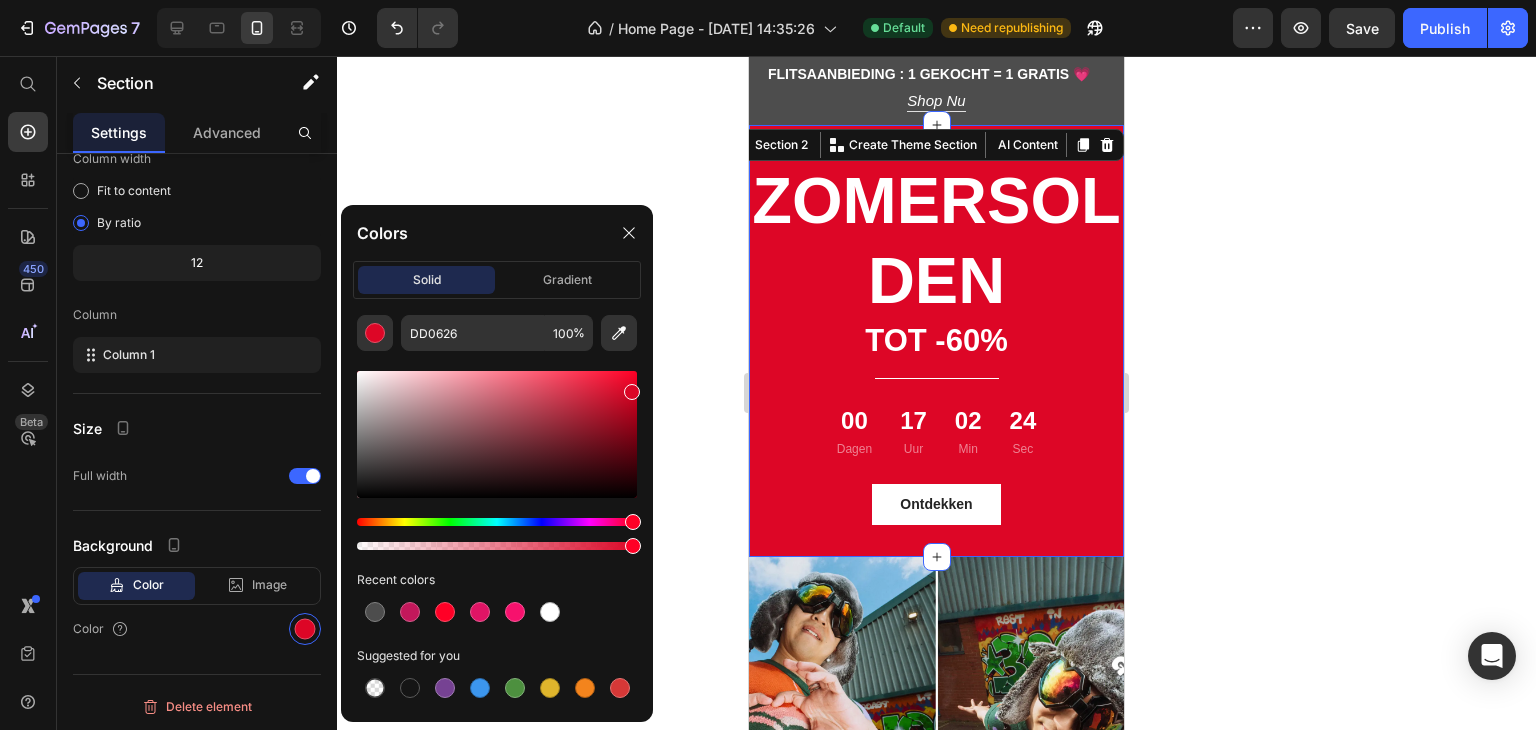 click at bounding box center [632, 392] 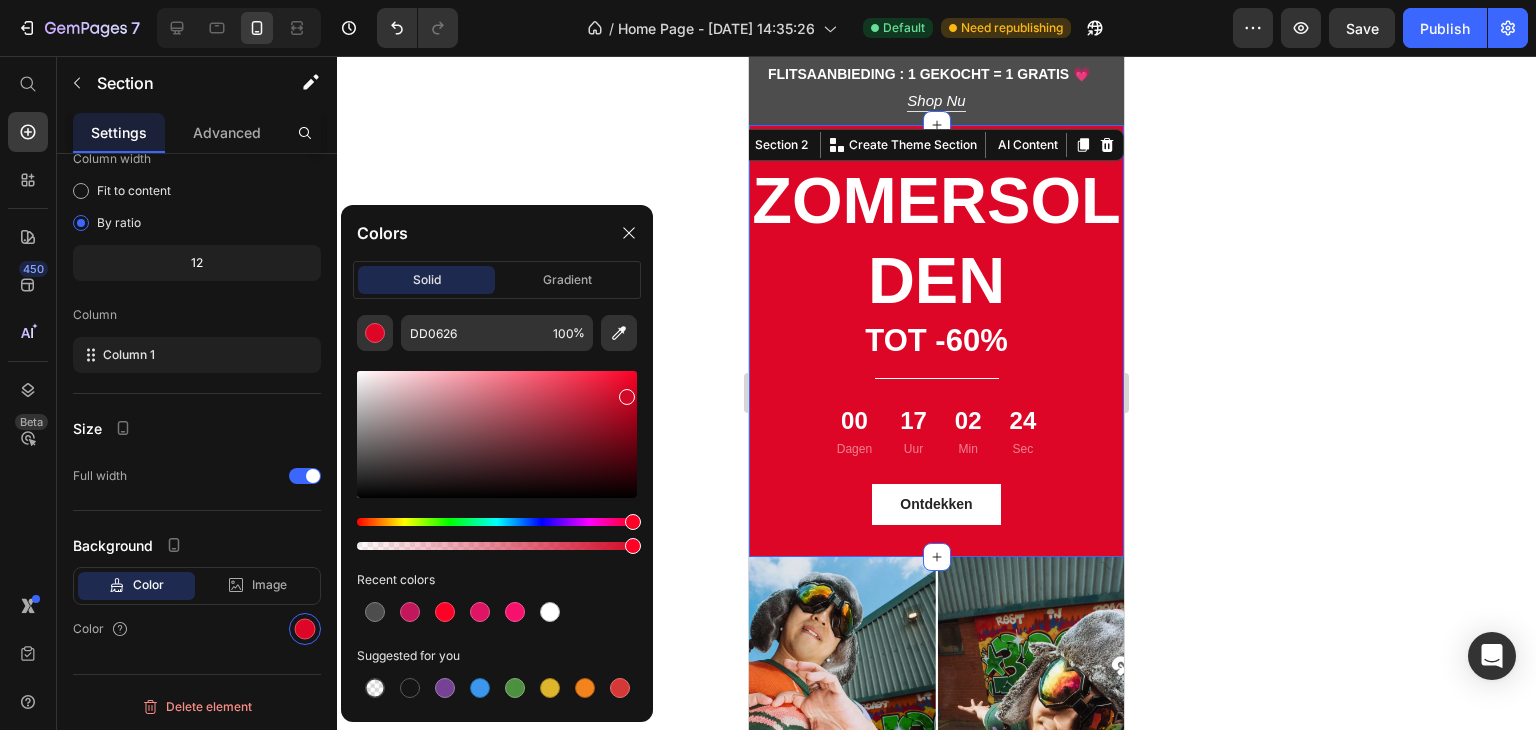 type on "D10A28" 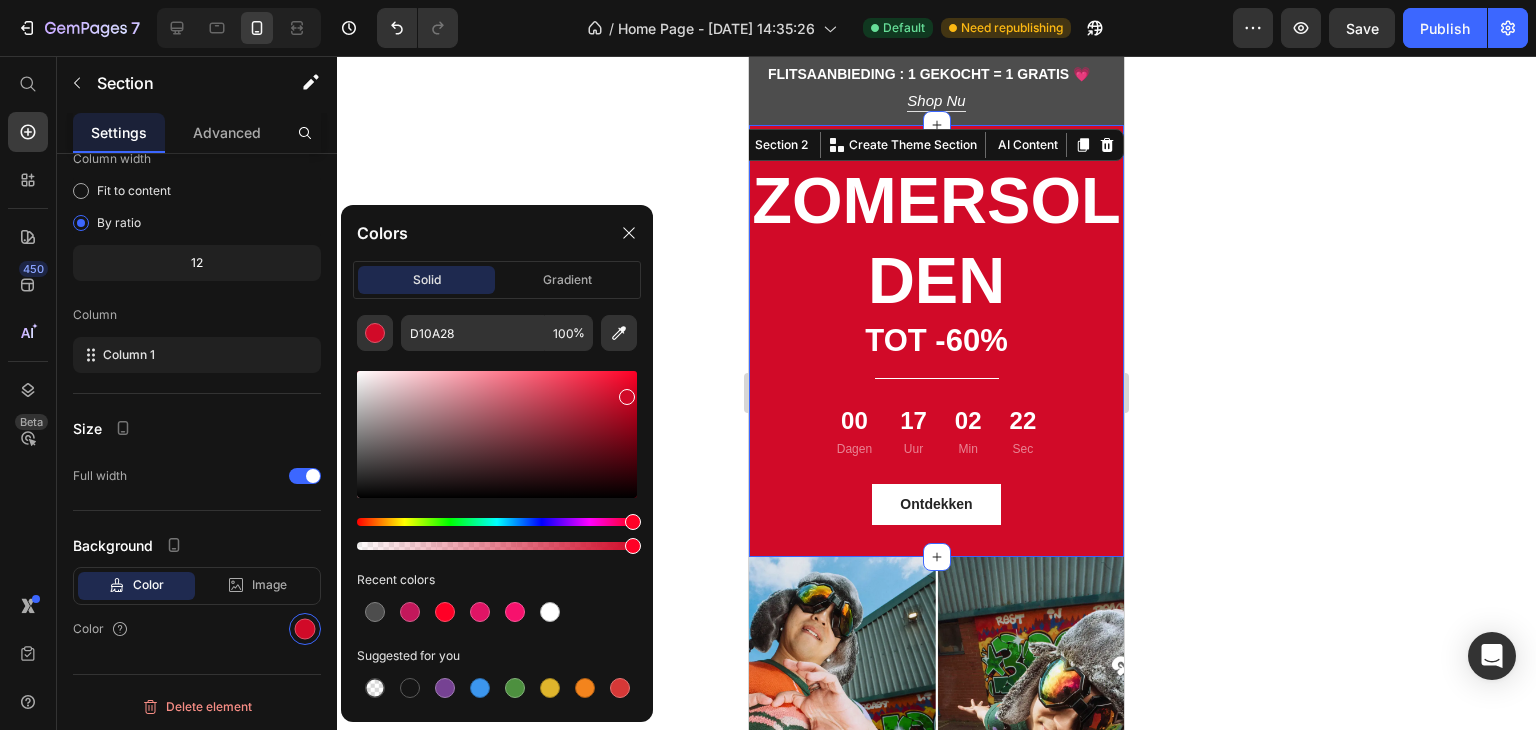 click 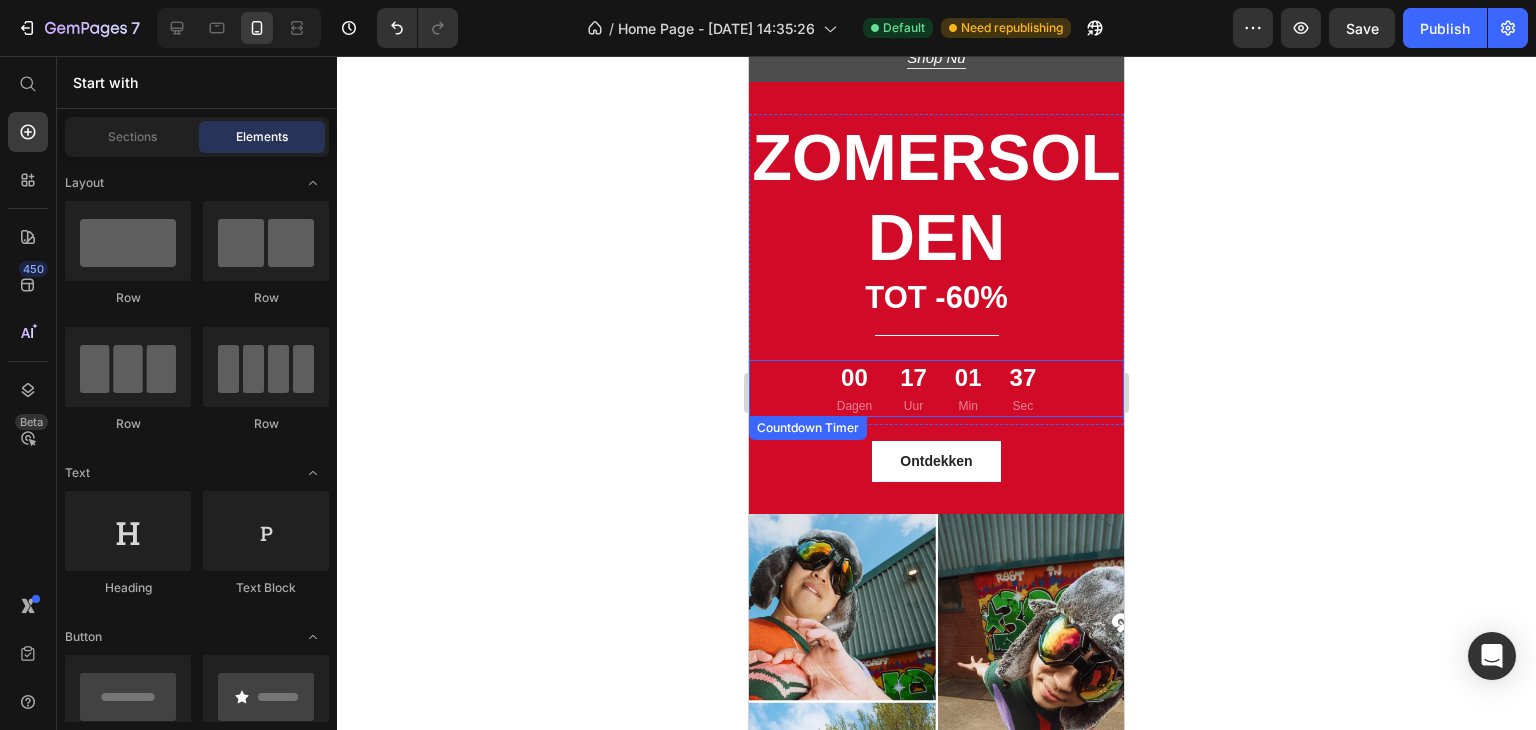 scroll, scrollTop: 0, scrollLeft: 0, axis: both 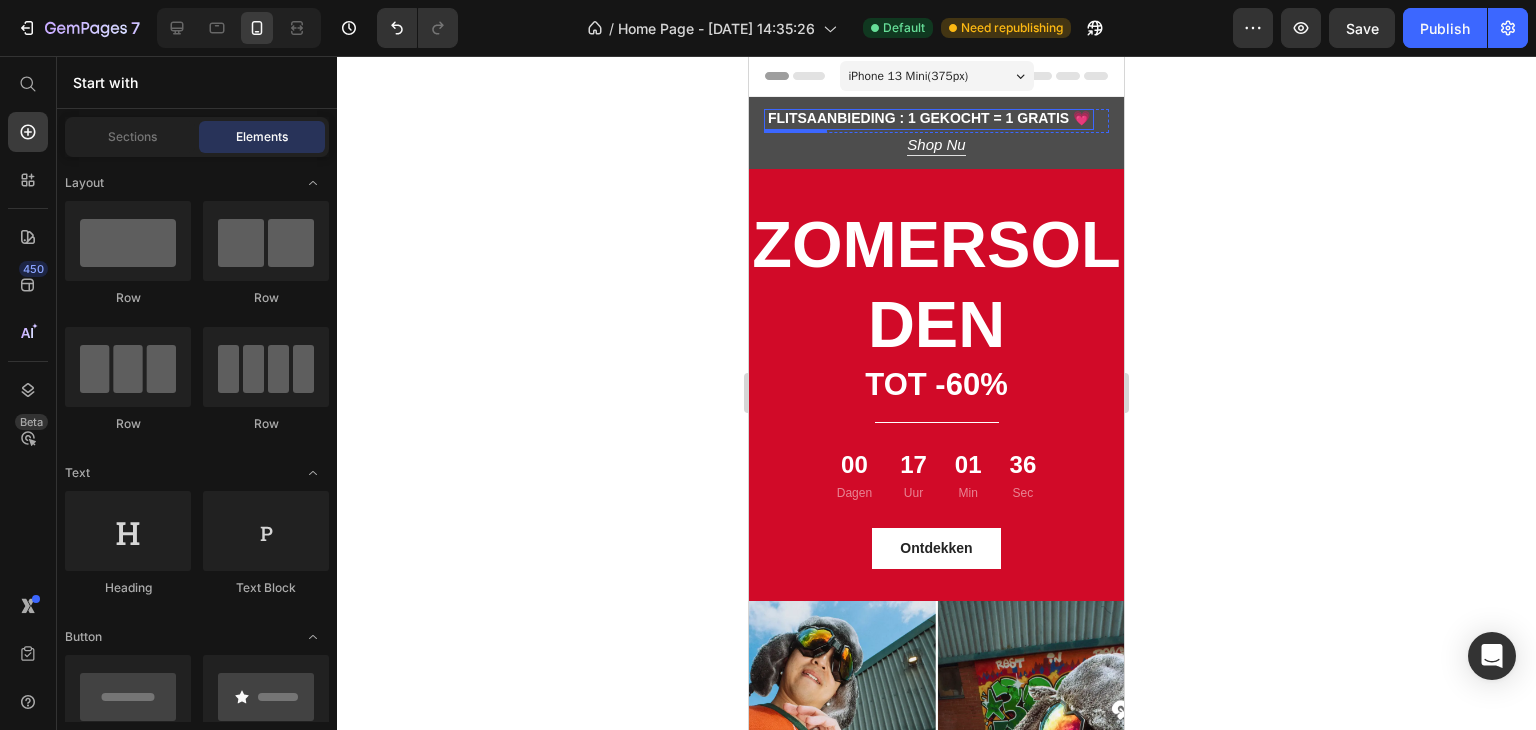click on "Flitsaanbieding : 1 gekocht = 1 gratis 💗" at bounding box center (929, 118) 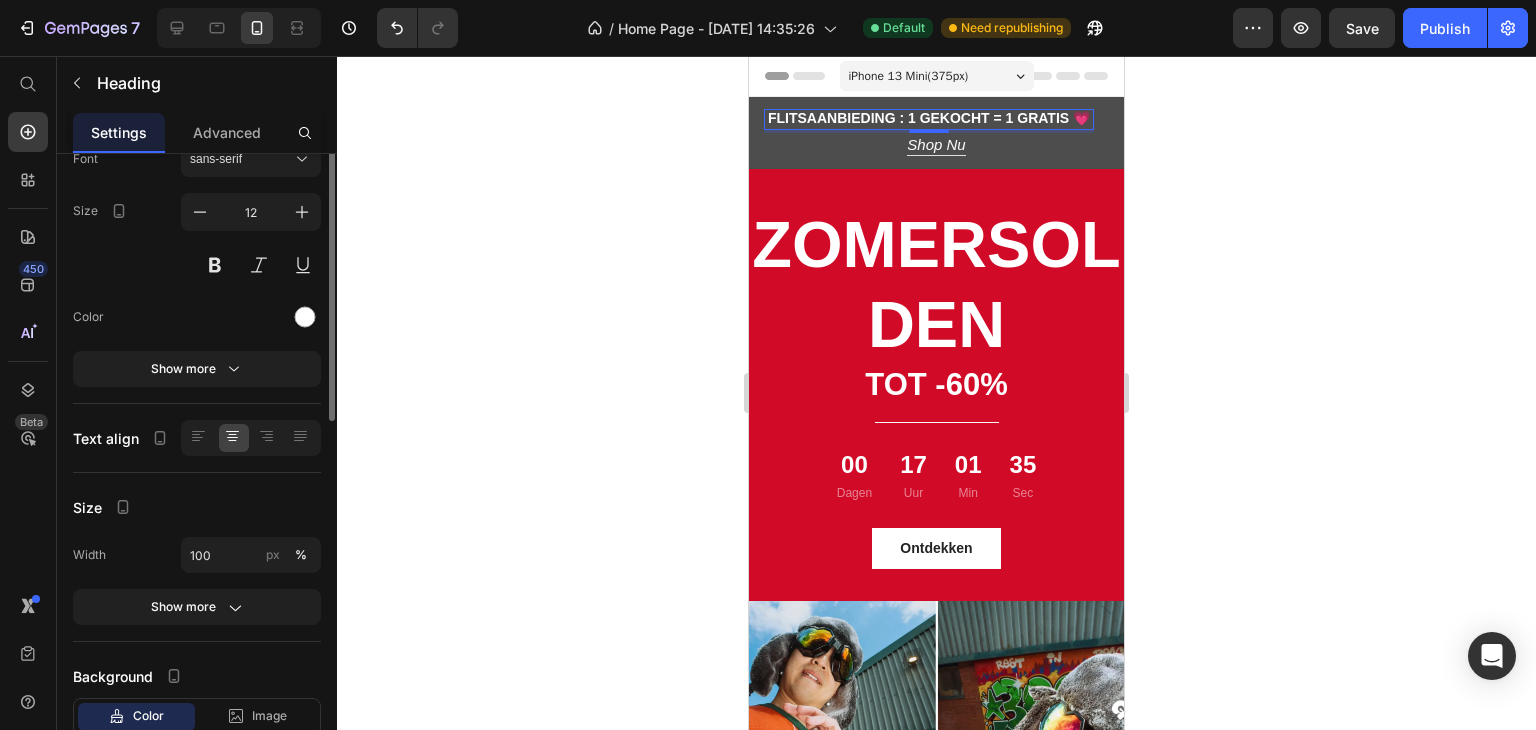 scroll, scrollTop: 0, scrollLeft: 0, axis: both 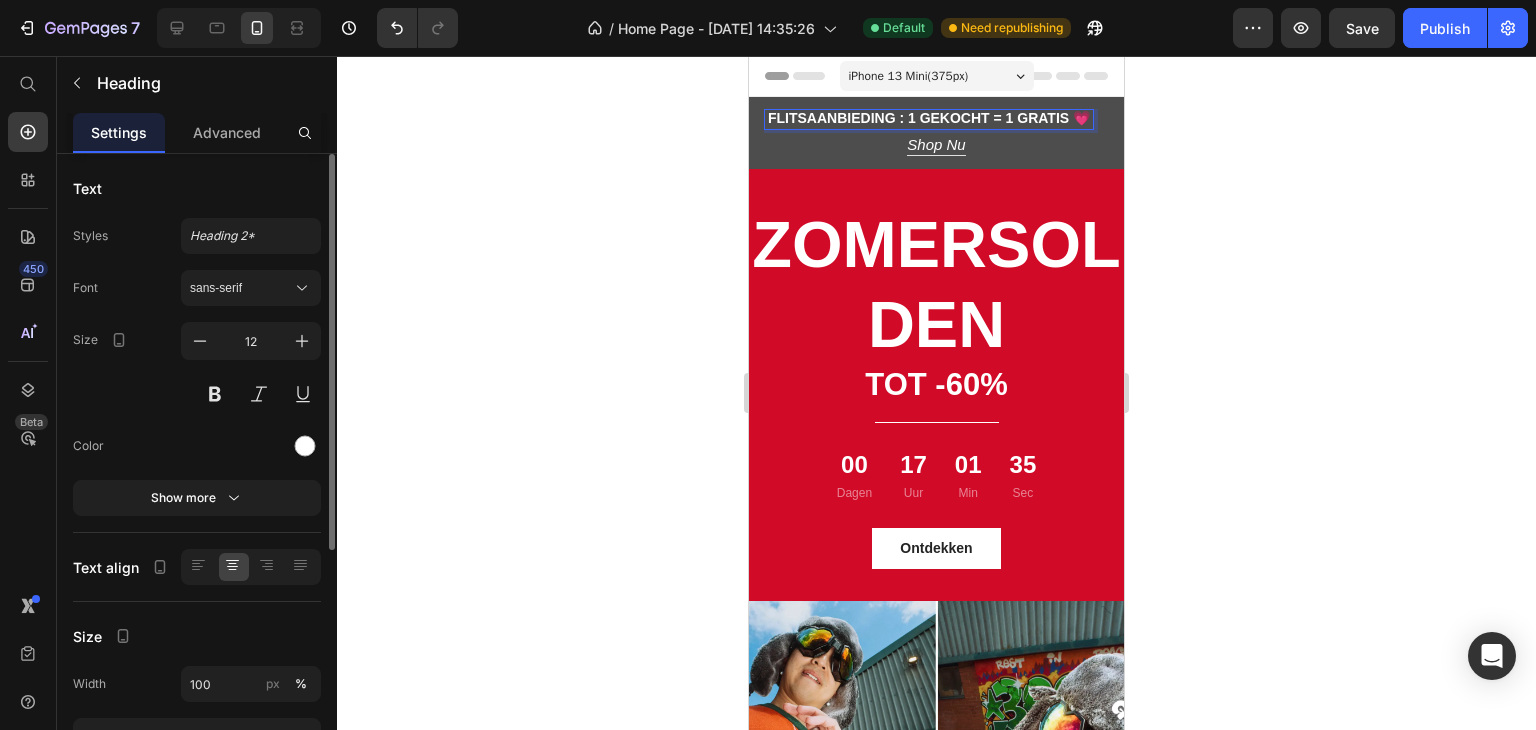 click on "Flitsaanbieding : 1 gekocht = 1 gratis 💗" at bounding box center (929, 118) 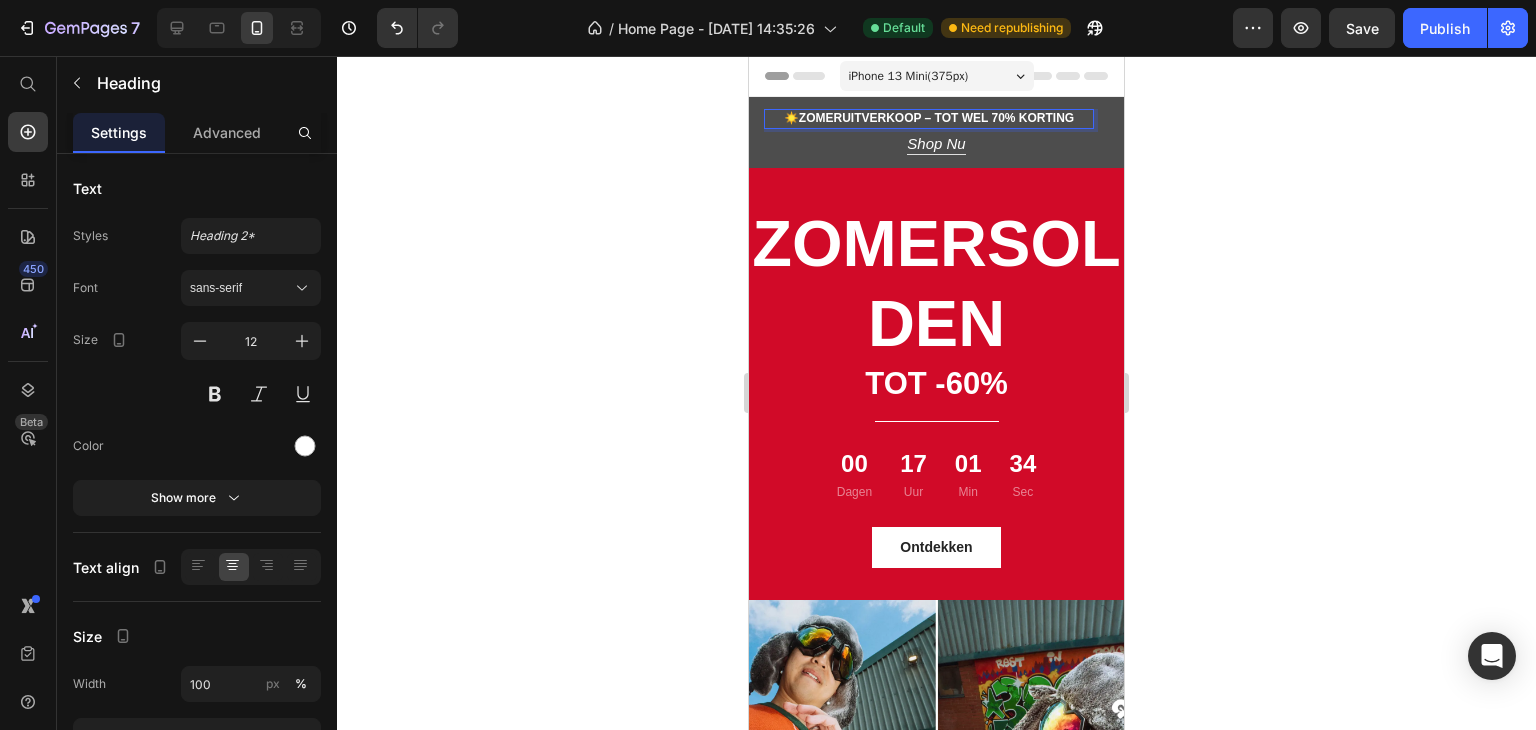 click on "Zomeruitverkoop – Tot wel 70% korting" at bounding box center (936, 118) 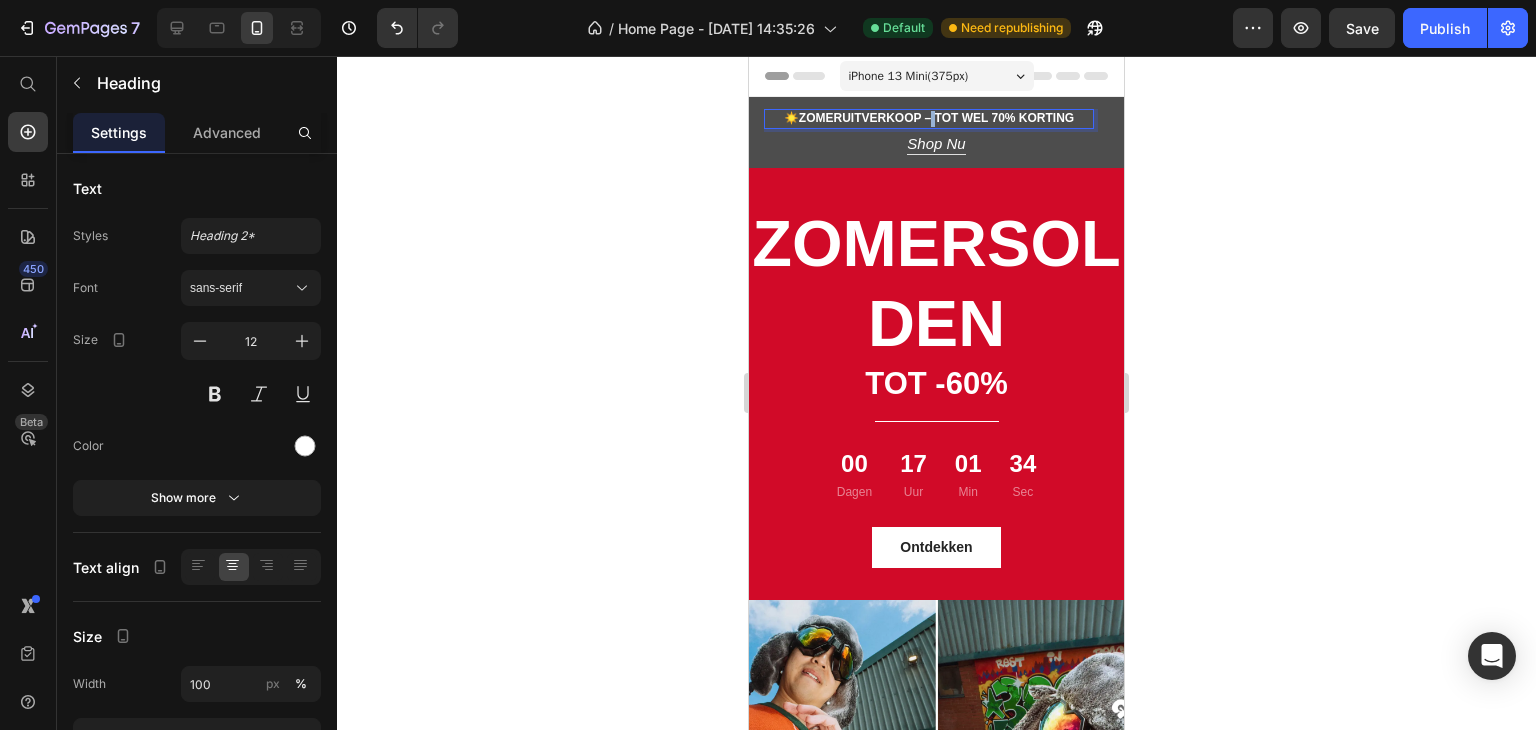 click on "Zomeruitverkoop – Tot wel 70% korting" at bounding box center (936, 118) 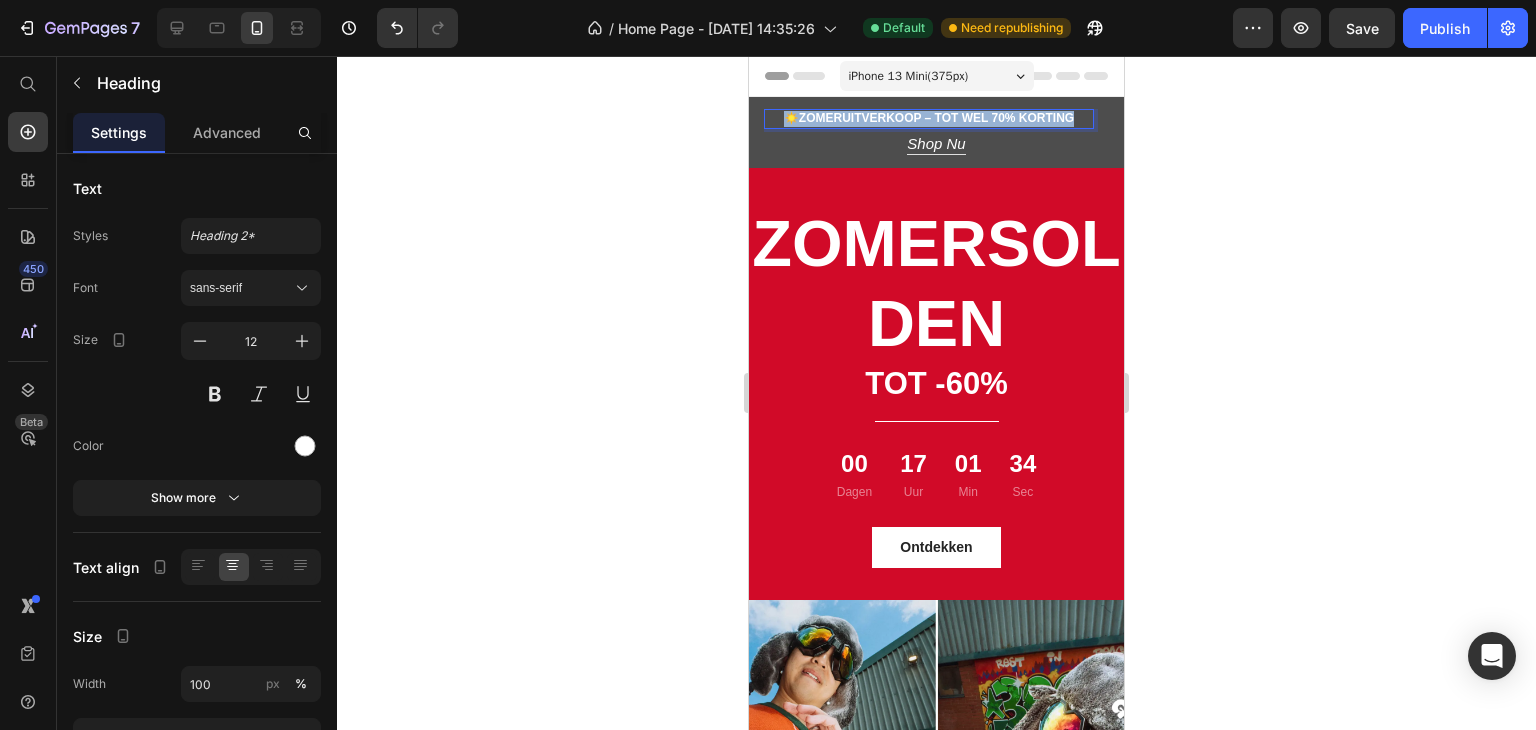 click on "Zomeruitverkoop – Tot wel 70% korting" at bounding box center (936, 118) 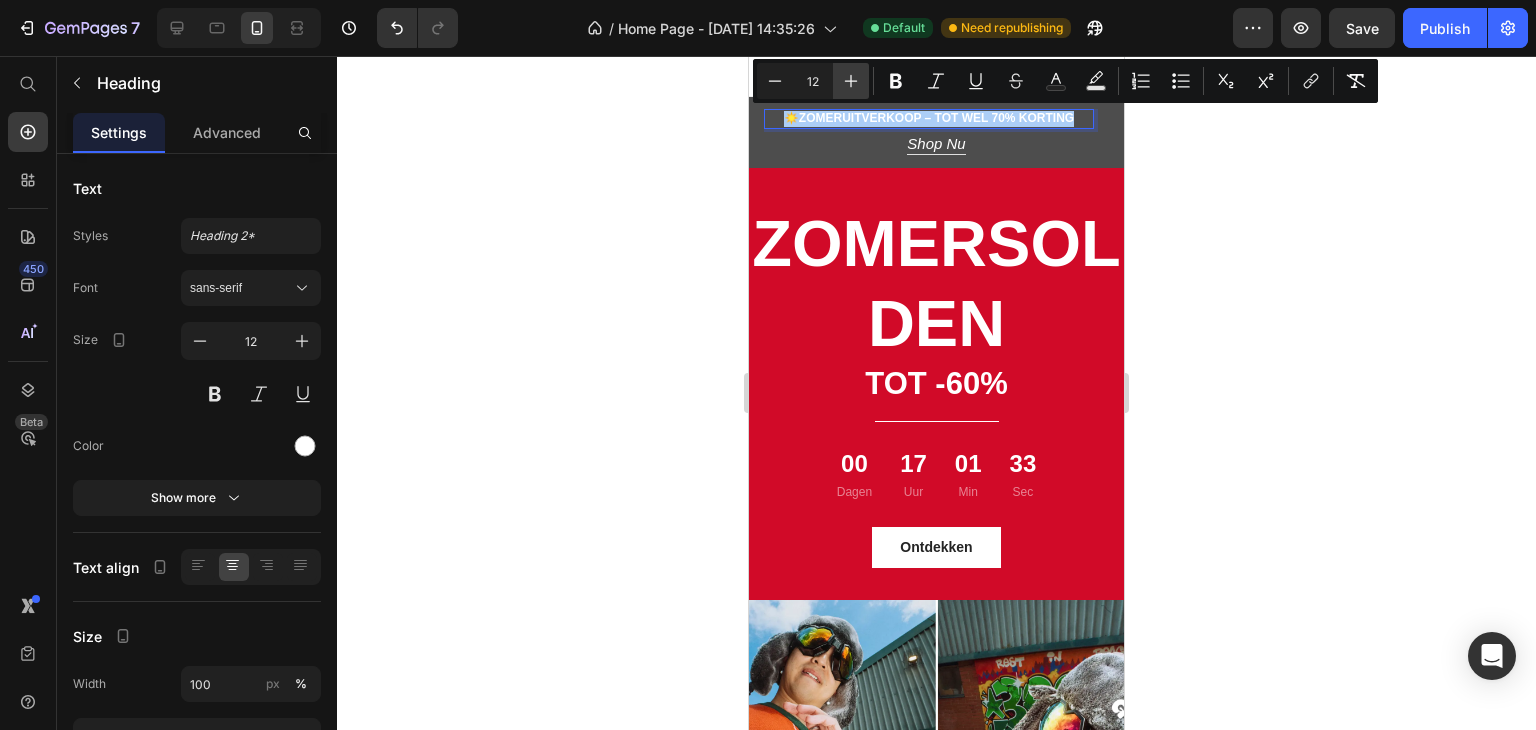 click 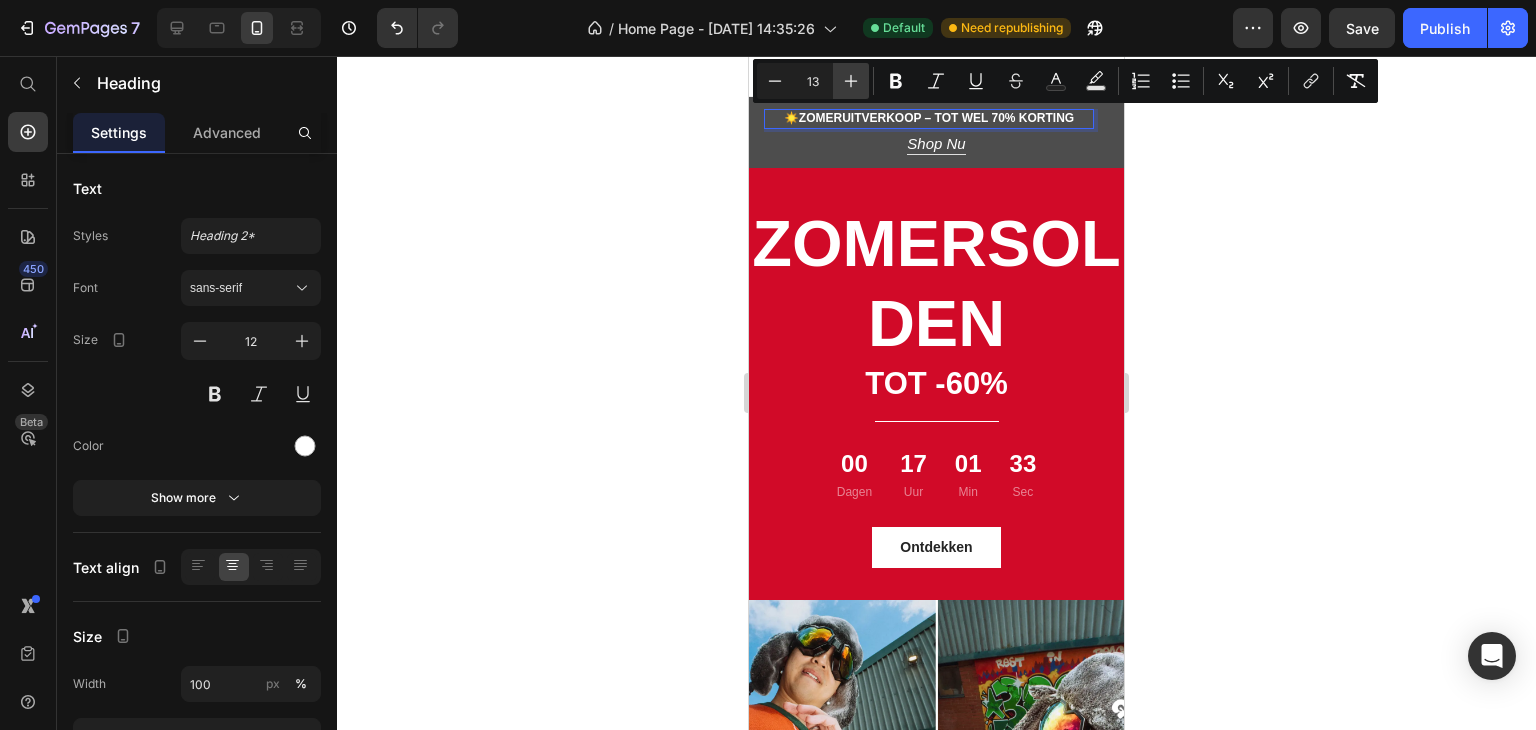 click 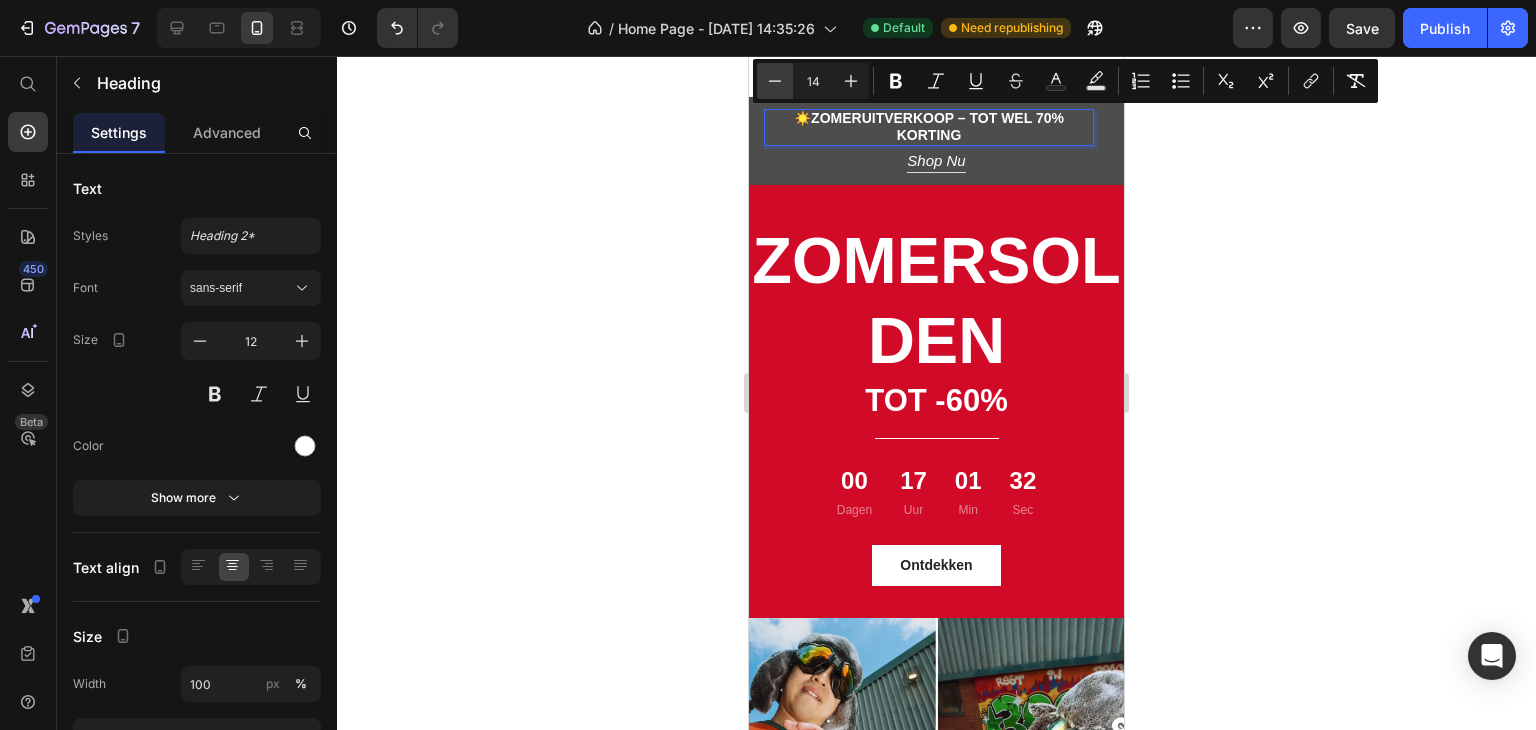 click on "Minus" at bounding box center [775, 81] 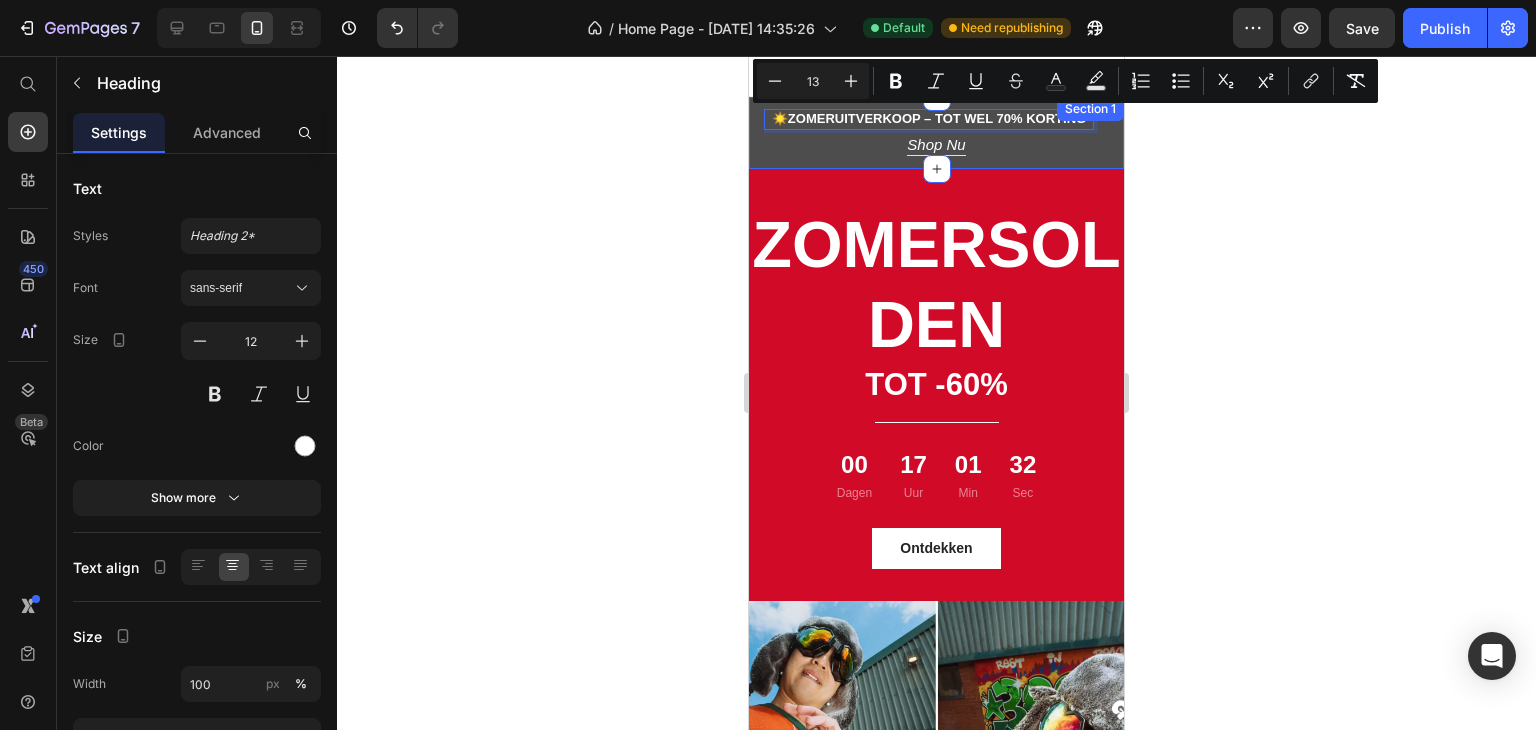 click 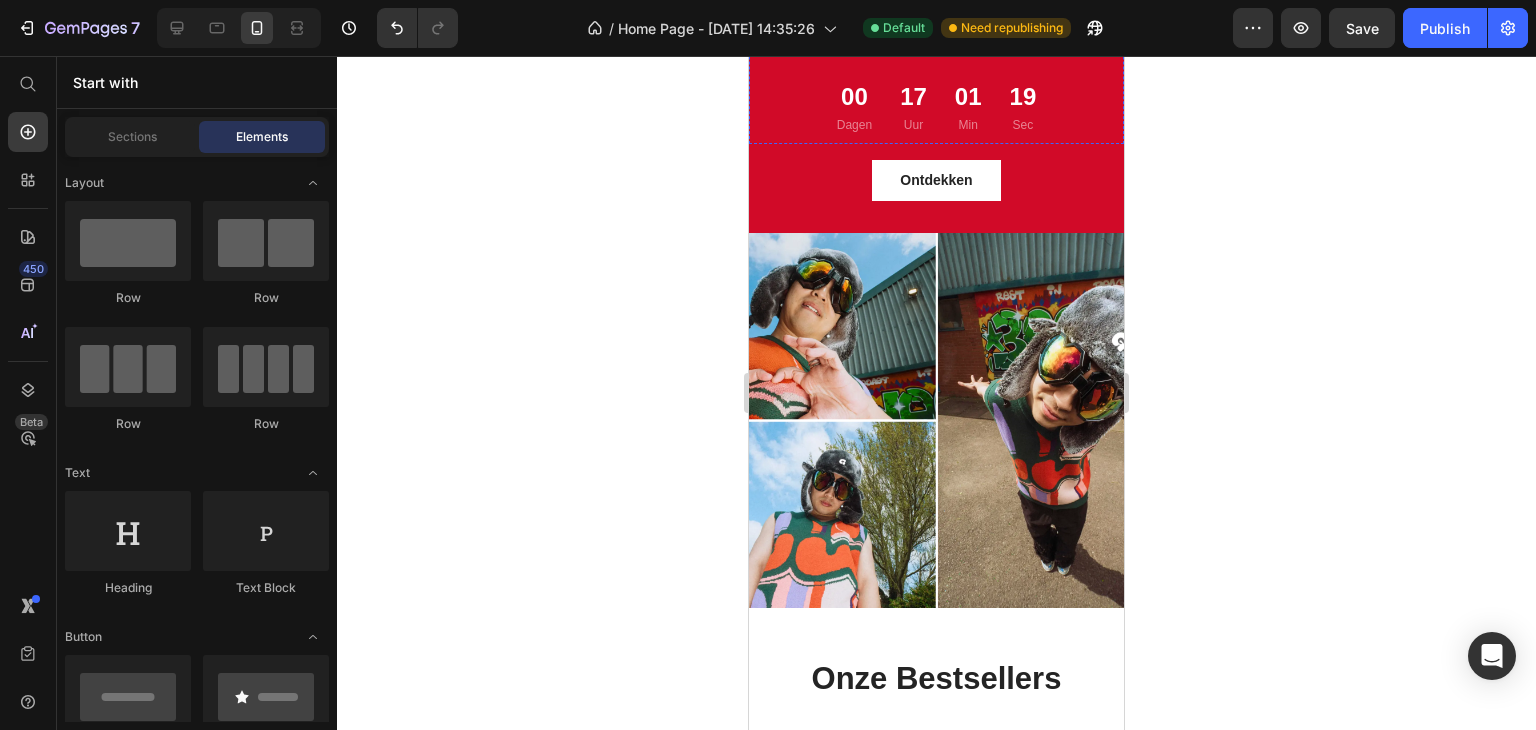 scroll, scrollTop: 0, scrollLeft: 0, axis: both 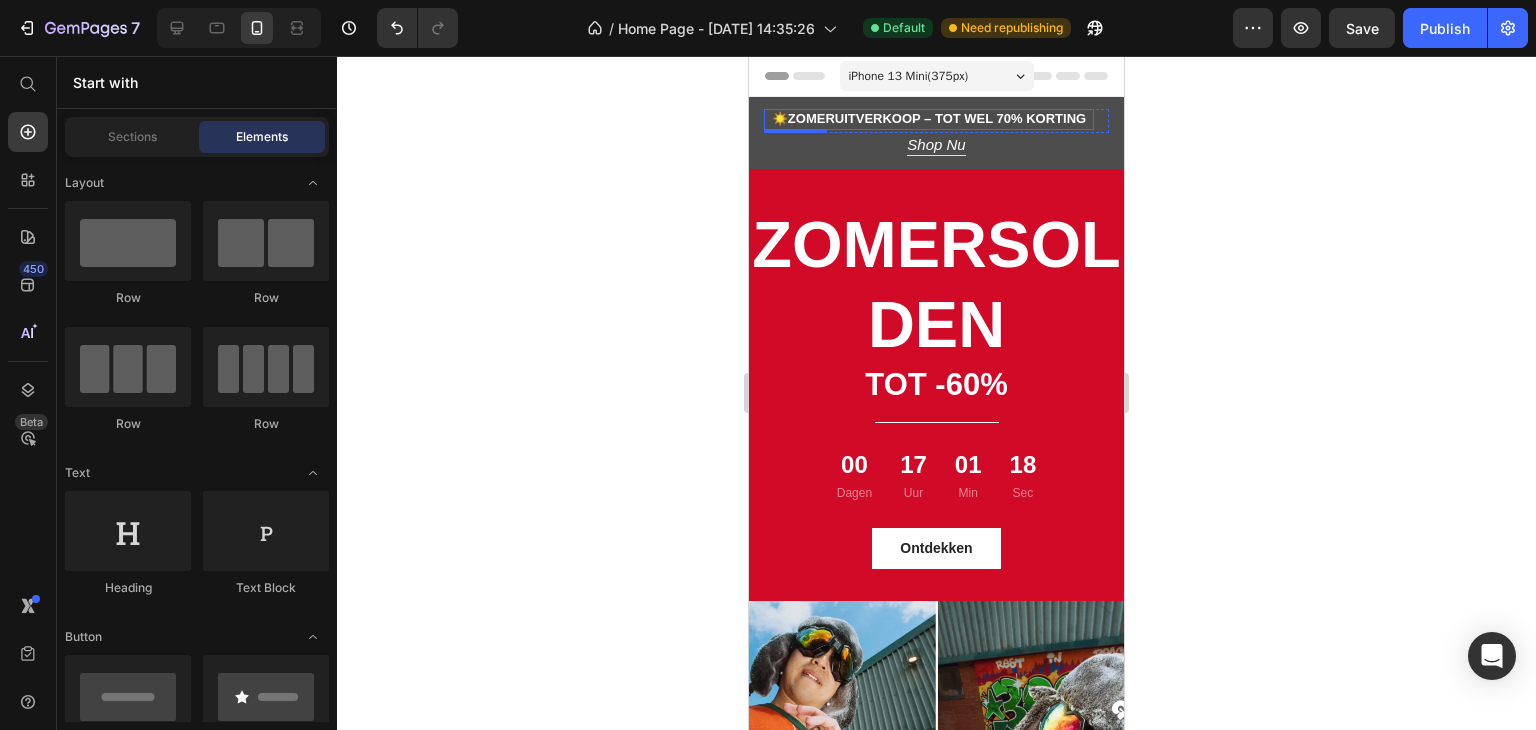 click on "Zomeruitverkoop – Tot wel 70% korting" at bounding box center (937, 118) 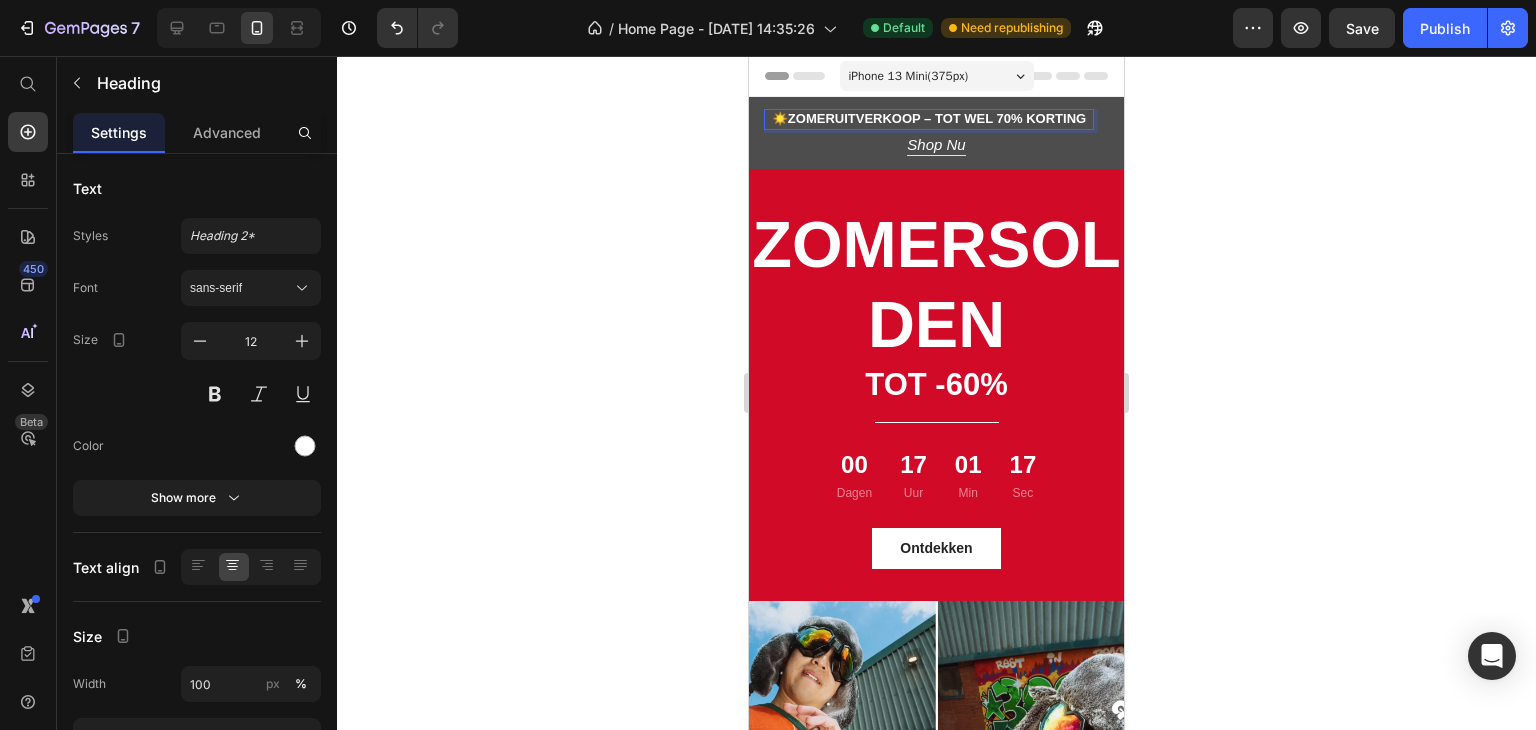 drag, startPoint x: 790, startPoint y: 112, endPoint x: 772, endPoint y: 114, distance: 18.110771 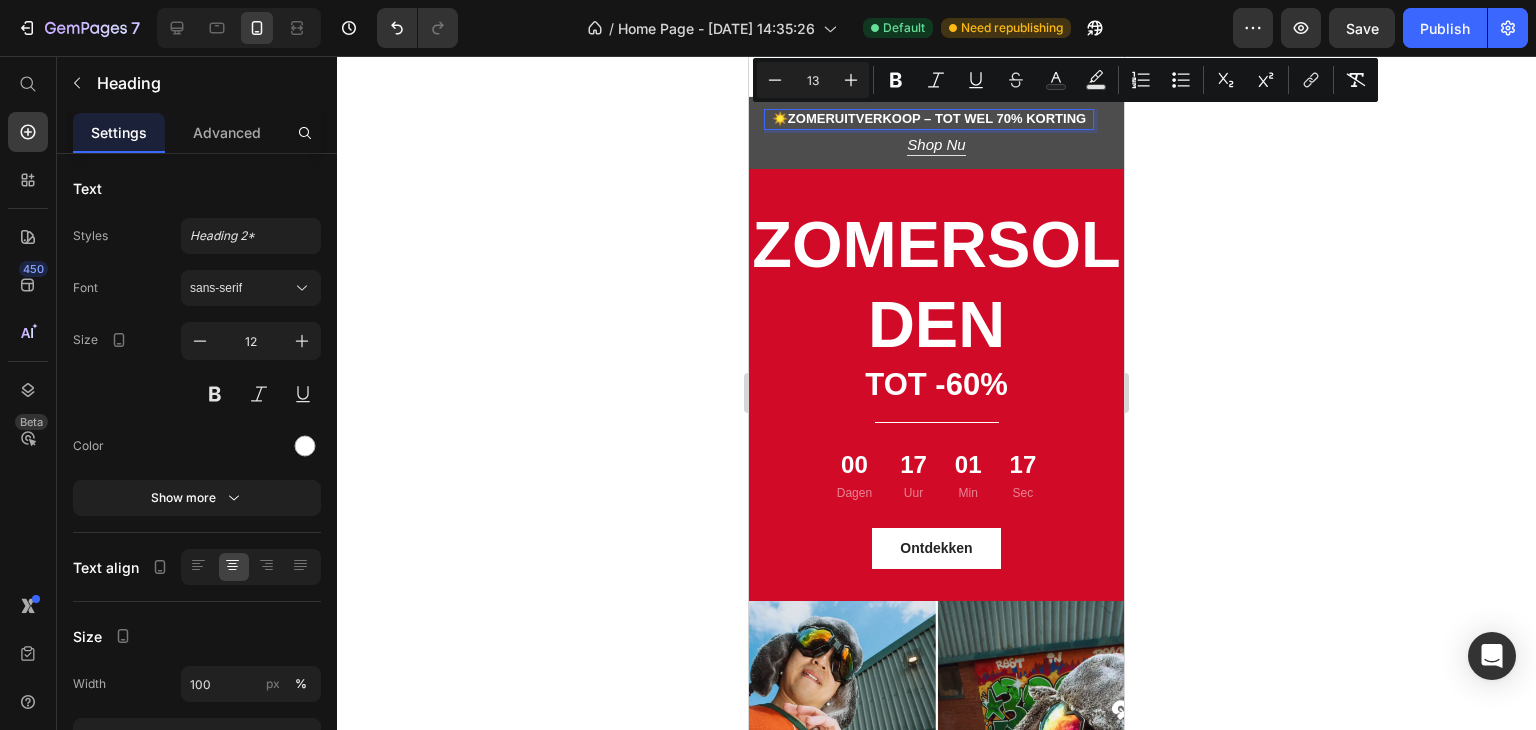 click on "☀️  Zomeruitverkoop – Tot wel 70% korting" at bounding box center (929, 118) 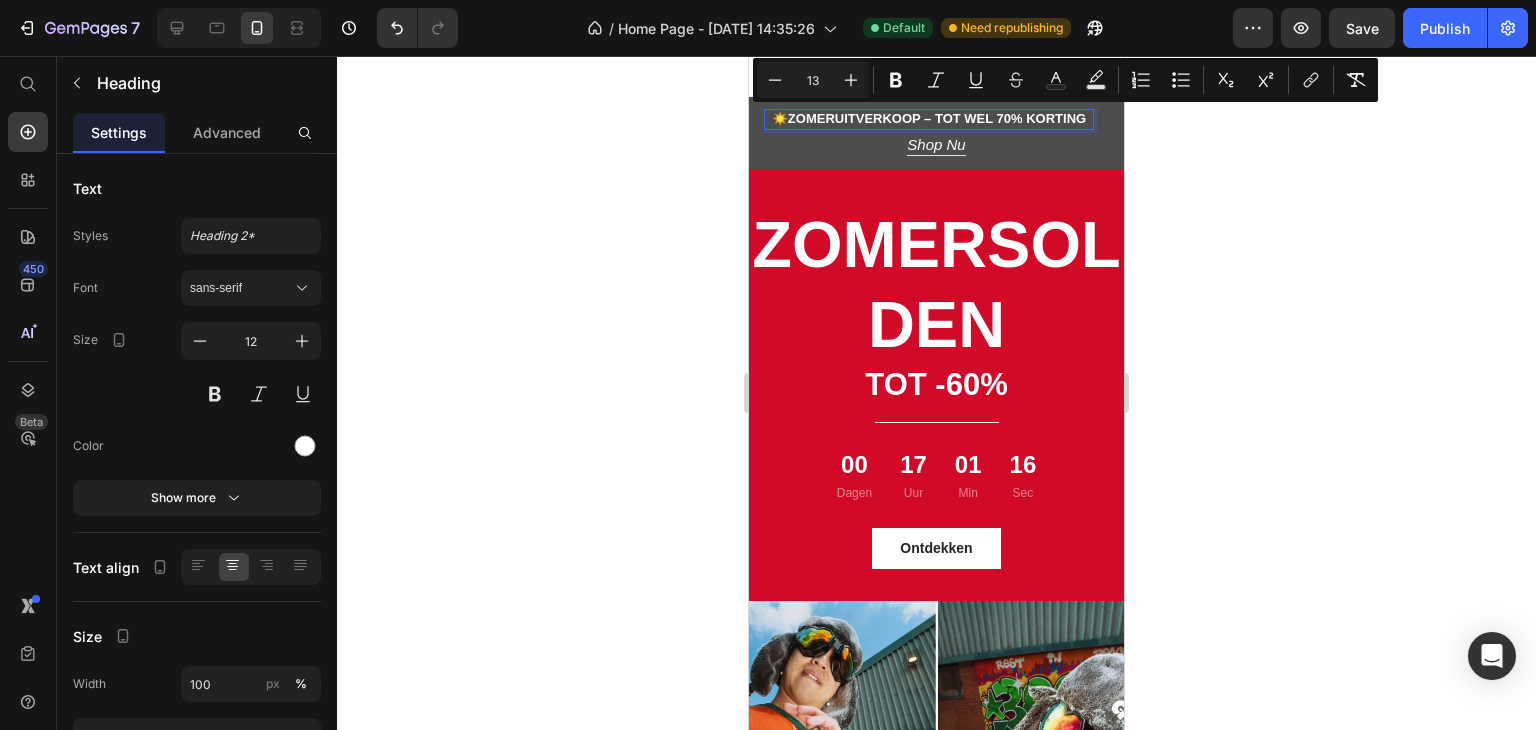 click on "☀️  Zomeruitverkoop – Tot wel 70% korting" at bounding box center (929, 118) 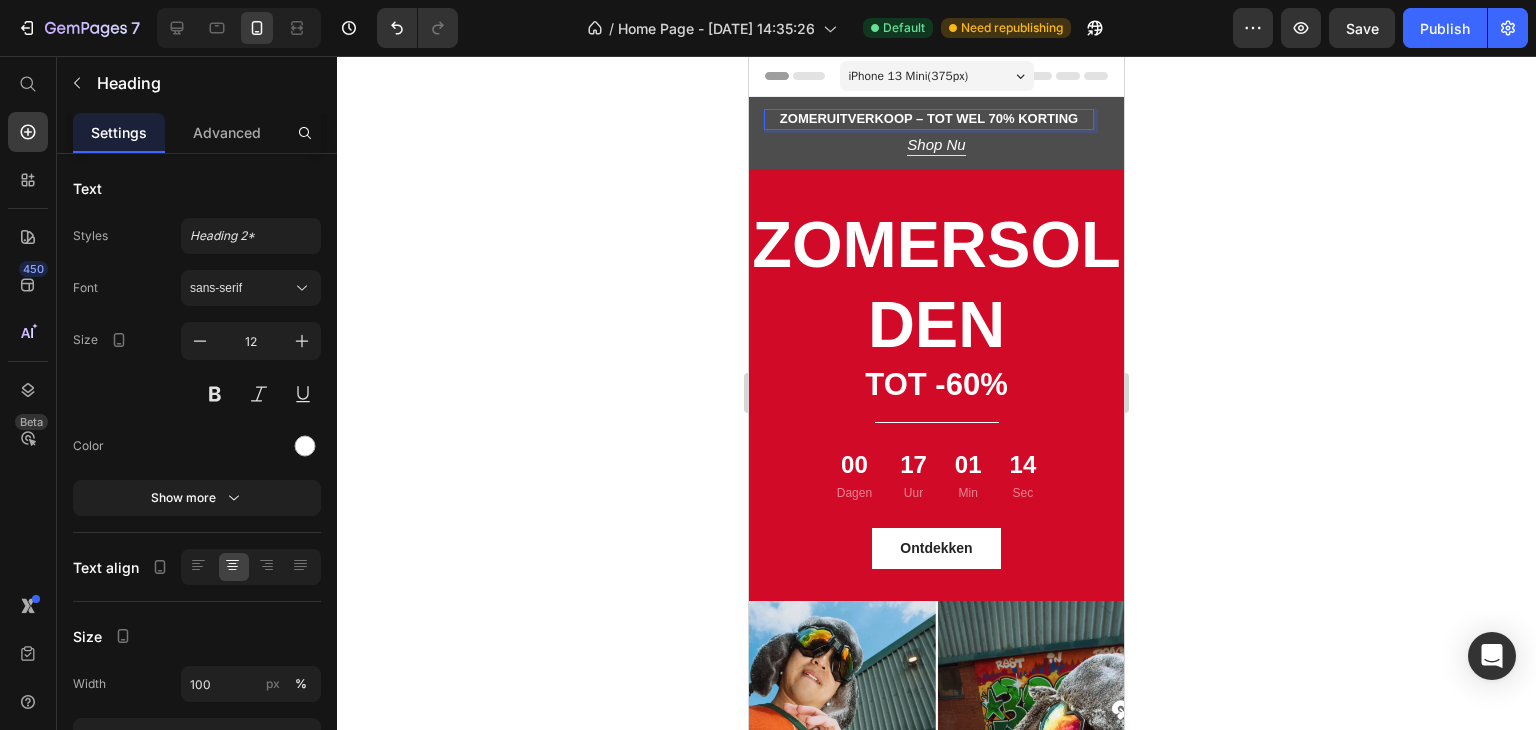 click on "Zomeruitverkoop – Tot wel 70% korting" at bounding box center [929, 119] 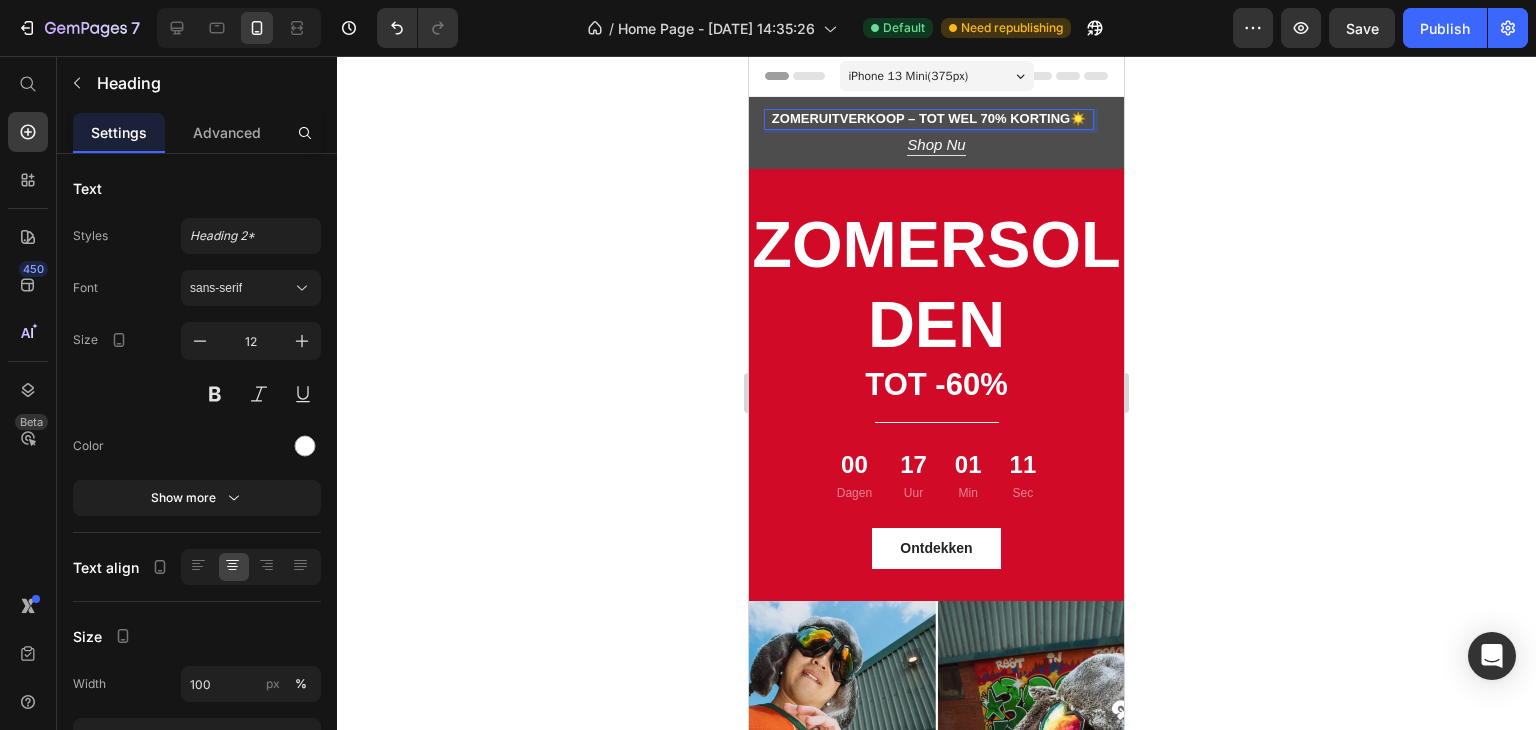 click on "Zomeruitverkoop – Tot wel 70% korting ☀️" at bounding box center (929, 118) 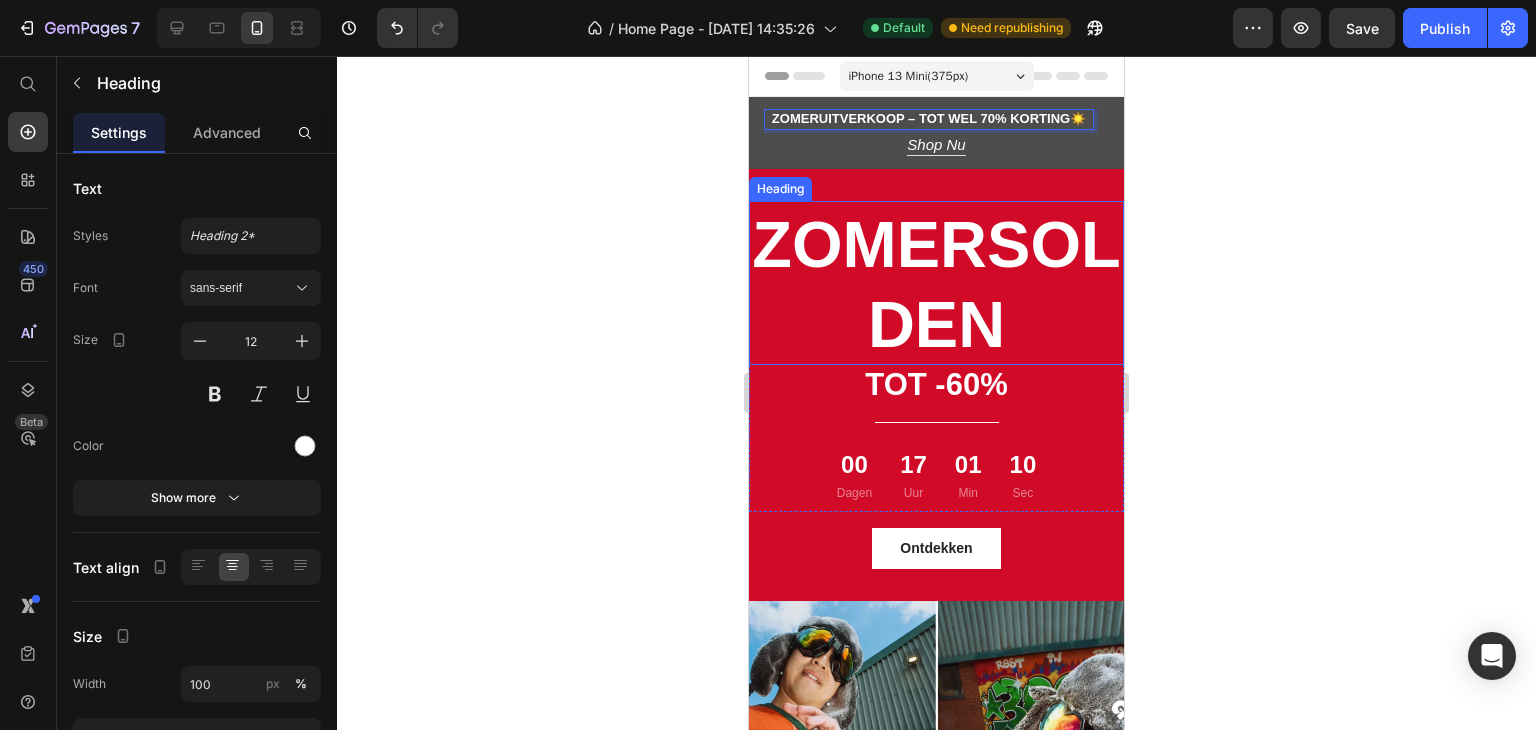 click 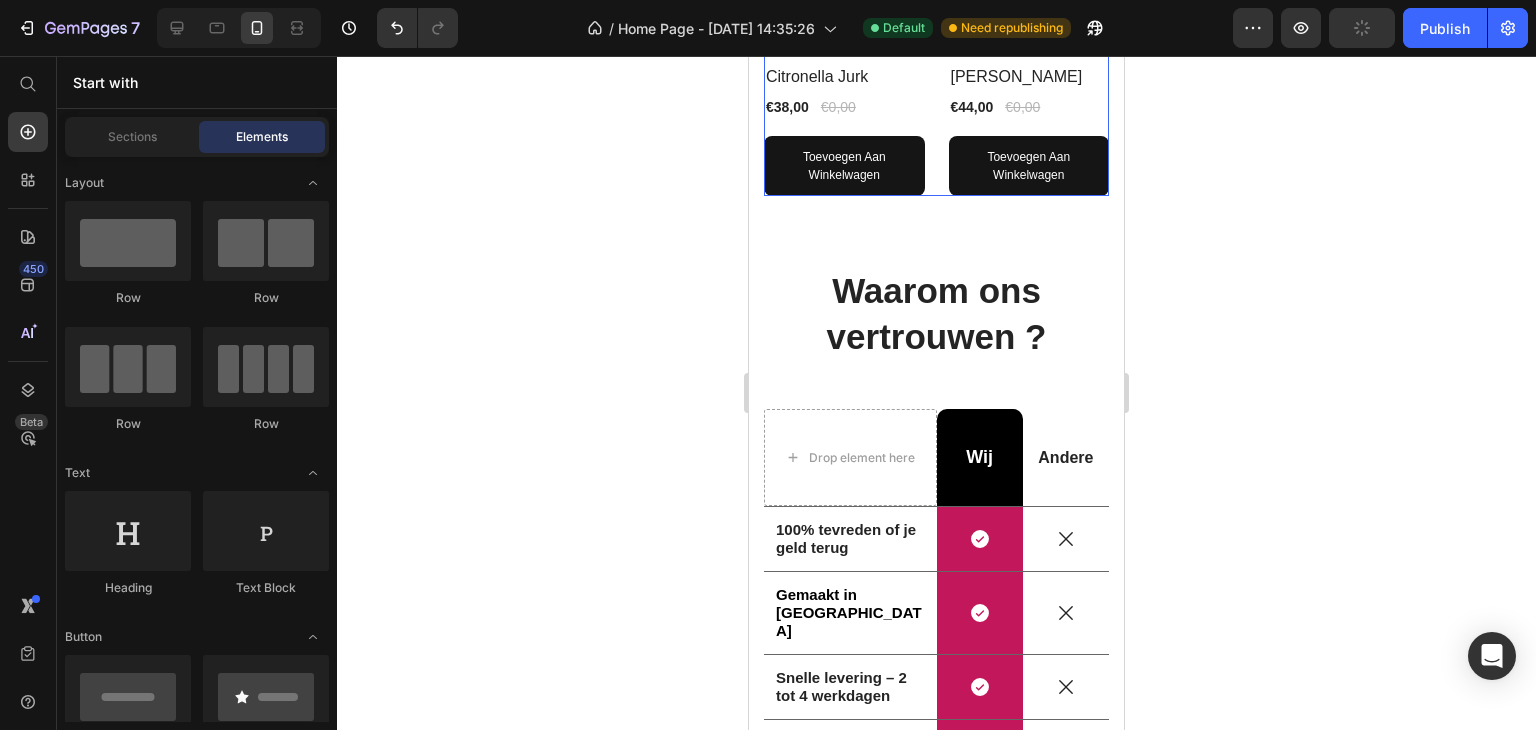 scroll, scrollTop: 1654, scrollLeft: 0, axis: vertical 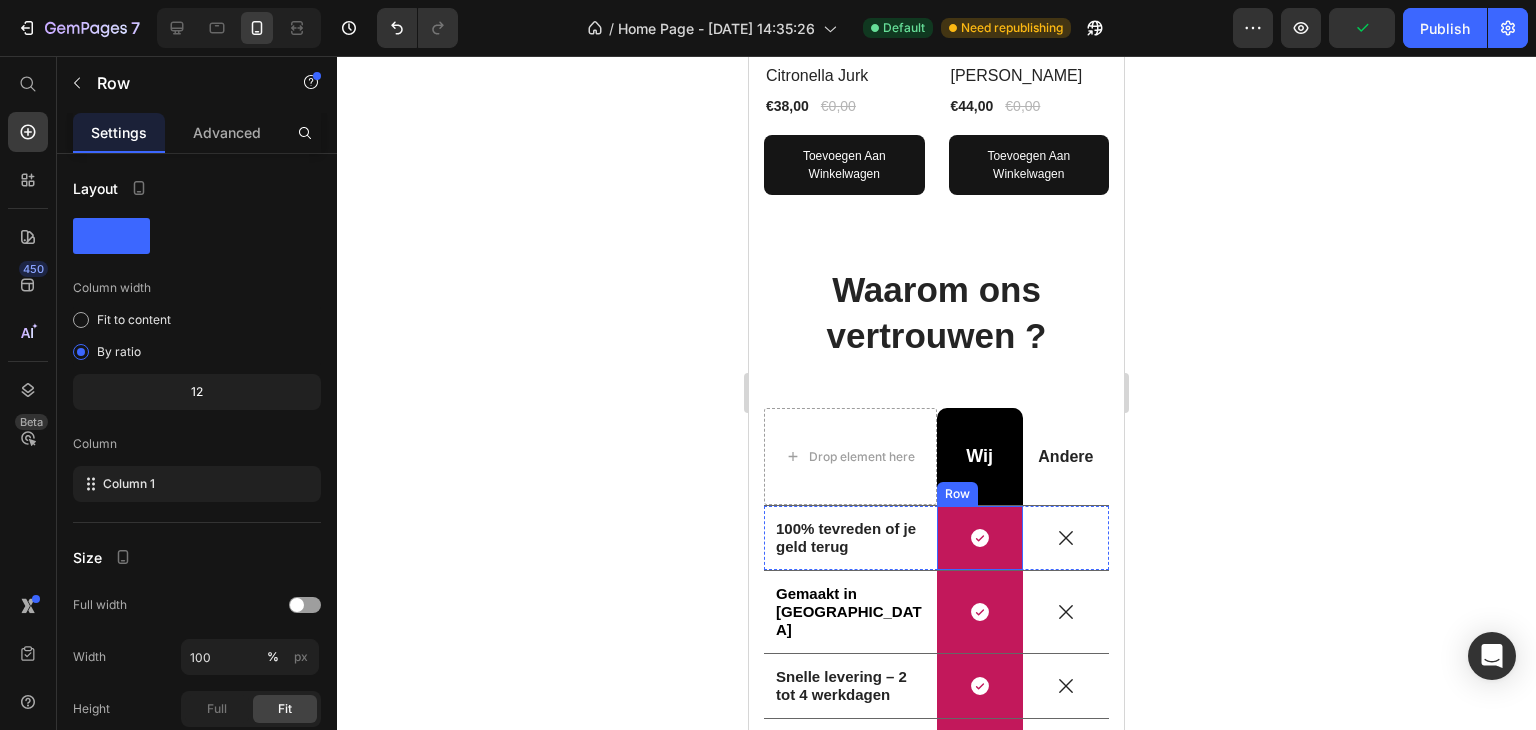 click on "Icon Row" at bounding box center (980, 538) 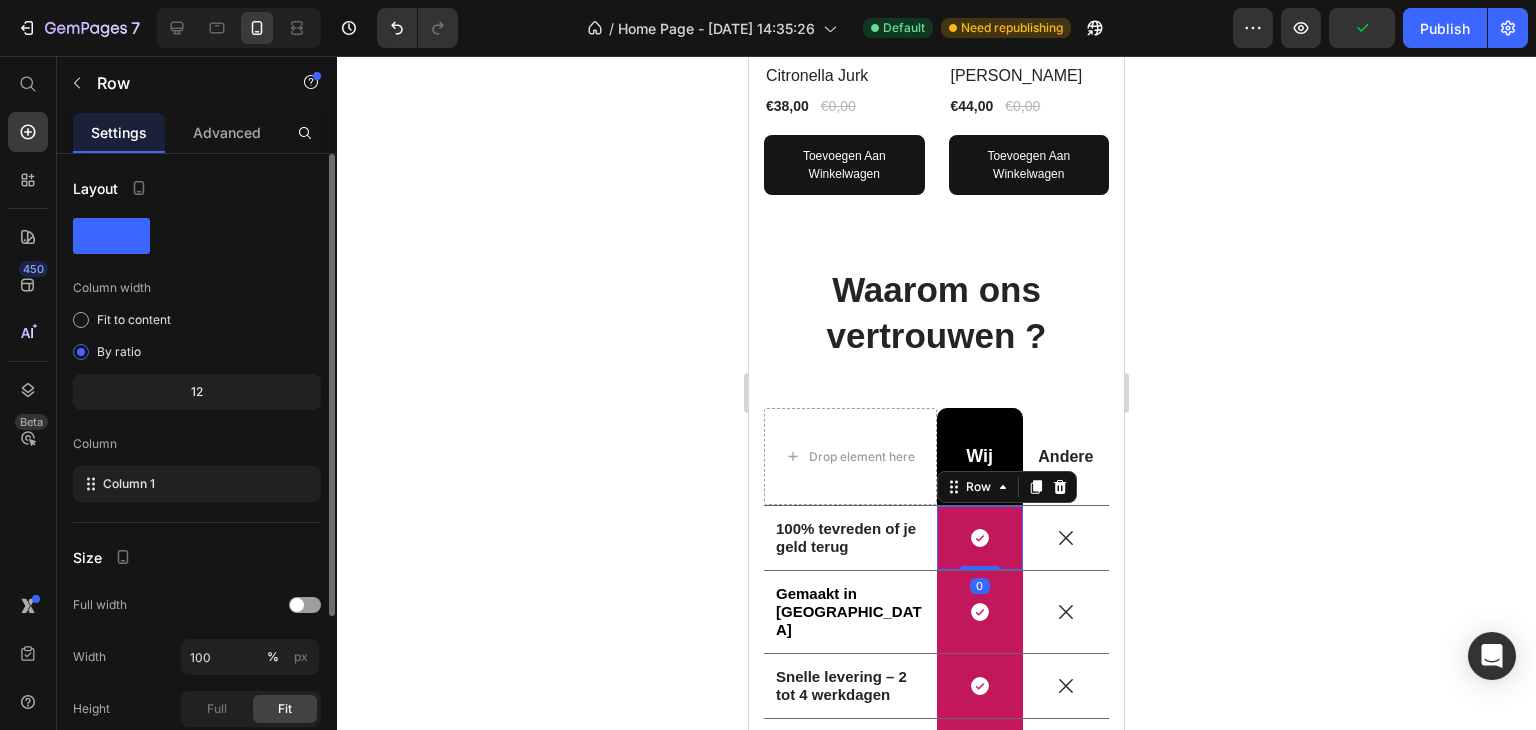 scroll, scrollTop: 233, scrollLeft: 0, axis: vertical 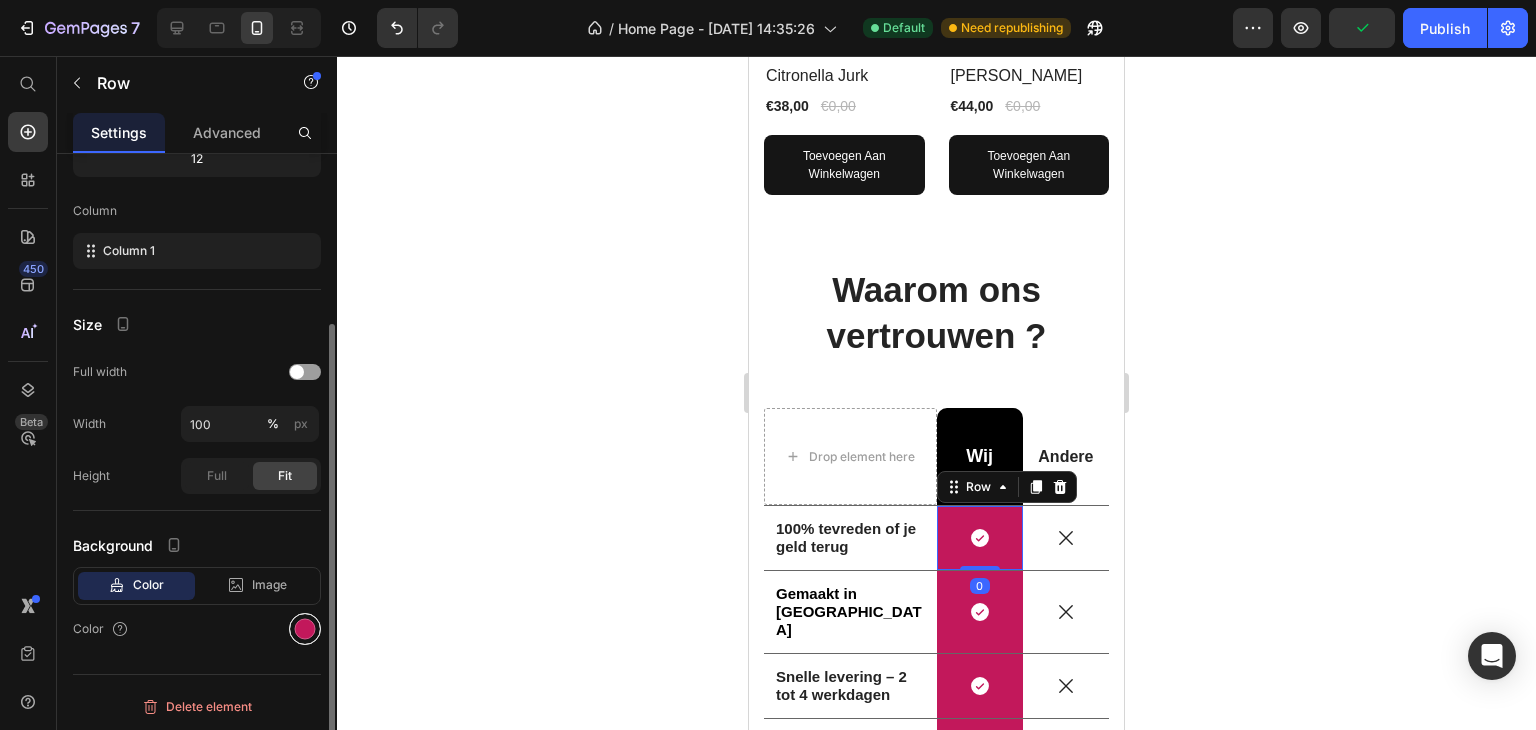click at bounding box center (305, 629) 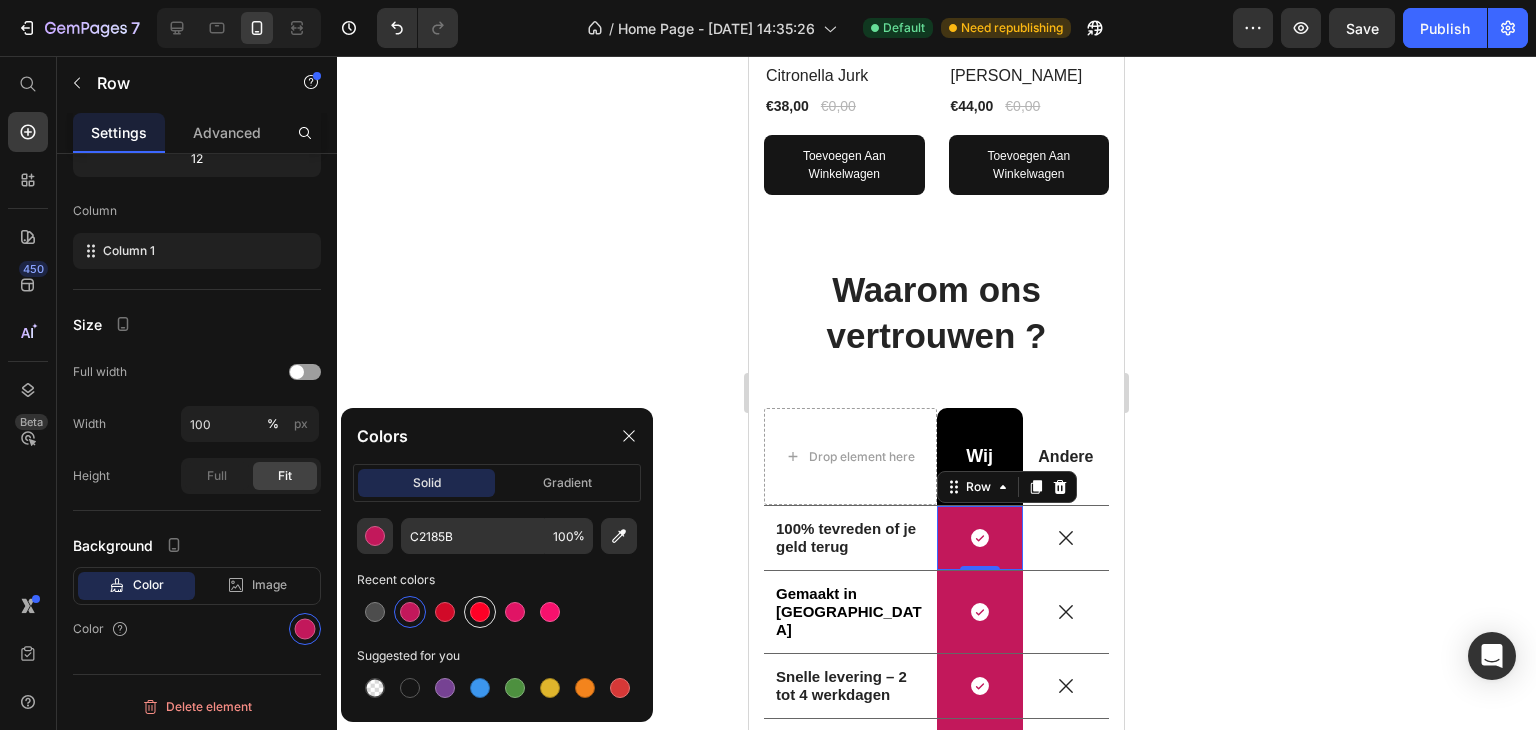 click at bounding box center (480, 612) 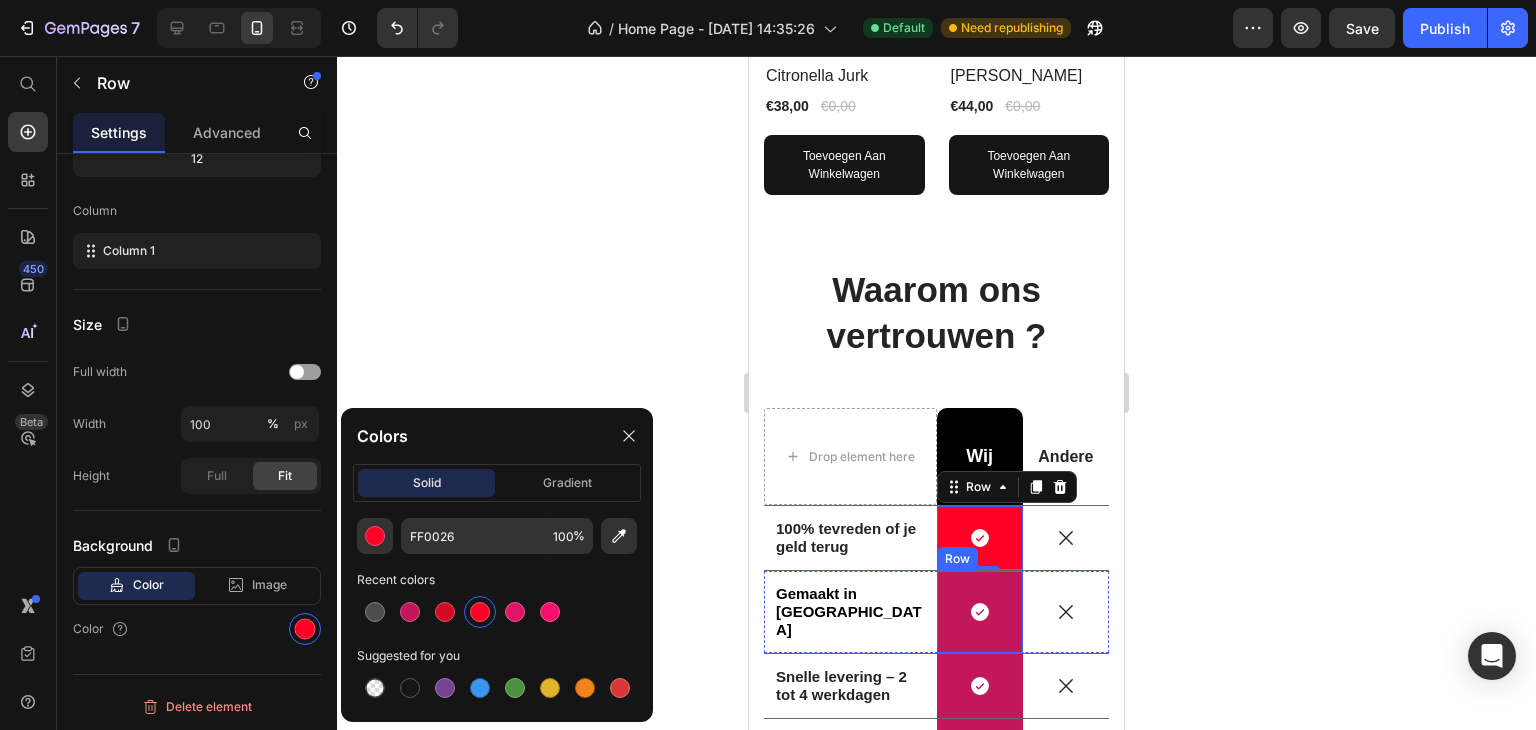 click on "Icon Row" at bounding box center [980, 612] 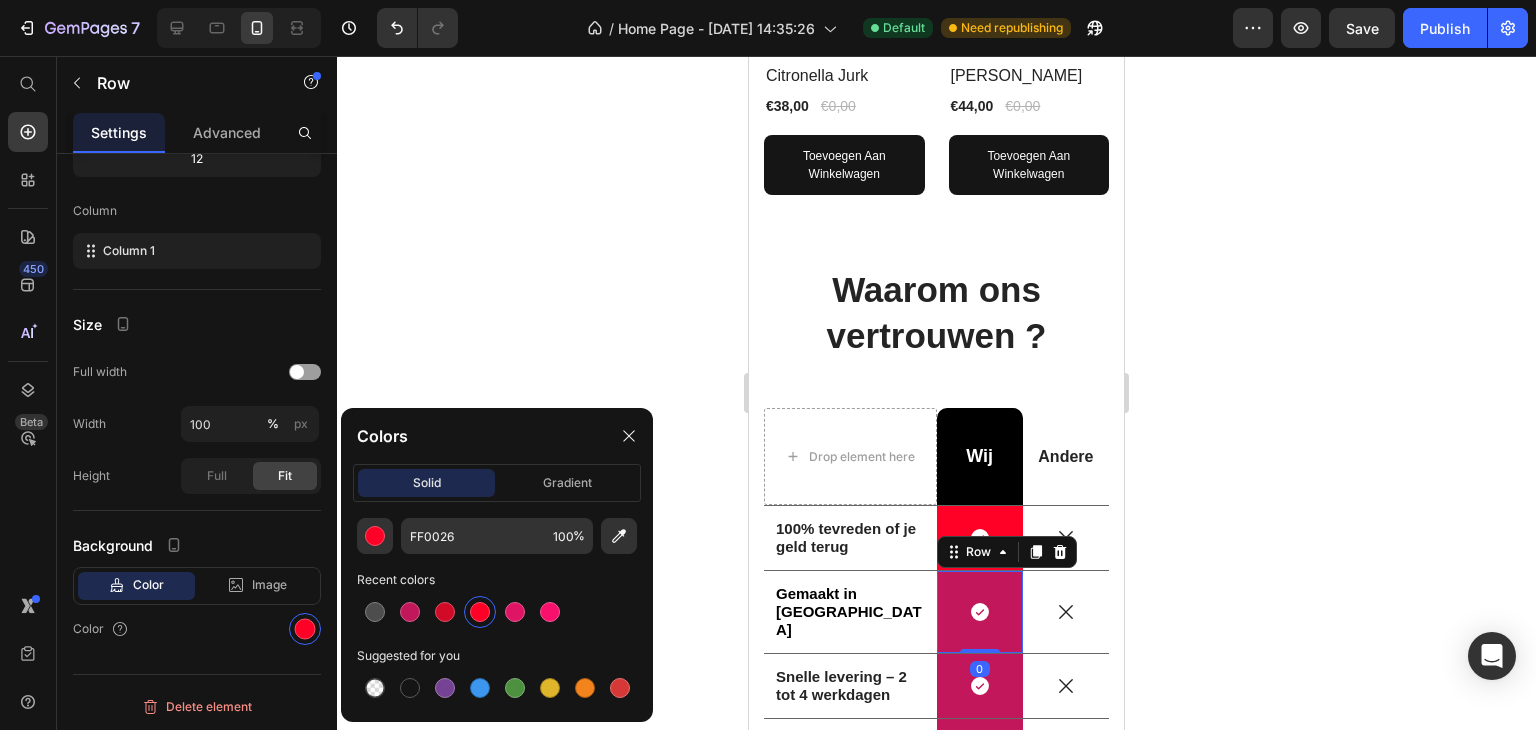 scroll, scrollTop: 232, scrollLeft: 0, axis: vertical 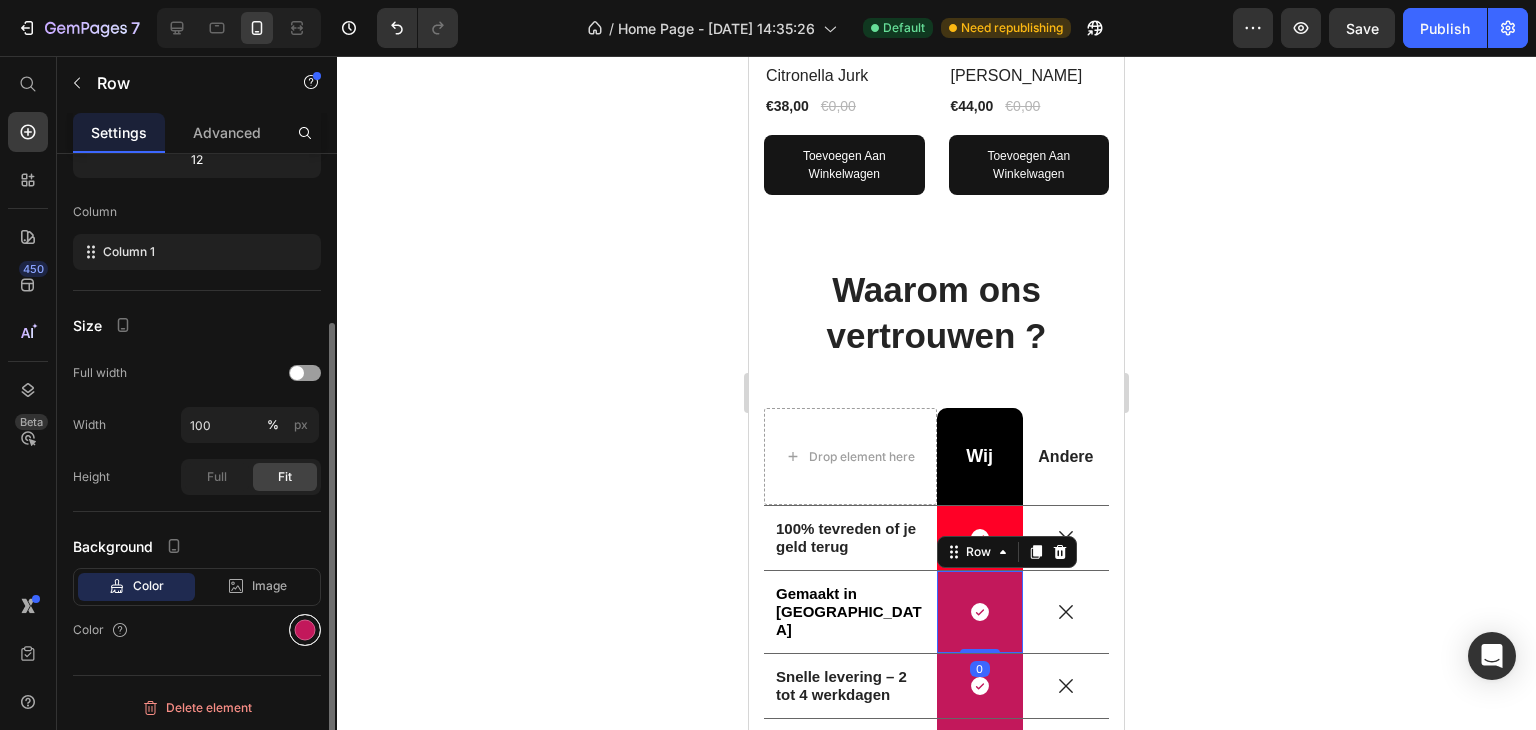 click at bounding box center [305, 630] 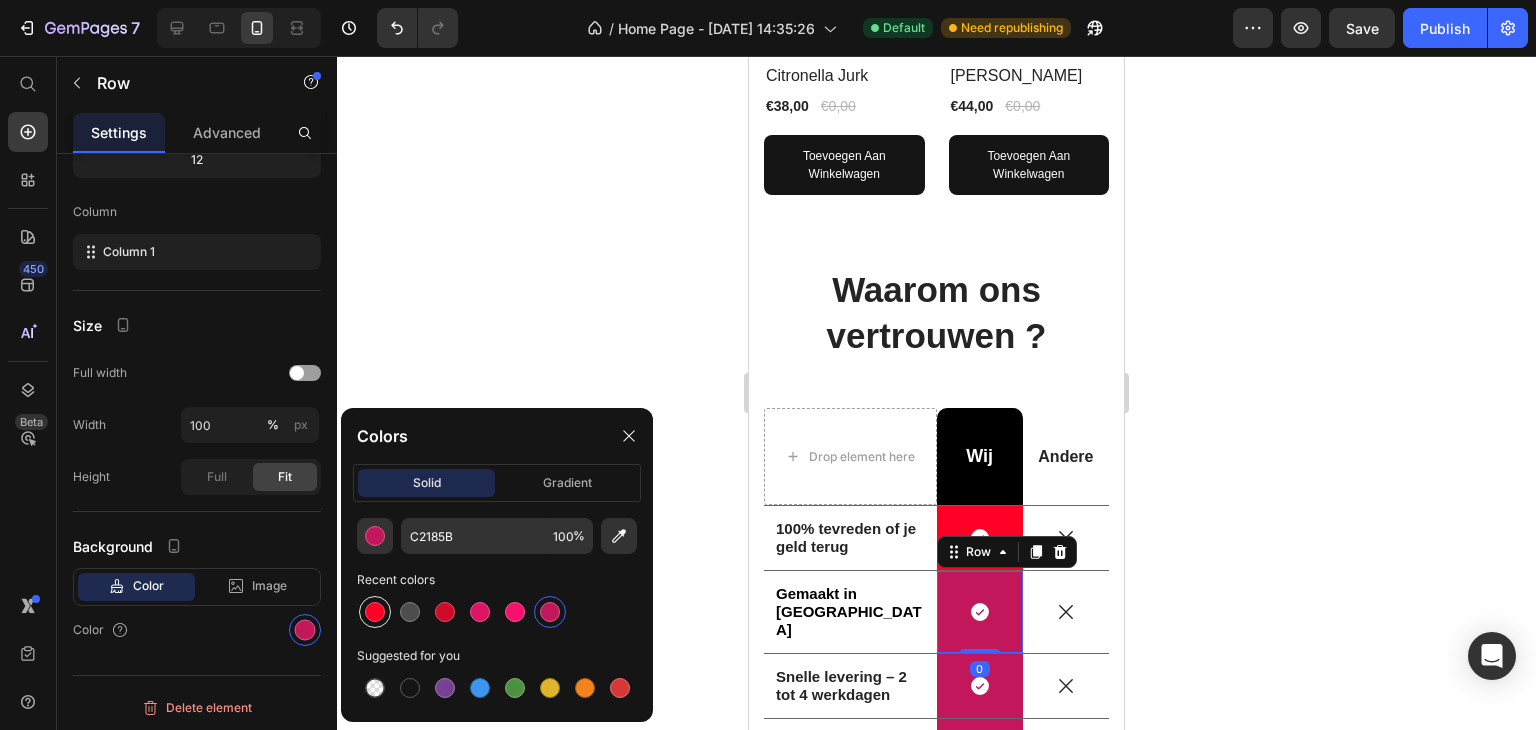 click at bounding box center (375, 612) 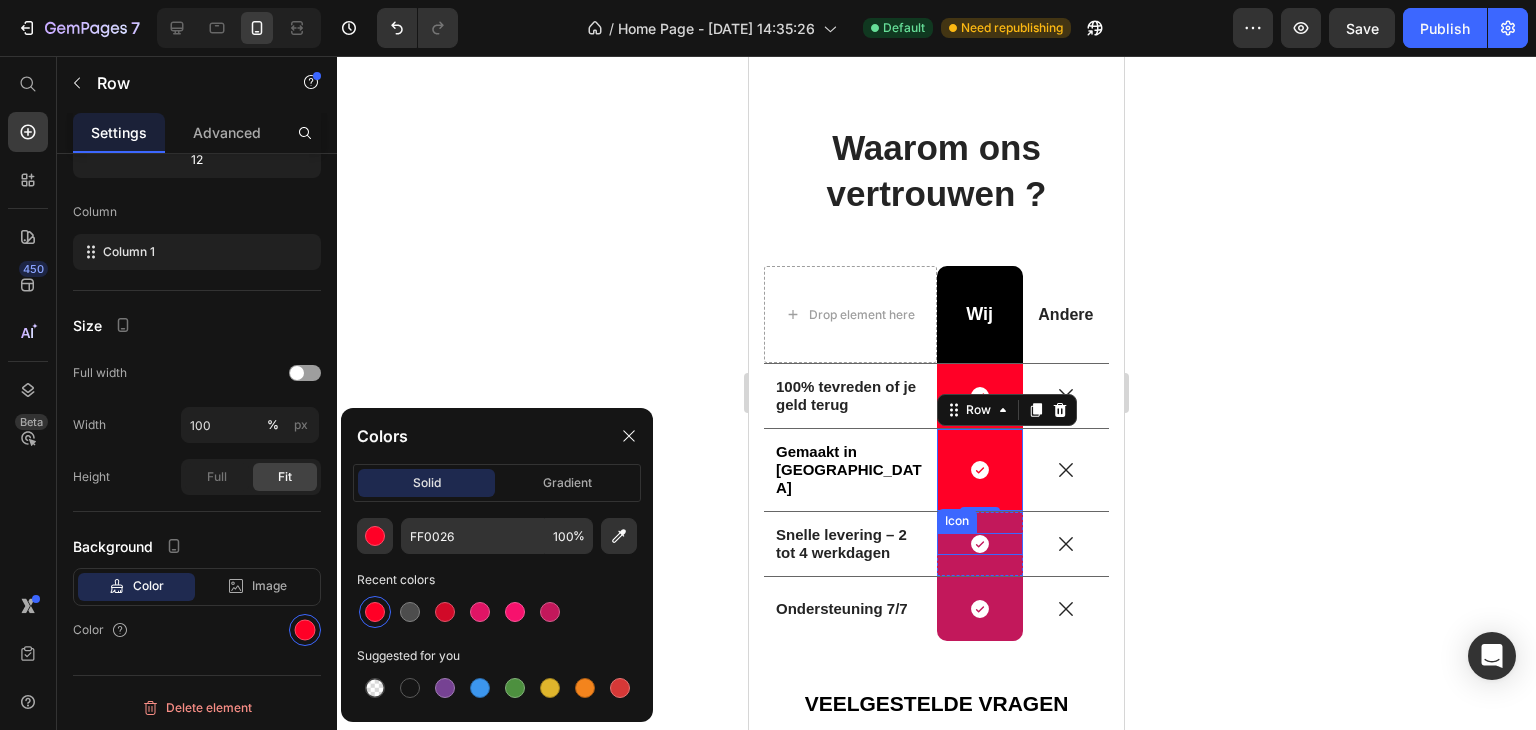 scroll, scrollTop: 1895, scrollLeft: 0, axis: vertical 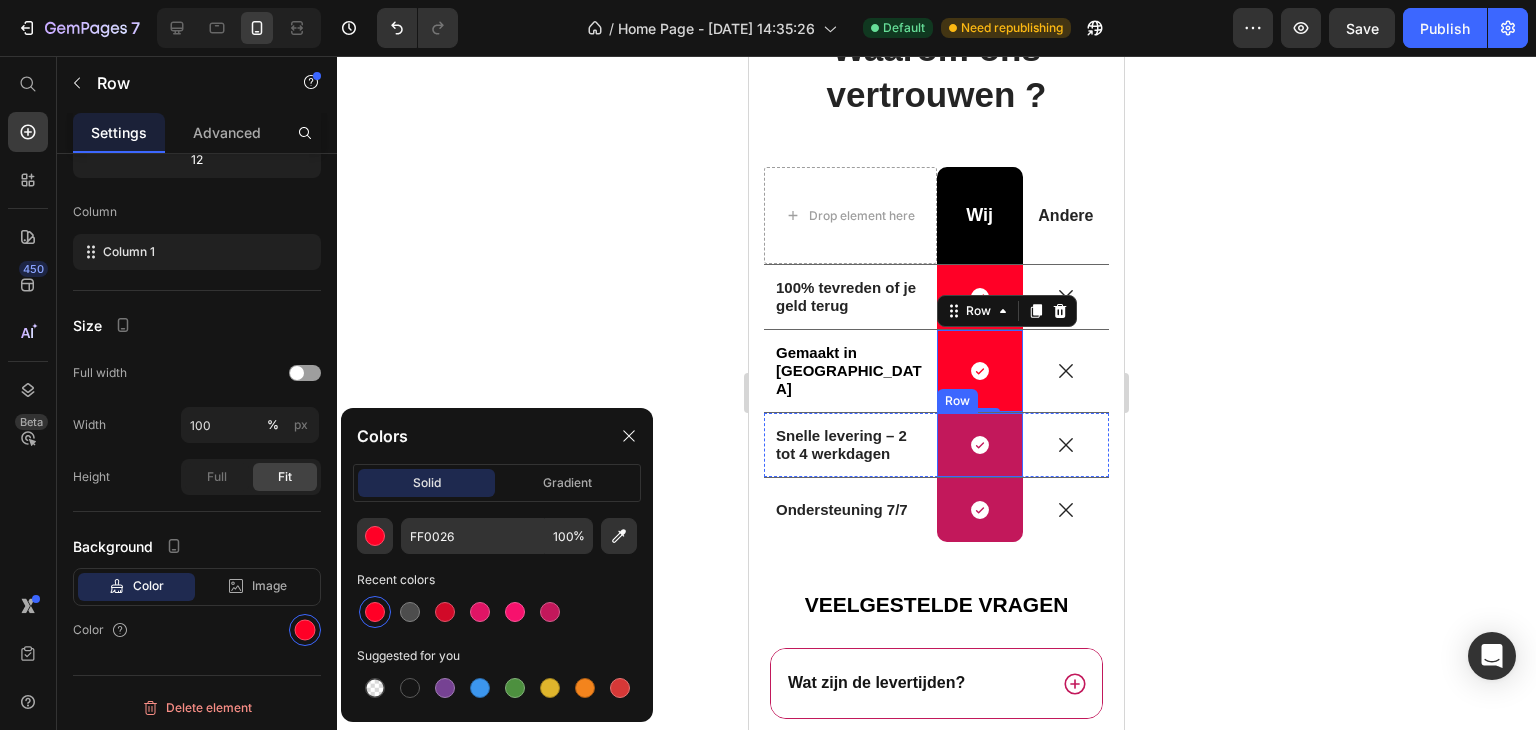 click on "Icon Row" at bounding box center (980, 445) 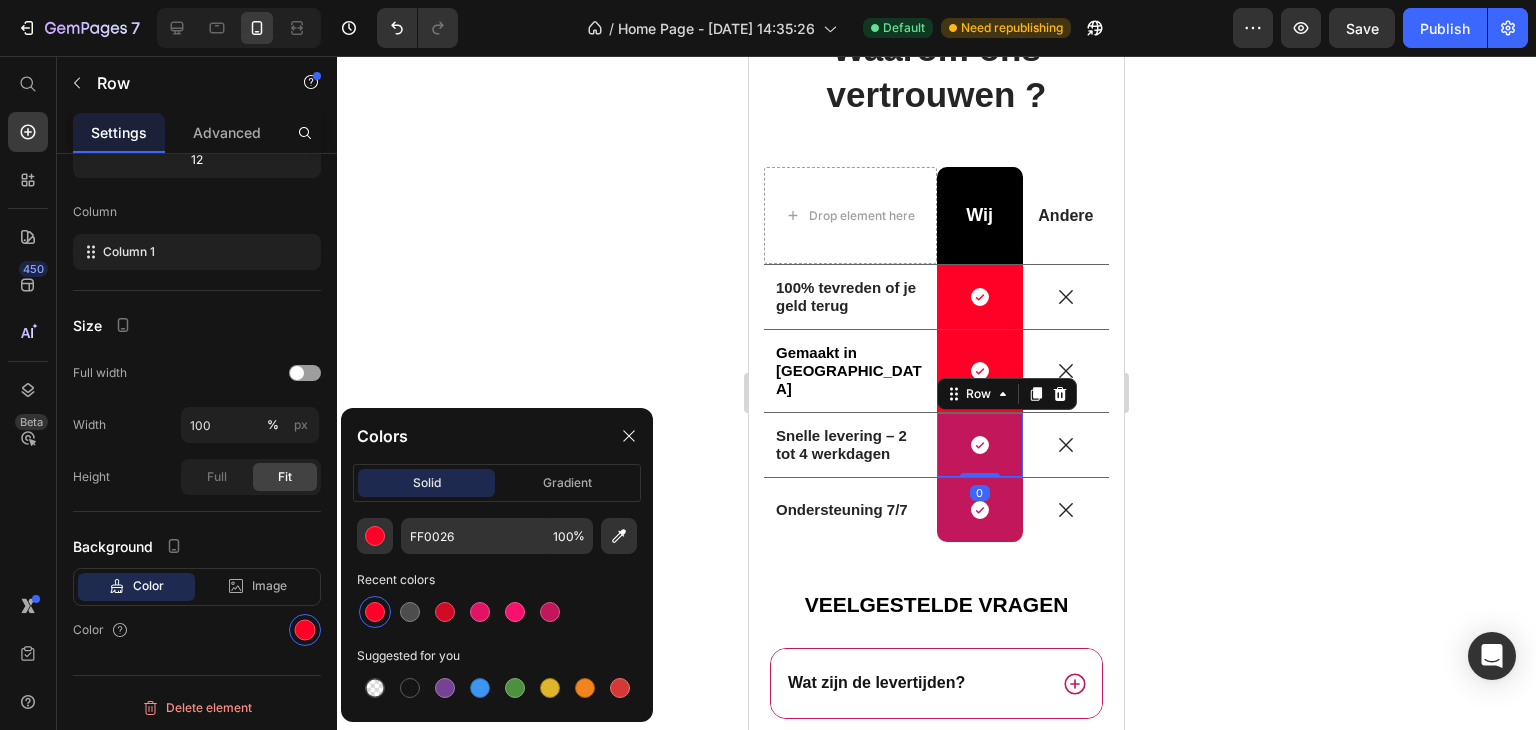 scroll, scrollTop: 232, scrollLeft: 0, axis: vertical 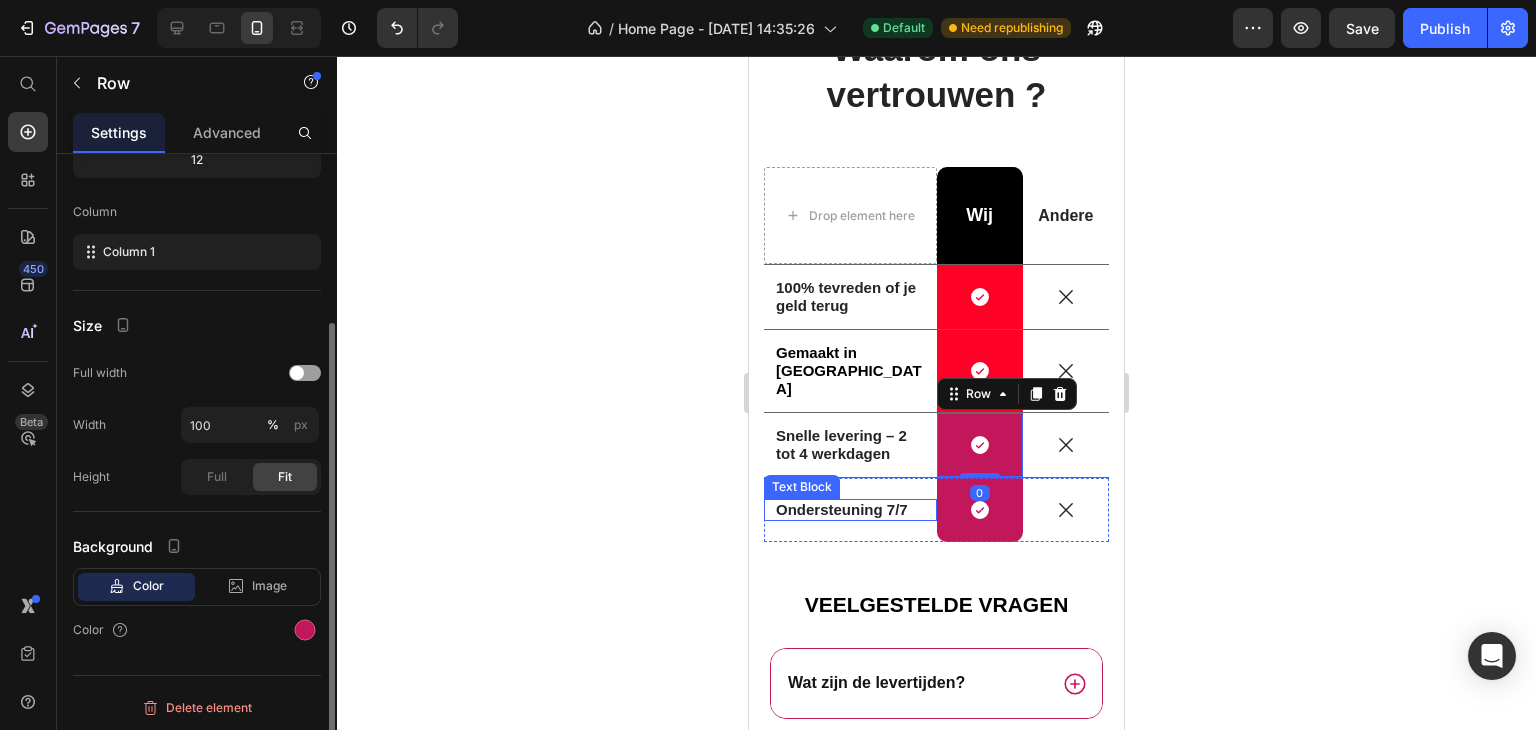 click on "Color Image Video  Color" 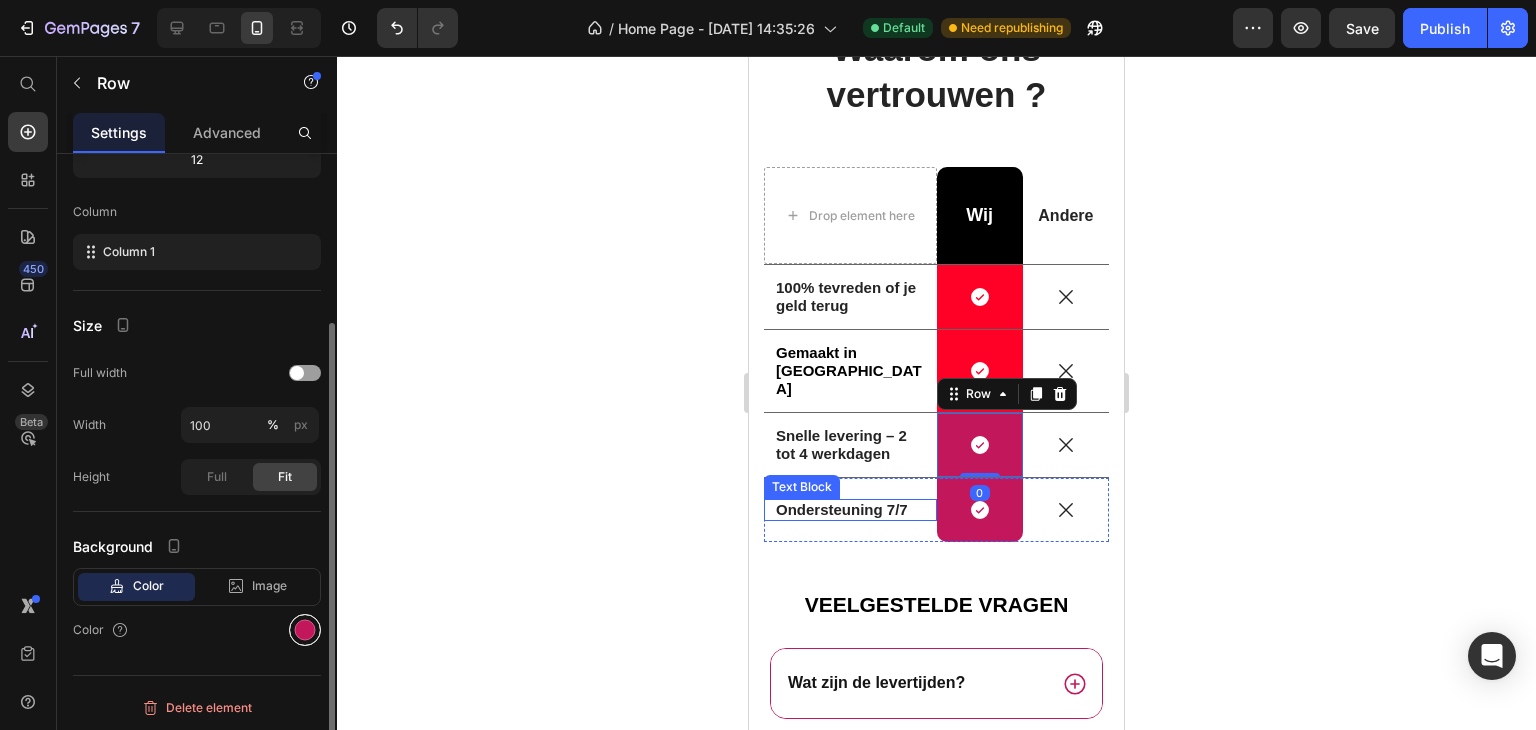 click at bounding box center [305, 630] 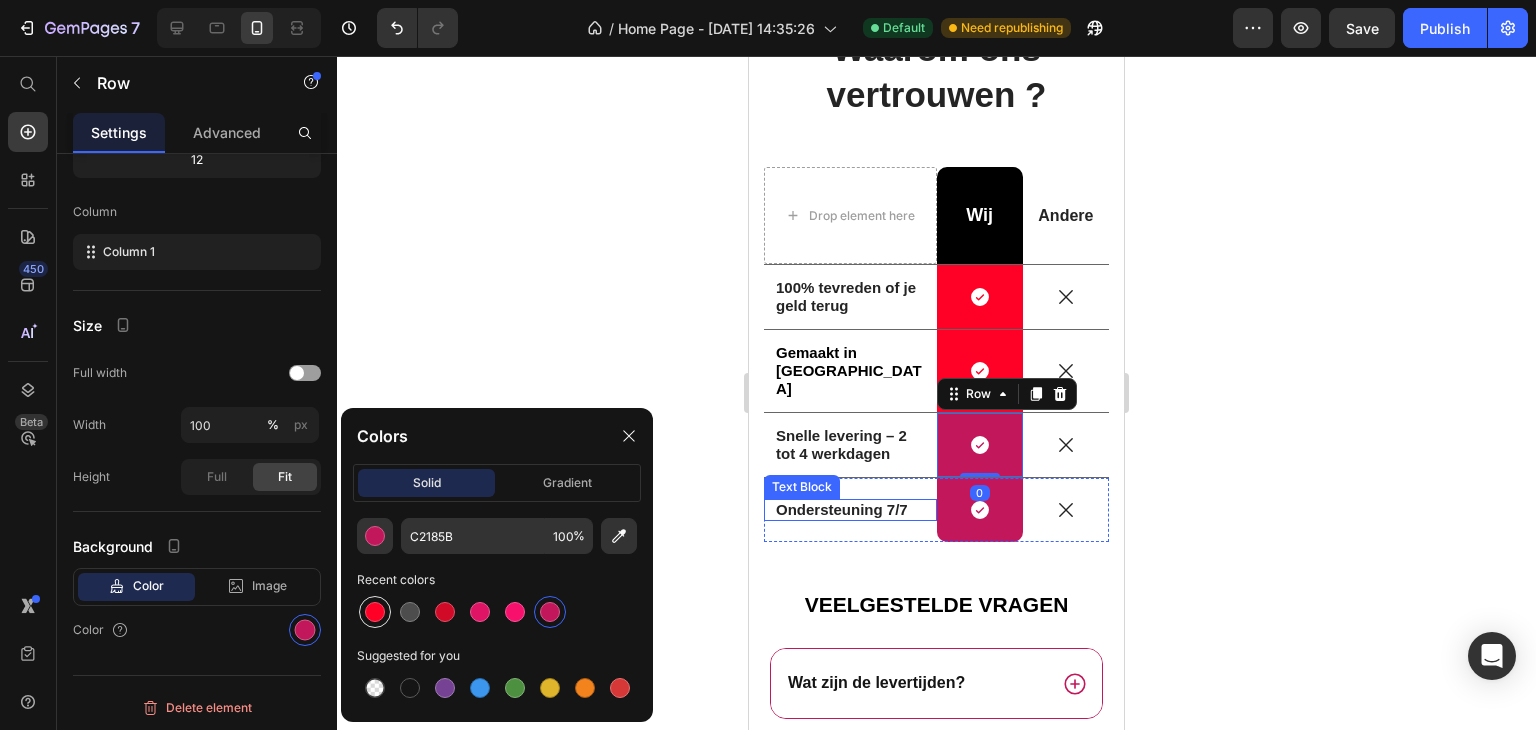 click at bounding box center [375, 612] 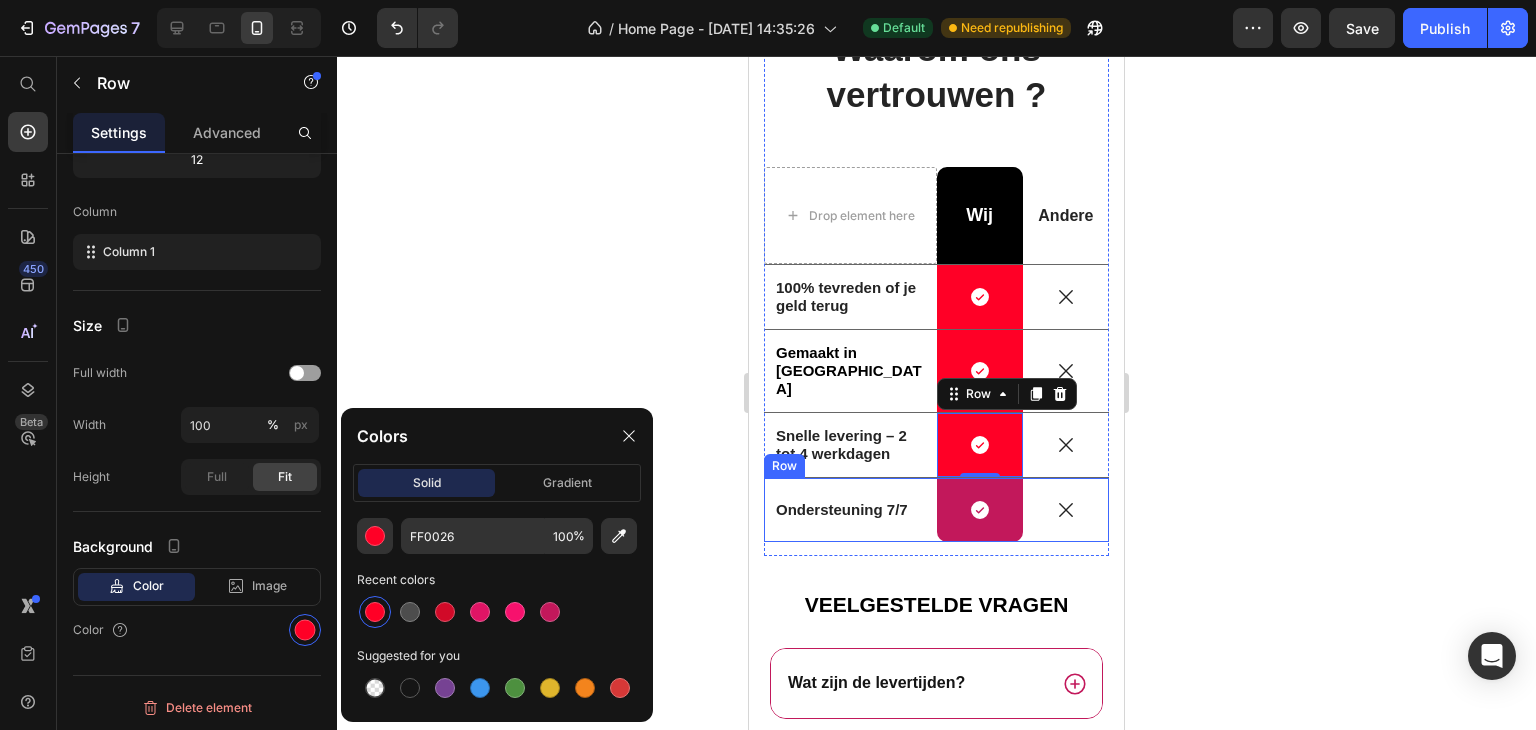 click on "Icon Row" at bounding box center (980, 510) 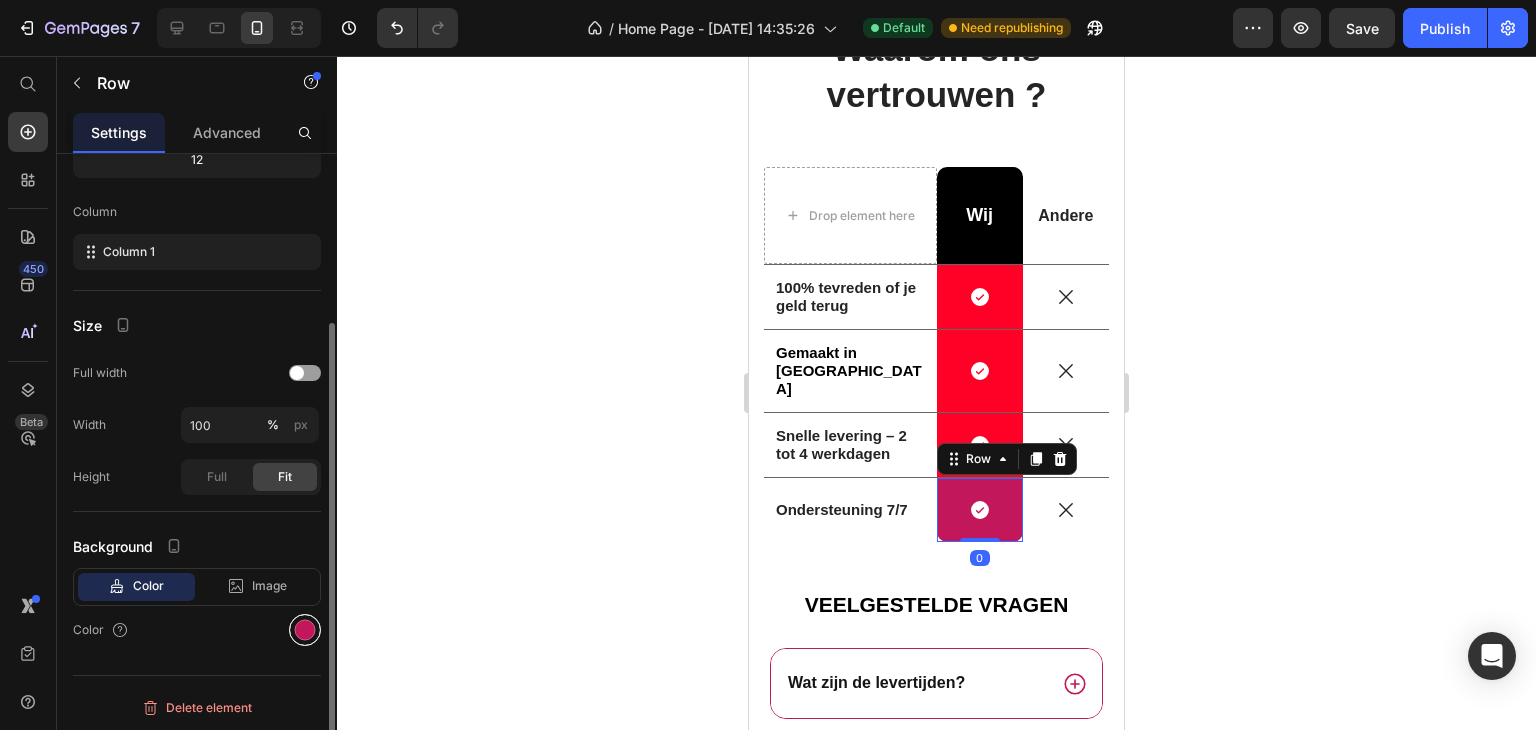 click at bounding box center (305, 630) 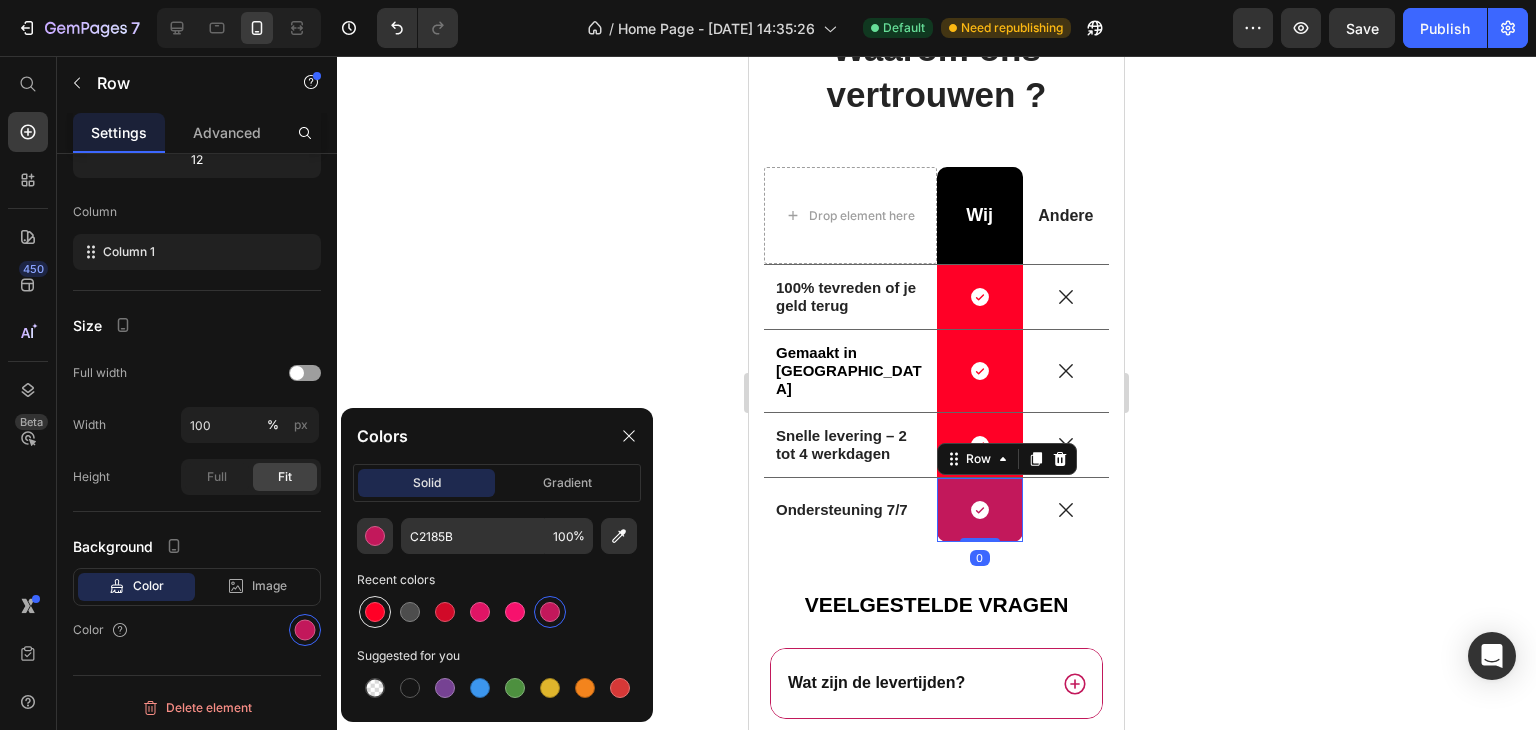click at bounding box center (375, 612) 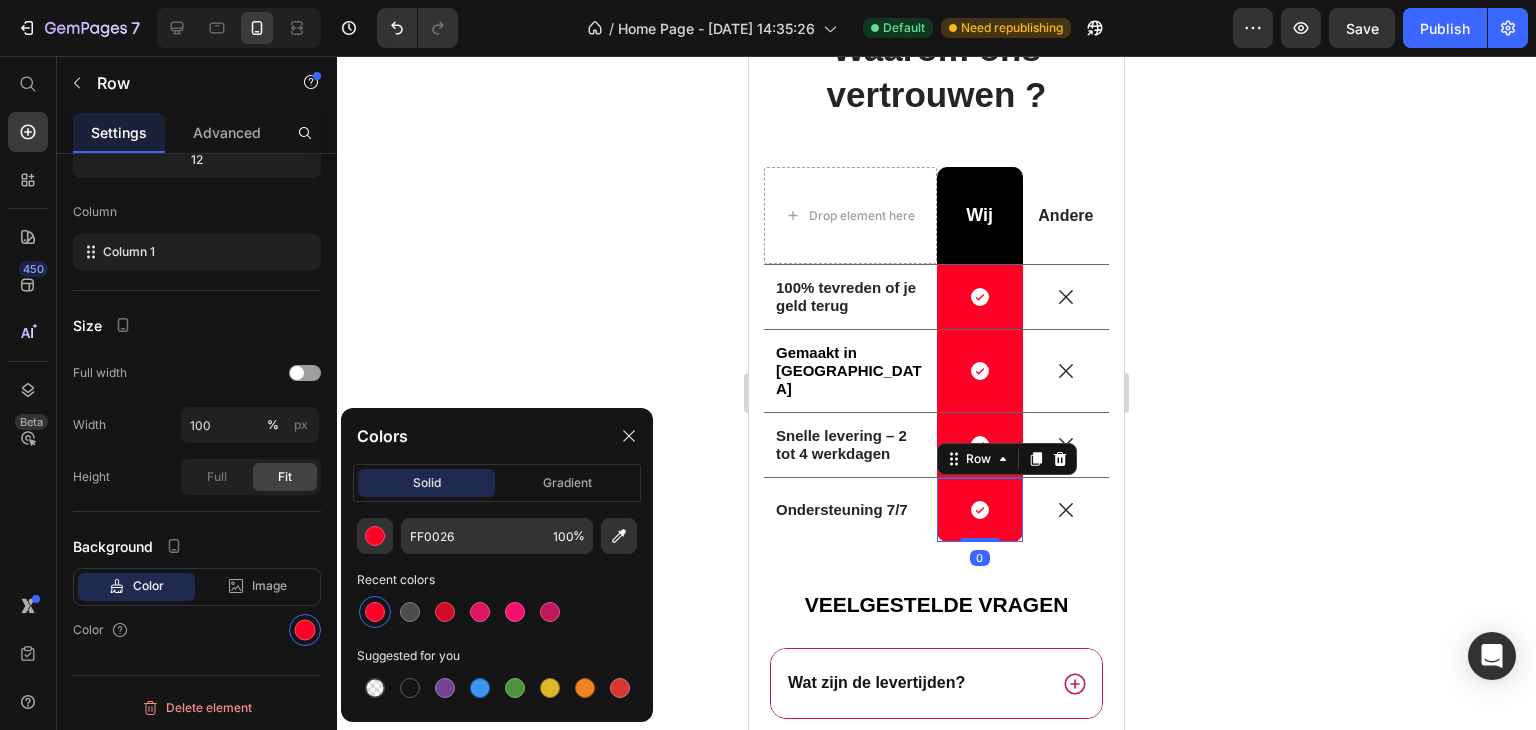 click 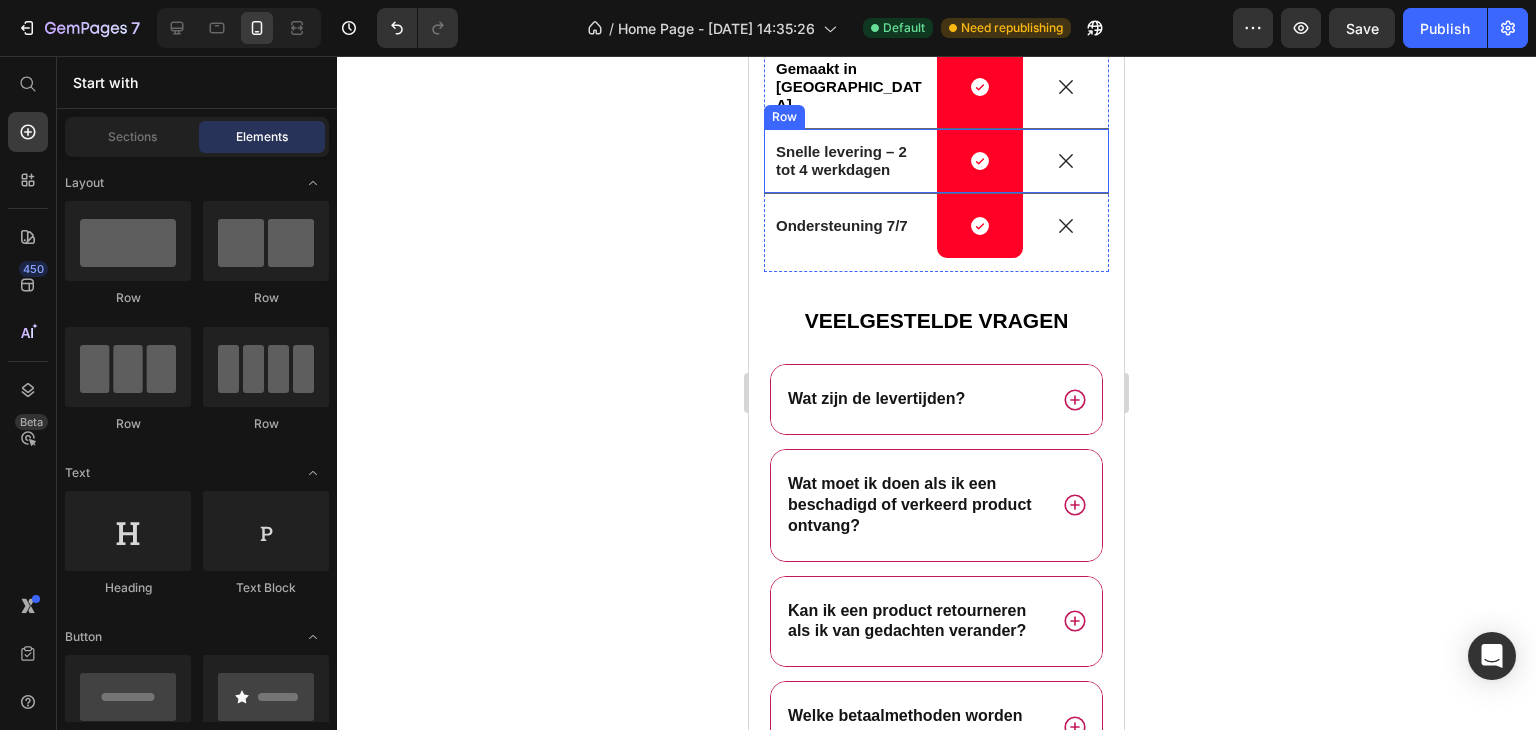 scroll, scrollTop: 2284, scrollLeft: 0, axis: vertical 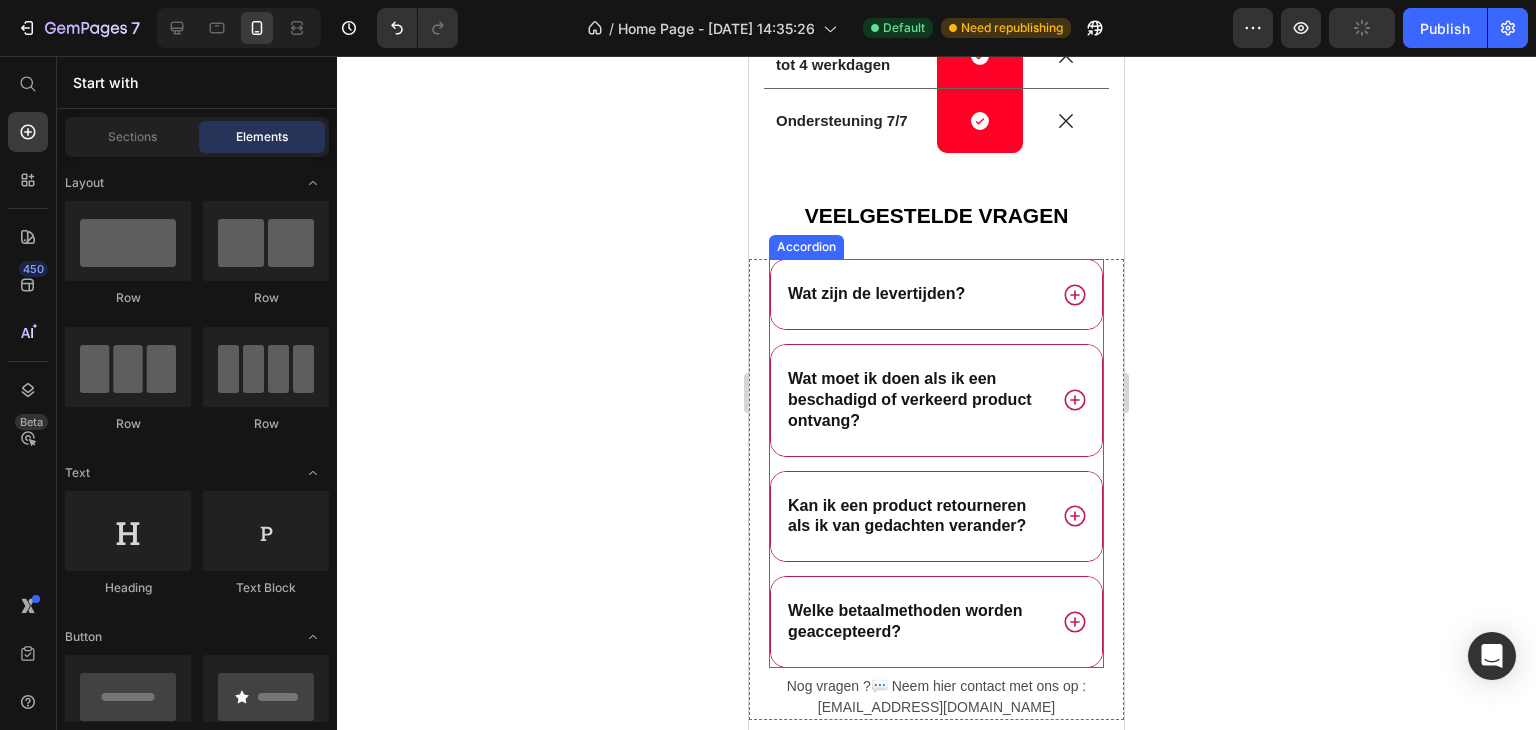 click on "Wat moet ik doen als ik een beschadigd of verkeerd product ontvang?" at bounding box center [936, 400] 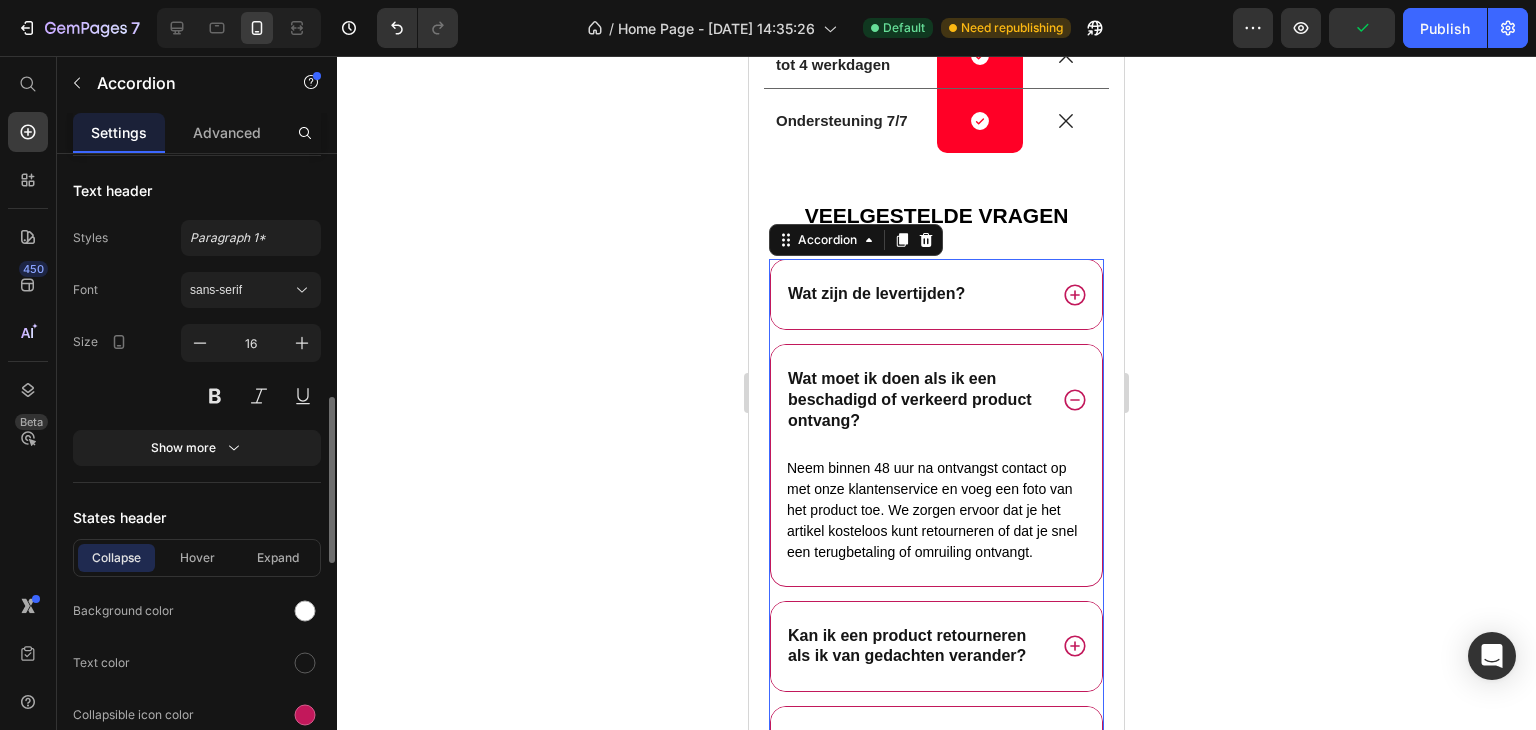 scroll, scrollTop: 1136, scrollLeft: 0, axis: vertical 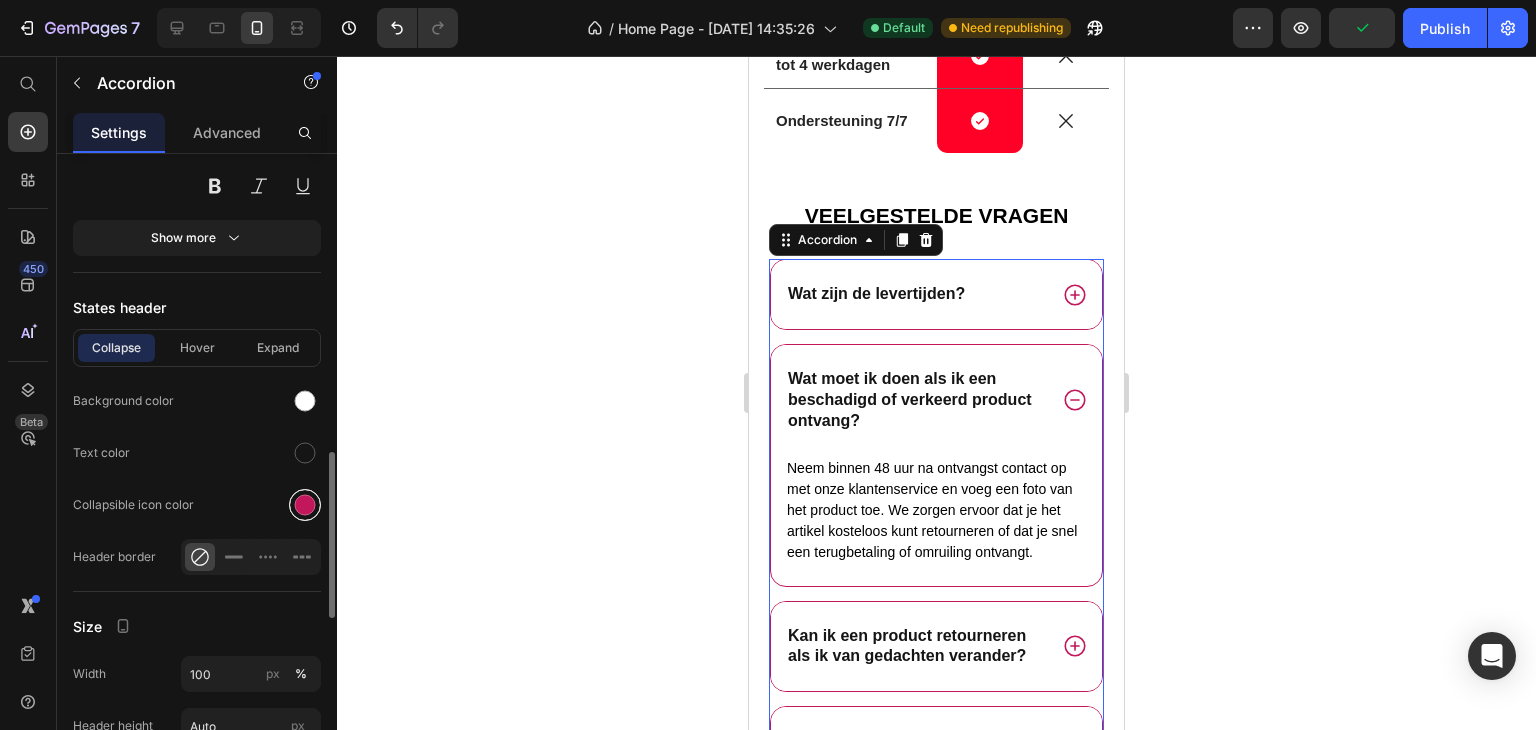 click at bounding box center (305, 505) 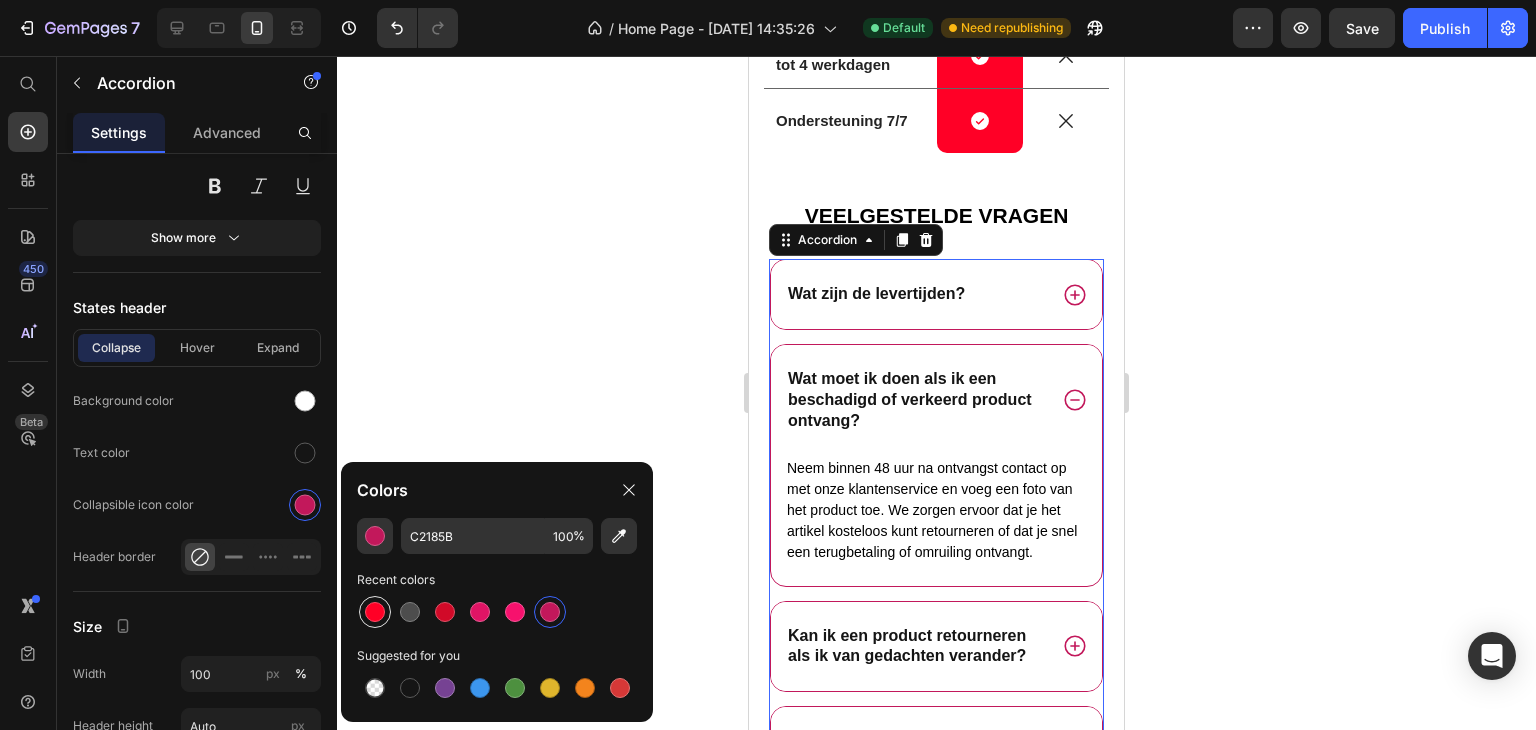 click at bounding box center [375, 612] 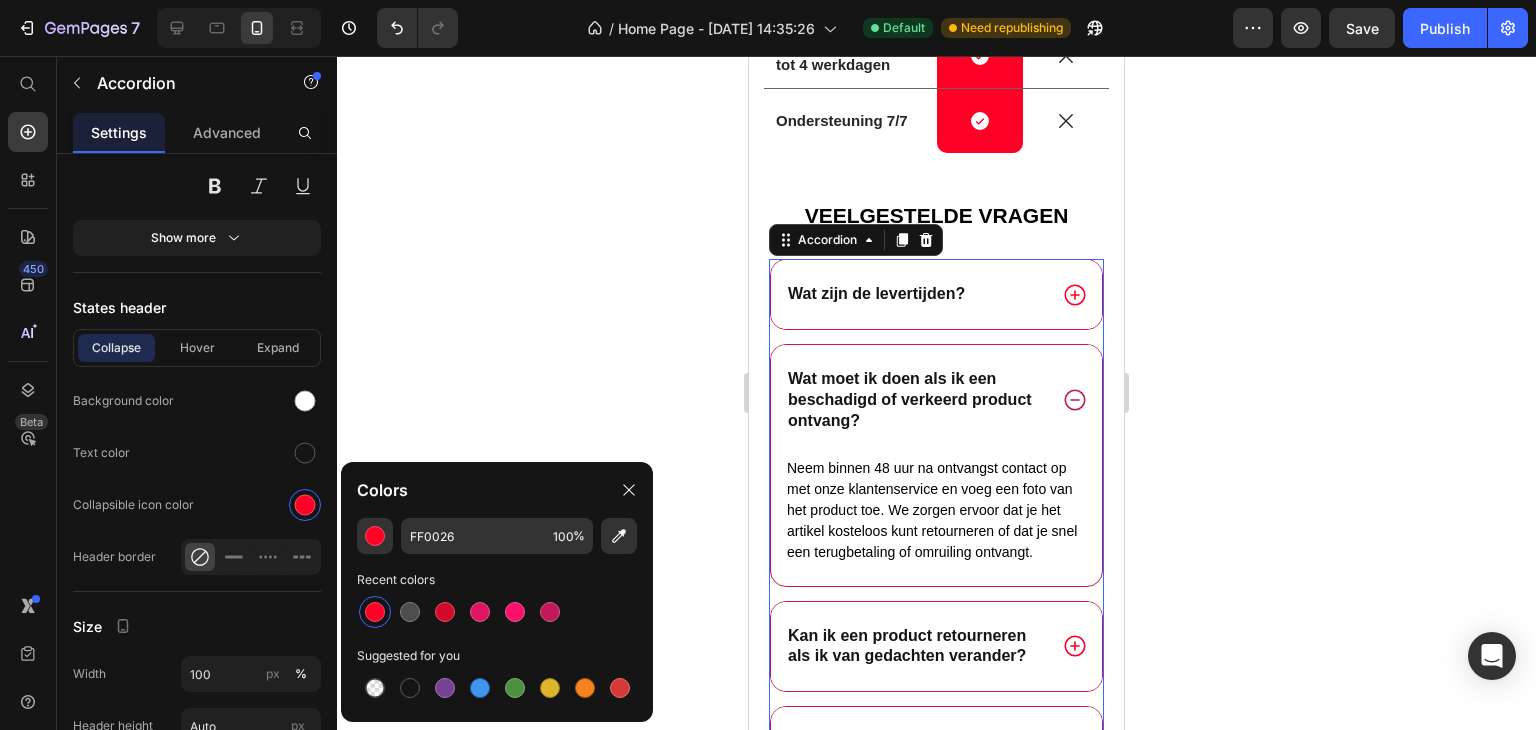 click at bounding box center (375, 612) 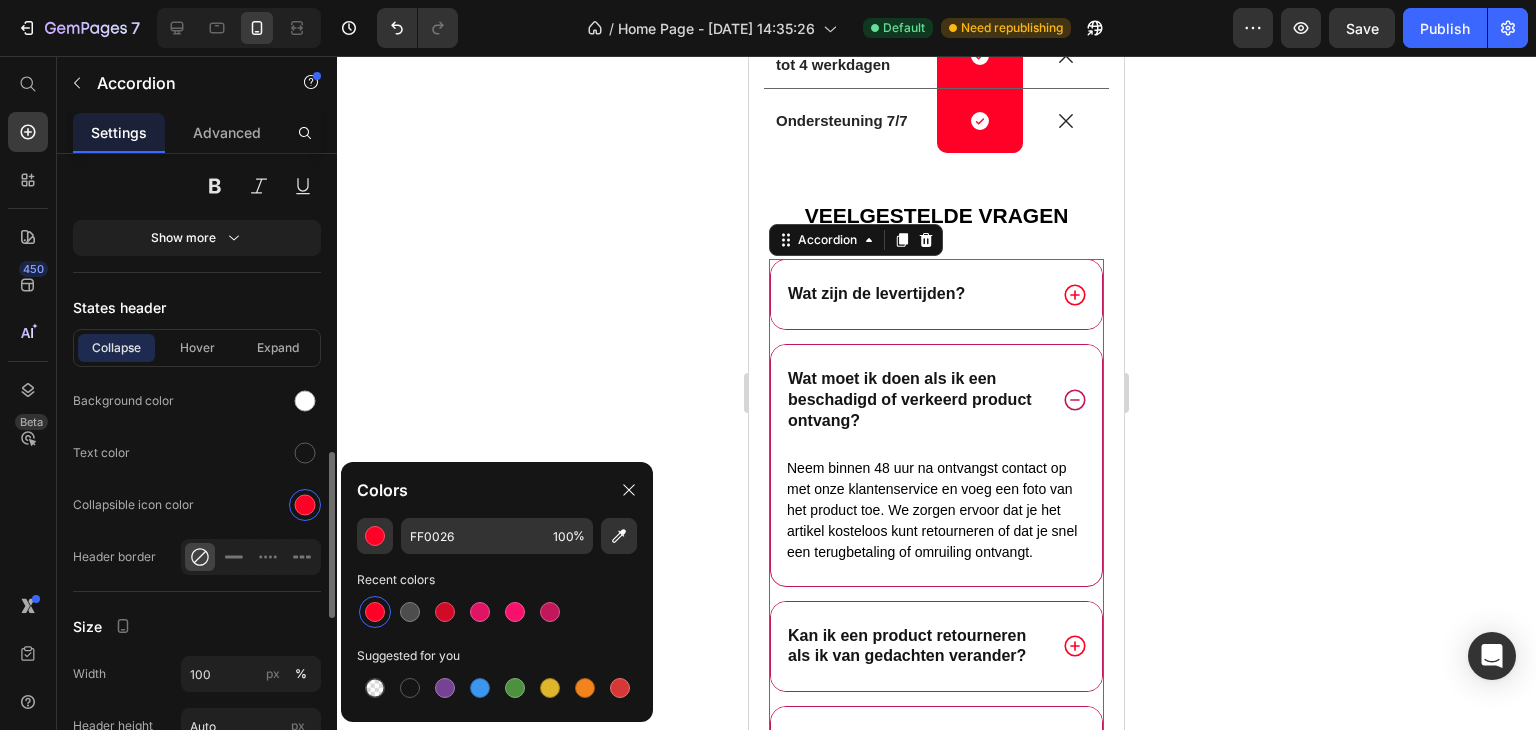 click on "States header" at bounding box center (197, 307) 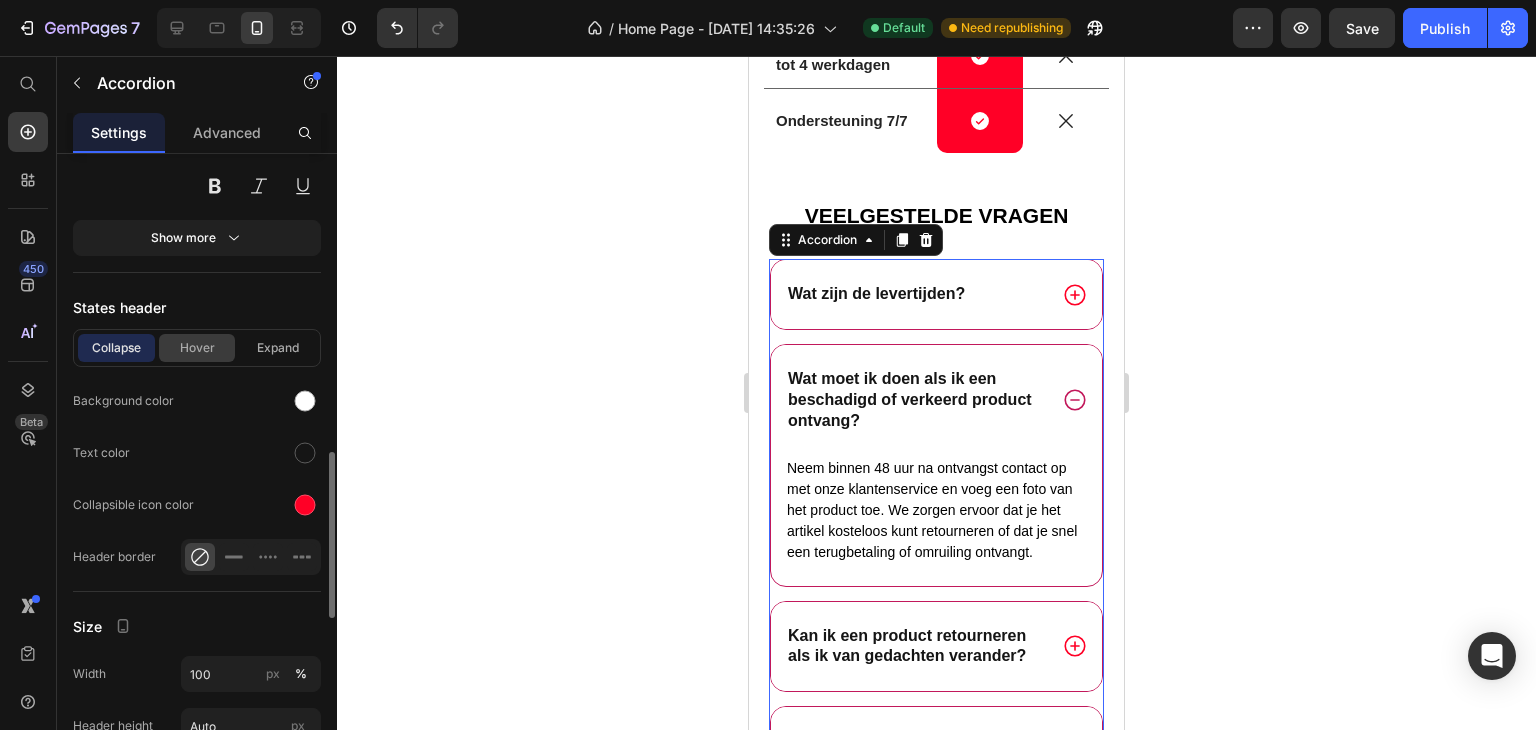 click on "Hover" at bounding box center (197, 348) 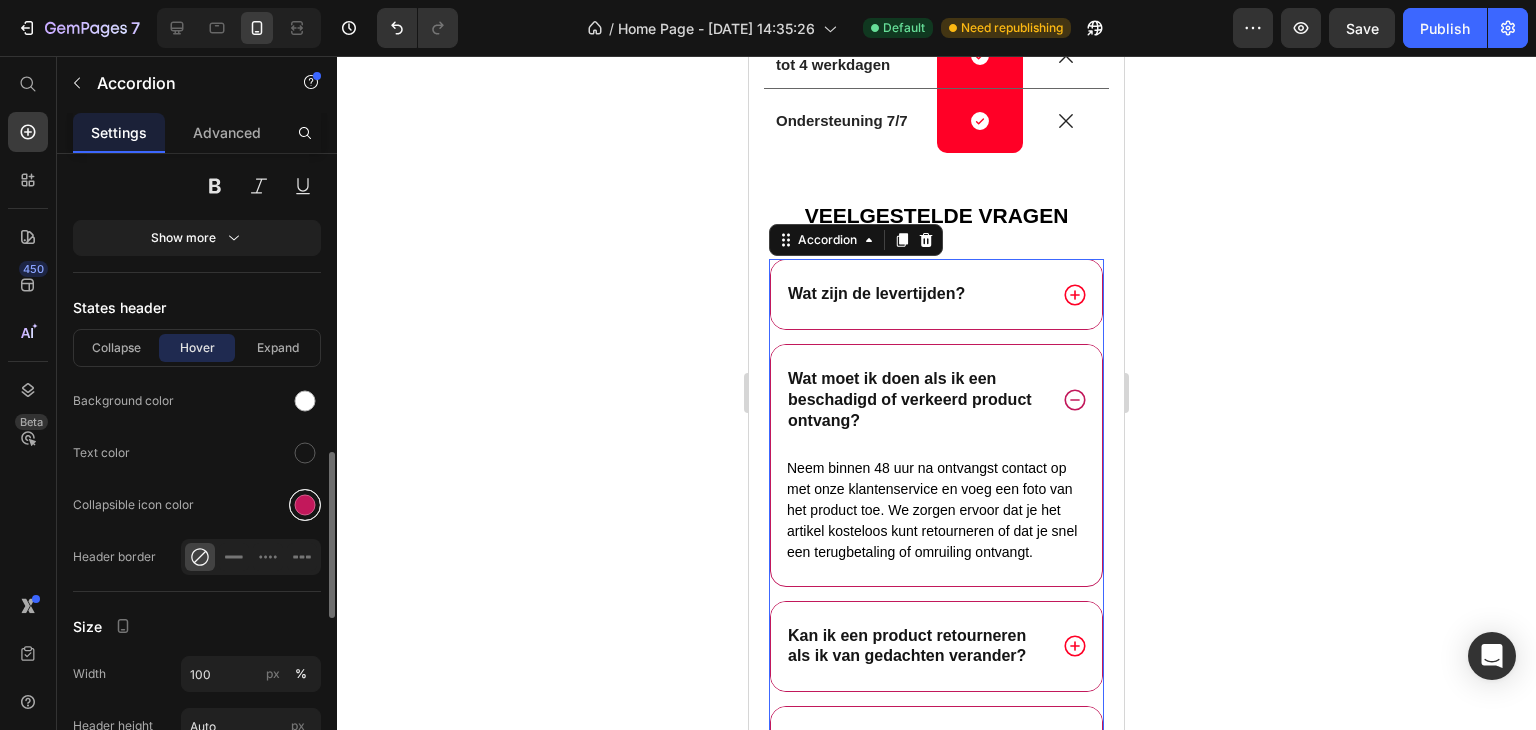 click at bounding box center [305, 505] 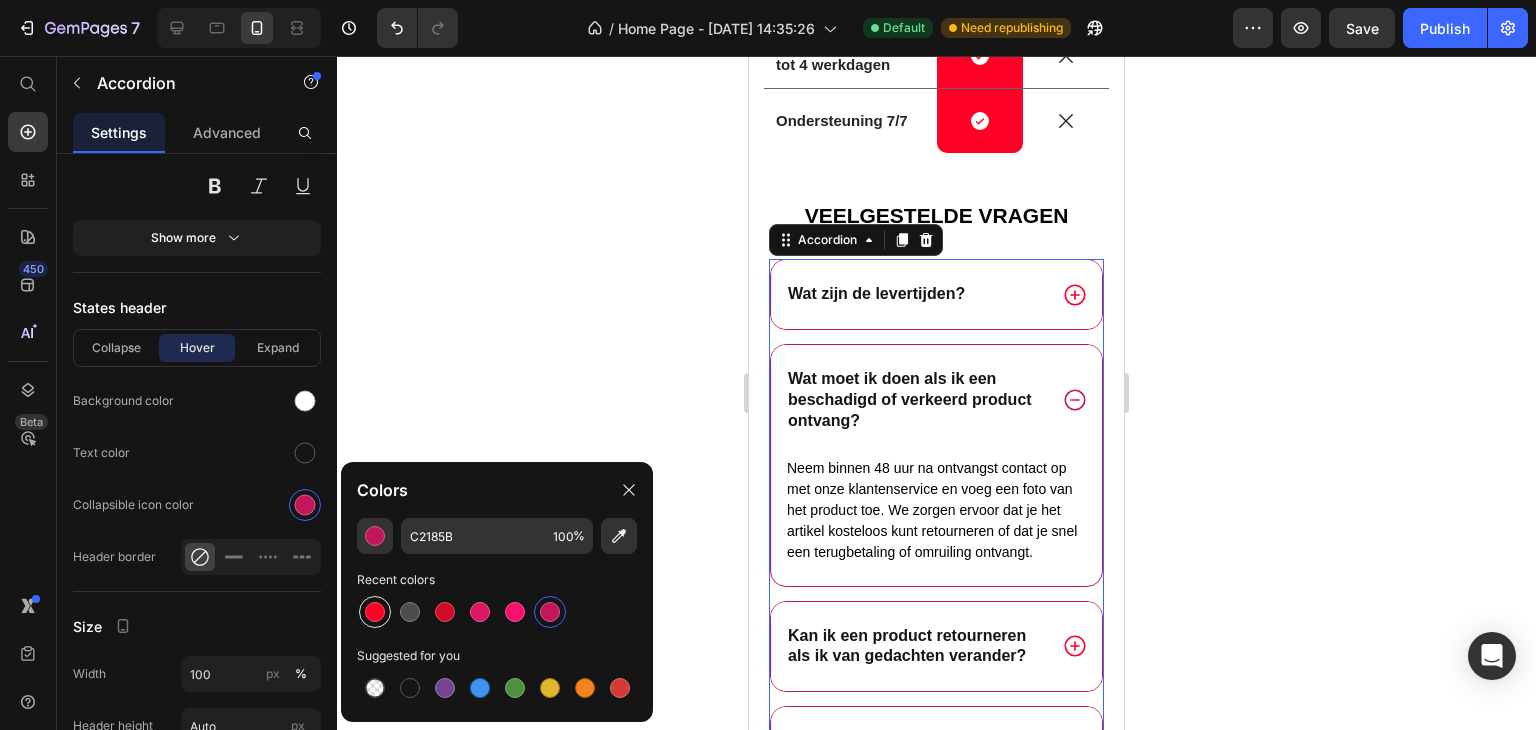 click at bounding box center [375, 612] 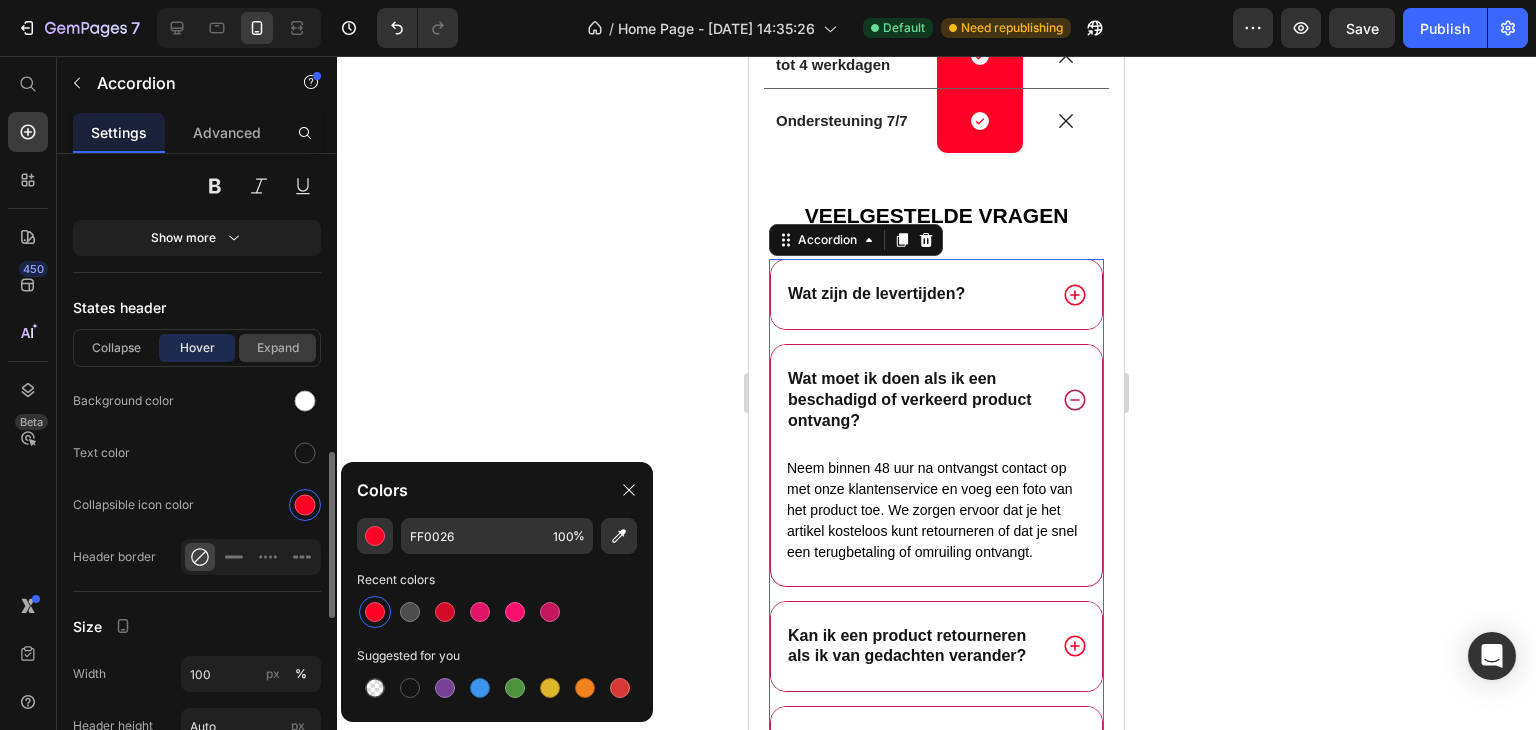 click on "Expand" at bounding box center (277, 348) 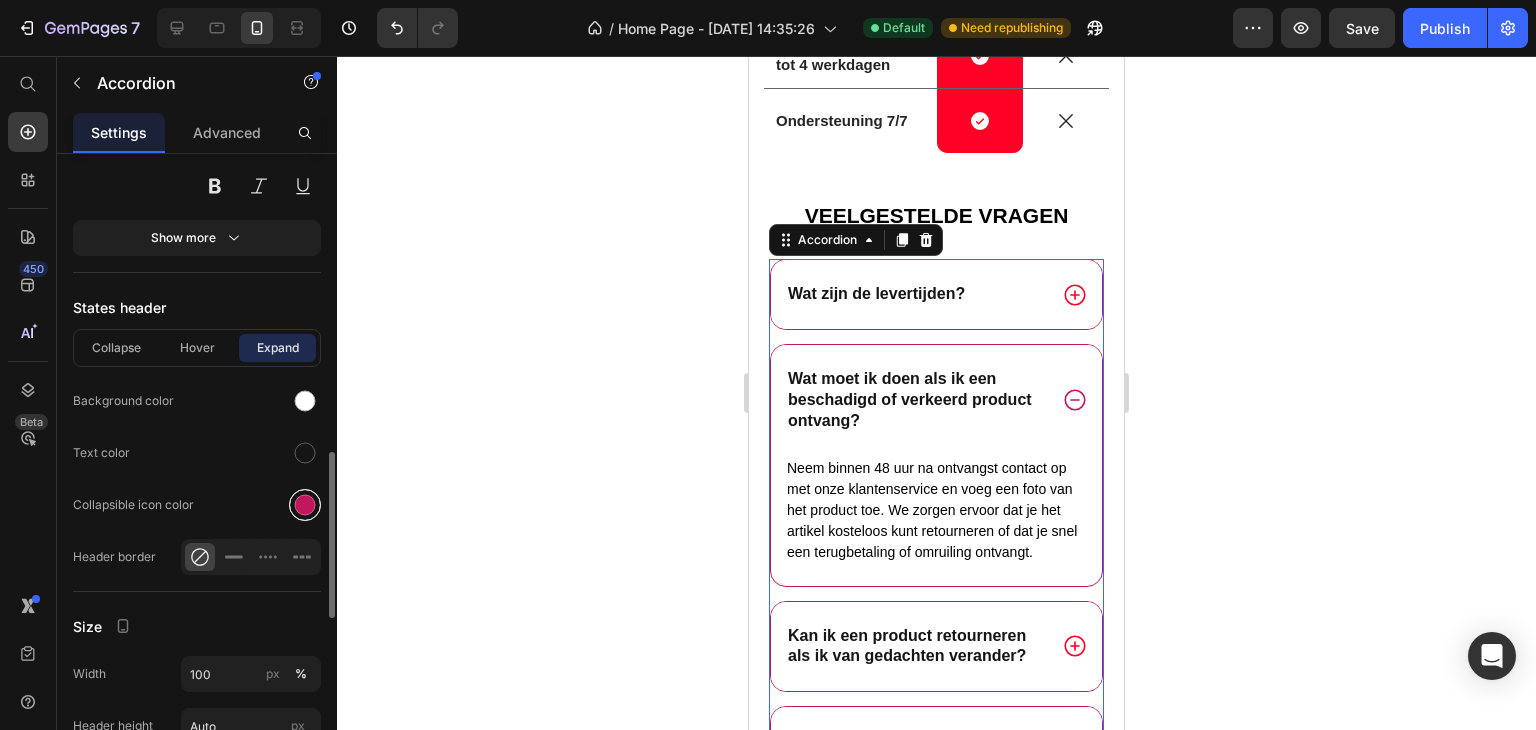 click at bounding box center (305, 505) 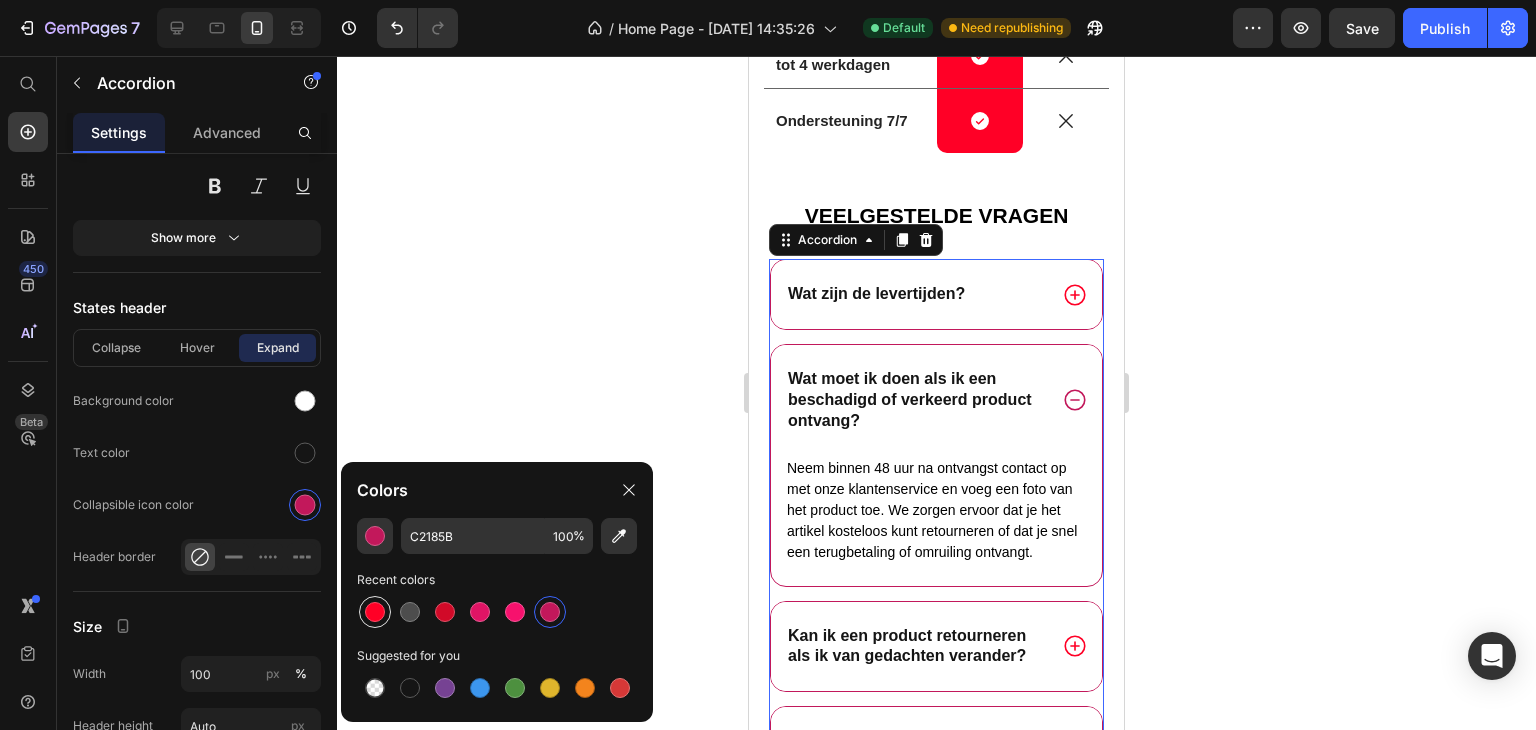 click at bounding box center [375, 612] 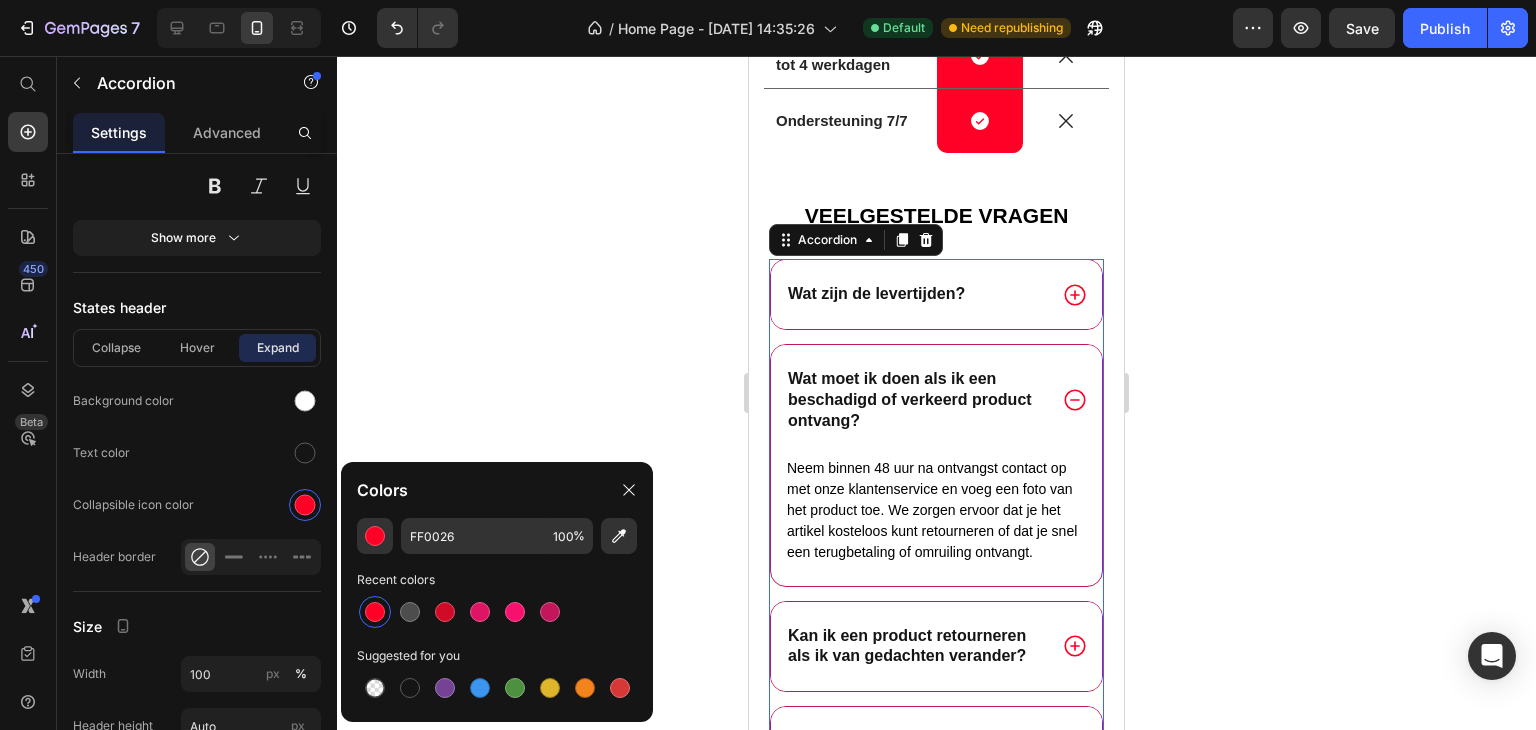 click 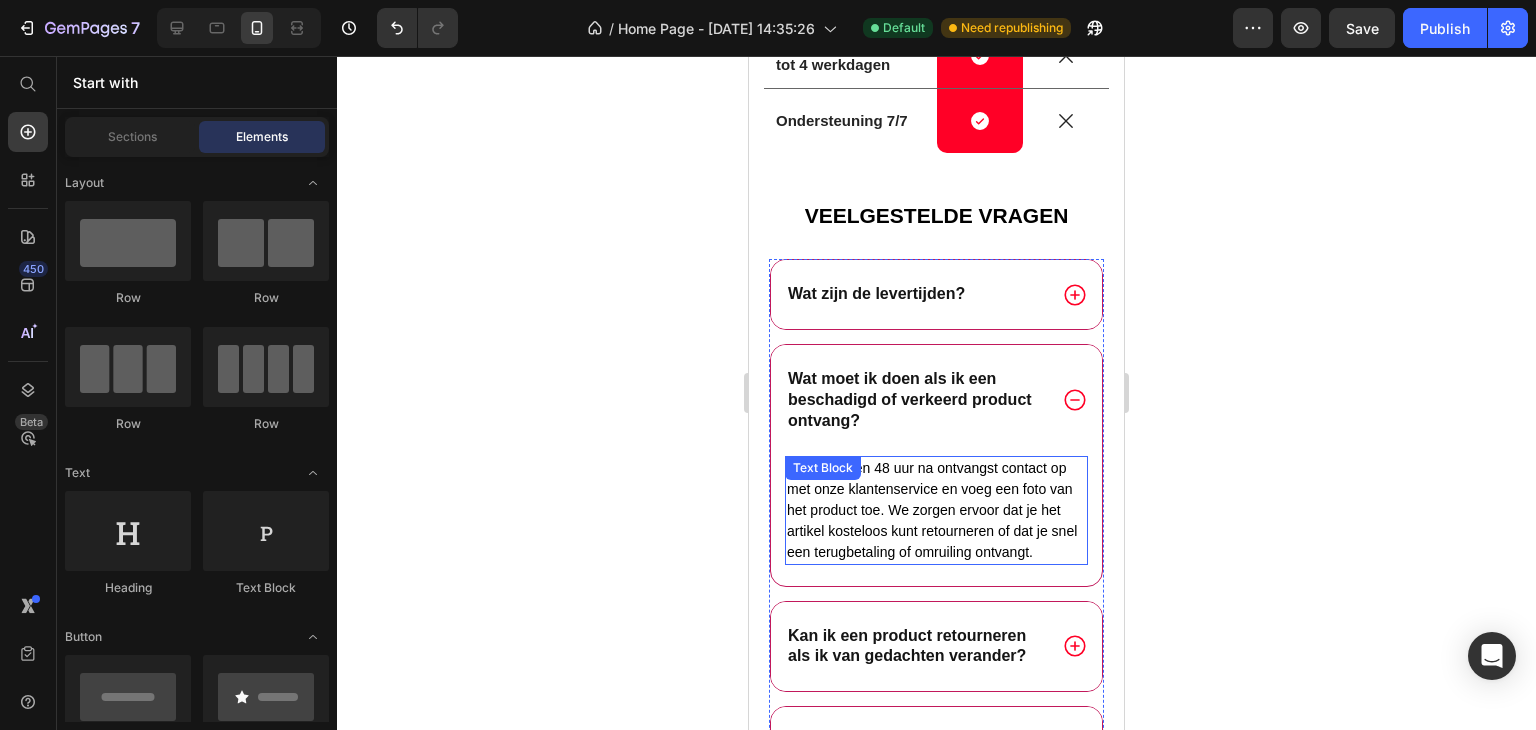 click on "Neem binnen 48 uur na ontvangst contact op met onze klantenservice en voeg een foto van het product toe. We zorgen ervoor dat je het artikel kosteloos kunt retourneren of dat je snel een terugbetaling of omruiling ontvangt." at bounding box center (932, 510) 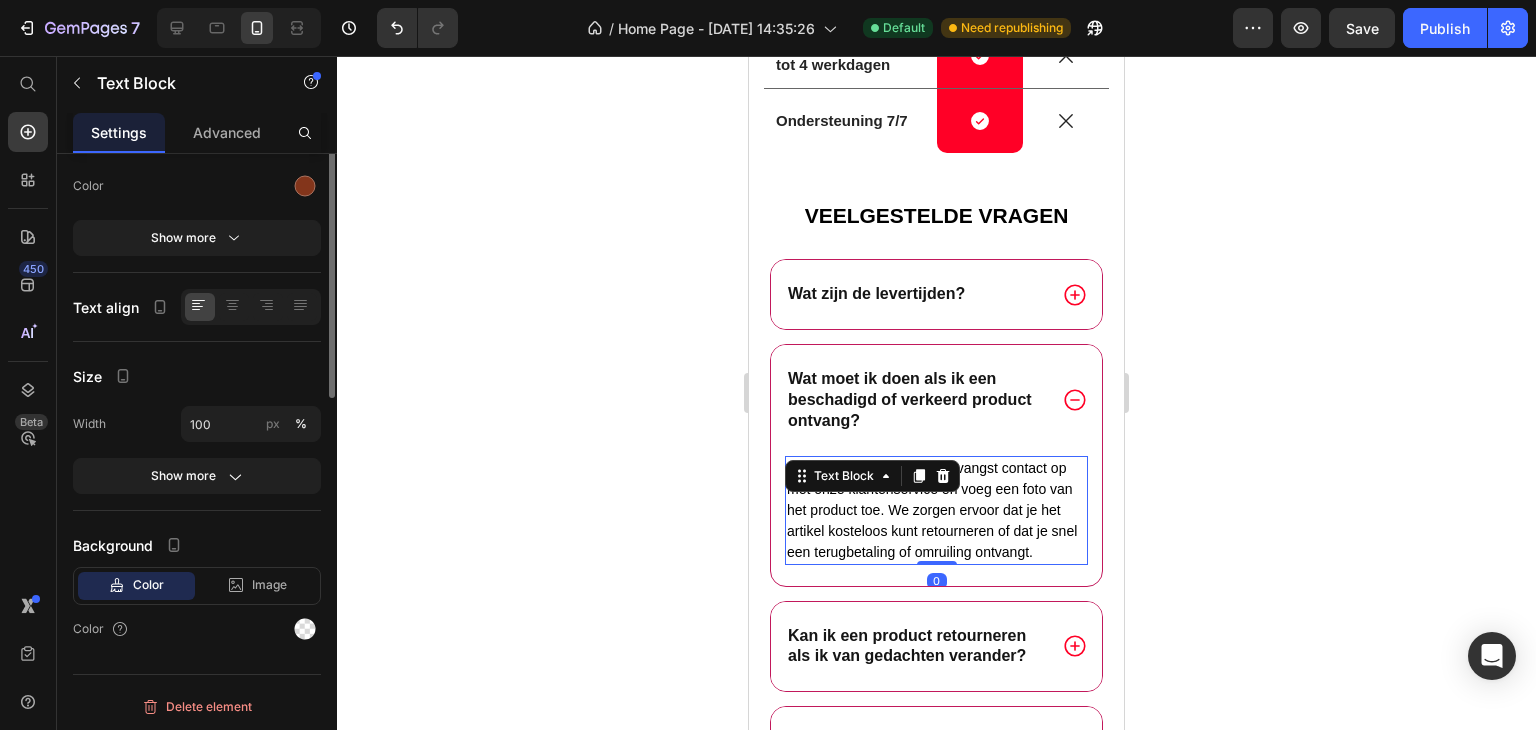 scroll, scrollTop: 28, scrollLeft: 0, axis: vertical 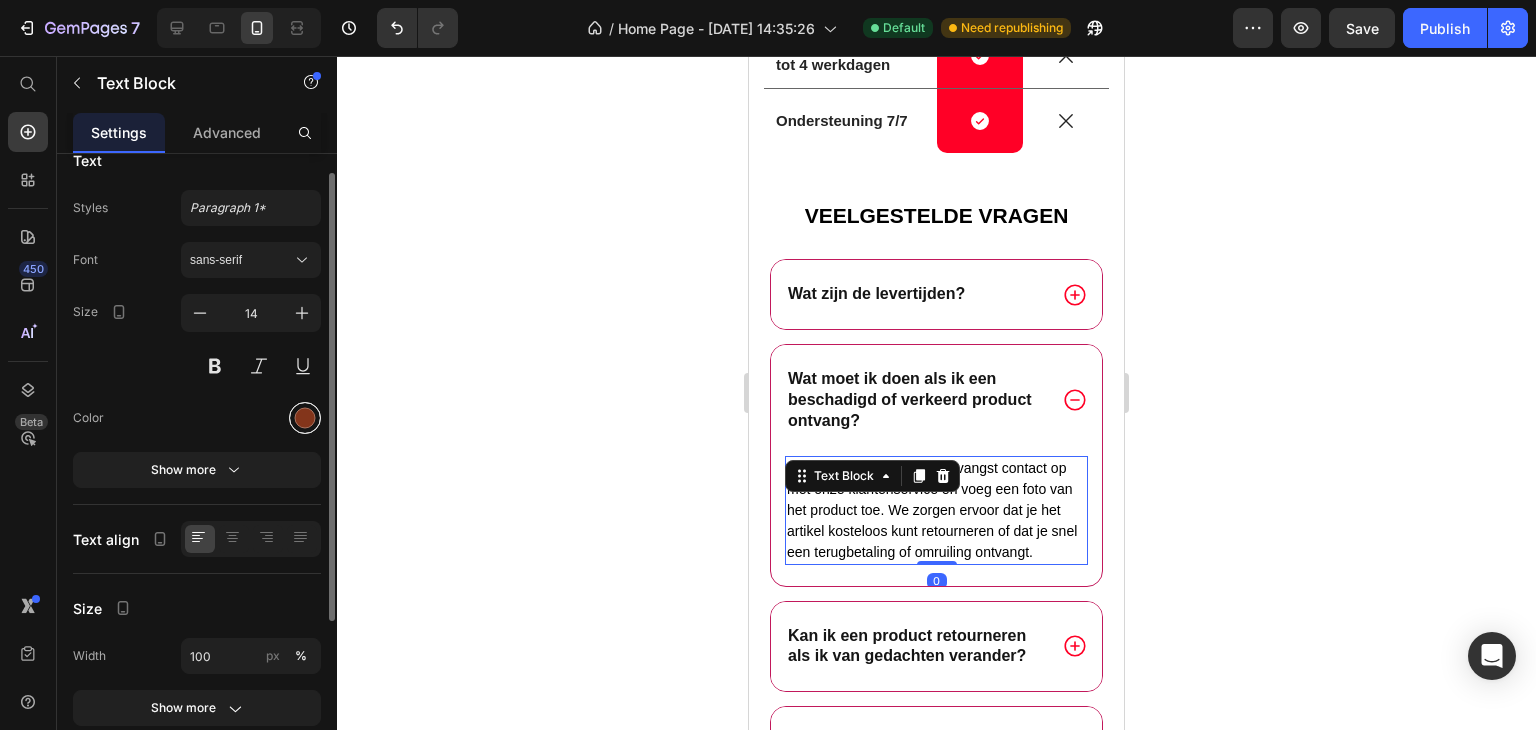 click at bounding box center [305, 418] 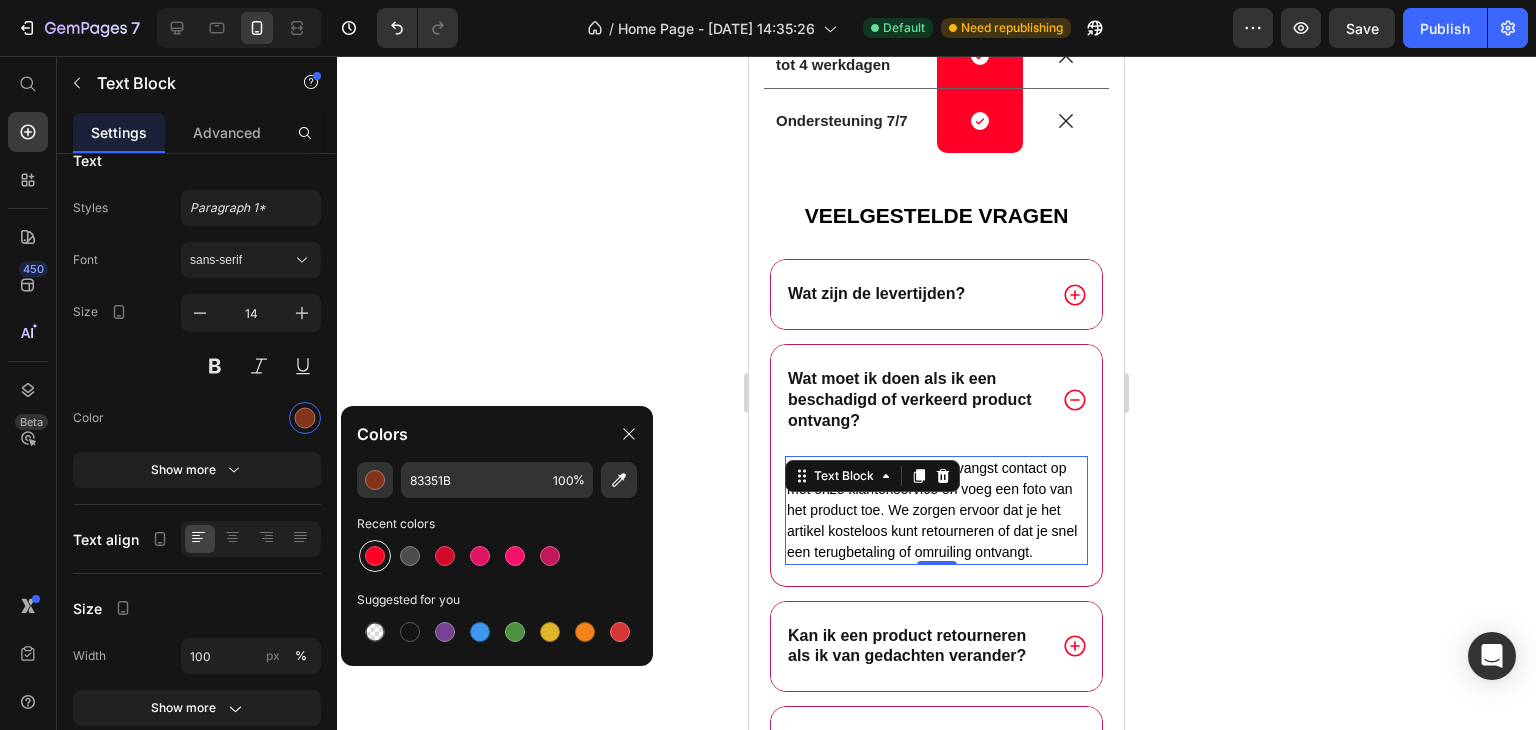 click at bounding box center [375, 556] 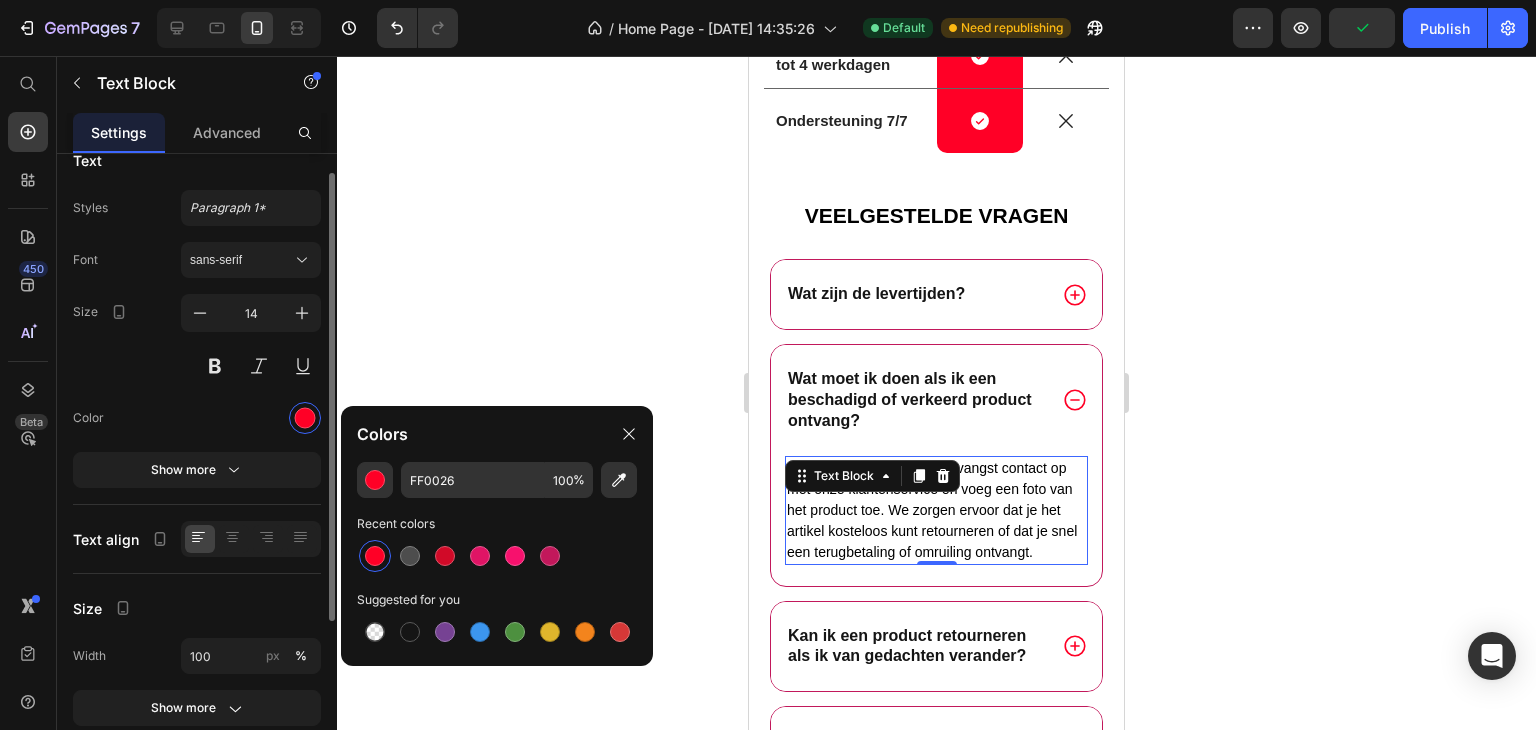 click at bounding box center (251, 418) 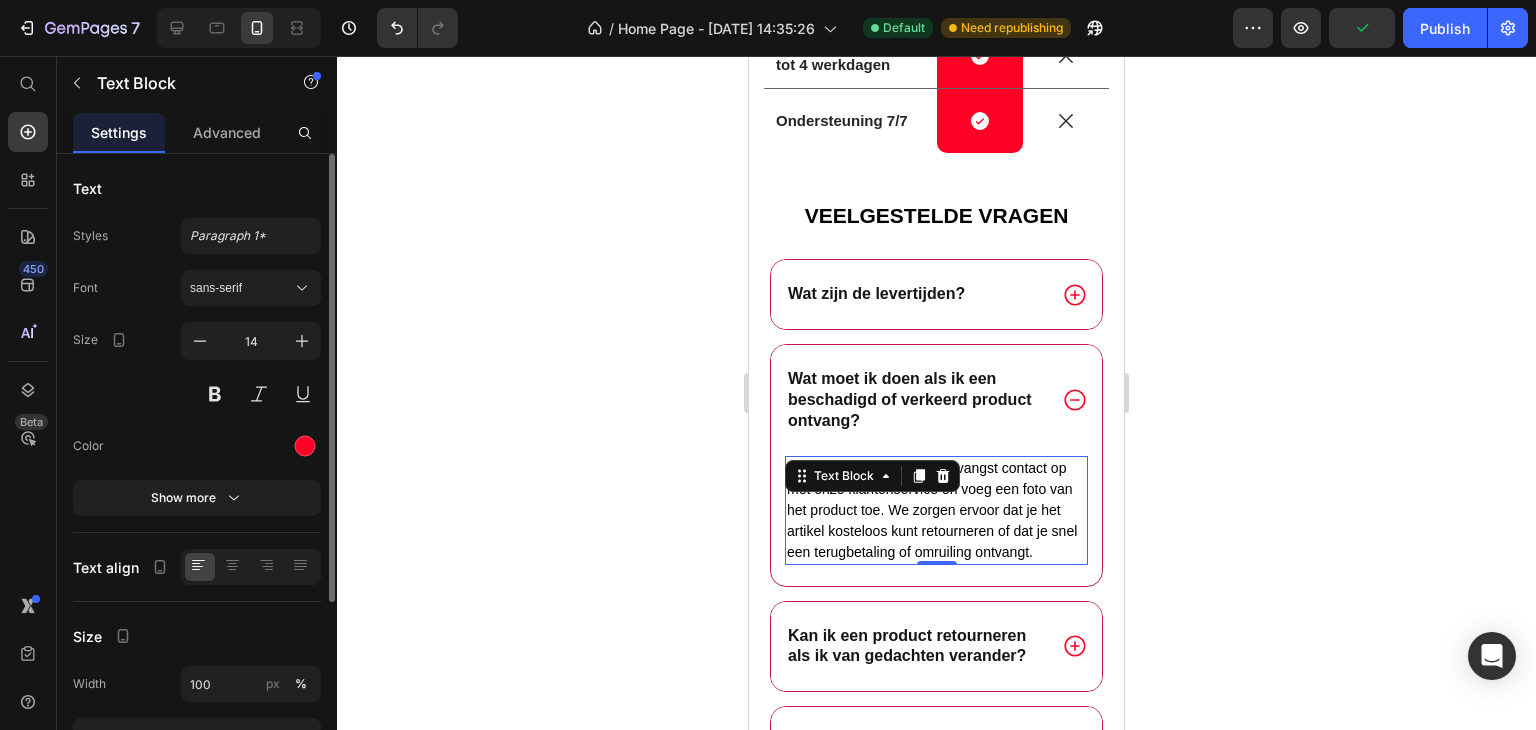 scroll, scrollTop: 260, scrollLeft: 0, axis: vertical 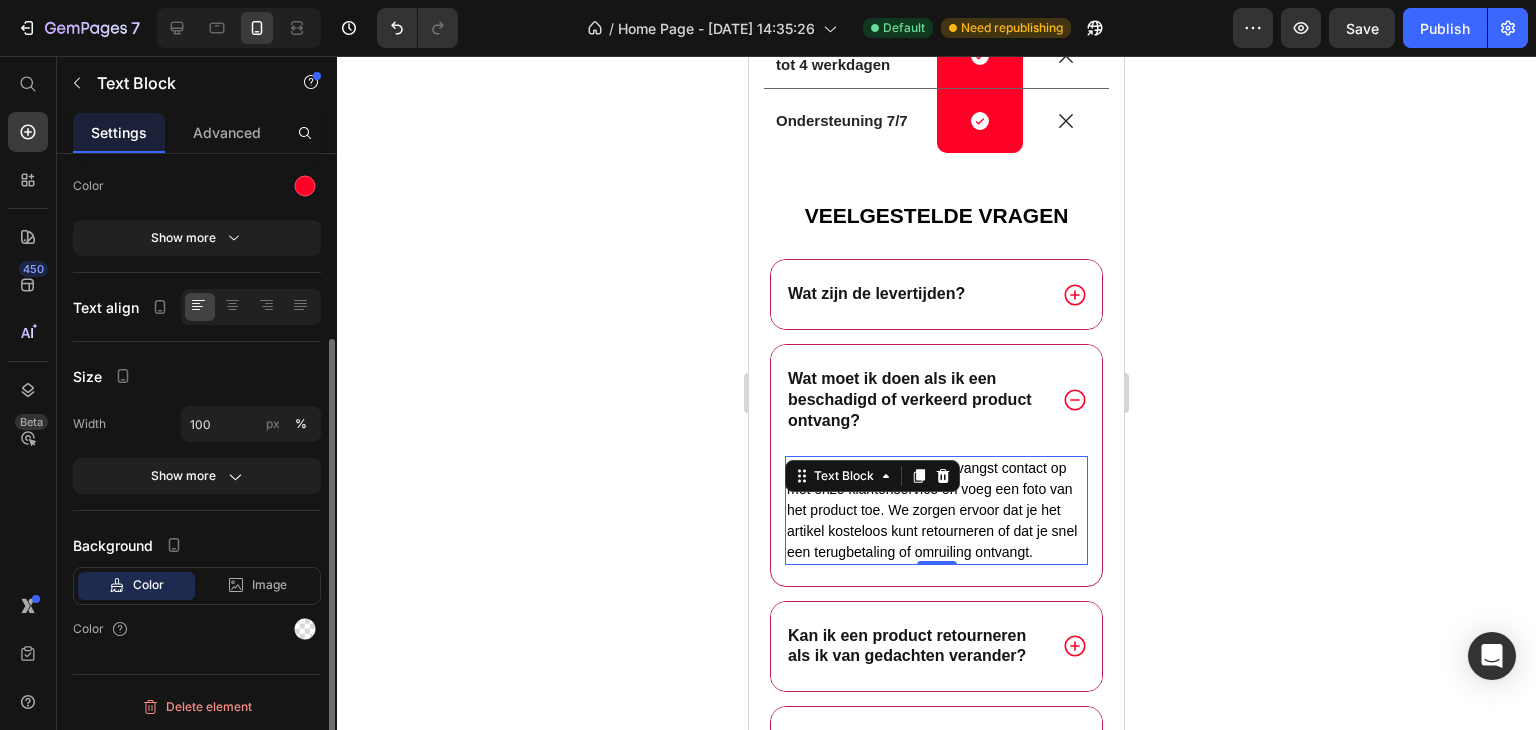 click on "Wat moet ik doen als ik een beschadigd of verkeerd product ontvang?" at bounding box center [915, 400] 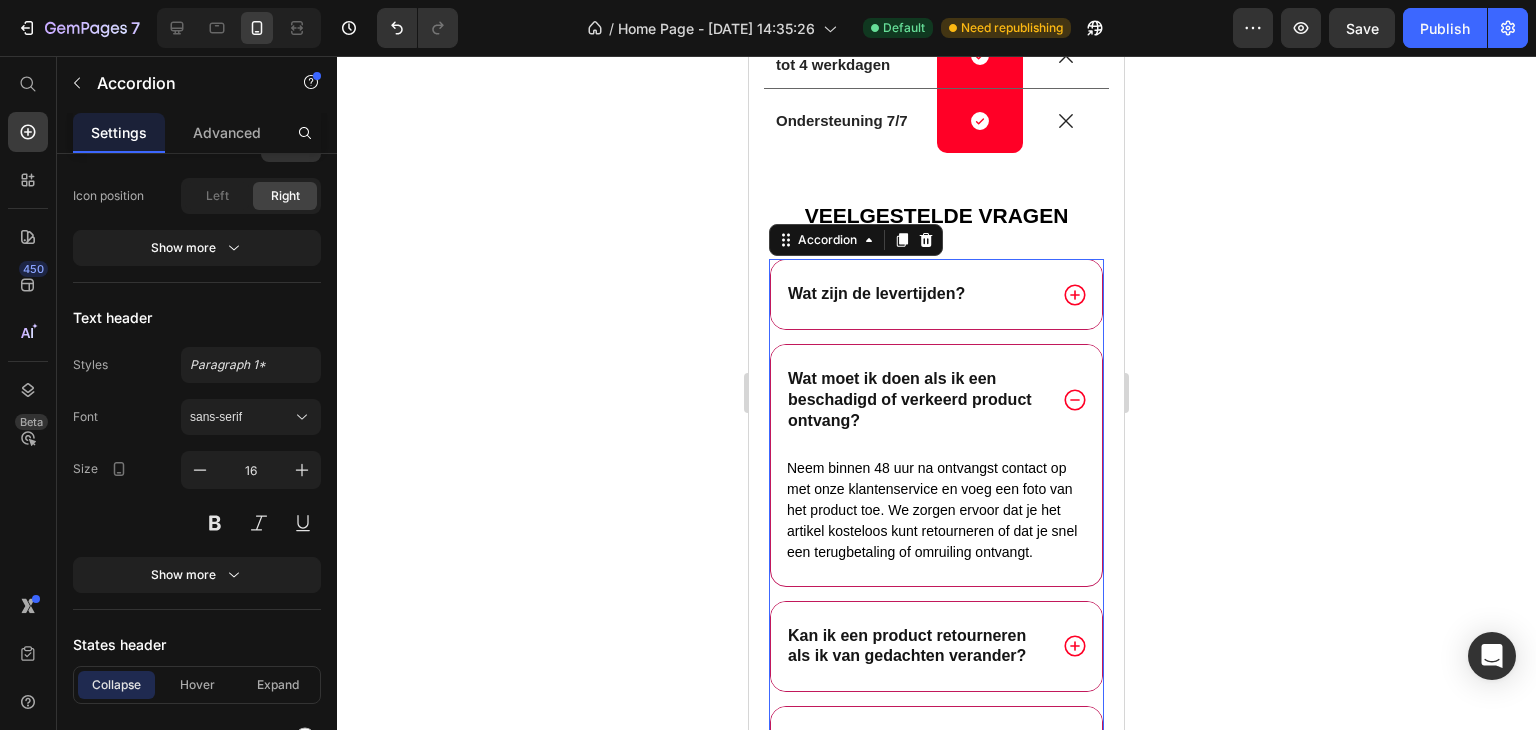 scroll, scrollTop: 1776, scrollLeft: 0, axis: vertical 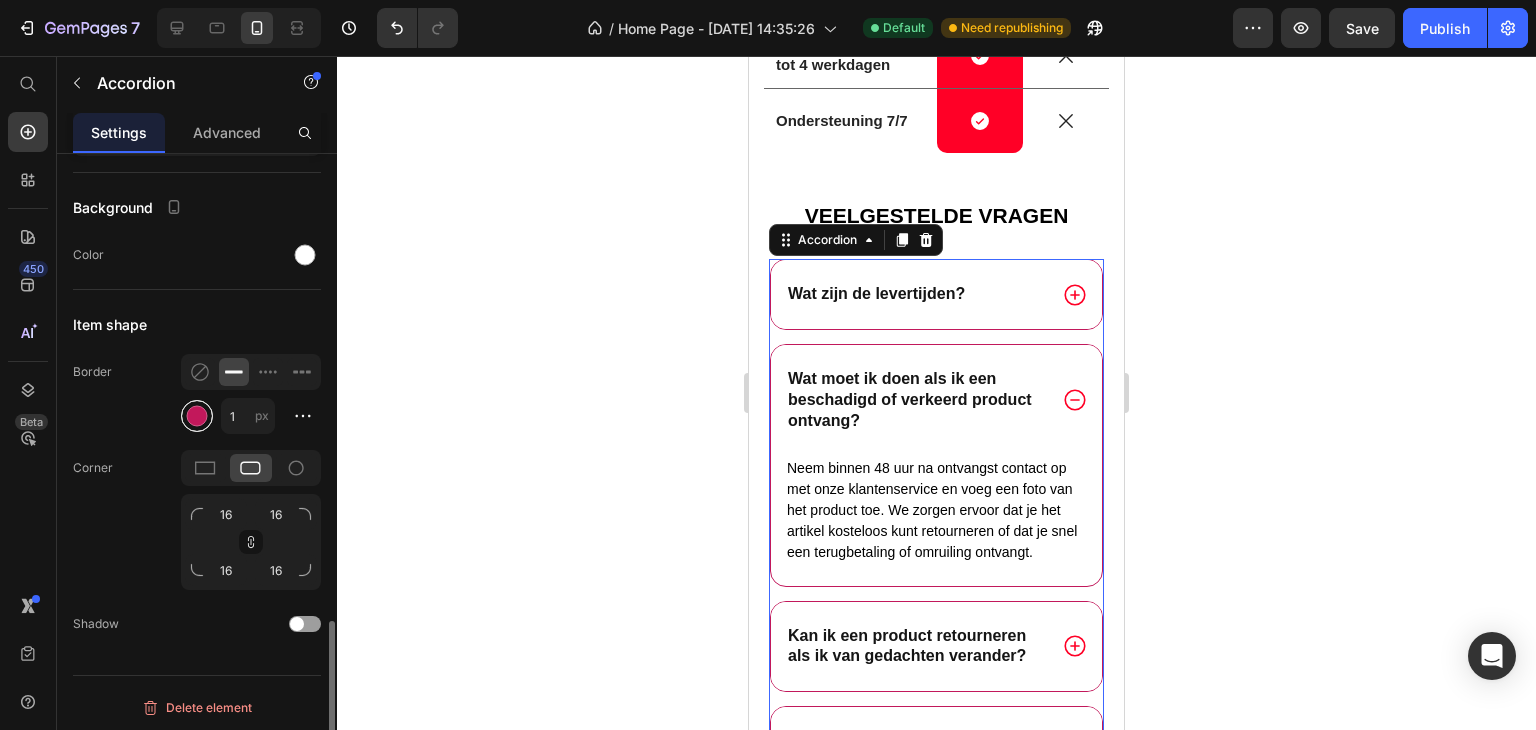 click at bounding box center [197, 416] 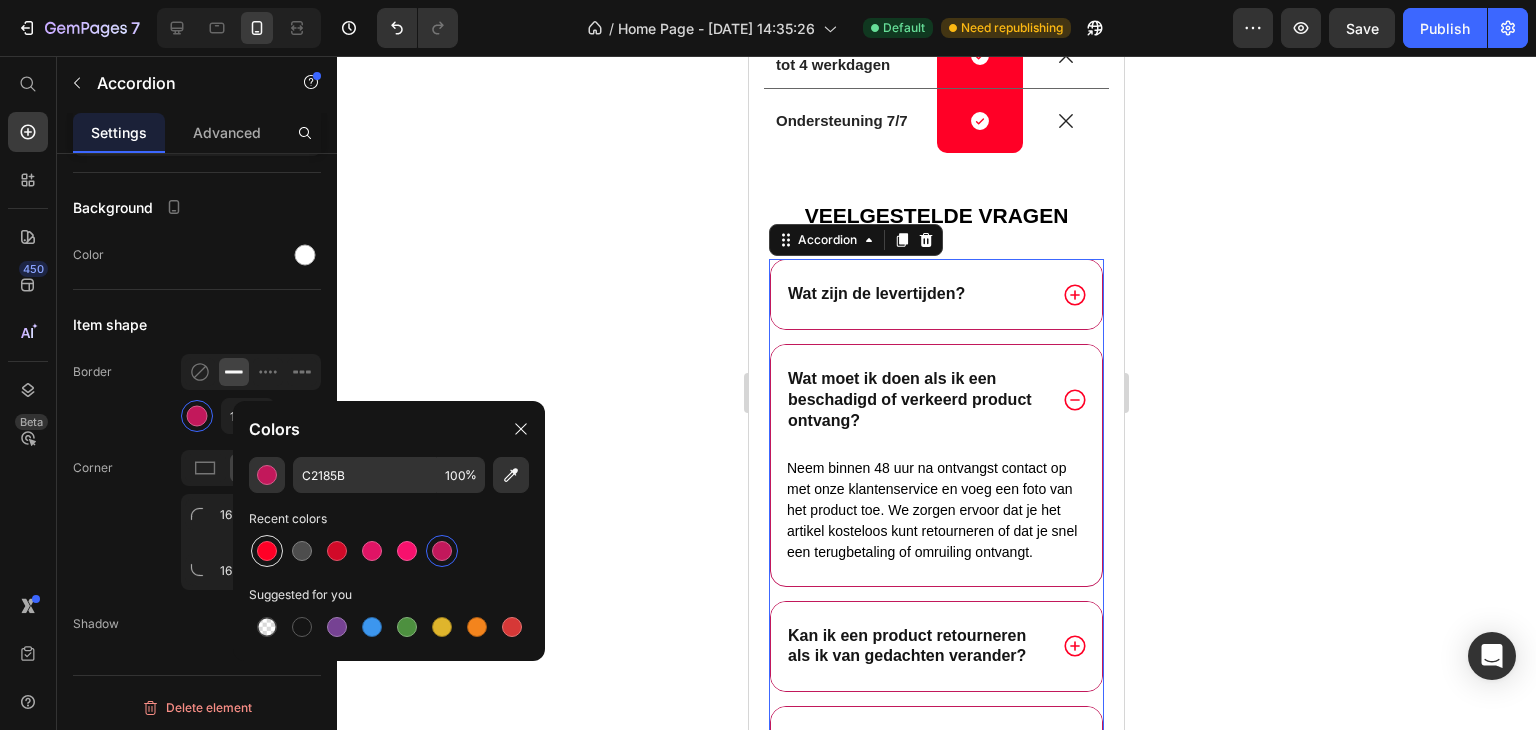 click at bounding box center [267, 551] 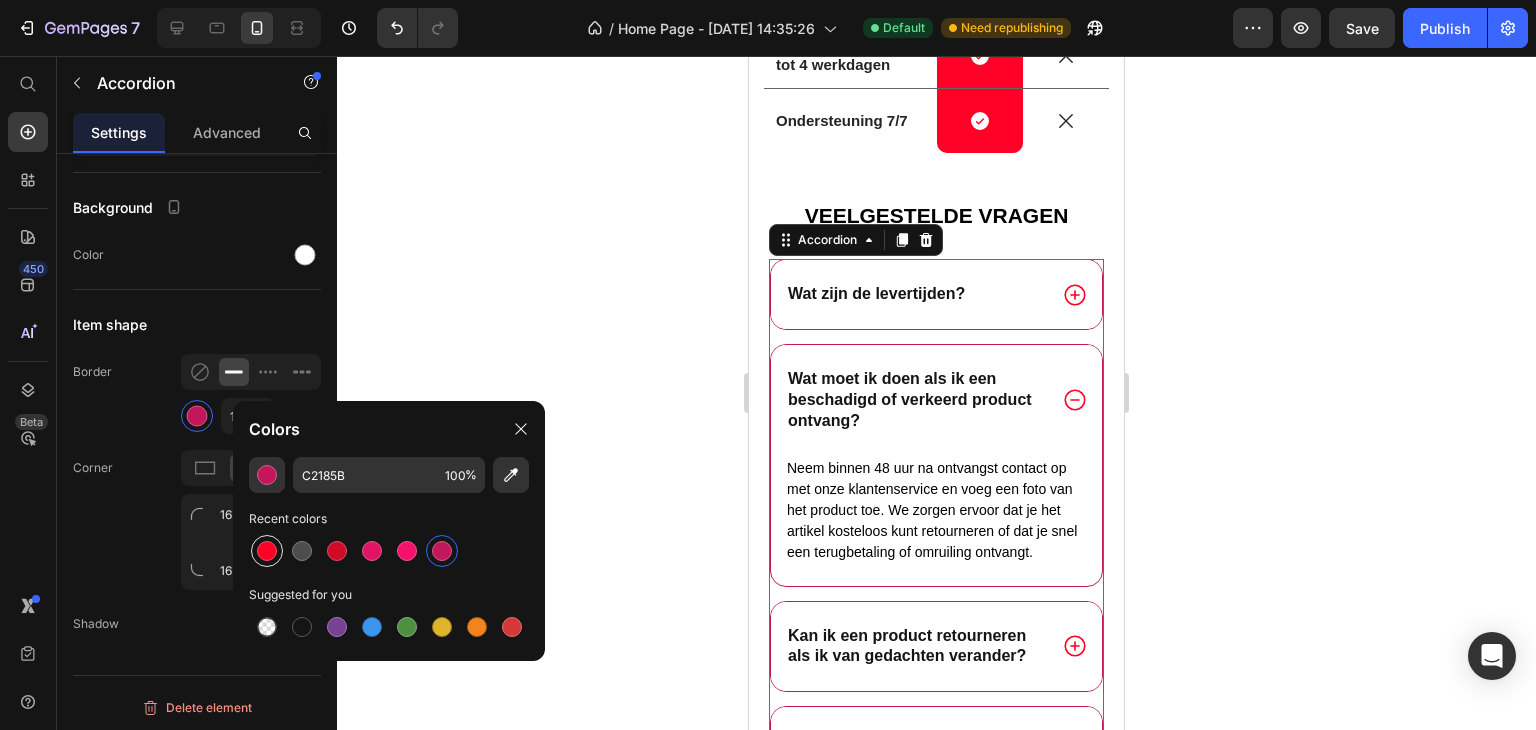 type on "FF0026" 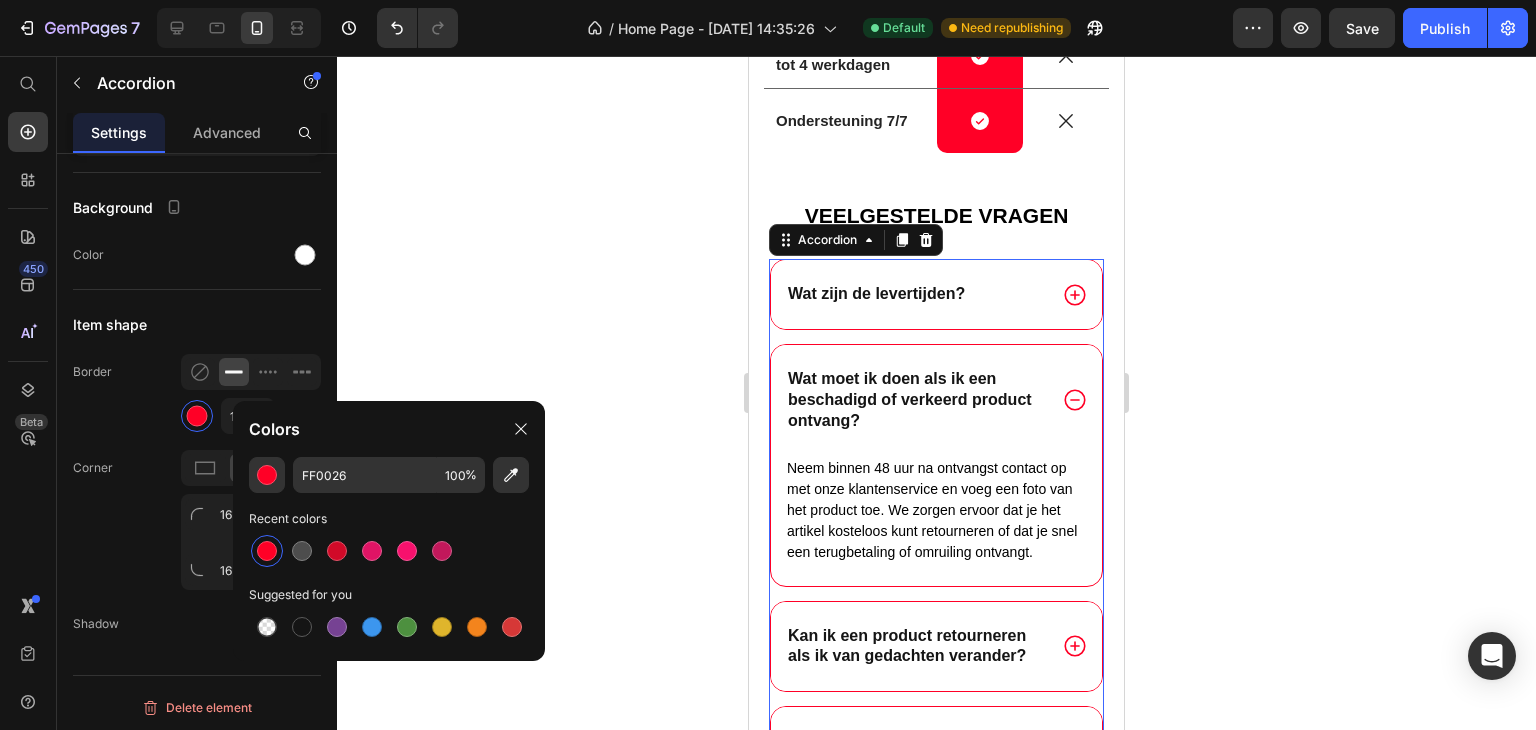 click 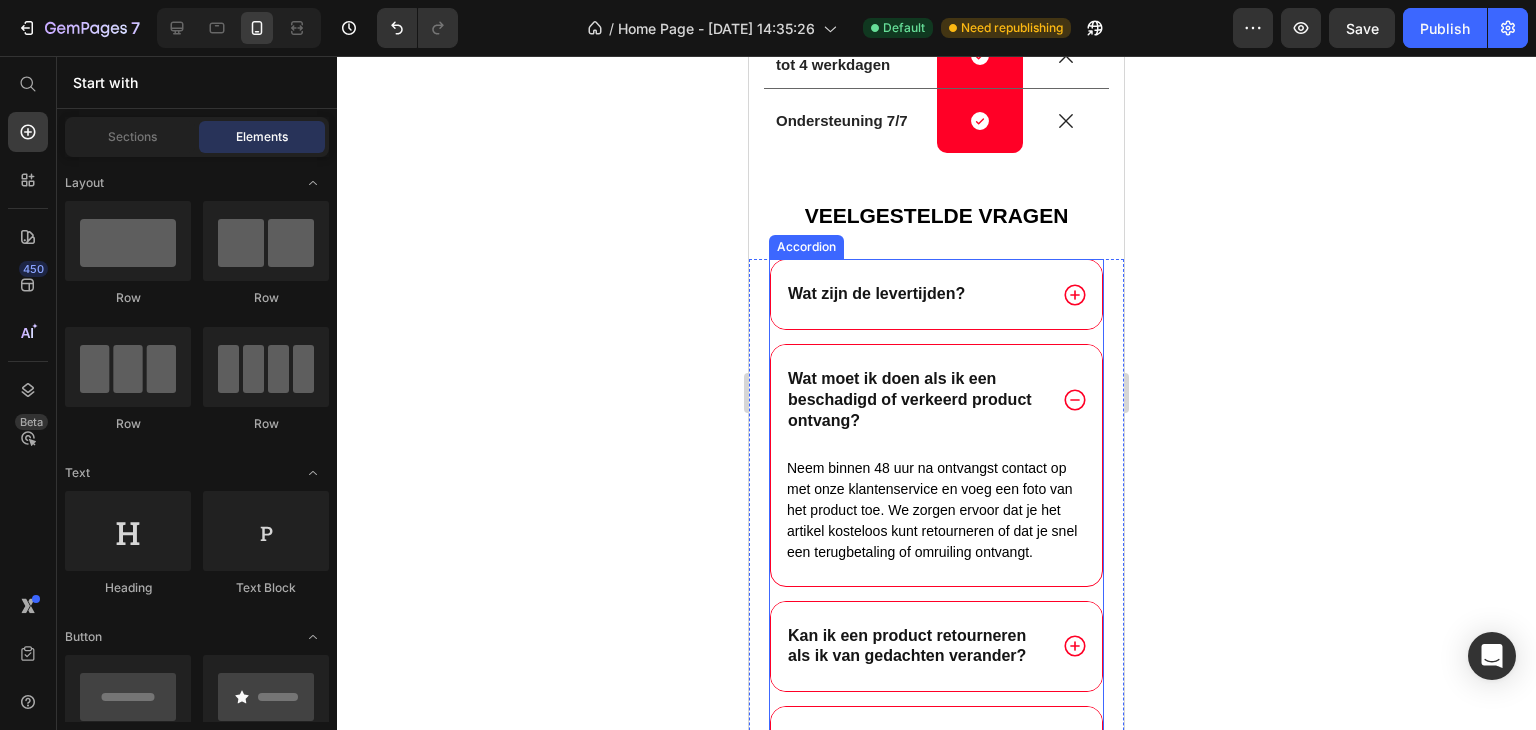 click on "Wat moet ik doen als ik een beschadigd of verkeerd product ontvang?" at bounding box center [936, 400] 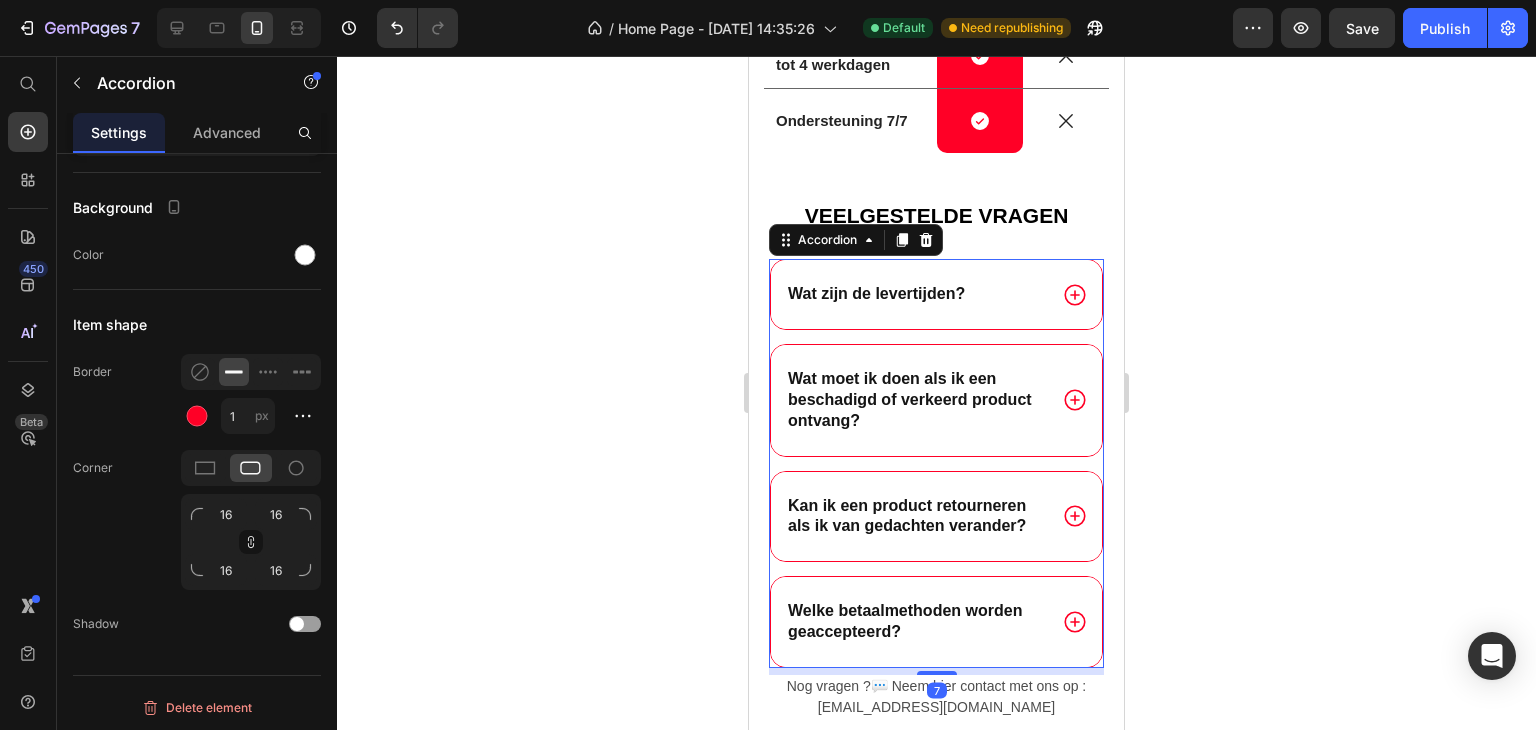 click on "Wat moet ik doen als ik een beschadigd of verkeerd product ontvang?" at bounding box center [936, 400] 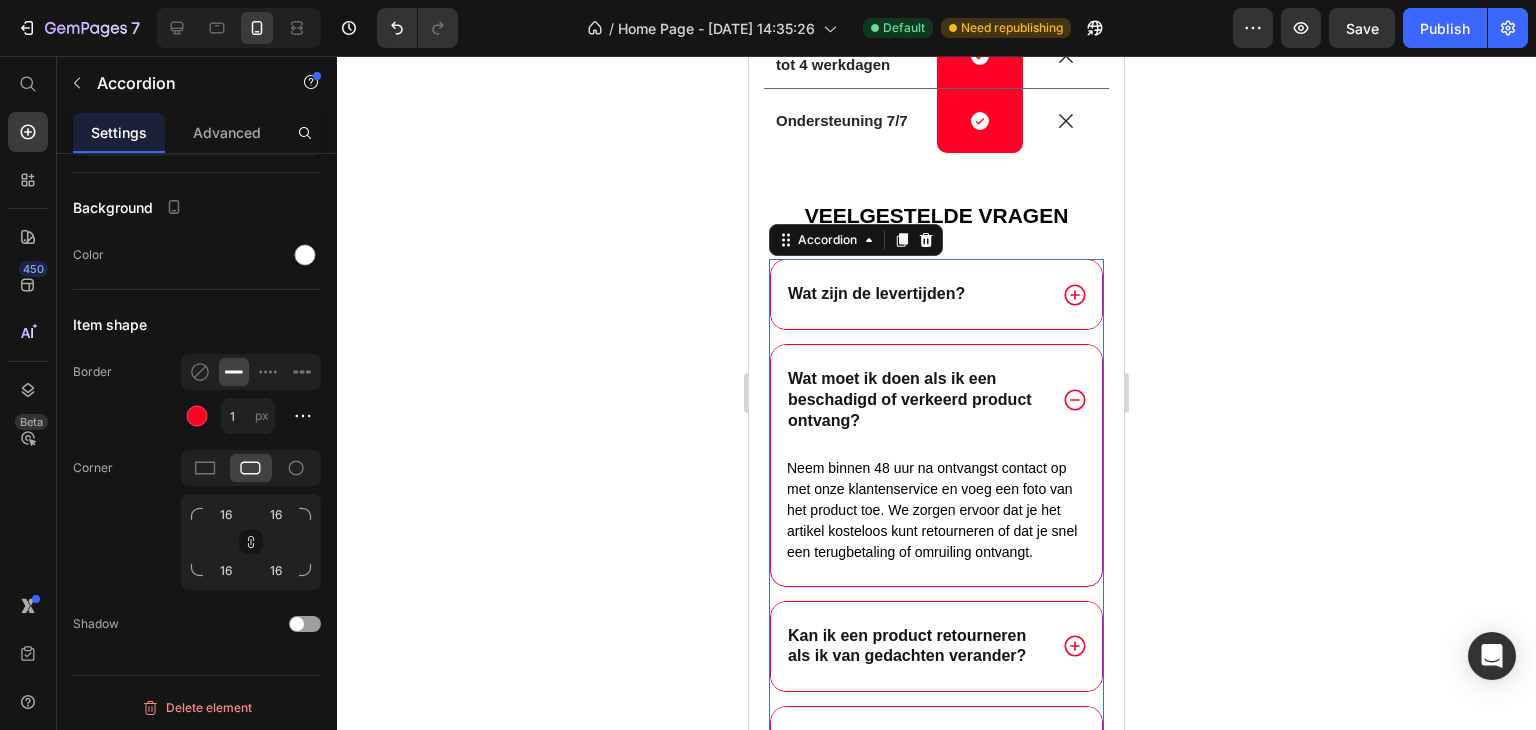 click on "Wat moet ik doen als ik een beschadigd of verkeerd product ontvang?" at bounding box center [936, 400] 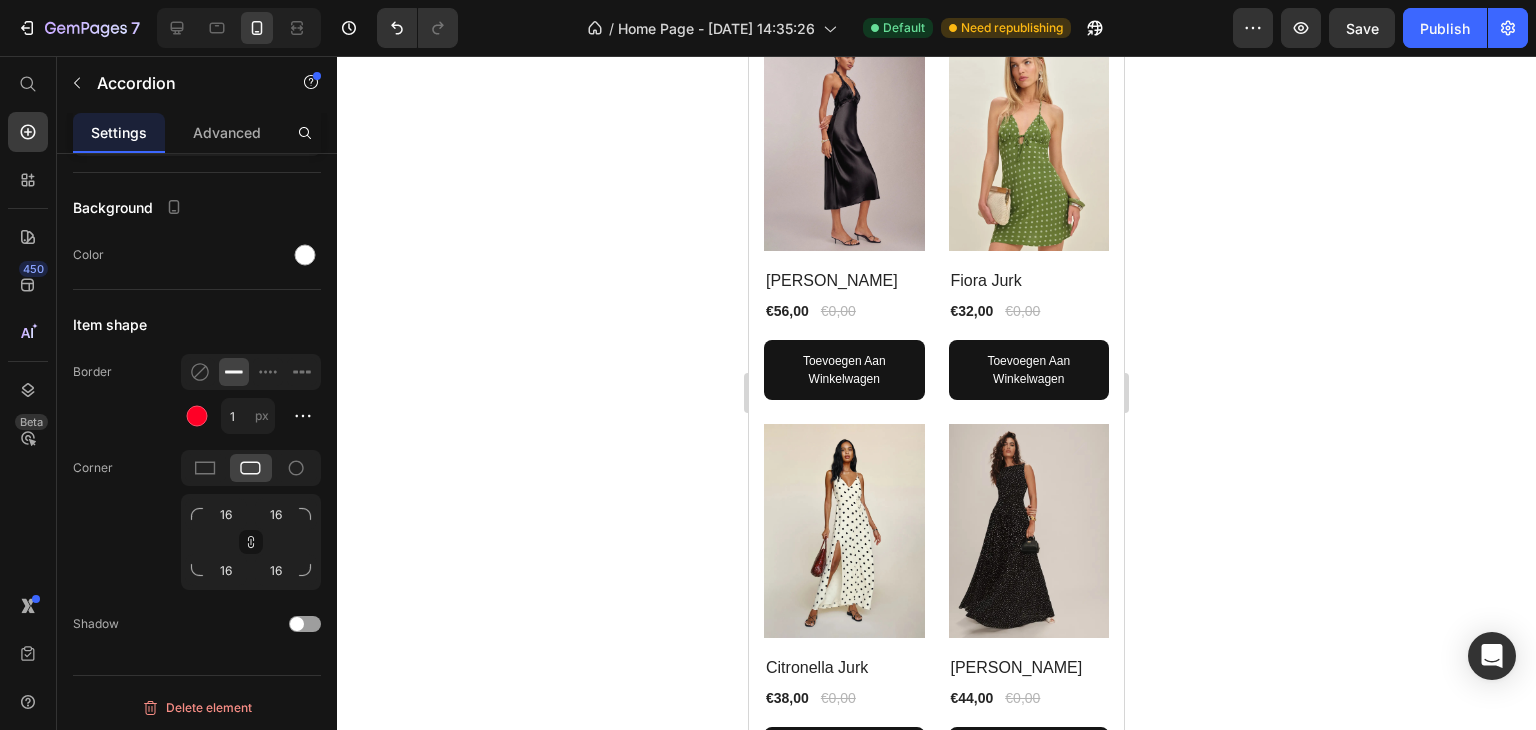 scroll, scrollTop: 1053, scrollLeft: 0, axis: vertical 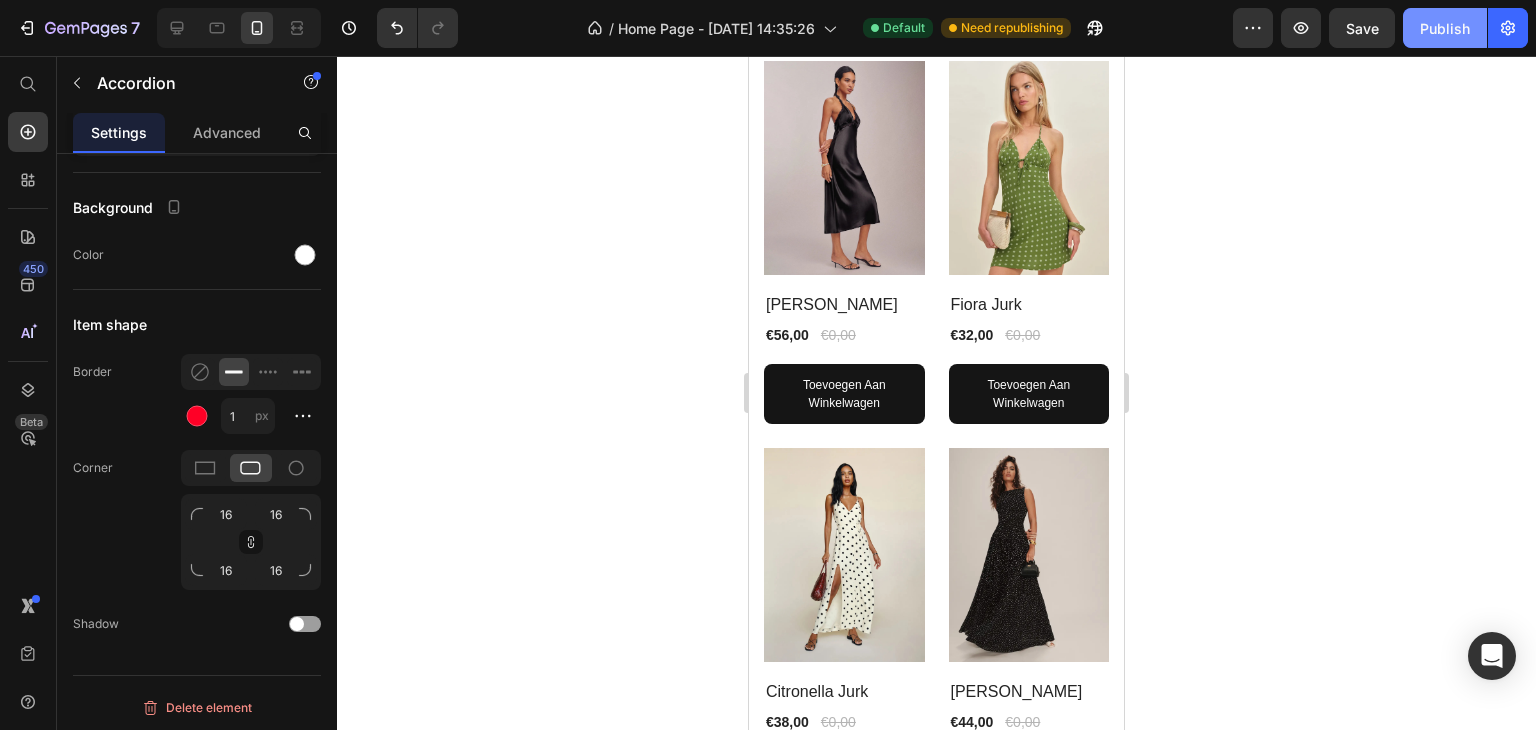 click on "Publish" at bounding box center [1445, 28] 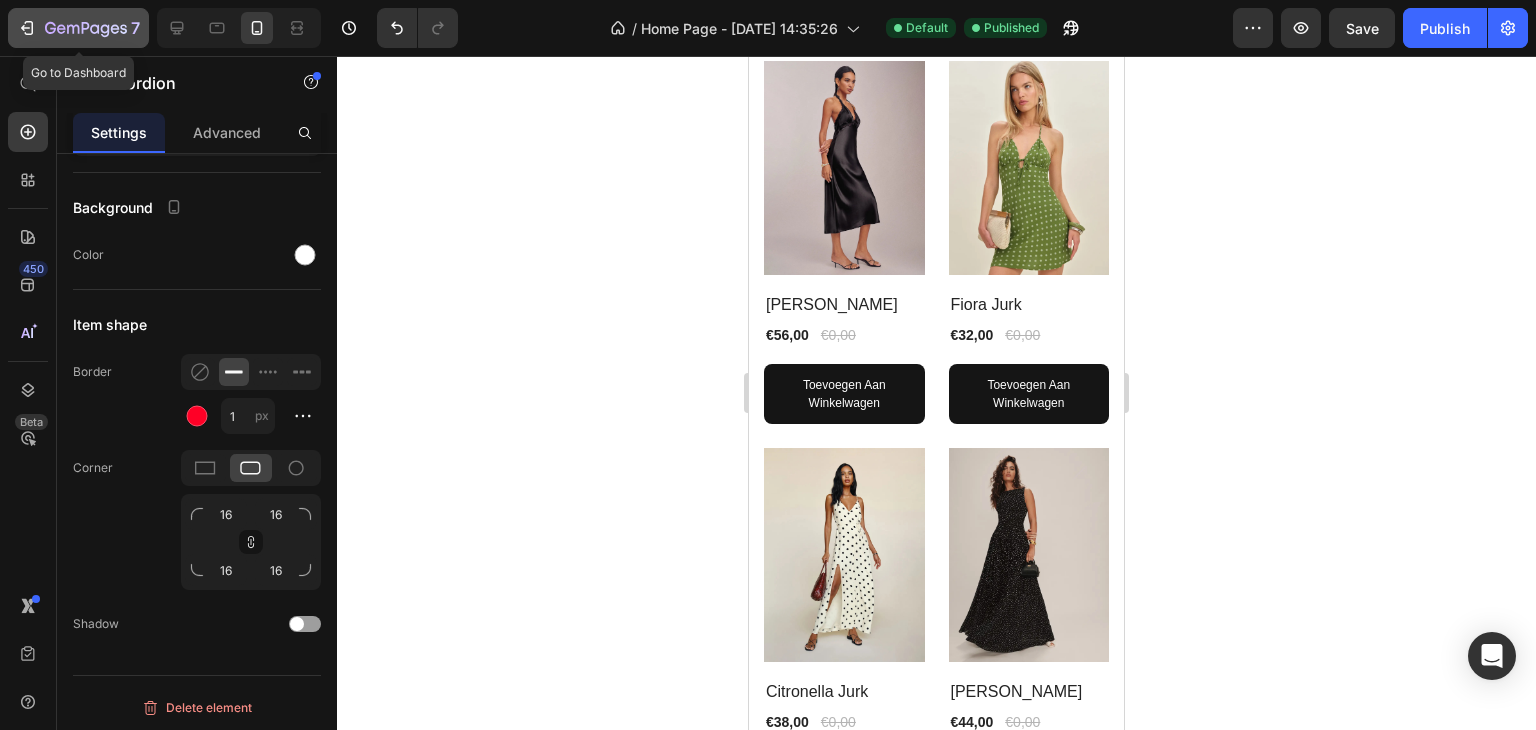 click 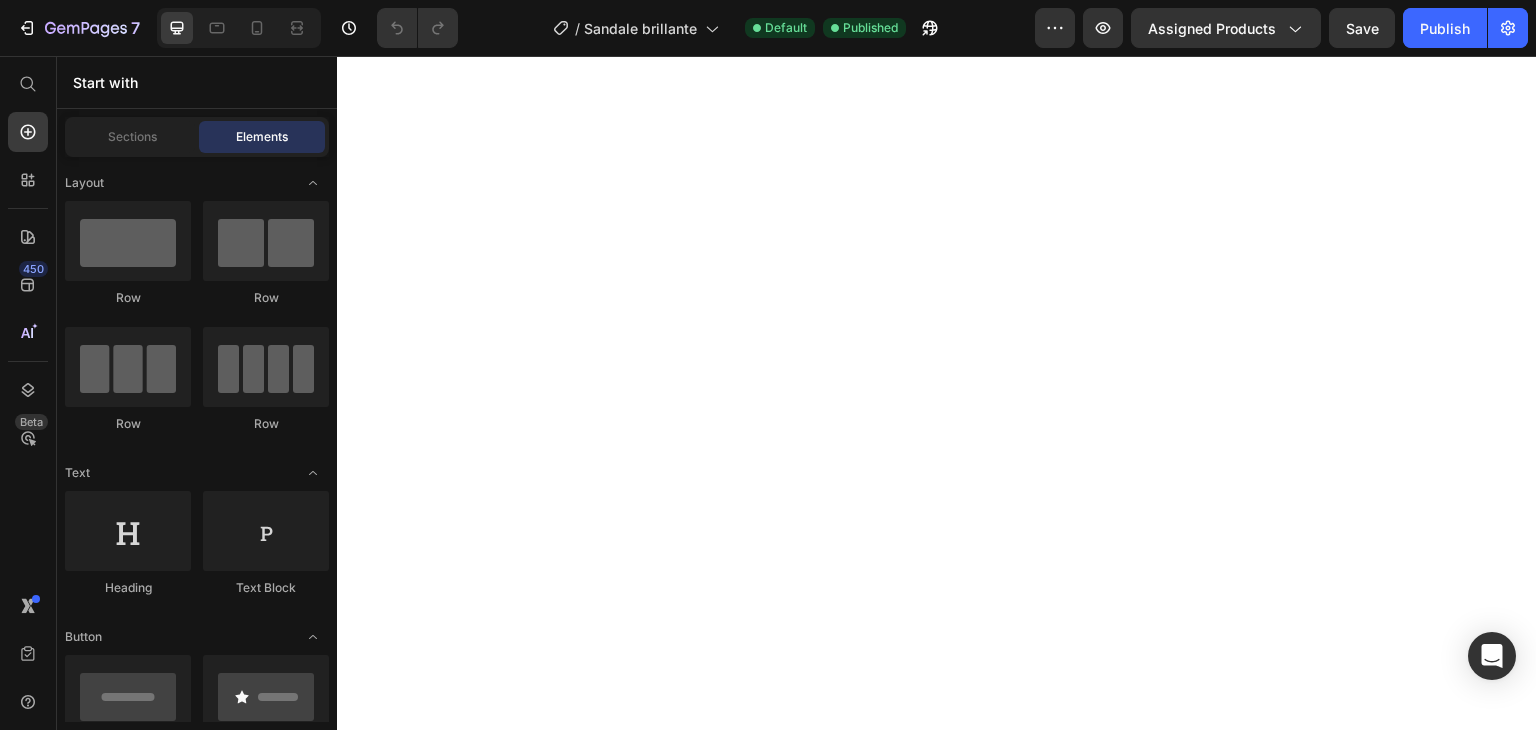 scroll, scrollTop: 0, scrollLeft: 0, axis: both 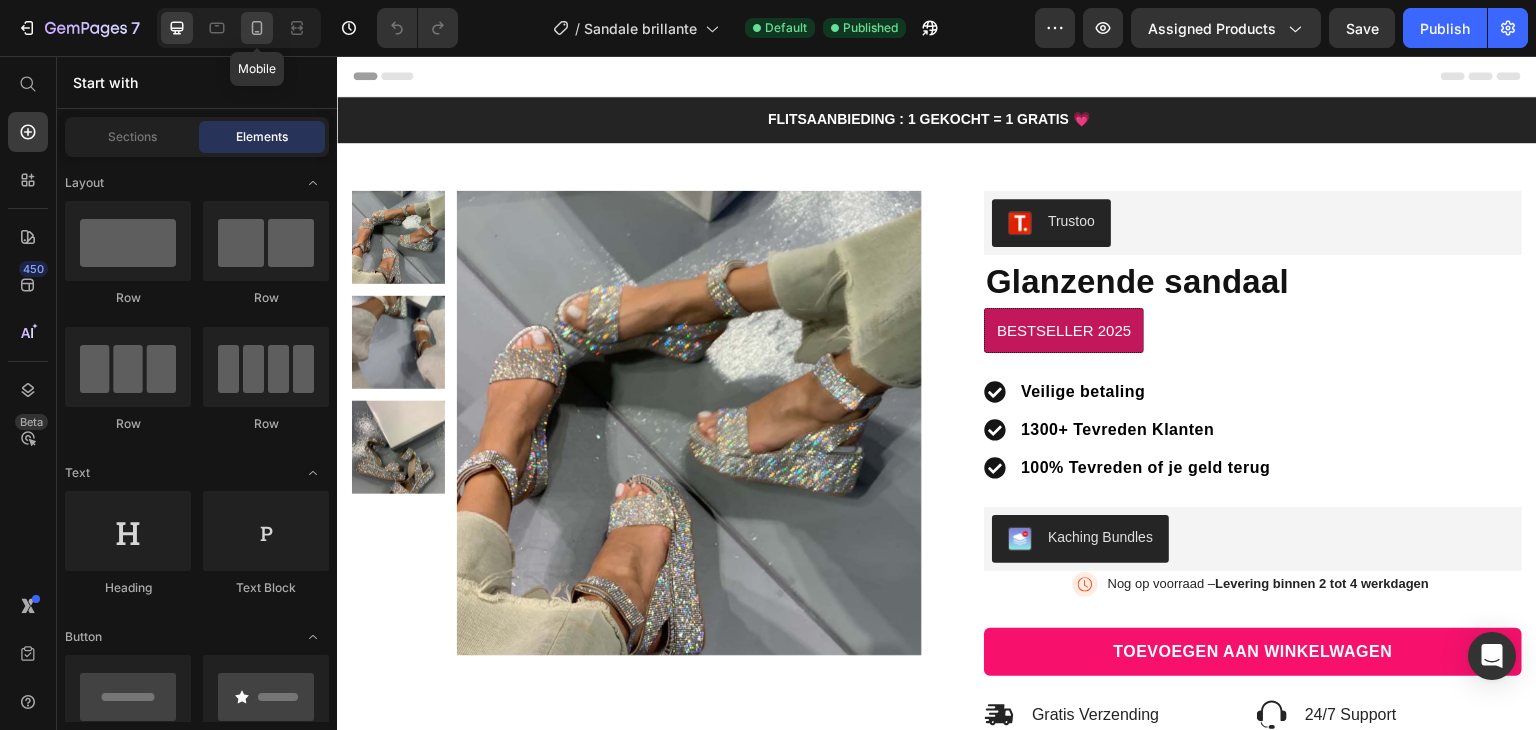 click 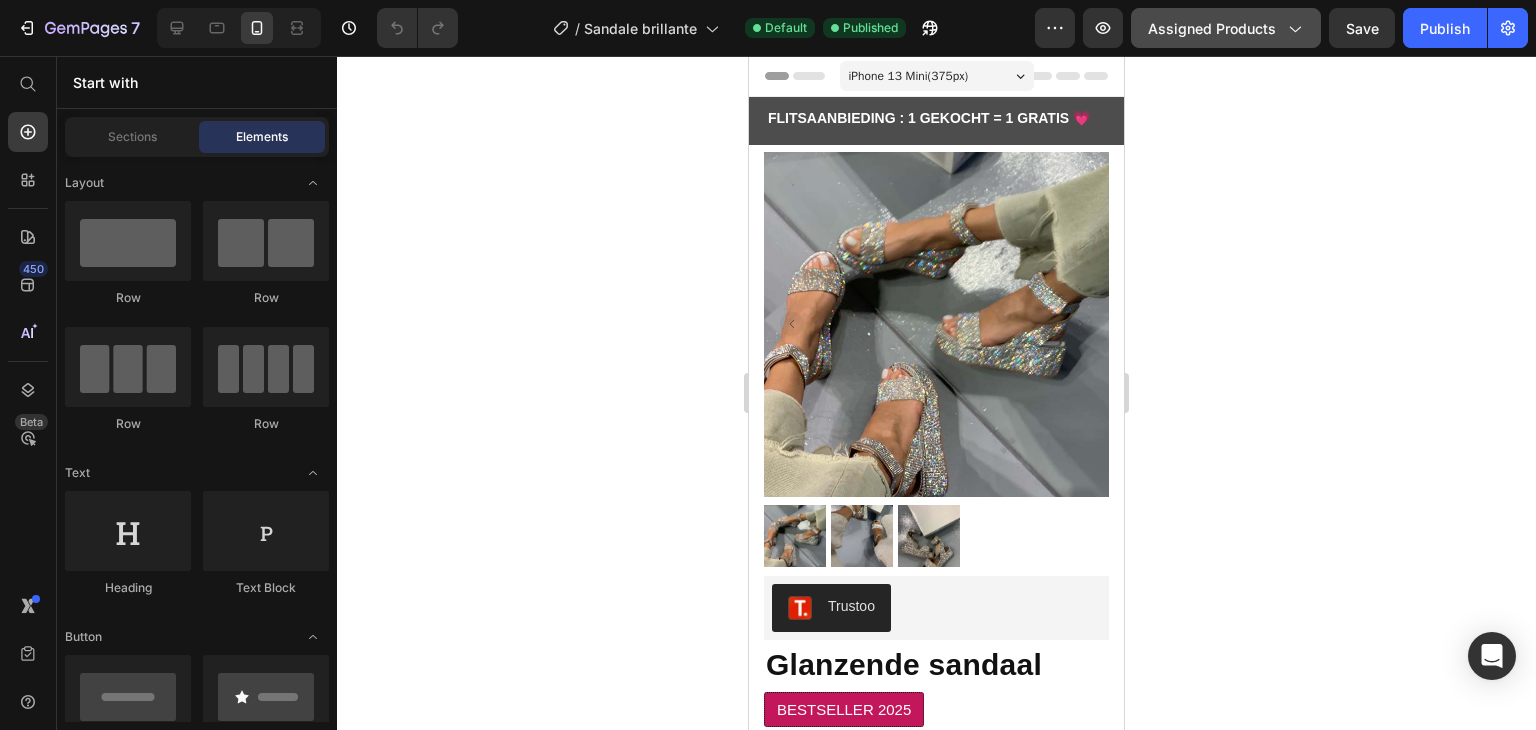 click on "Assigned Products" 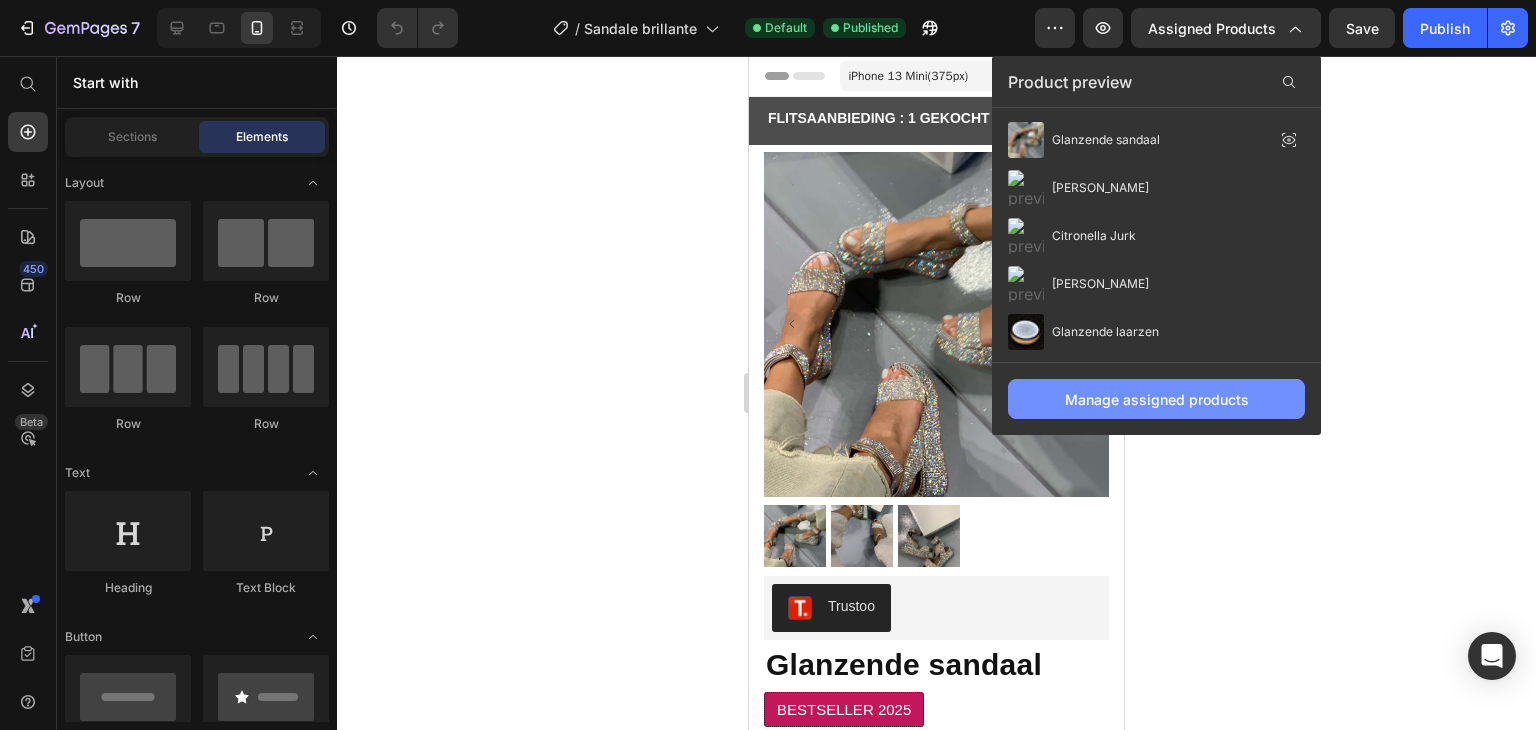 click on "Manage assigned products" at bounding box center [1157, 399] 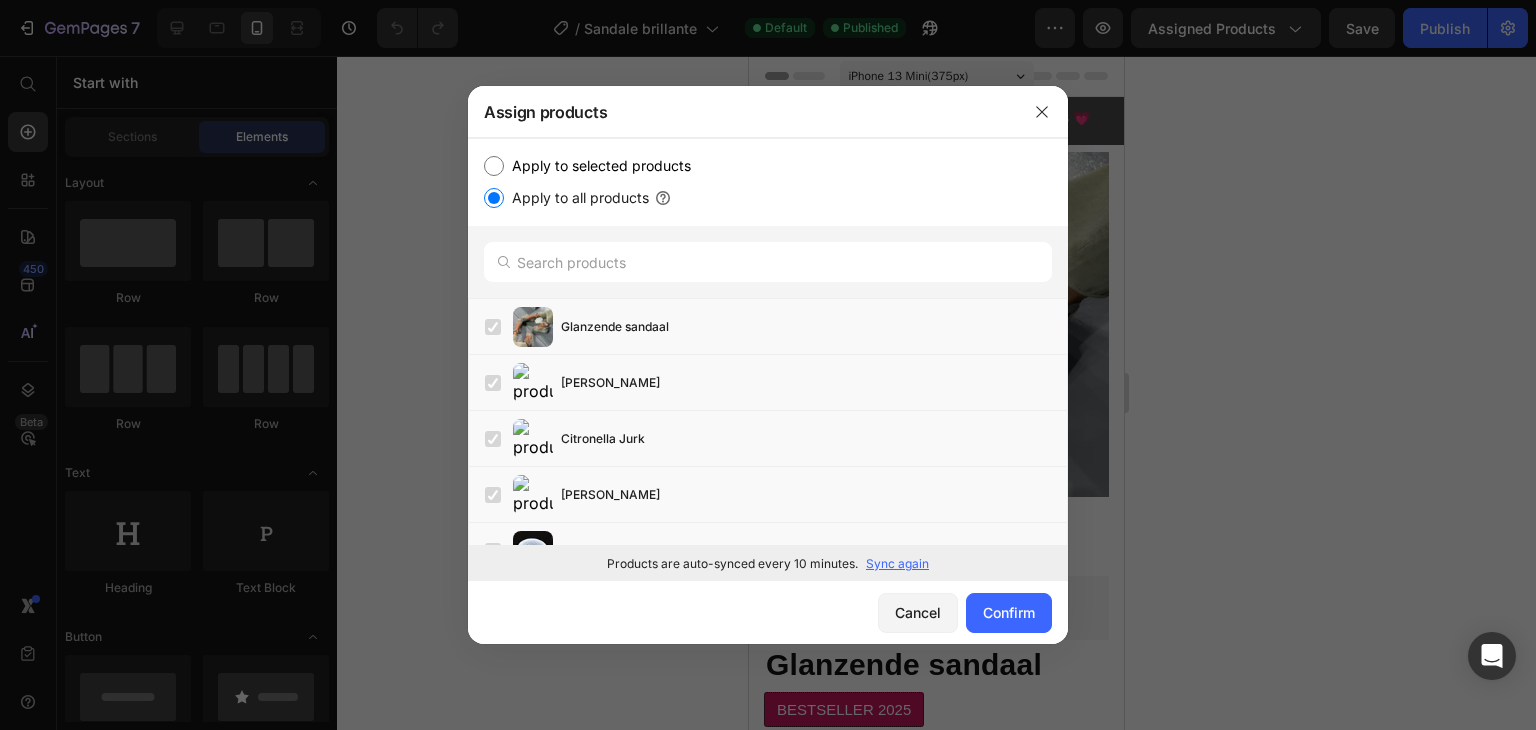 click on "Apply to selected products" at bounding box center [597, 166] 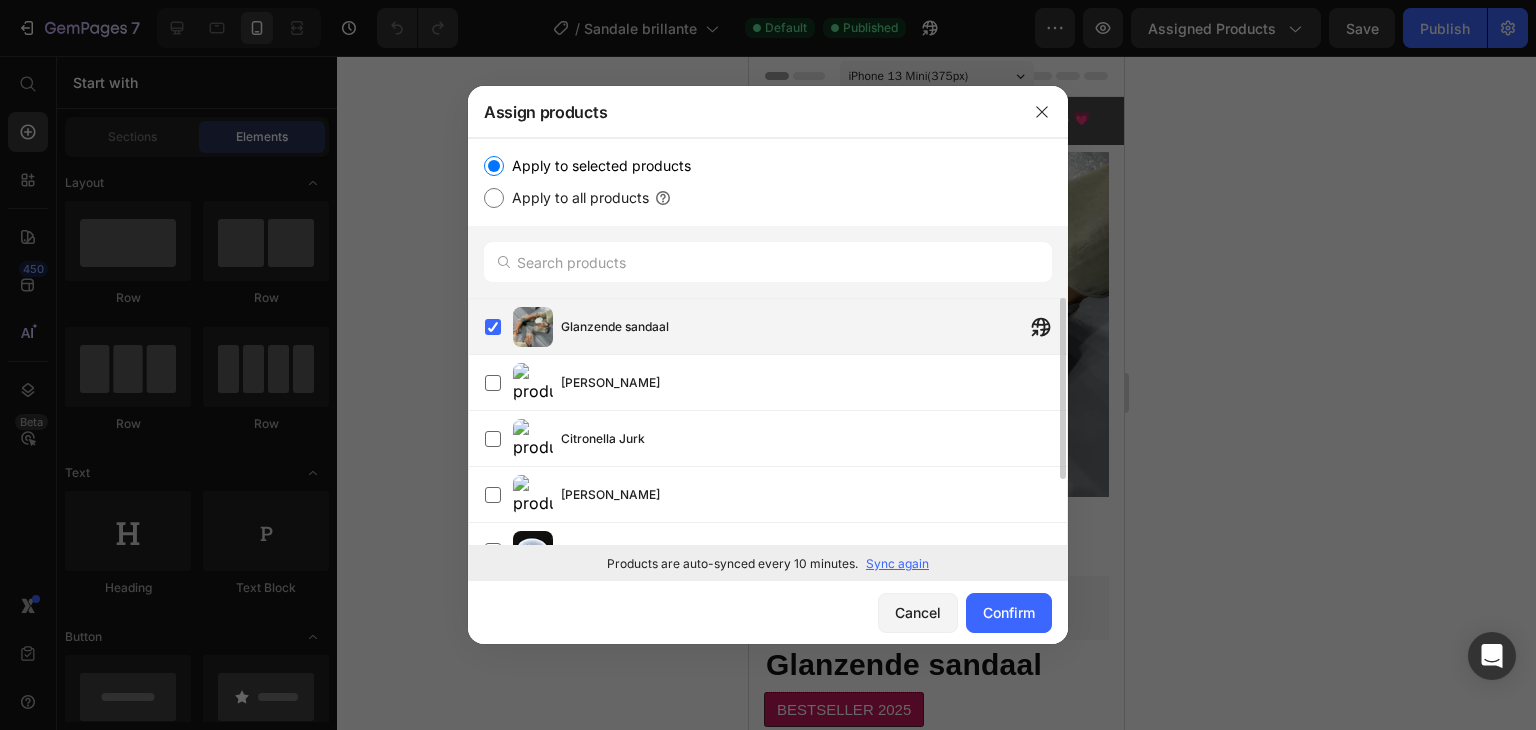 click at bounding box center (533, 327) 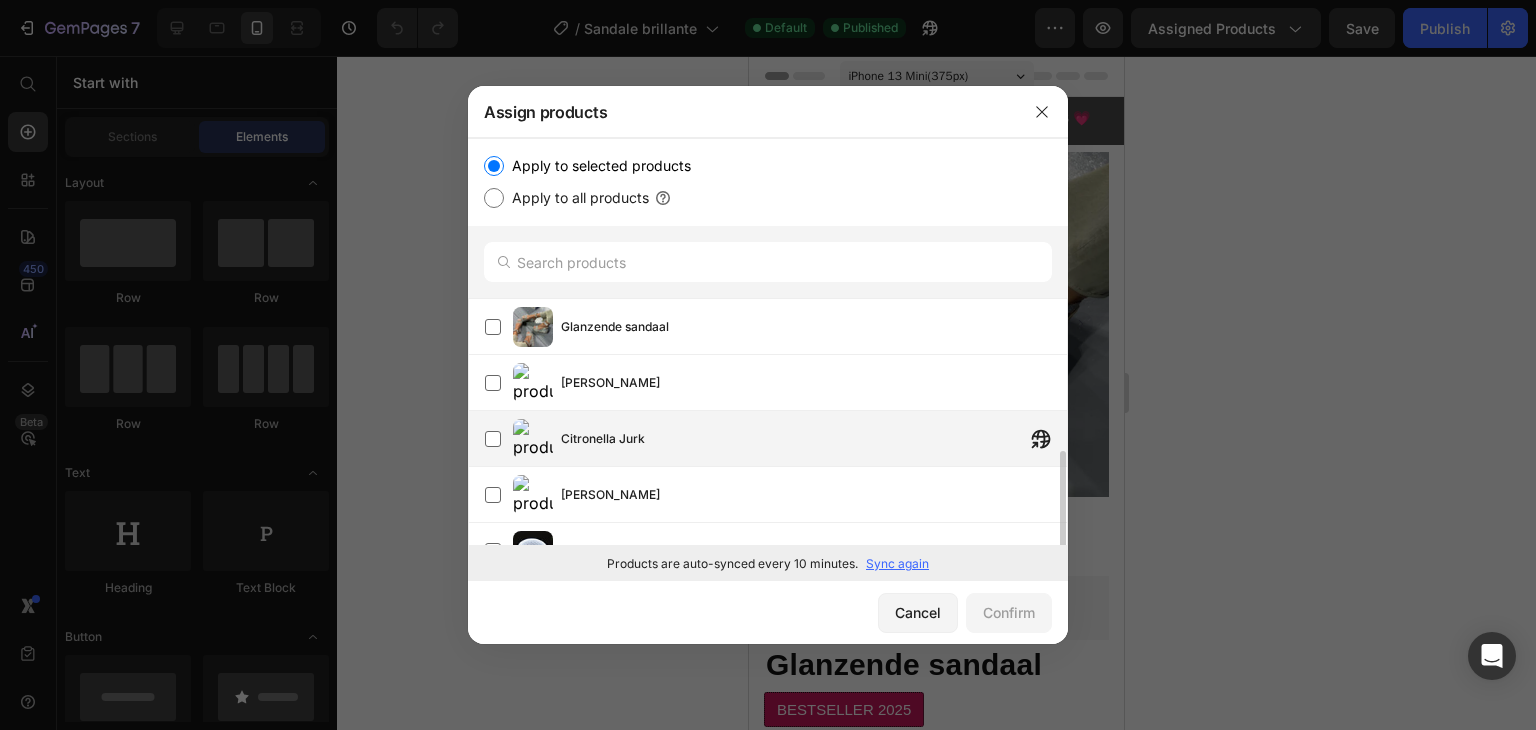 scroll, scrollTop: 88, scrollLeft: 0, axis: vertical 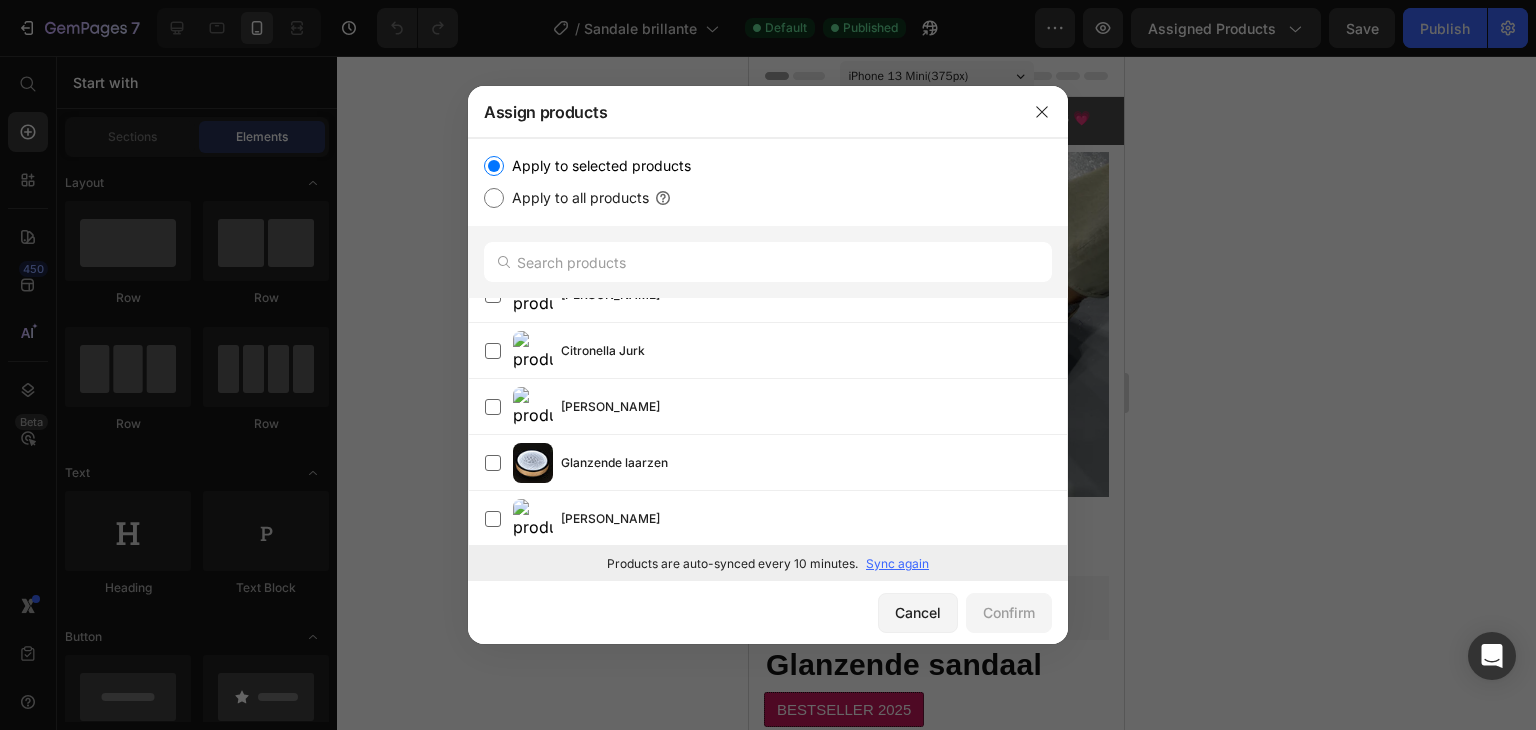 click on "Sync again" at bounding box center [897, 564] 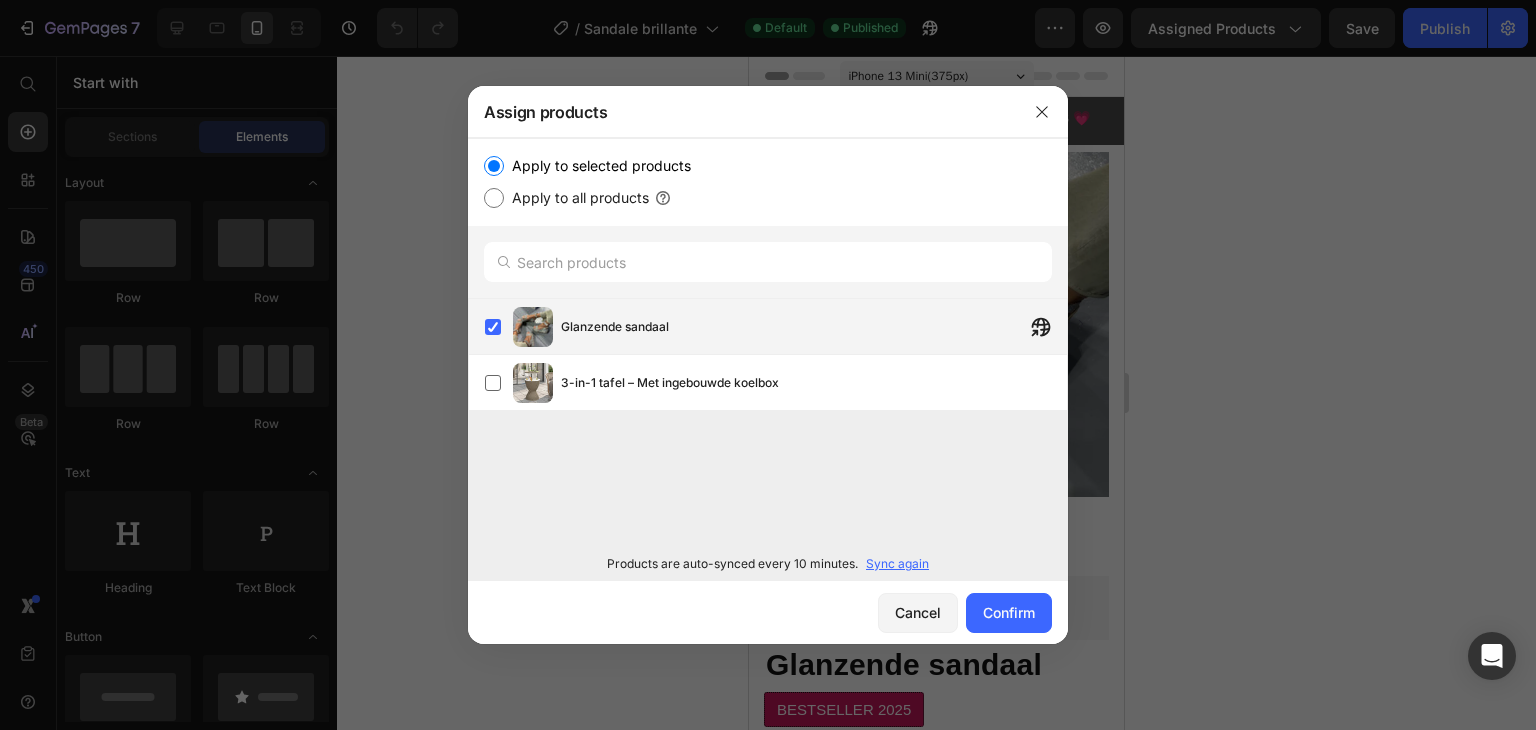 click on "Glanzende sandaal" at bounding box center (814, 327) 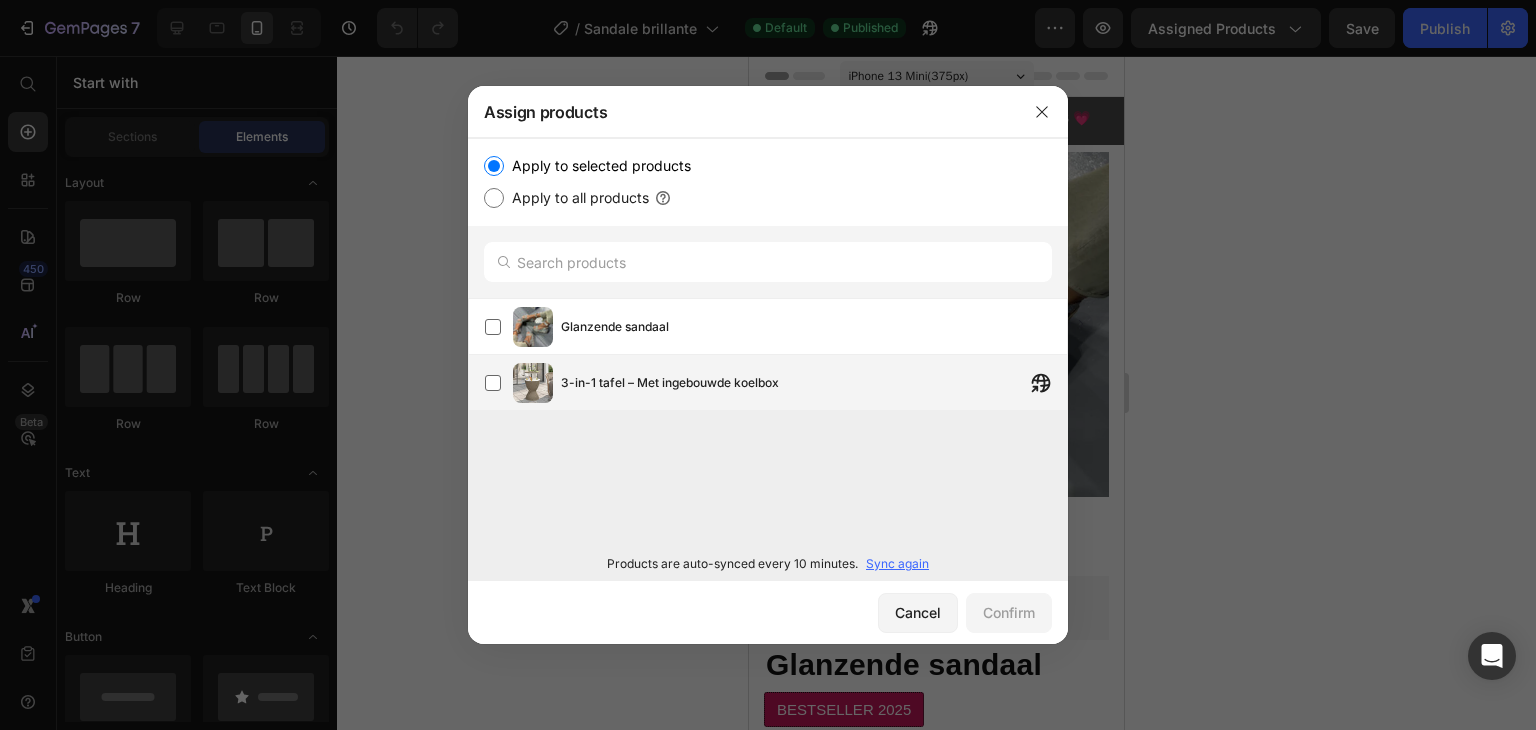 click on "3-in-1 tafel – Met ingebouwde koelbox" at bounding box center (814, 383) 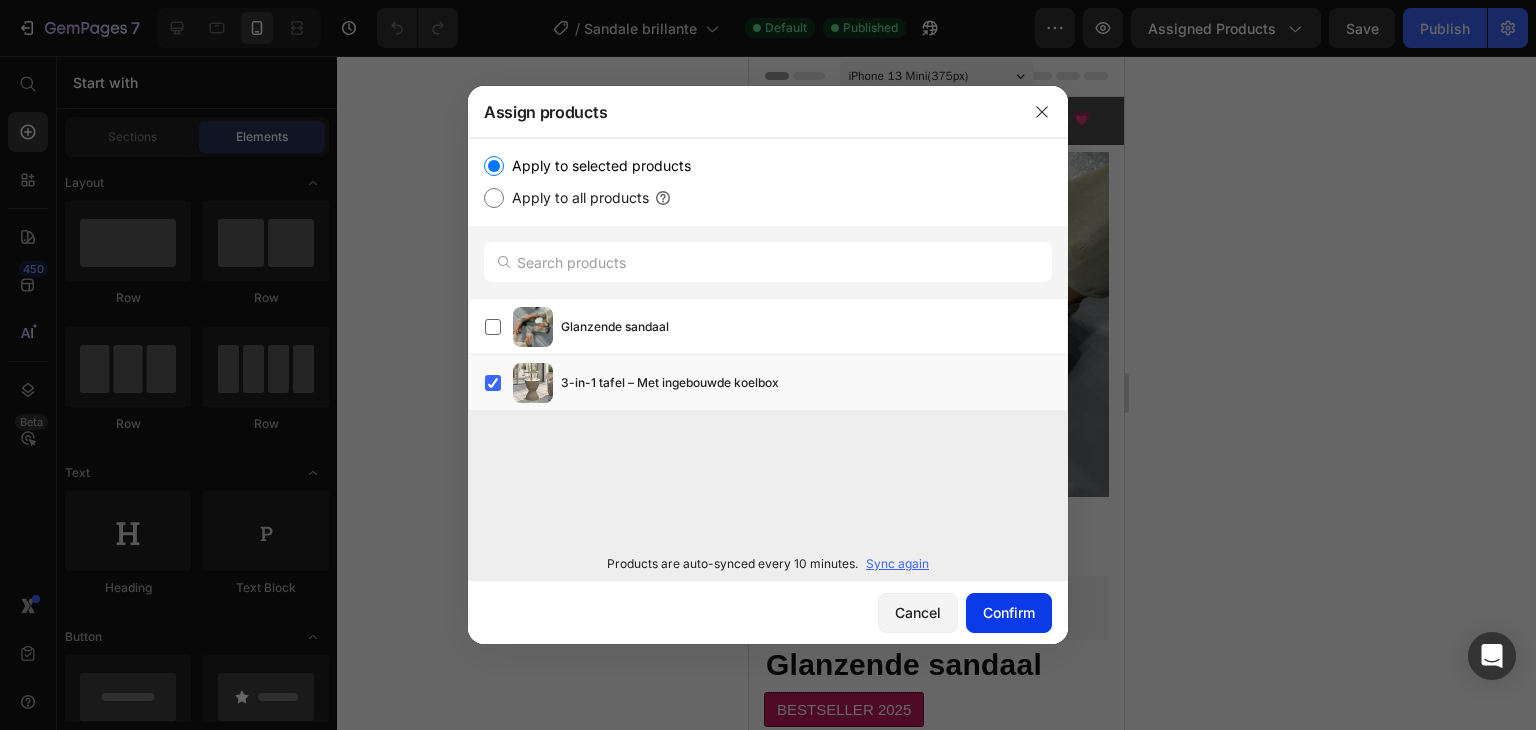 click on "Confirm" 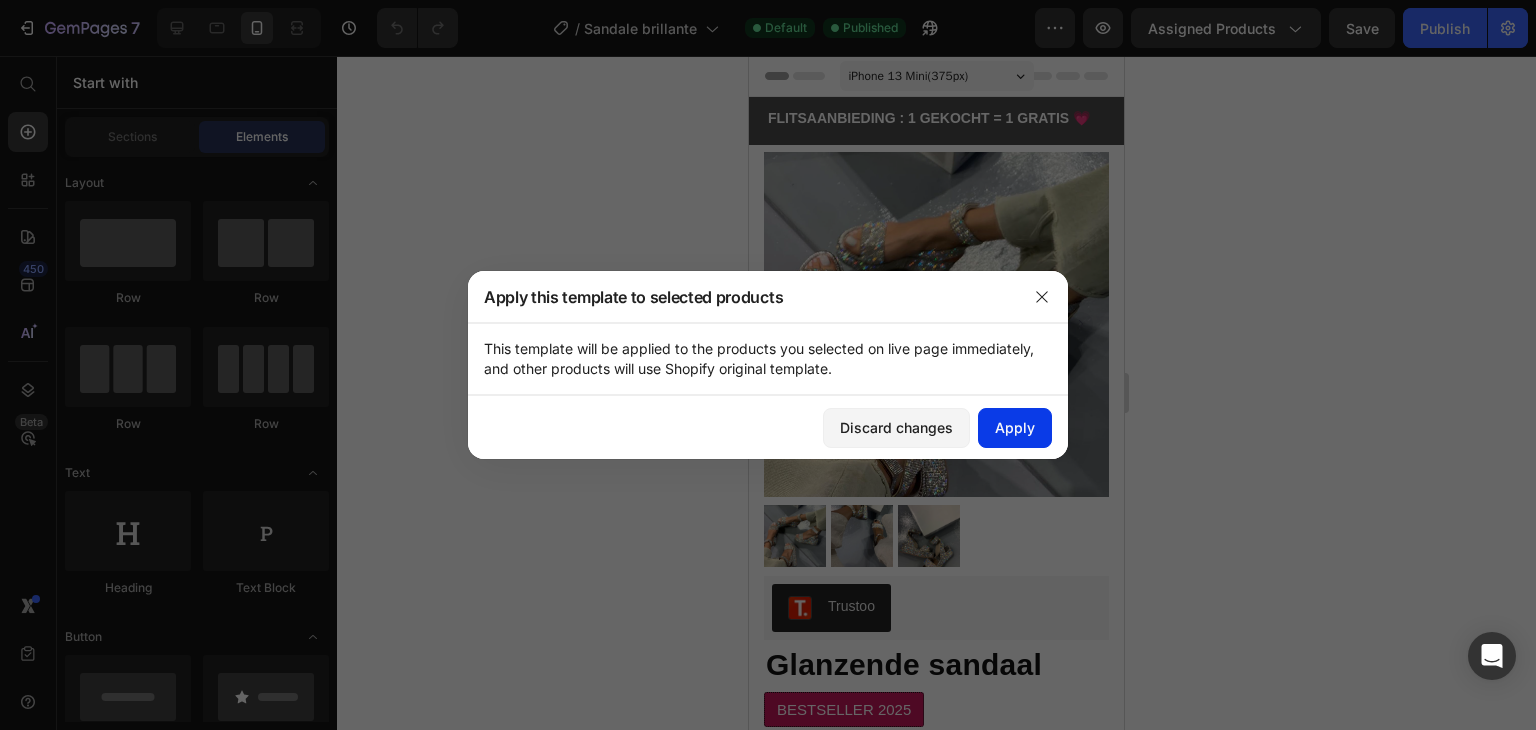 click on "Apply" 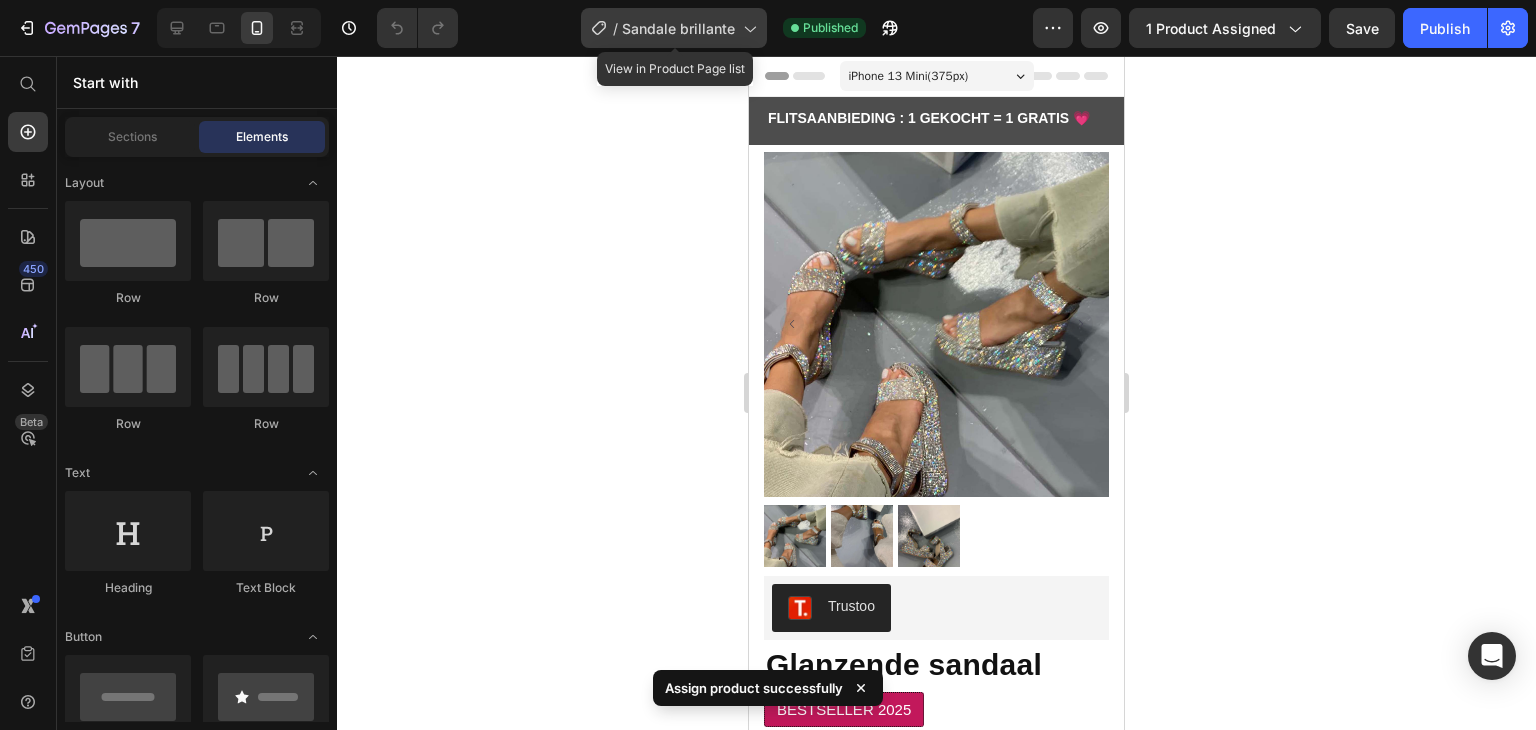 click on "Sandale brillante" at bounding box center (678, 28) 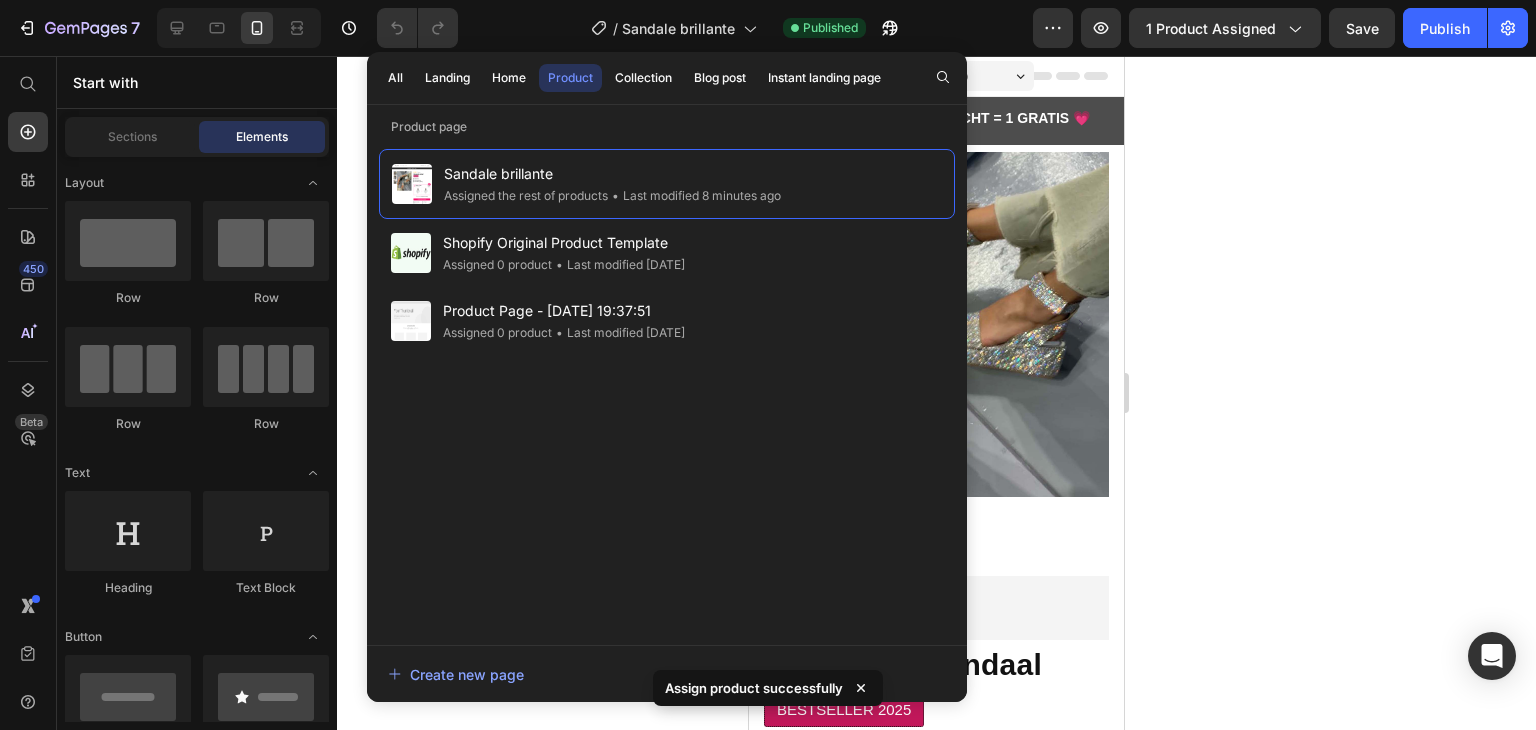 click 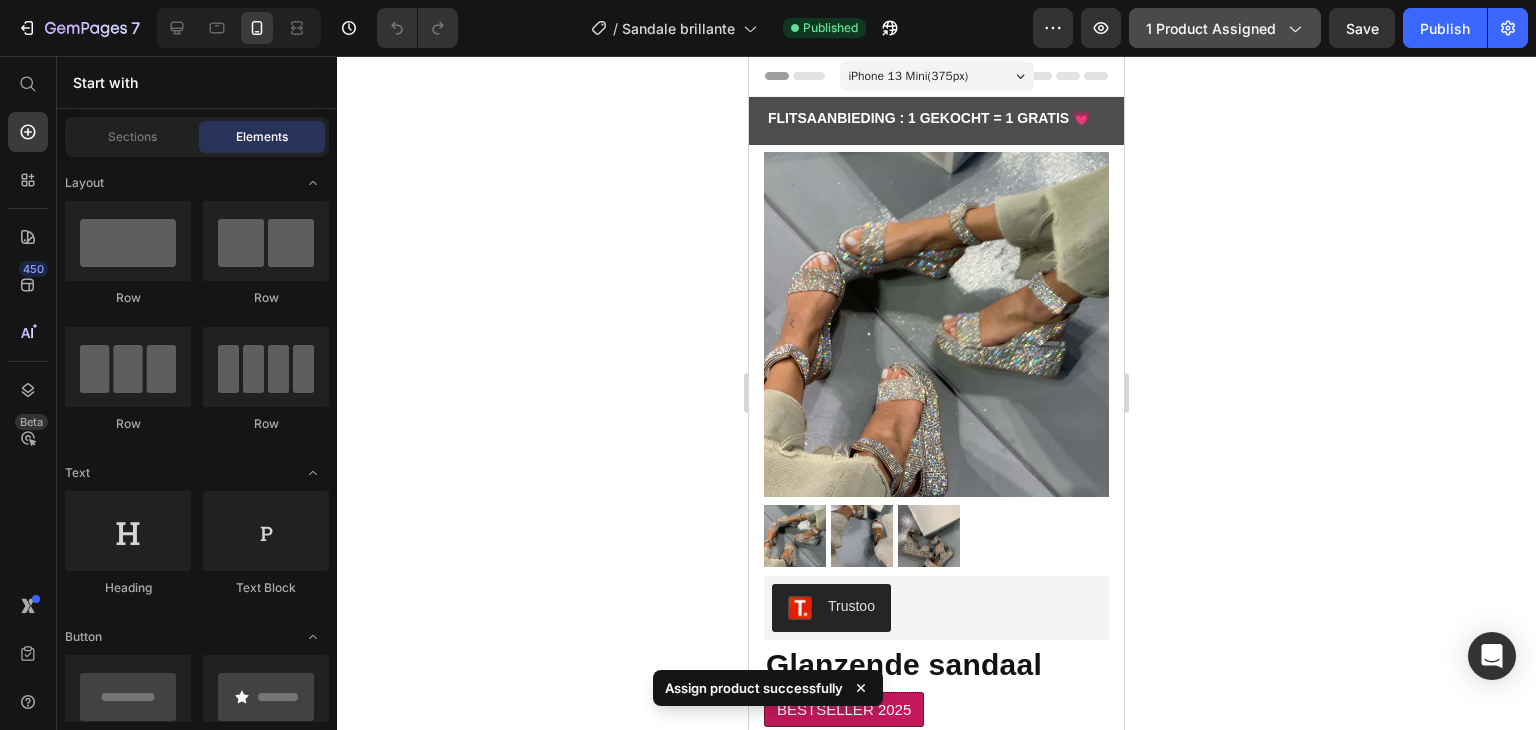 click on "1 product assigned" at bounding box center (1225, 28) 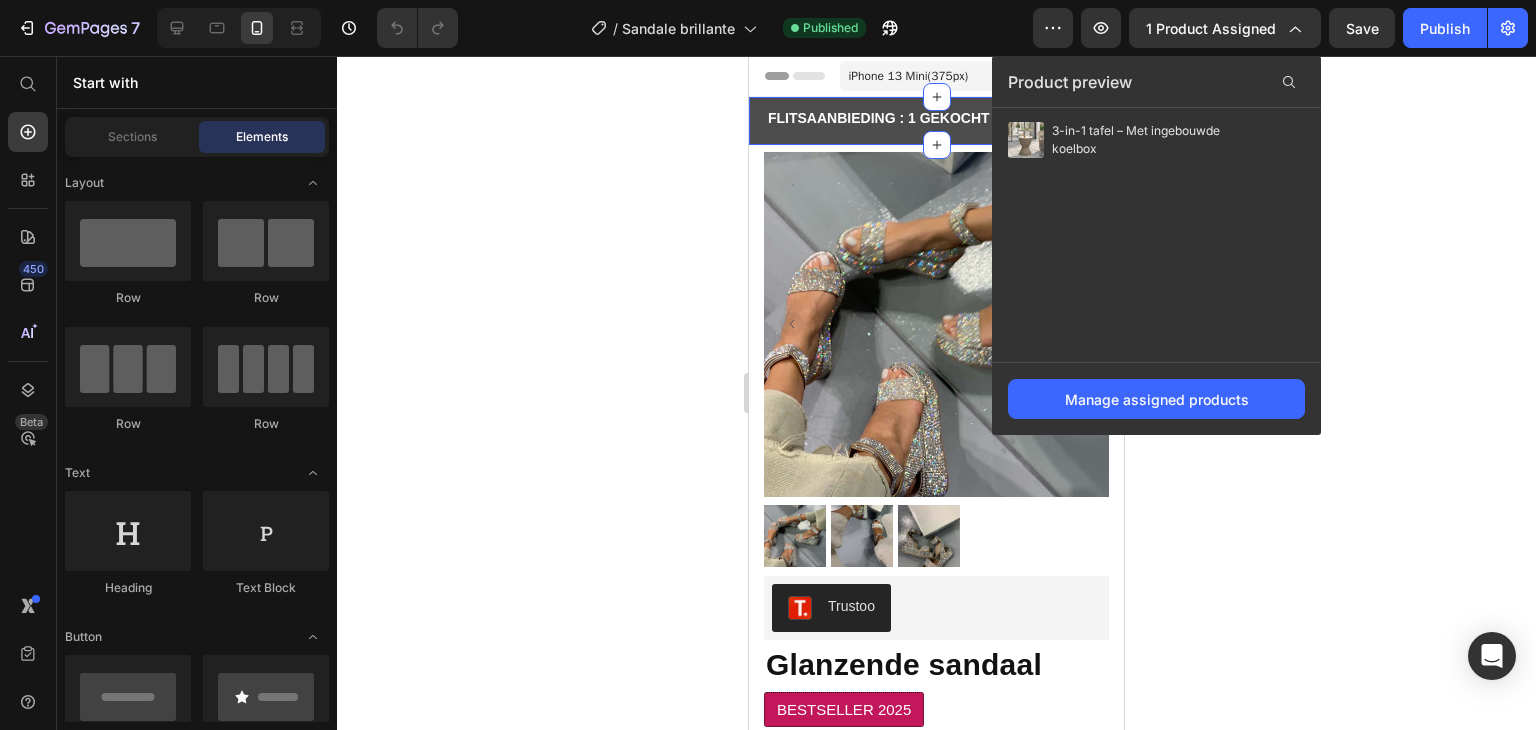 click on "Flitsaanbieding : 1 gekocht = 1 gratis 💗" at bounding box center [929, 118] 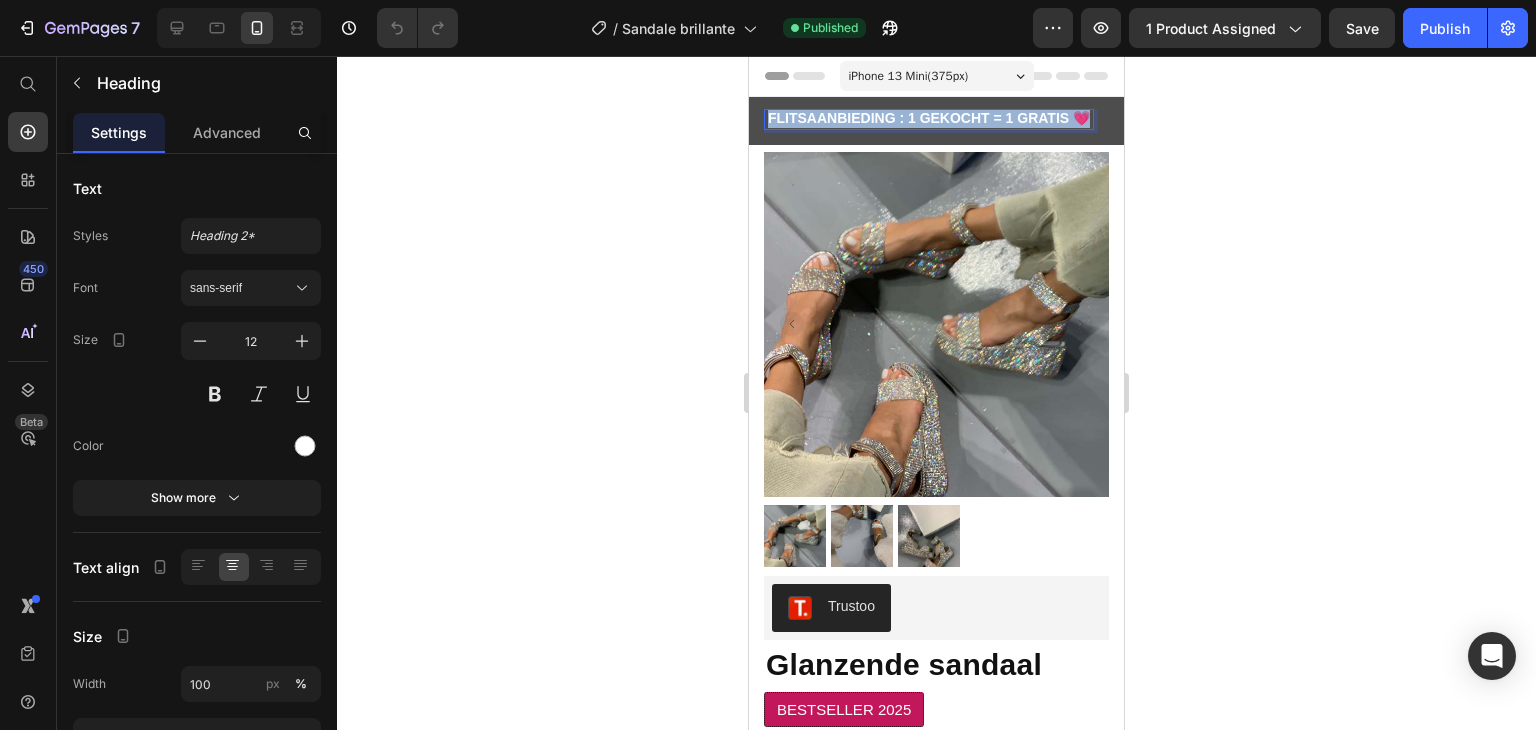 click on "Flitsaanbieding : 1 gekocht = 1 gratis 💗" at bounding box center (929, 118) 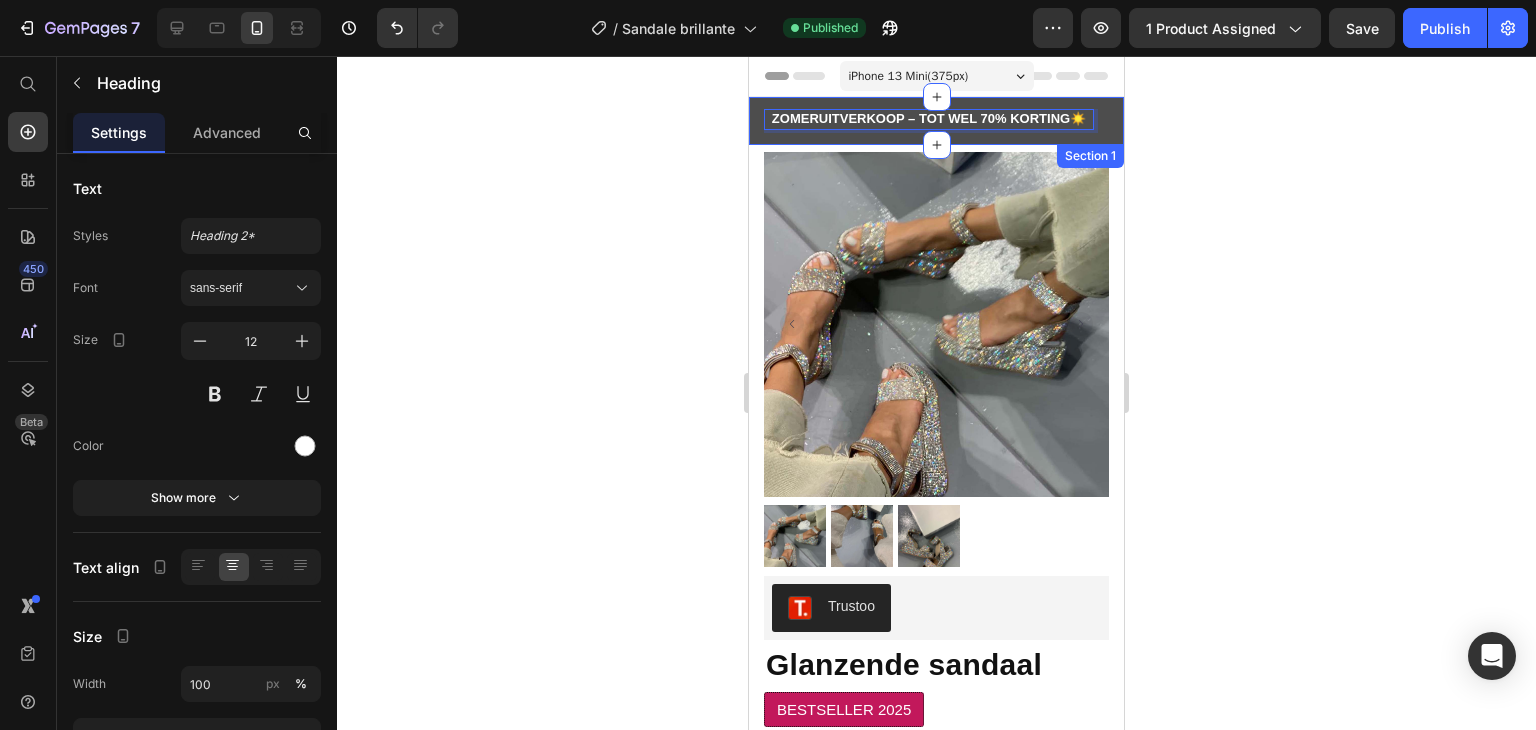 click 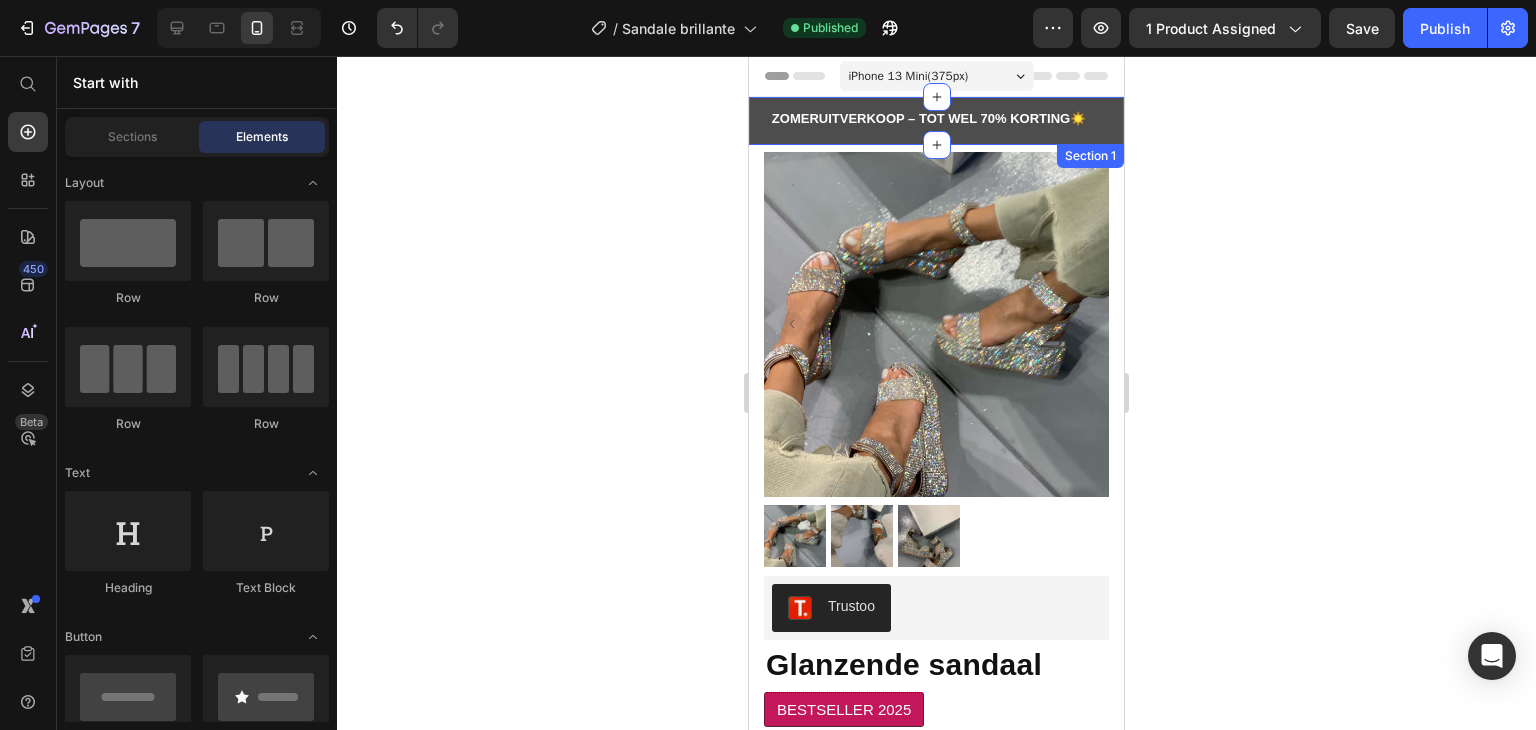 click 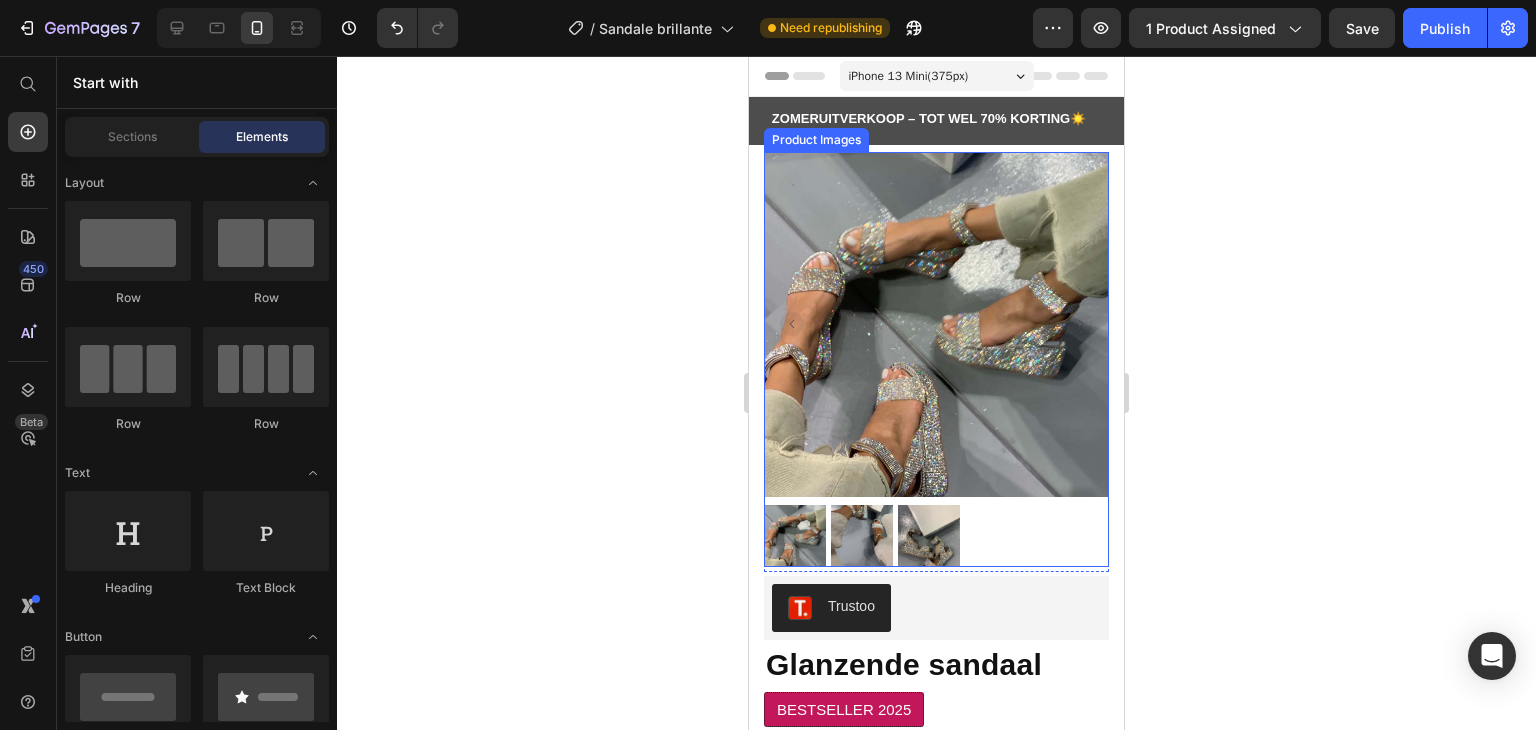 click at bounding box center (936, 324) 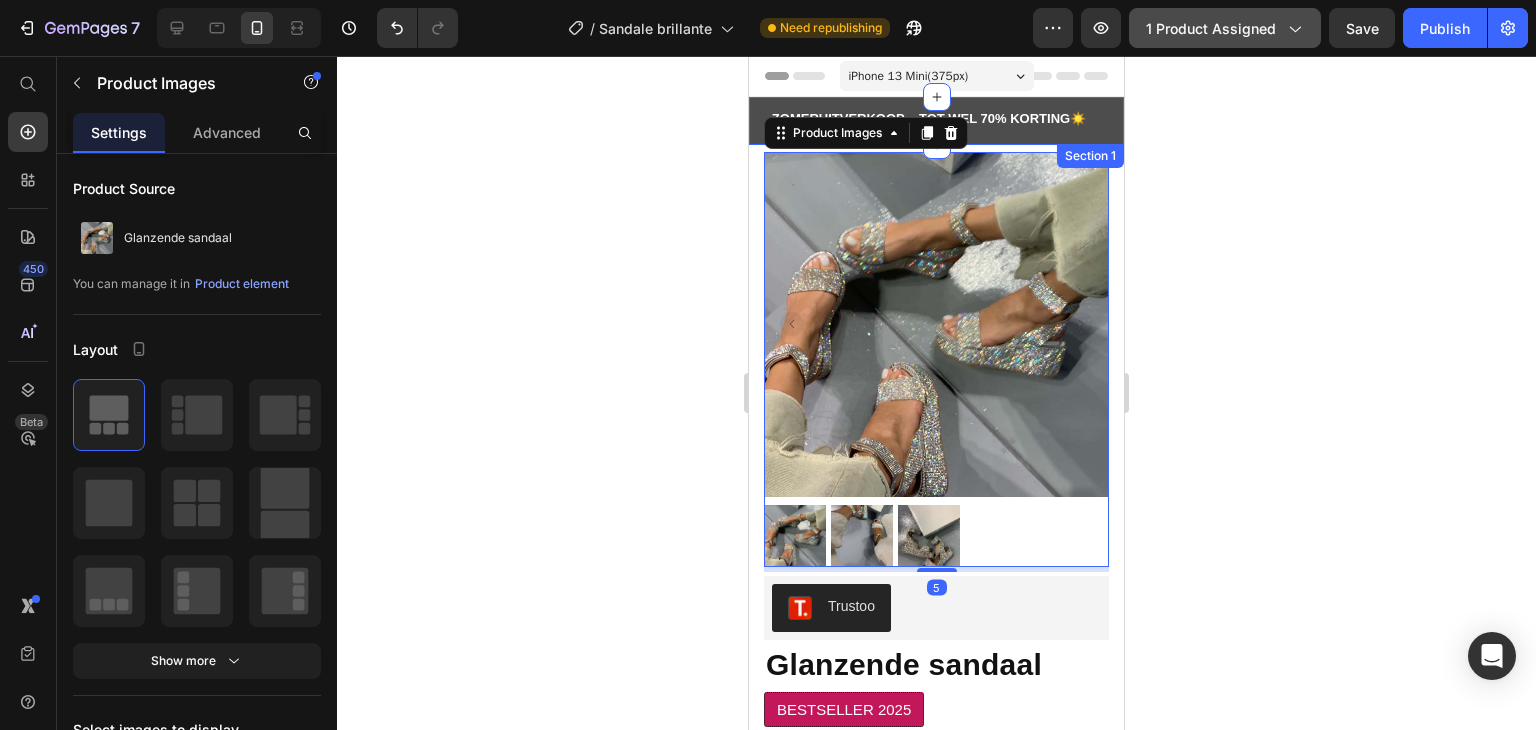 click on "1 product assigned" at bounding box center [1225, 28] 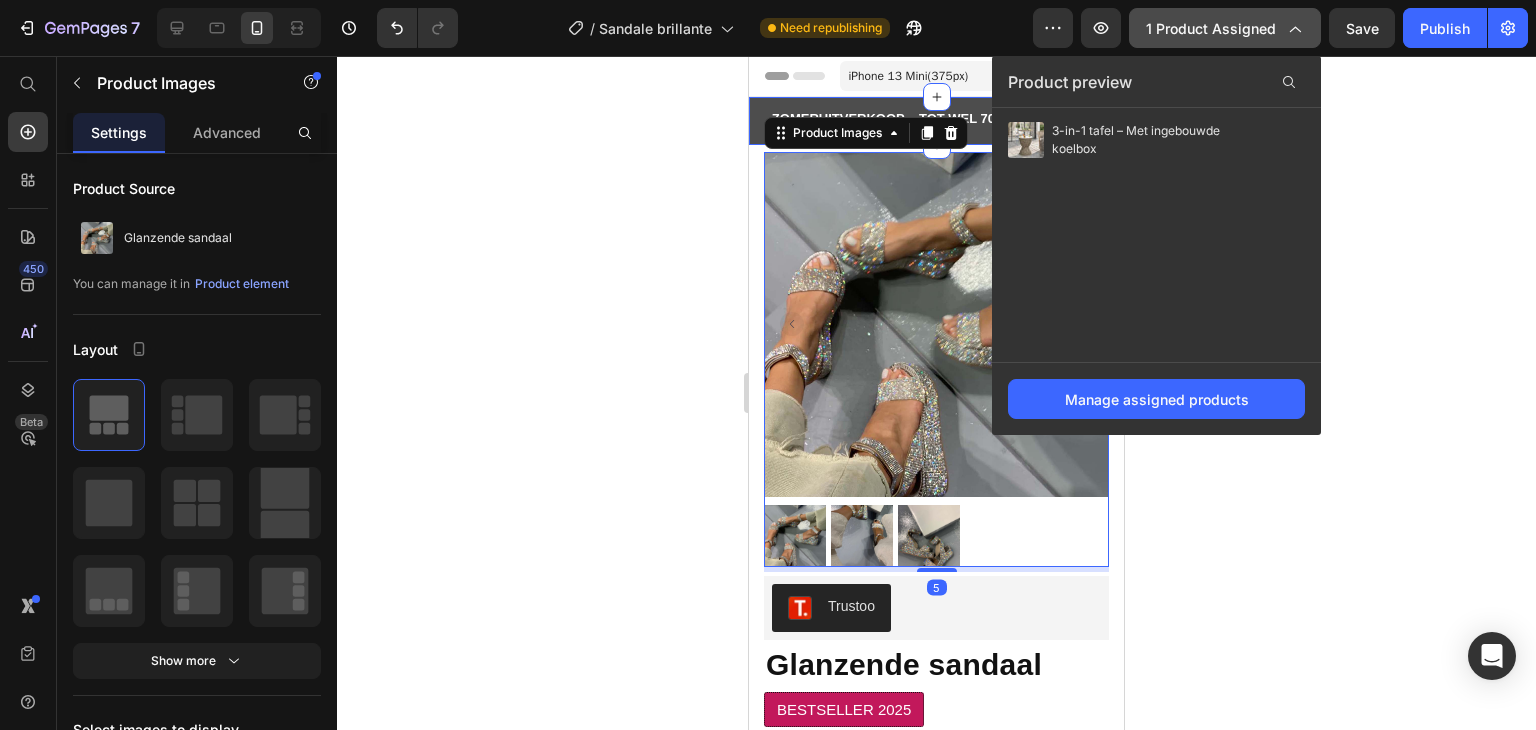 click on "1 product assigned" at bounding box center [1225, 28] 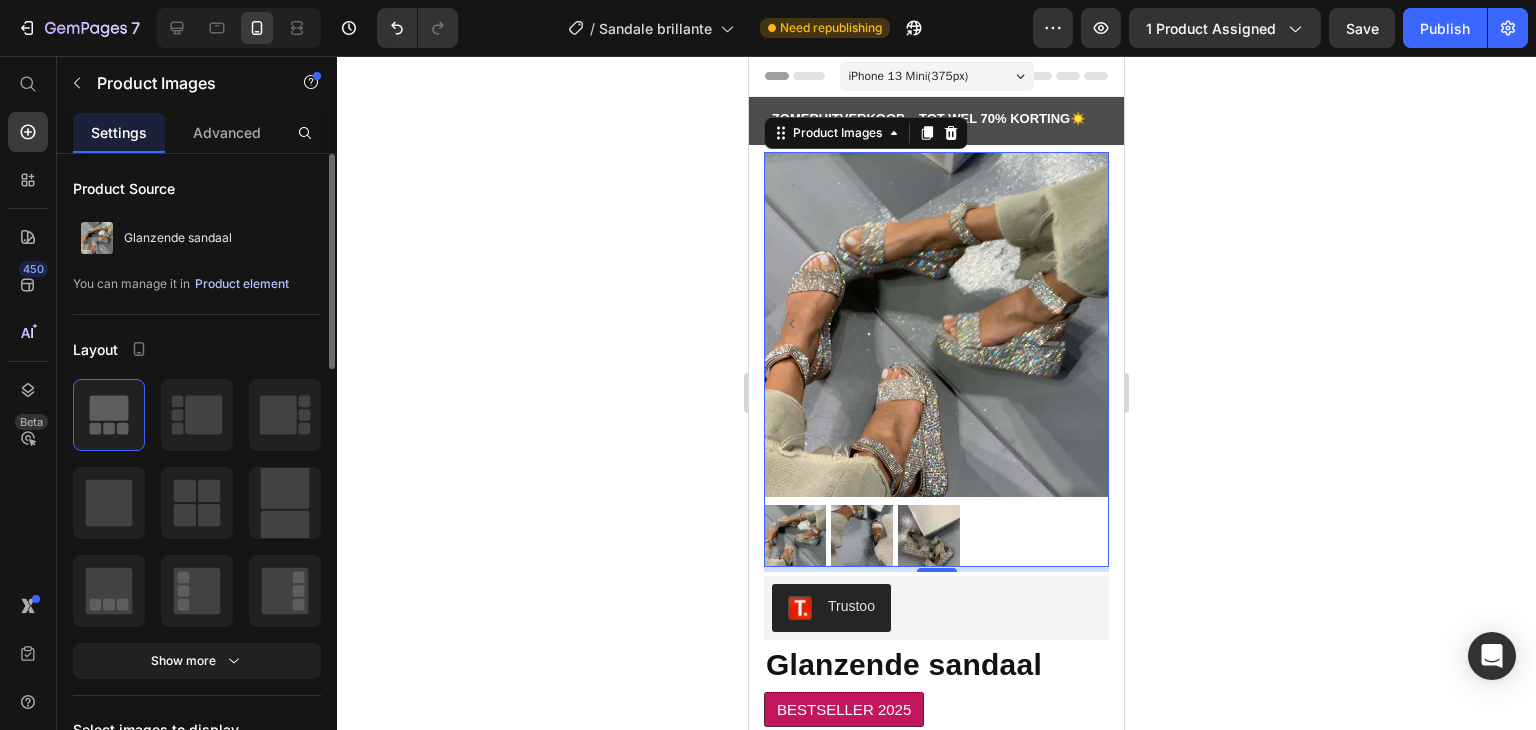 click on "Product element" at bounding box center (242, 284) 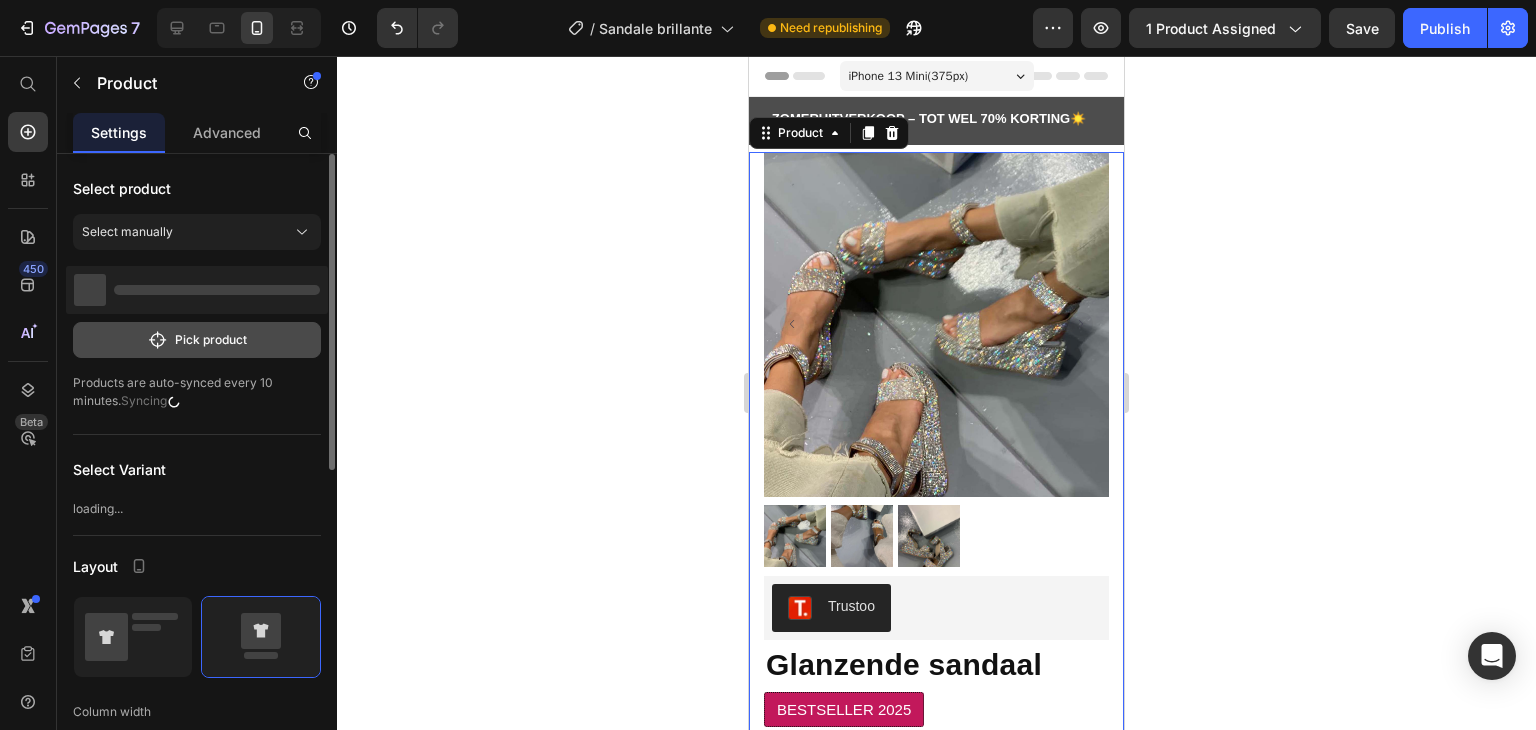 click on "Pick product" at bounding box center [197, 340] 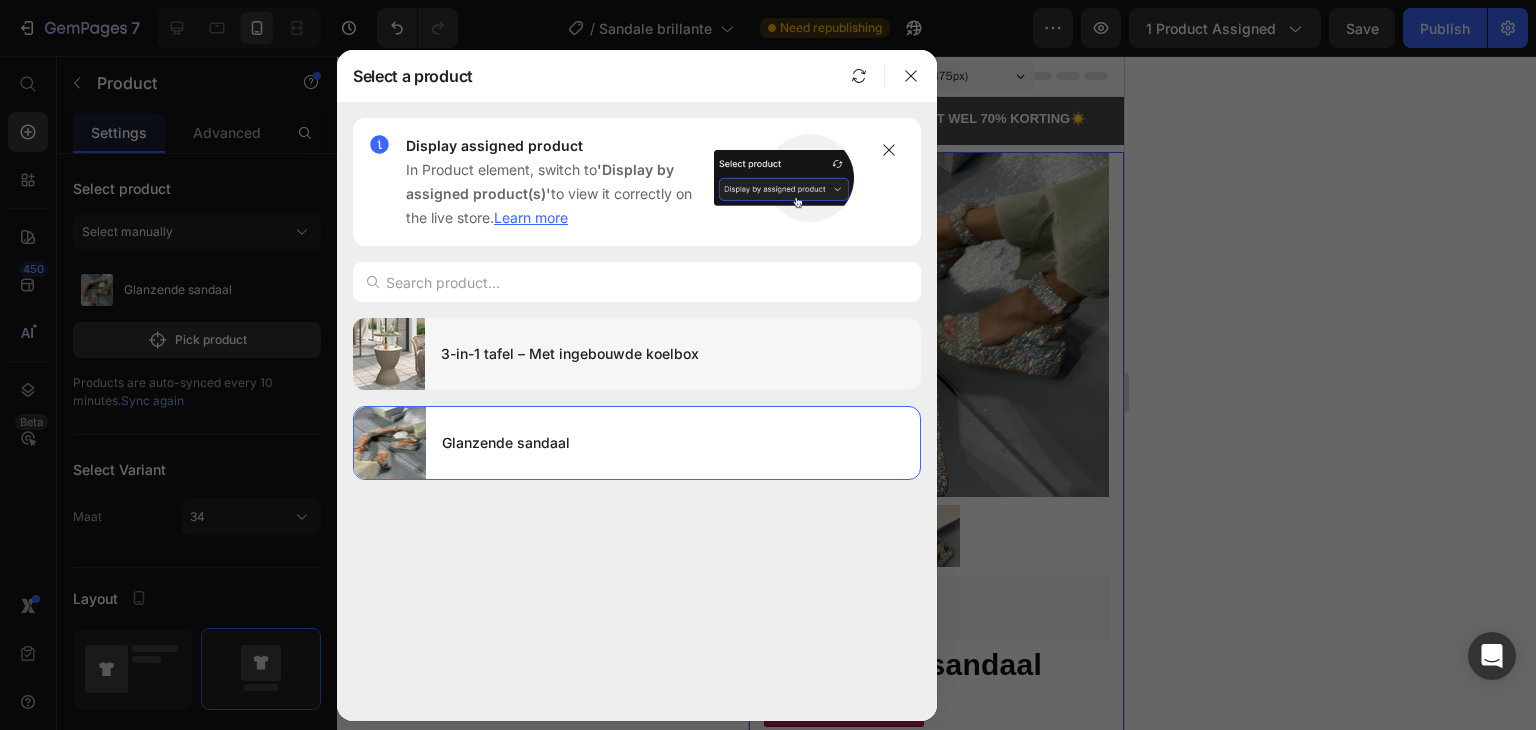 click on "3-in-1 tafel – Met ingebouwde koelbox" at bounding box center (673, 354) 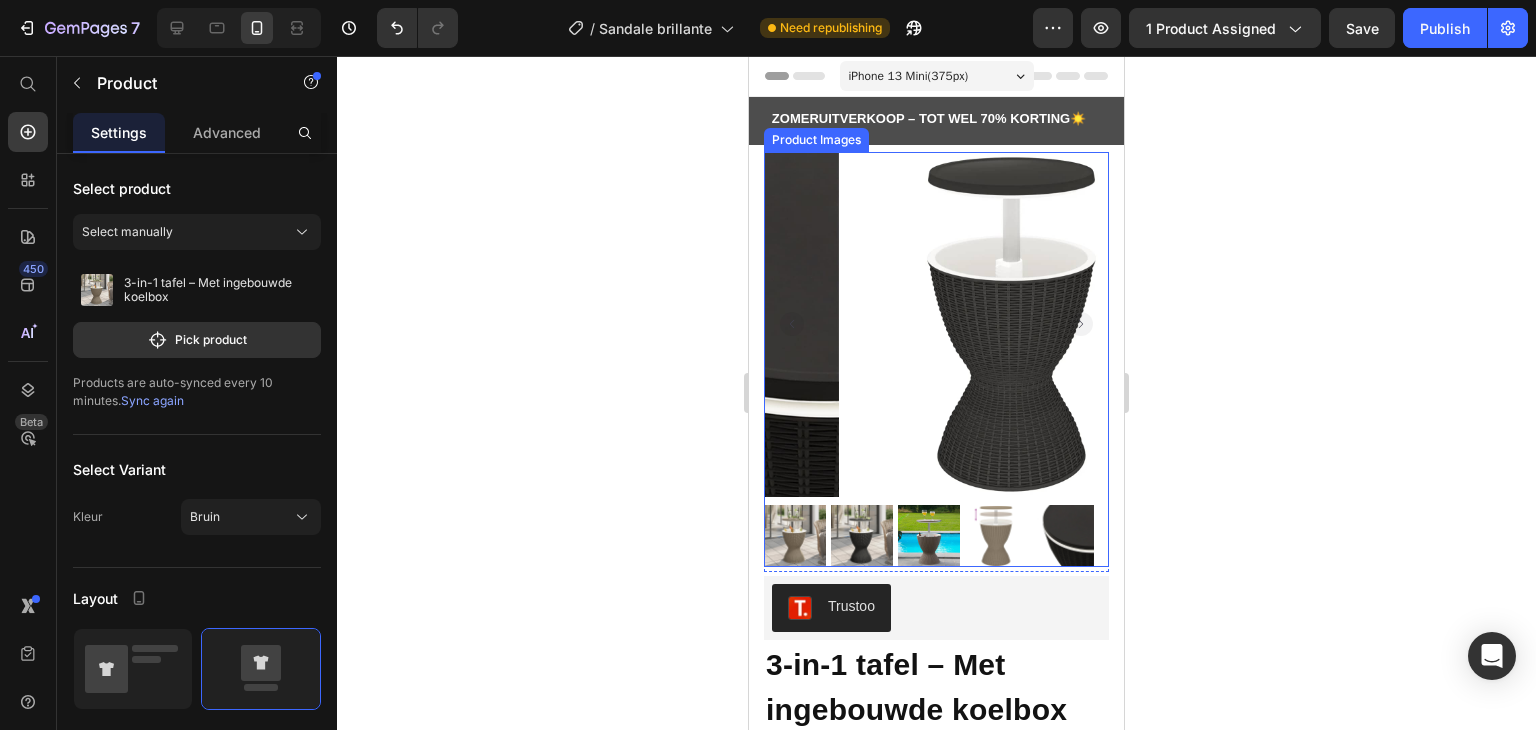 click at bounding box center [795, 536] 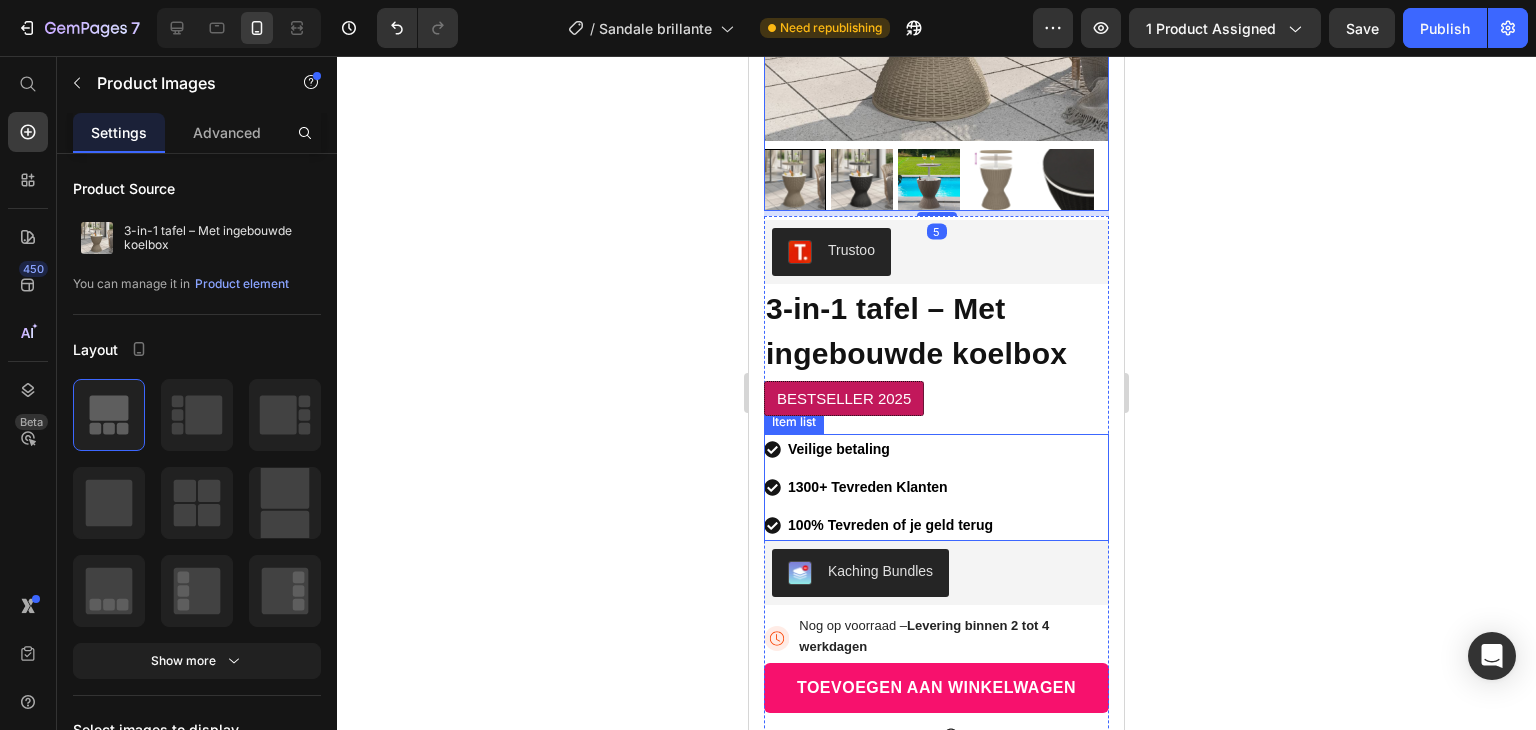 scroll, scrollTop: 394, scrollLeft: 0, axis: vertical 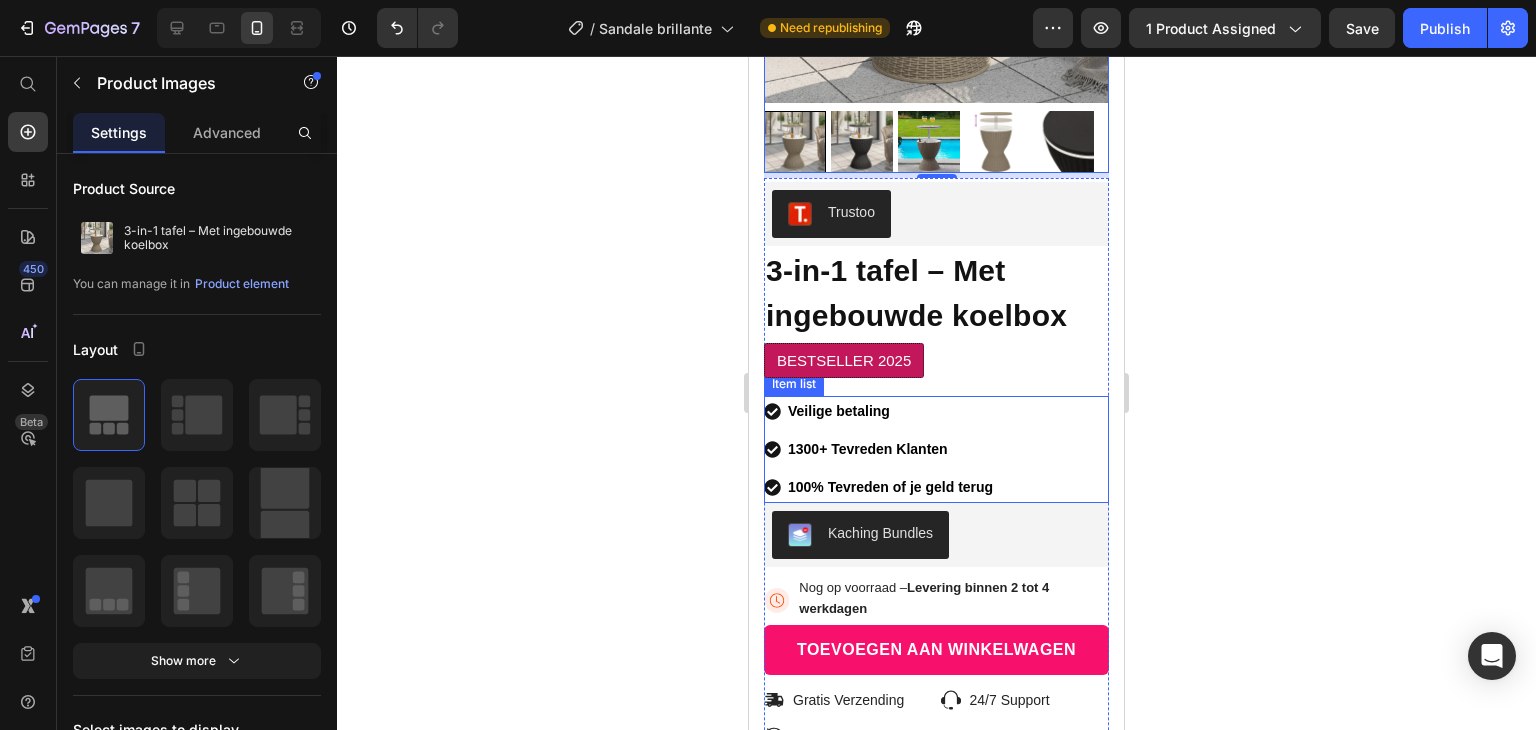 click on "Veilige betaling" at bounding box center (839, 411) 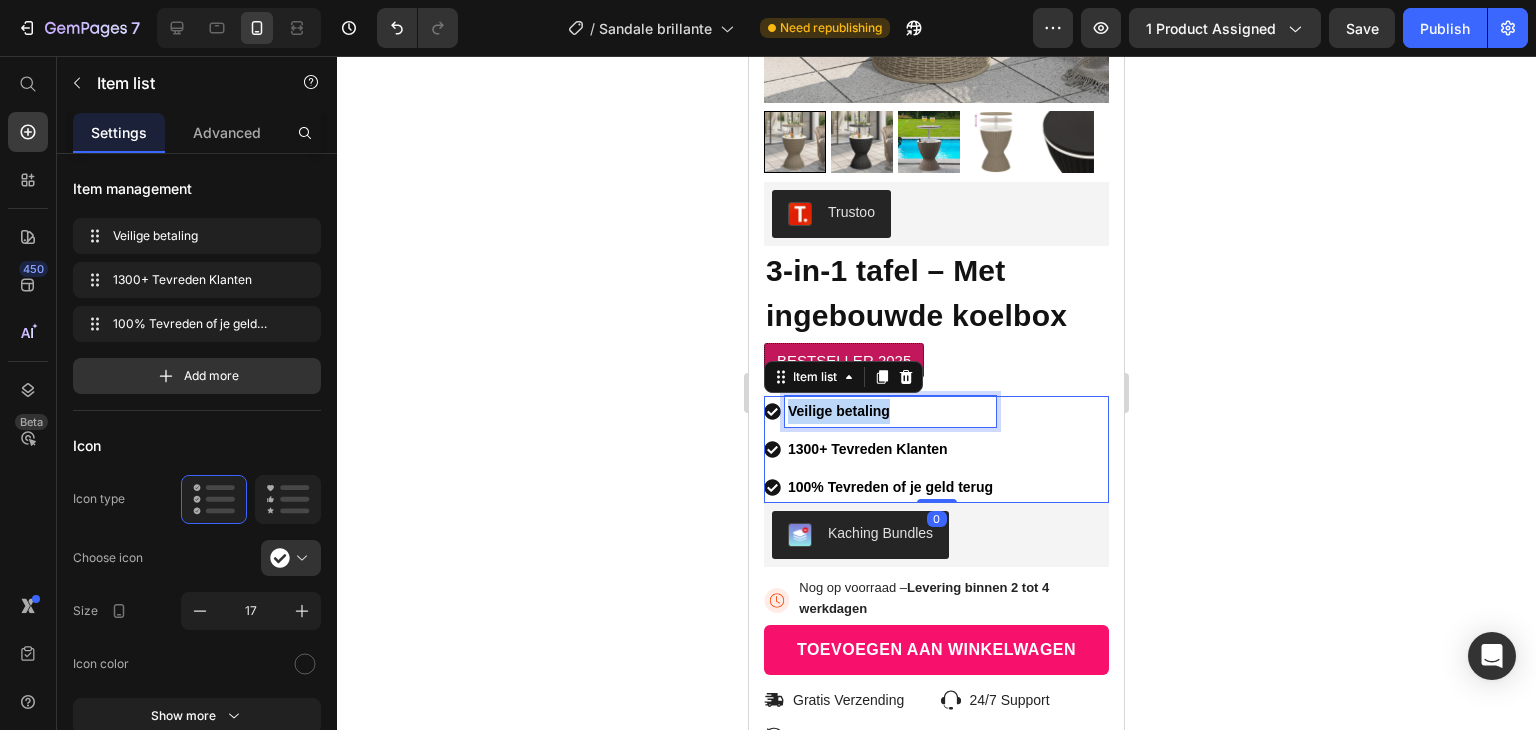 click on "Veilige betaling" at bounding box center [839, 411] 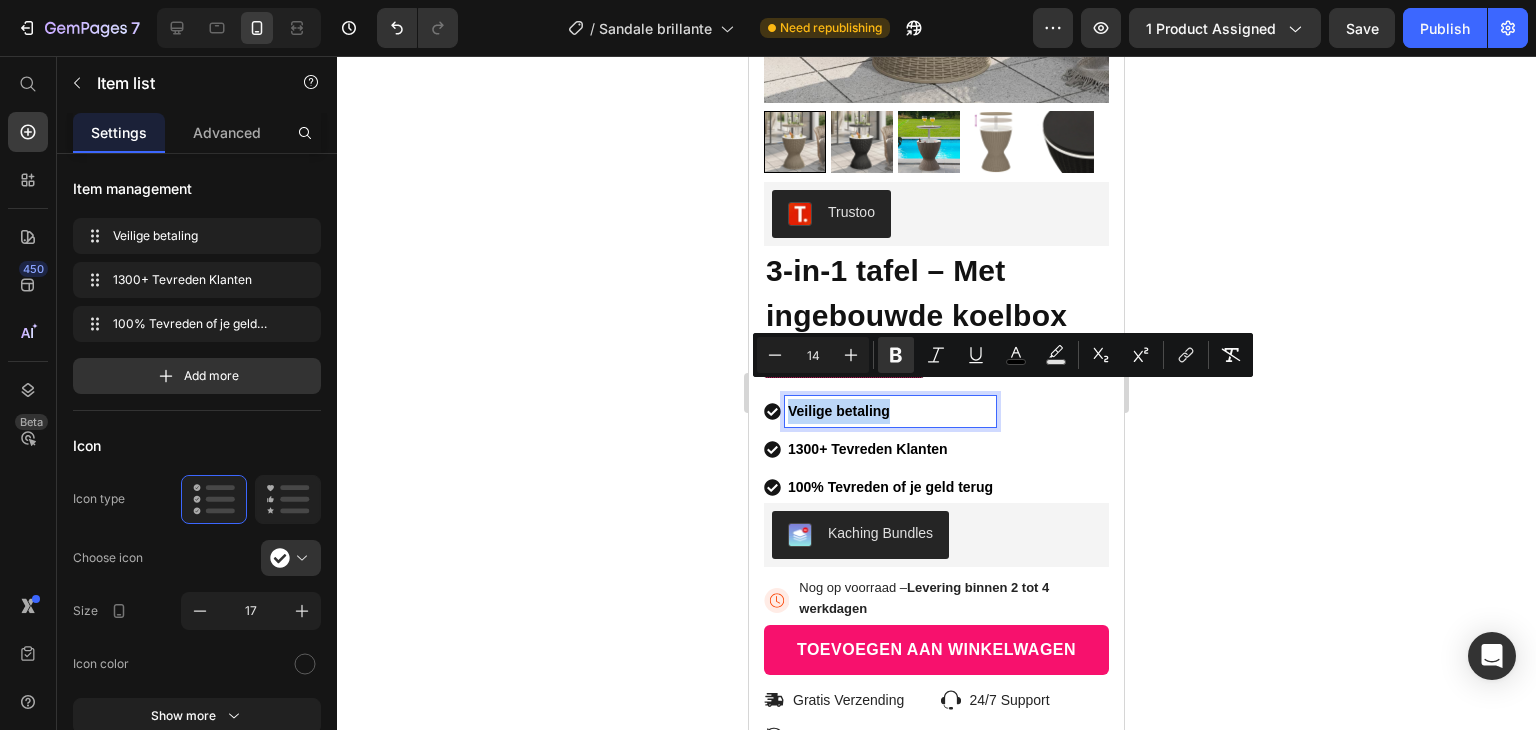 copy on "Veilige betaling" 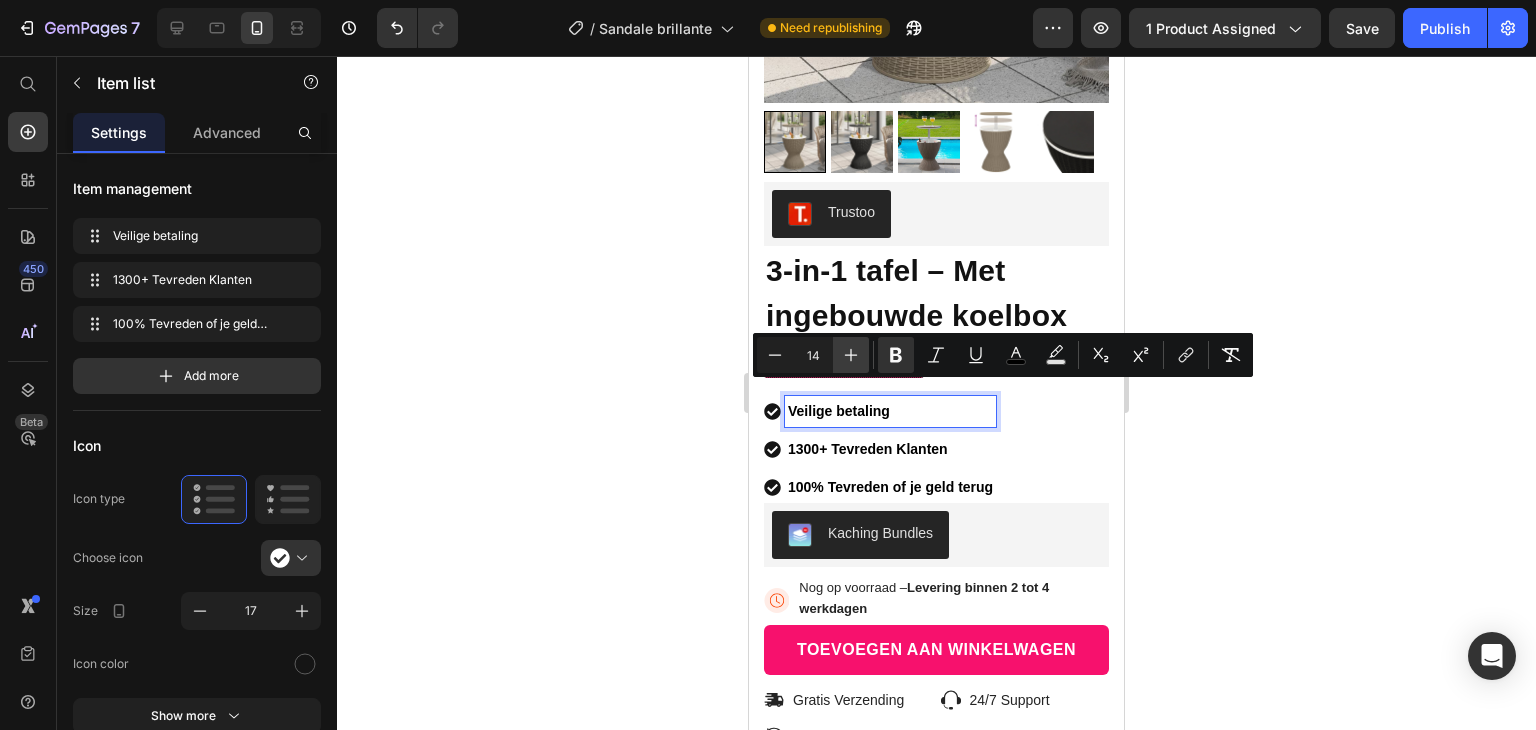 click on "1300+ Tevreden Klanten" at bounding box center (868, 449) 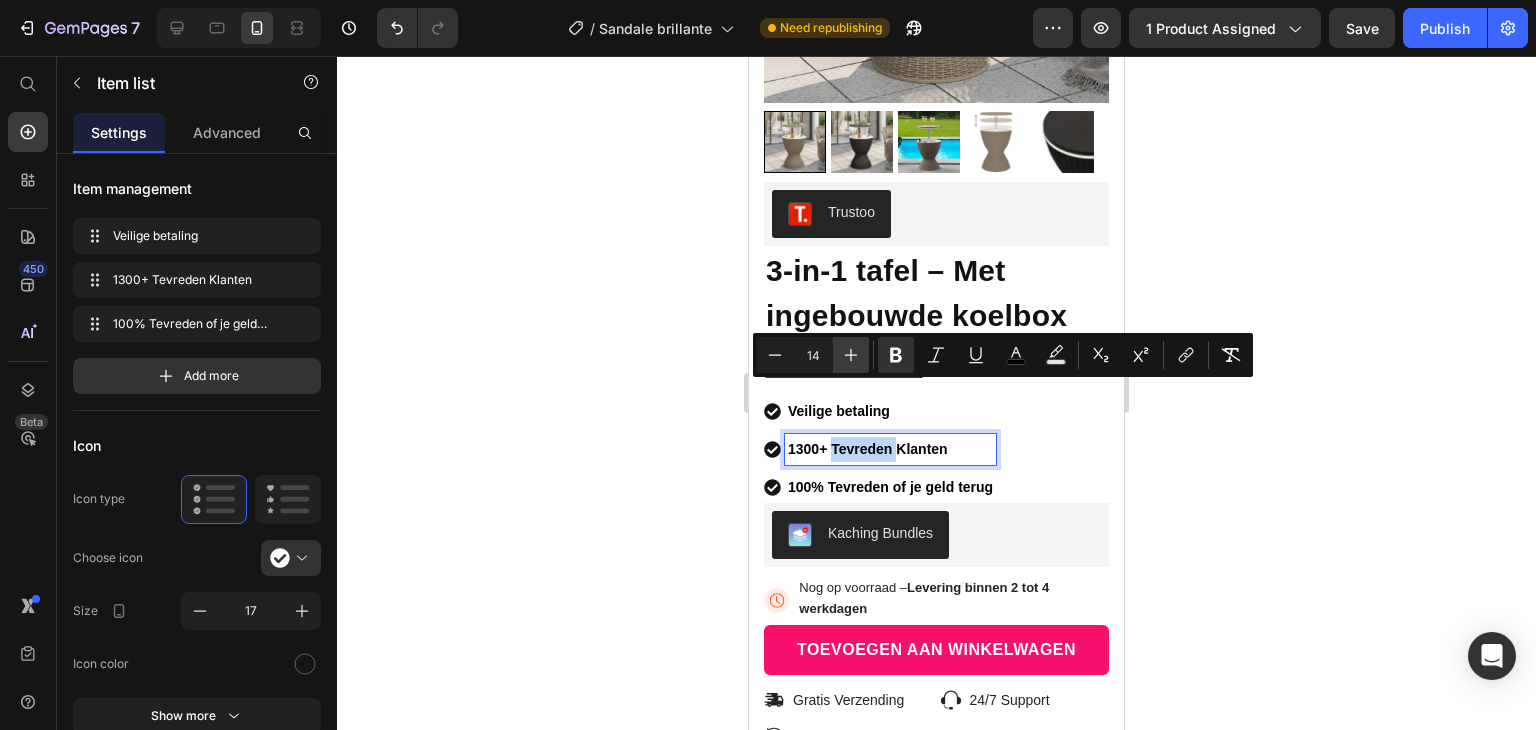click on "1300+ Tevreden Klanten" at bounding box center [868, 449] 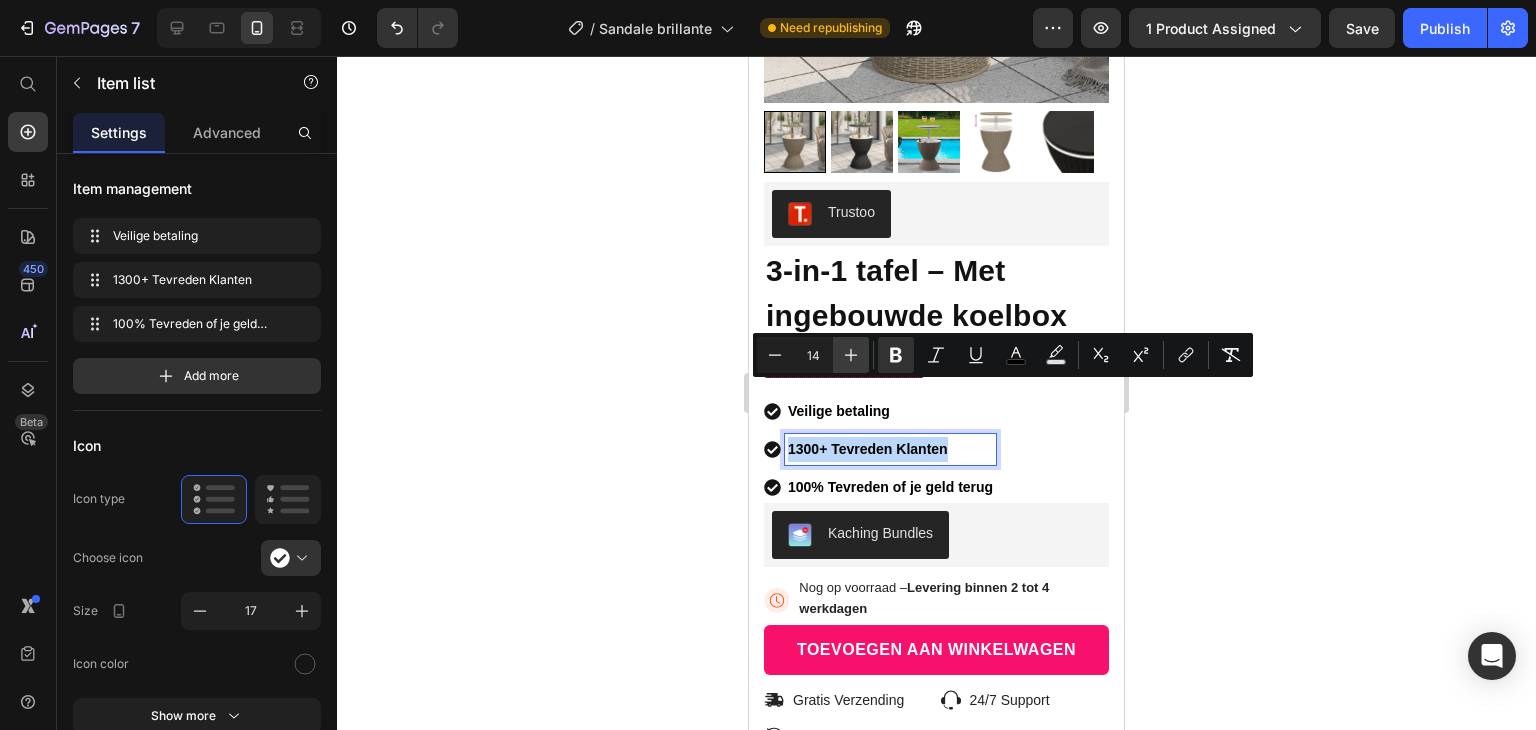 click on "1300+ Tevreden Klanten" at bounding box center [868, 449] 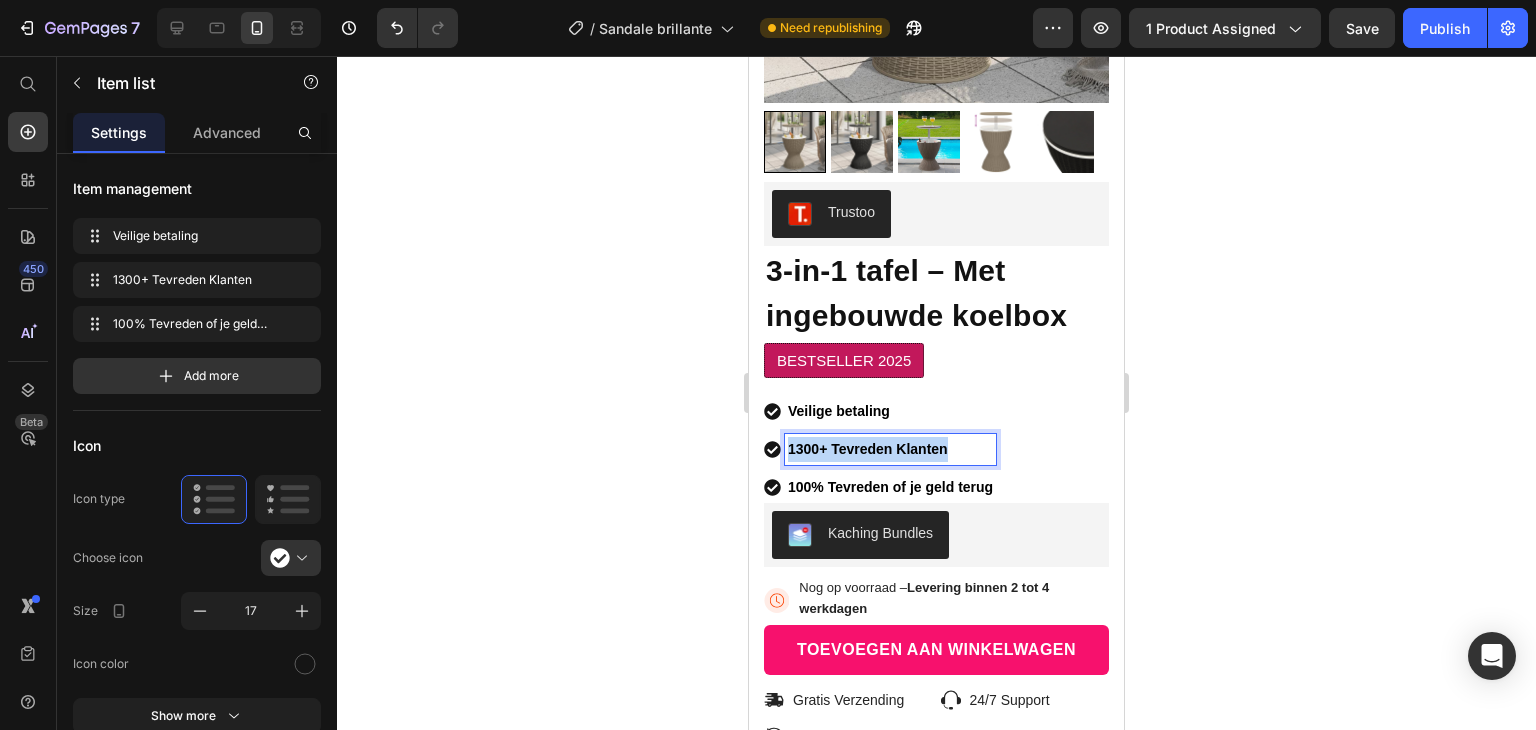 copy on "1300+ Tevreden Klanten" 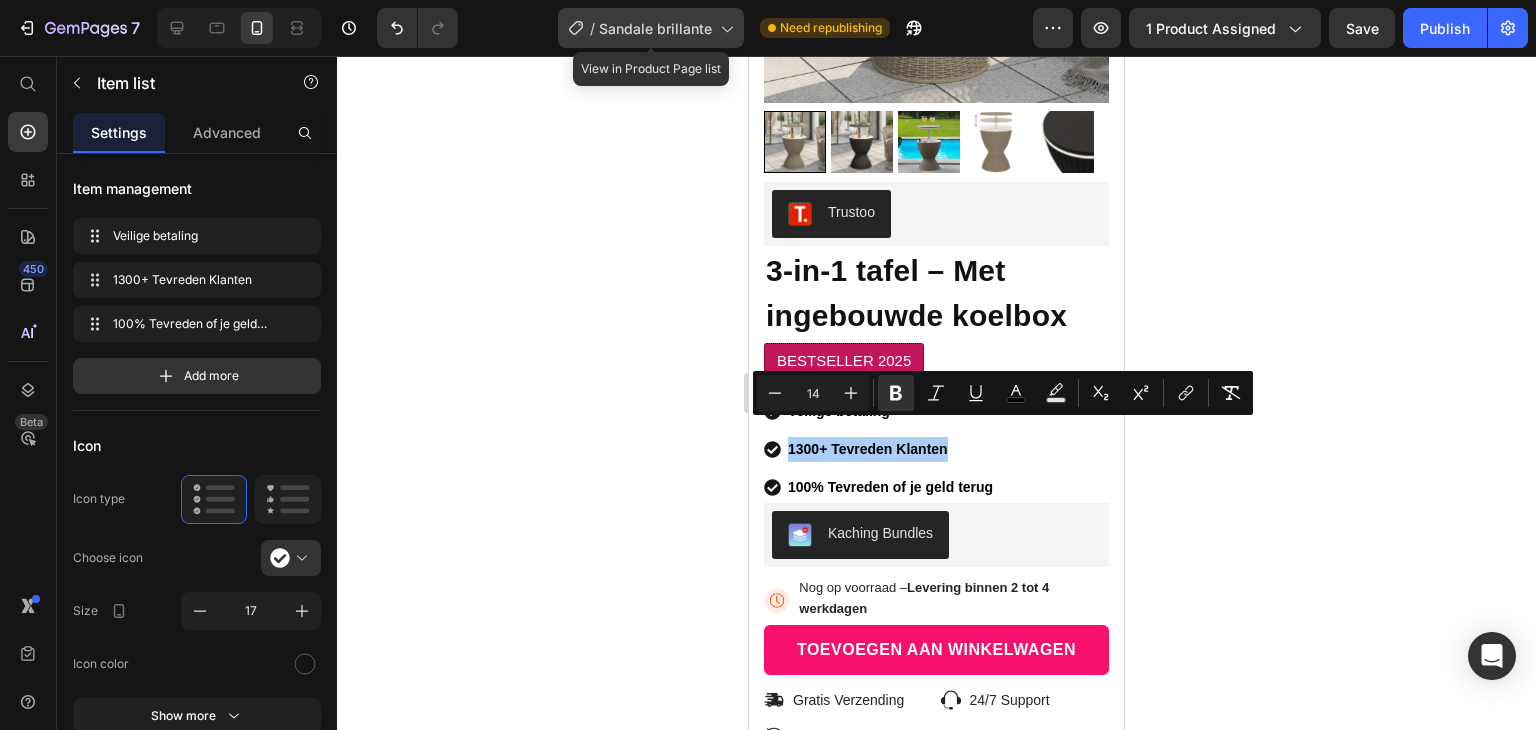 click on "Sandale brillante" at bounding box center (655, 28) 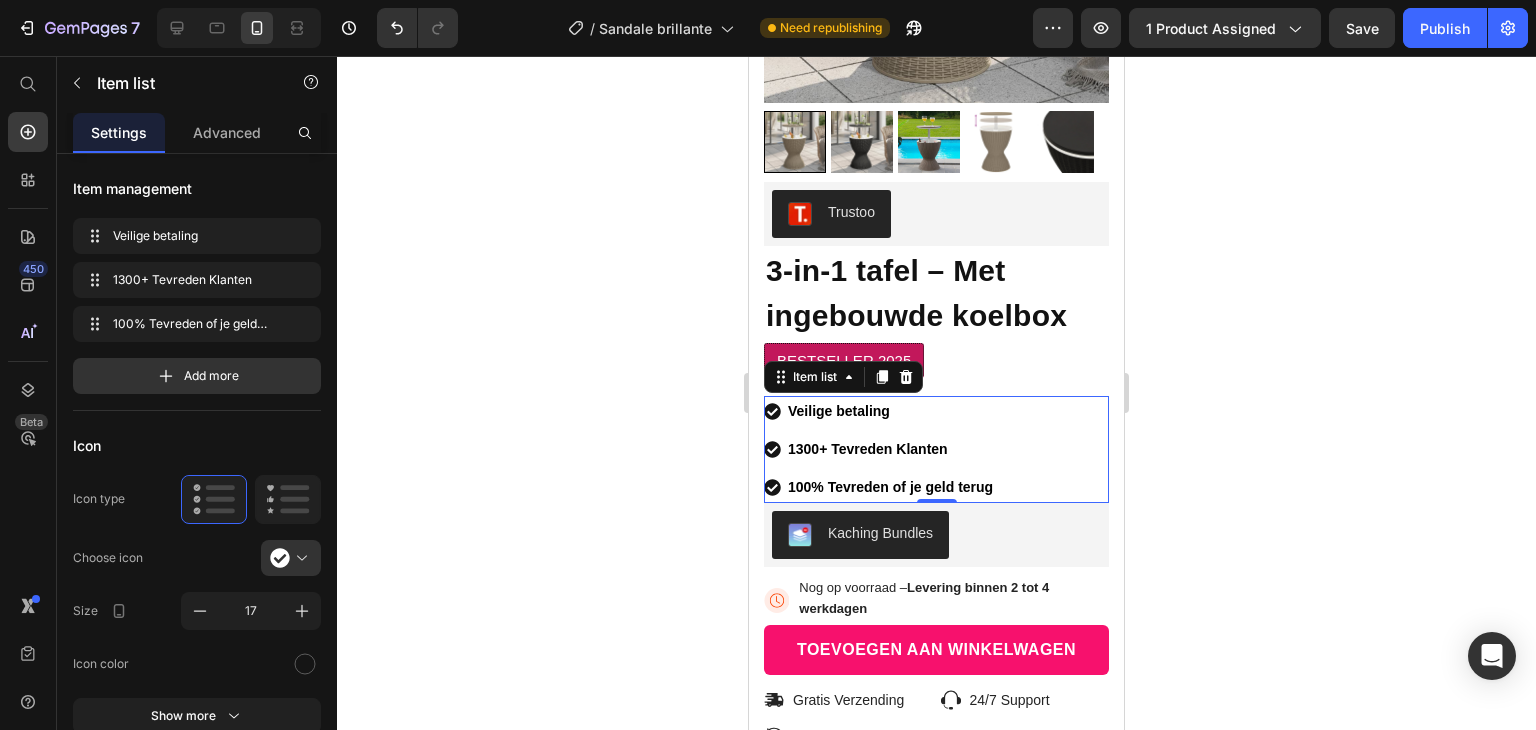 click 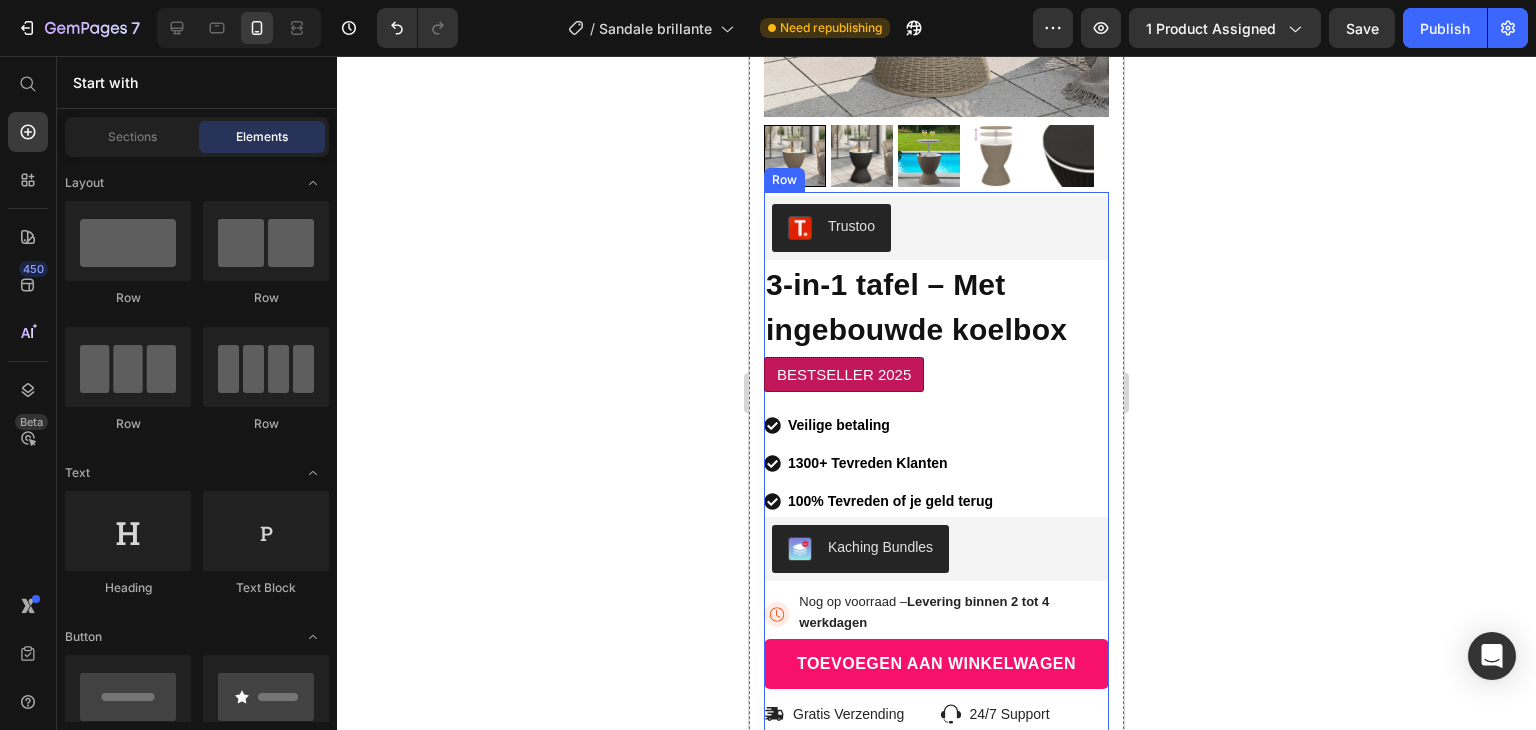scroll, scrollTop: 423, scrollLeft: 0, axis: vertical 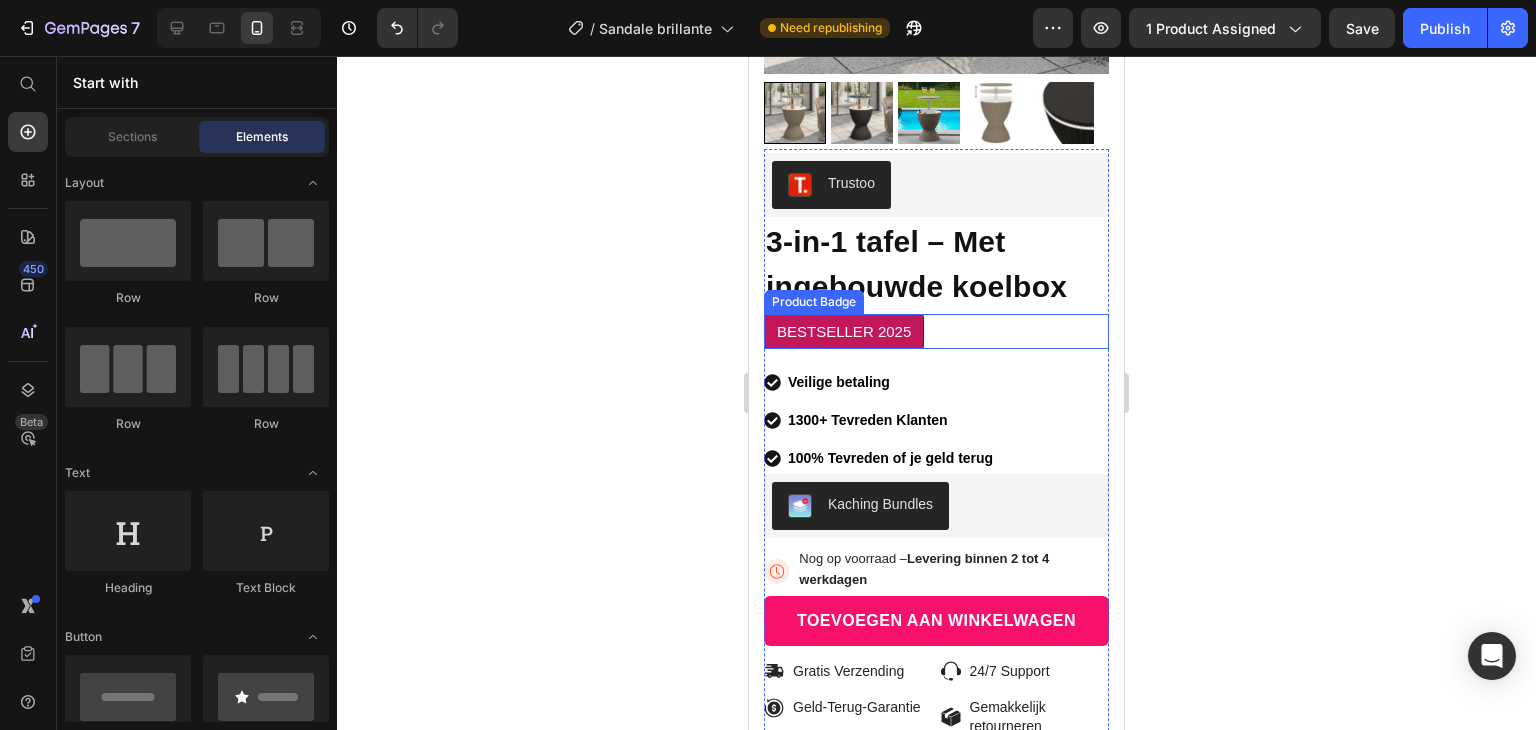click on "BESTSELLER 2025" at bounding box center [844, 331] 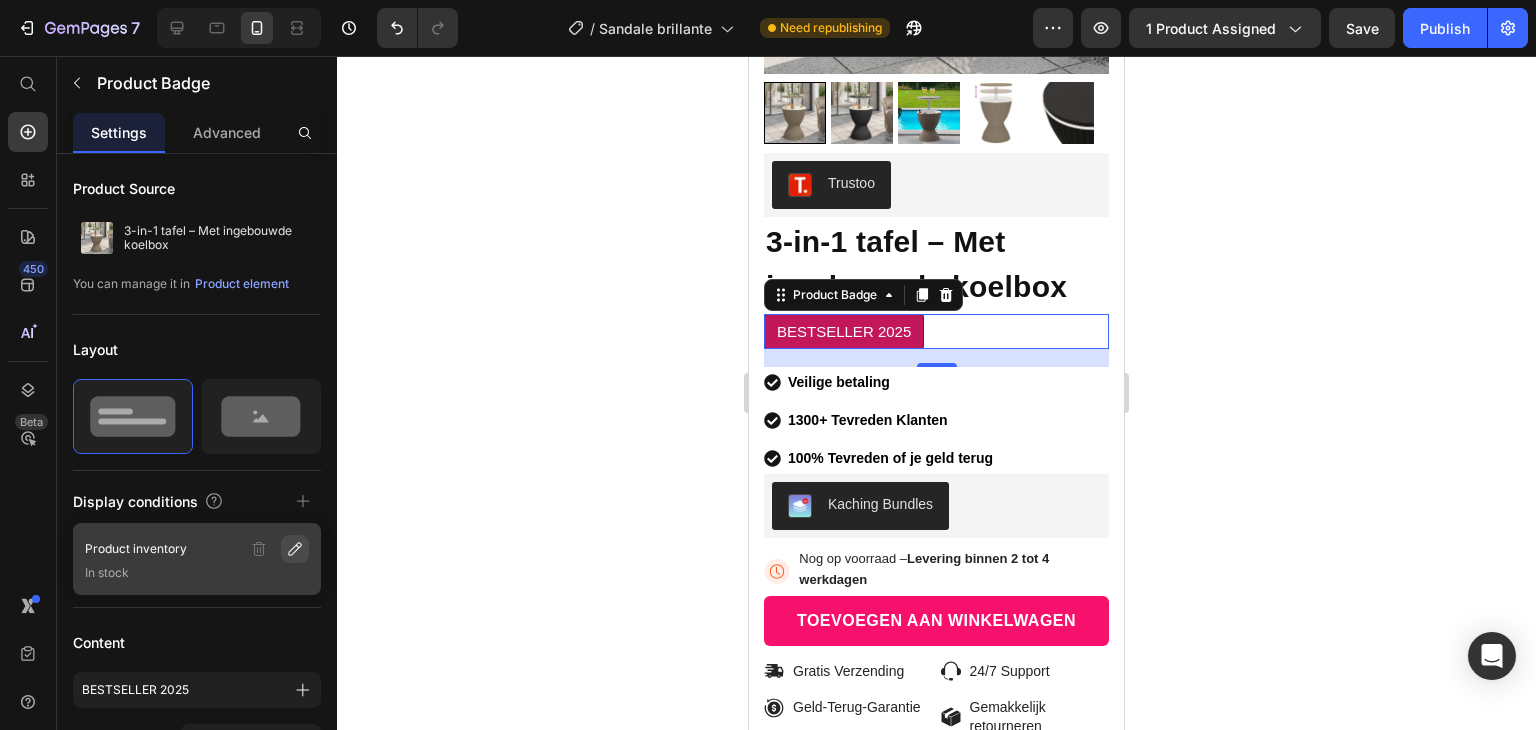 scroll, scrollTop: 558, scrollLeft: 0, axis: vertical 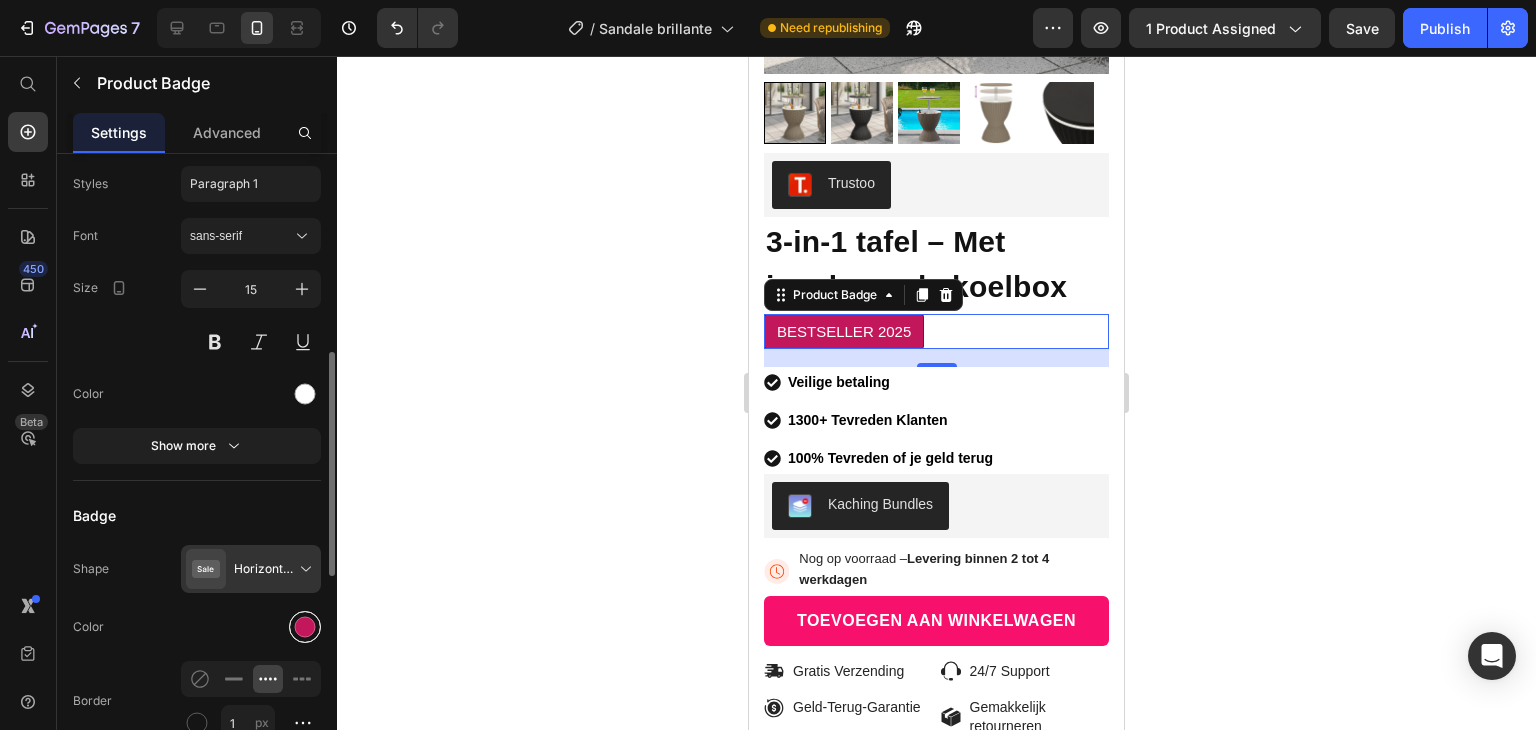 click at bounding box center (305, 627) 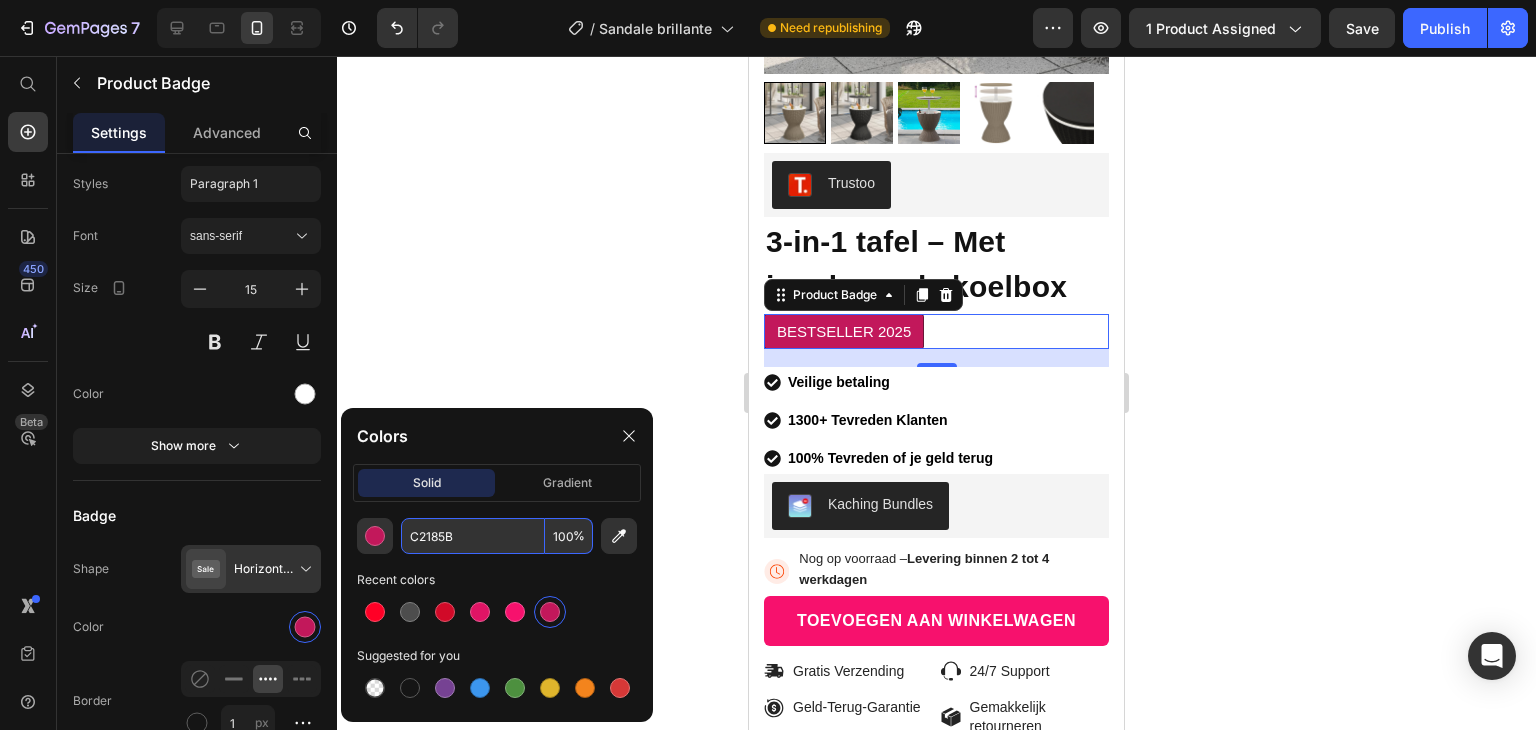 click on "C2185B" at bounding box center [473, 536] 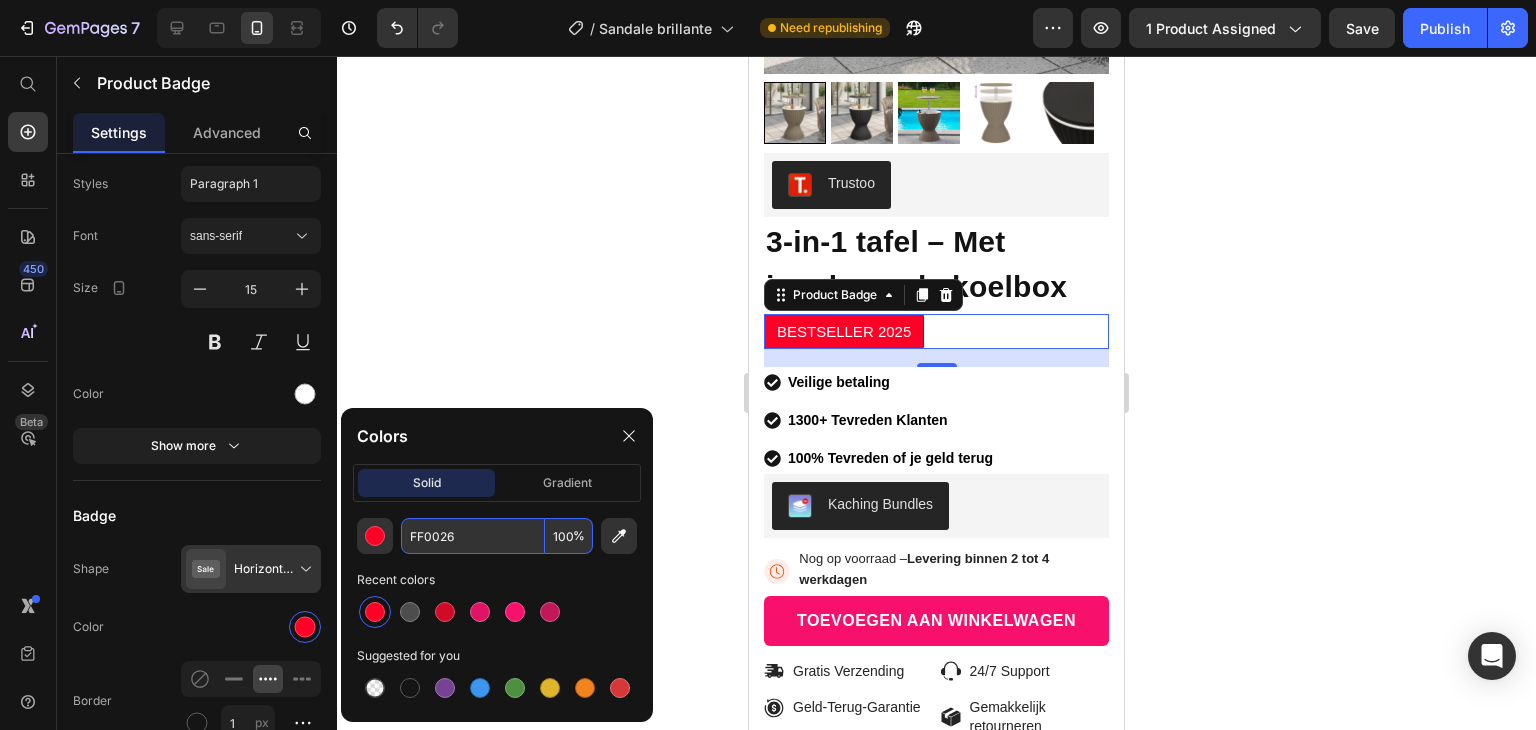 type on "FF0026" 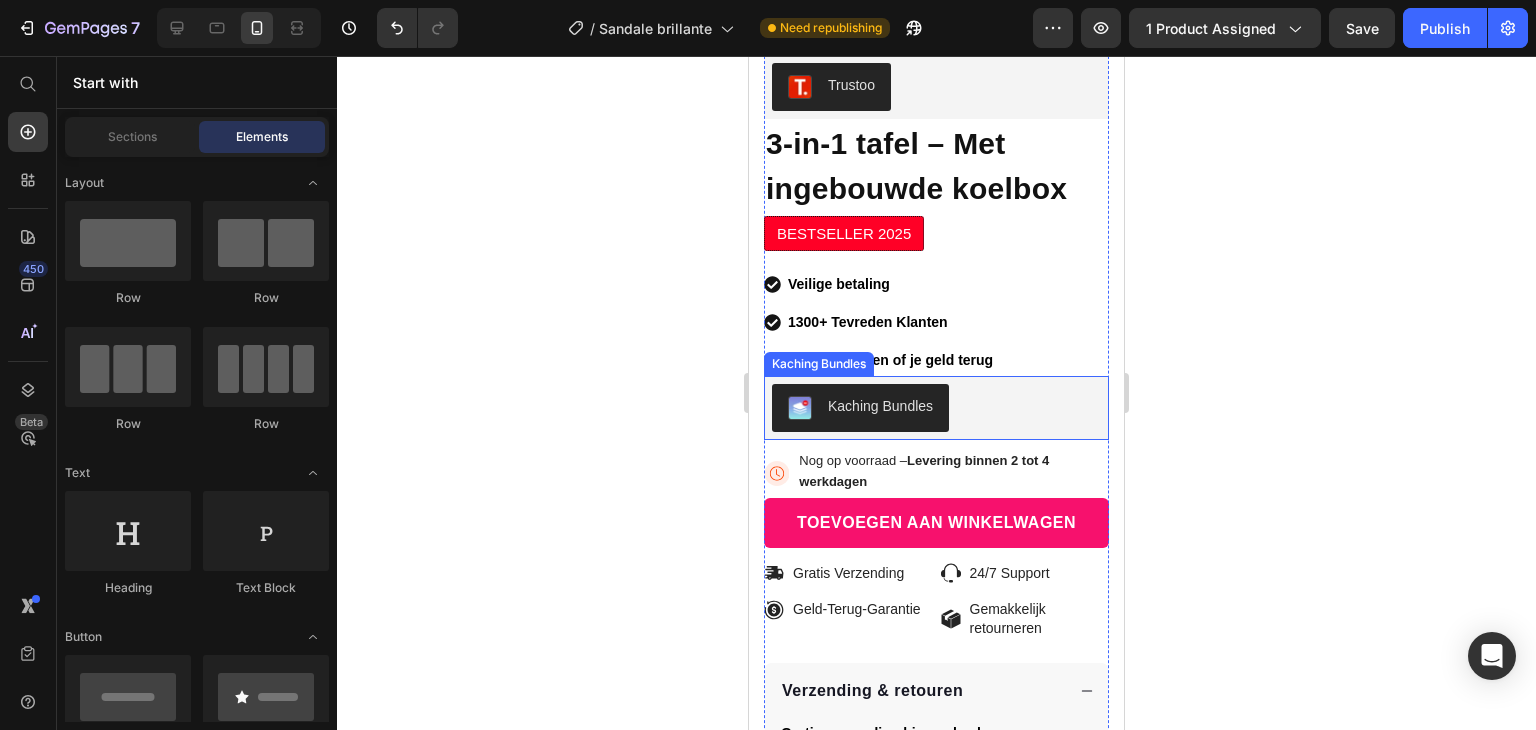 scroll, scrollTop: 530, scrollLeft: 0, axis: vertical 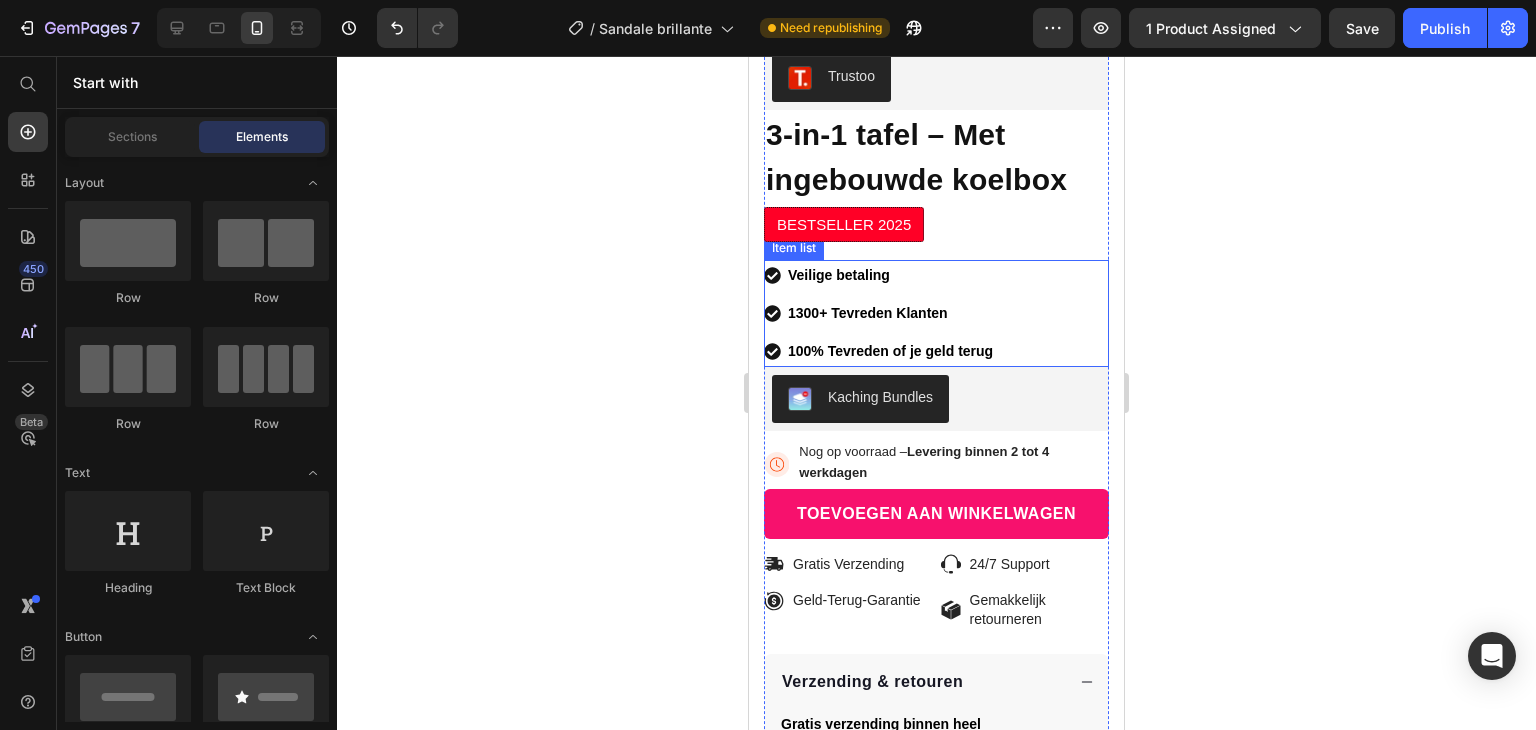 click on "Veilige betaling" at bounding box center [890, 275] 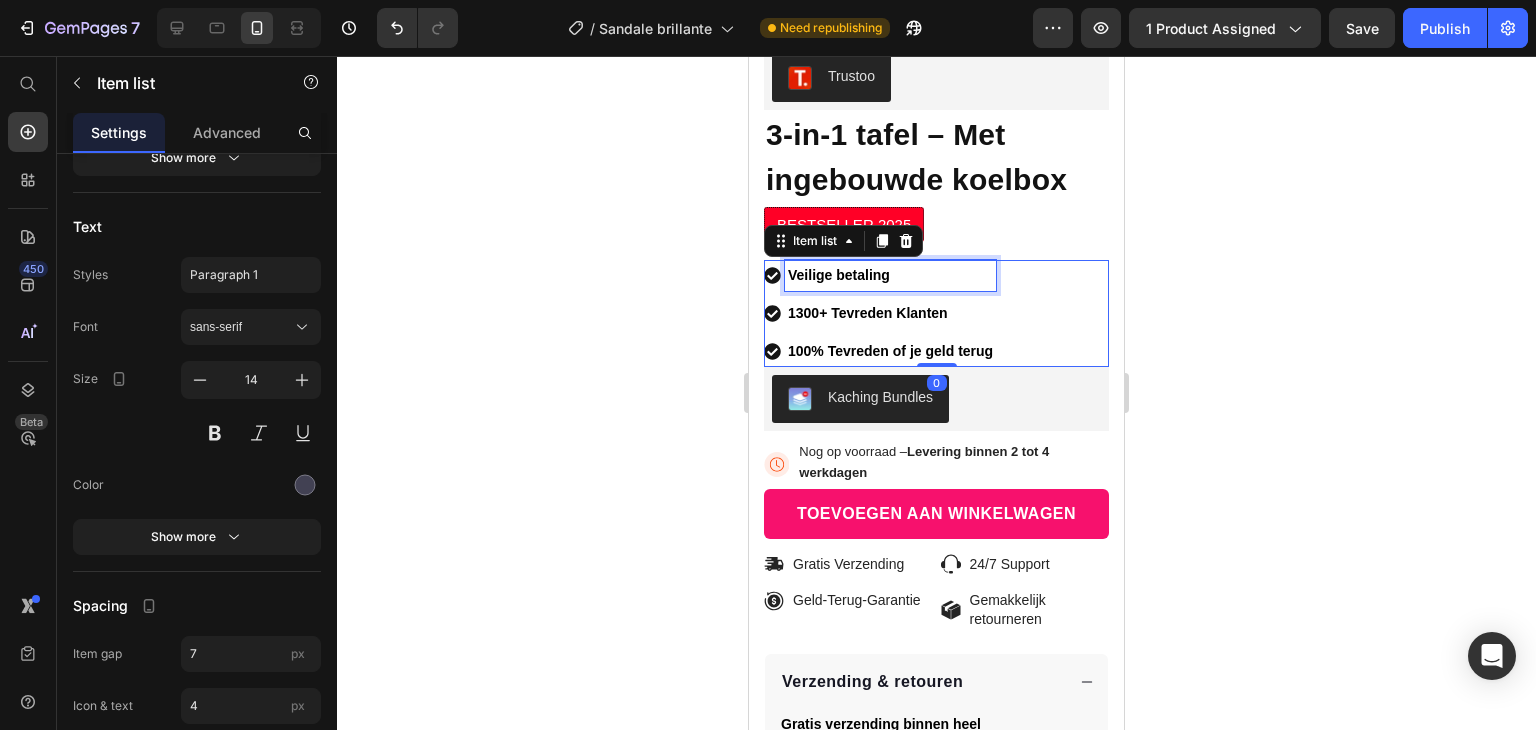 scroll, scrollTop: 0, scrollLeft: 0, axis: both 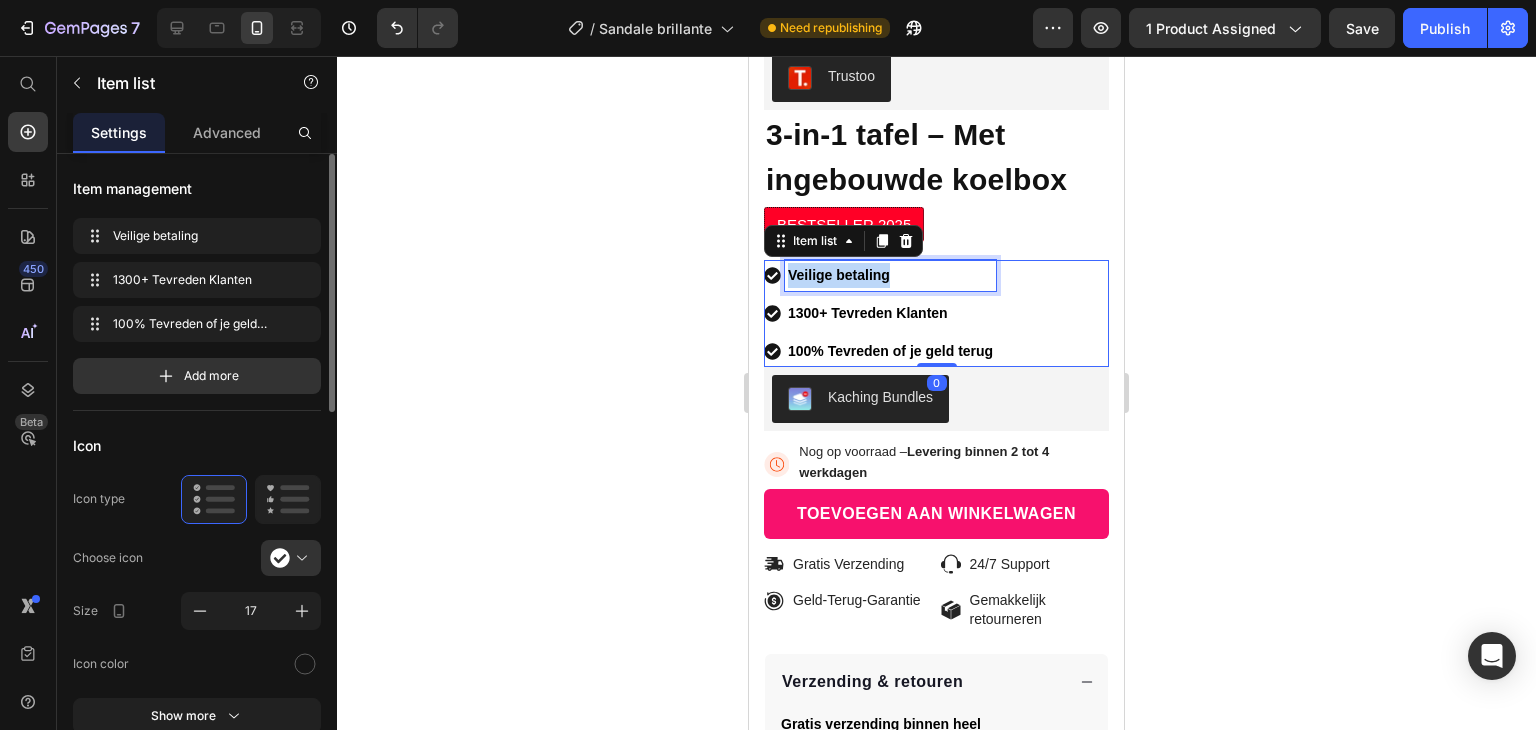 click on "Veilige betaling" at bounding box center (890, 275) 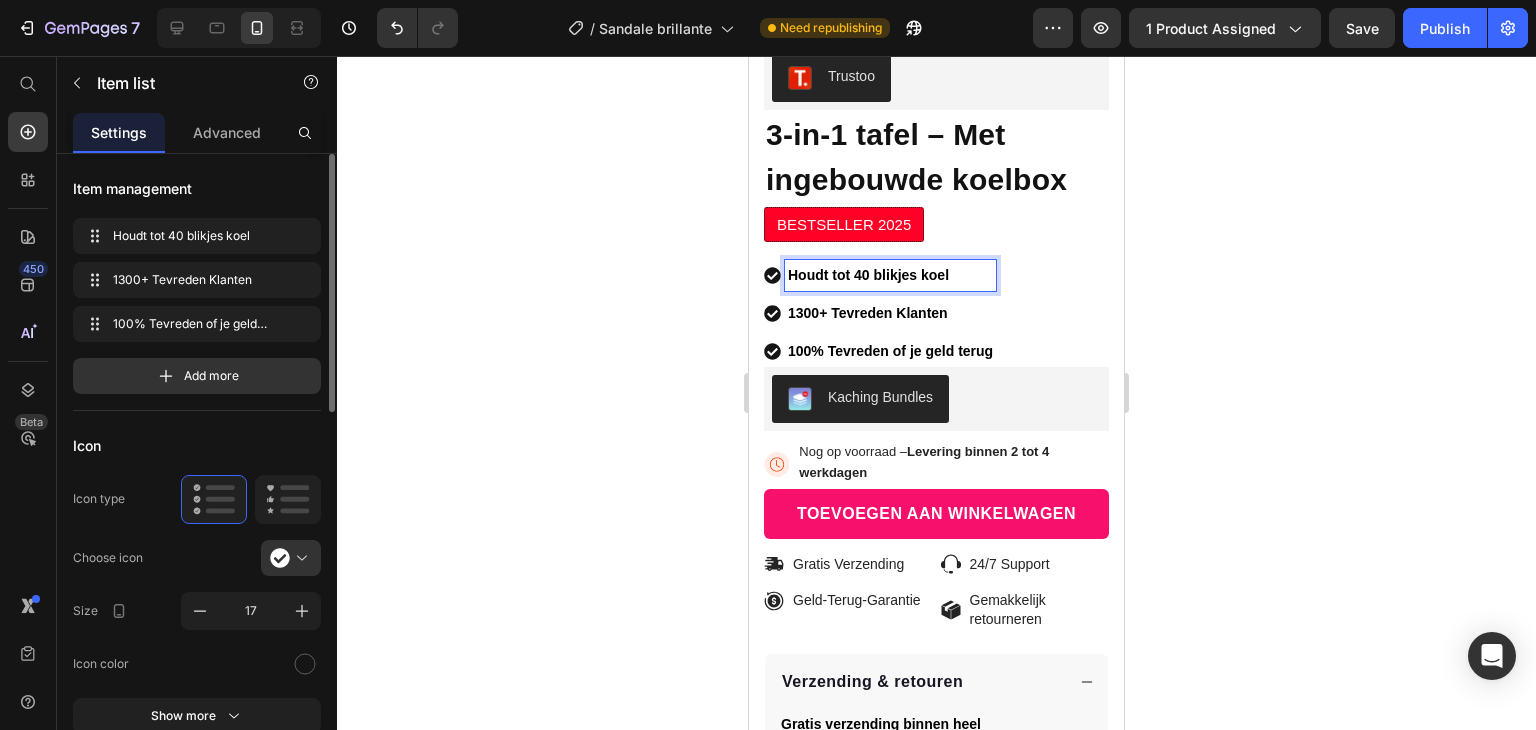 click 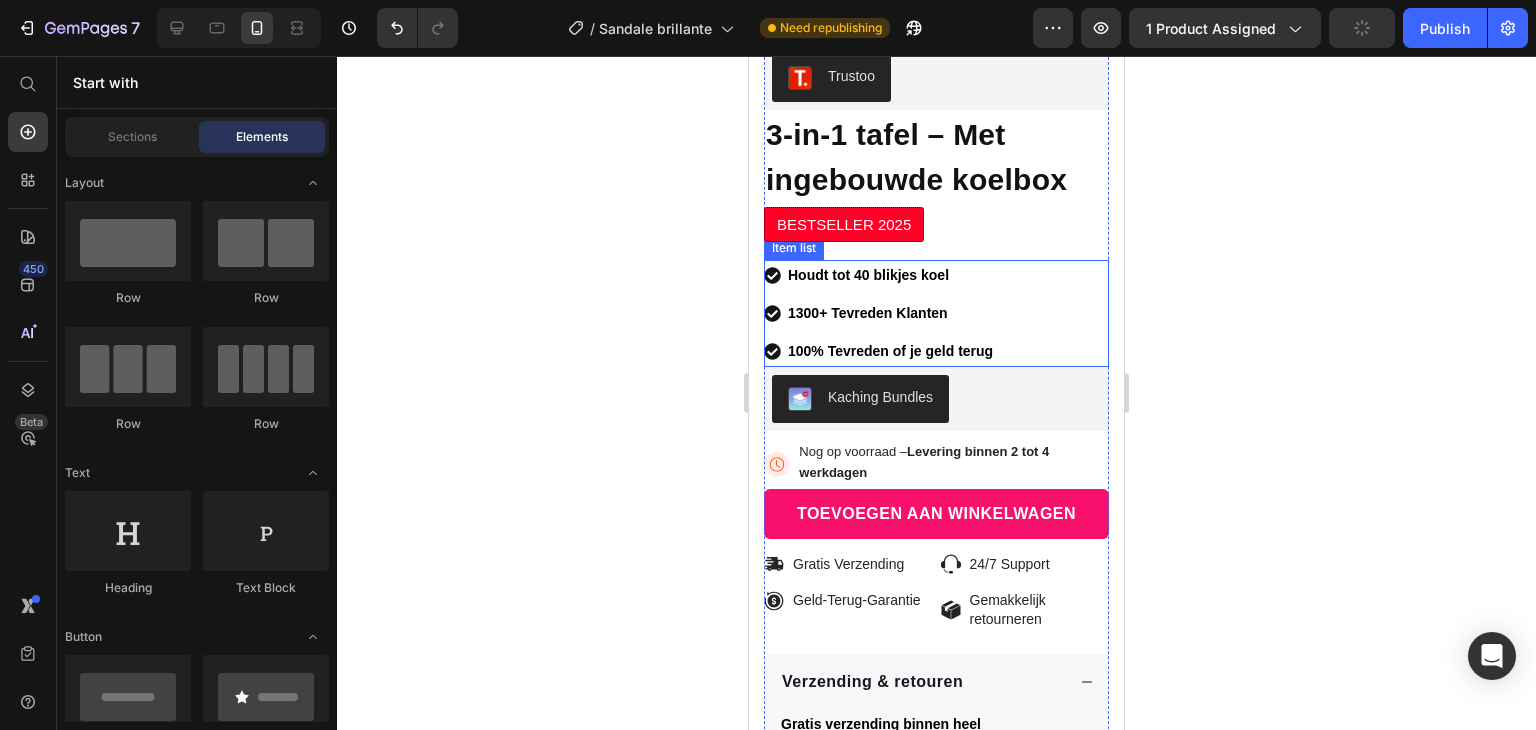 click on "1300+ Tevreden Klanten" at bounding box center (890, 313) 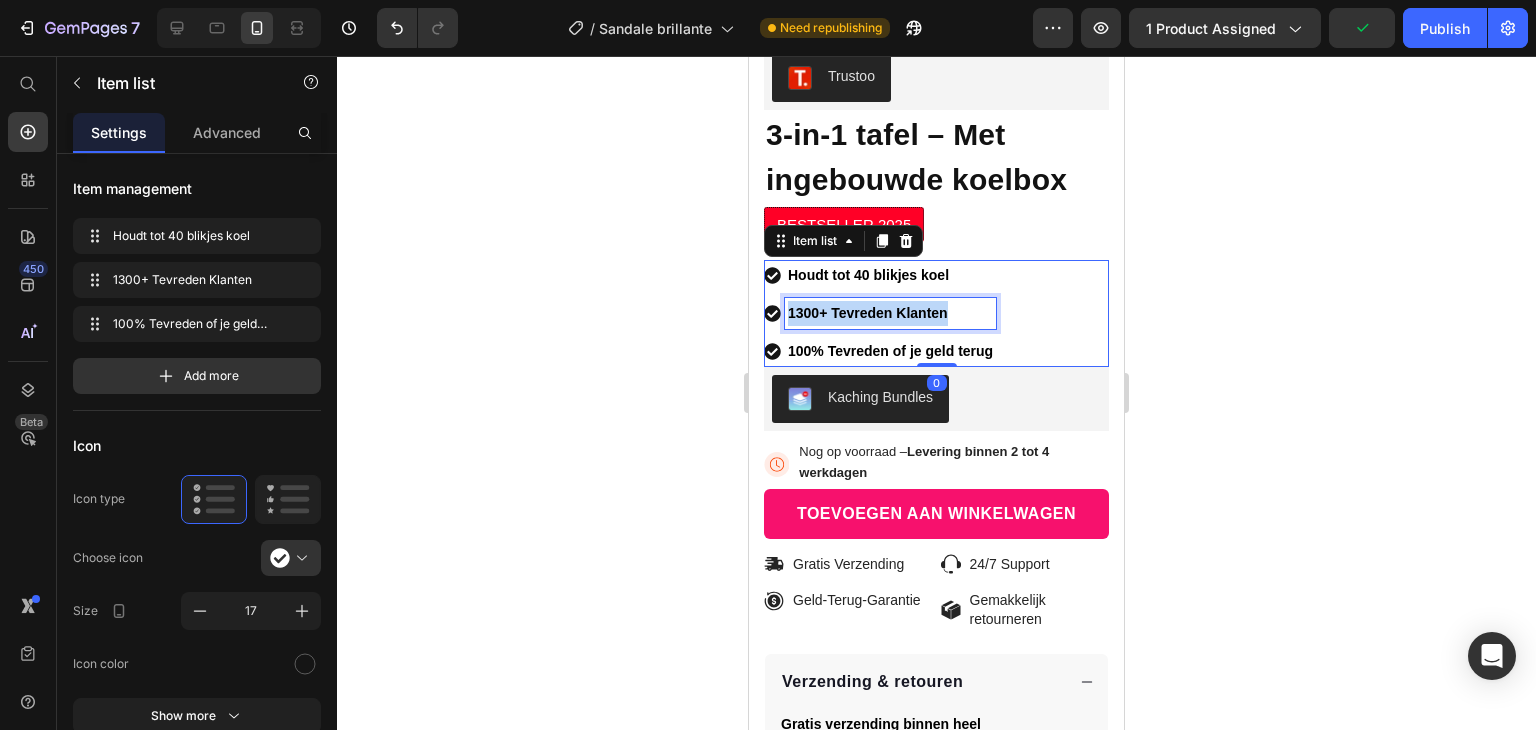 click on "1300+ Tevreden Klanten" at bounding box center [890, 313] 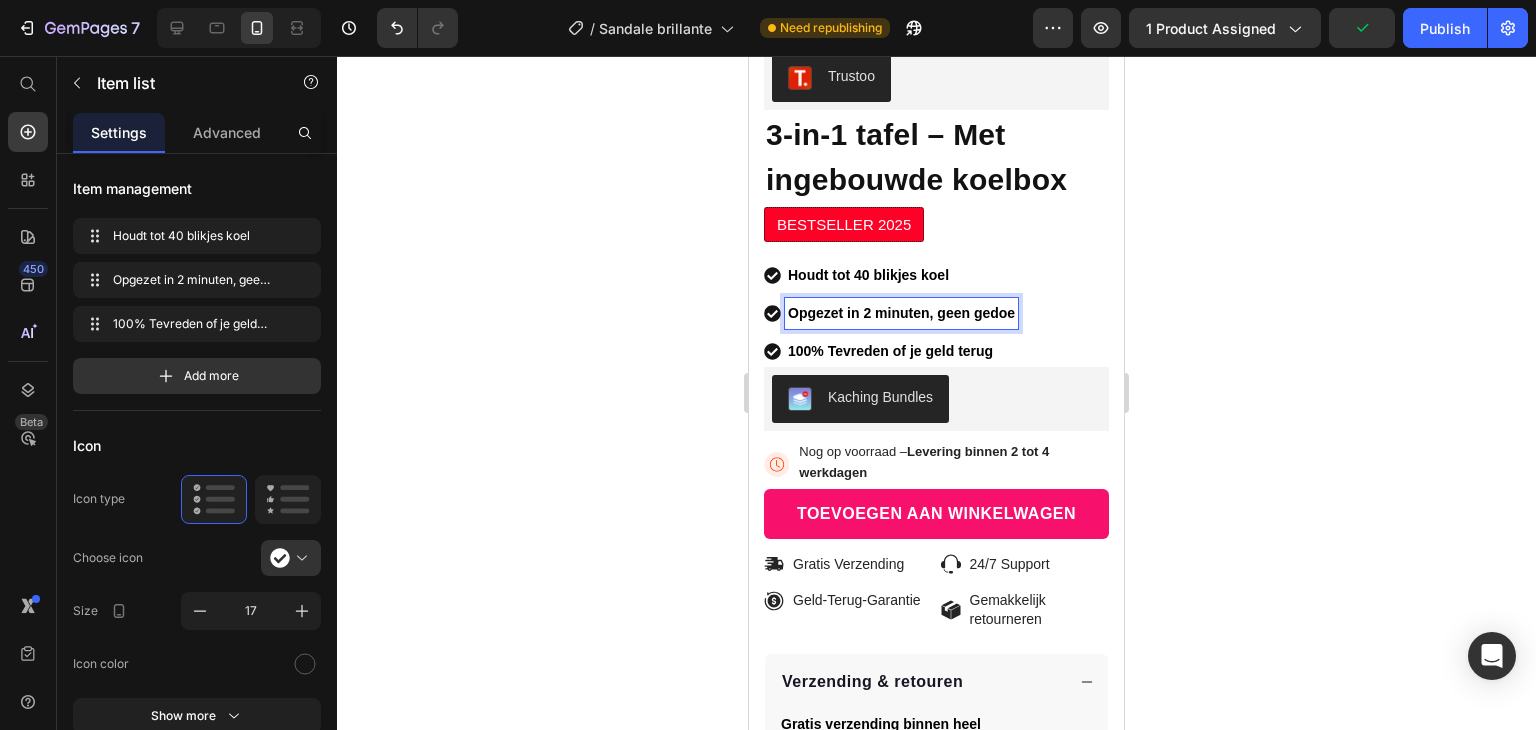 click 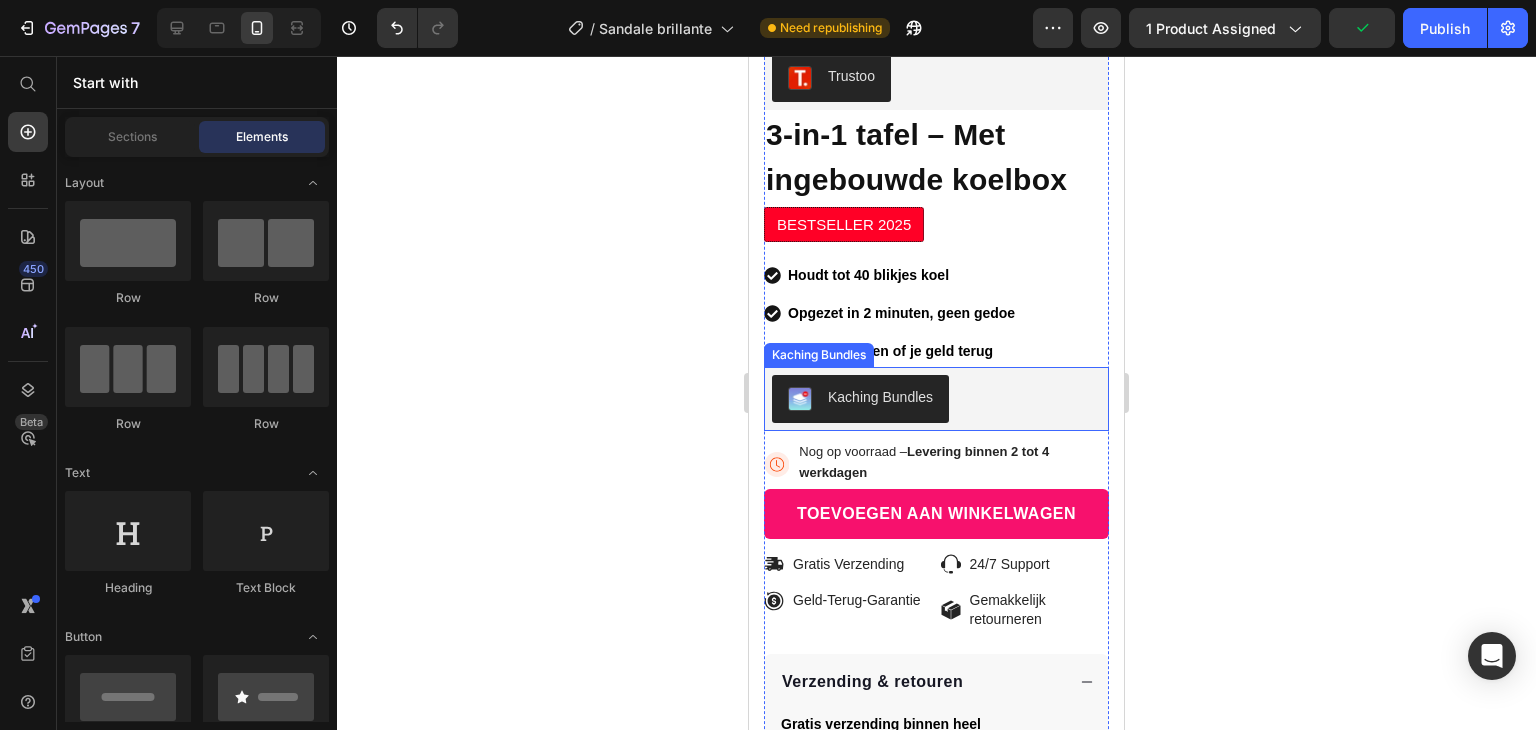 click 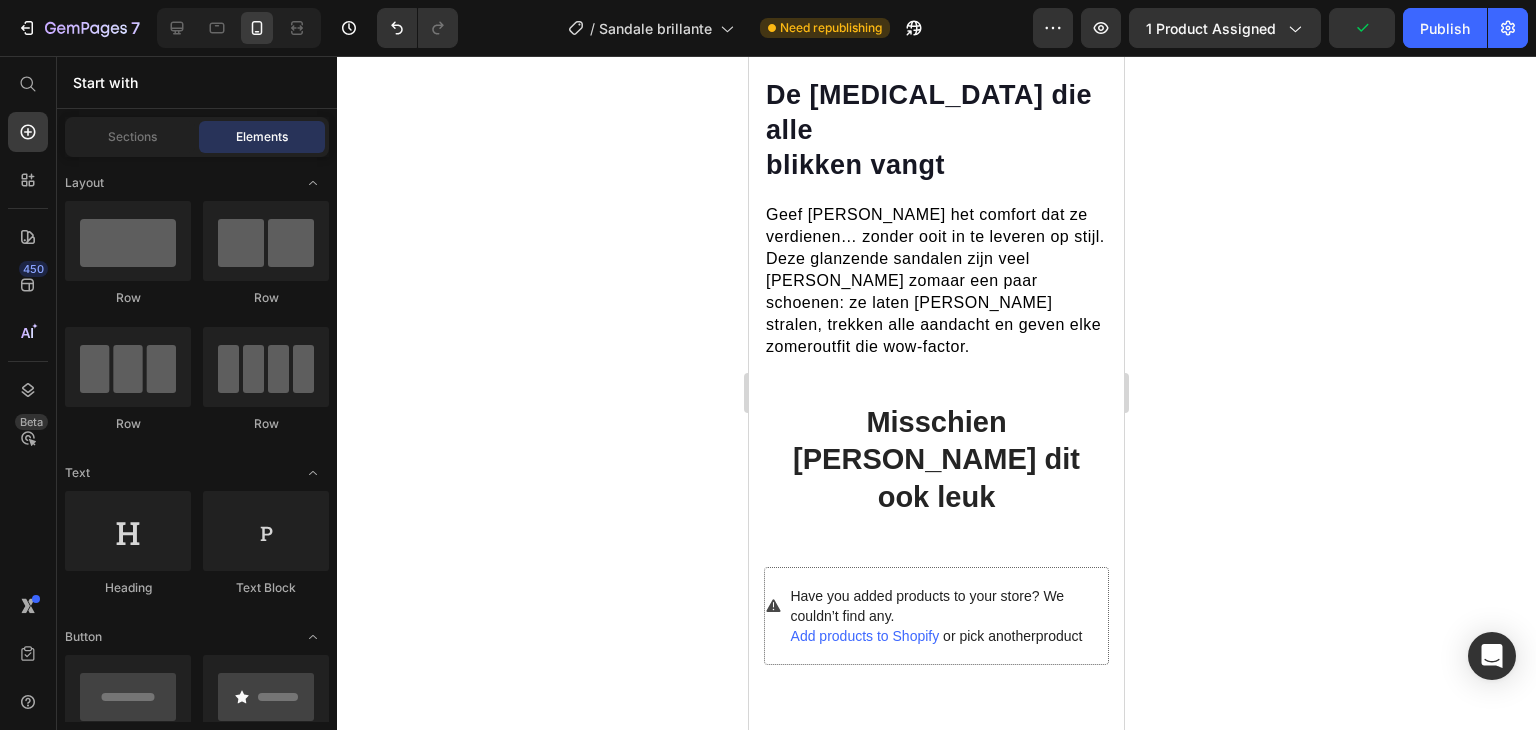 scroll, scrollTop: 1836, scrollLeft: 0, axis: vertical 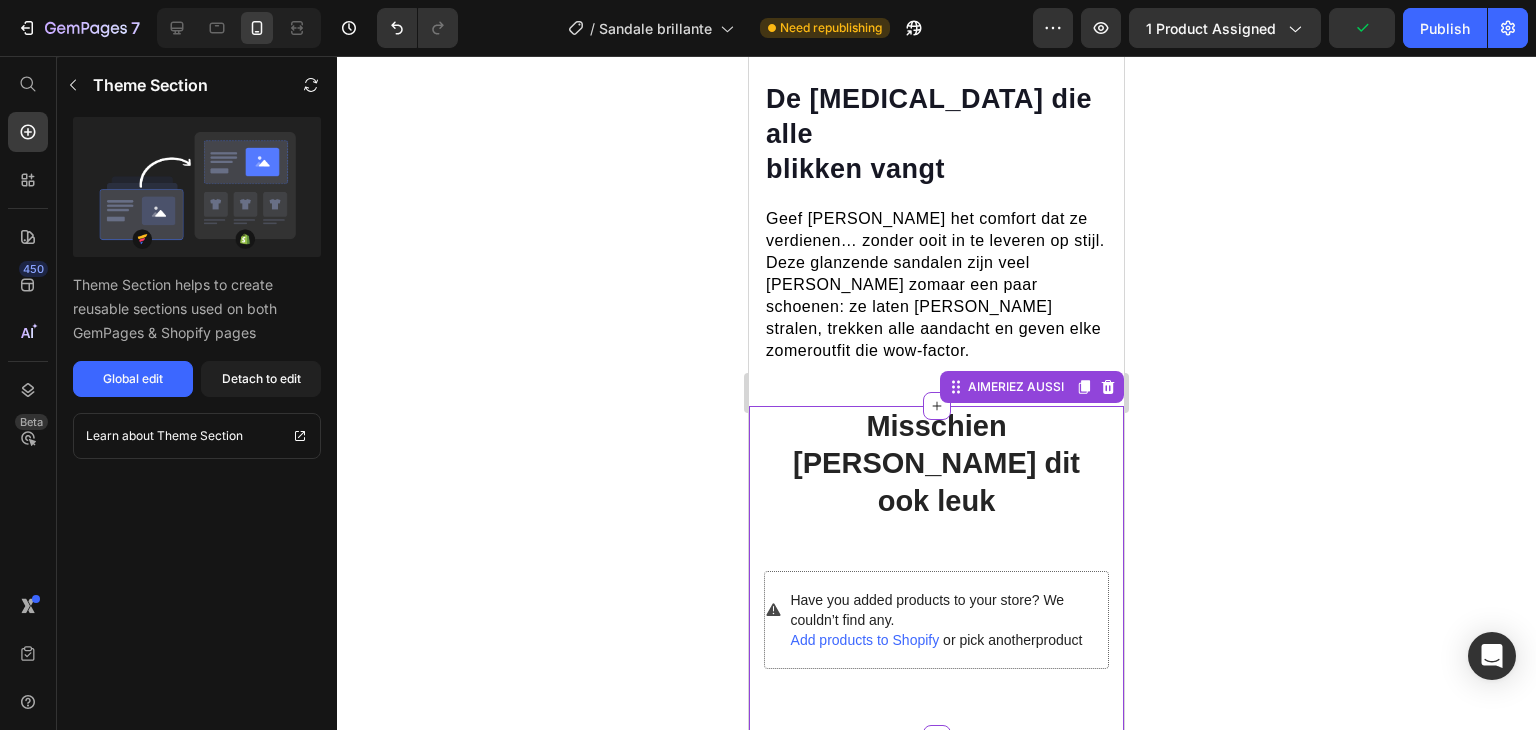 click on "Misschien [PERSON_NAME] dit ook leuk Heading Row Have you added products to your store? We couldn’t find any. Add products to Shopify   or pick another  product Product List Row AIMERIEZ AUSSI" at bounding box center [936, 572] 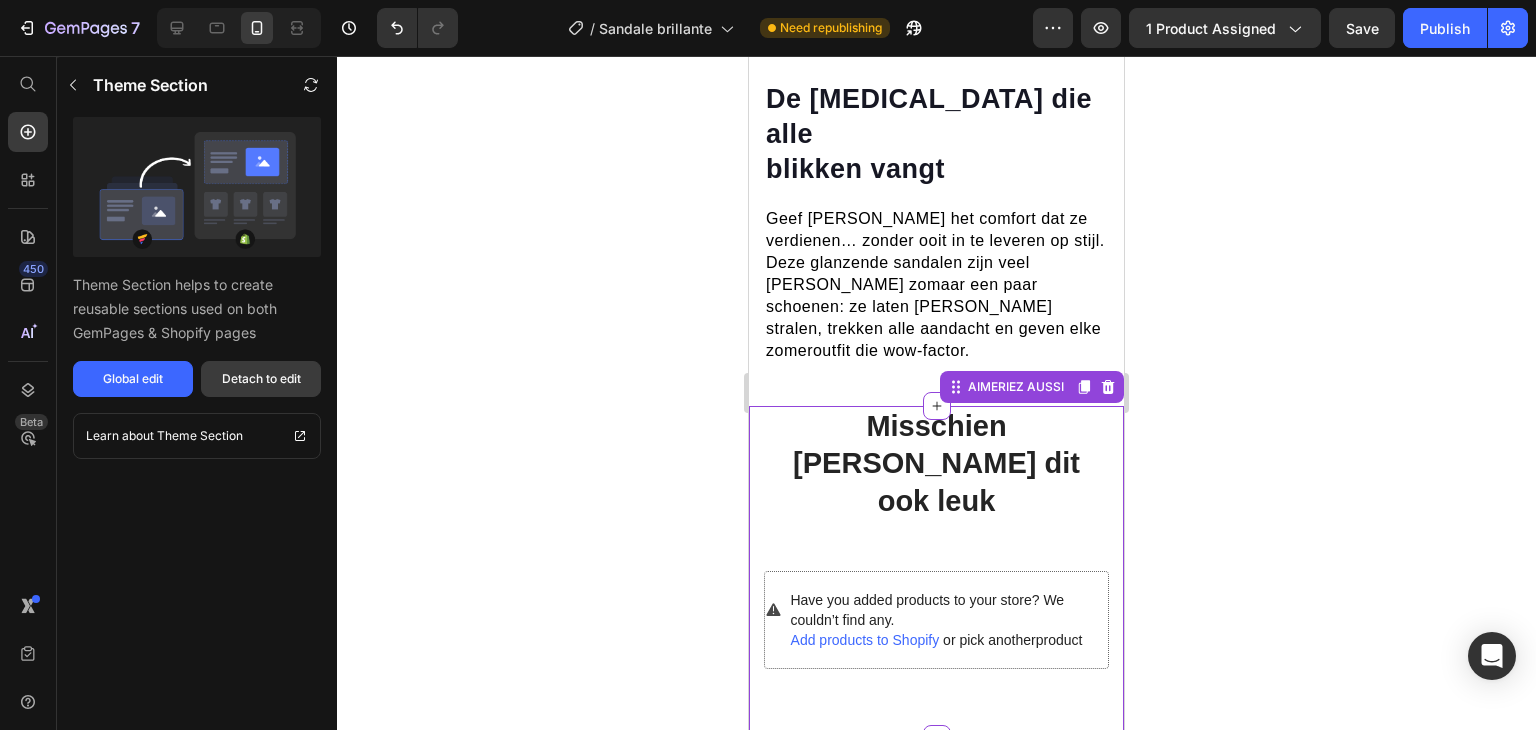 click on "Detach to edit" at bounding box center [261, 379] 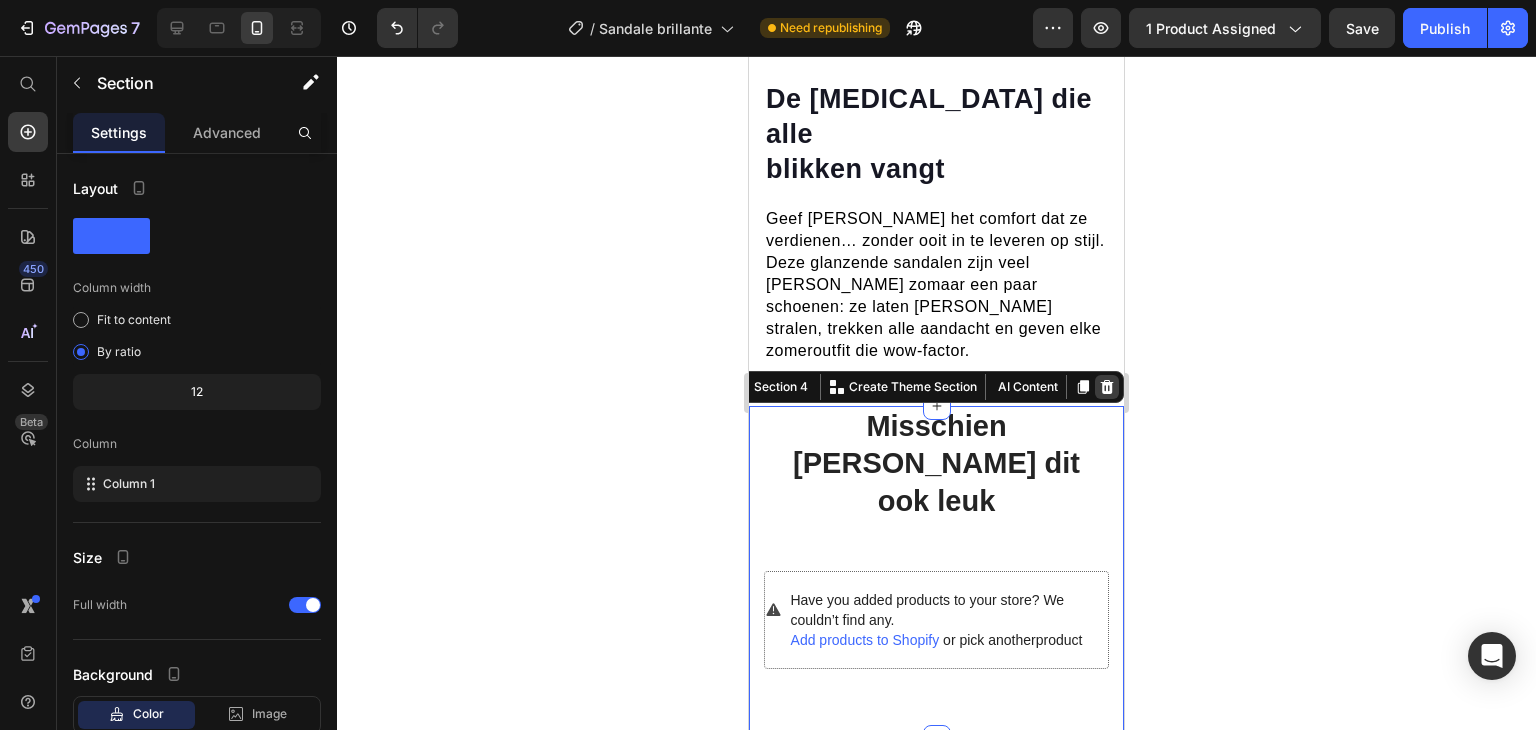 click at bounding box center [1107, 387] 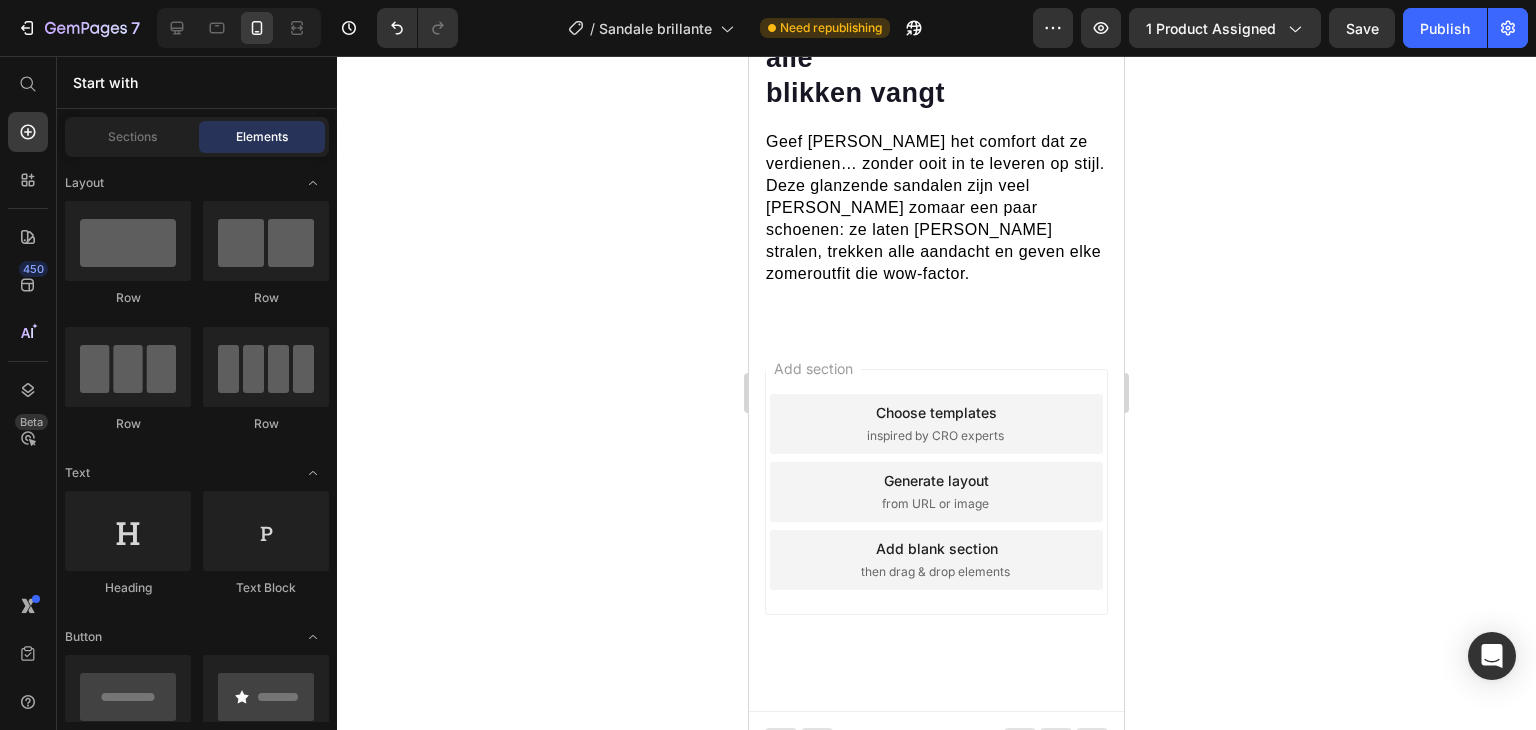scroll, scrollTop: 1740, scrollLeft: 0, axis: vertical 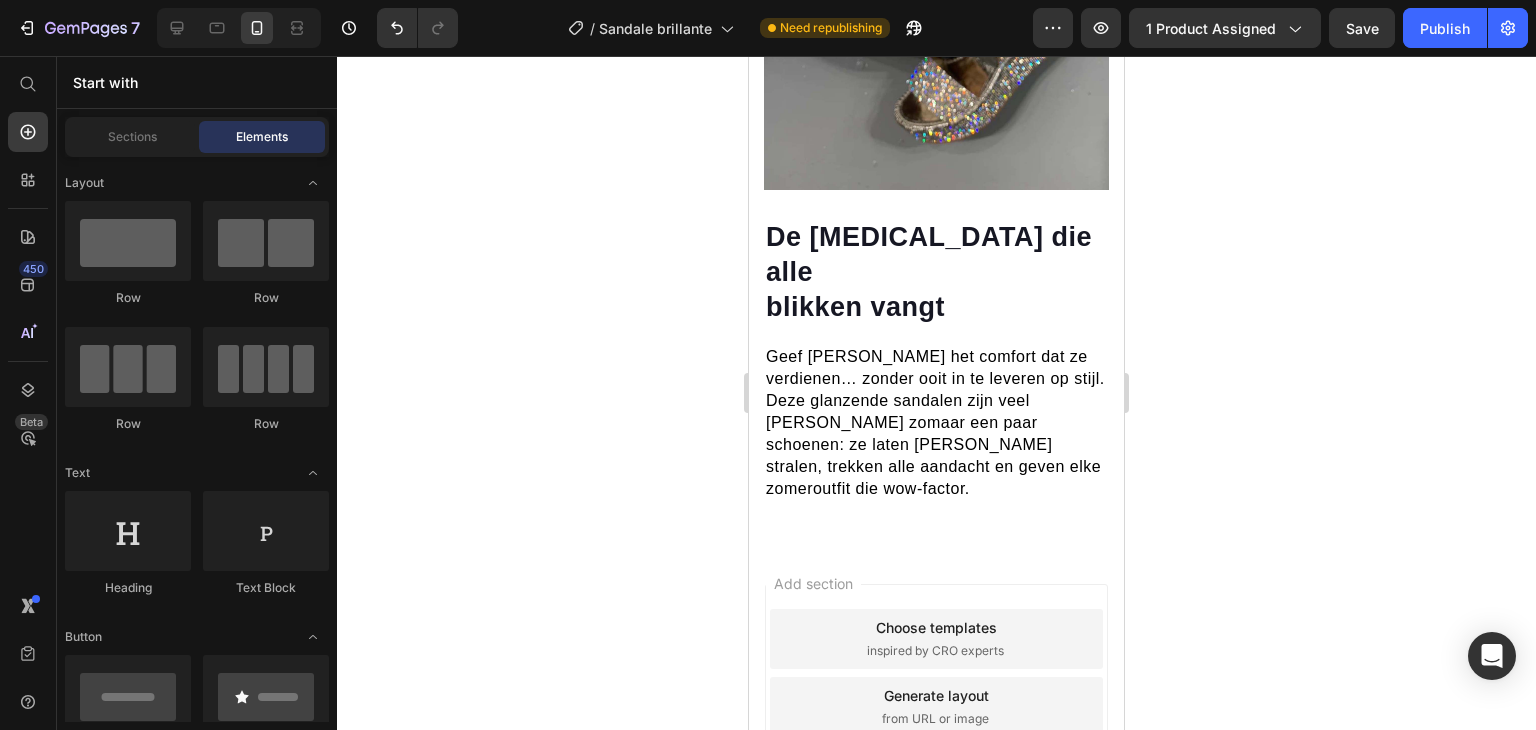 click on "Add section Choose templates inspired by CRO experts Generate layout from URL or image Add blank section then drag & drop elements" at bounding box center (936, 707) 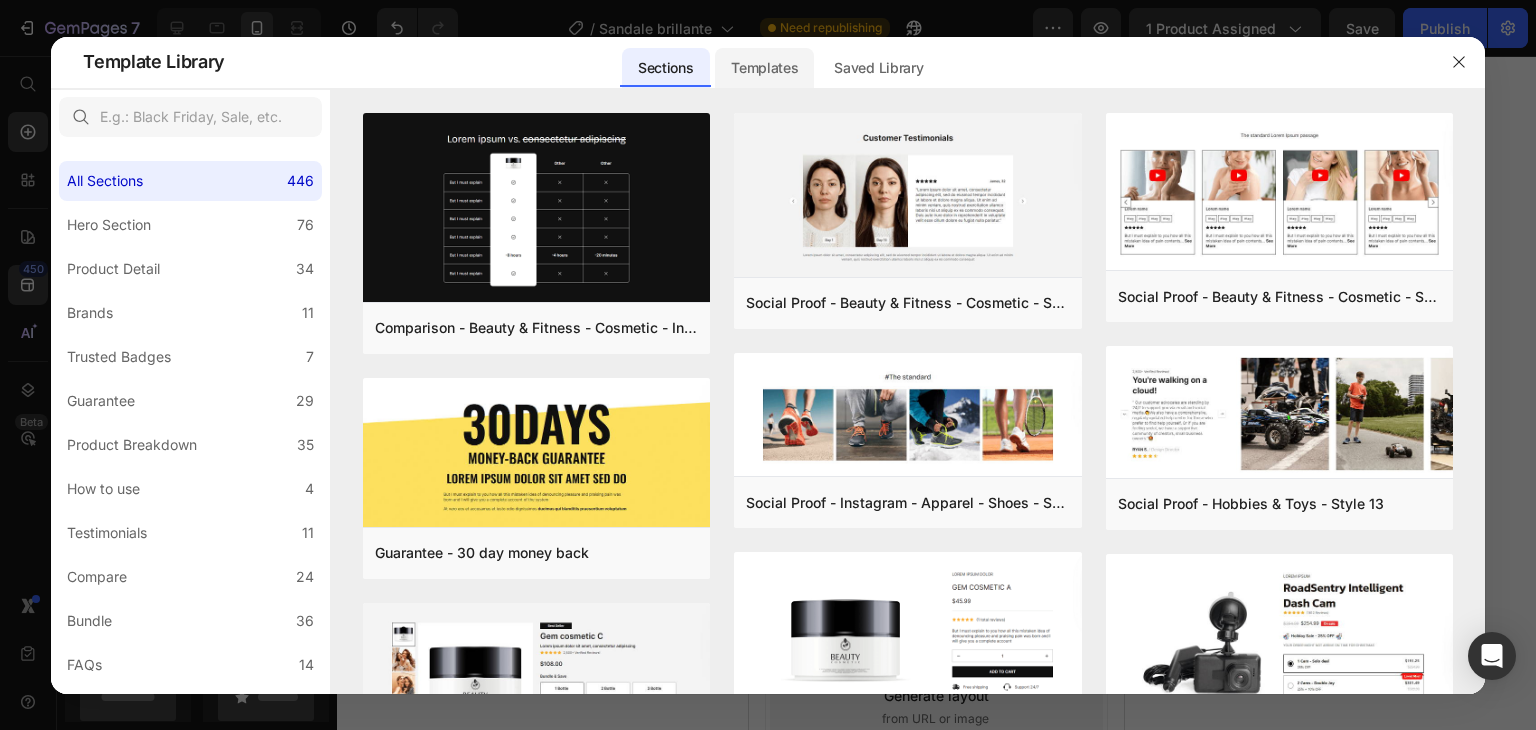 click on "Templates" 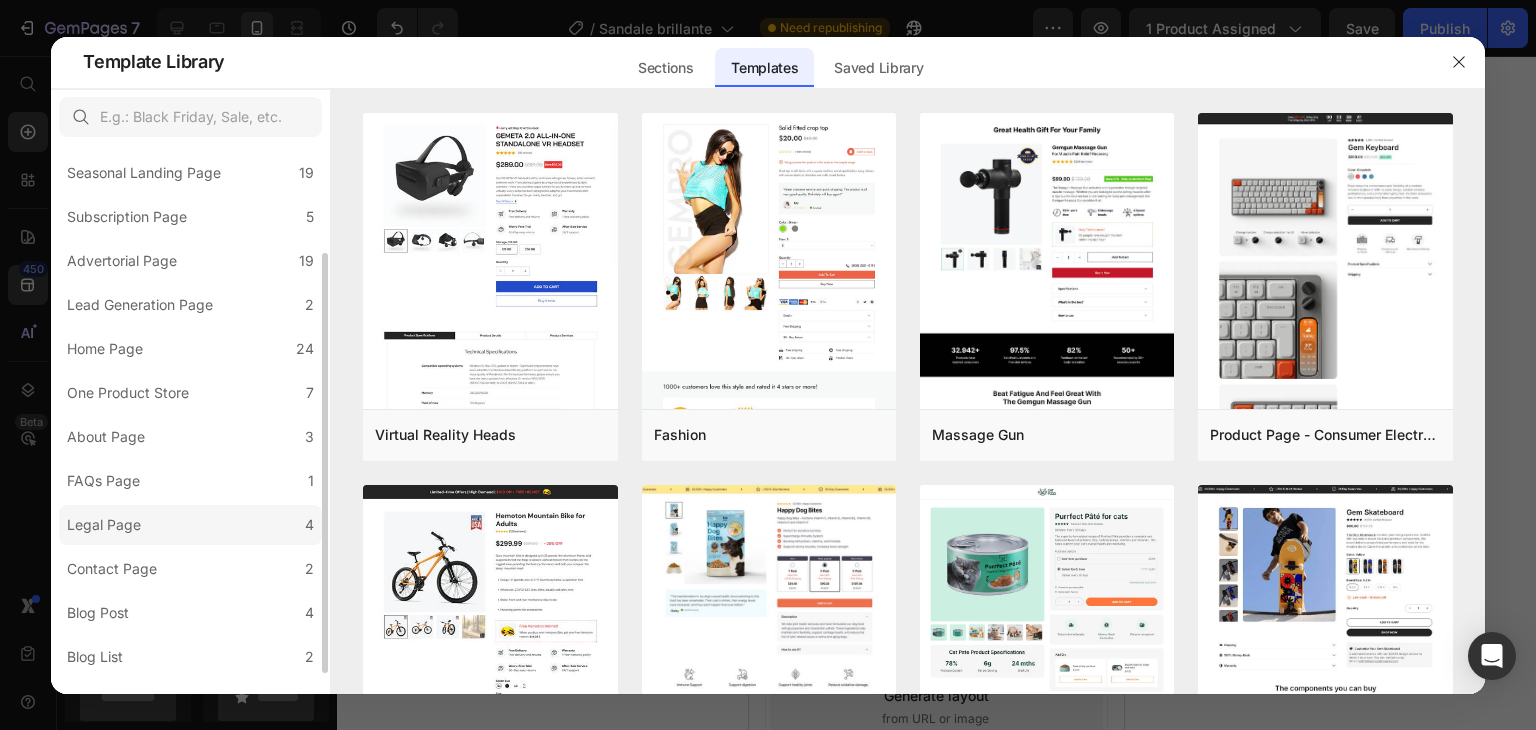 scroll, scrollTop: 0, scrollLeft: 0, axis: both 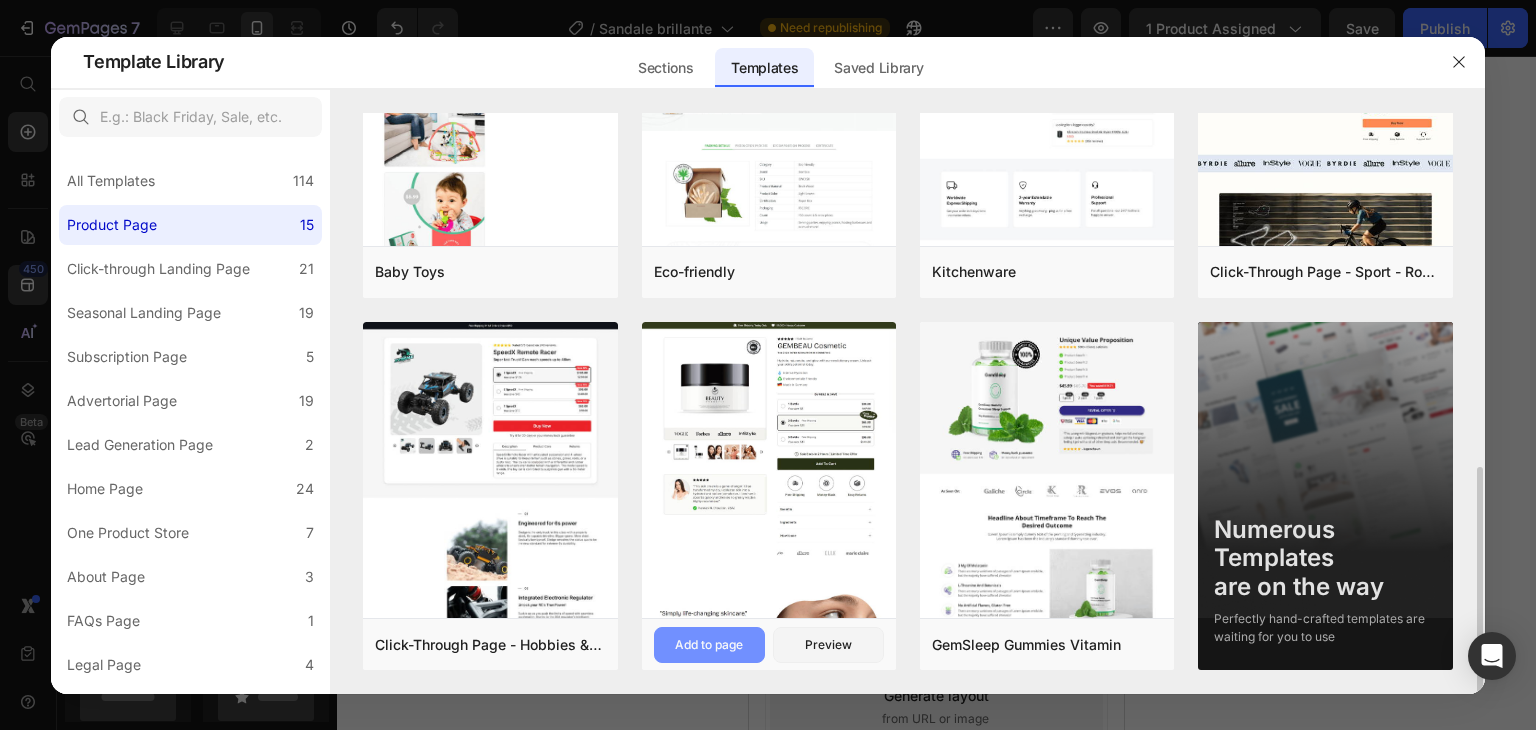 click on "Add to page" at bounding box center (709, 645) 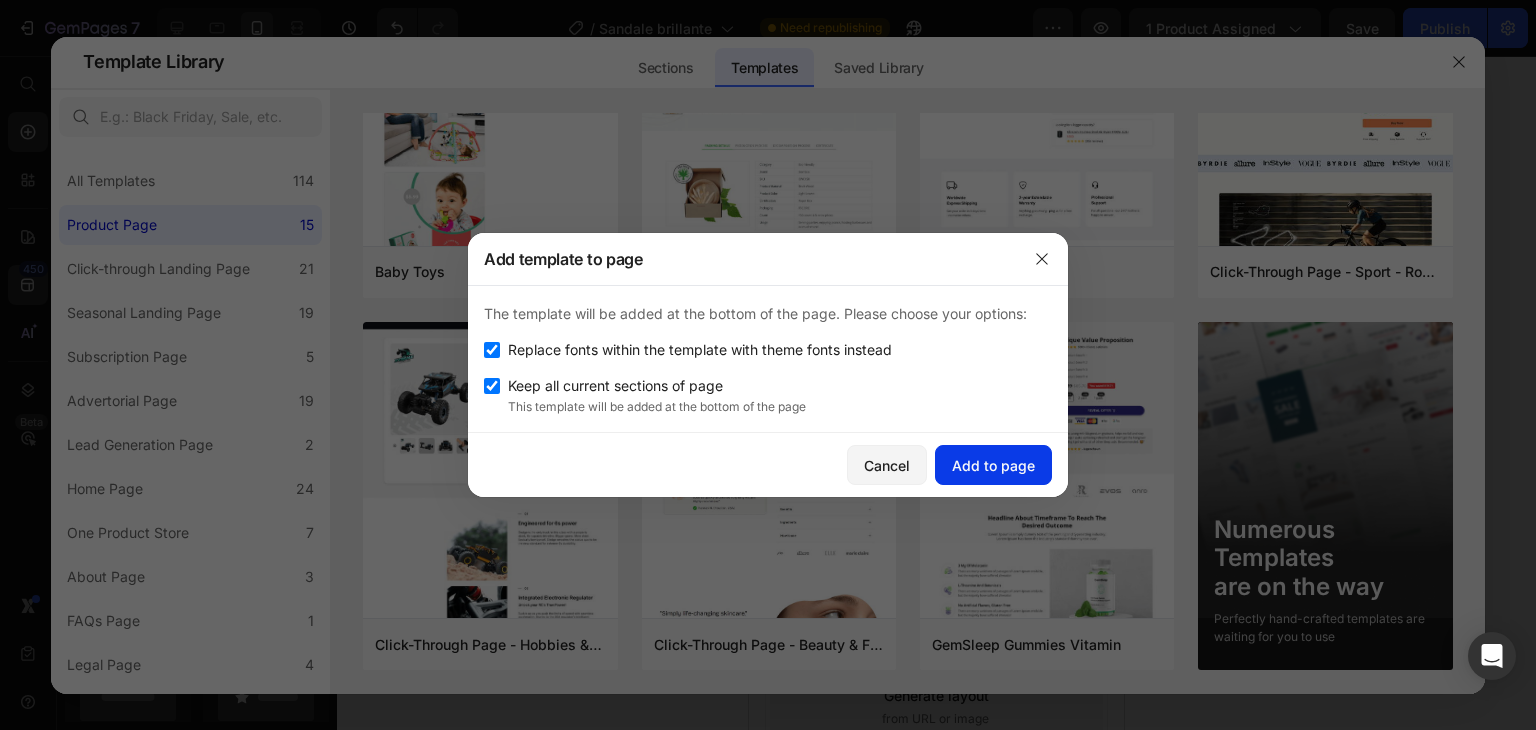 click on "Add to page" at bounding box center (993, 465) 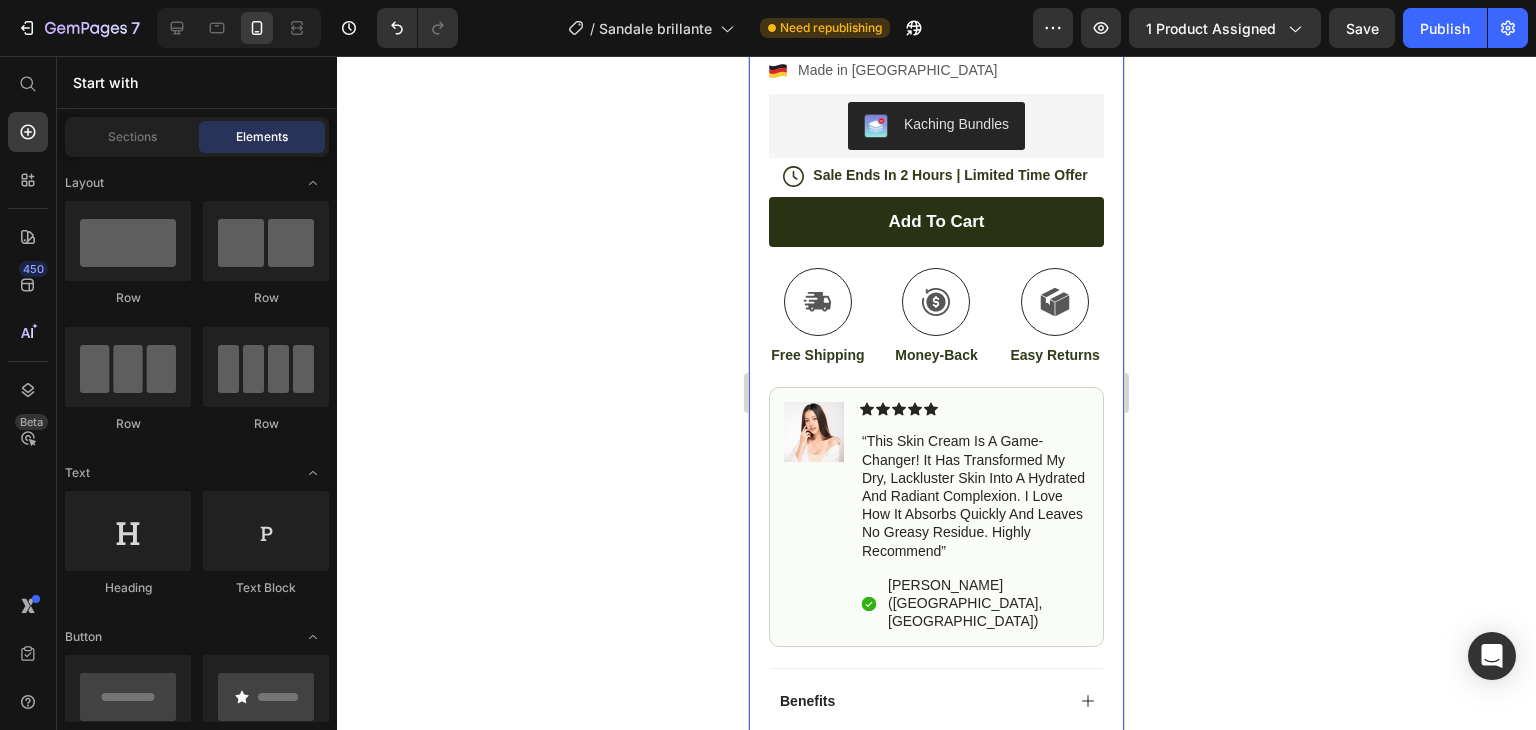 scroll, scrollTop: 2805, scrollLeft: 0, axis: vertical 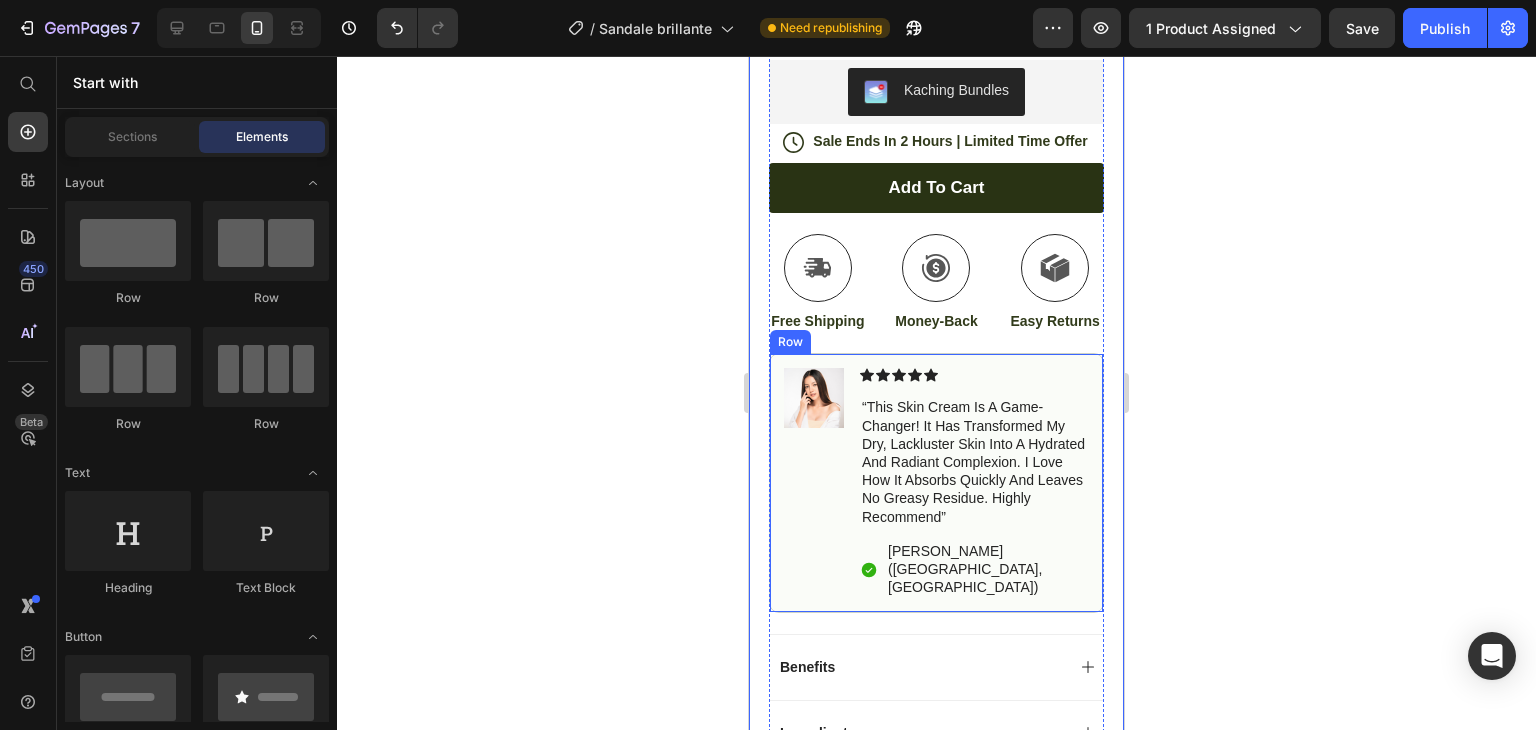 click on "Image Icon Icon Icon Icon Icon Icon List “This skin cream is a game-changer! It has transformed my dry, lackluster skin into a hydrated and radiant complexion. I love how it absorbs quickly and leaves no greasy residue. Highly recommend” Text Block
Icon [PERSON_NAME] ([GEOGRAPHIC_DATA], [GEOGRAPHIC_DATA]) Text Block Row Row" at bounding box center (936, 483) 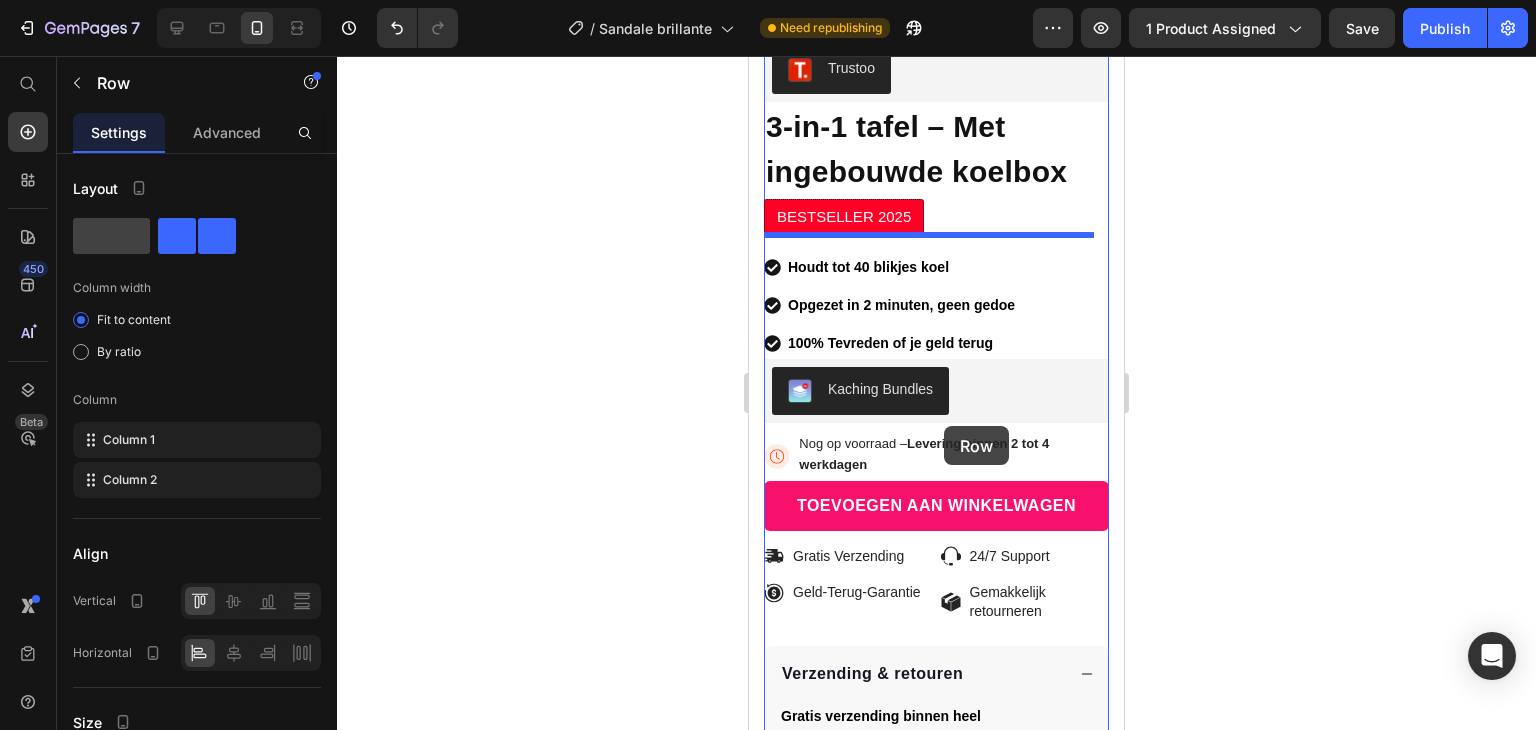 scroll, scrollTop: 470, scrollLeft: 0, axis: vertical 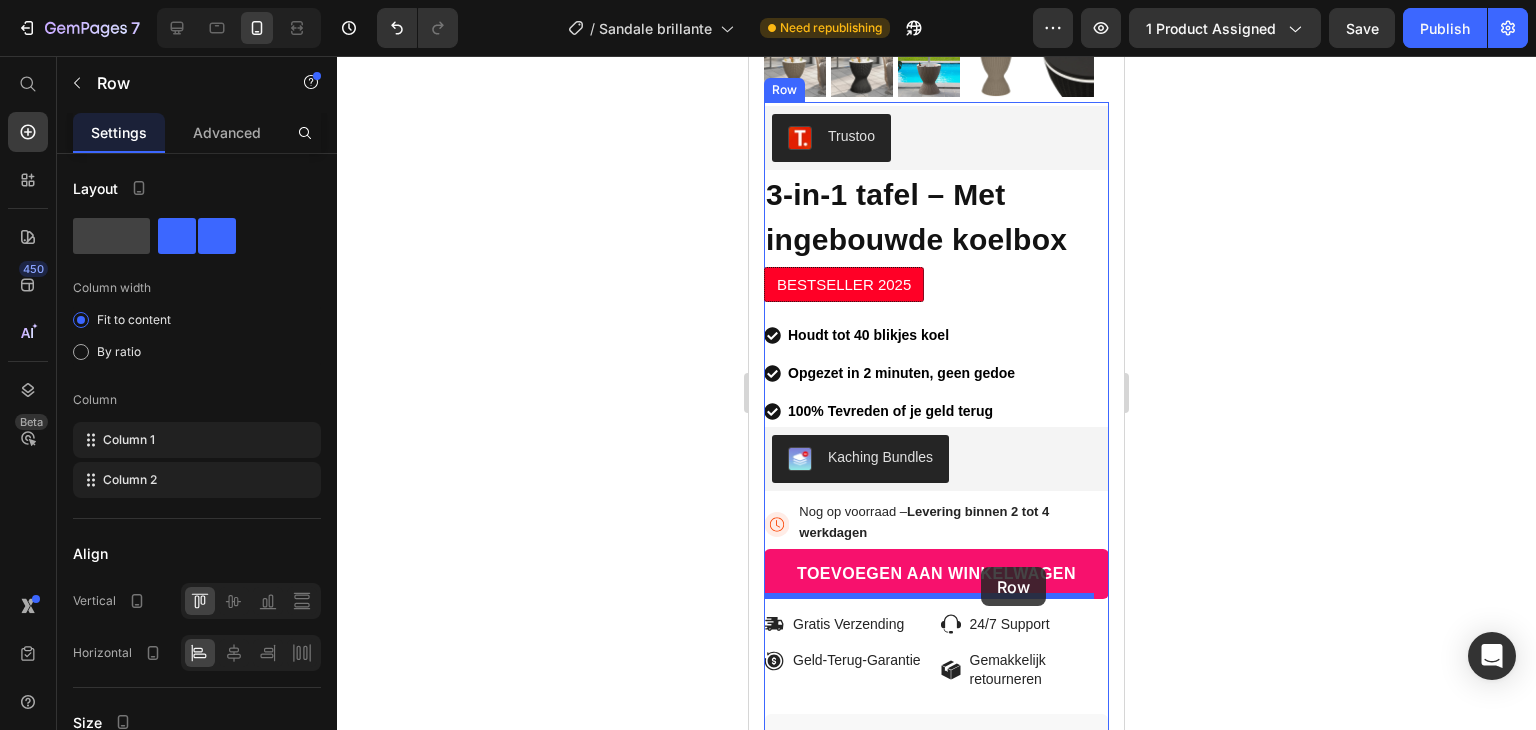 drag, startPoint x: 779, startPoint y: 381, endPoint x: 981, endPoint y: 567, distance: 274.5906 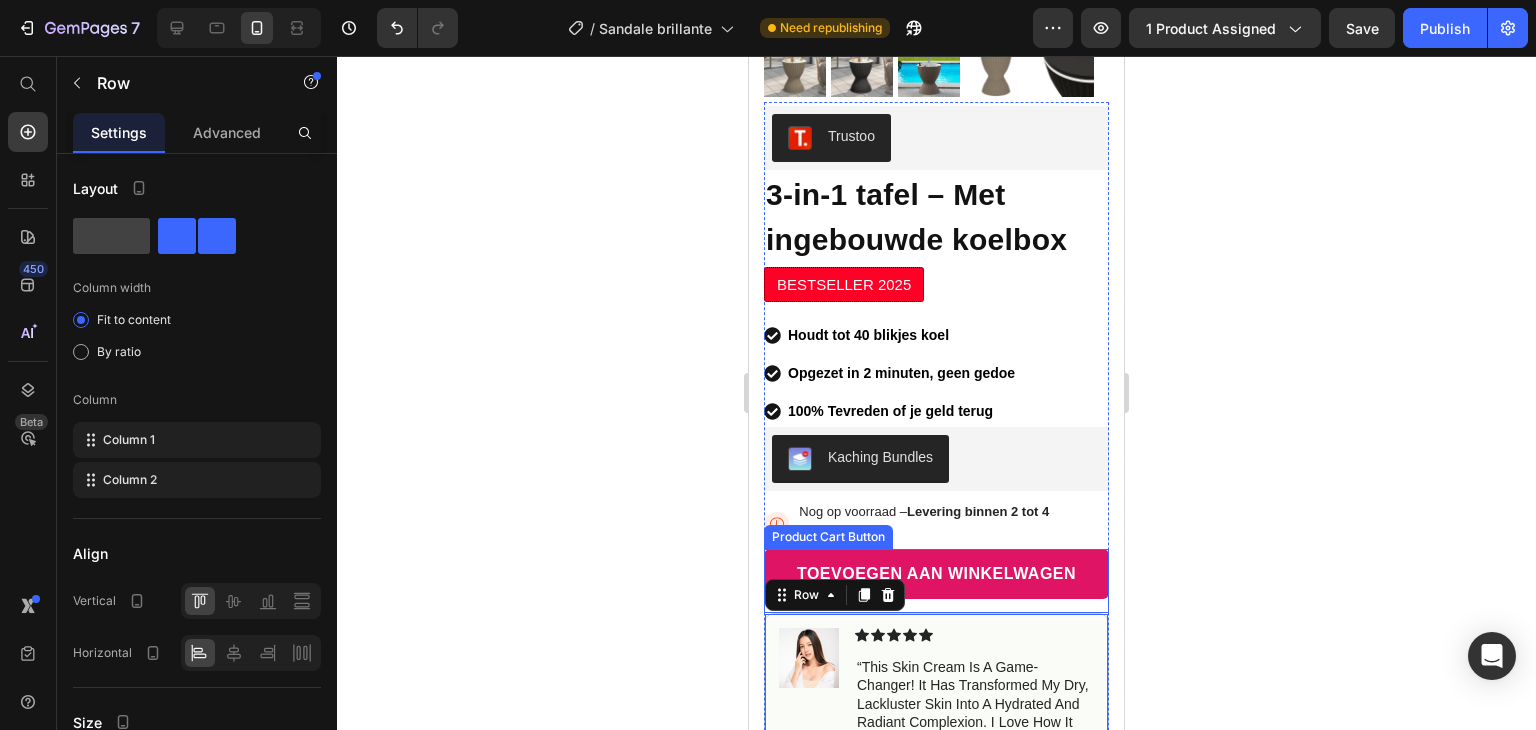 click on "Toevoegen aan winkelwagen" at bounding box center [936, 574] 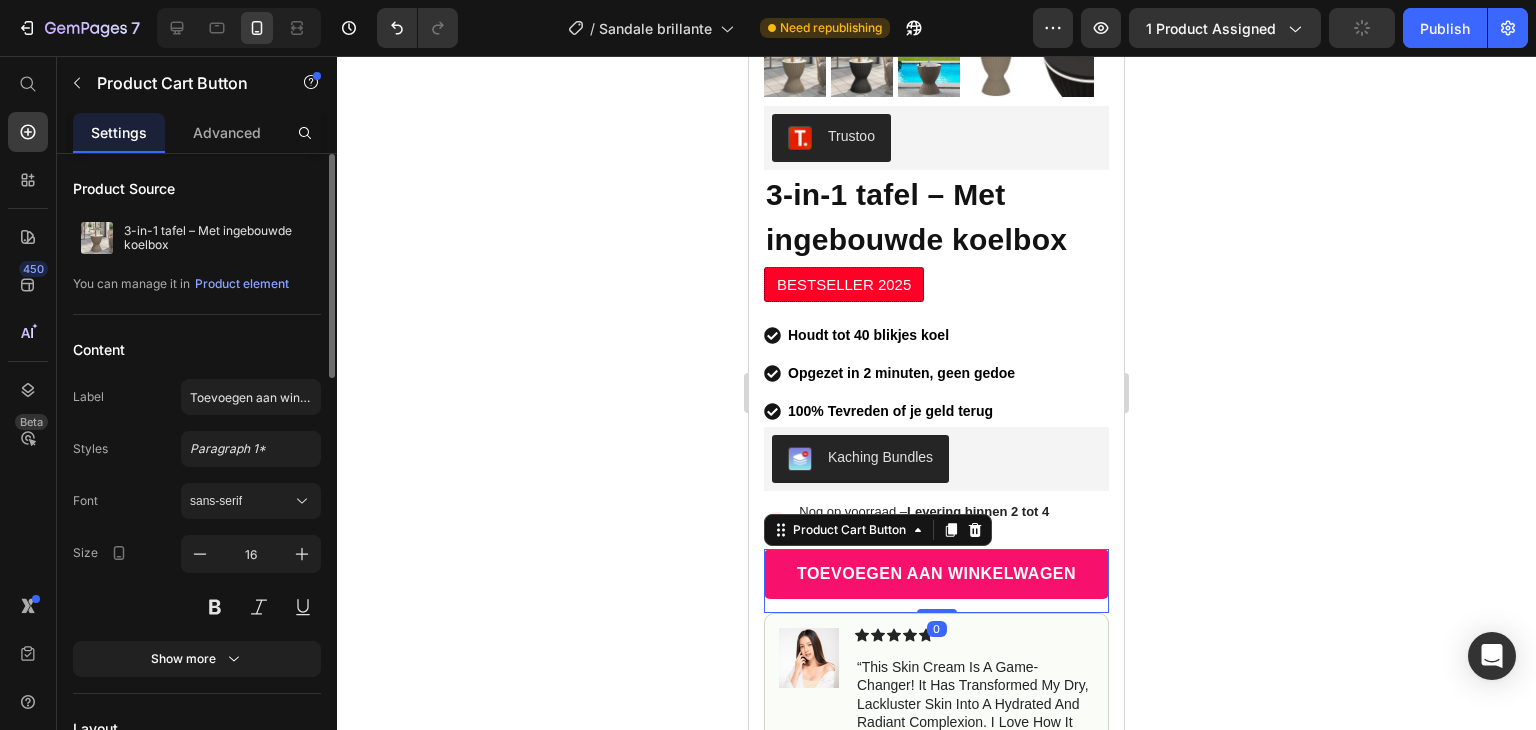 click on "Product Source 3-in-1 tafel – Met ingebouwde koelbox  You can manage it in   Product element  Content Label Toevoegen aan winkelwagen Styles Paragraph 1* Font sans-serif Size 16 Show more Layout Add to cart Add to cart action After click Open cart Size Width 100 px % Height 50 px Show more Color & shape Normal Hover Background color Text color Border Corner 6 6 6 6 Shadow Out of stock button Message Out of stock Custom style  Delete element" at bounding box center (197, 1049) 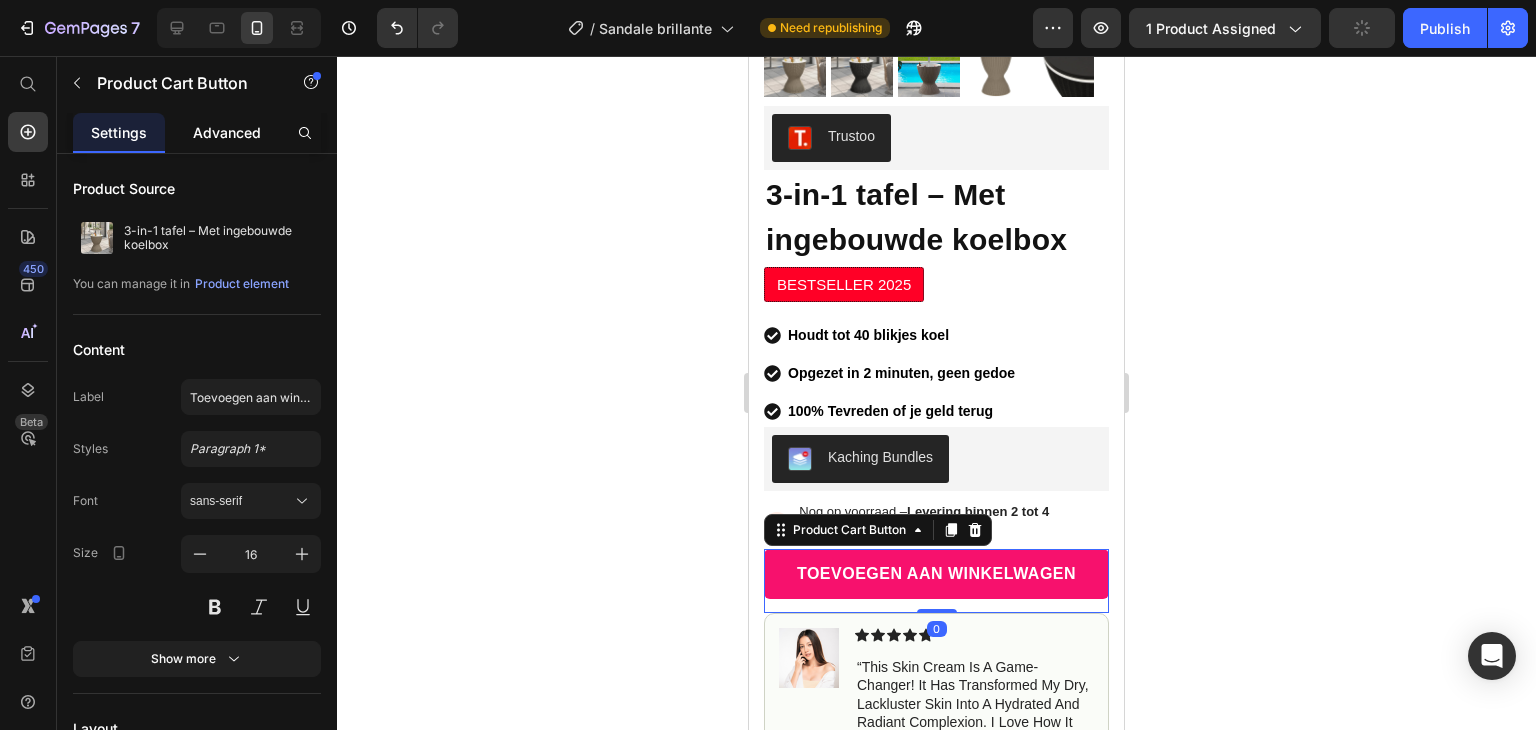 click on "Advanced" 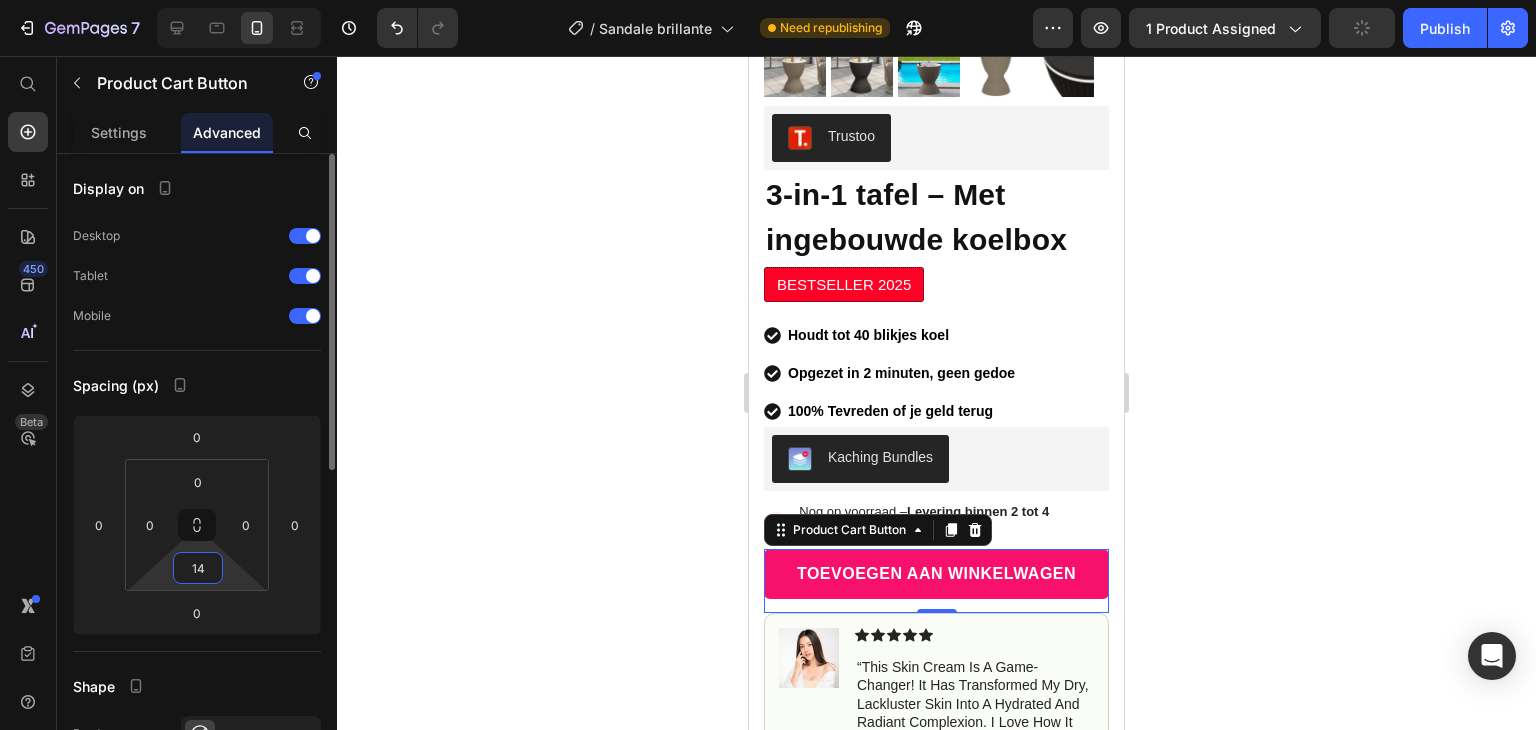 click on "14" at bounding box center (198, 568) 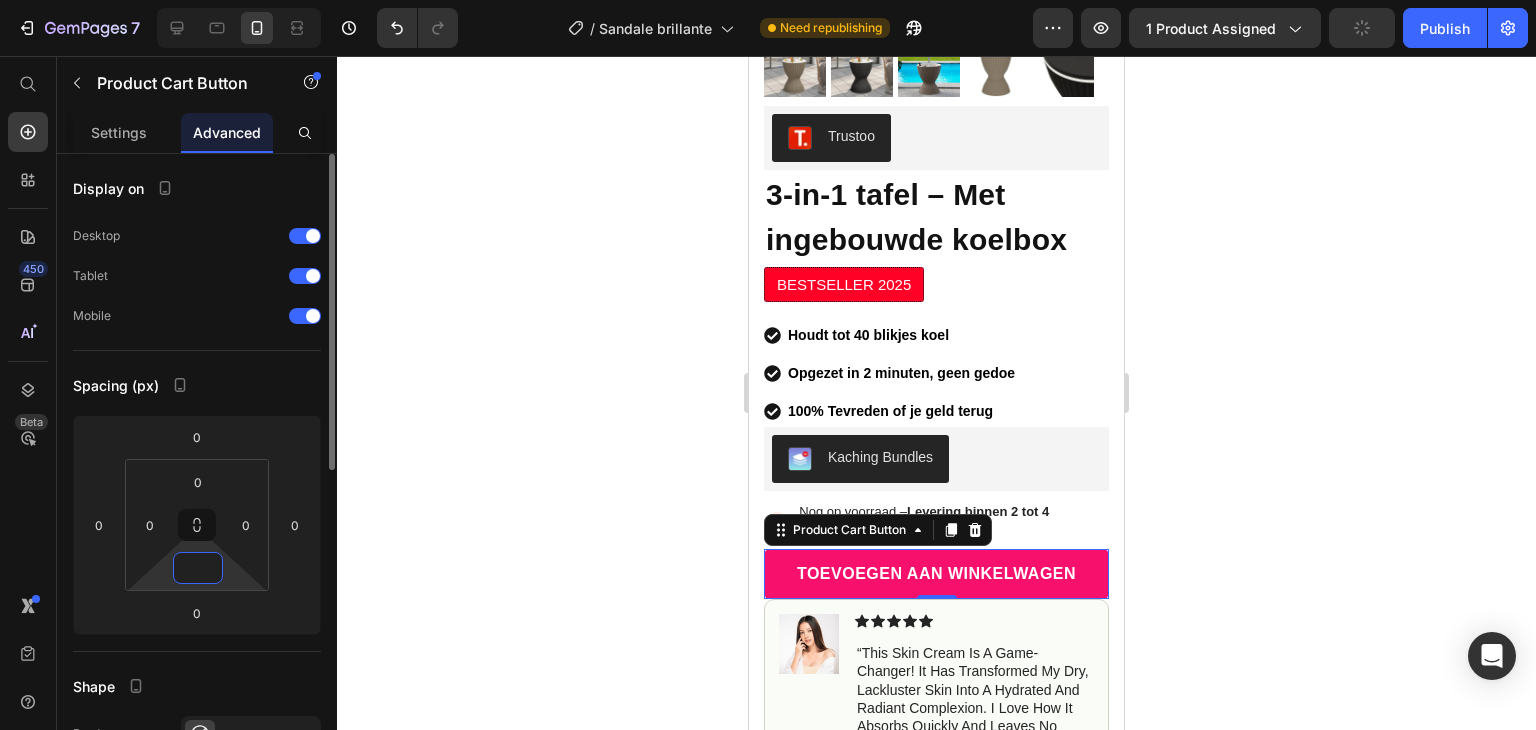 type on "2" 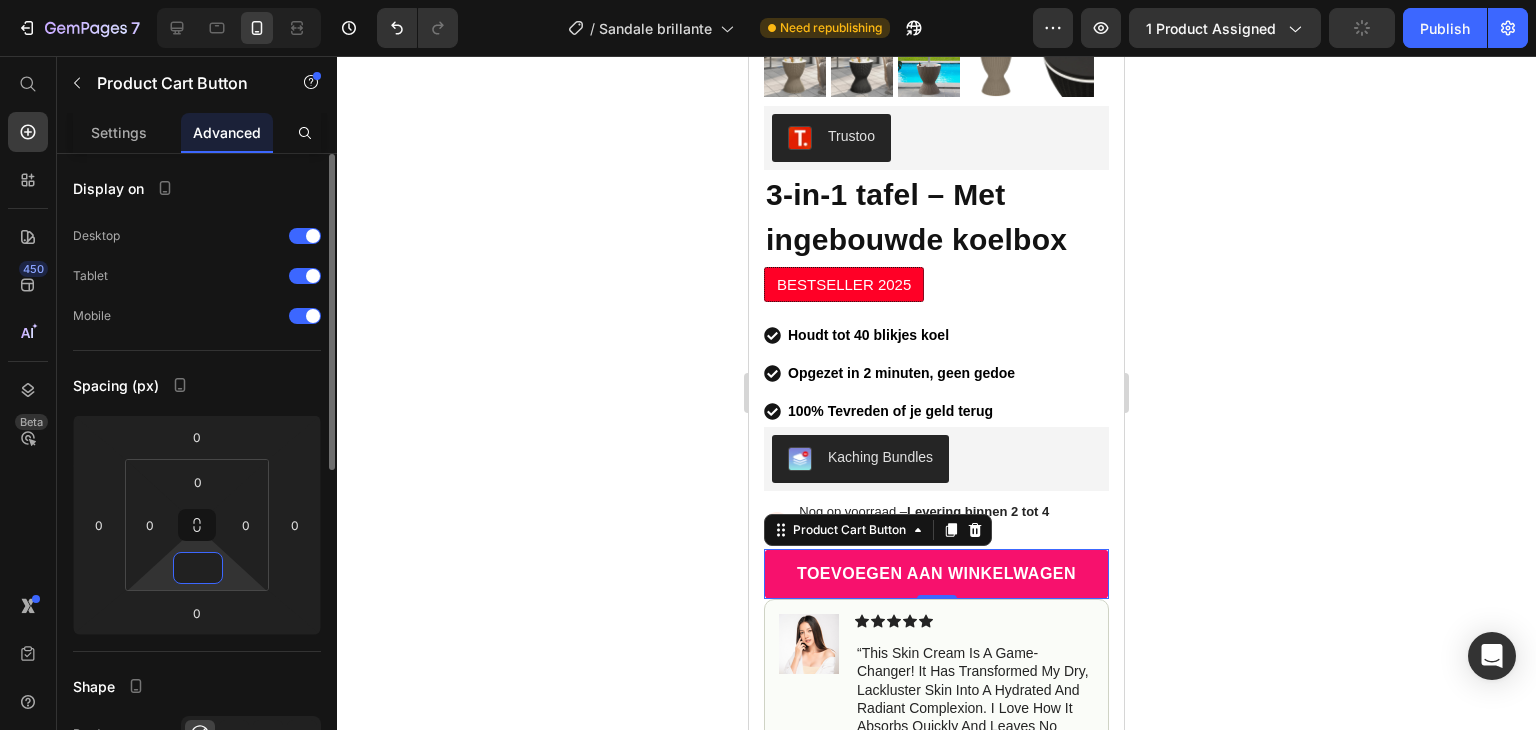 type on "5" 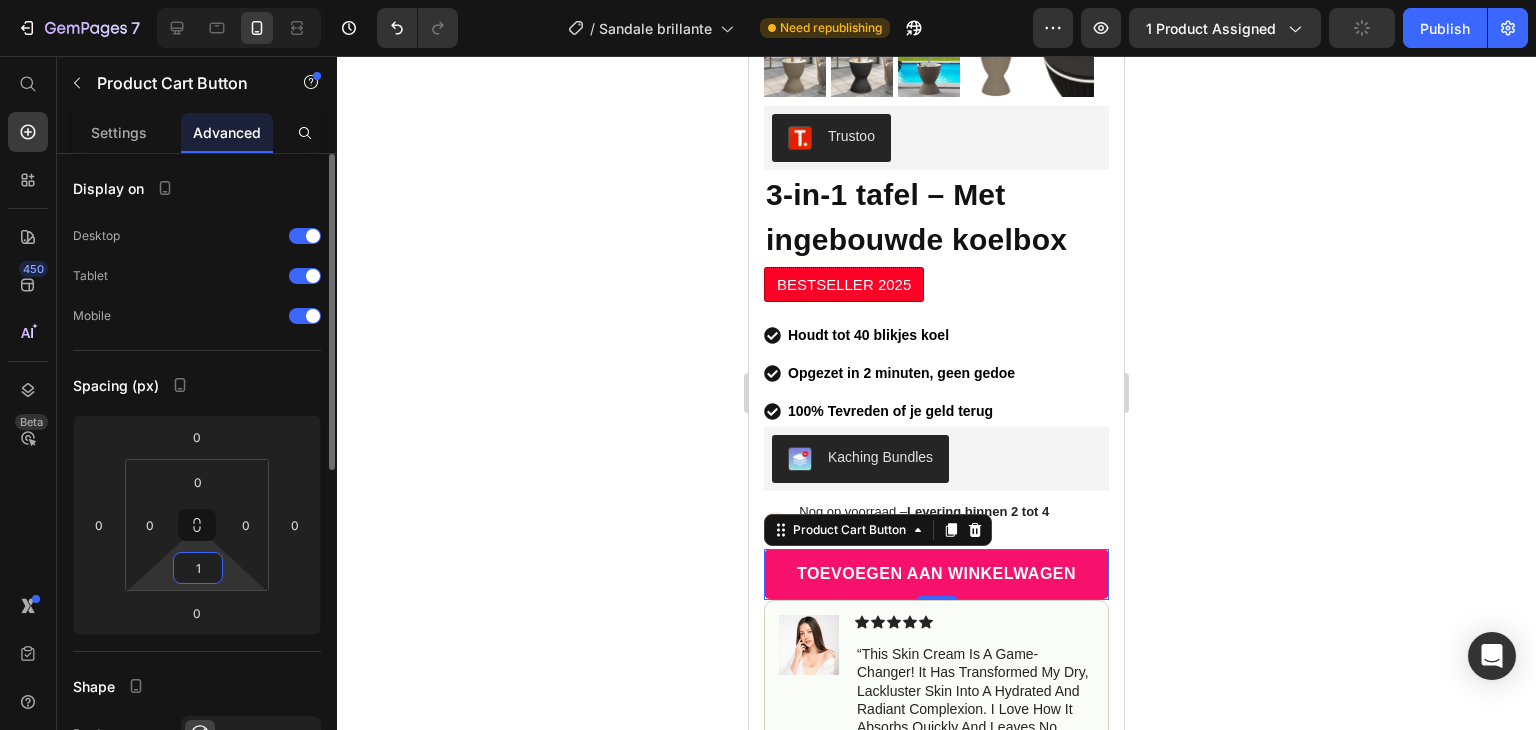 type on "10" 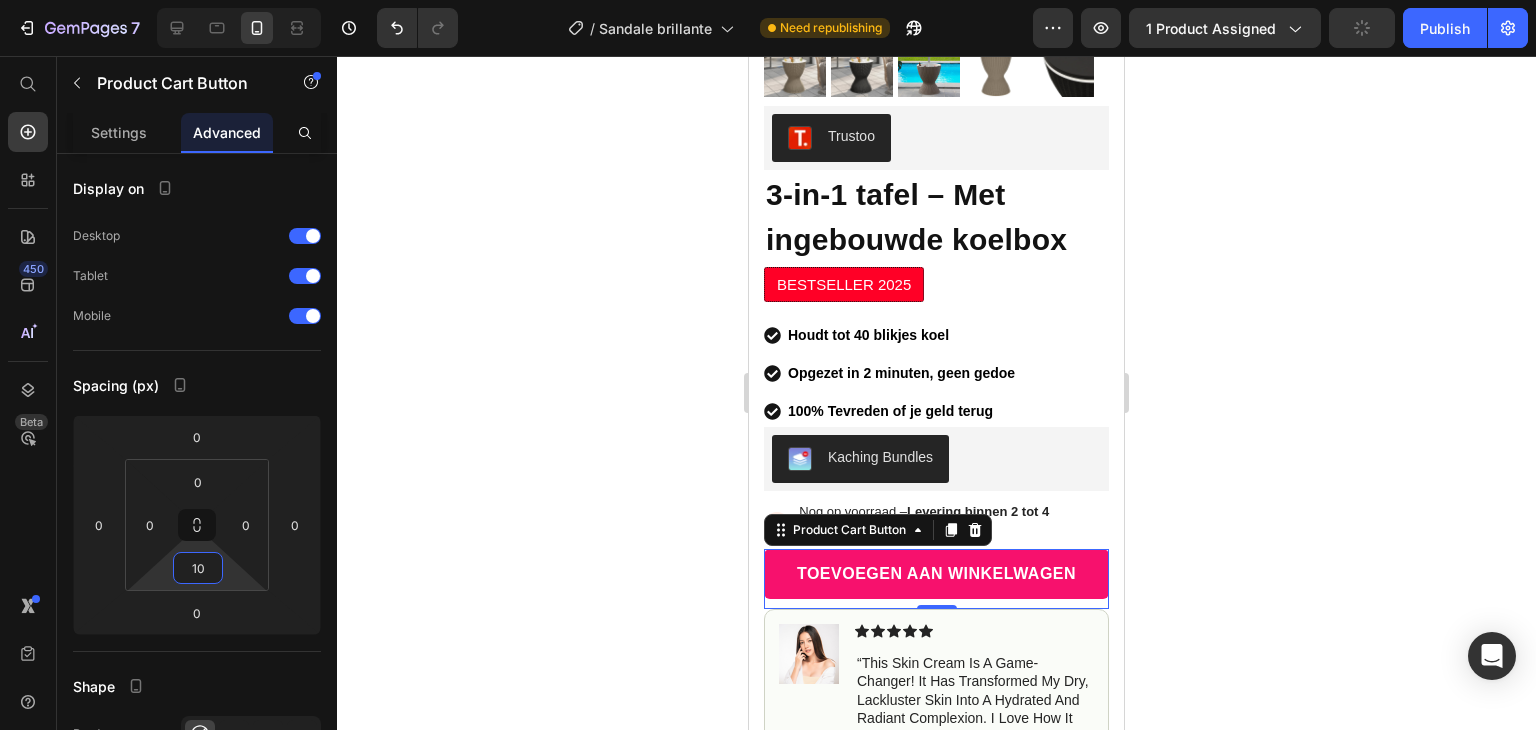 click 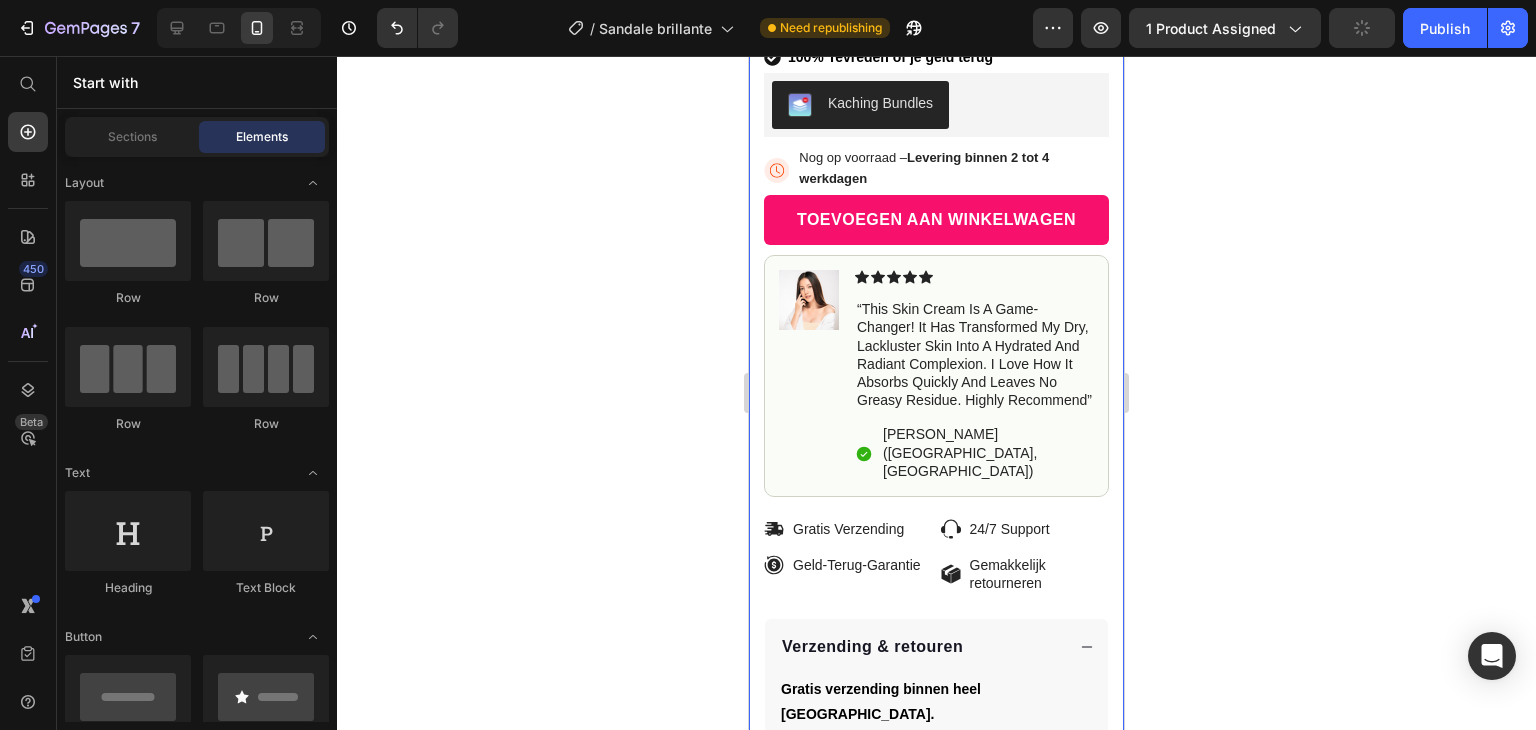 scroll, scrollTop: 825, scrollLeft: 0, axis: vertical 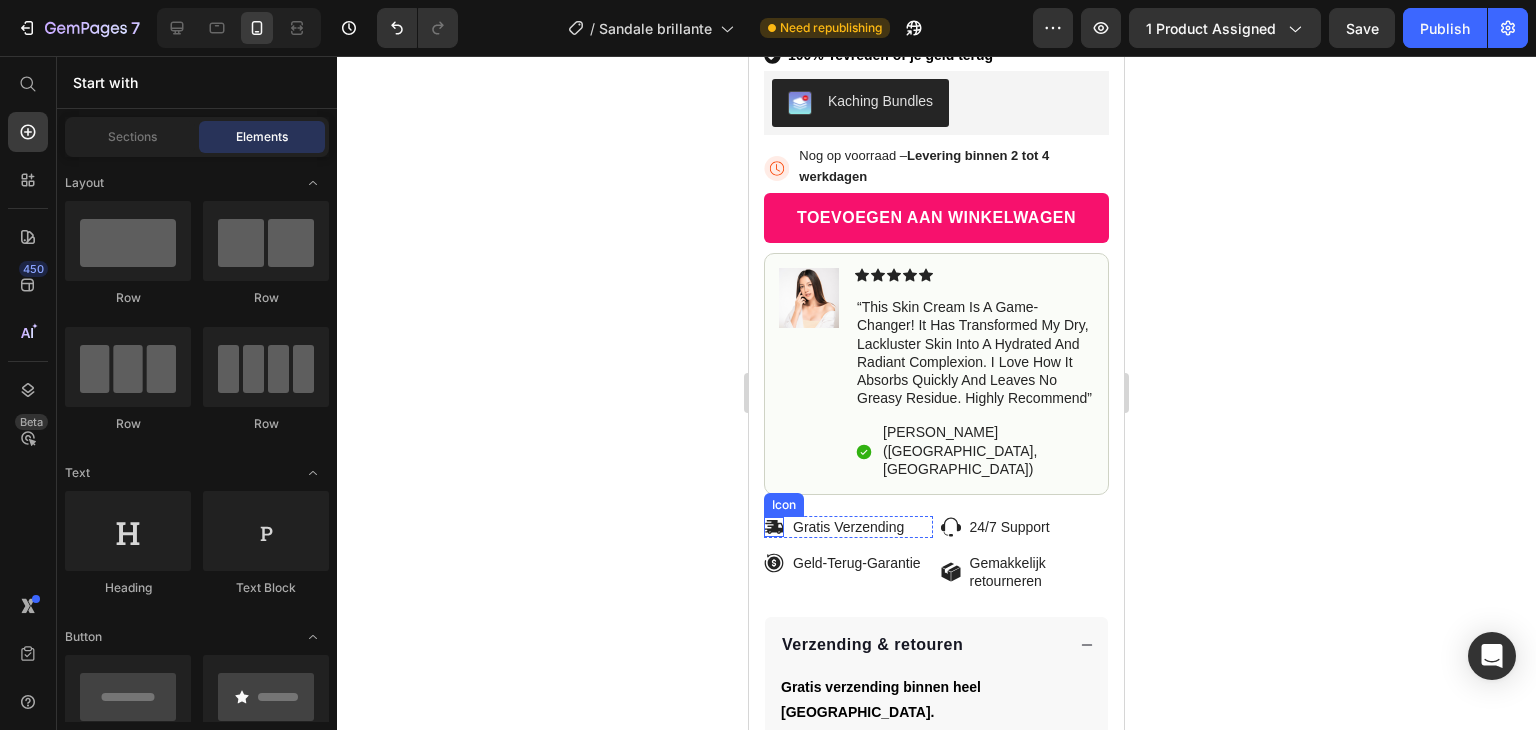 click 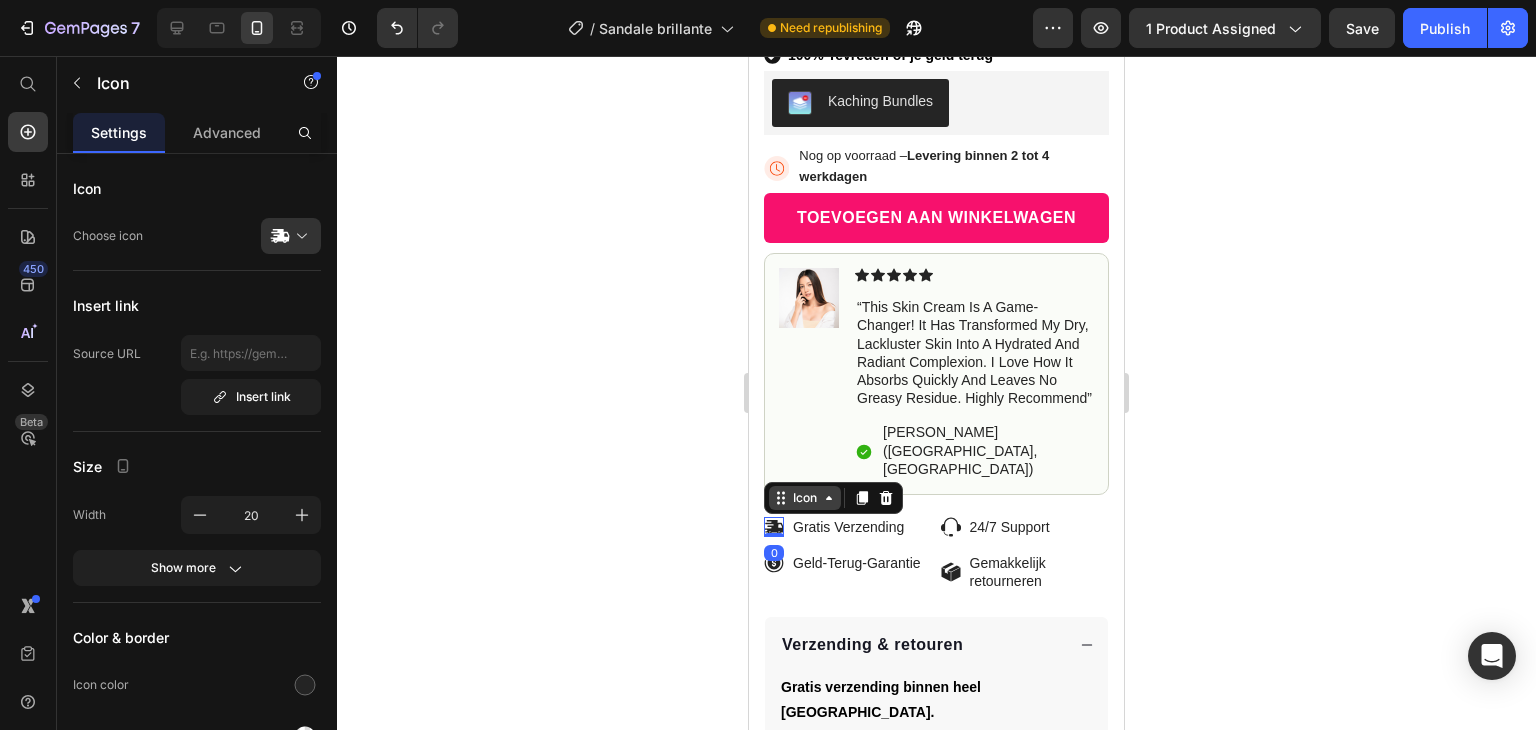 click on "Icon" at bounding box center [805, 498] 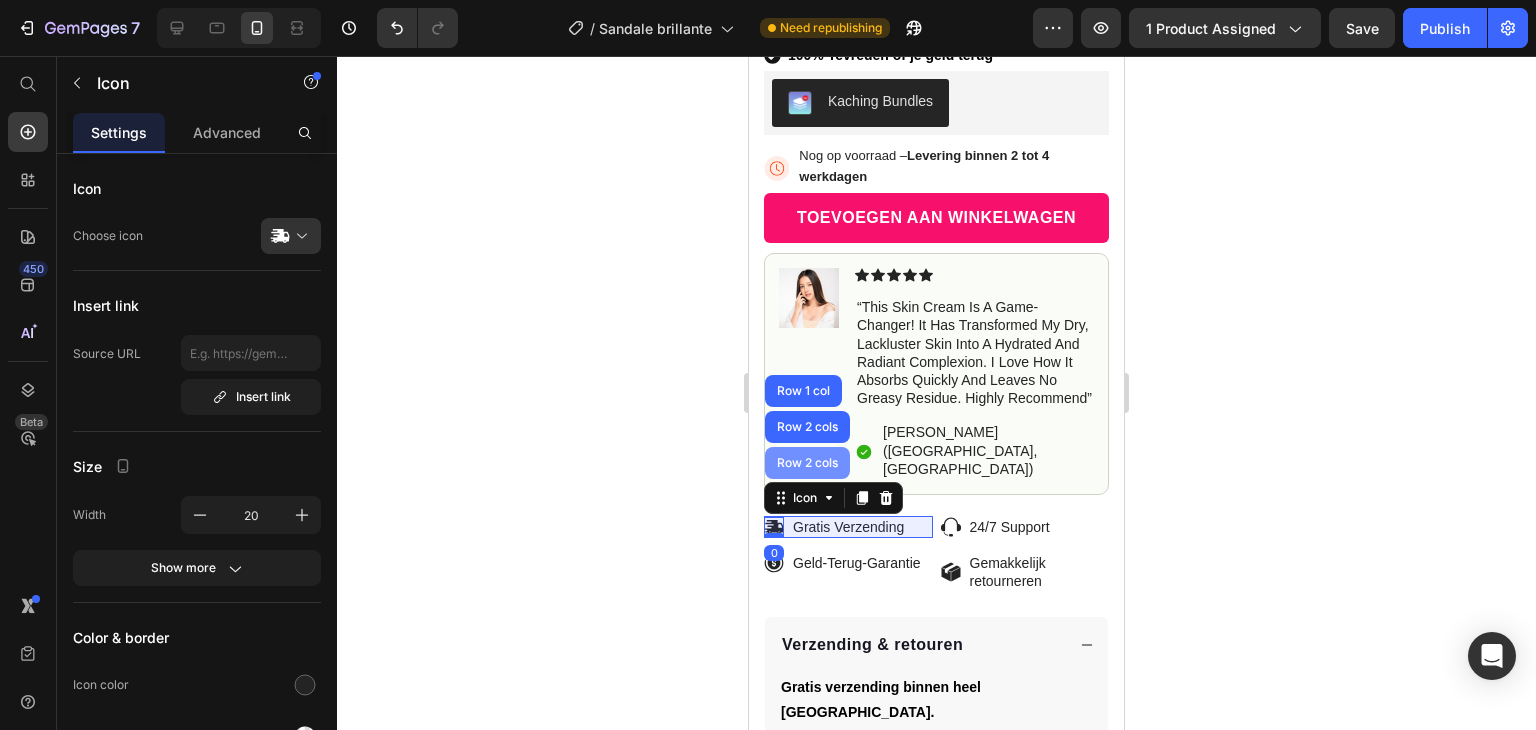 click on "Row 2 cols" at bounding box center [807, 463] 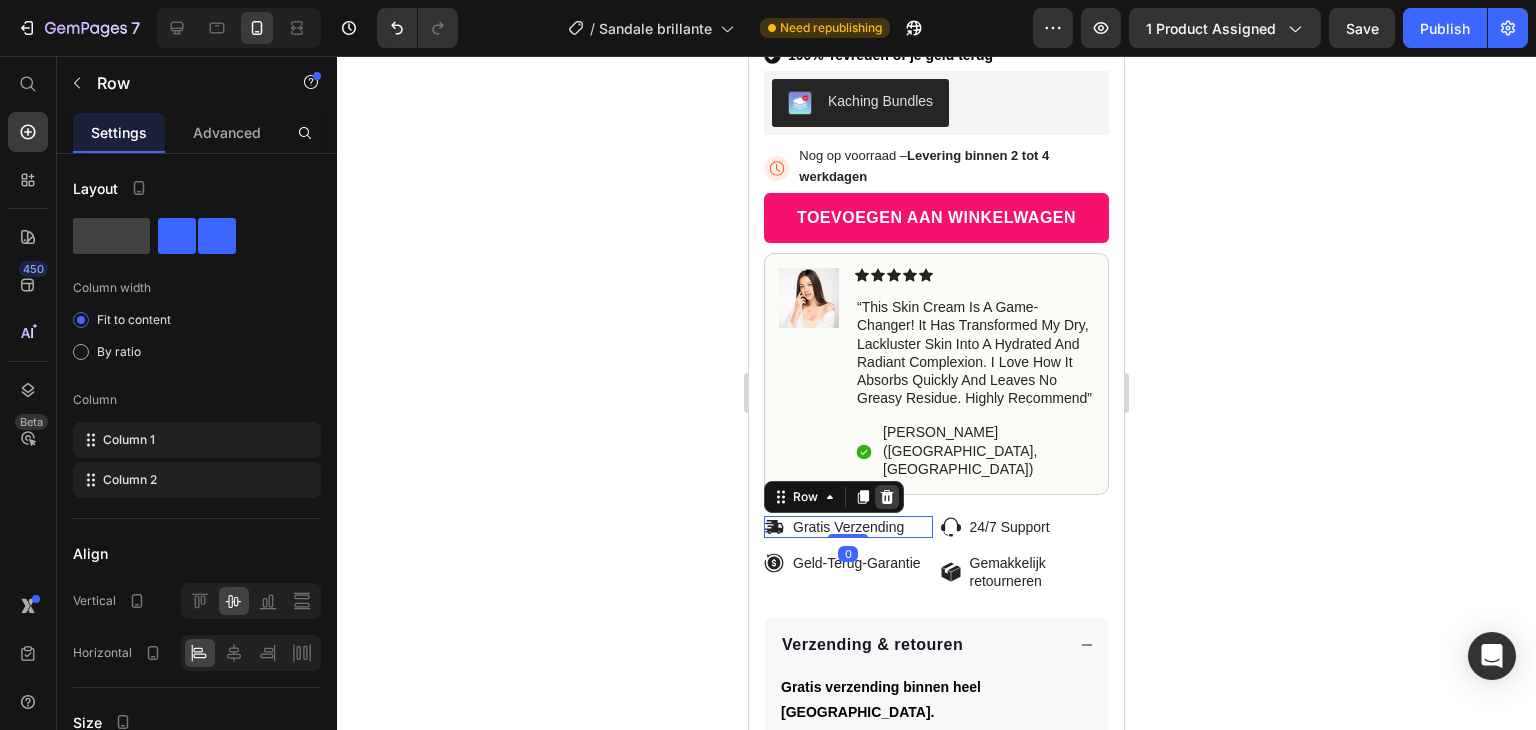 click 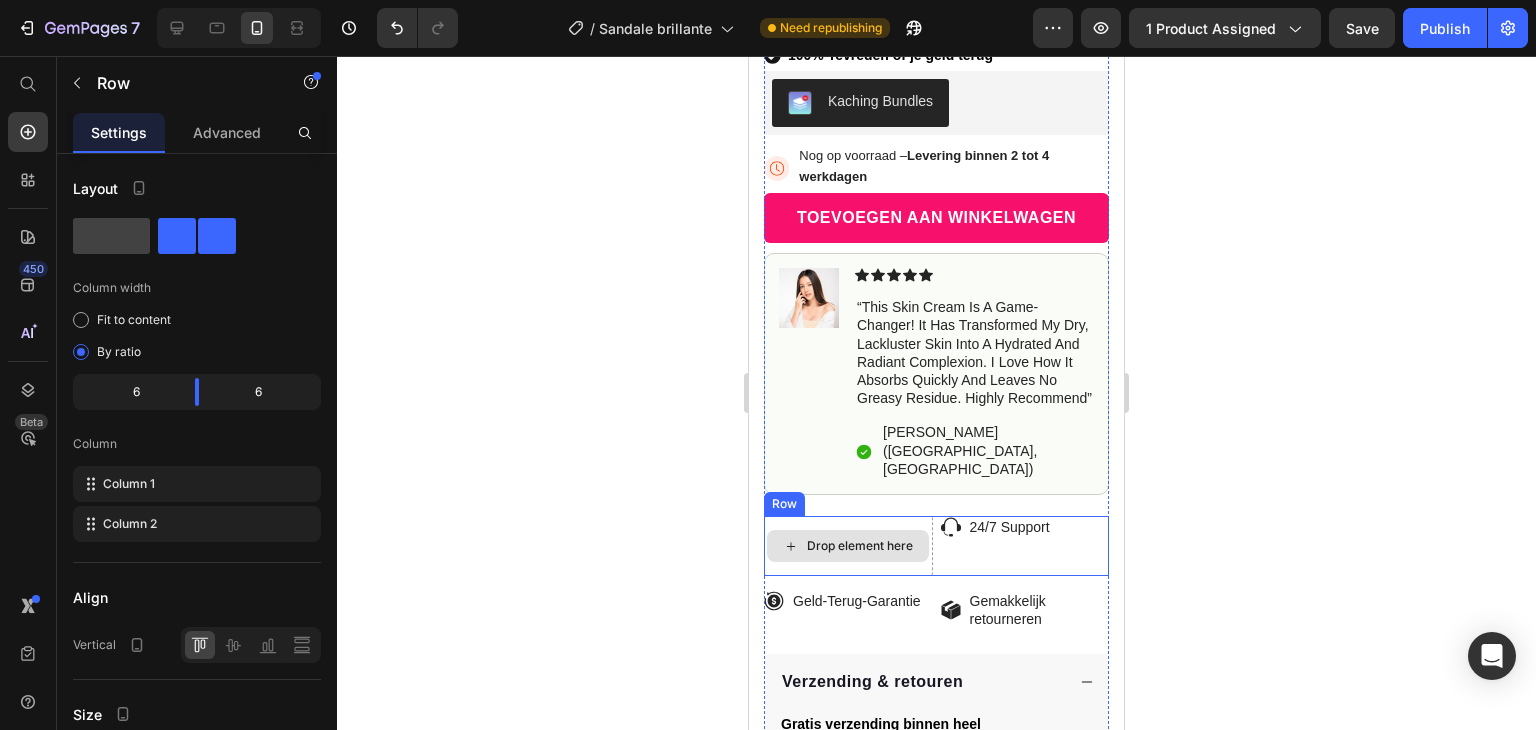 click on "Drop element here" at bounding box center (848, 546) 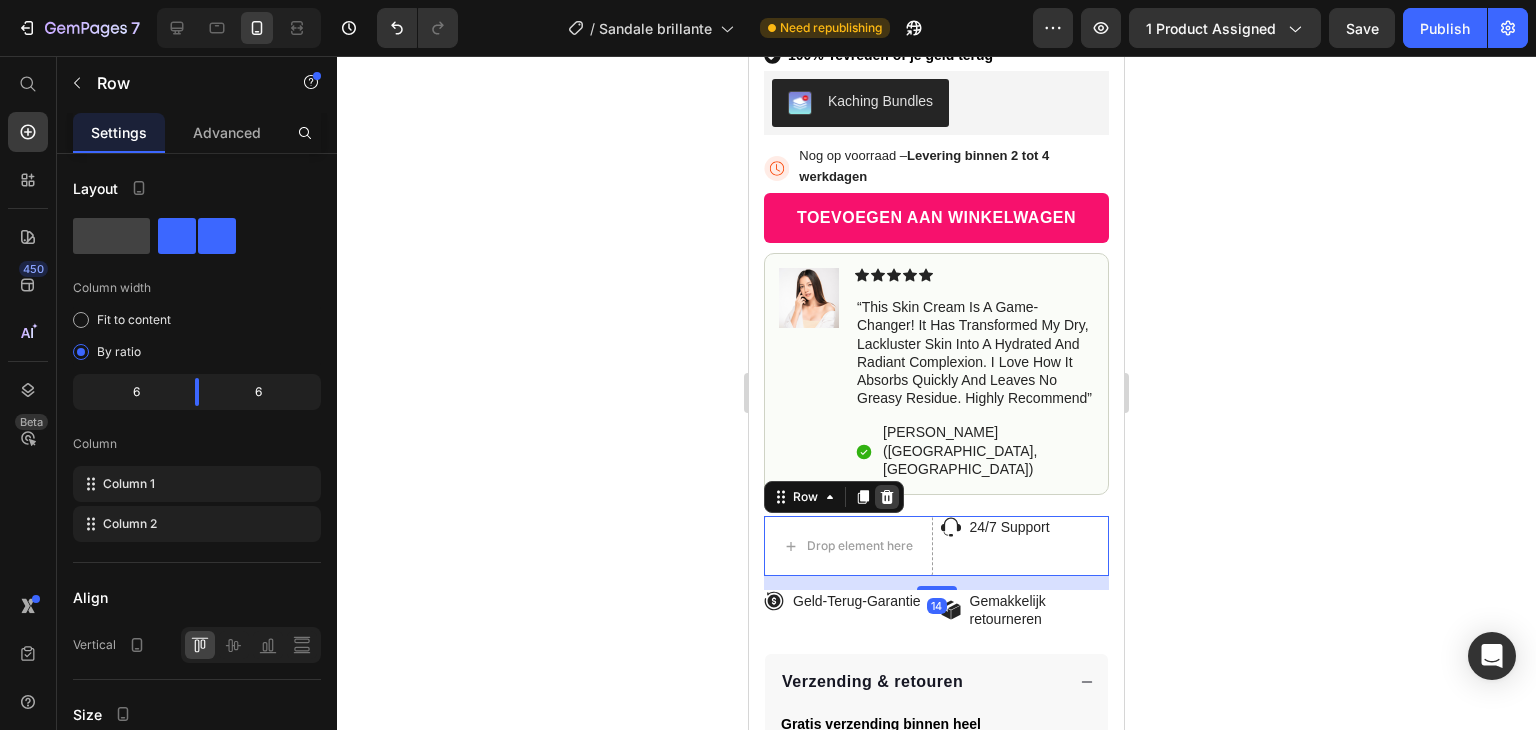click 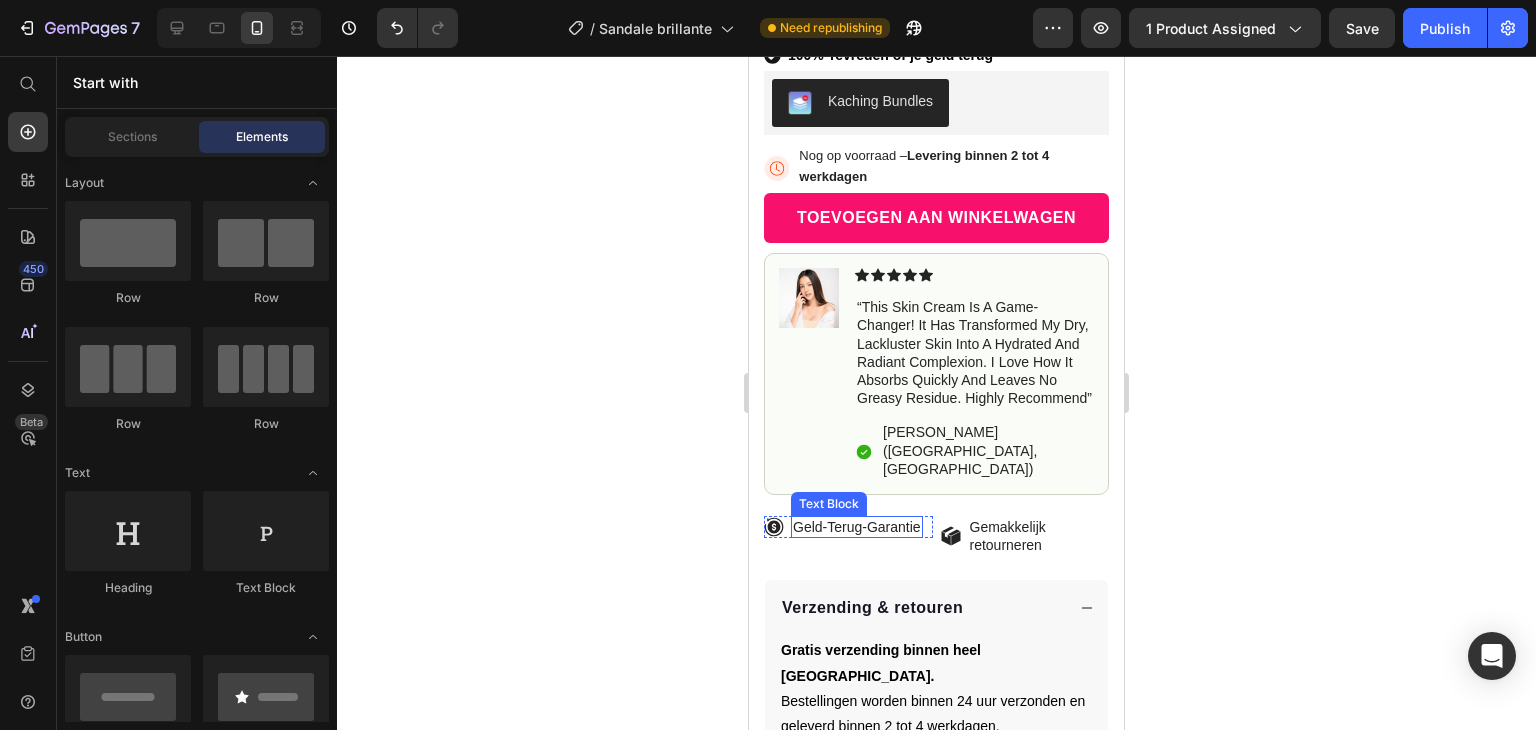 click on "Geld-terug-garantie" at bounding box center [857, 527] 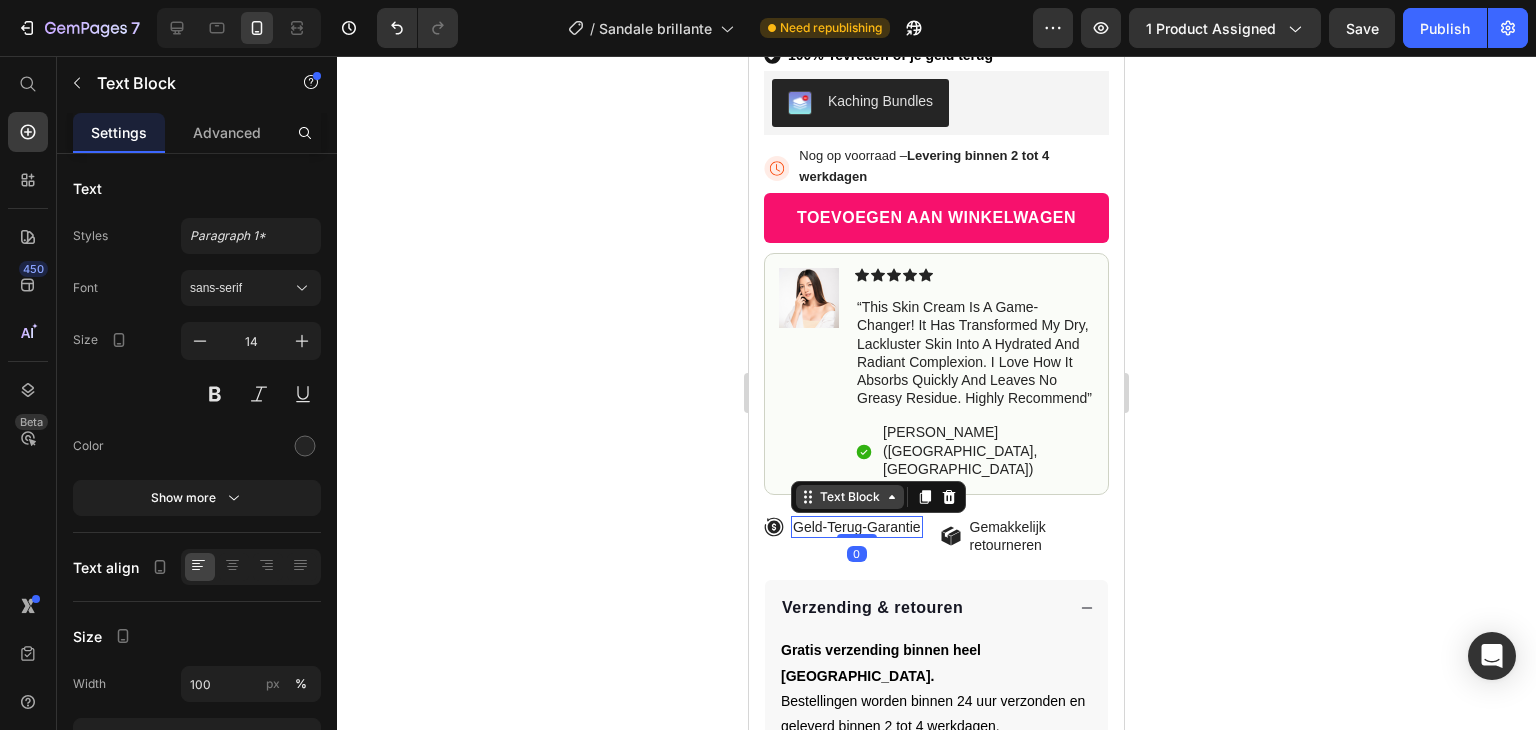 click on "Text Block" at bounding box center [850, 497] 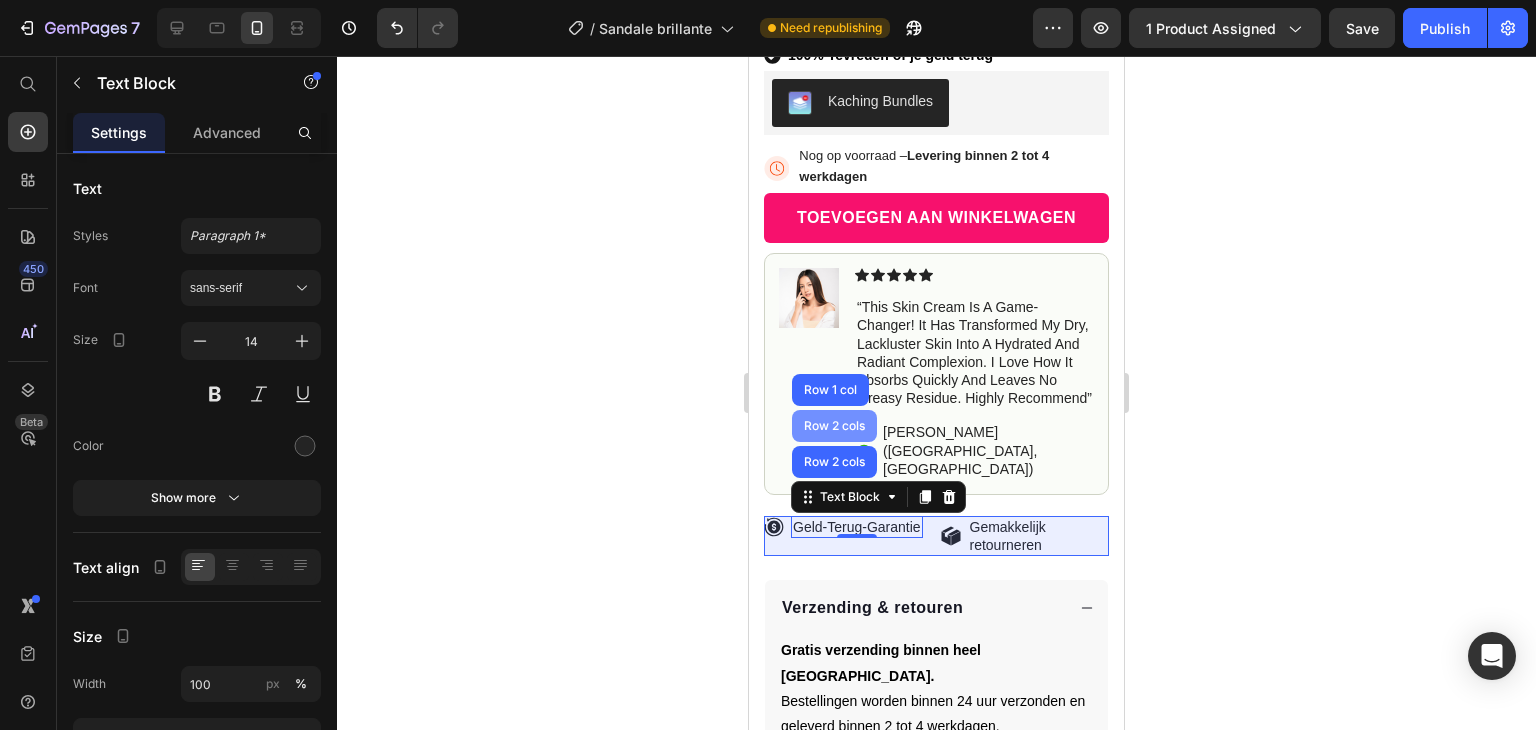 click on "Row 2 cols" at bounding box center [834, 426] 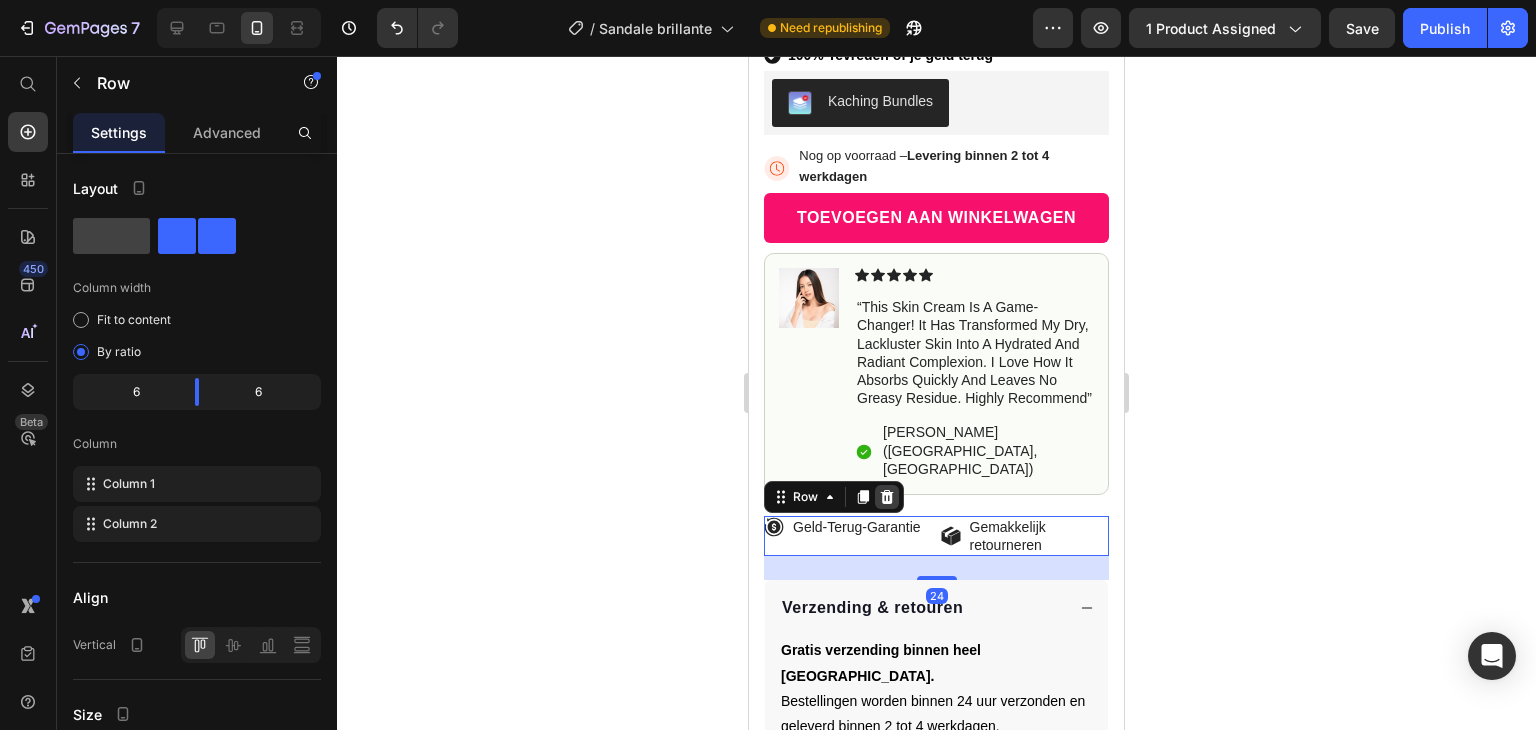 click 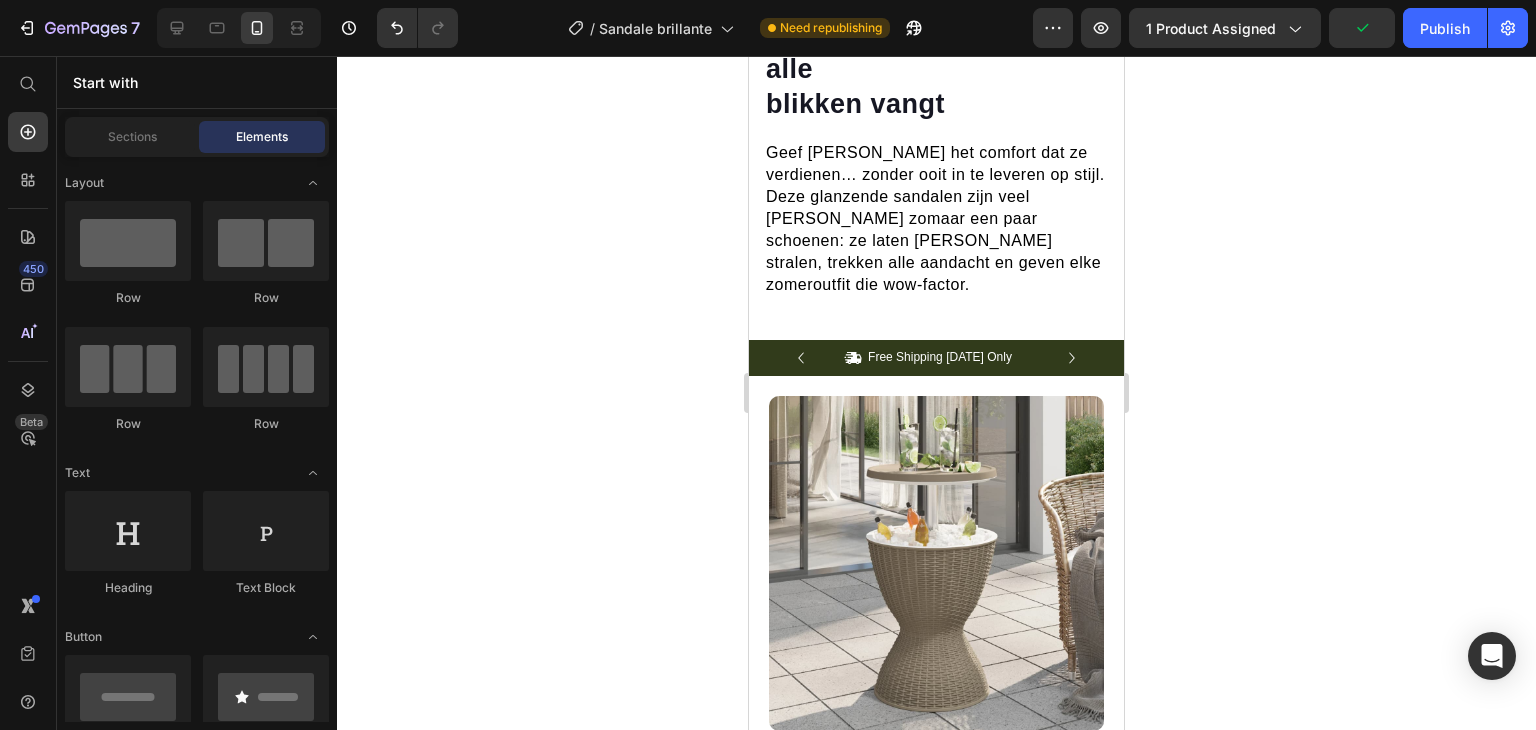 scroll, scrollTop: 2040, scrollLeft: 0, axis: vertical 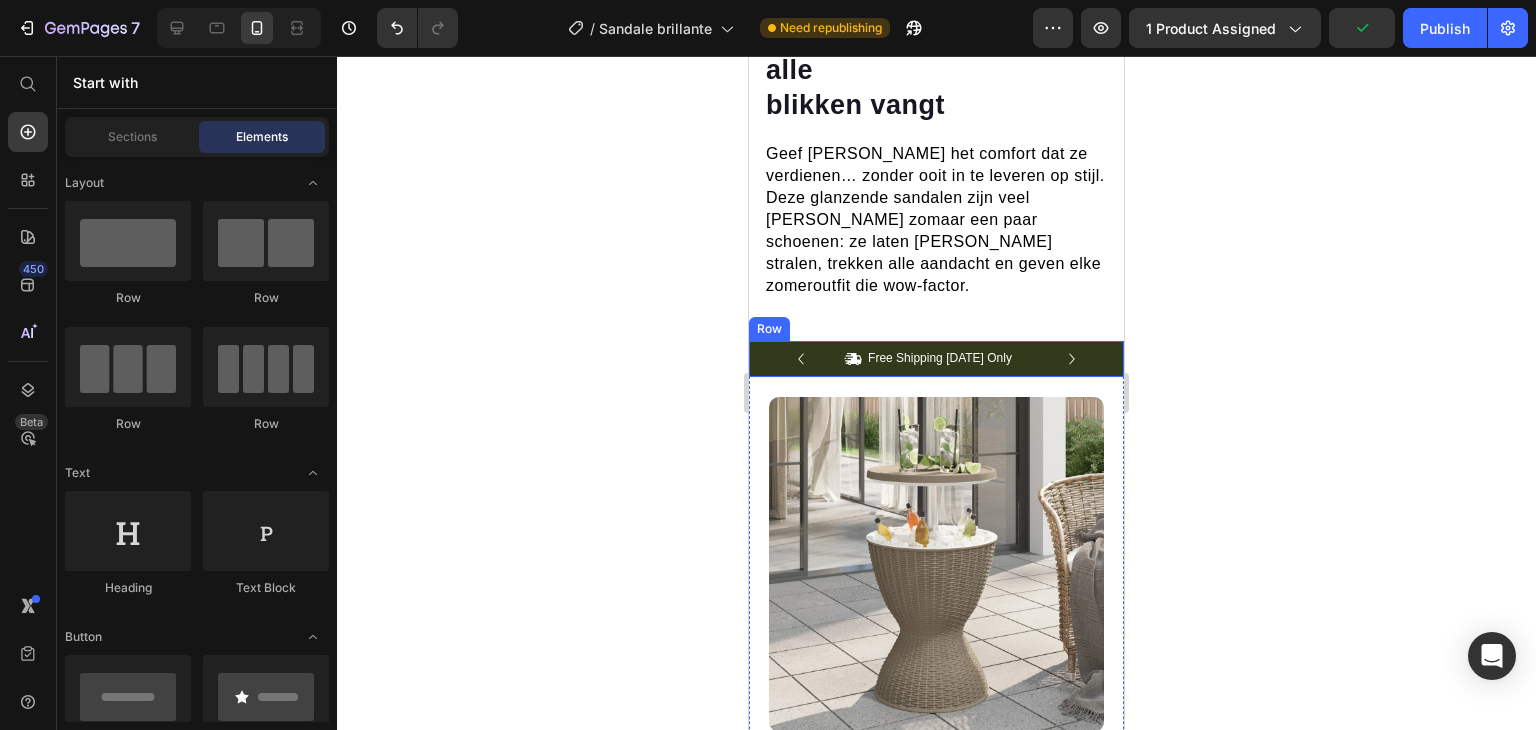 click on "Icon Free Shipping [DATE] Only Text Block Row
Icon 84,000+ Happy Customer Text Block Row
[GEOGRAPHIC_DATA]" at bounding box center [936, 359] 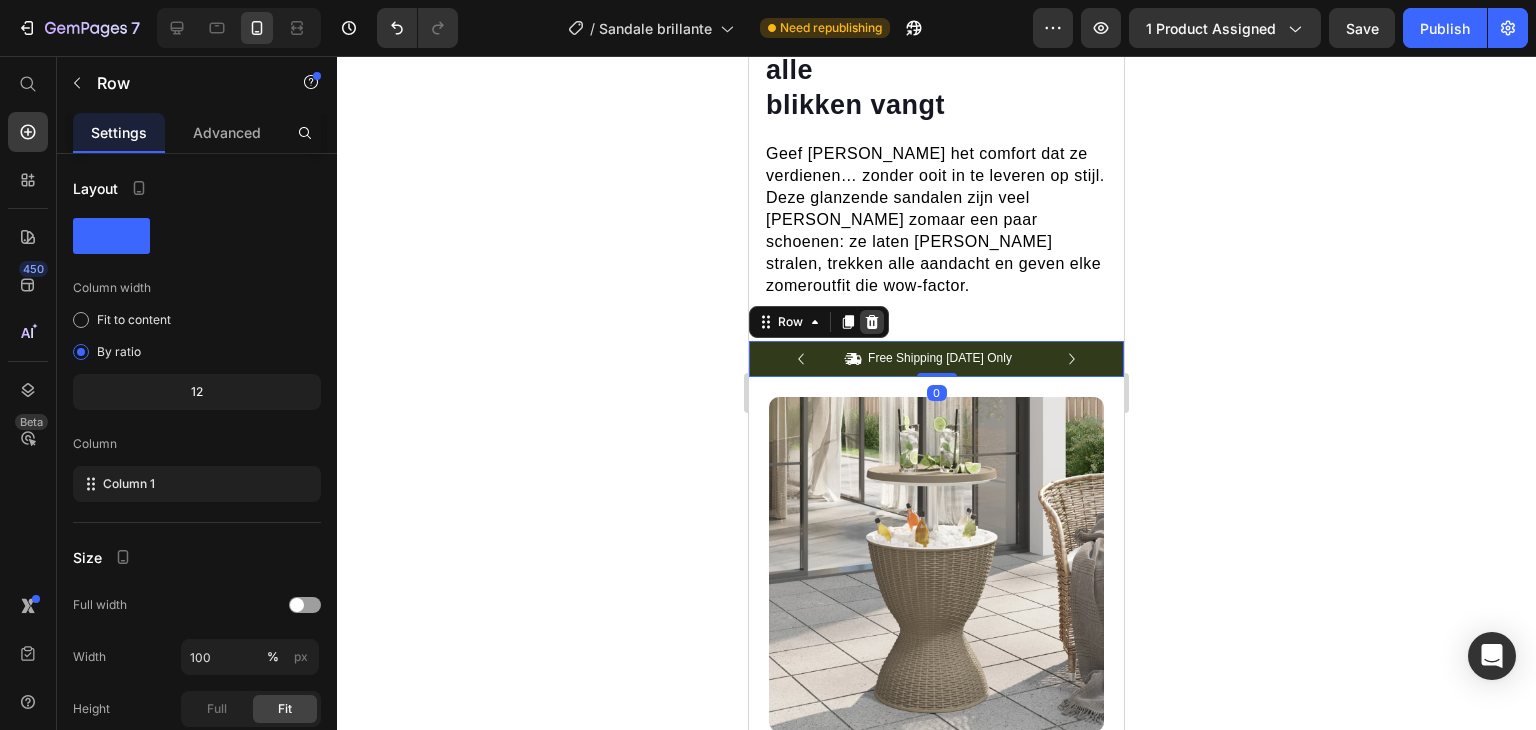 click 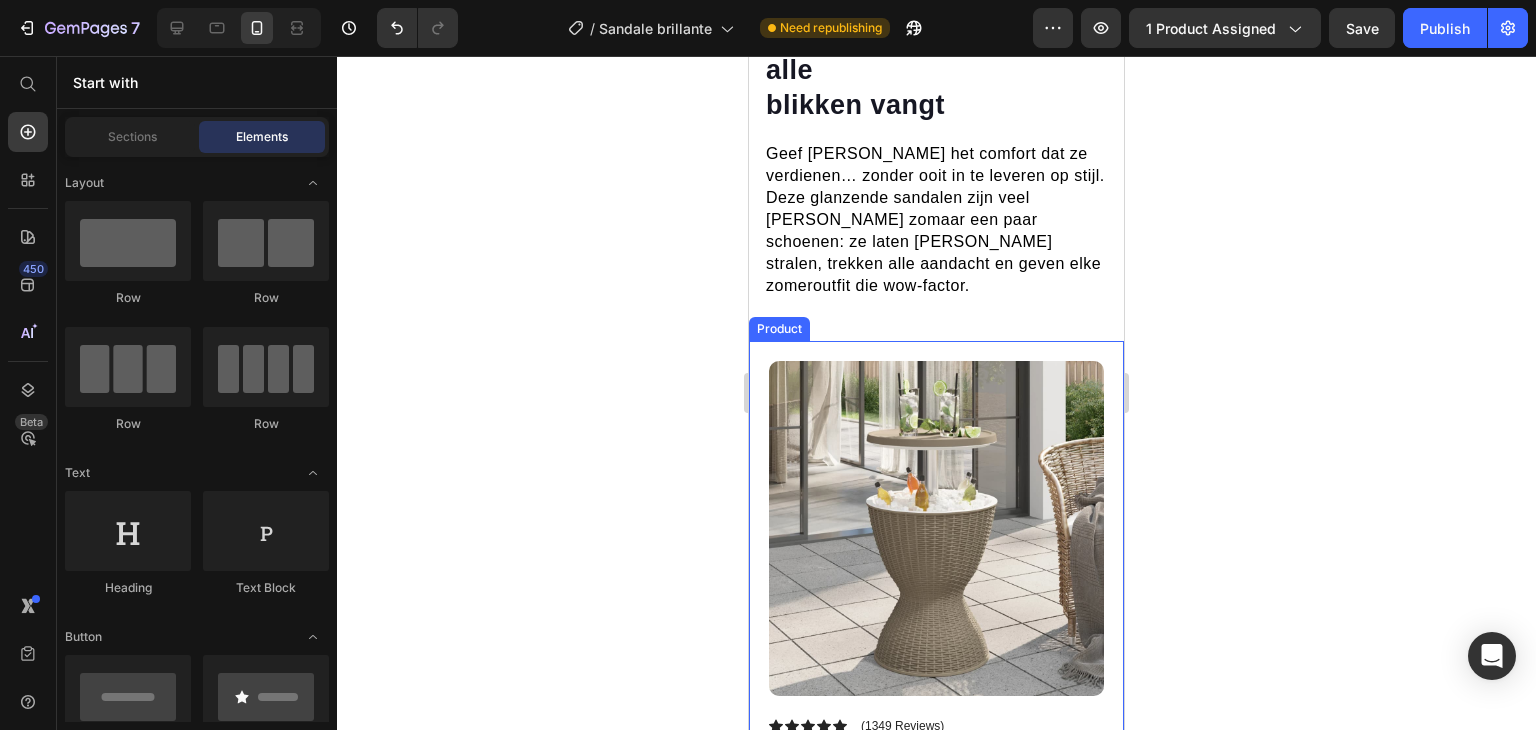 click on "Product Images Image Icon Icon Icon Icon Icon Icon List “This skin cream is a game-changer! It has transformed my dry, lackluster skin into a hydrated and radiant complexion. I love how it absorbs quickly and leaves no greasy residue. Highly recommend” Text Block
Icon [PERSON_NAME] ([GEOGRAPHIC_DATA], [GEOGRAPHIC_DATA]) Text Block Row Row Row Icon Icon Icon Icon Icon Icon List (1349 Reviews) Text Block Row 3-in-1 tafel – Met ingebouwde koelbox Product Title The 2023 Rated Innovation in Cosmetics Text Block Hydrate, rejuvenate, and glow with our revolutionary cream. Unleash your skin's potential [DATE]. Text Block
Intense Hydration
Environmentally Friendly
Made in [GEOGRAPHIC_DATA] Item List Kaching Bundles Kaching Bundles
Icon Sale Ends In 2 Hours | Limited Time Offer Text Block Row add to cart Add to Cart
Icon Free Shipping Text Block
Icon Money-Back Text Block
Icon Easy Returns Text Block Row
Benefits" at bounding box center (936, 920) 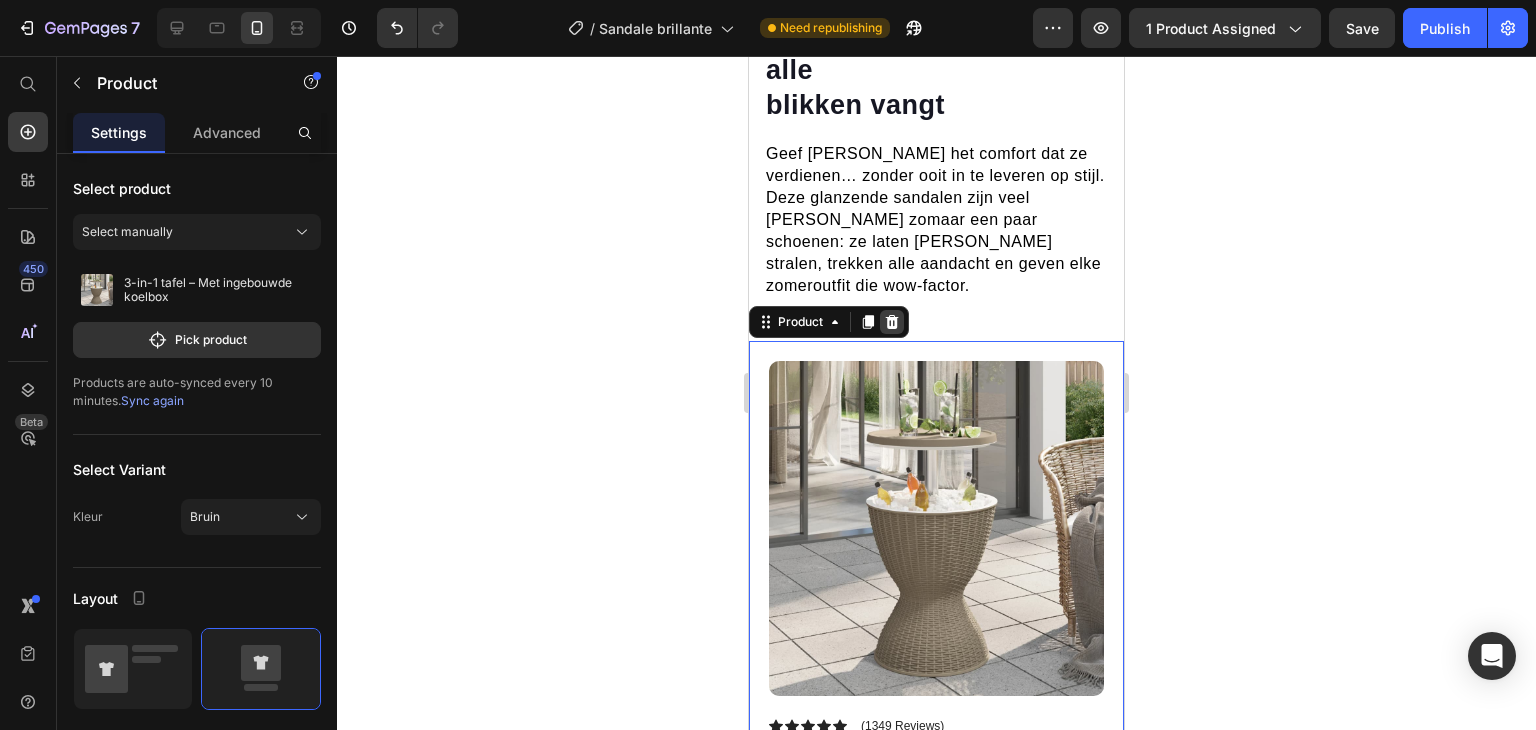 click 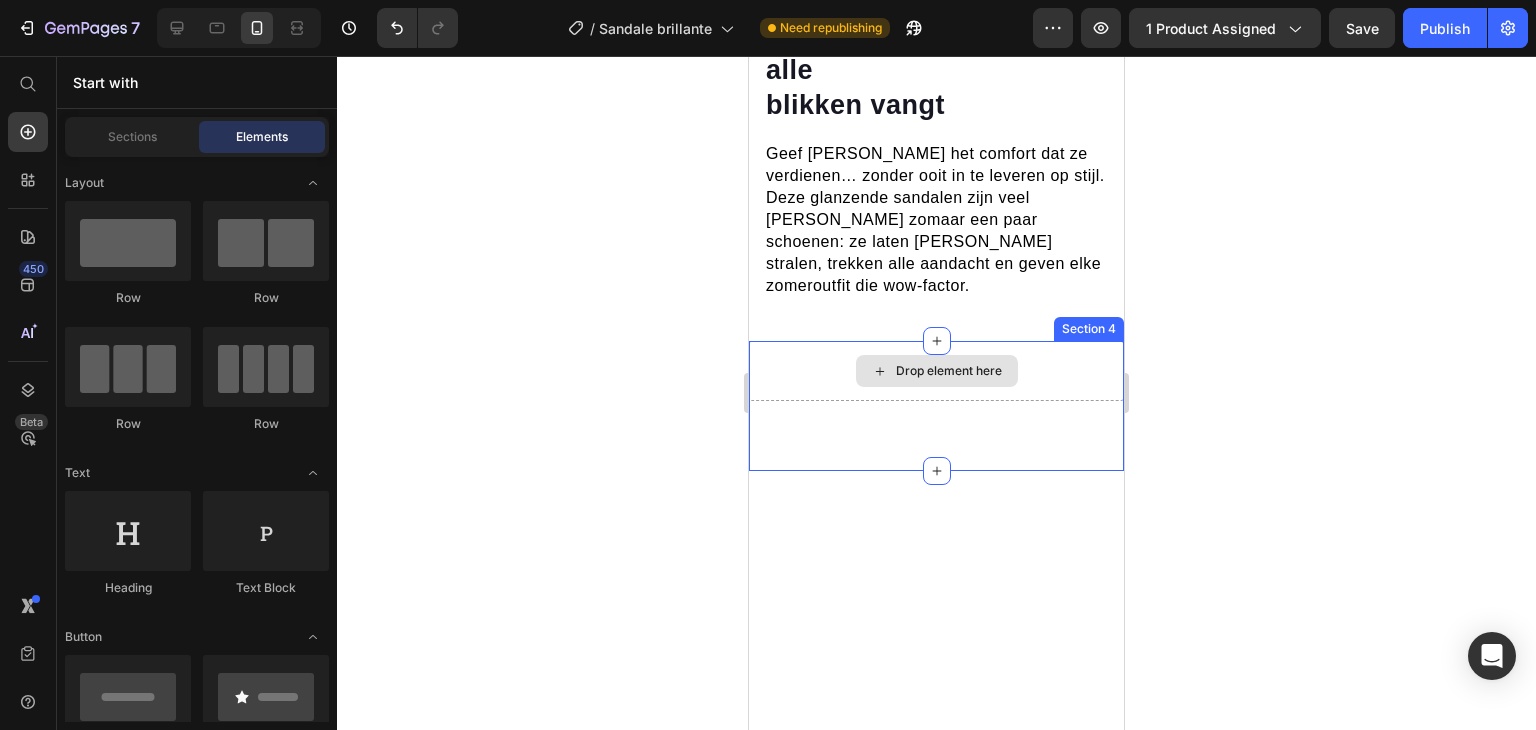 click on "Drop element here" at bounding box center [936, 371] 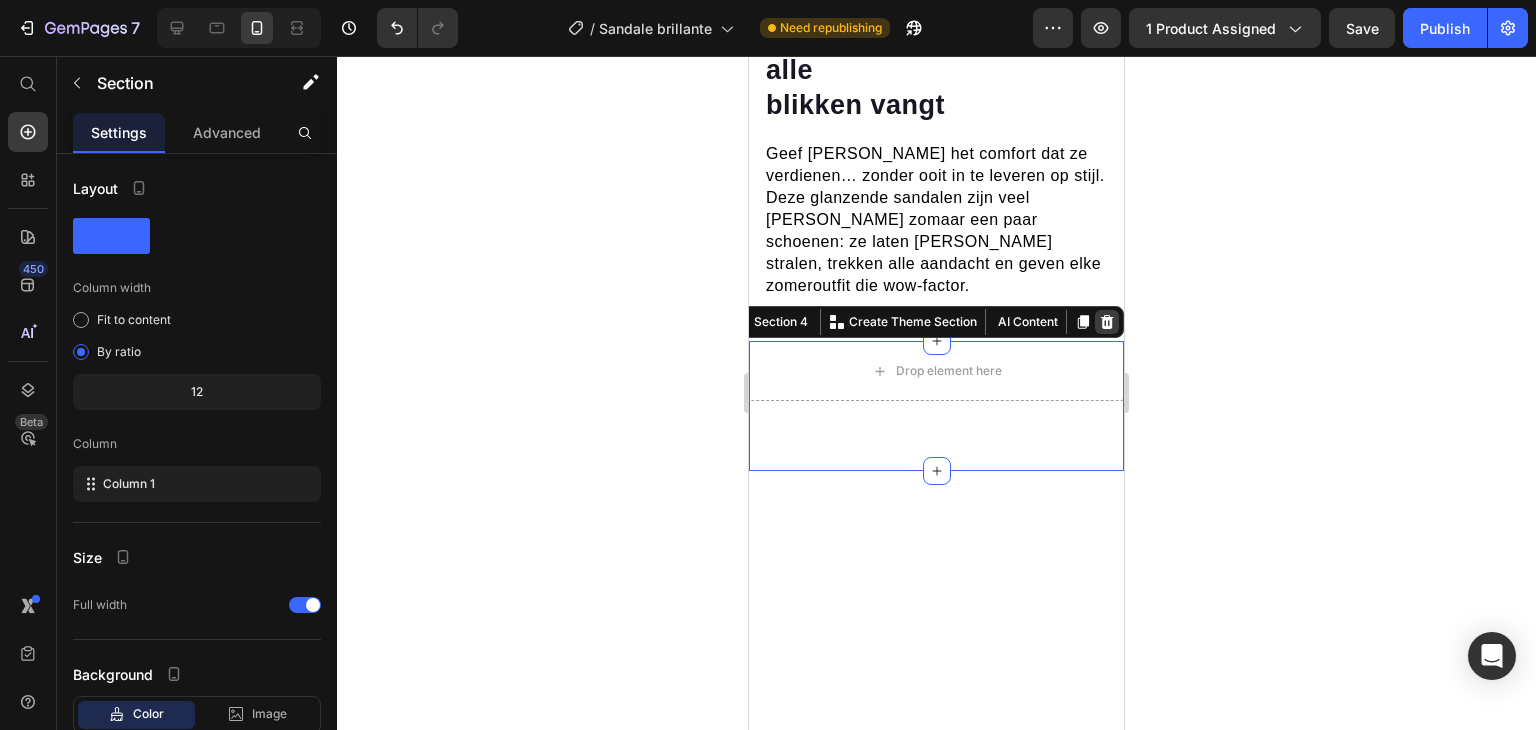 click at bounding box center [1107, 322] 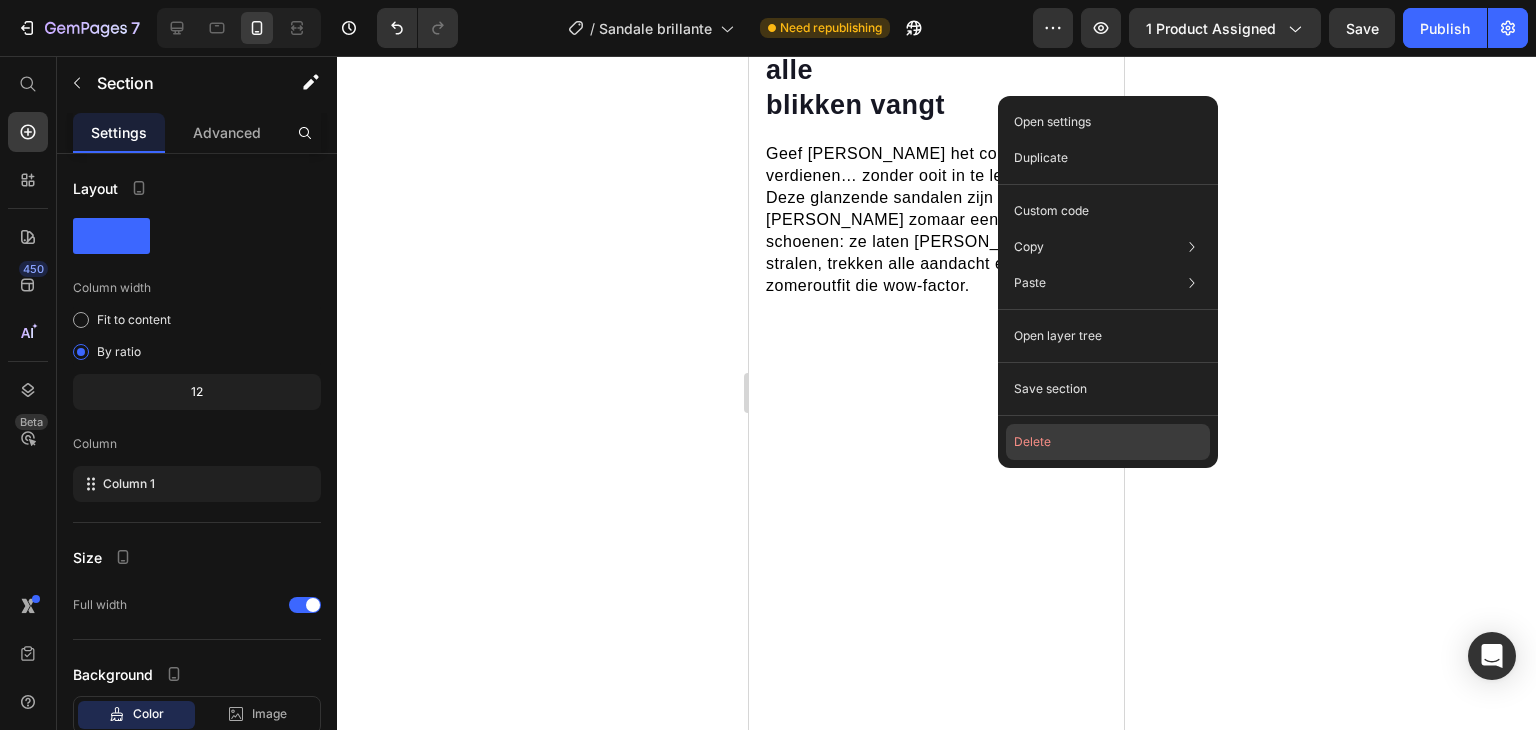 click on "Delete" 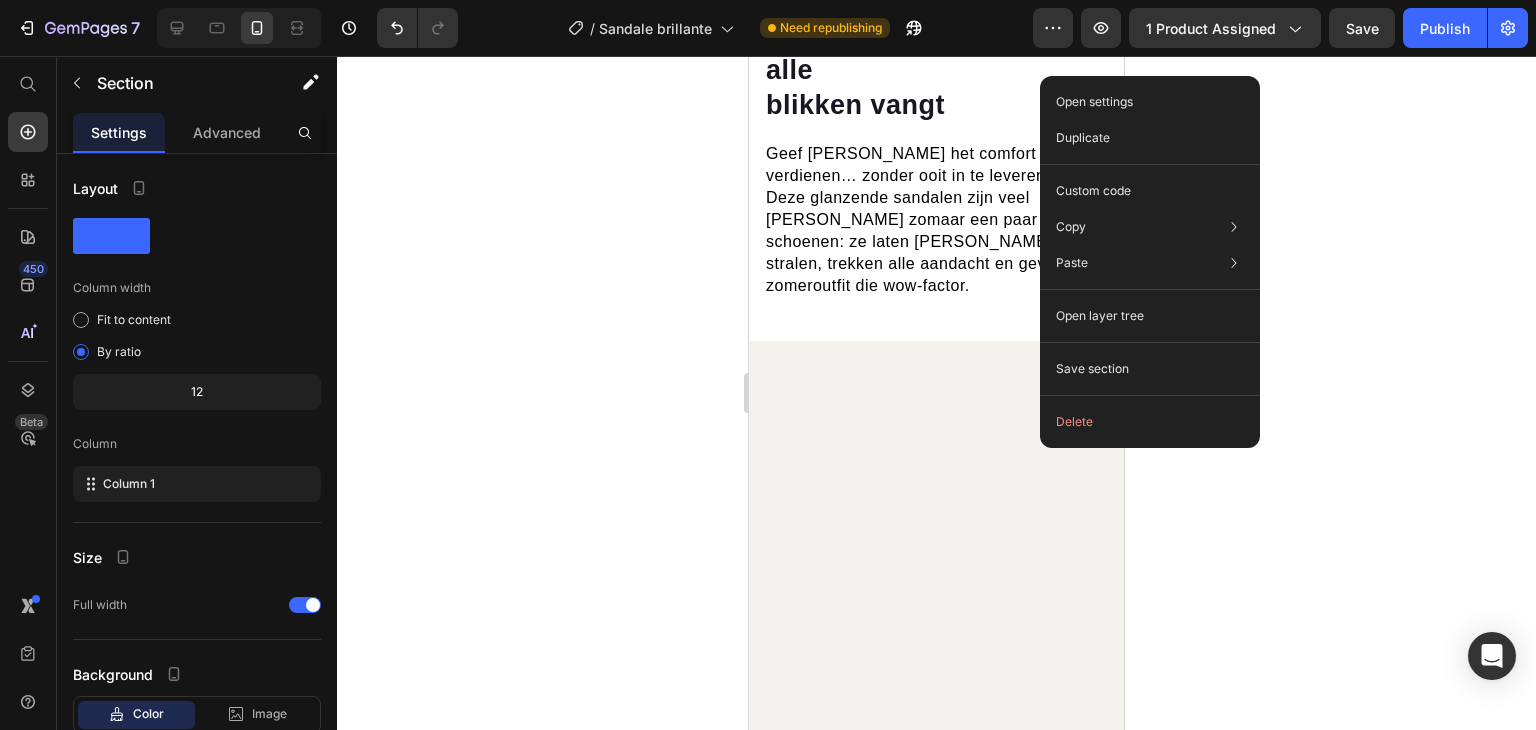 click on "Open settings Duplicate Custom code Copy Copy section  Ctrl + C Copy style  Copy class  .gxhxaIuc_9 Paste Paste element  Ctrl + V Paste style  Ctrl + Shift + V  Please allow access tp clipboard to paste content from other pages  Allow Access Open layer tree Save section  Delete" at bounding box center [1150, 262] 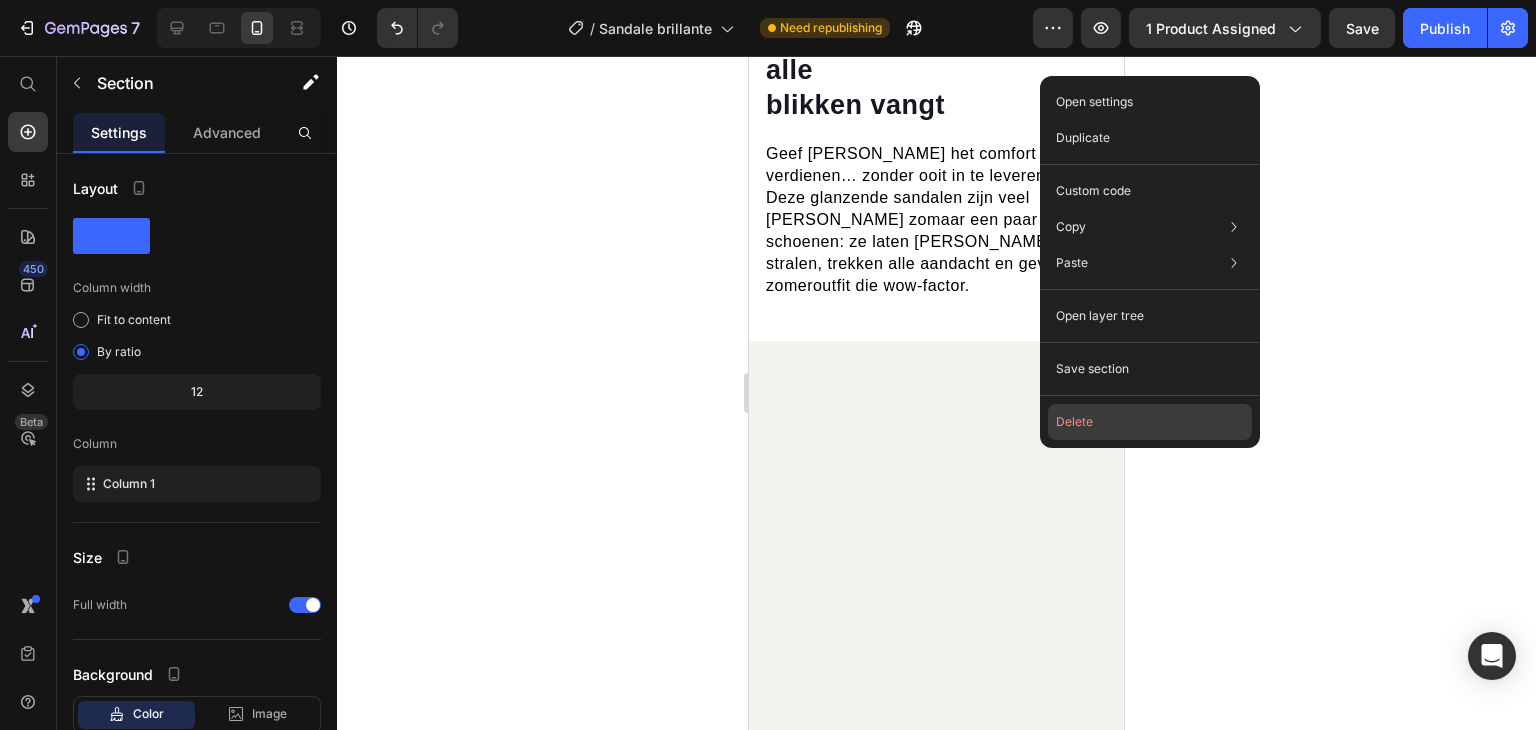 click on "Delete" 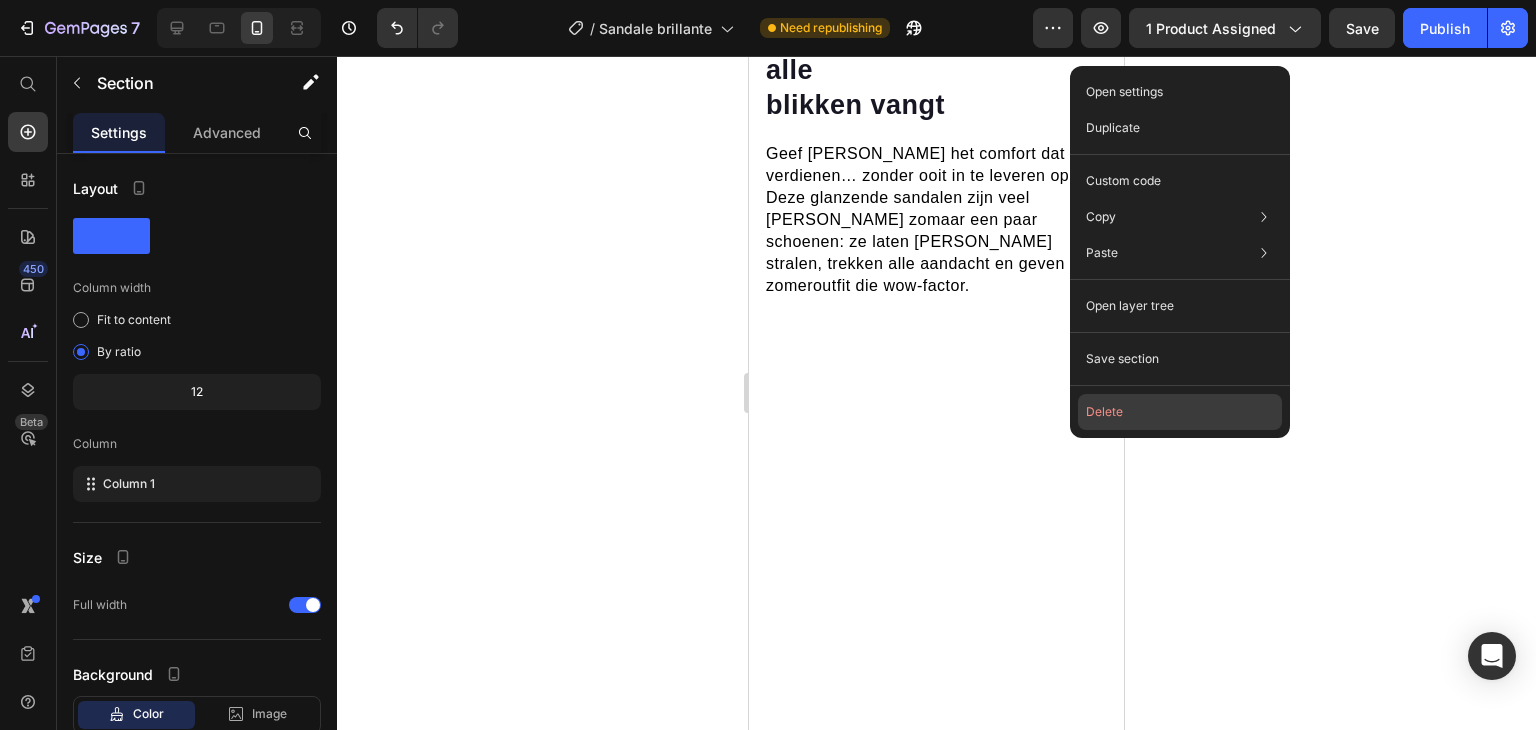 click on "Delete" 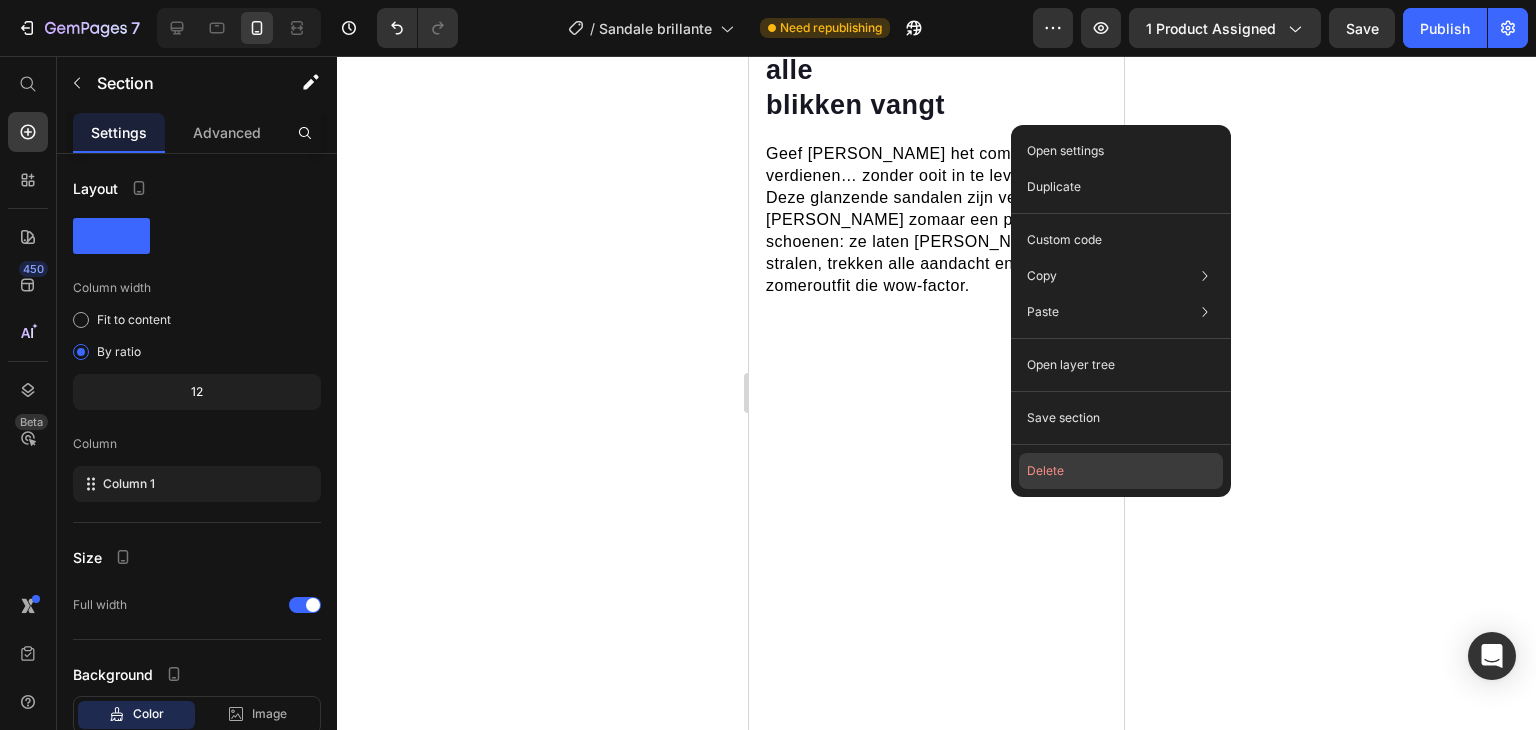 click on "Delete" 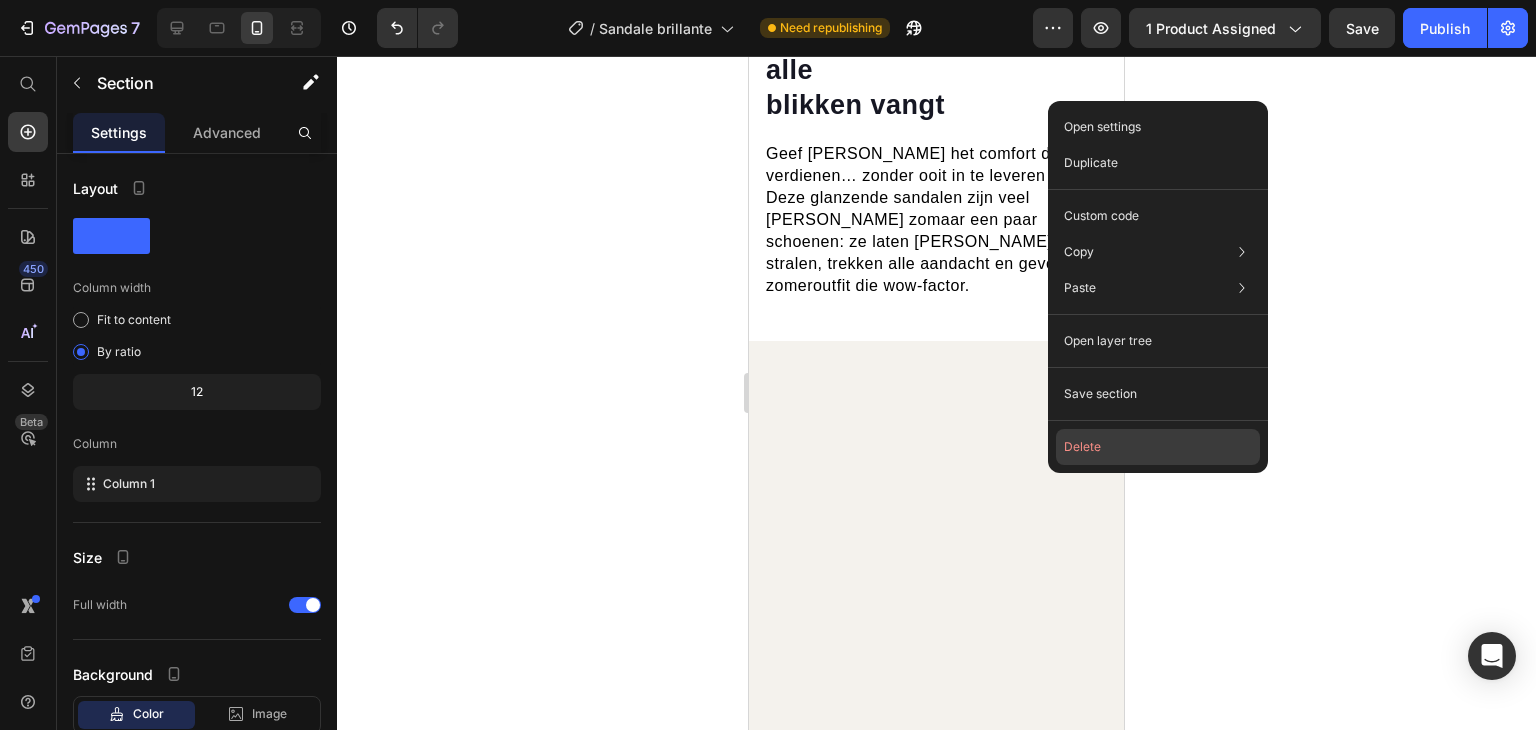 click on "Delete" 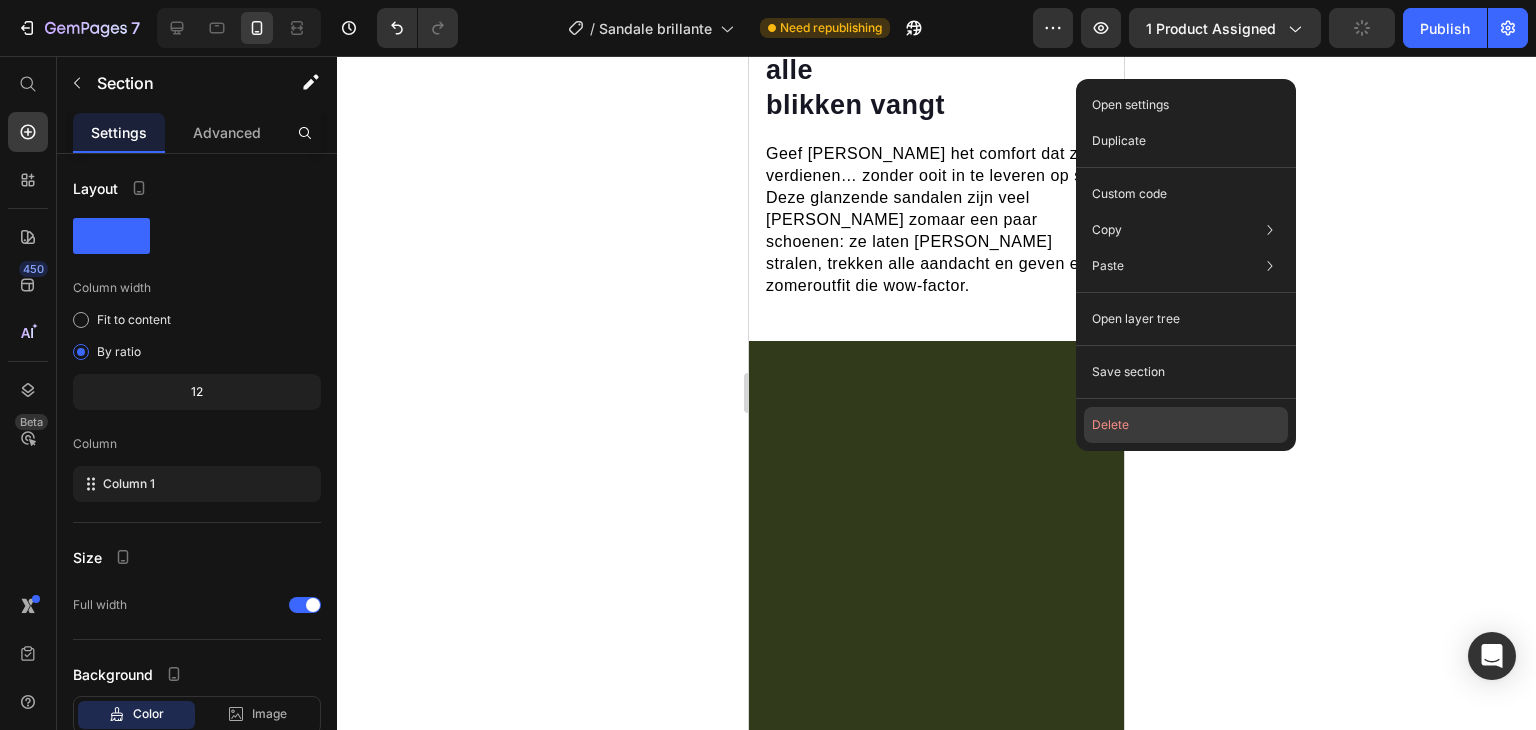 click on "Delete" 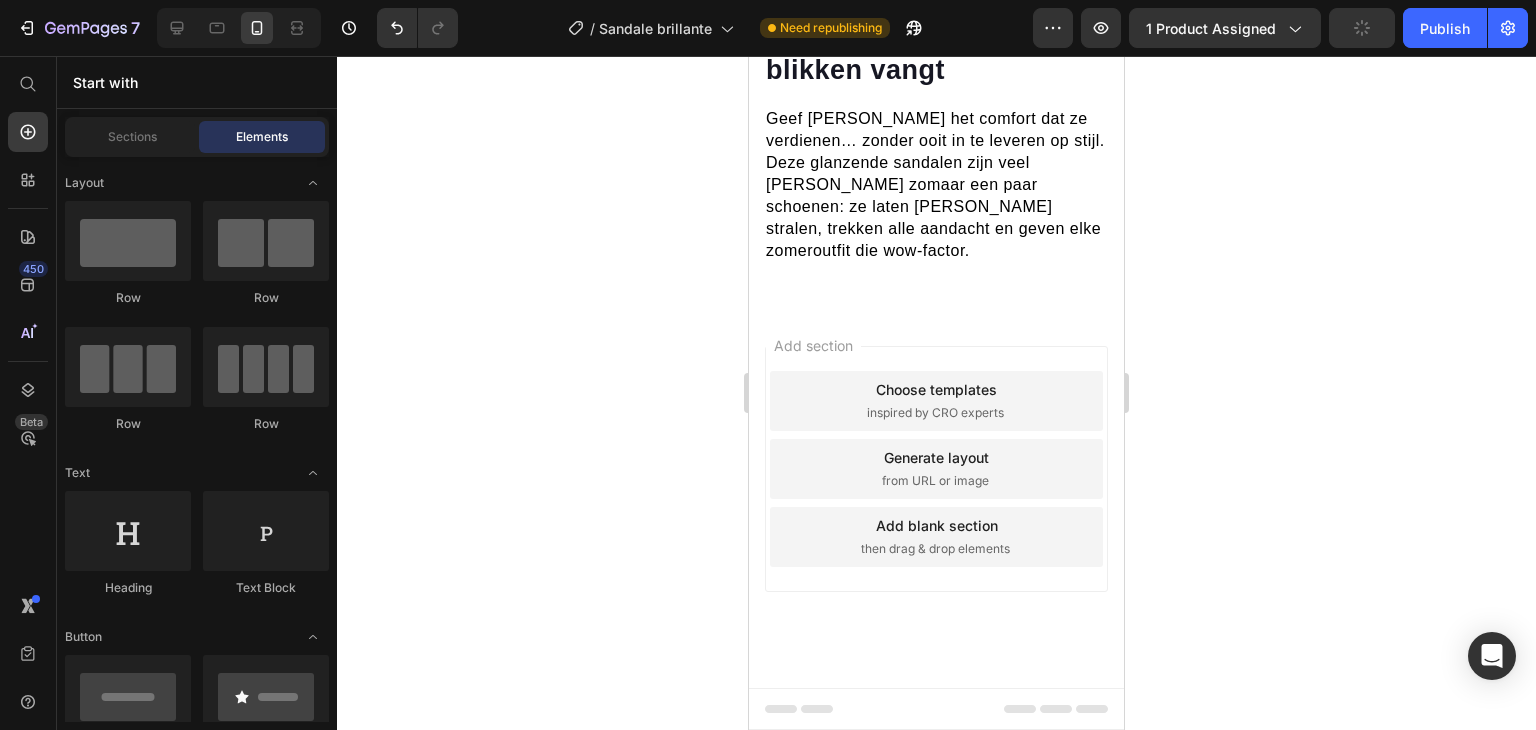 scroll, scrollTop: 1879, scrollLeft: 0, axis: vertical 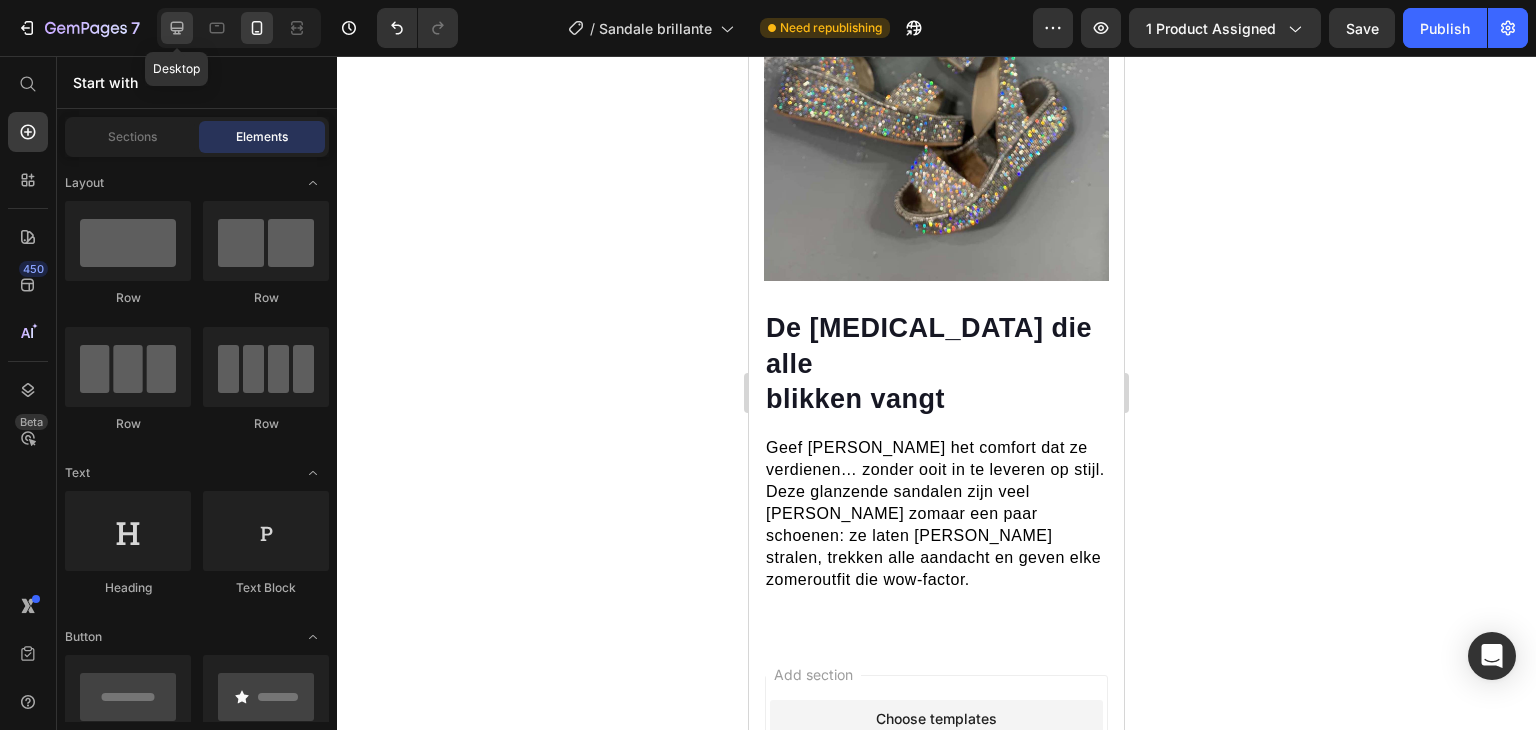 click 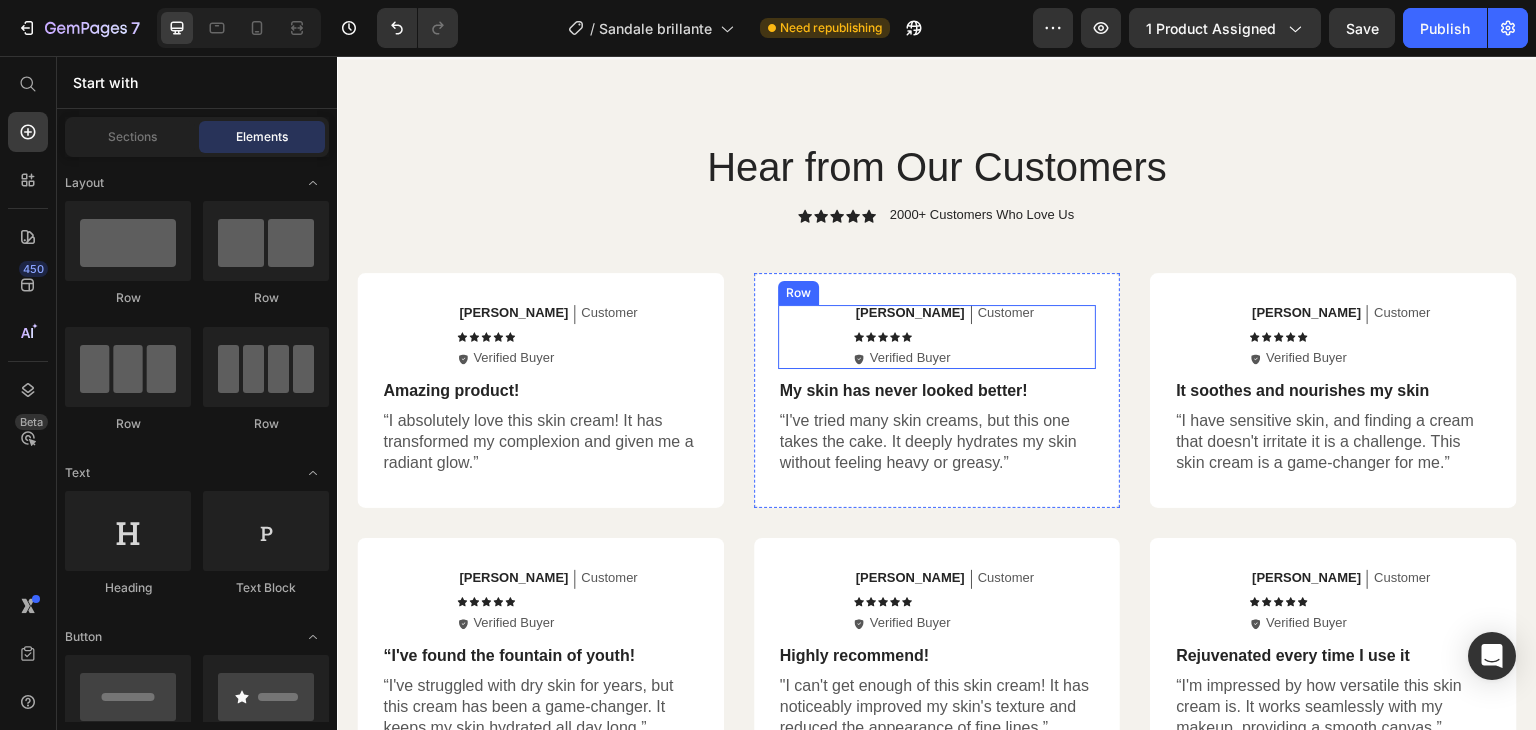 scroll, scrollTop: 1731, scrollLeft: 0, axis: vertical 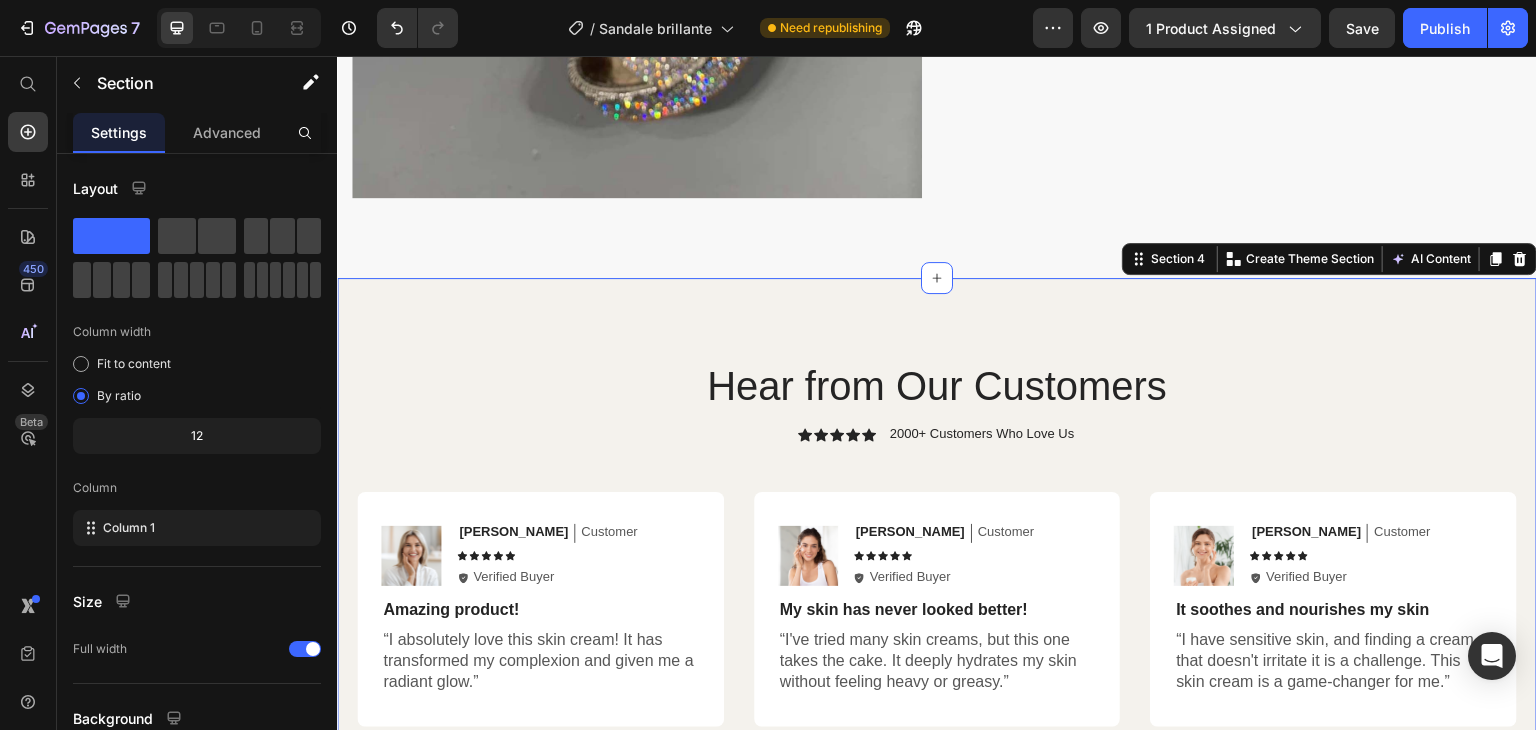 click on "Hear from Our Customers Heading Icon Icon Icon Icon Icon Icon List 2000+ Customers Who Love Us Text Block Row Image Emily Text Block Customer  Text Block Row Icon Icon Icon Icon Icon Icon List
Icon Verified Buyer Text Block Row Row Amazing product! Text Block “I absolutely love this skin cream! It has transformed my complexion and given me a radiant glow.” Text Block Row Image Sarah Text Block Customer  Text Block Row Icon Icon Icon Icon Icon Icon List
Icon Verified Buyer Text Block Row Row My skin has never looked better! Text Block “I've tried many skin creams, but this one takes the cake. It deeply hydrates my skin without feeling heavy or greasy.” Text Block Row Image Ken K Text Block Customer  Text Block Row Icon Icon Icon Icon Icon Icon List
Icon Verified Buyer Text Block Row Row It soothes and nourishes my skin Text Block Text Block Row Row Image Michael Text Block Customer  Text Block Row Icon Icon Icon Icon Icon Icon List" at bounding box center (937, 675) 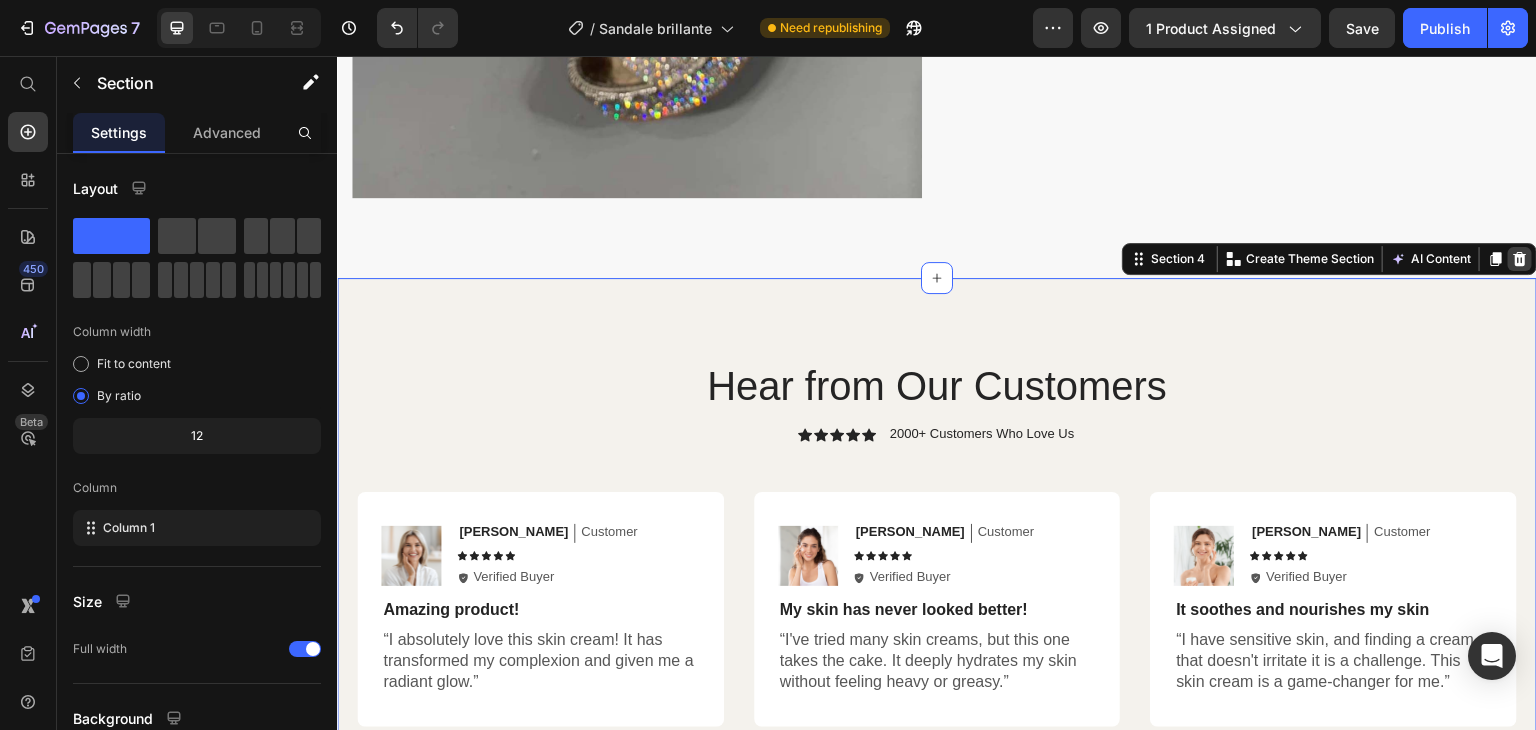 click 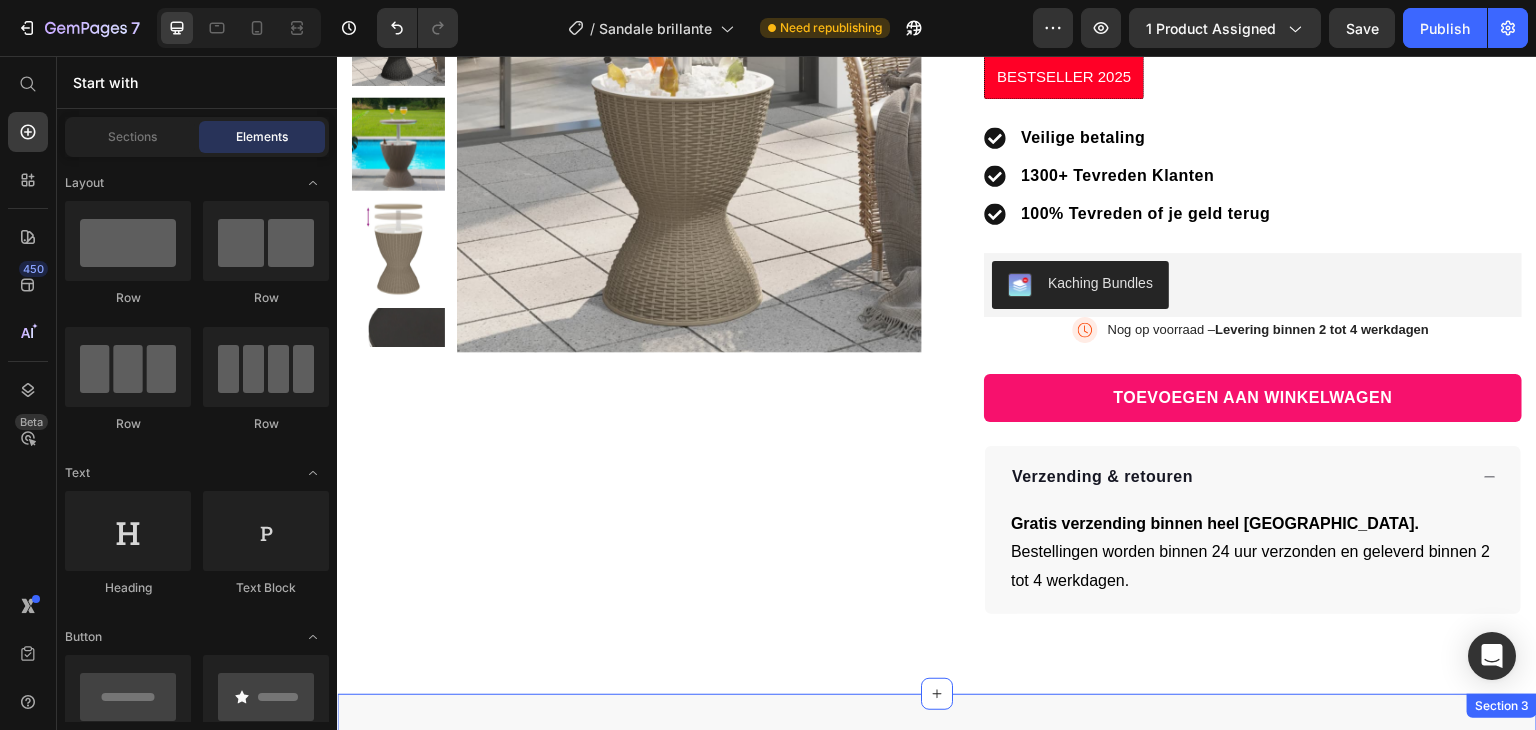 scroll, scrollTop: 0, scrollLeft: 0, axis: both 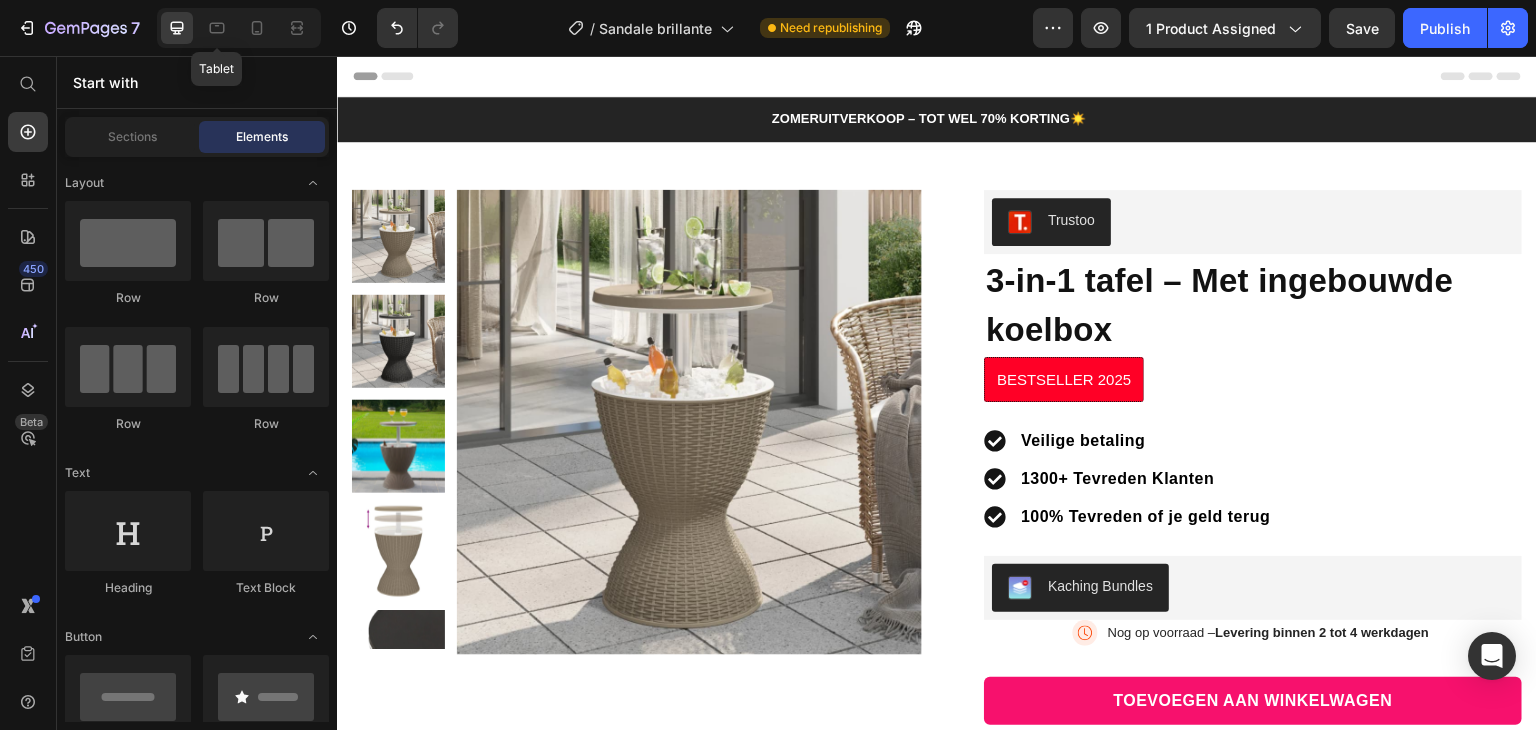 click on "Tablet" at bounding box center (239, 28) 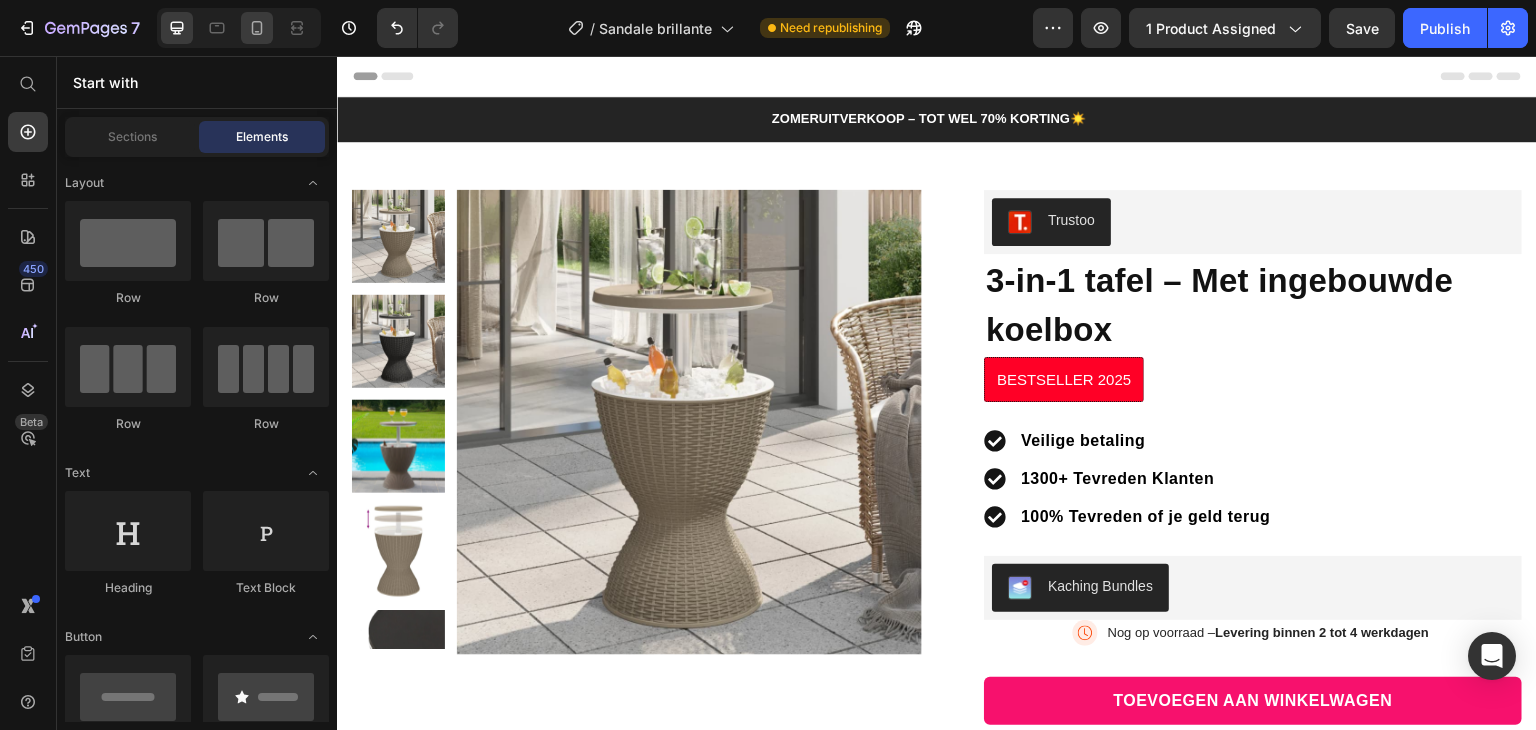 click 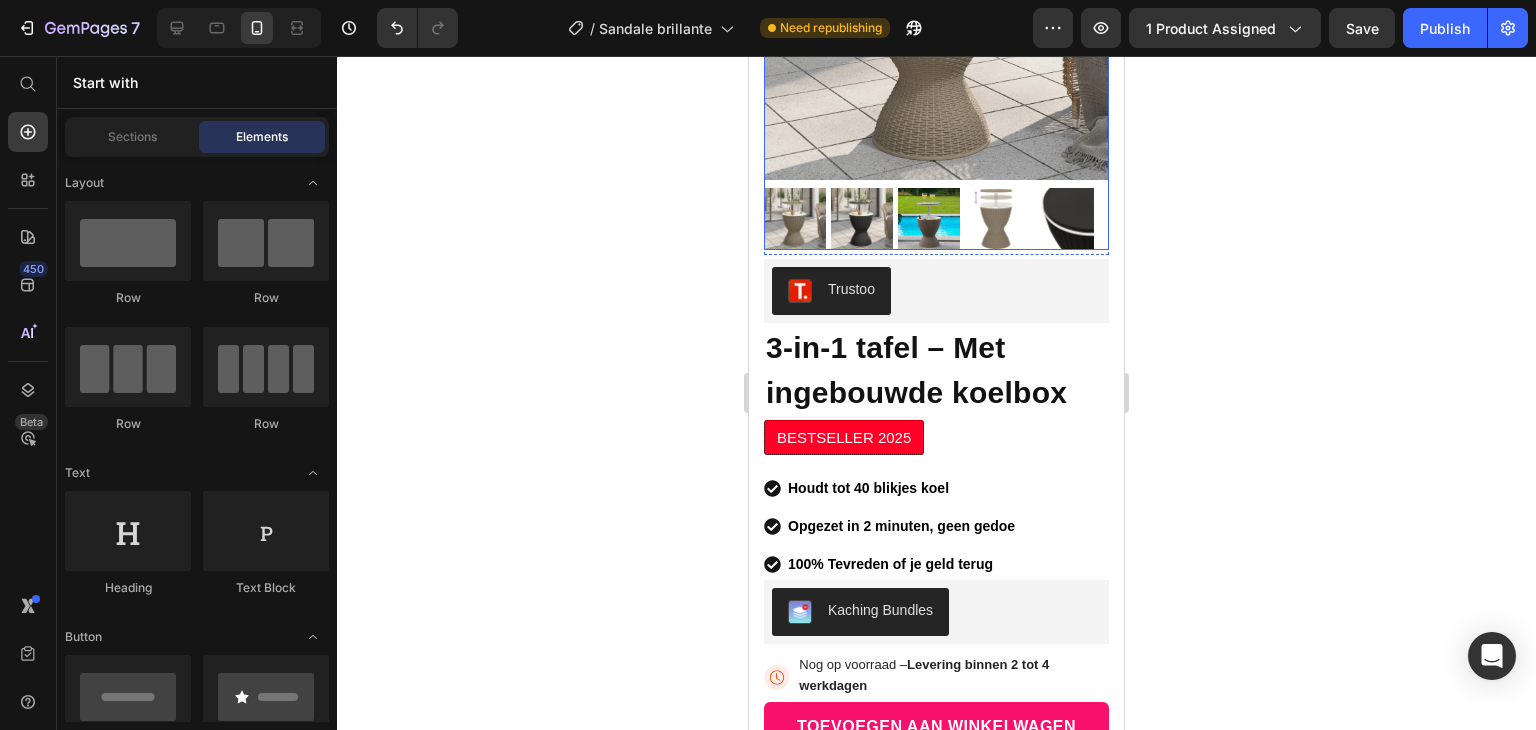 scroll, scrollTop: 400, scrollLeft: 0, axis: vertical 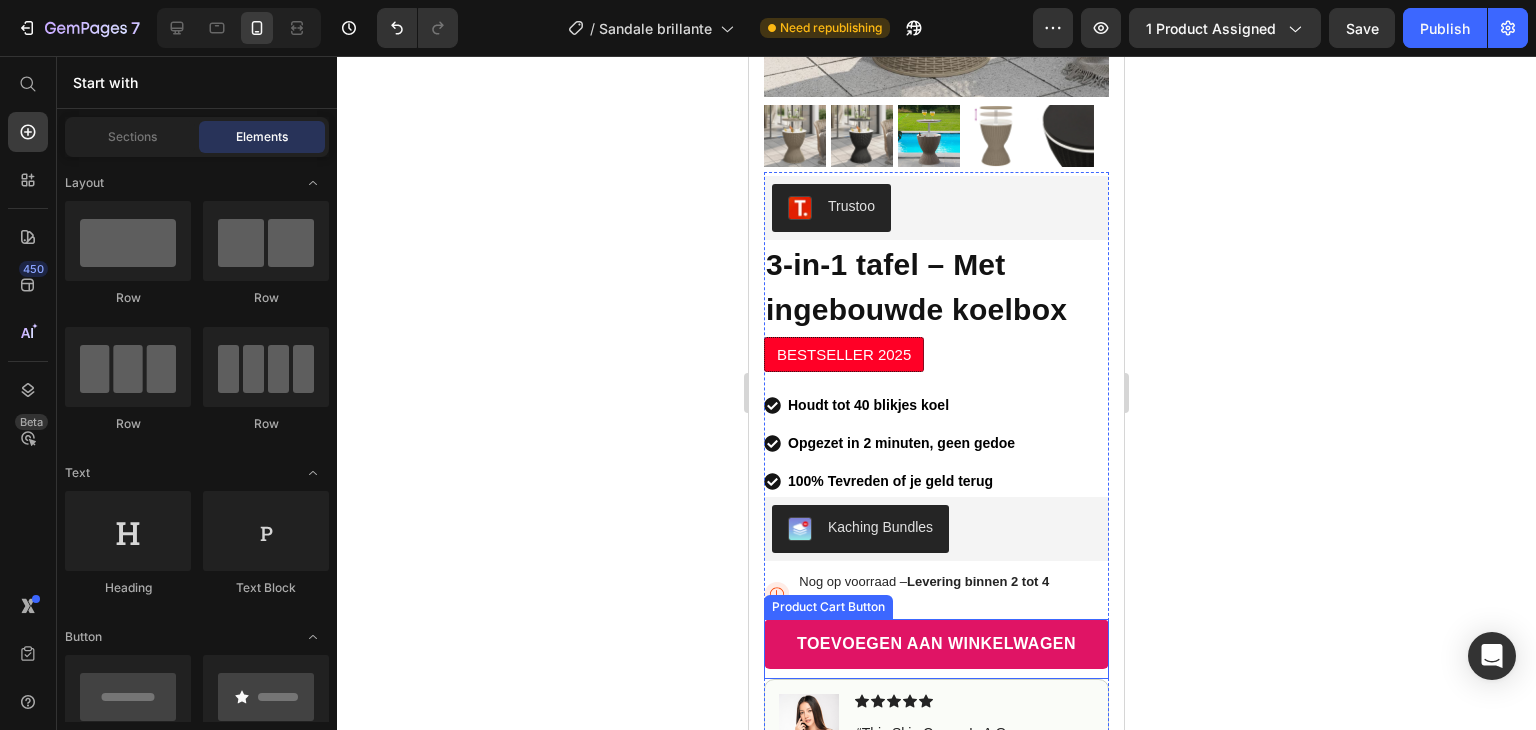 click on "Toevoegen aan winkelwagen" at bounding box center (936, 644) 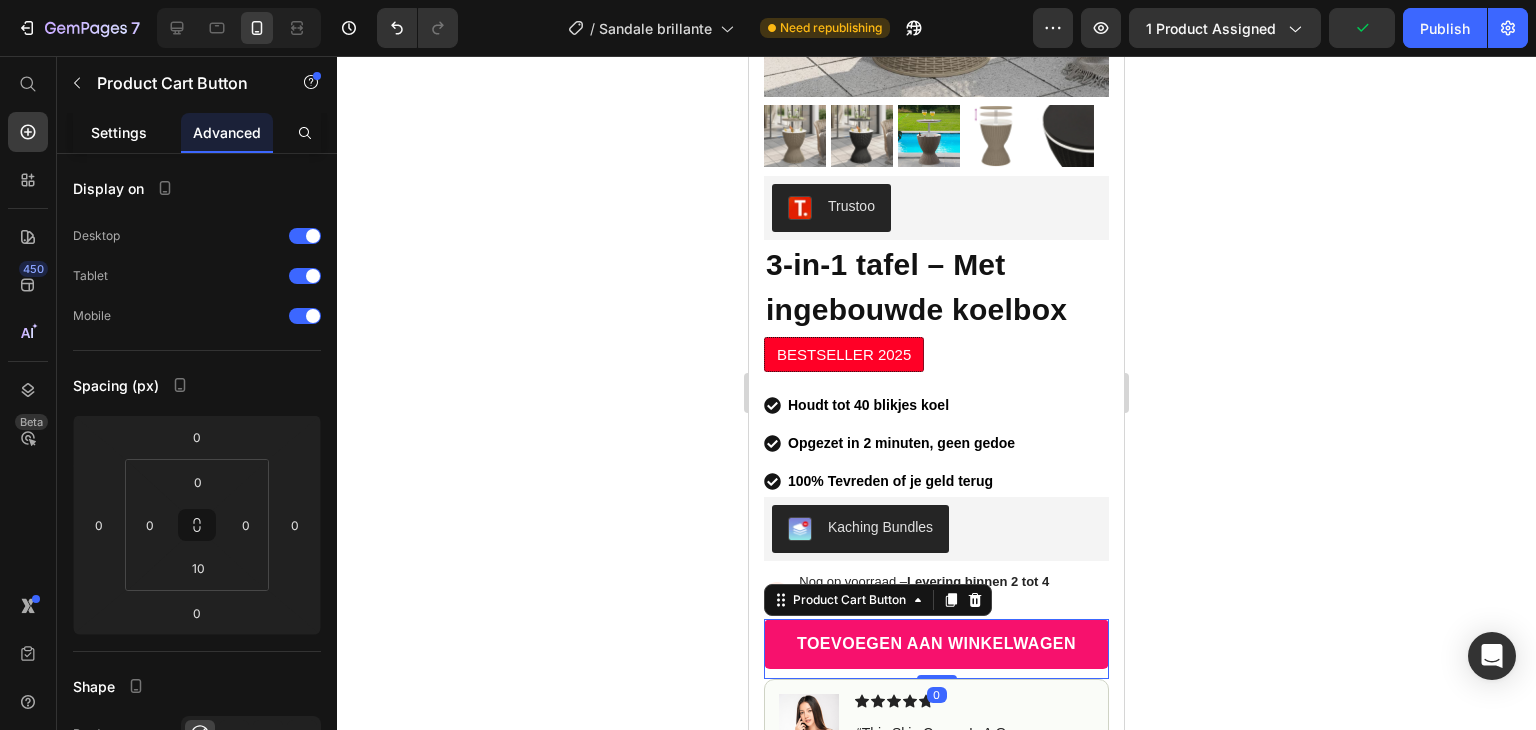 click on "Settings" at bounding box center (119, 132) 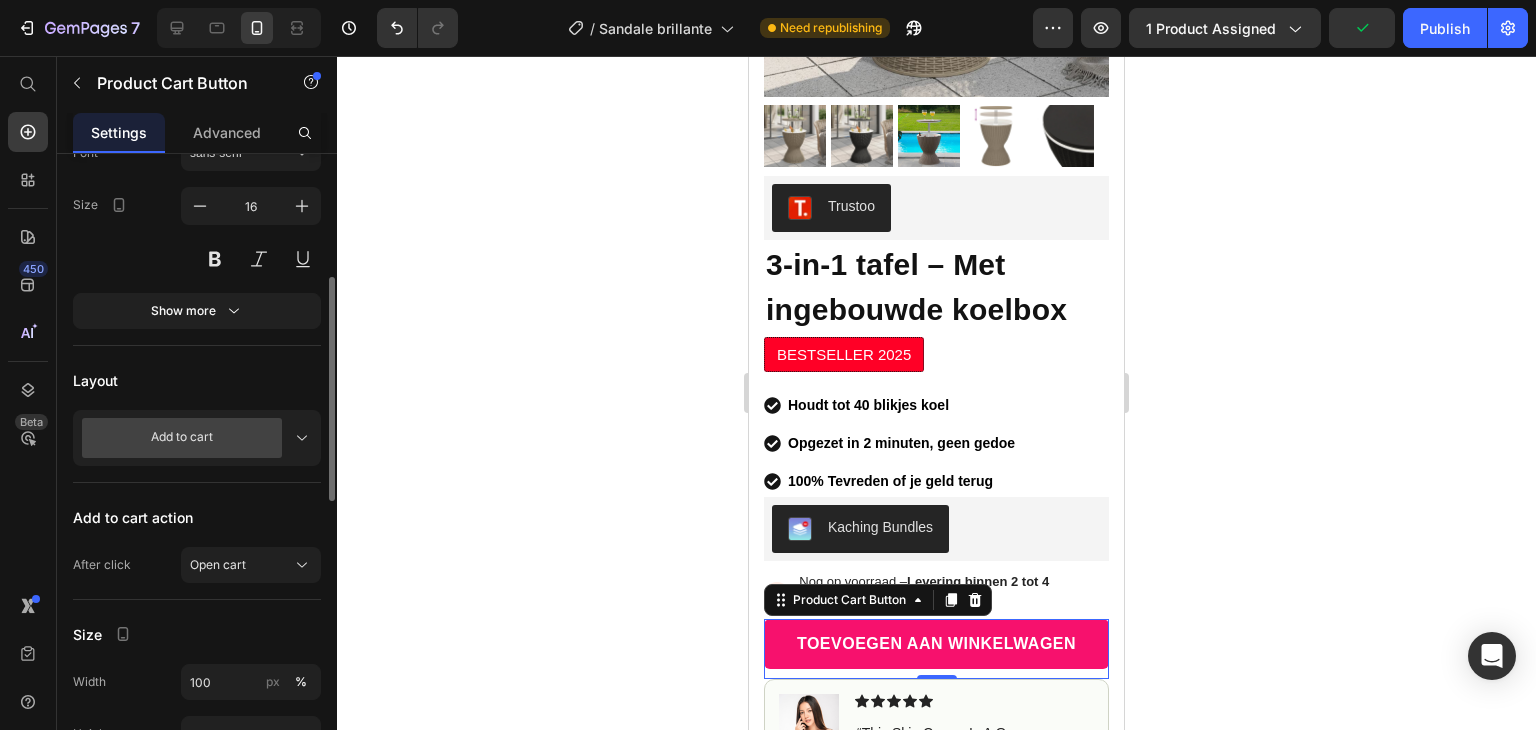 scroll, scrollTop: 804, scrollLeft: 0, axis: vertical 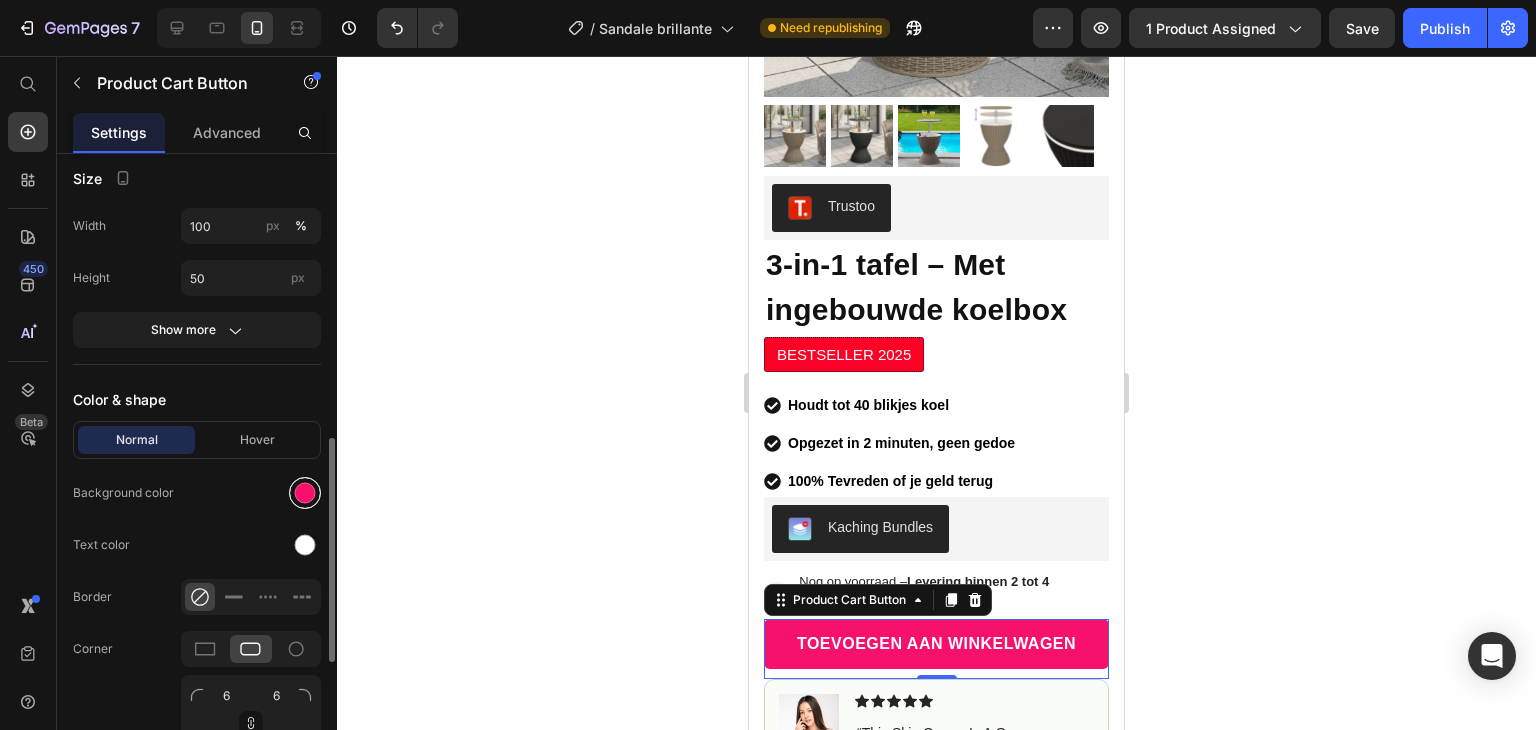click at bounding box center (305, 493) 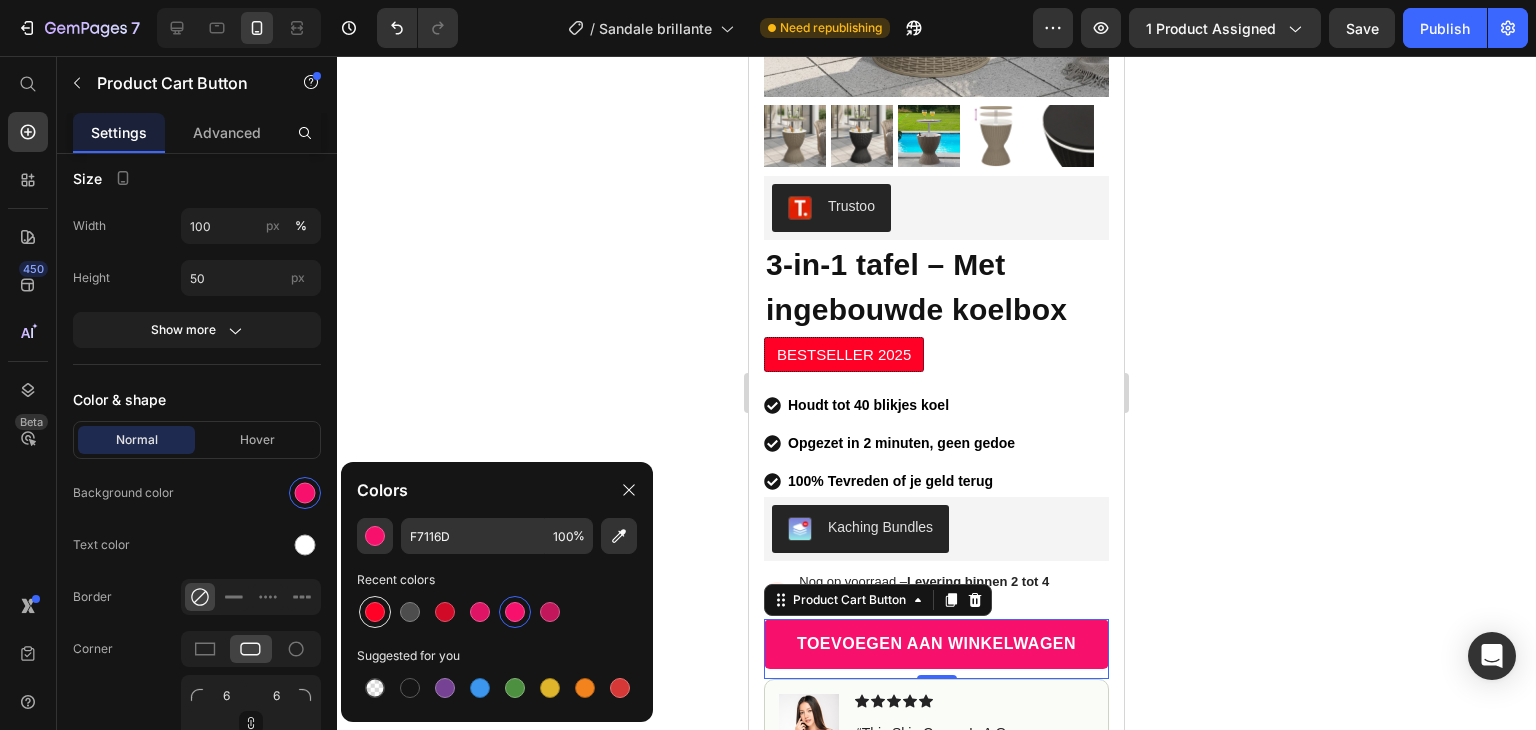 click at bounding box center (375, 612) 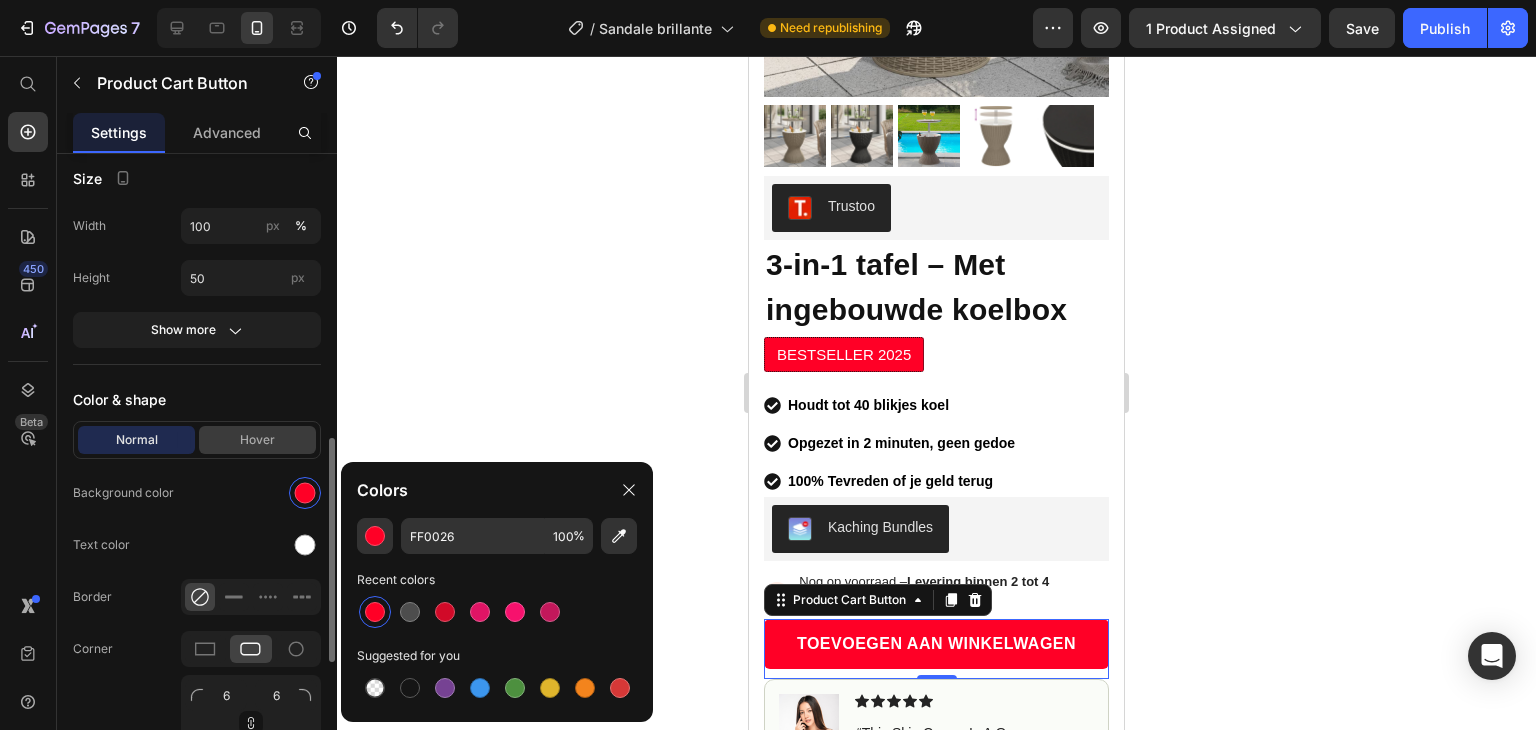 click on "Hover" at bounding box center (257, 440) 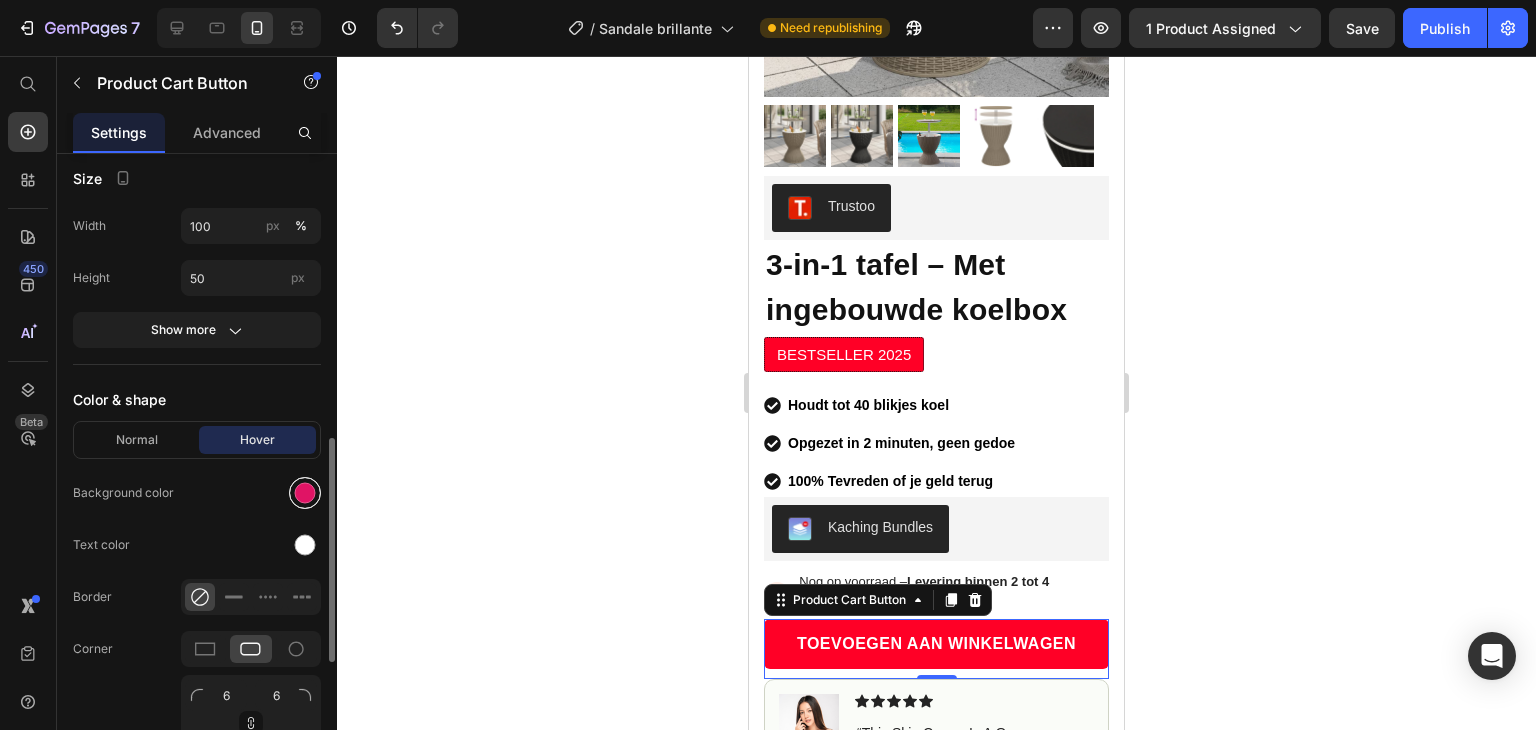 click at bounding box center (305, 493) 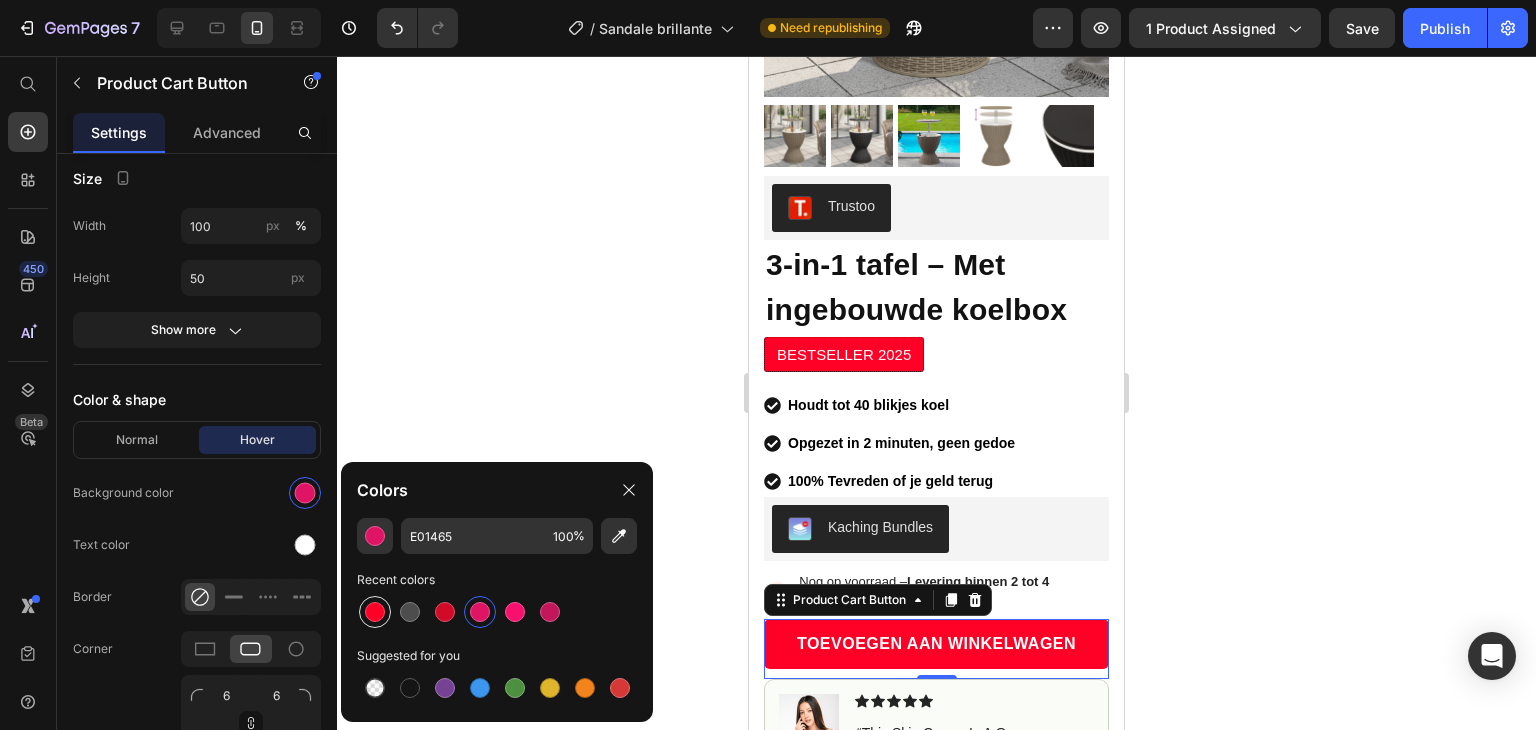 click at bounding box center [375, 612] 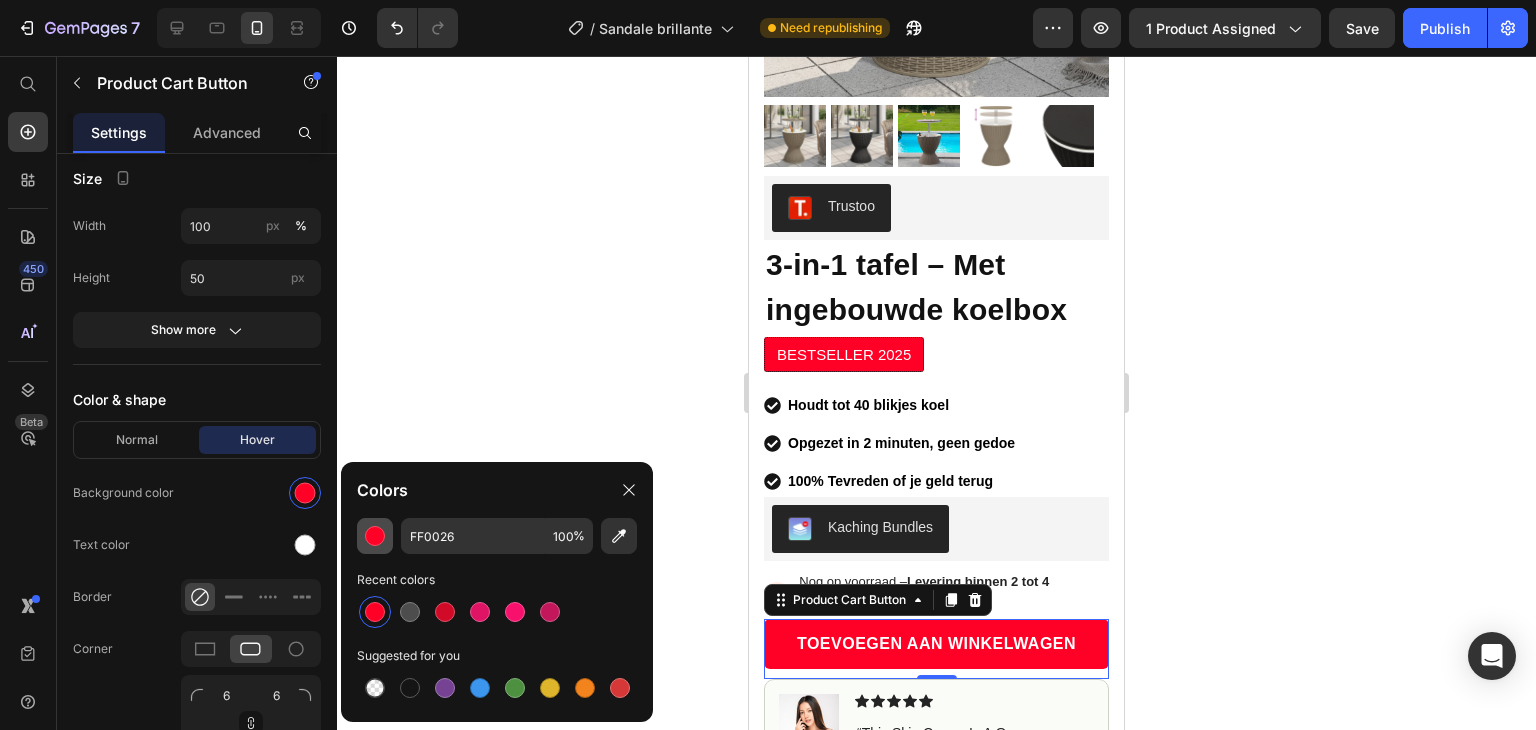 click at bounding box center (375, 536) 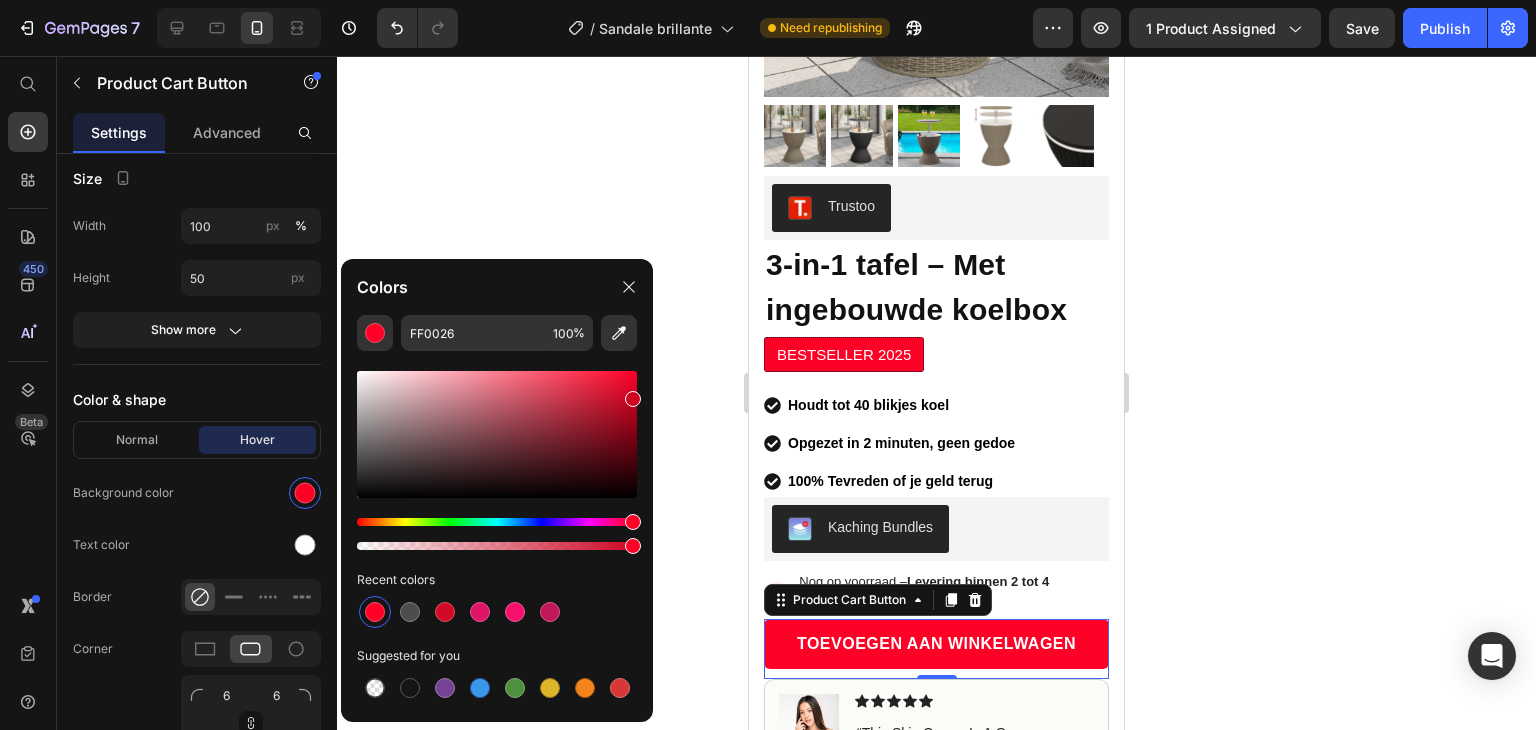 click at bounding box center (497, 434) 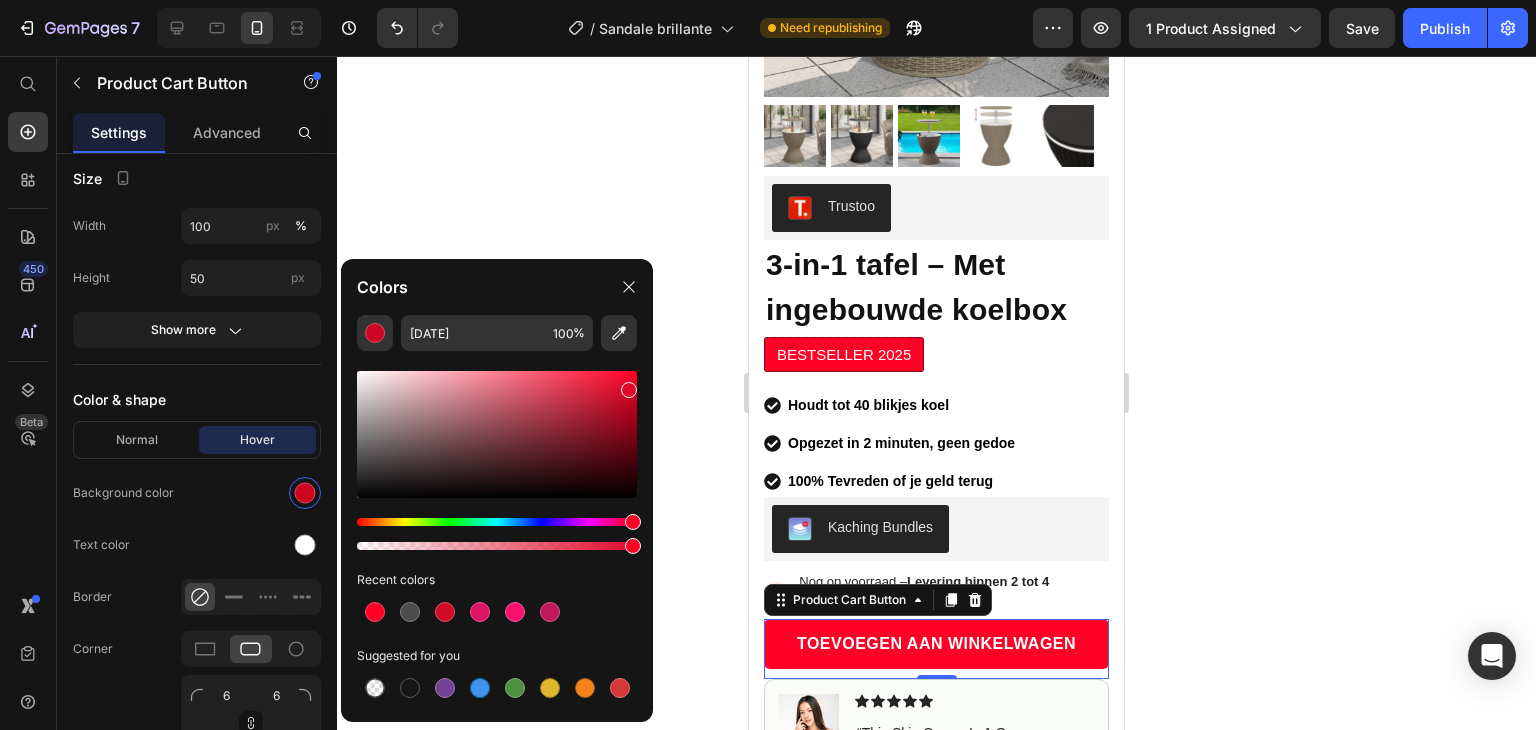 click at bounding box center (497, 434) 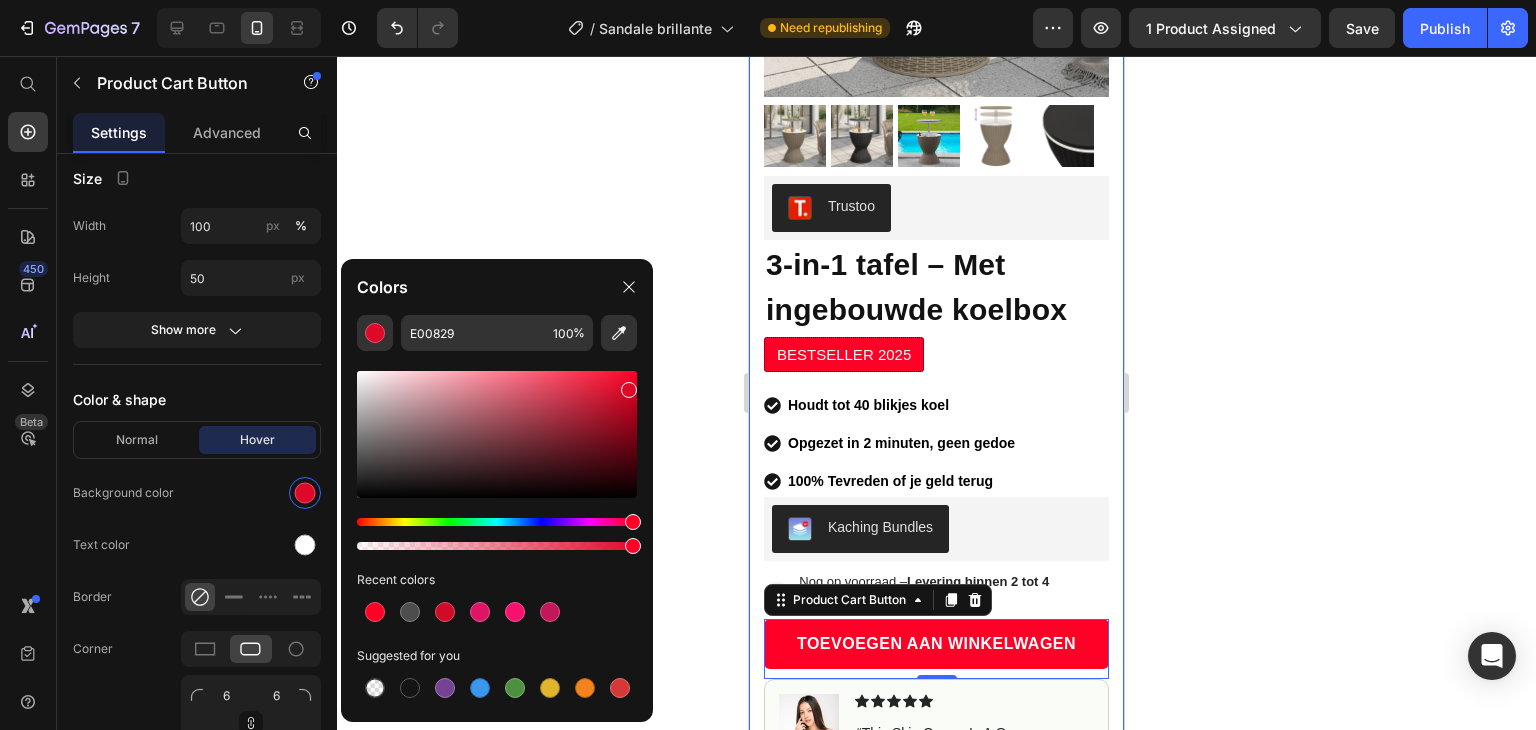 click 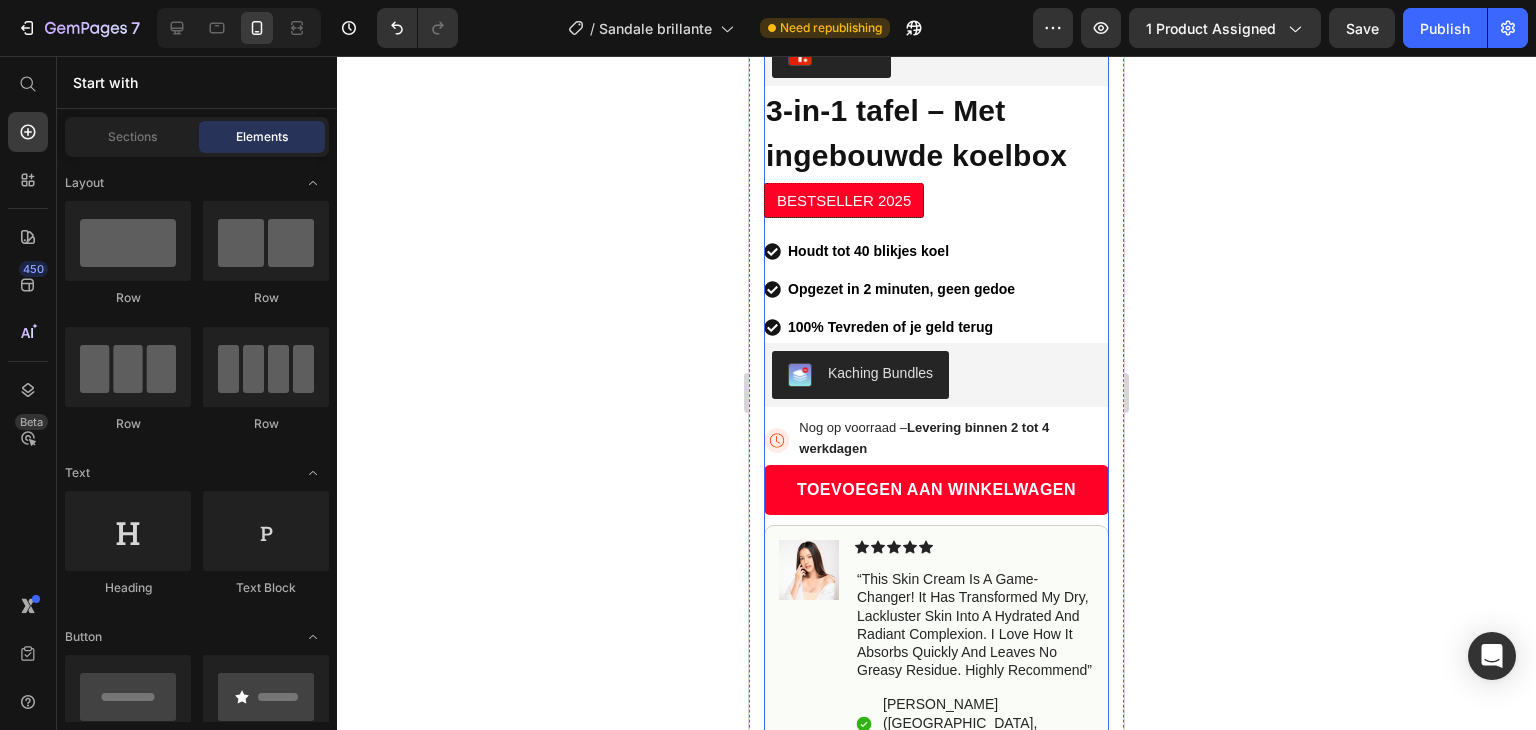 scroll, scrollTop: 560, scrollLeft: 0, axis: vertical 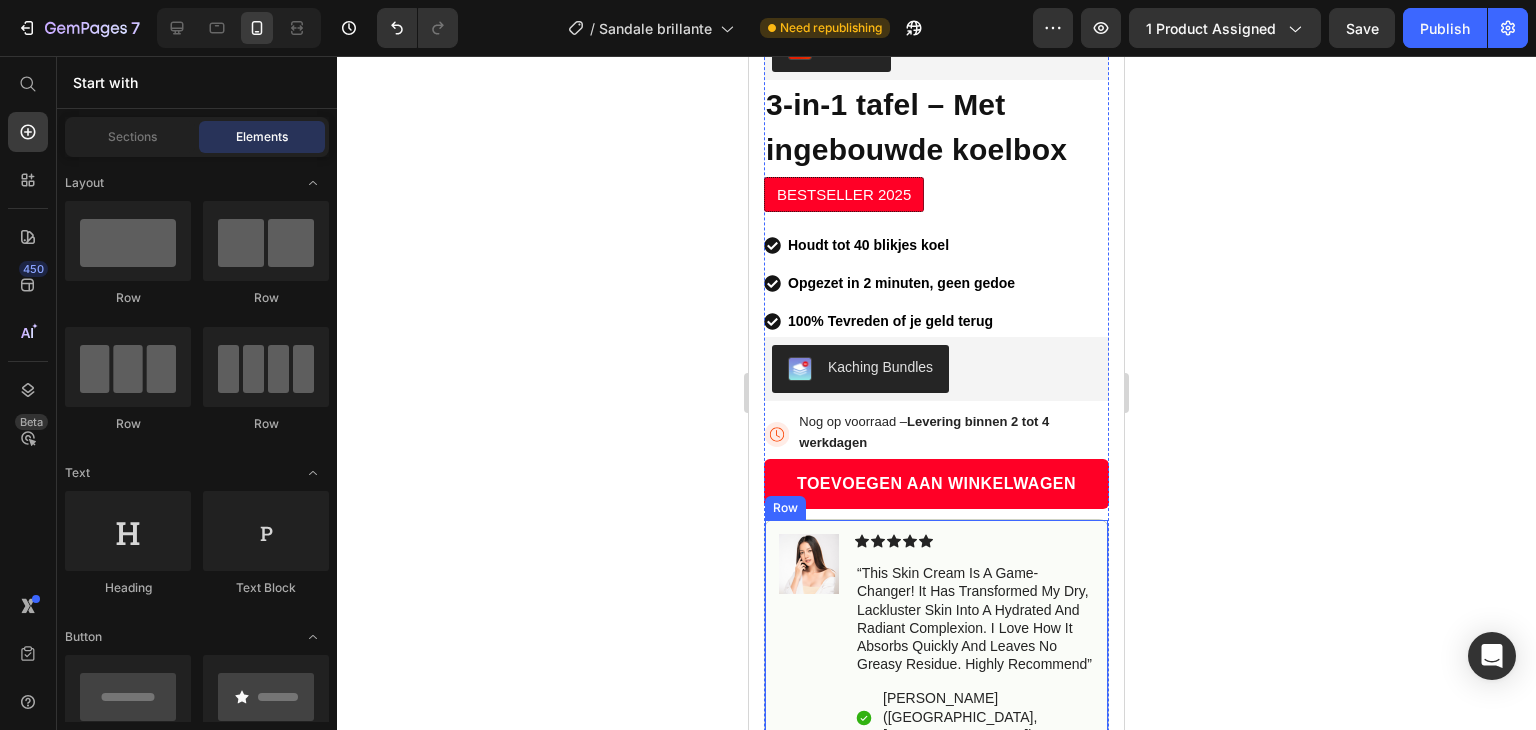 click on "Image" at bounding box center [809, 640] 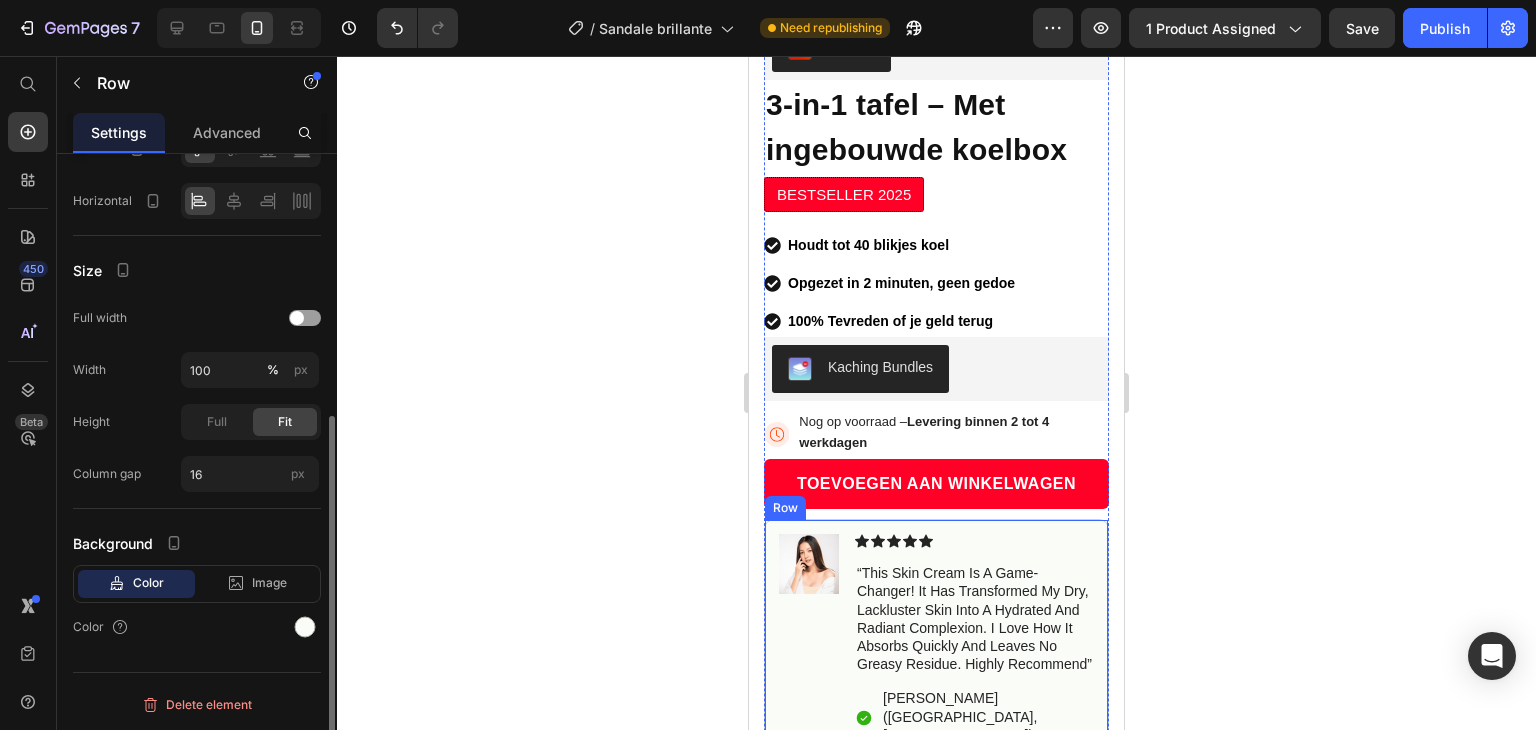 scroll, scrollTop: 0, scrollLeft: 0, axis: both 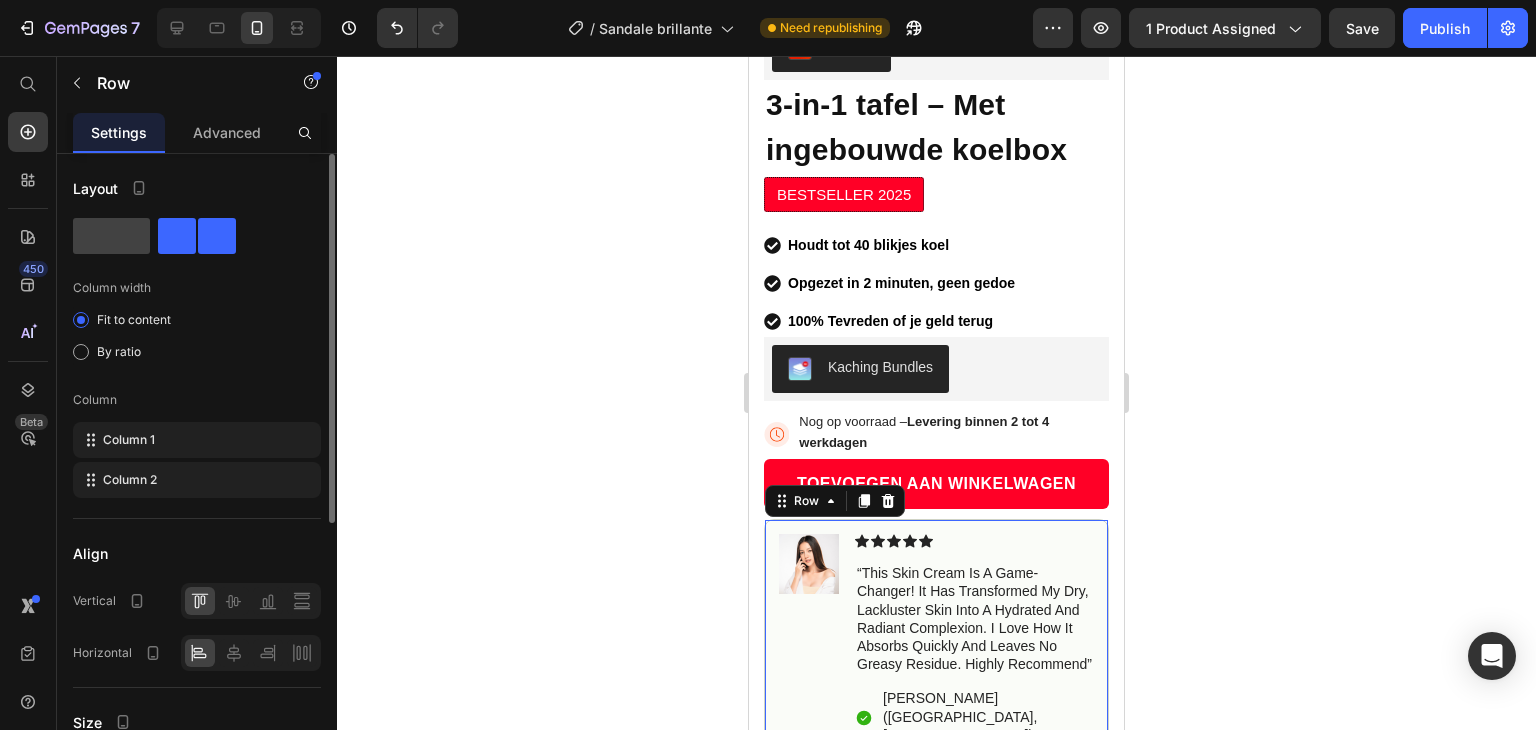 click on "Layout Column width Fit to content By ratio Column Column 1 Column 2 Align Vertical
[GEOGRAPHIC_DATA]
Size Full width Width 100 % px Height Full Fit Column gap 16 px Background Color Image Video  Color   Delete element" at bounding box center [197, 696] 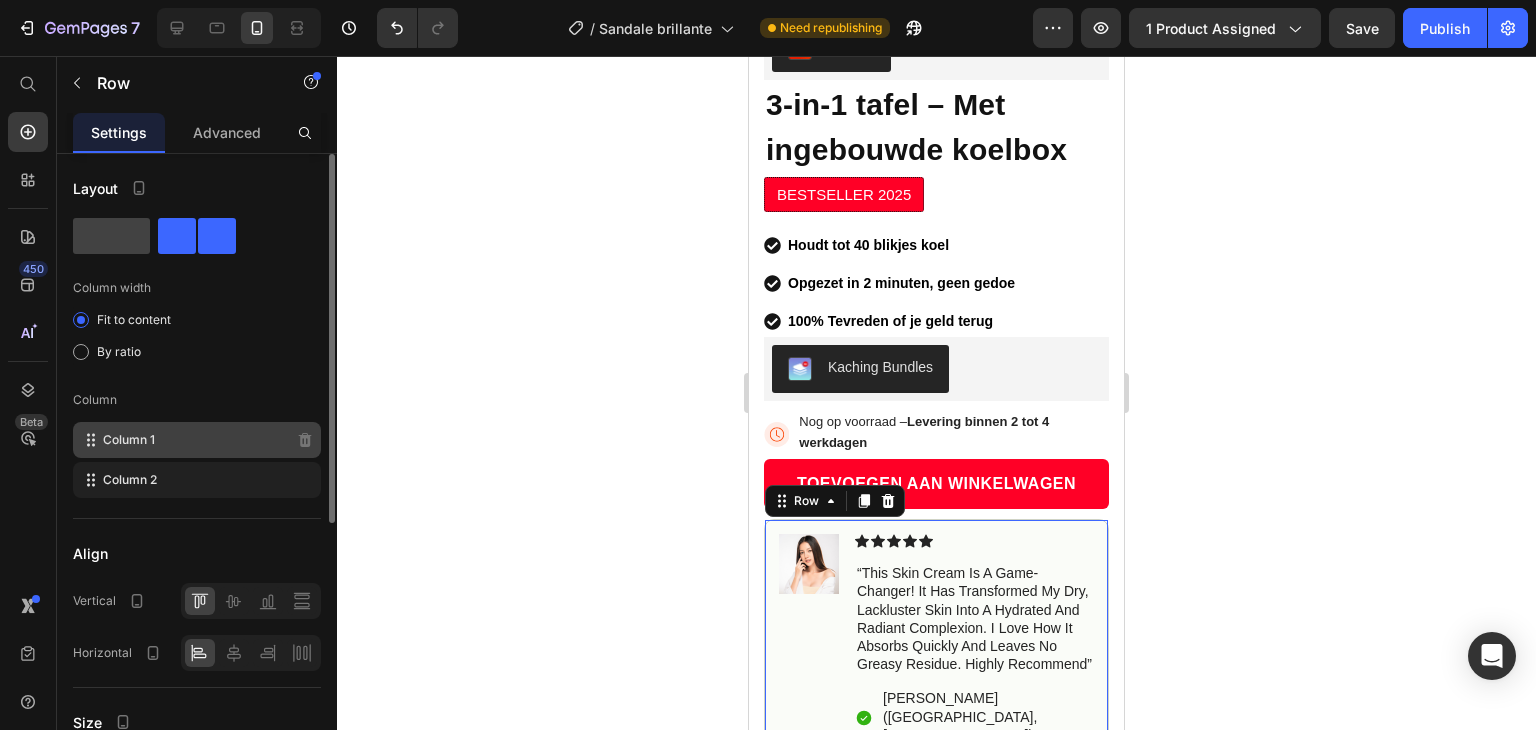 scroll, scrollTop: 450, scrollLeft: 0, axis: vertical 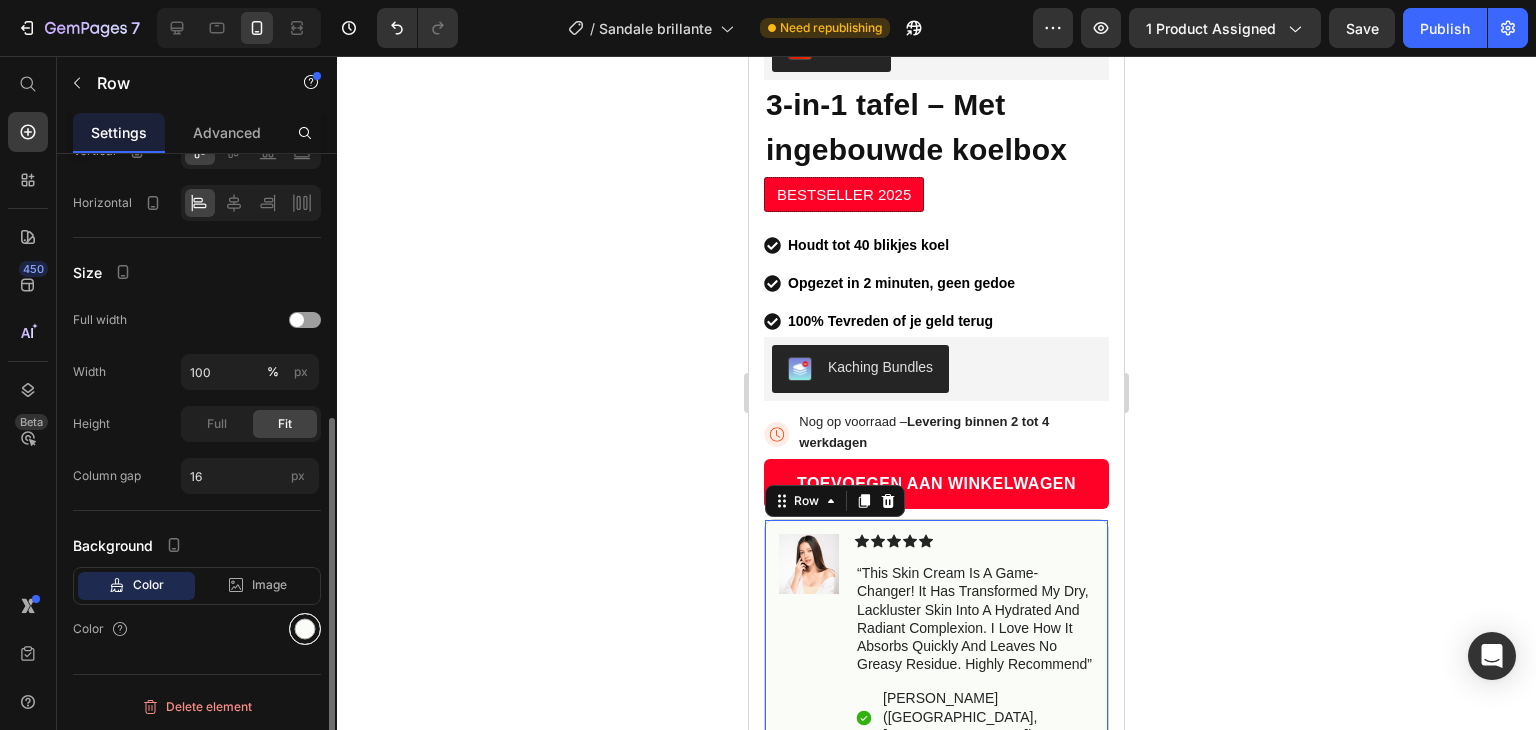 click at bounding box center (305, 629) 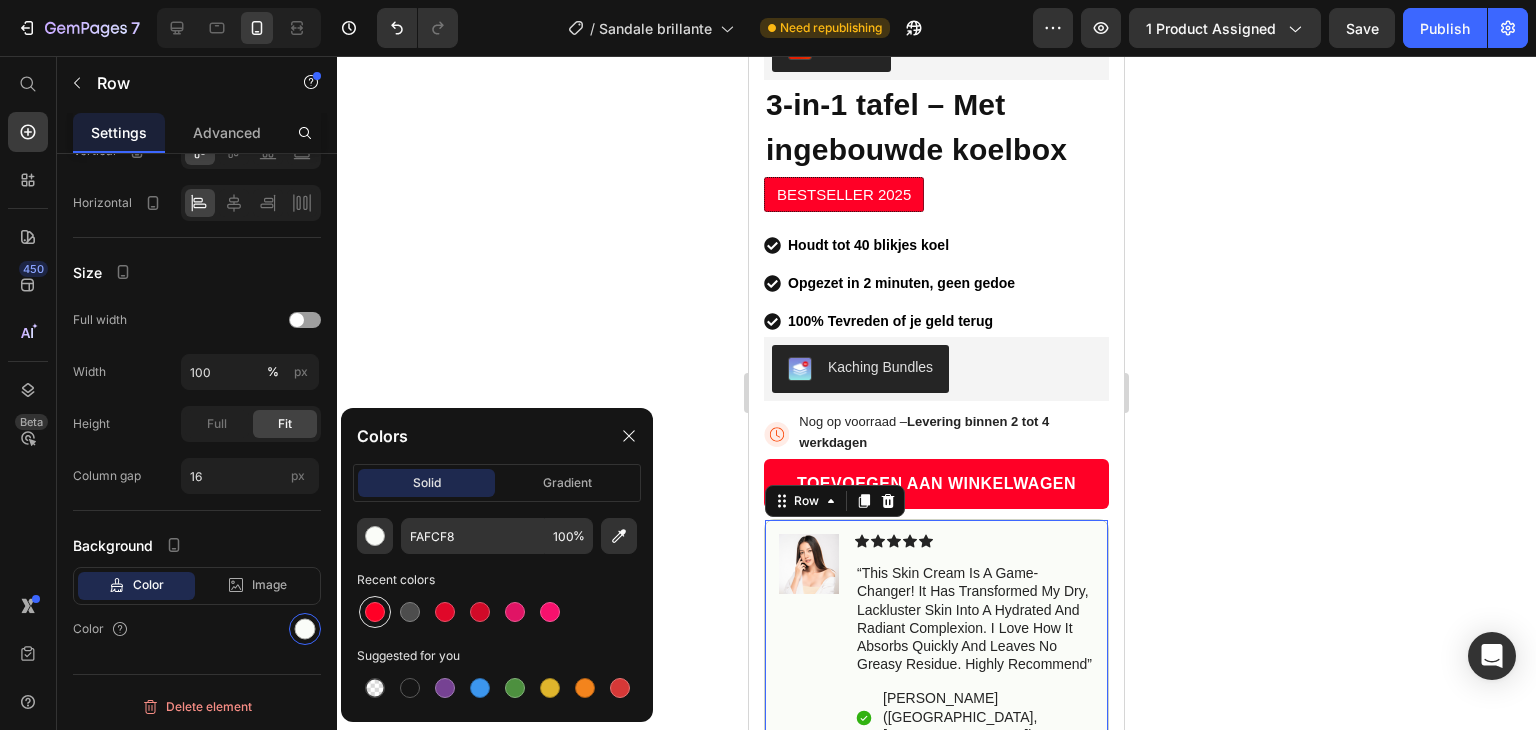 click at bounding box center (375, 612) 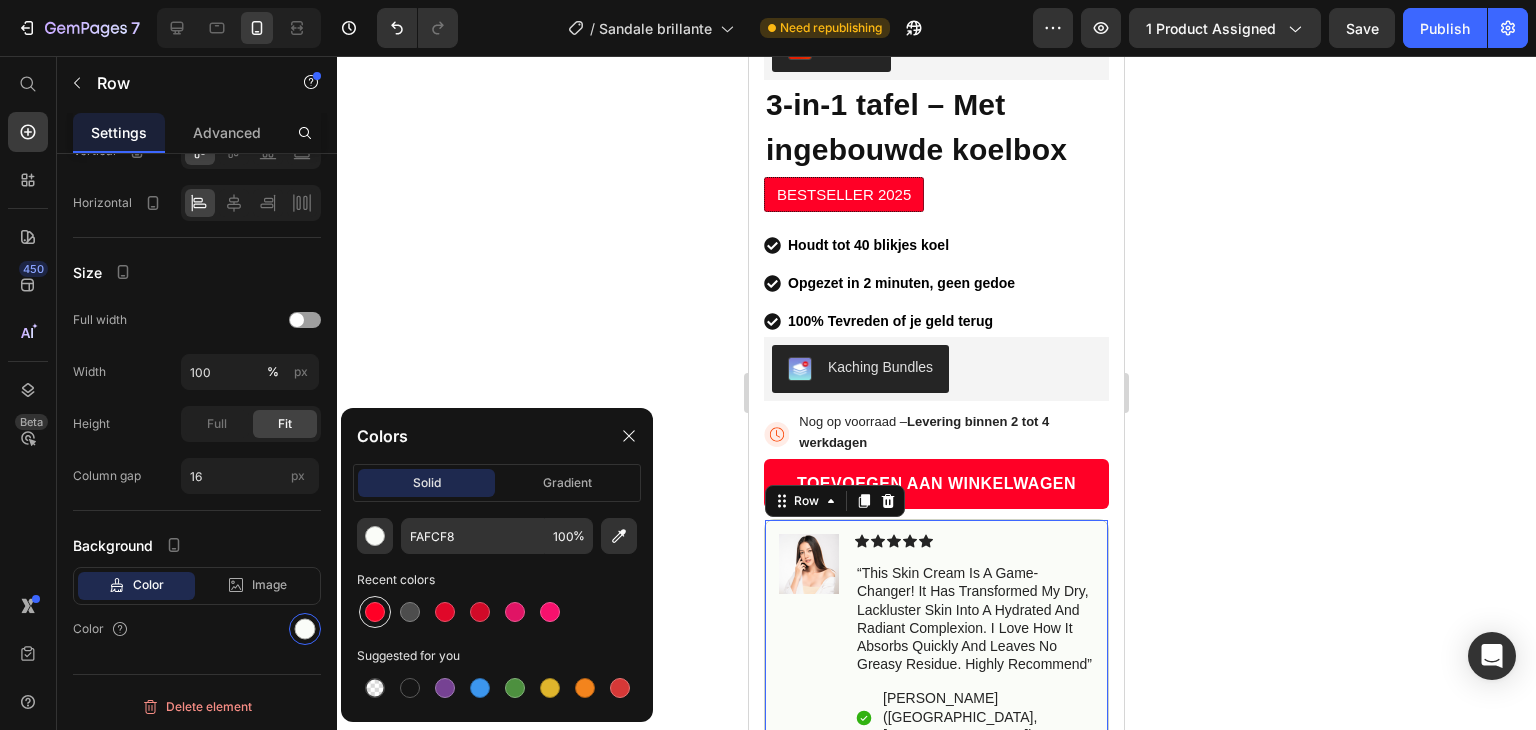 type on "FF0026" 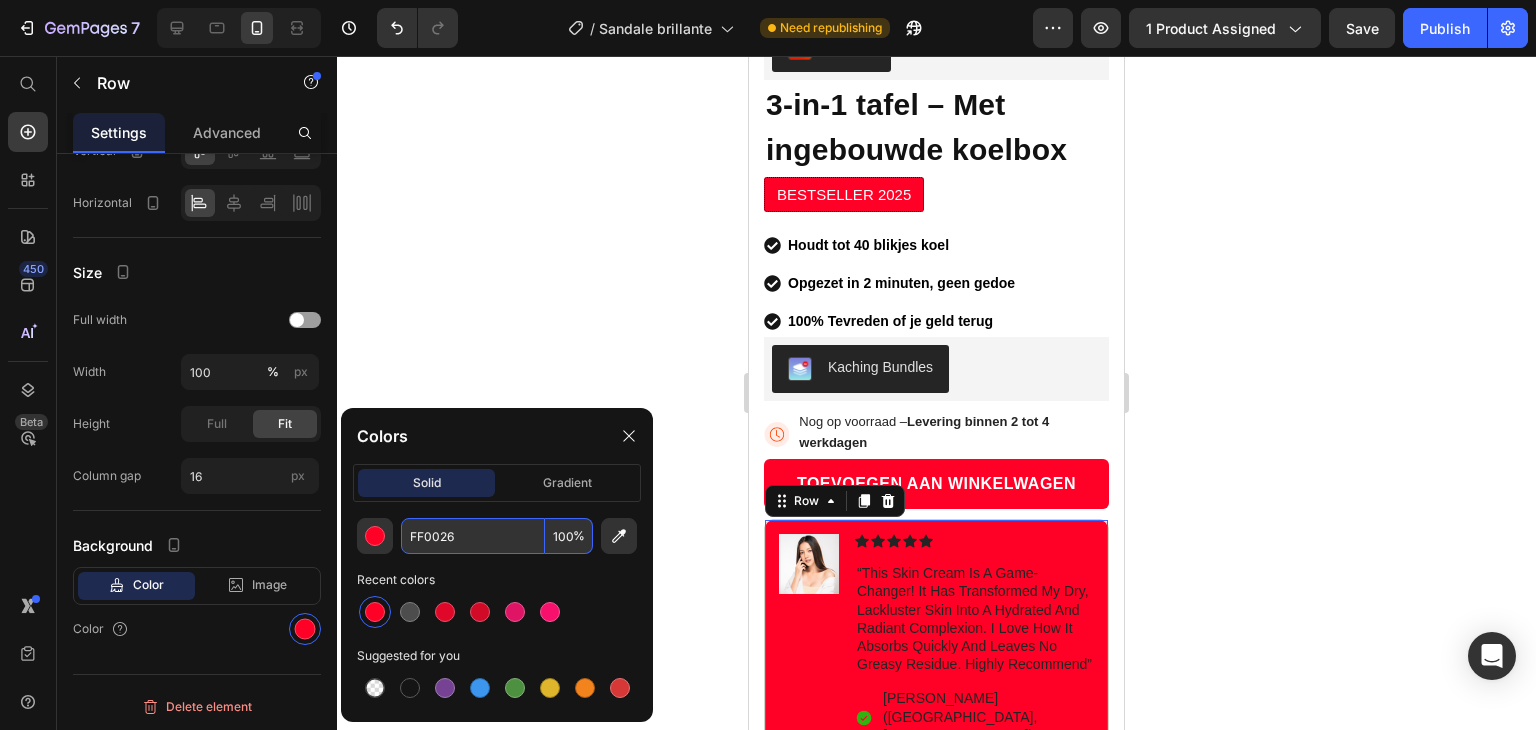 click on "100" at bounding box center [569, 536] 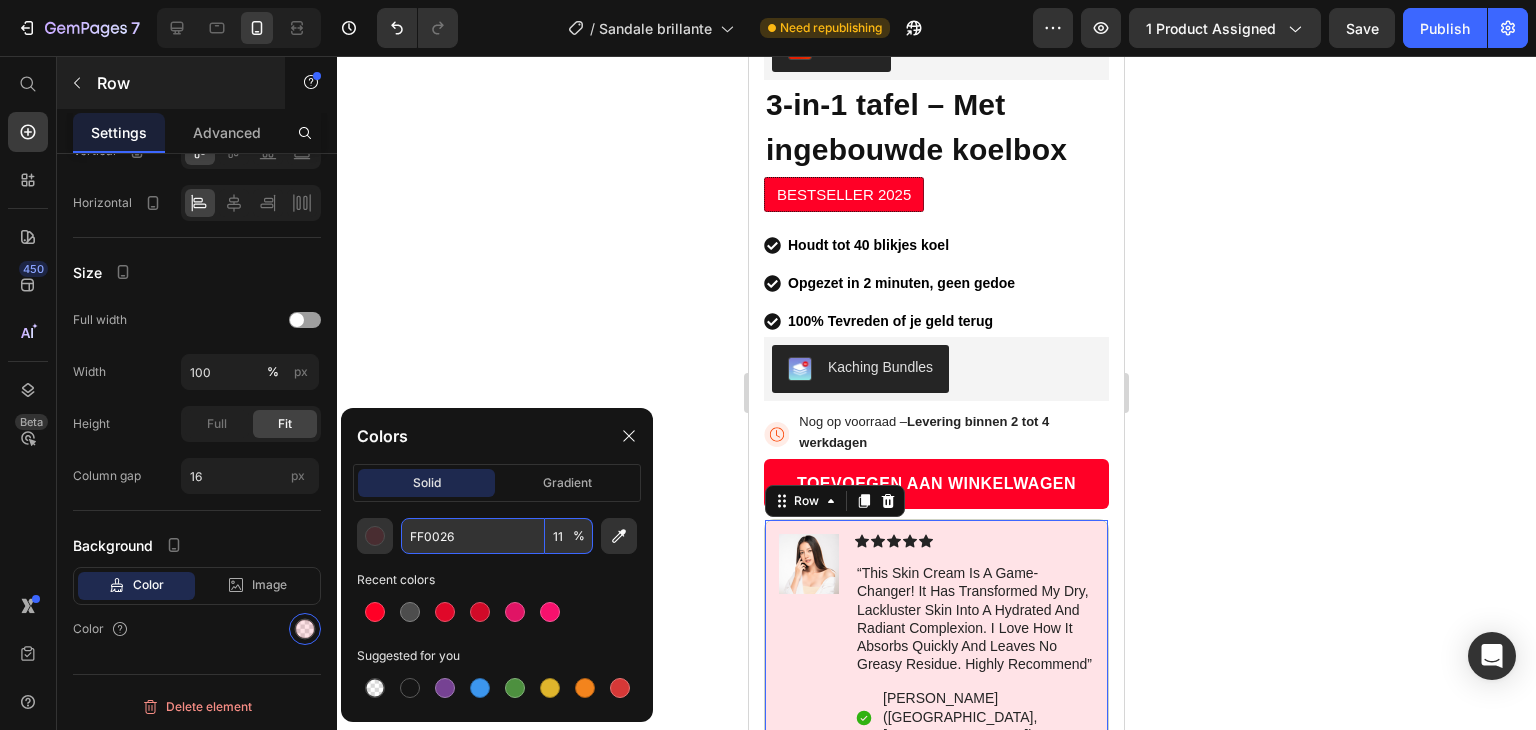 type on "11" 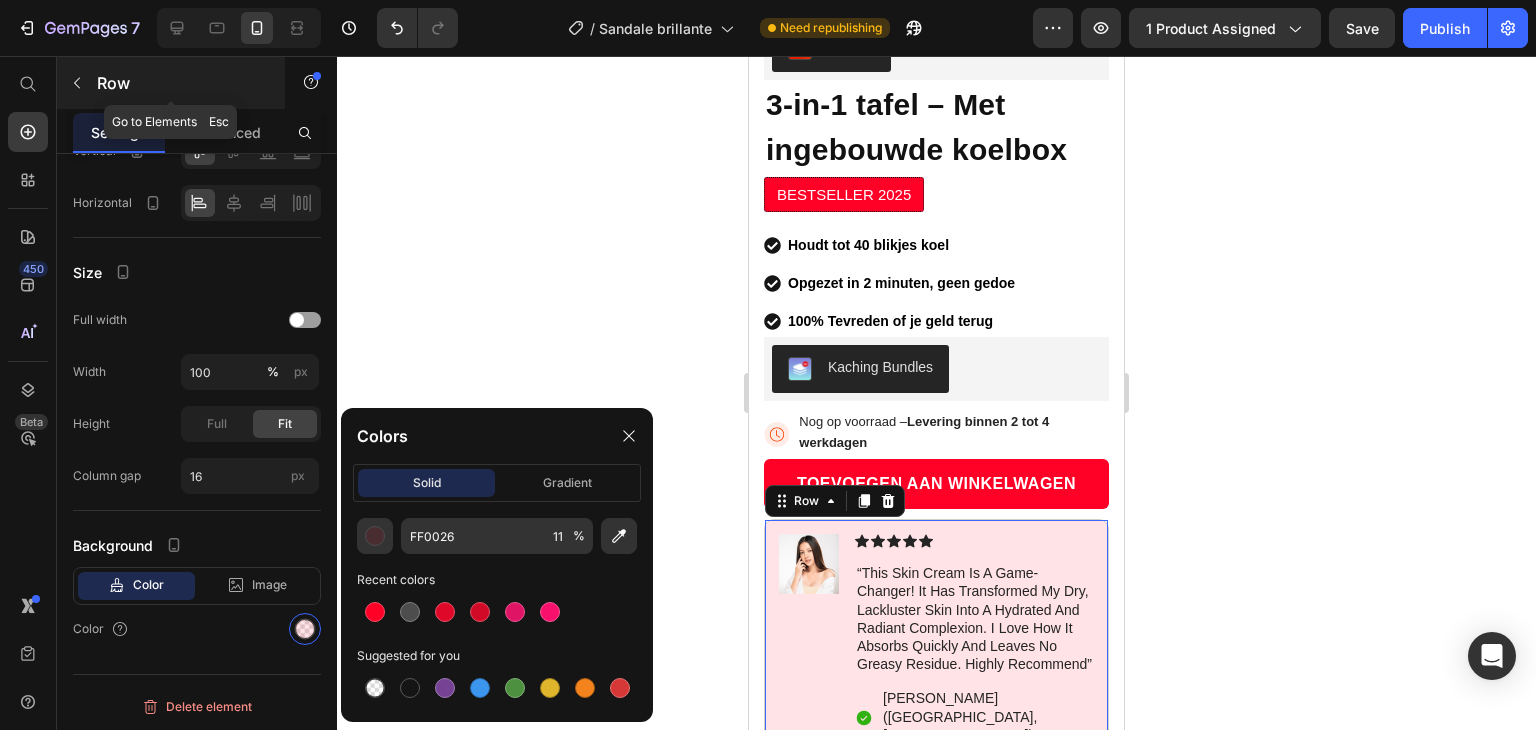 click on "Row" at bounding box center (171, 83) 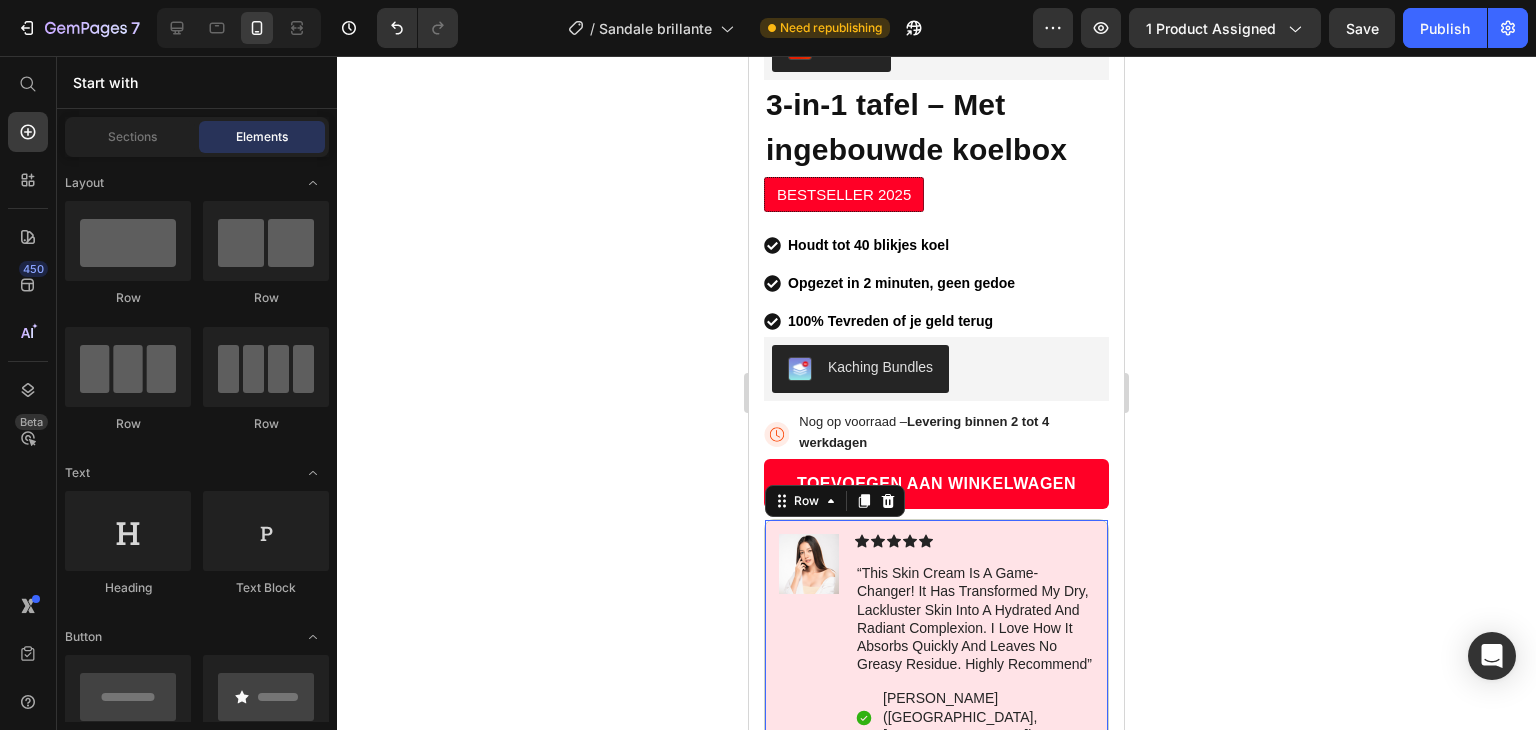 click on "Image Icon Icon Icon Icon Icon Icon List “This skin cream is a game-changer! It has transformed my dry, lackluster skin into a hydrated and radiant complexion. I love how it absorbs quickly and leaves no greasy residue. Highly recommend” Text Block
Icon [PERSON_NAME] ([GEOGRAPHIC_DATA], [GEOGRAPHIC_DATA]) Text Block Row Row   21" at bounding box center (936, 640) 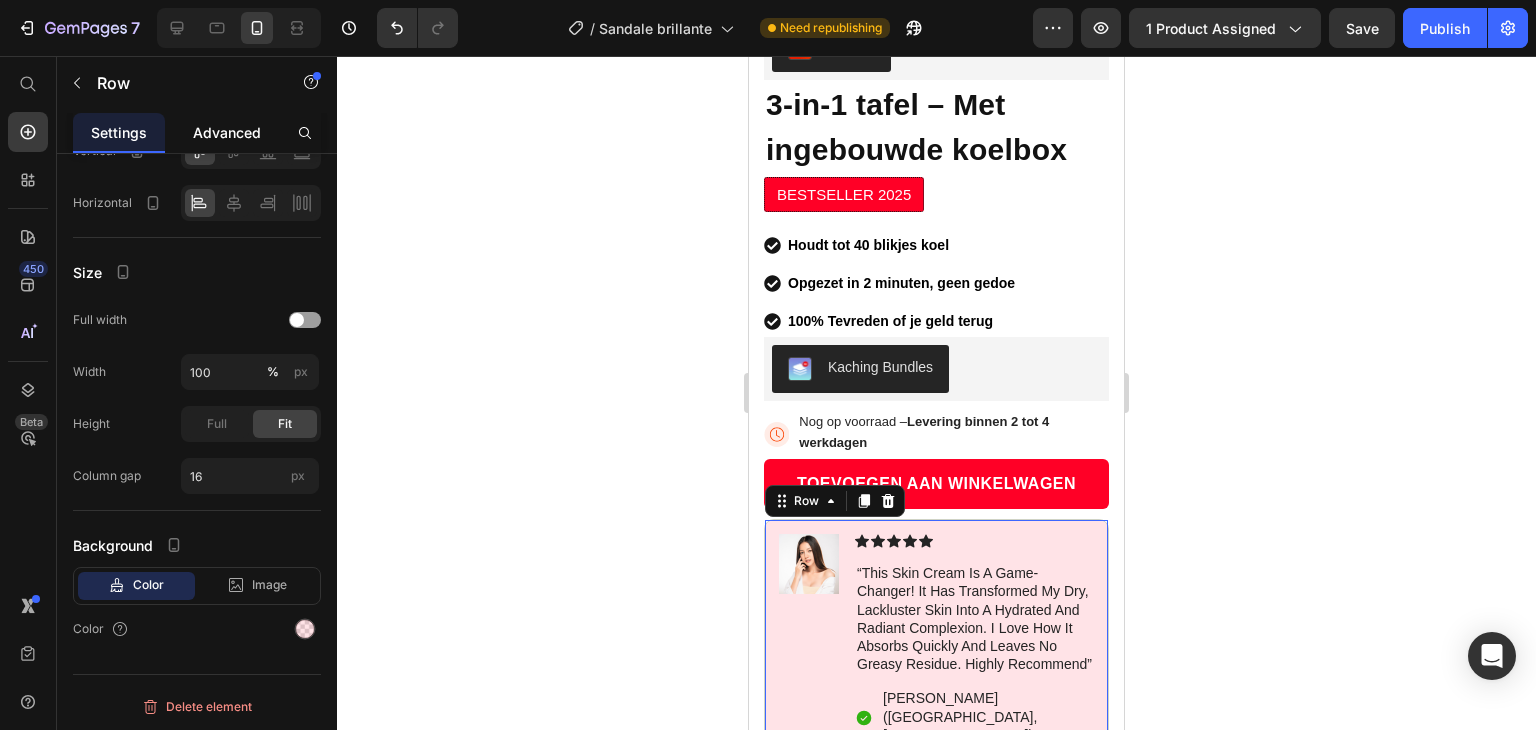 click on "Advanced" at bounding box center (227, 132) 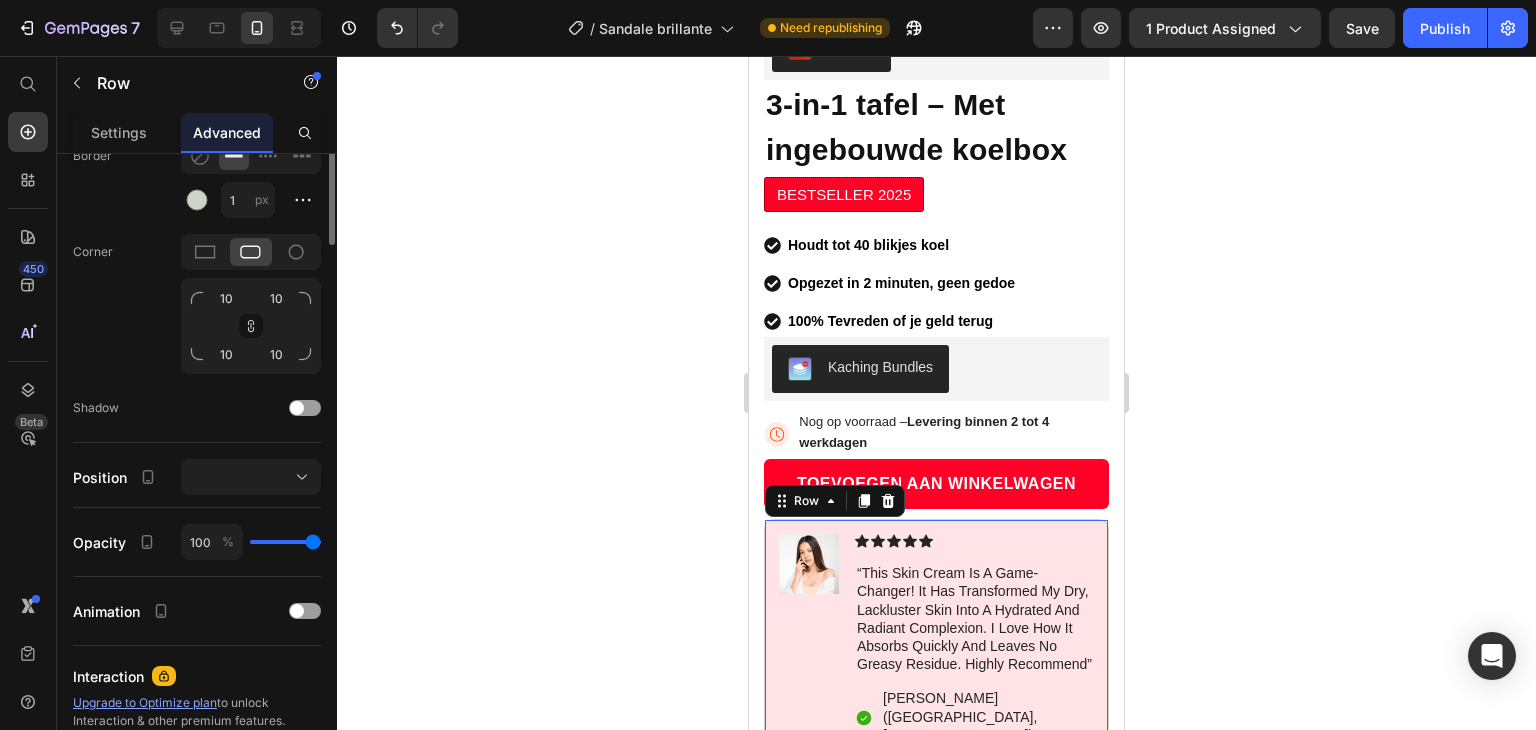 scroll, scrollTop: 264, scrollLeft: 0, axis: vertical 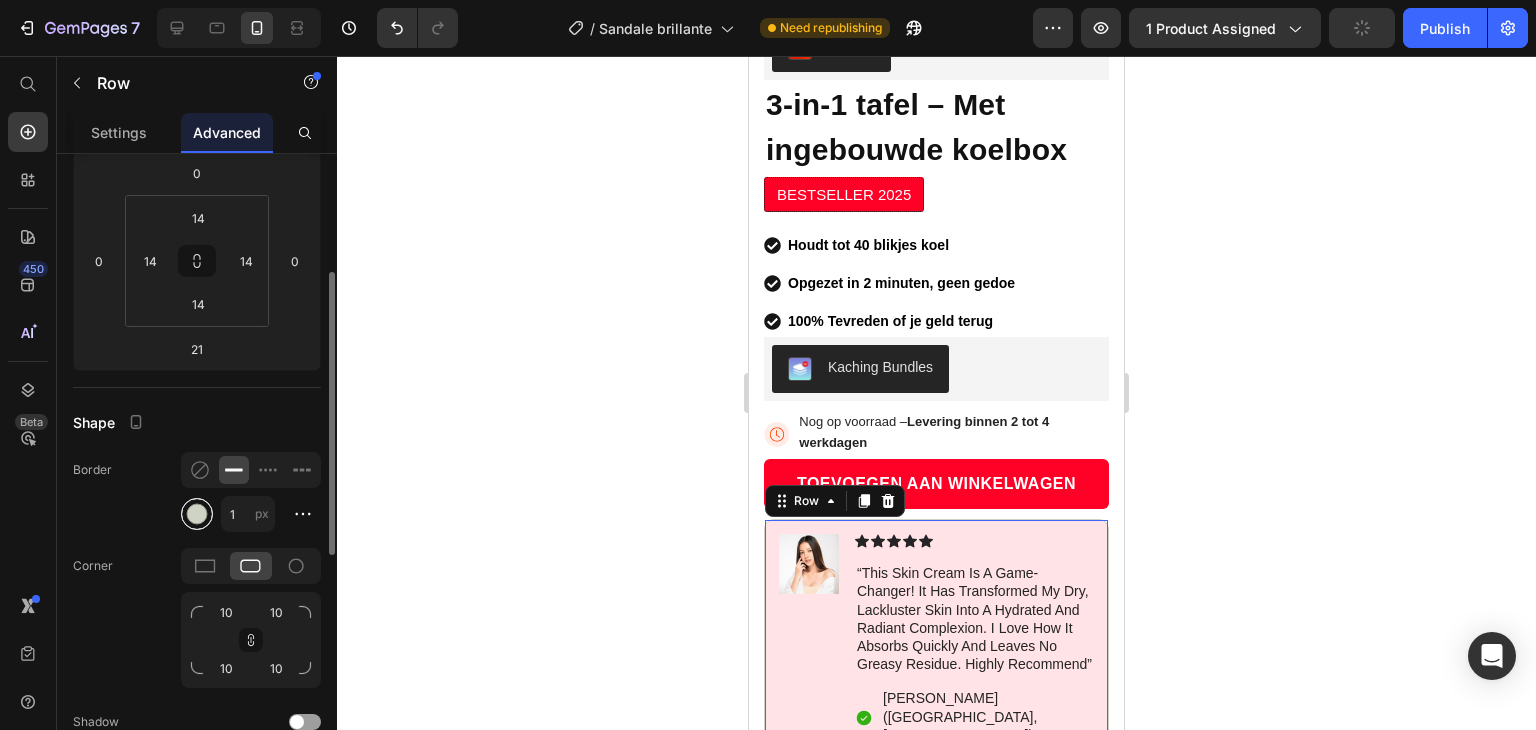 click at bounding box center [197, 514] 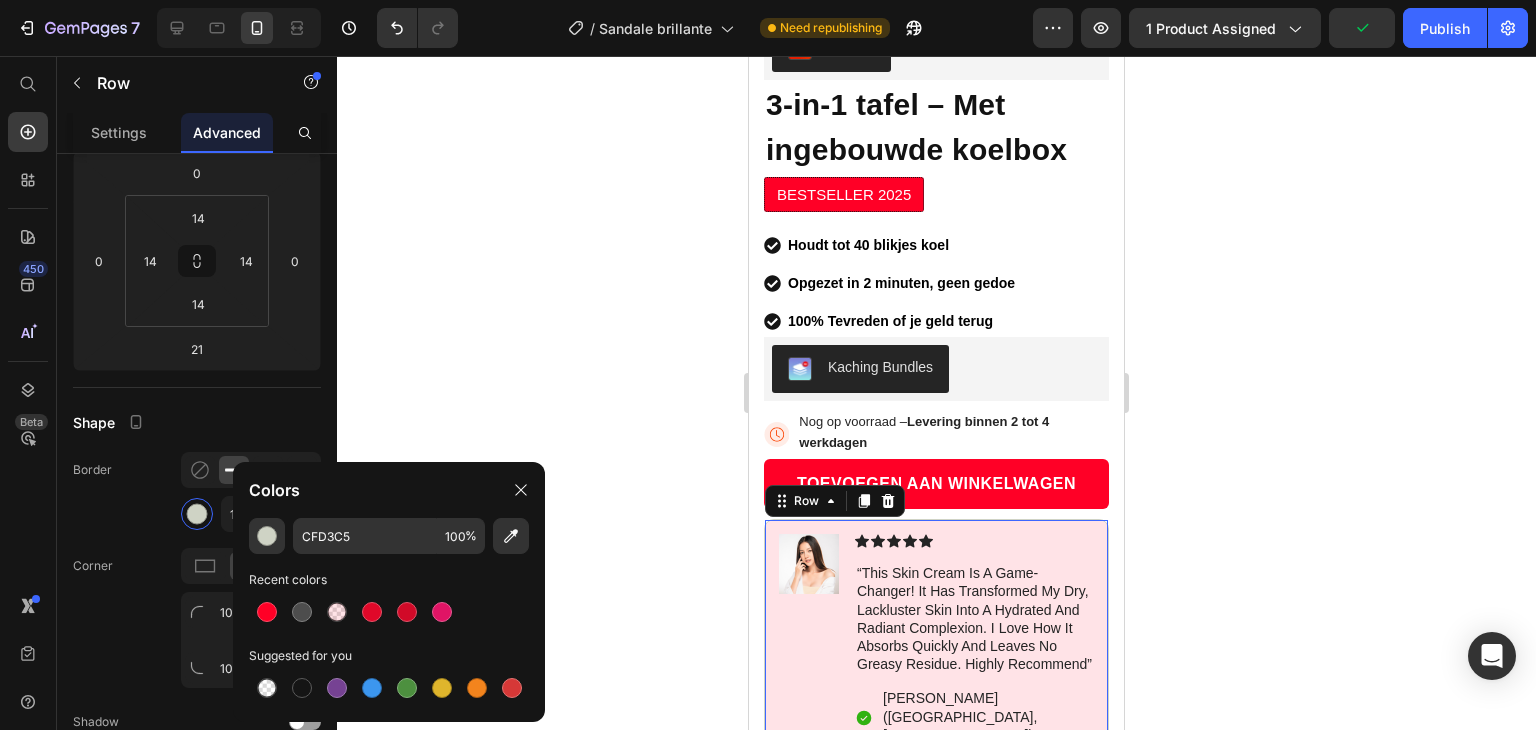 click on "CFD3C5 100 % Recent colors Suggested for you" 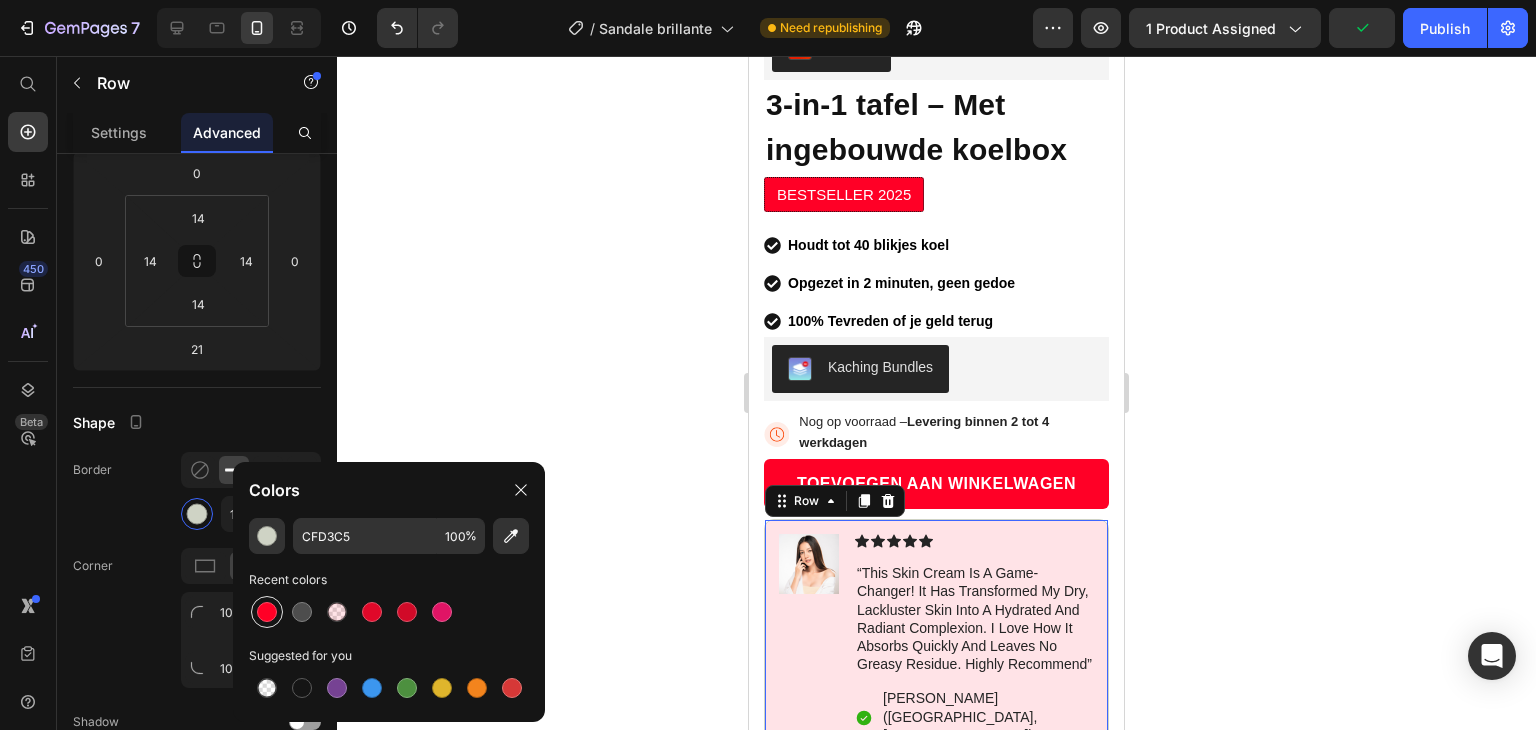 click at bounding box center [267, 612] 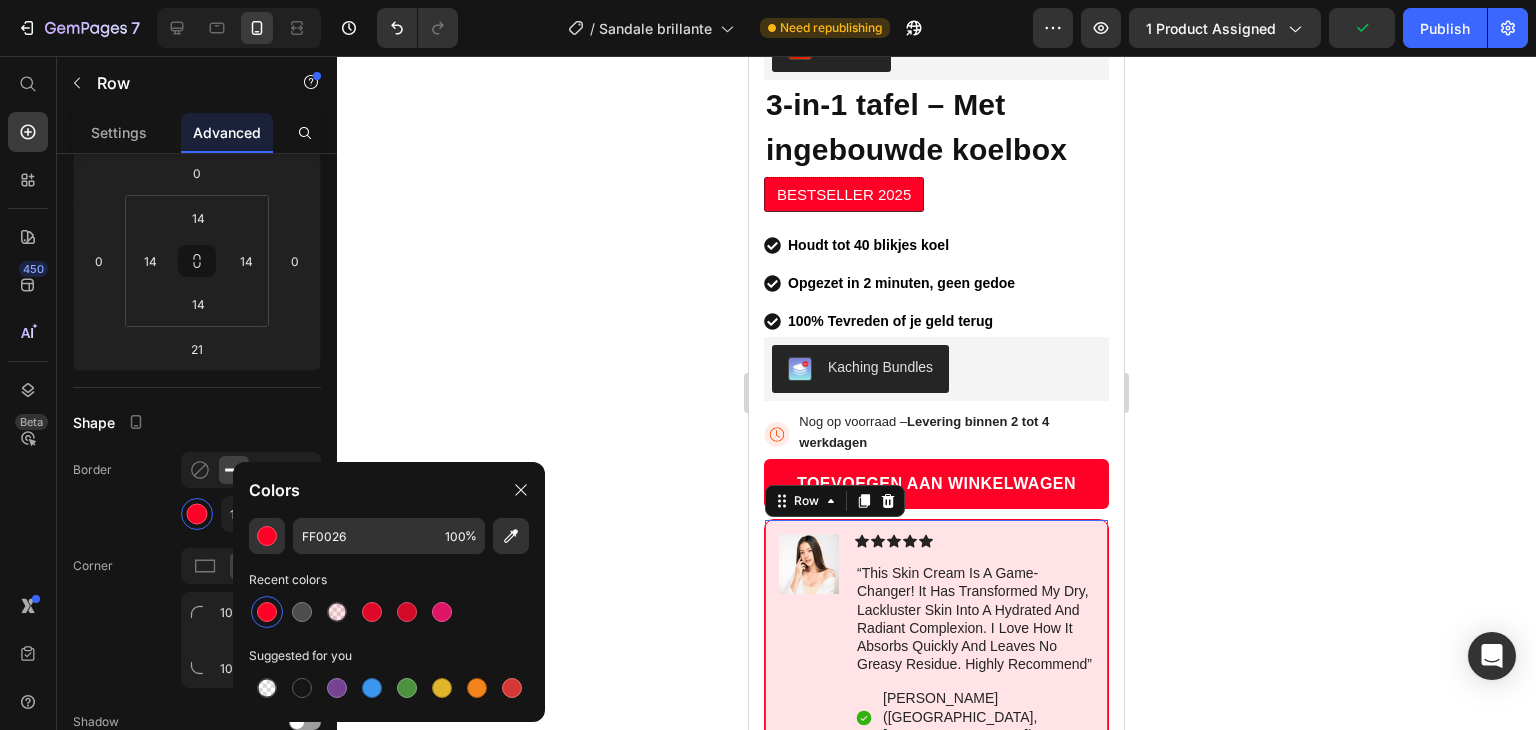 click 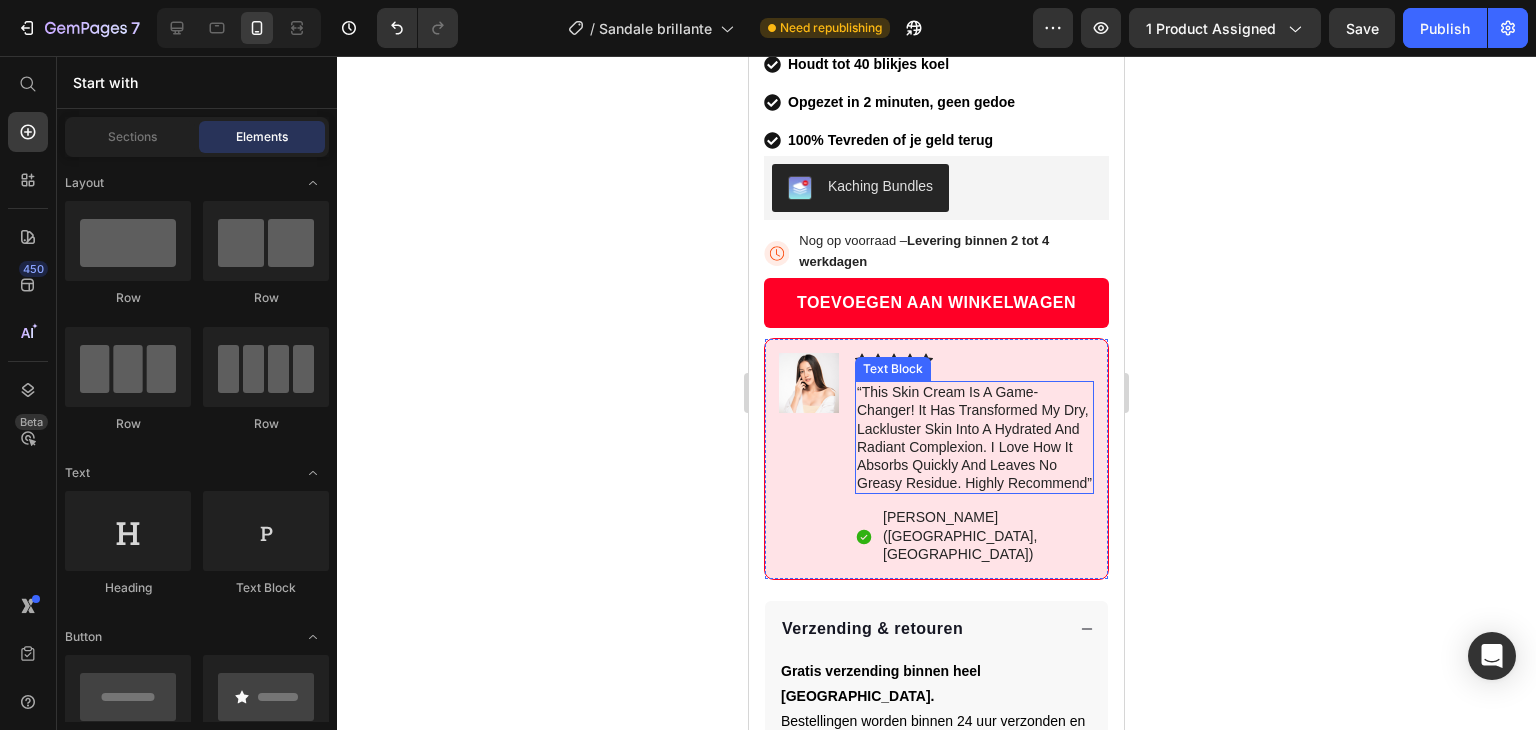 scroll, scrollTop: 741, scrollLeft: 0, axis: vertical 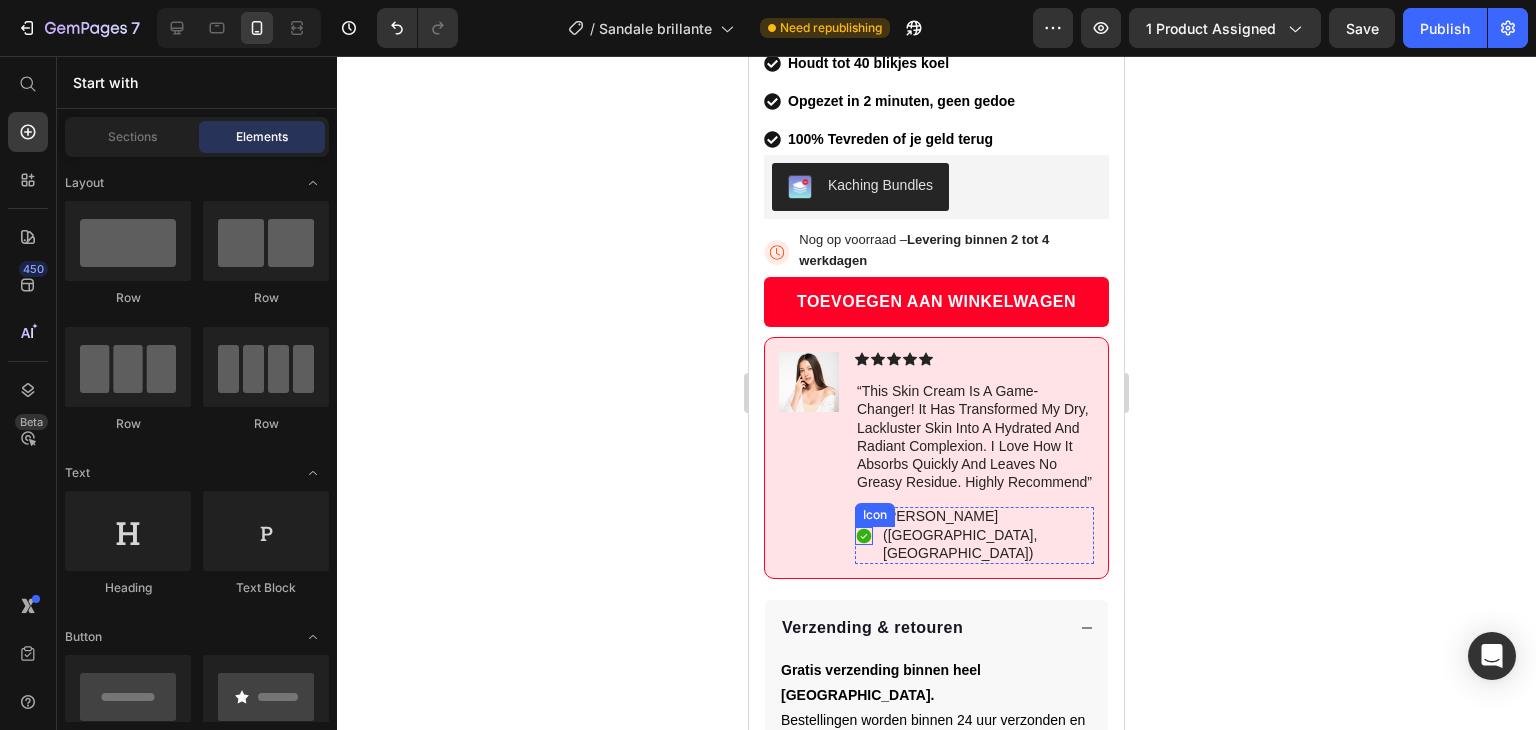 click 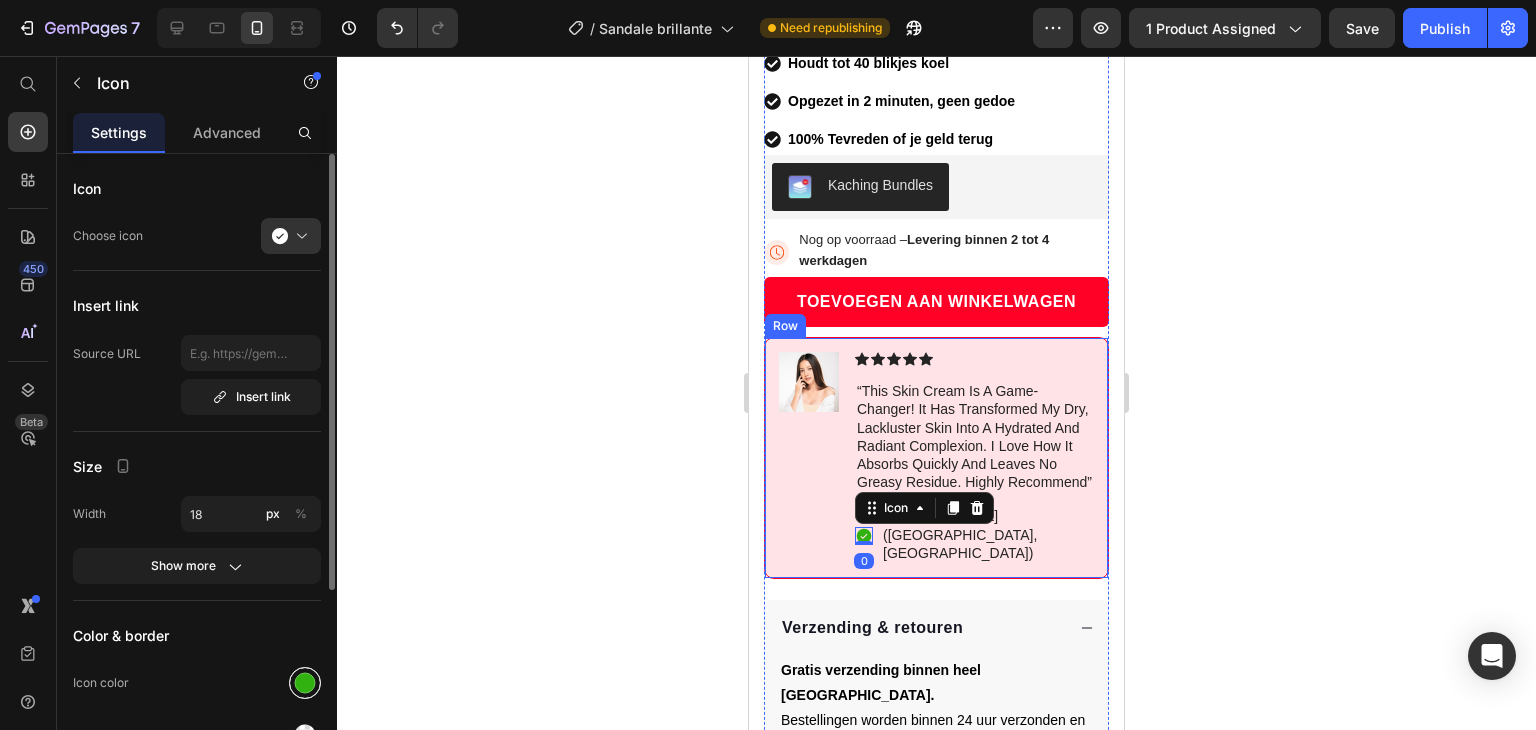 click at bounding box center (305, 683) 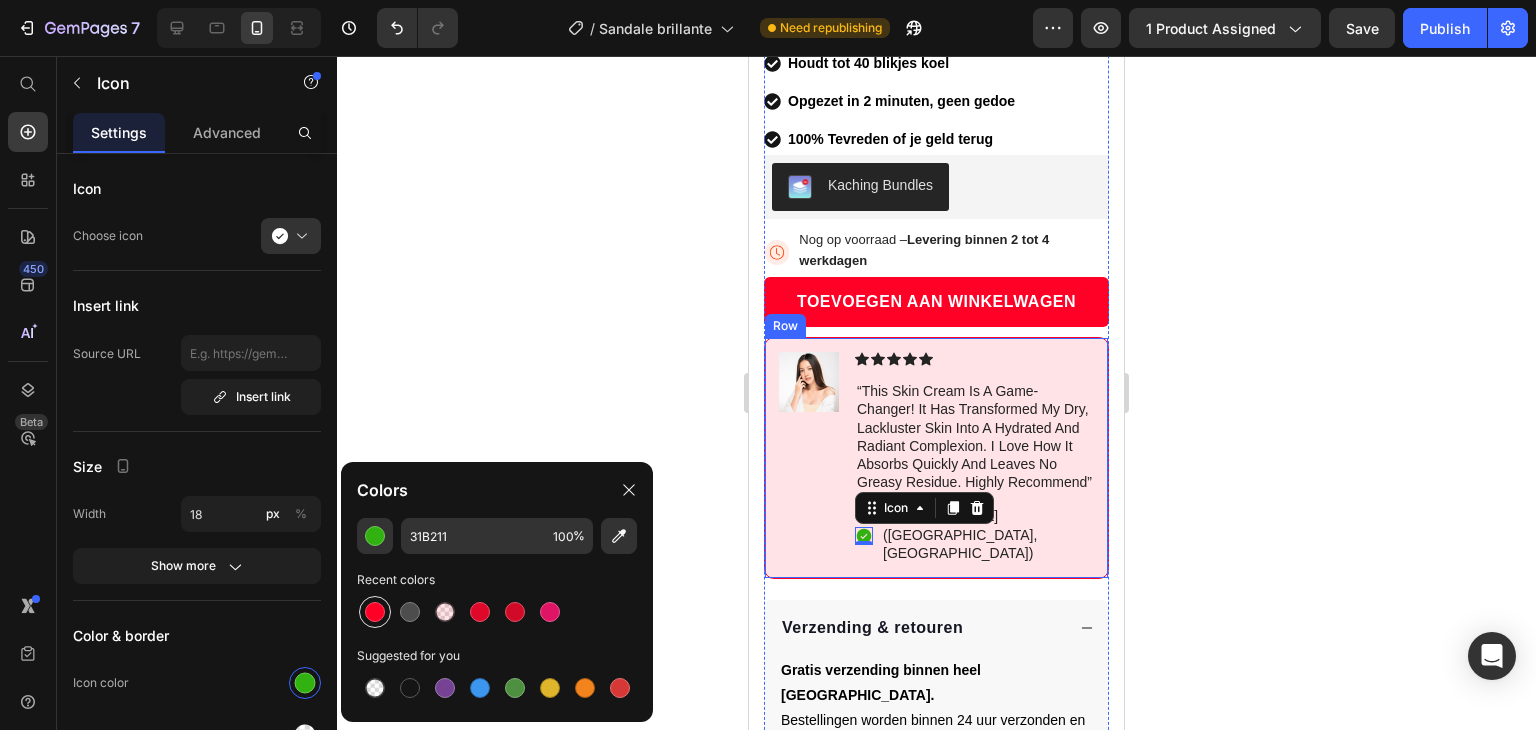click at bounding box center (375, 612) 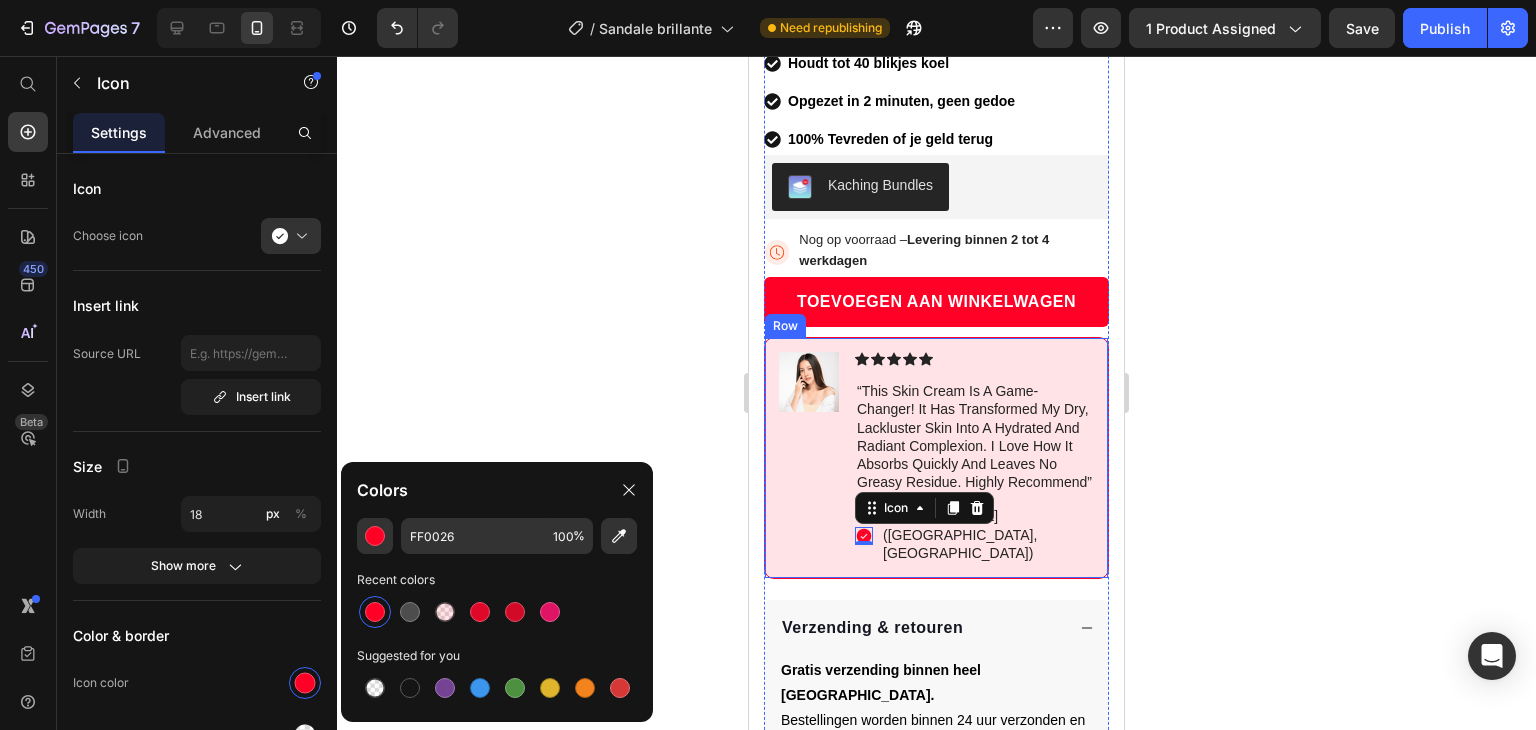 click 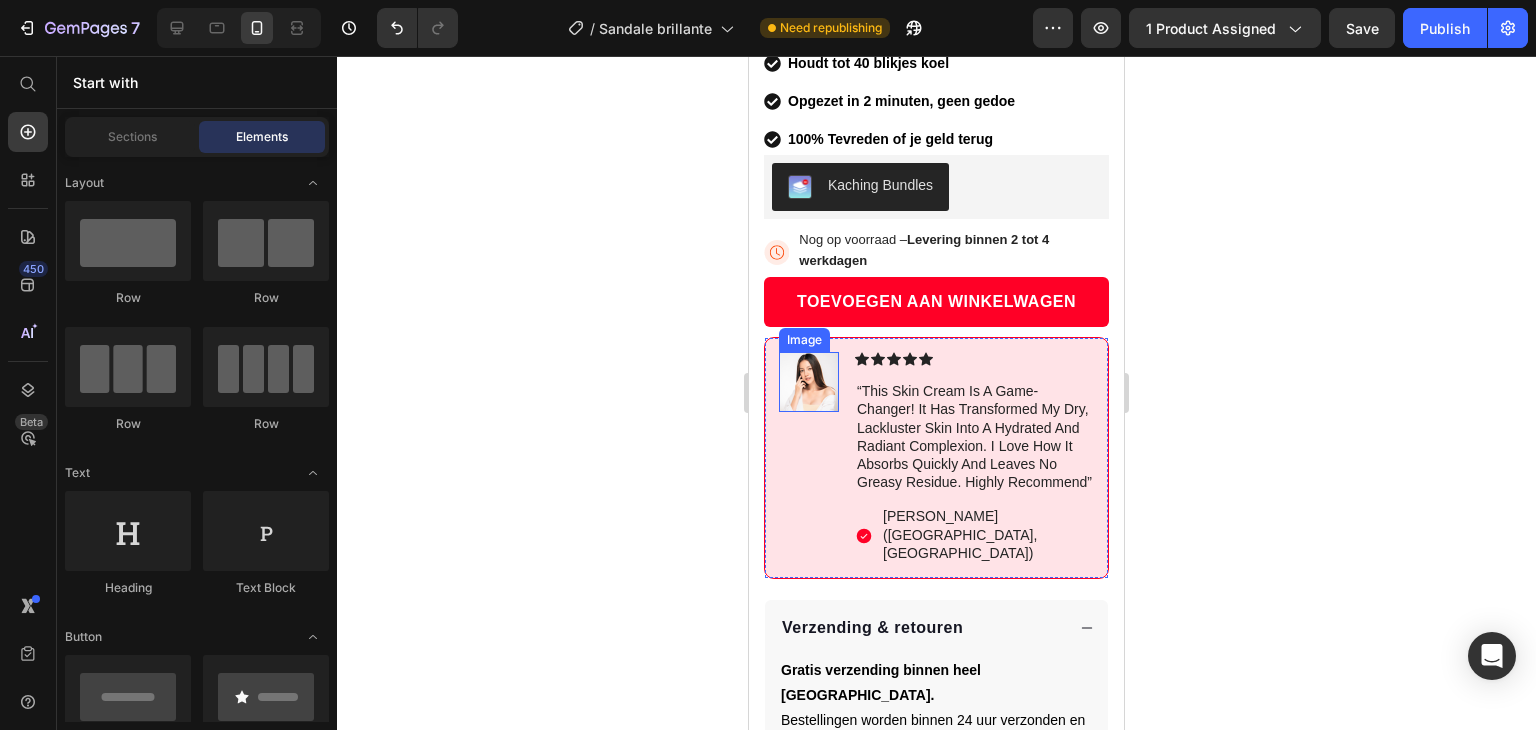 click at bounding box center (809, 382) 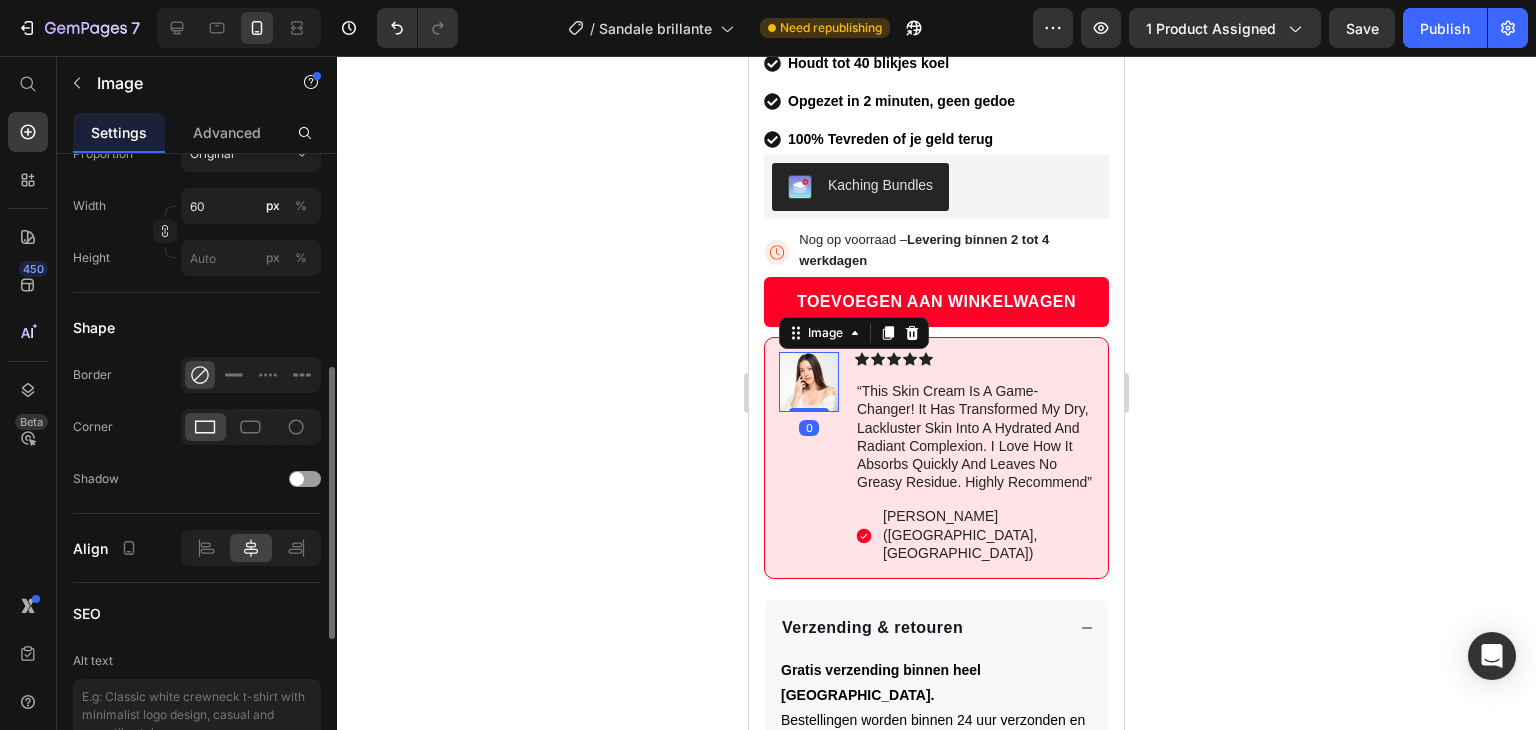scroll, scrollTop: 644, scrollLeft: 0, axis: vertical 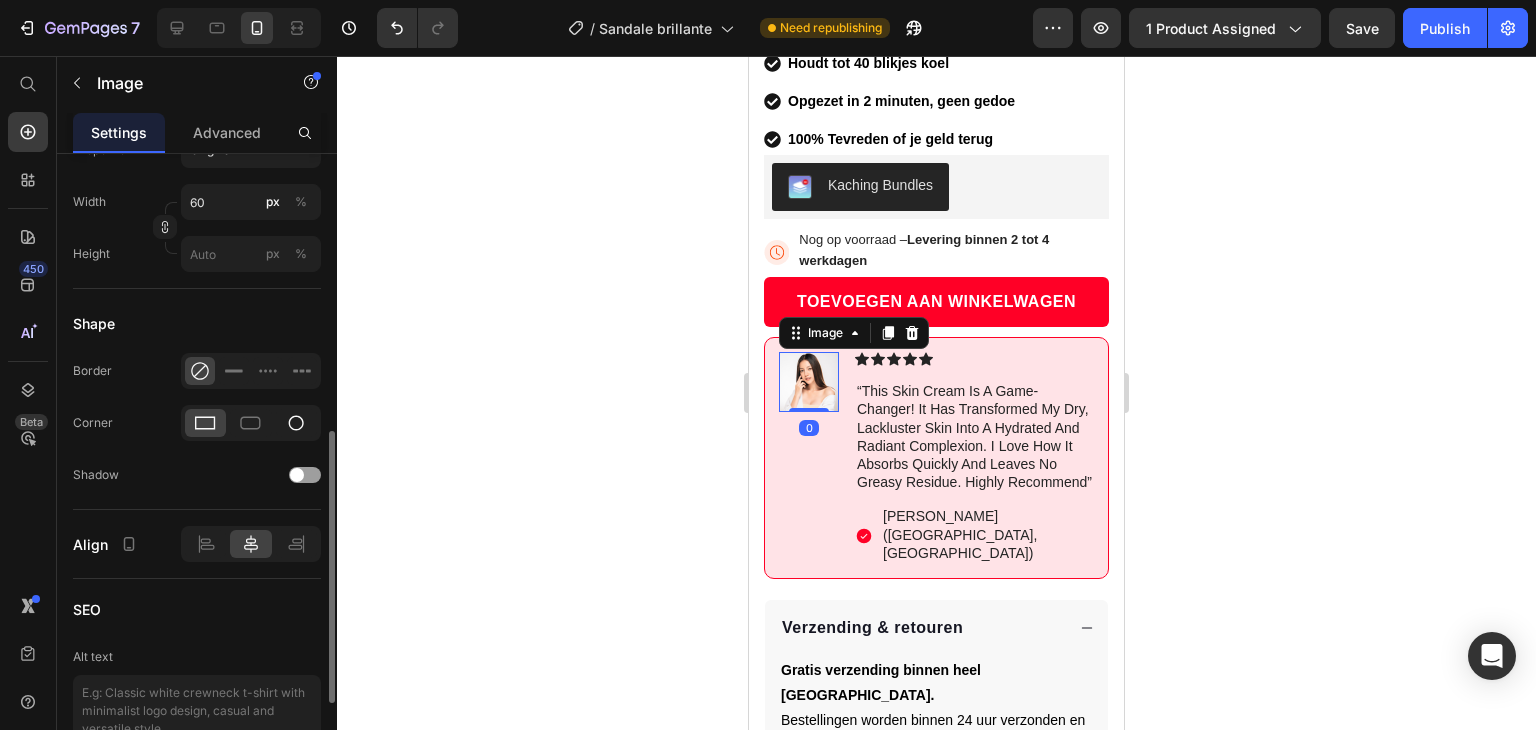 click 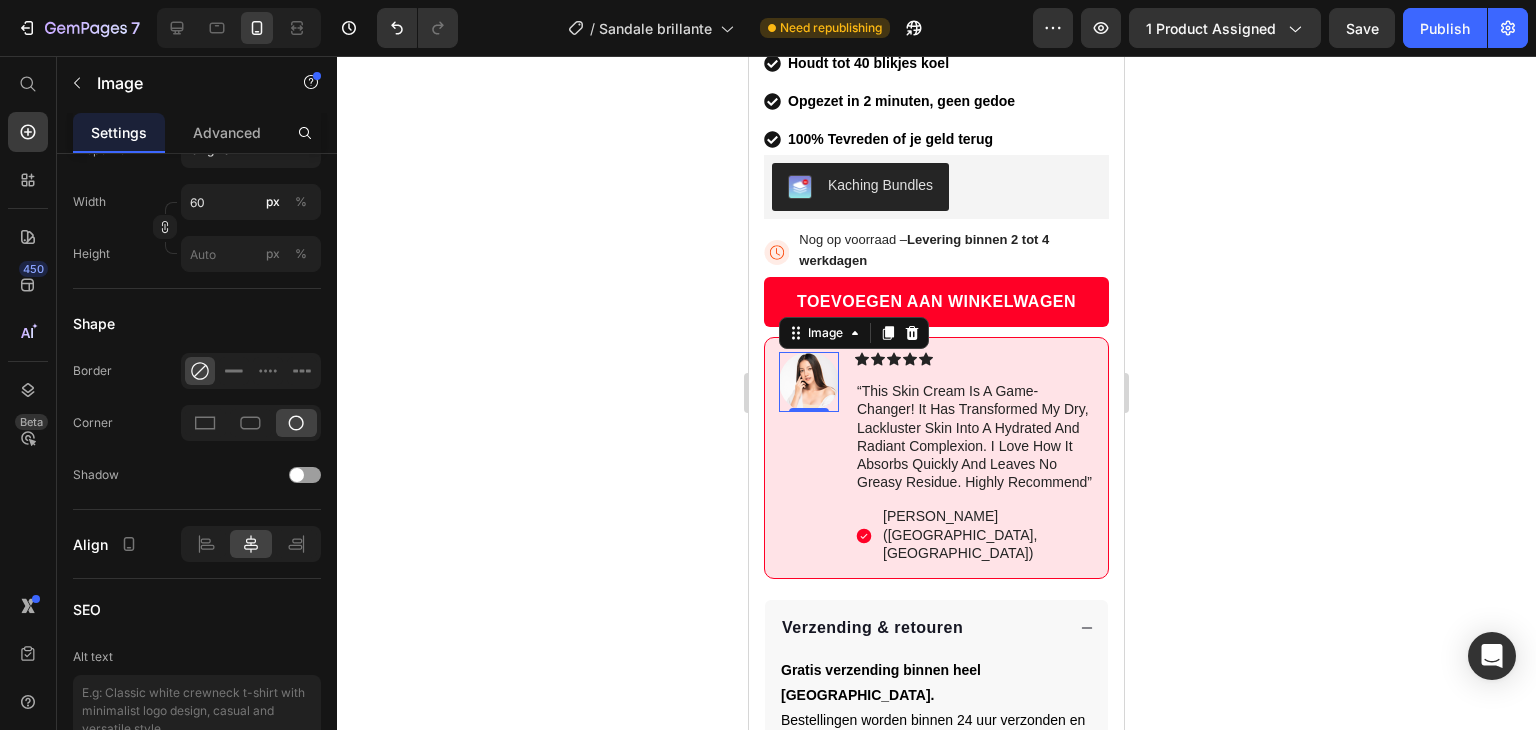 scroll, scrollTop: 0, scrollLeft: 0, axis: both 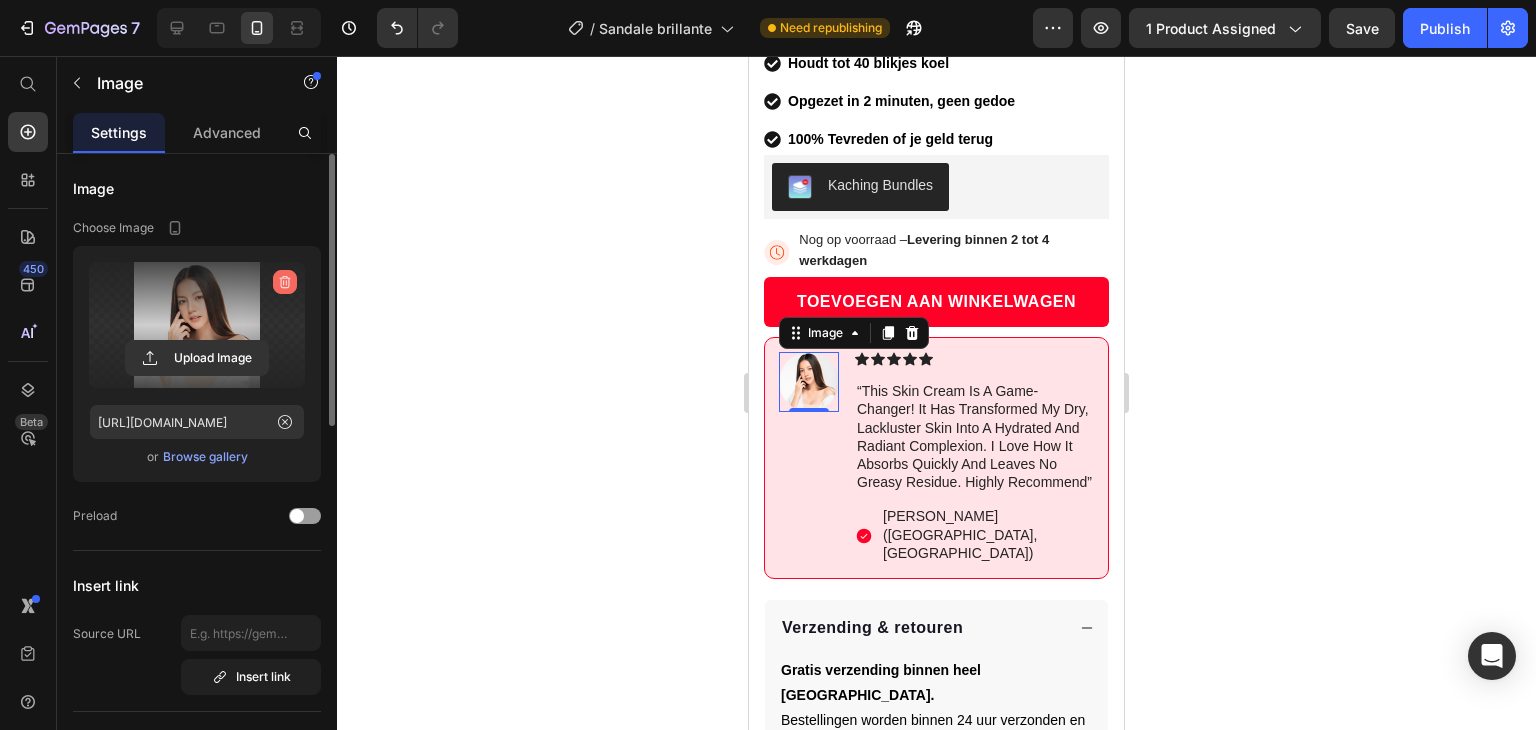 click 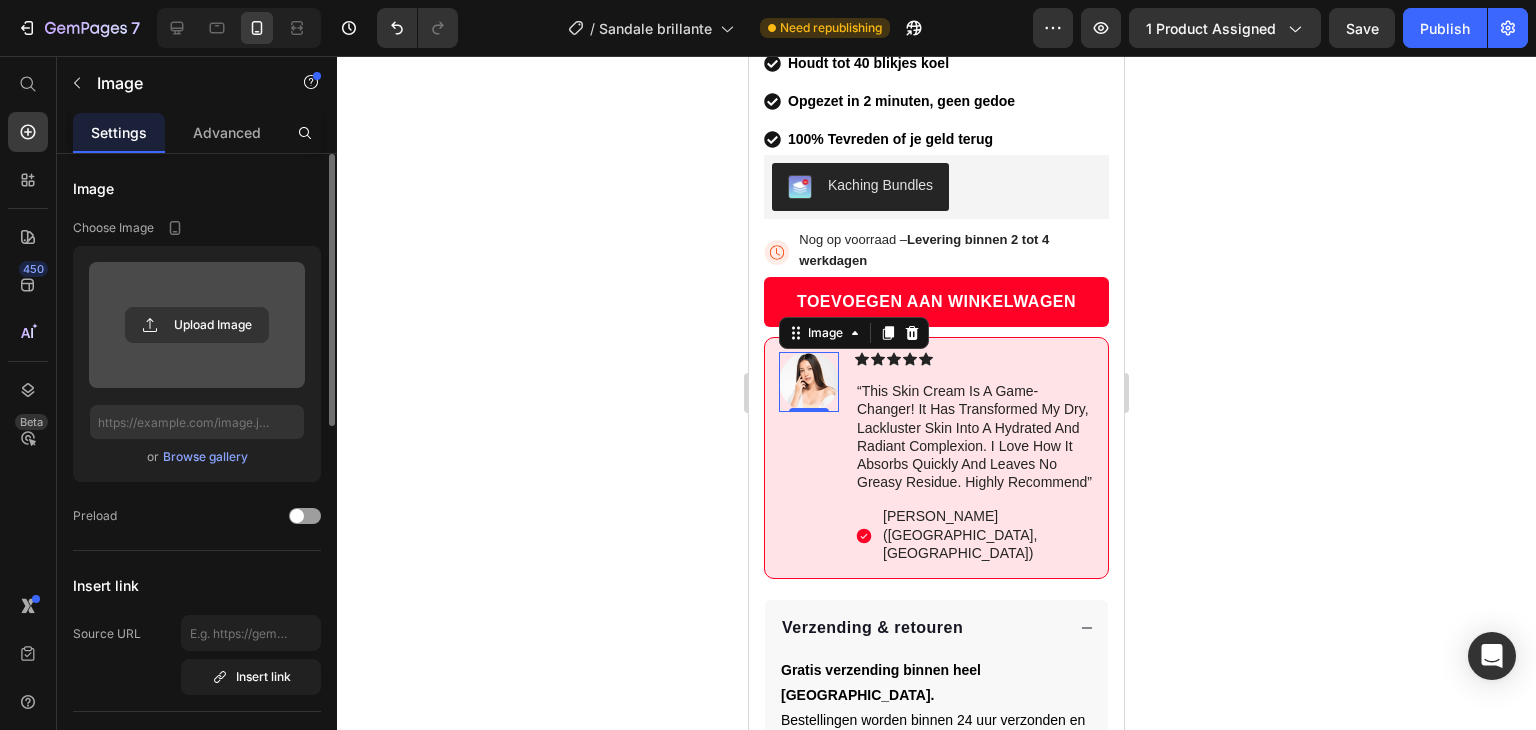 click at bounding box center (197, 325) 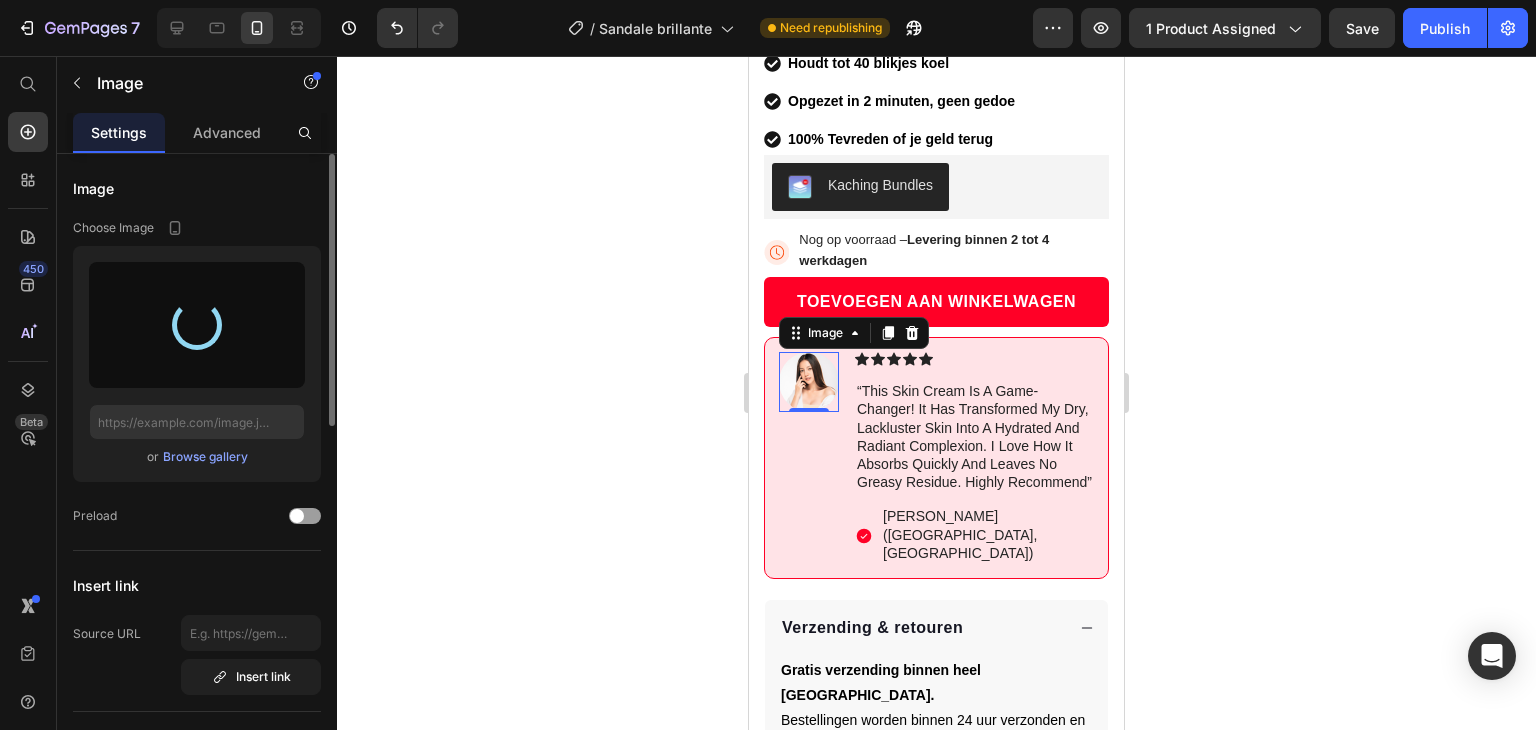 type on "[URL][DOMAIN_NAME]" 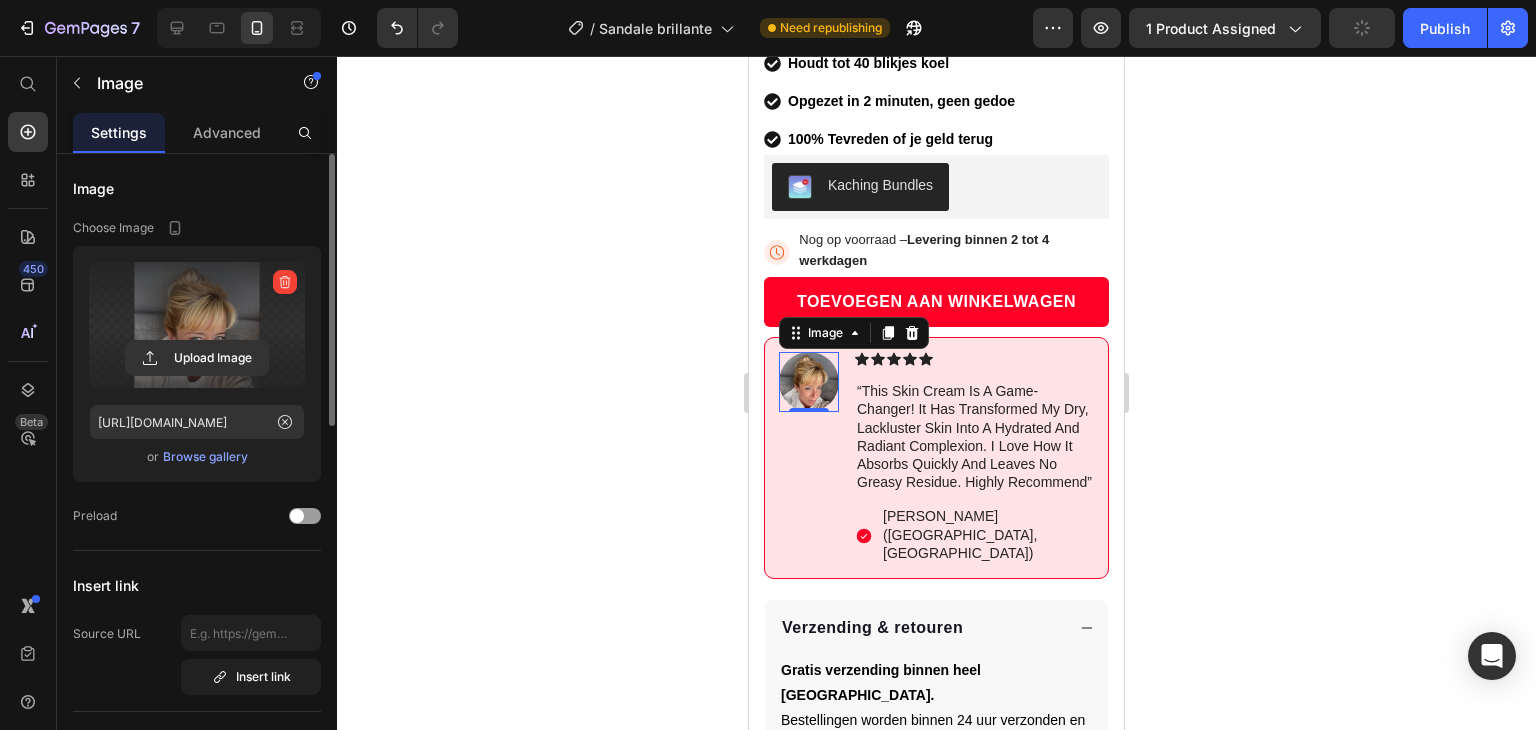 click 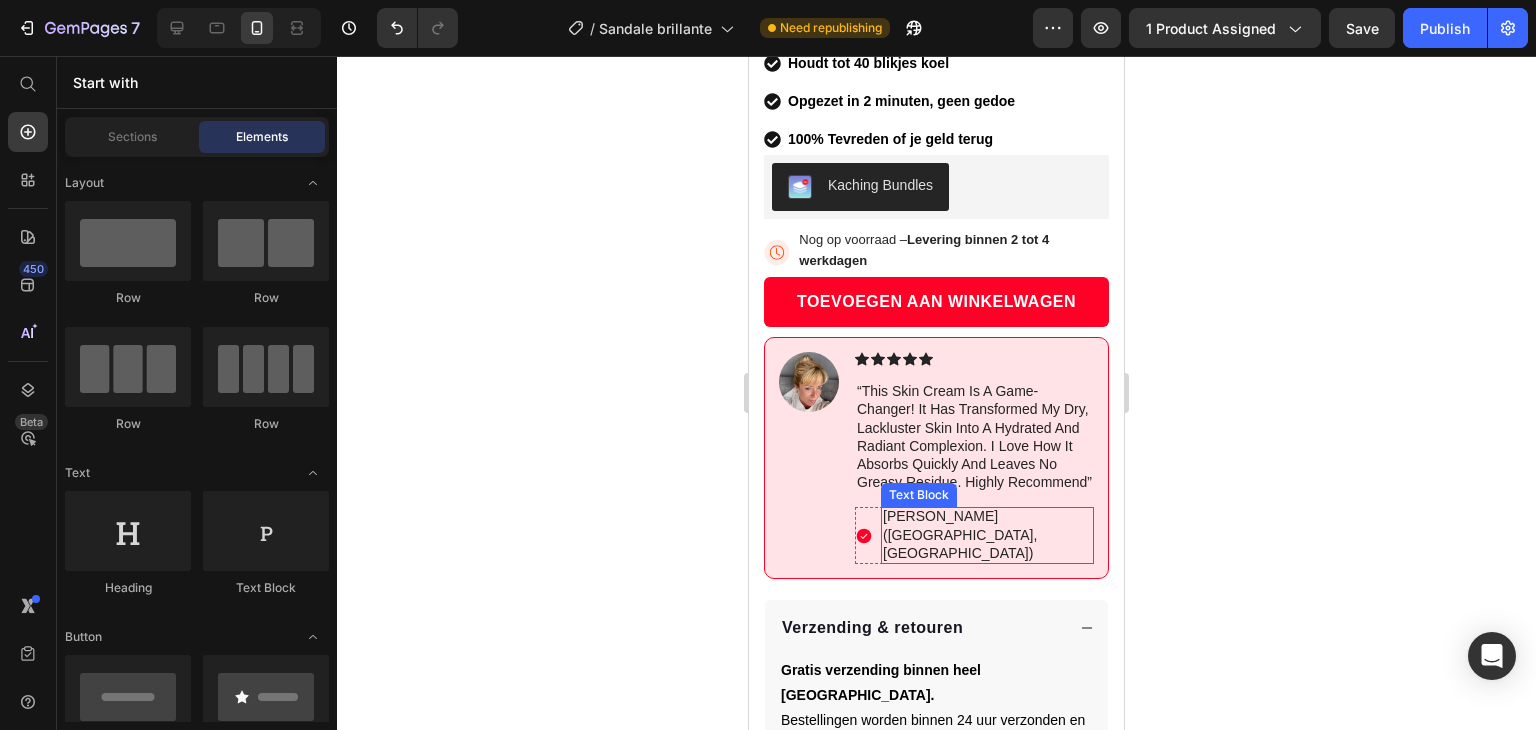 click on "[PERSON_NAME] ([GEOGRAPHIC_DATA], [GEOGRAPHIC_DATA])" at bounding box center (987, 534) 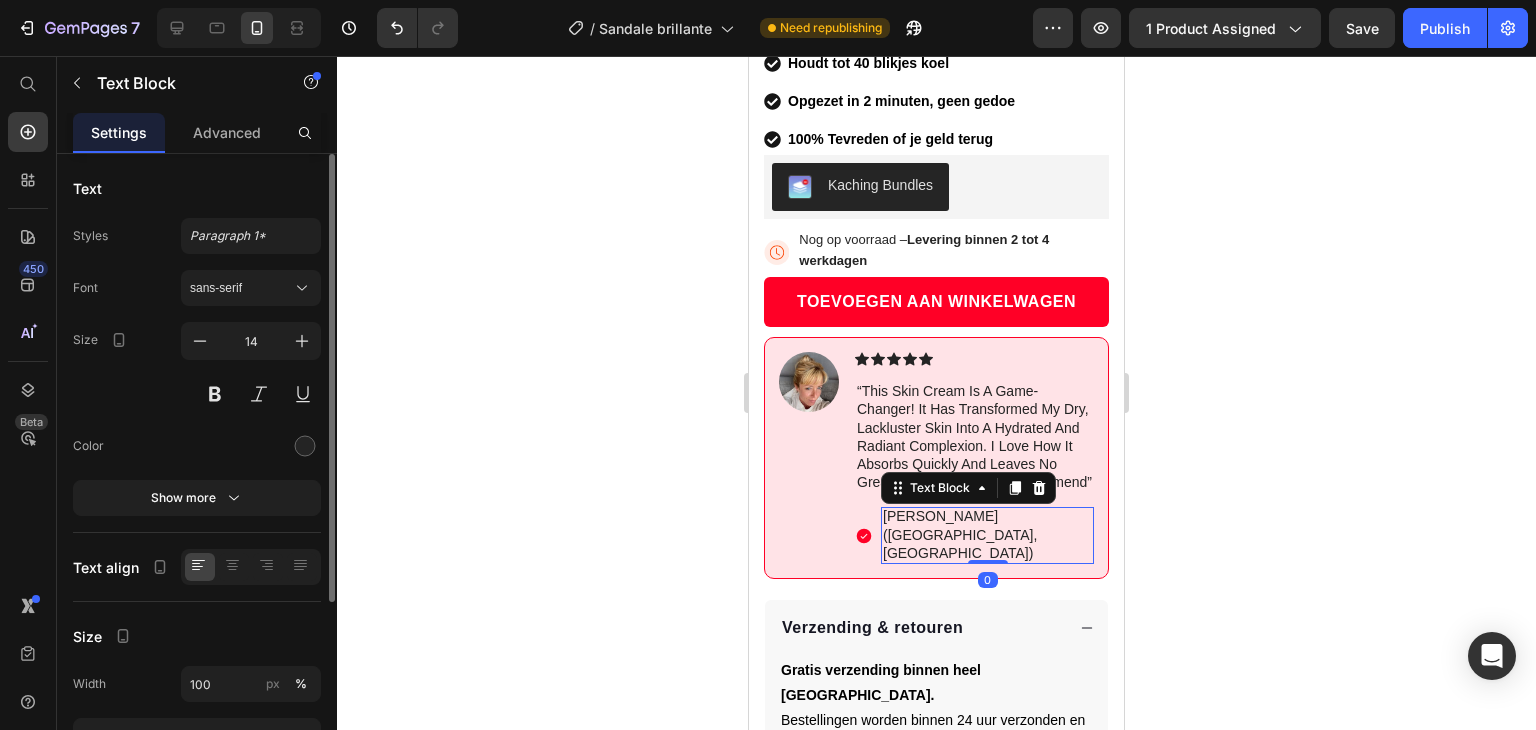 click on "[PERSON_NAME] ([GEOGRAPHIC_DATA], [GEOGRAPHIC_DATA])" at bounding box center (987, 534) 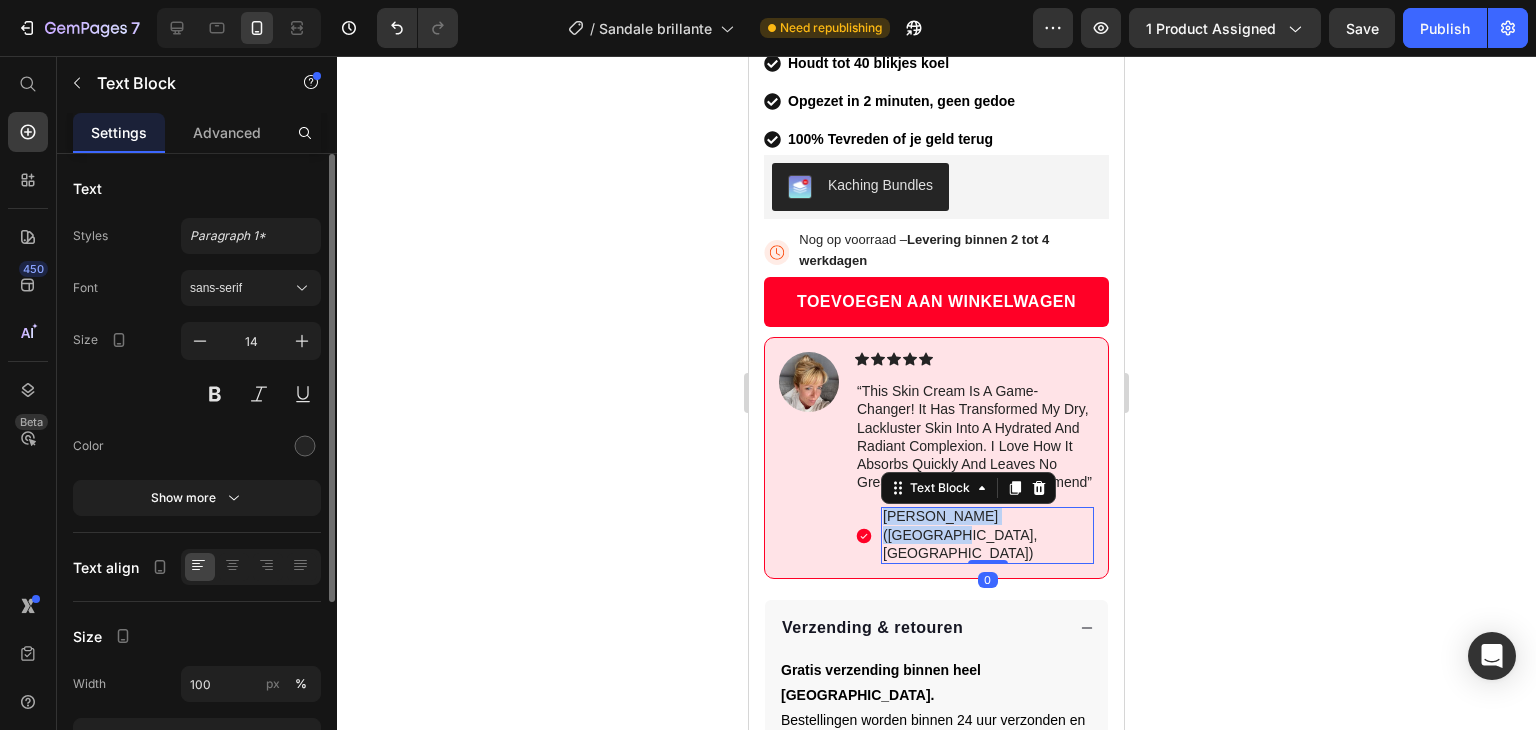 click on "[PERSON_NAME] ([GEOGRAPHIC_DATA], [GEOGRAPHIC_DATA])" at bounding box center [987, 534] 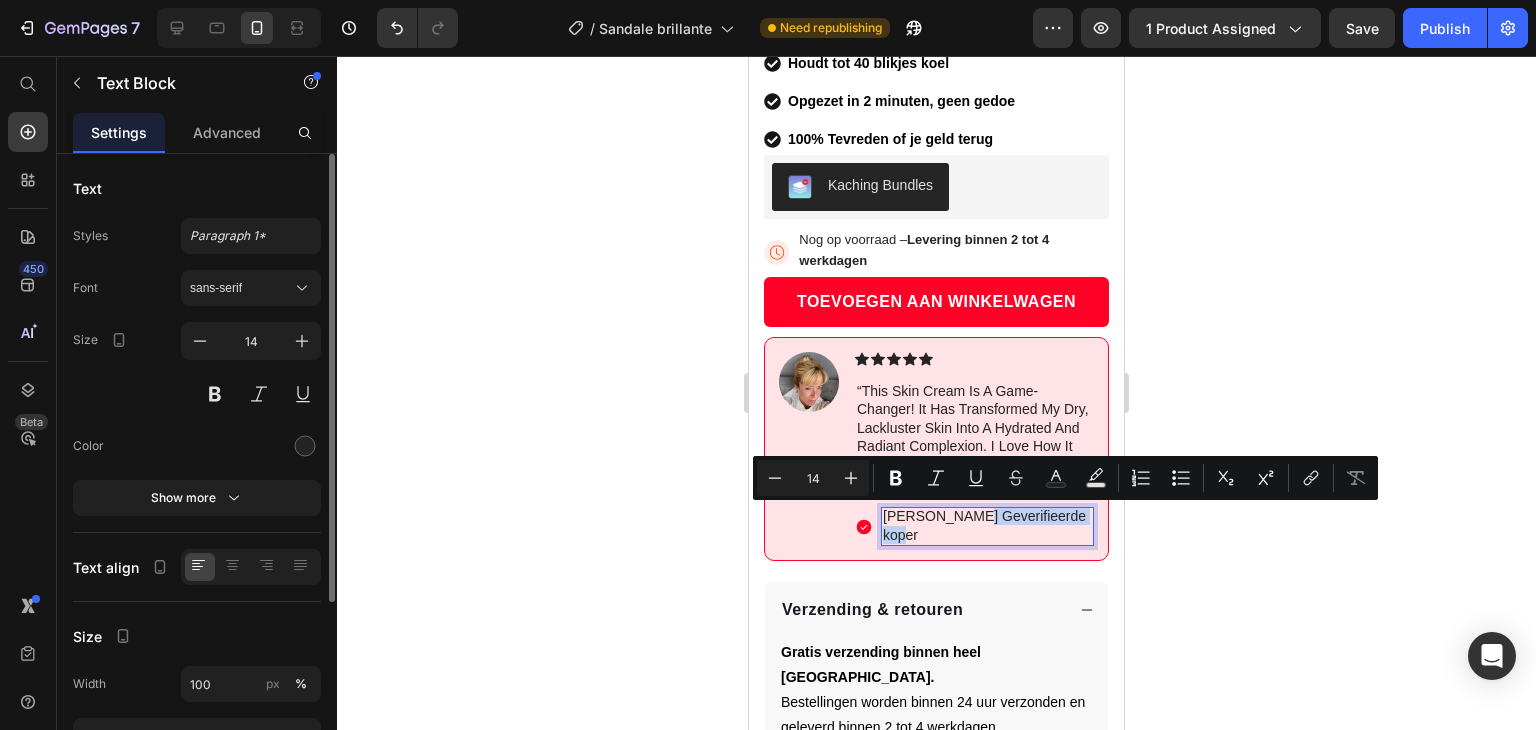 drag, startPoint x: 951, startPoint y: 537, endPoint x: 954, endPoint y: 517, distance: 20.22375 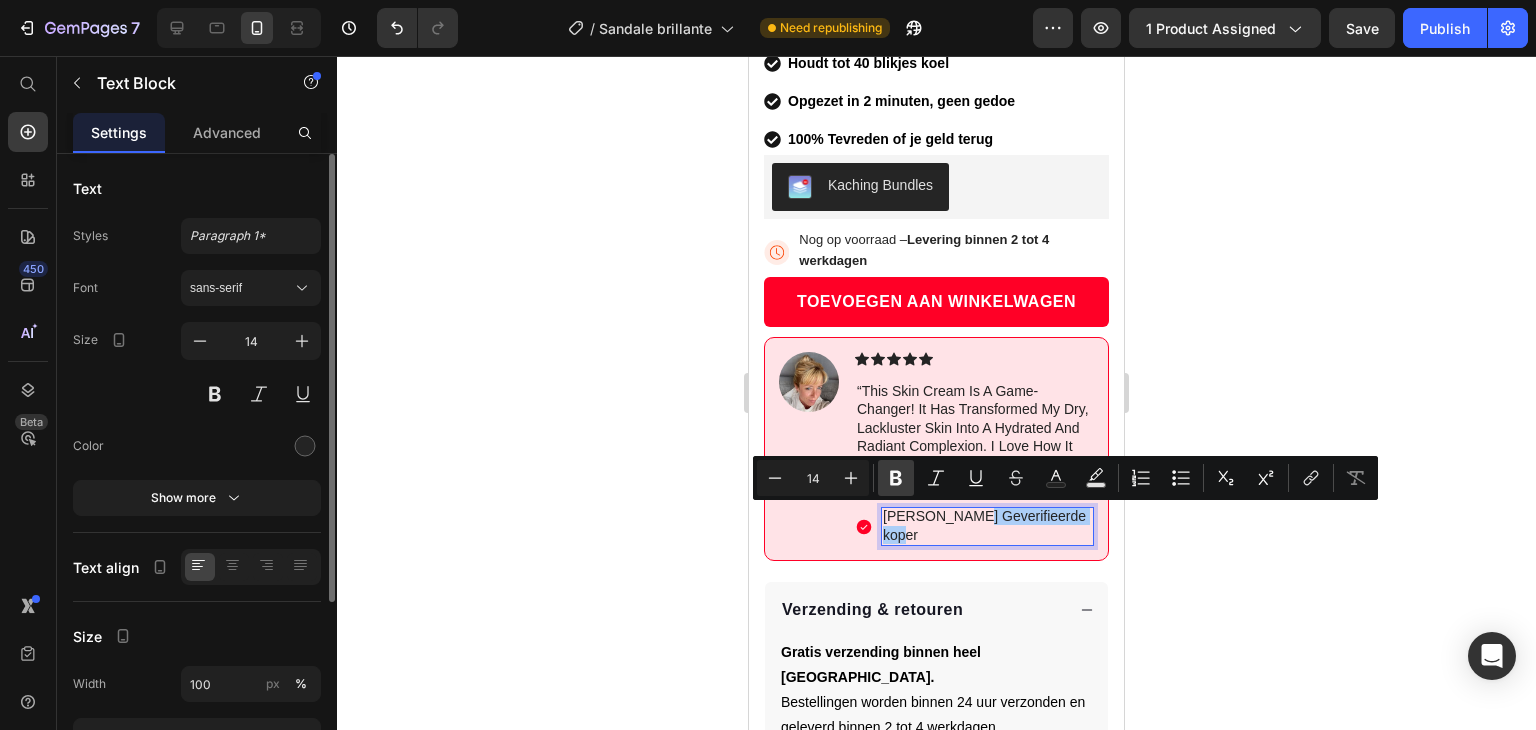 click on "Bold" at bounding box center [896, 478] 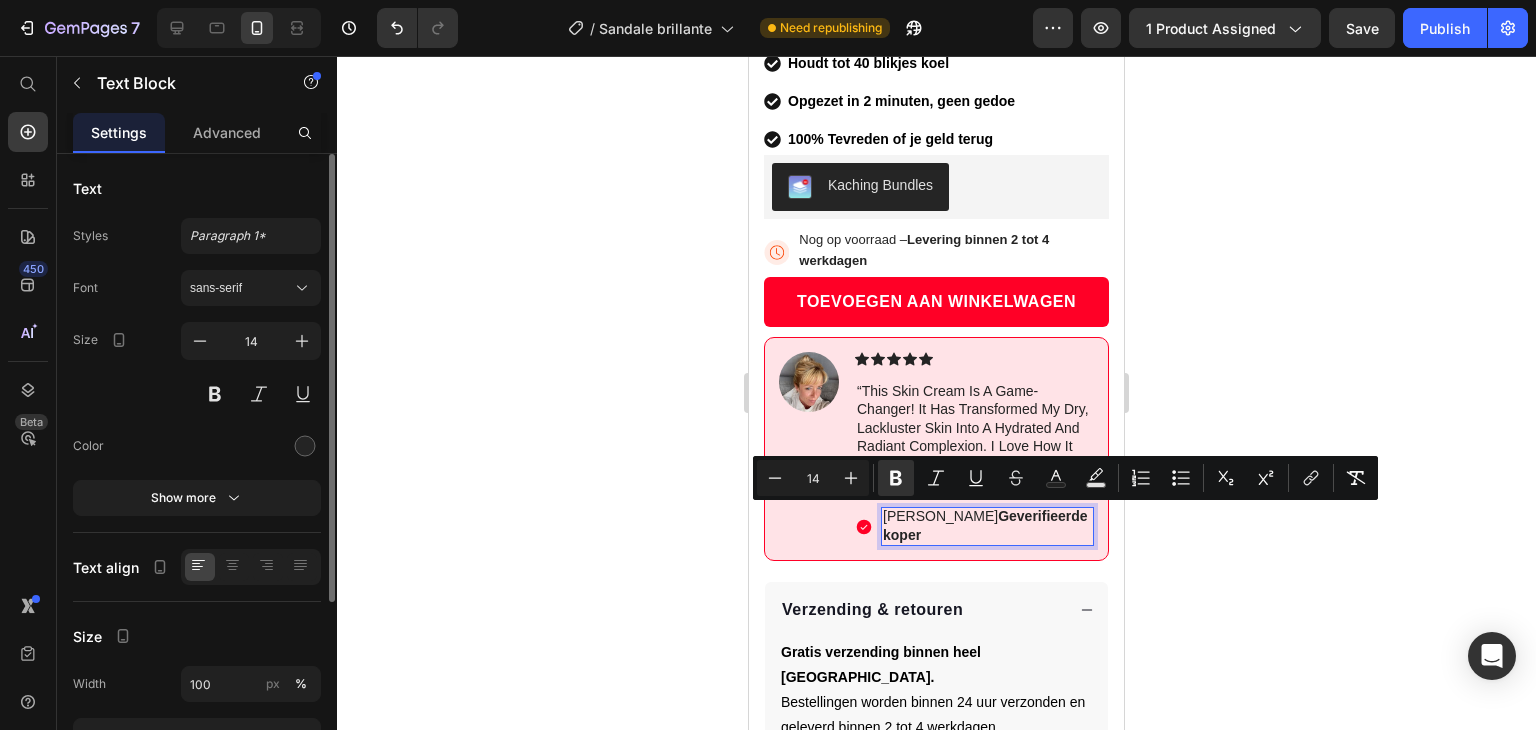 click on "[PERSON_NAME]  Geverifieerde koper" at bounding box center (987, 525) 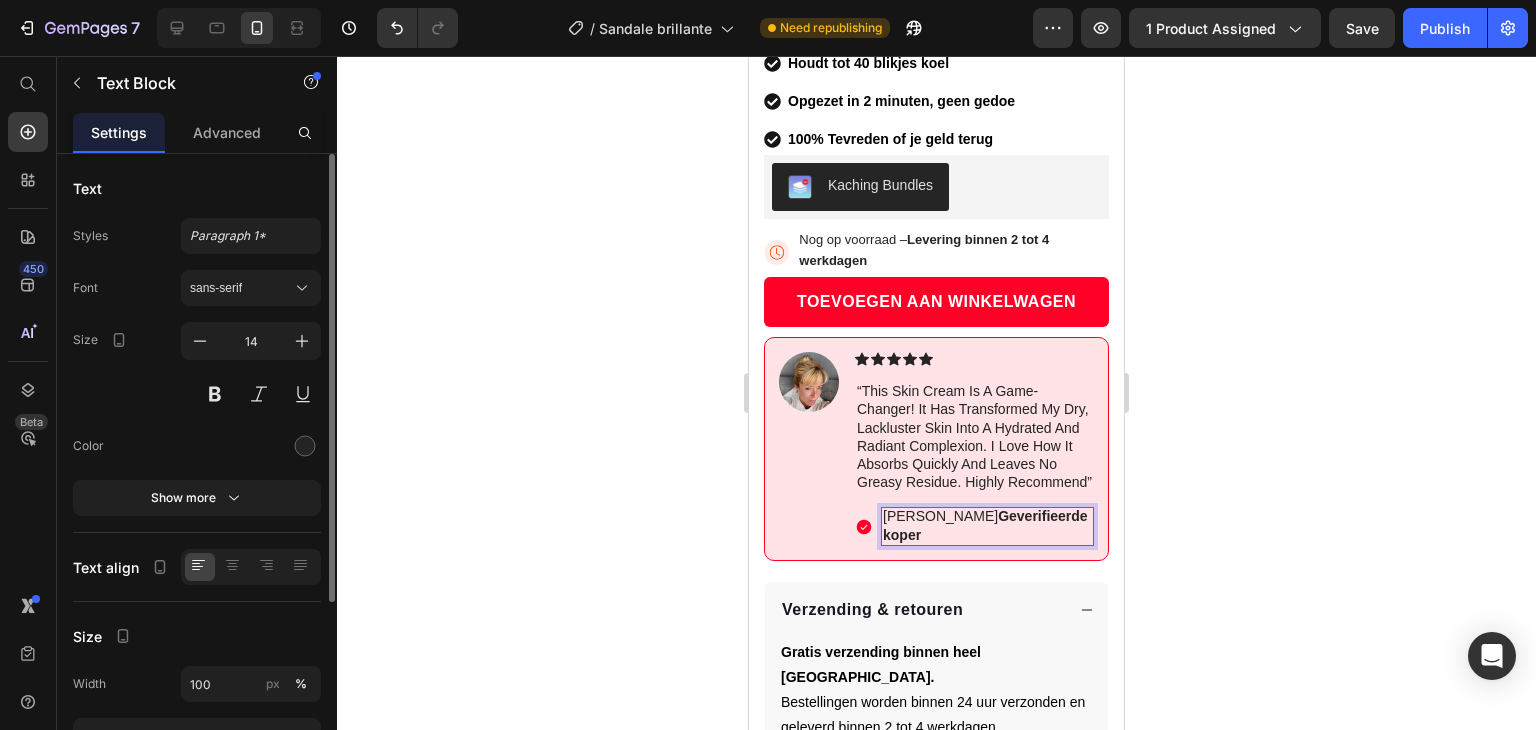 click on "[PERSON_NAME]  Geverifieerde koper" at bounding box center [987, 525] 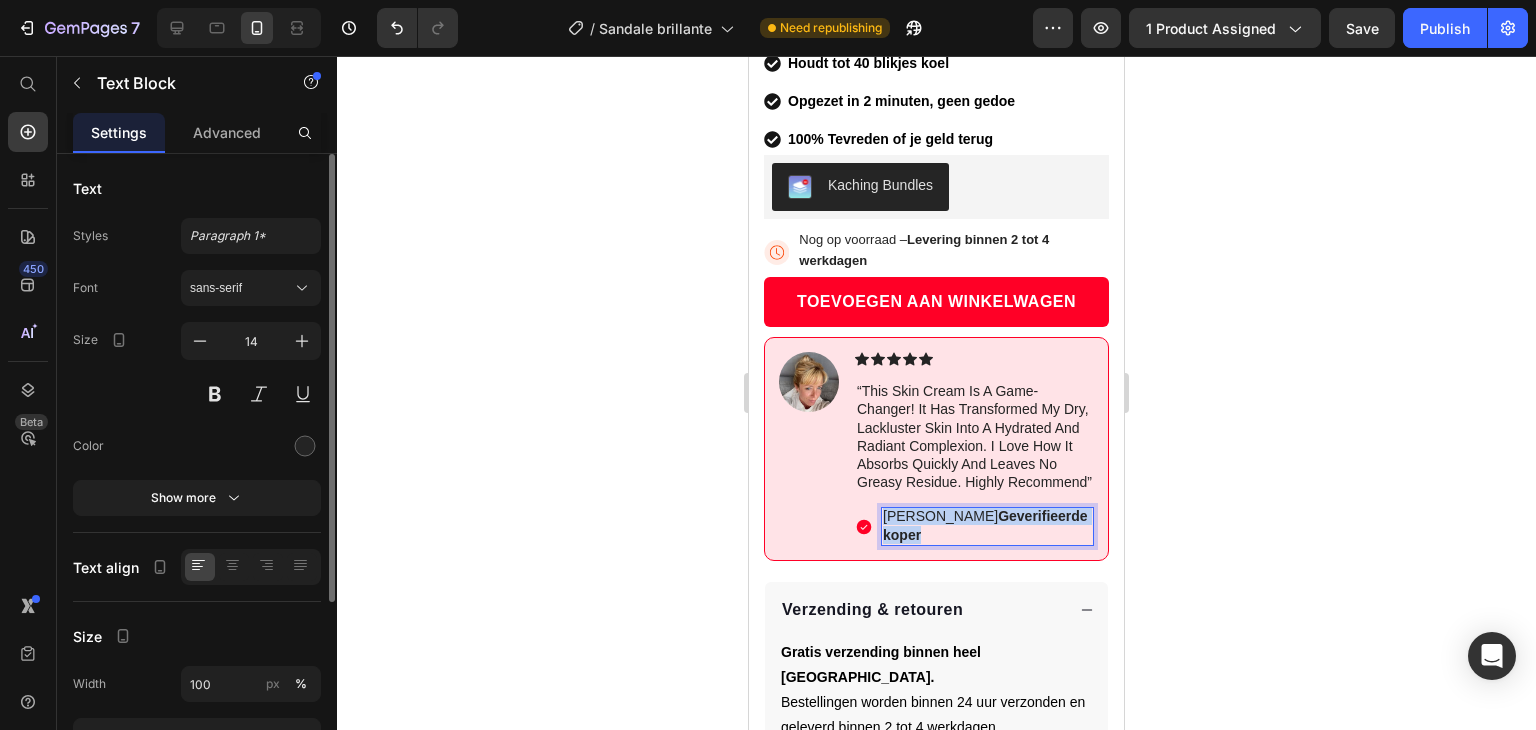 click on "[PERSON_NAME]  Geverifieerde koper" at bounding box center [987, 525] 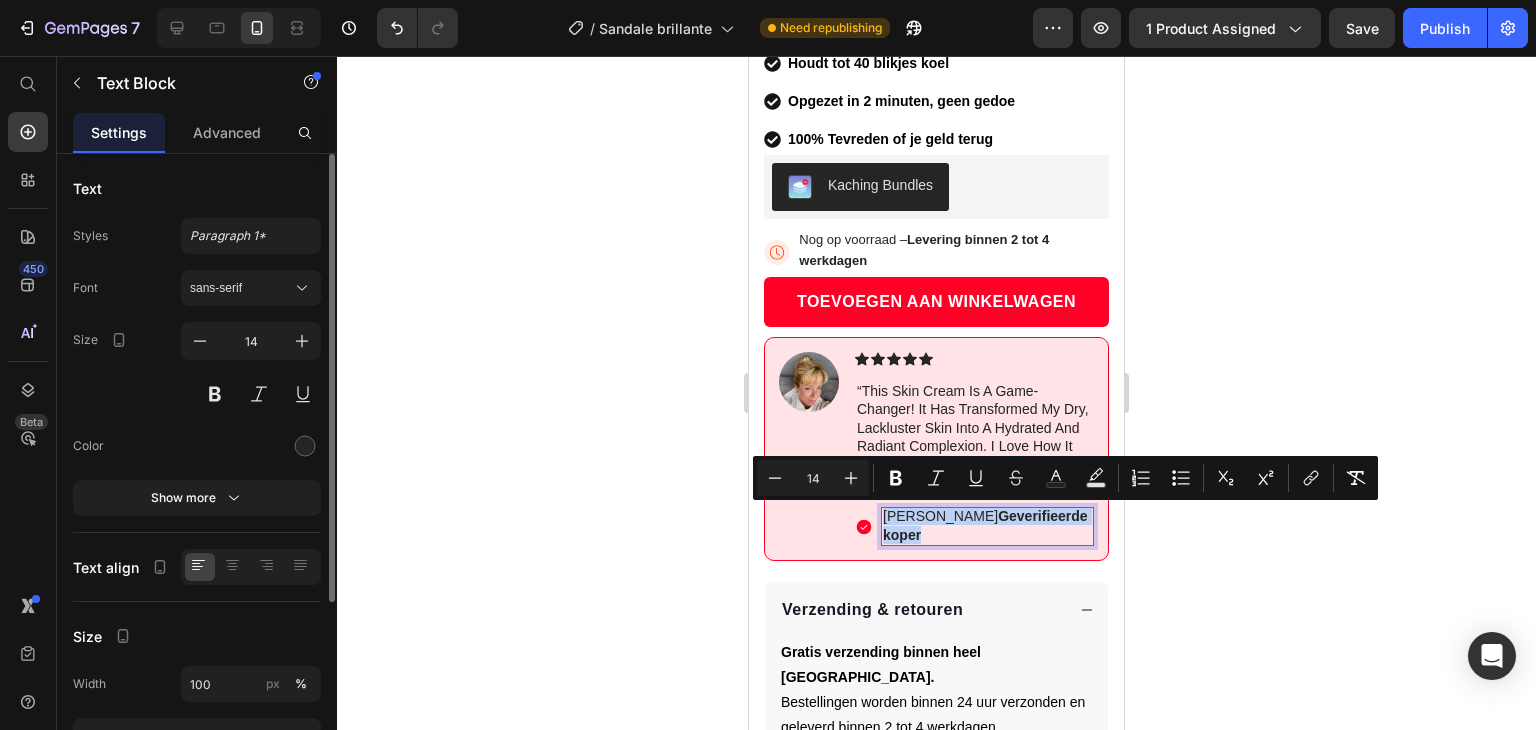 drag, startPoint x: 955, startPoint y: 536, endPoint x: 936, endPoint y: 536, distance: 19 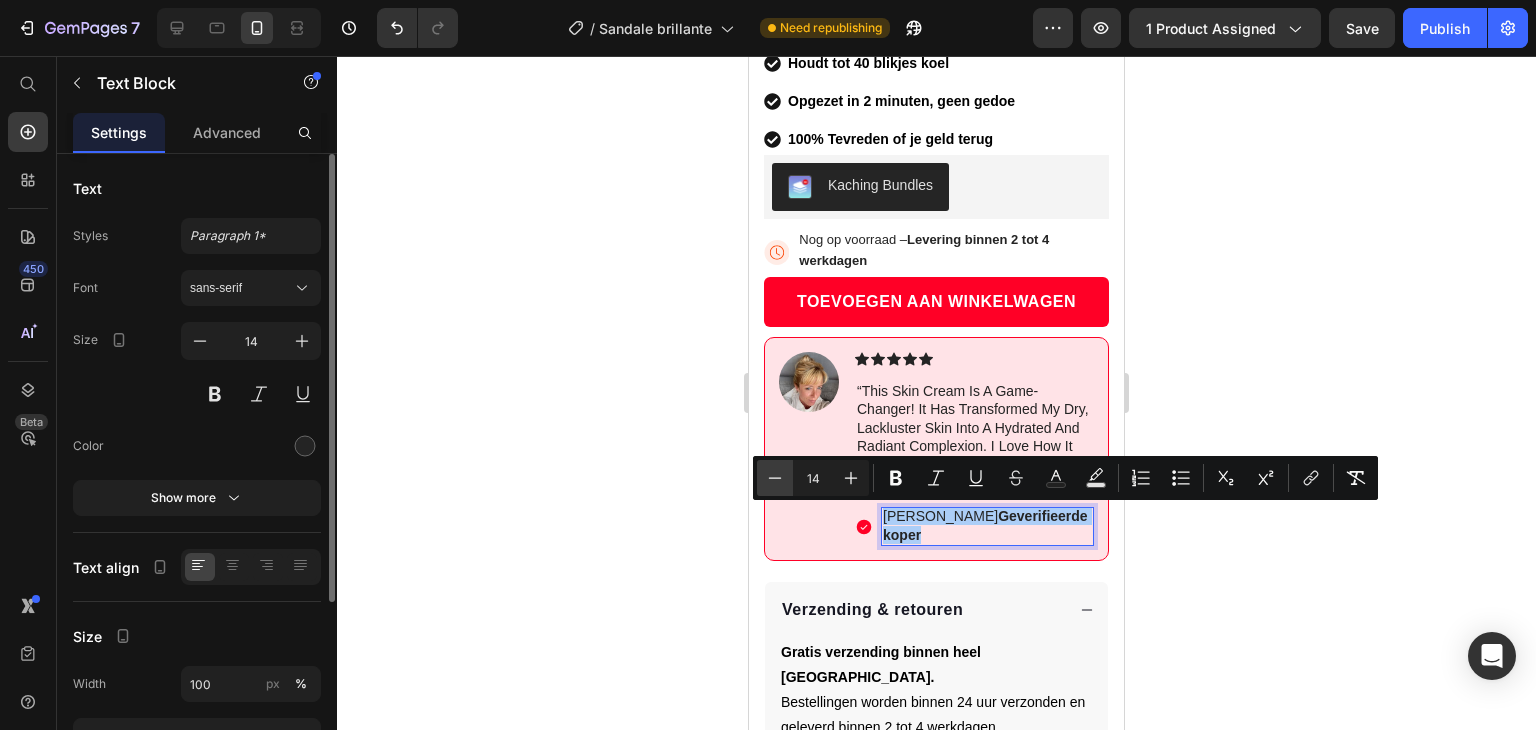 click 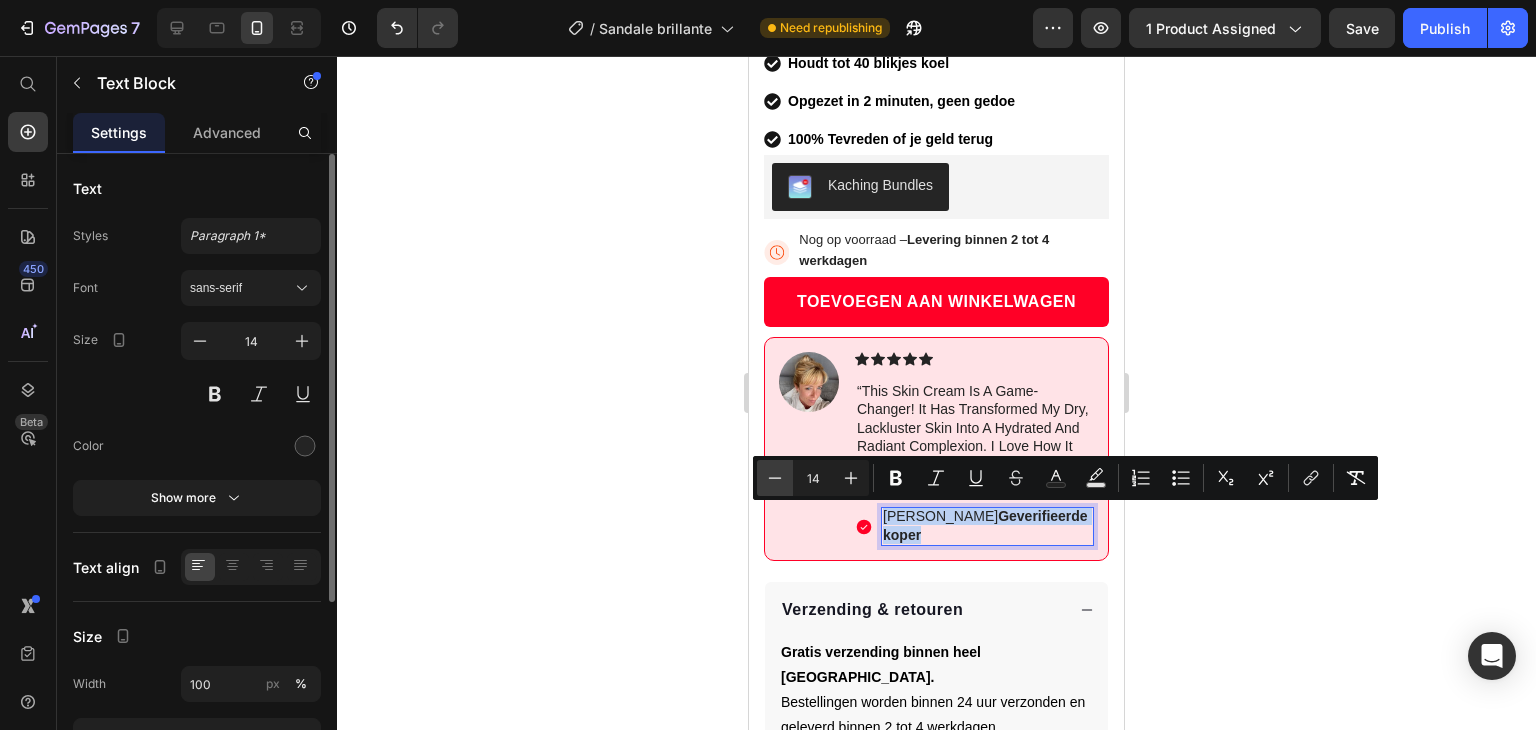 type on "13" 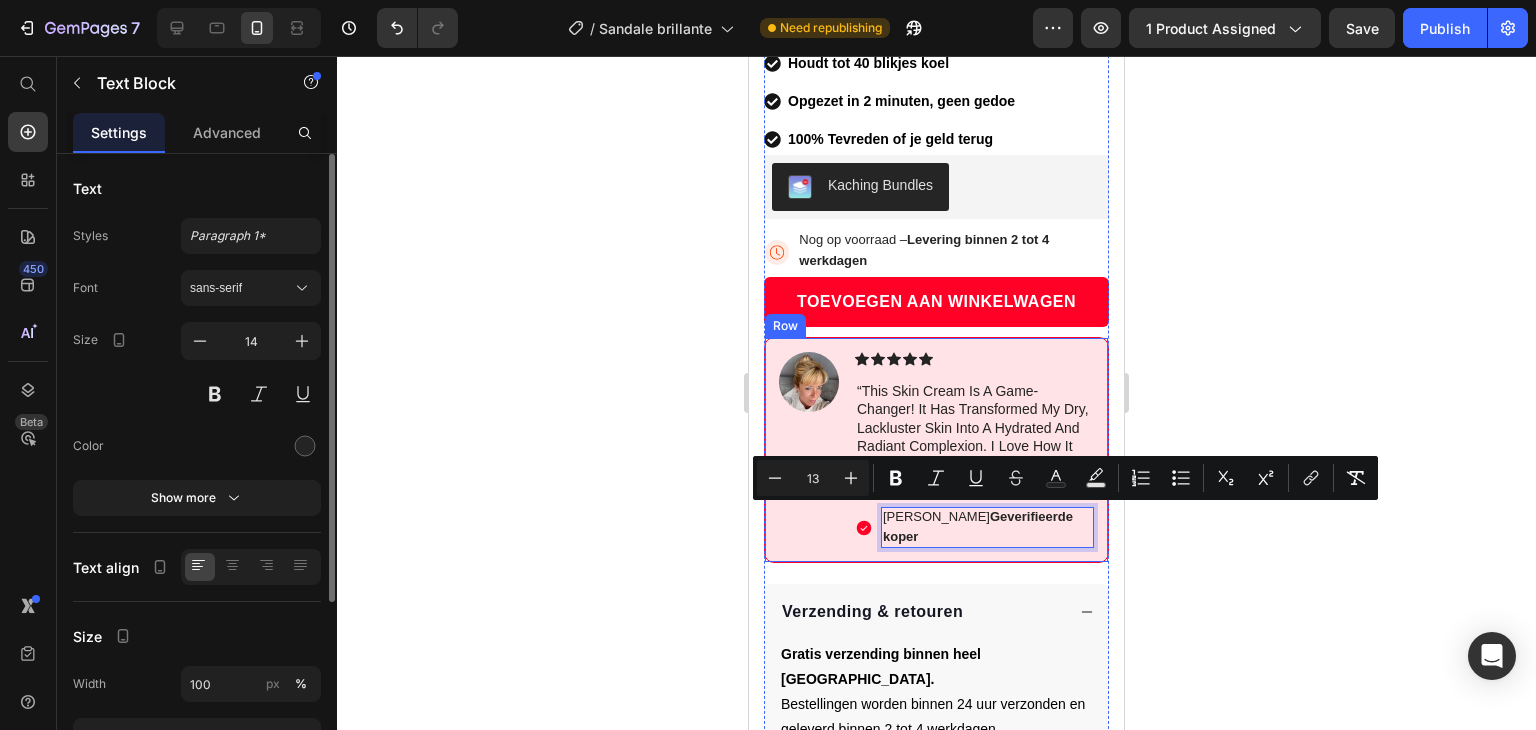 click on "Geverifieerde koper" at bounding box center (978, 526) 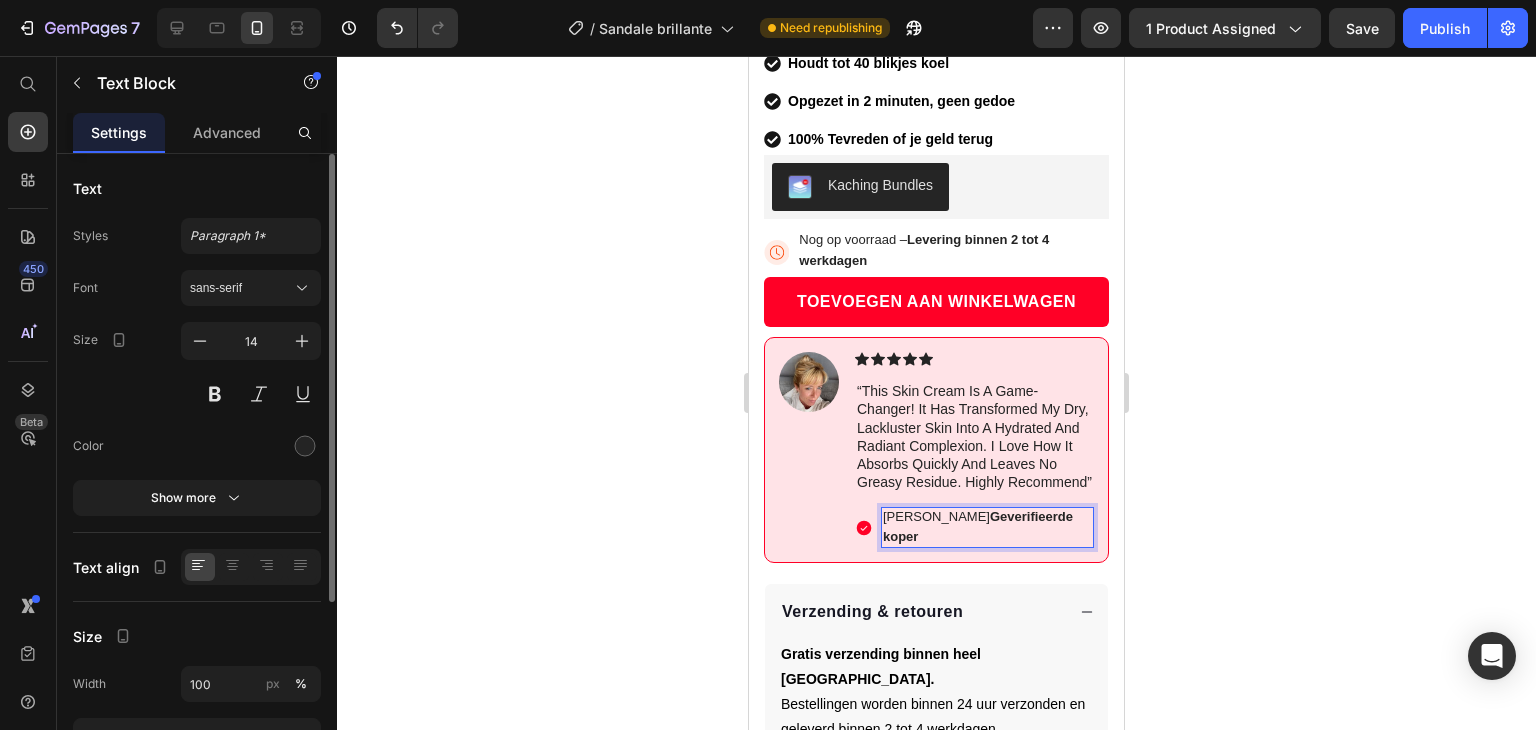 click on "[PERSON_NAME]  Geverifieerde koper" at bounding box center [978, 526] 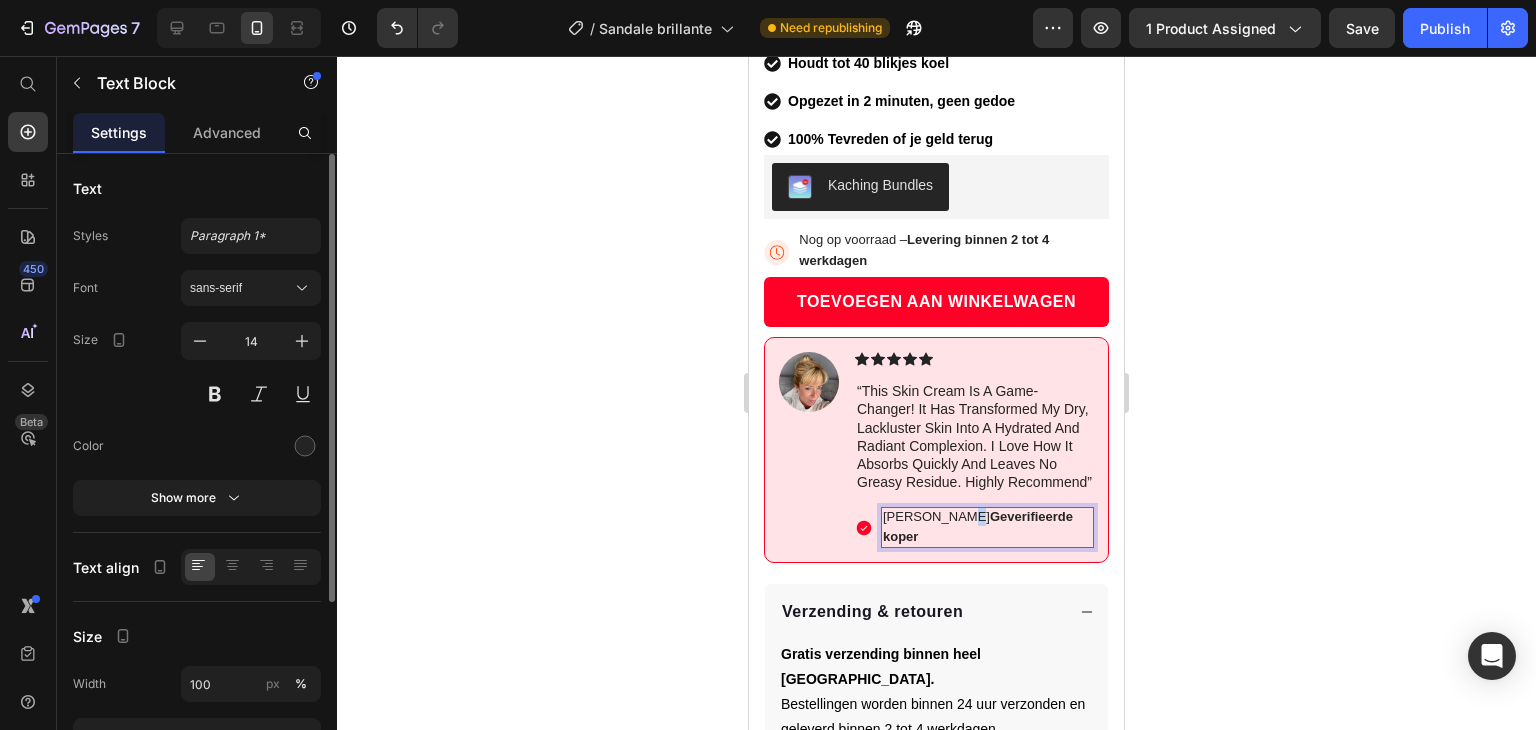 click on "[PERSON_NAME]  Geverifieerde koper" at bounding box center (978, 526) 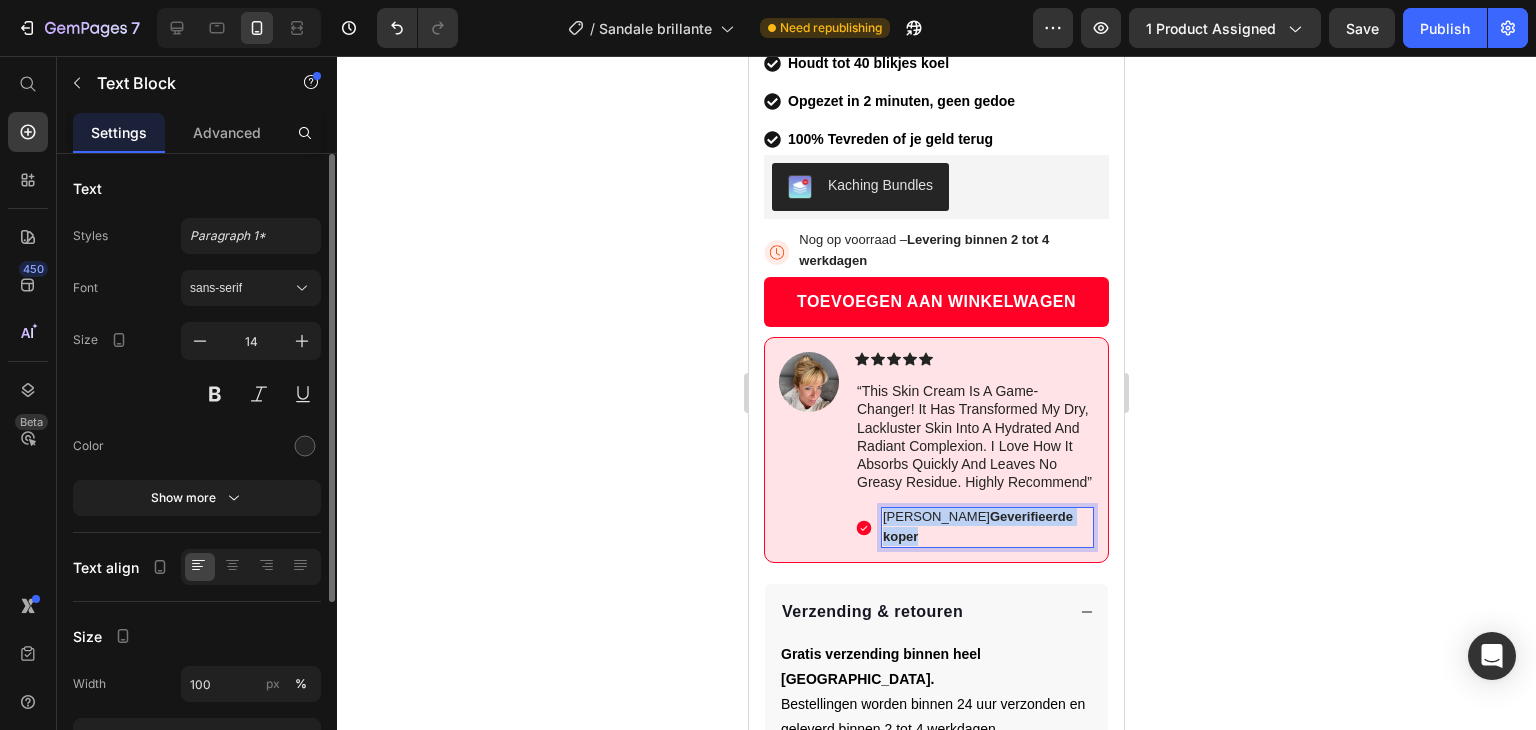 click on "[PERSON_NAME]  Geverifieerde koper" at bounding box center [978, 526] 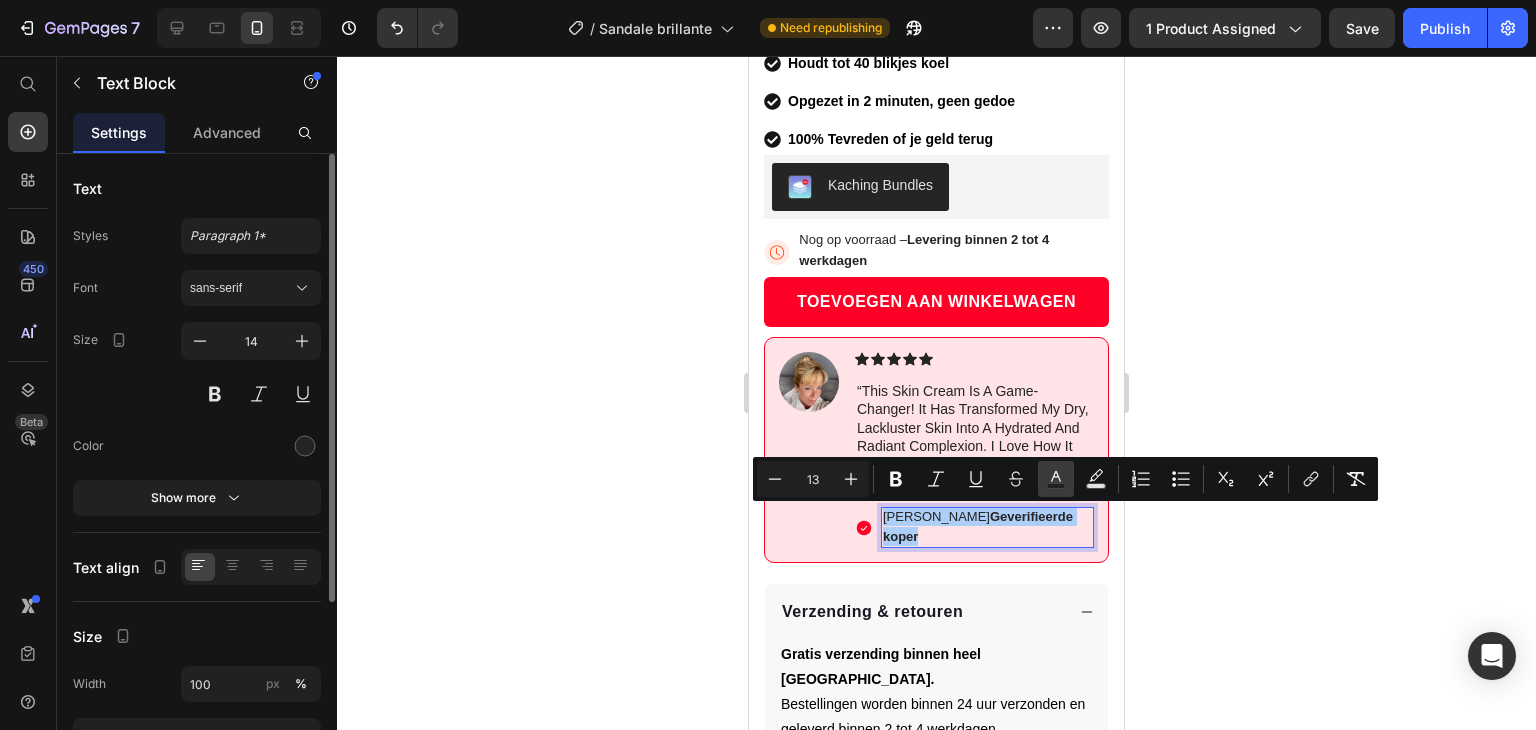 click 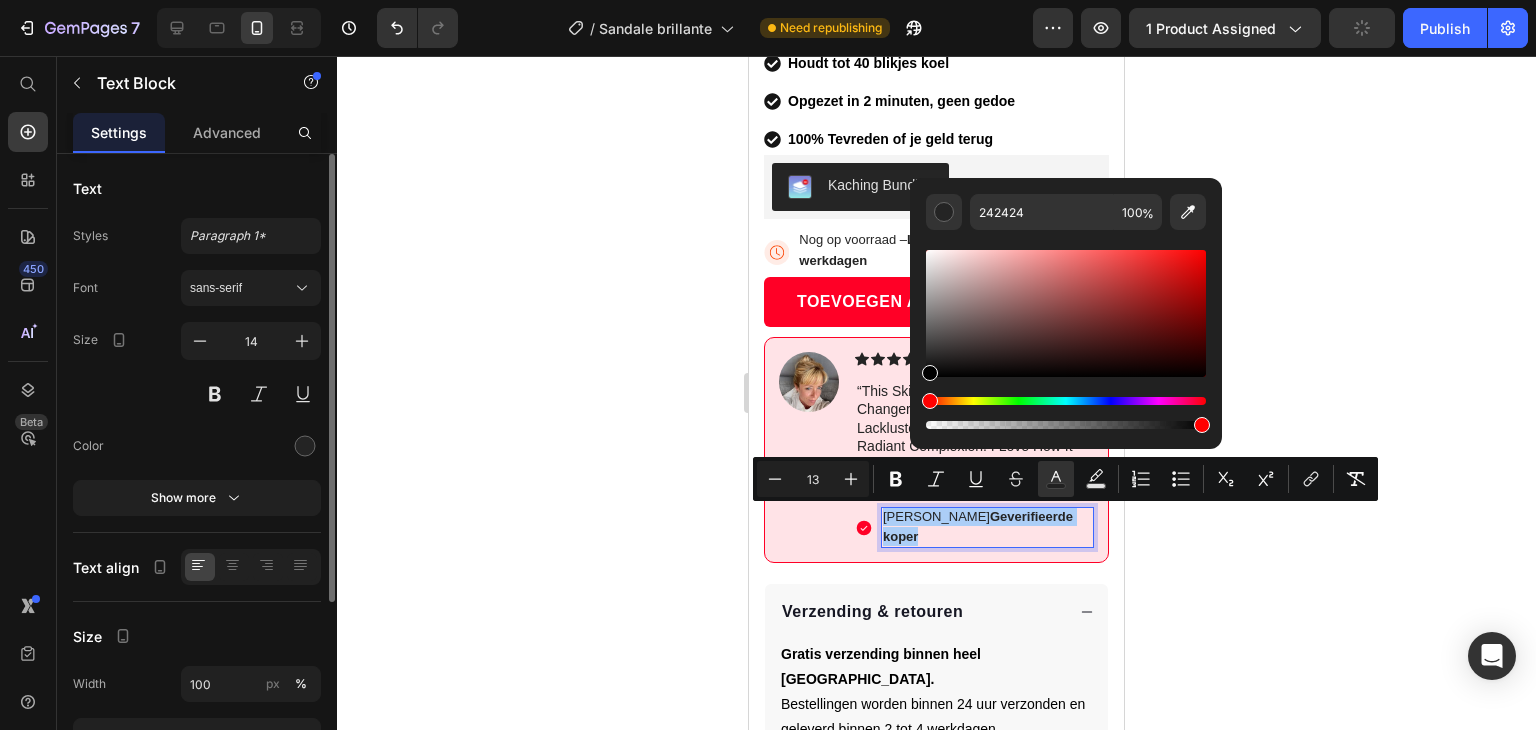drag, startPoint x: 1701, startPoint y: 417, endPoint x: 860, endPoint y: 425, distance: 841.038 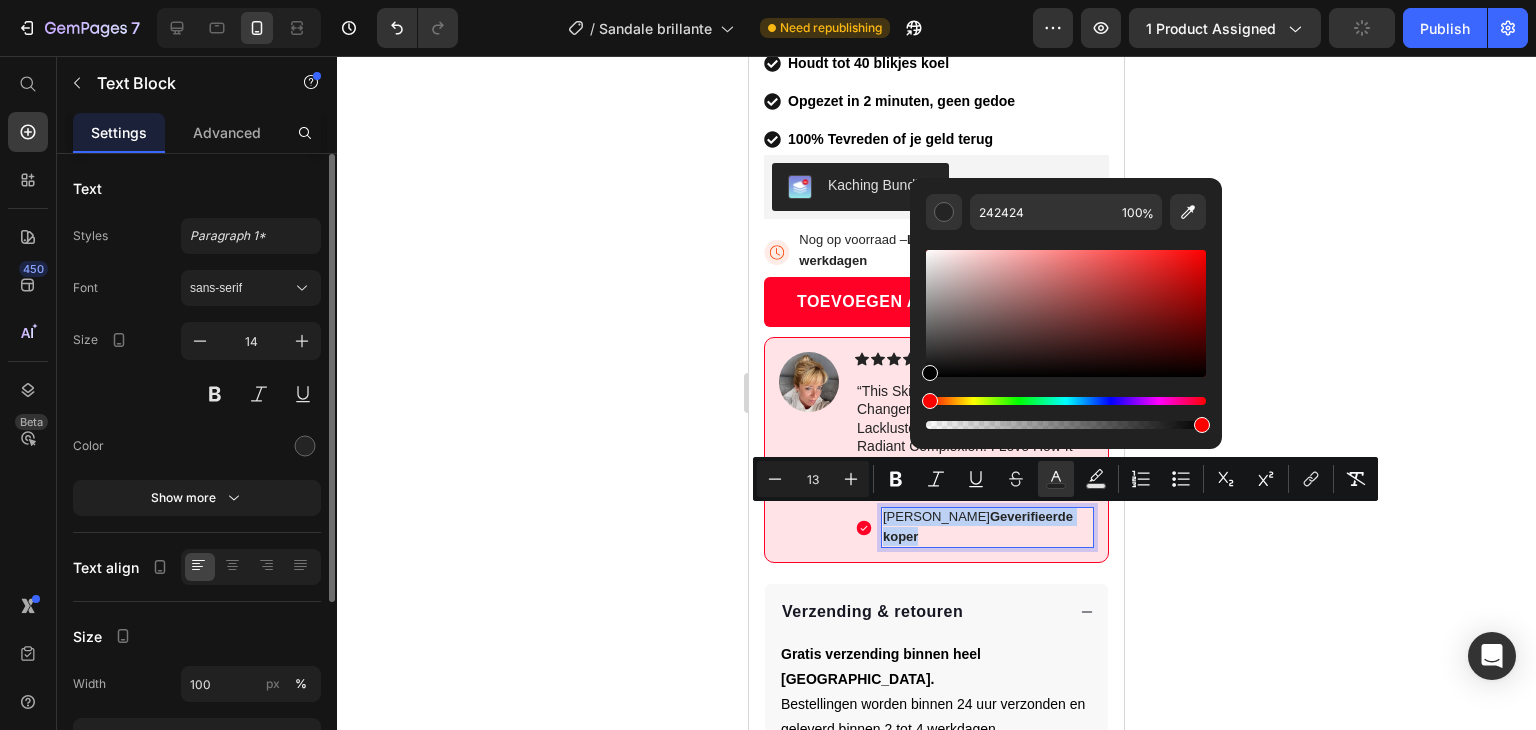 type on "000000" 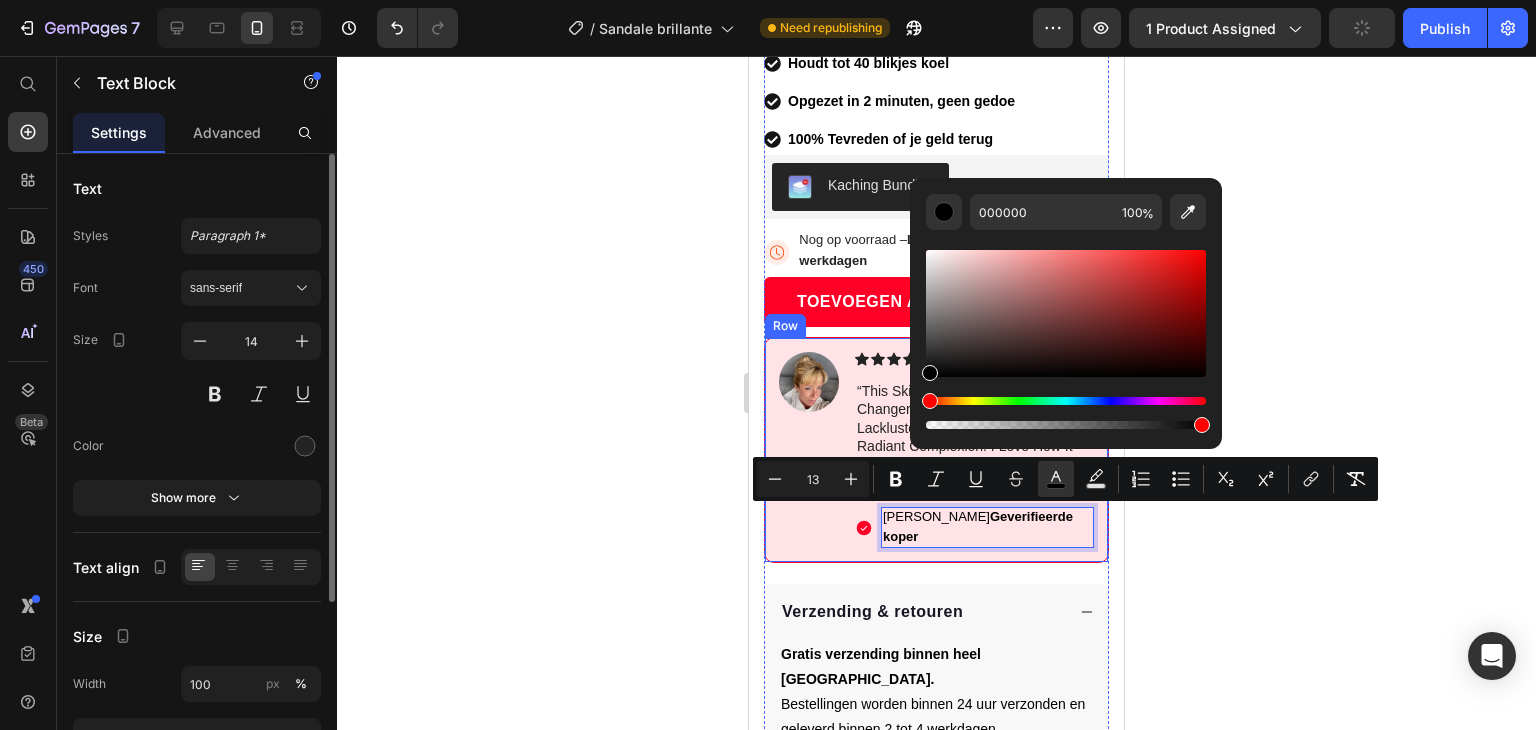click 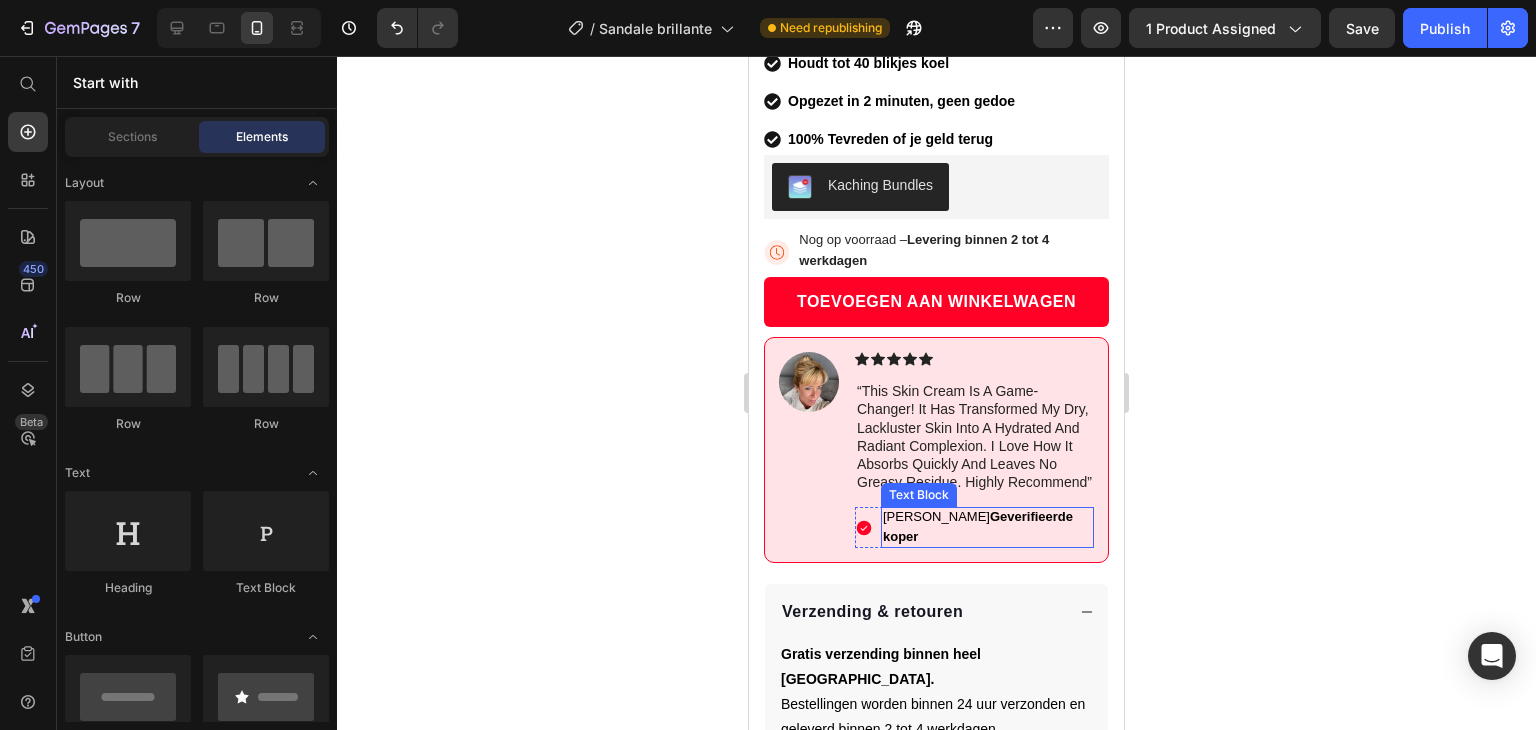 click on "Geverifieerde koper" at bounding box center [978, 526] 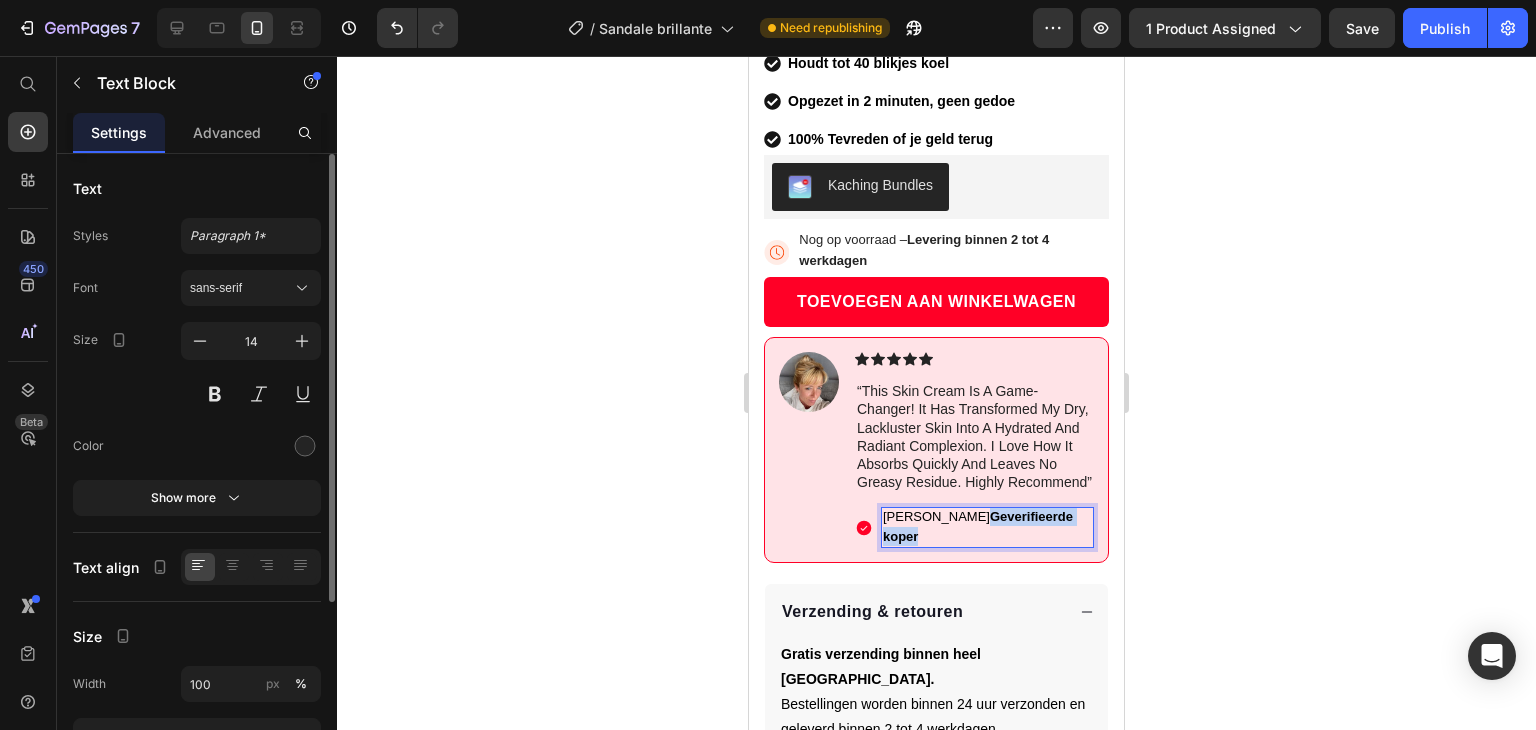 drag, startPoint x: 954, startPoint y: 516, endPoint x: 1088, endPoint y: 523, distance: 134.18271 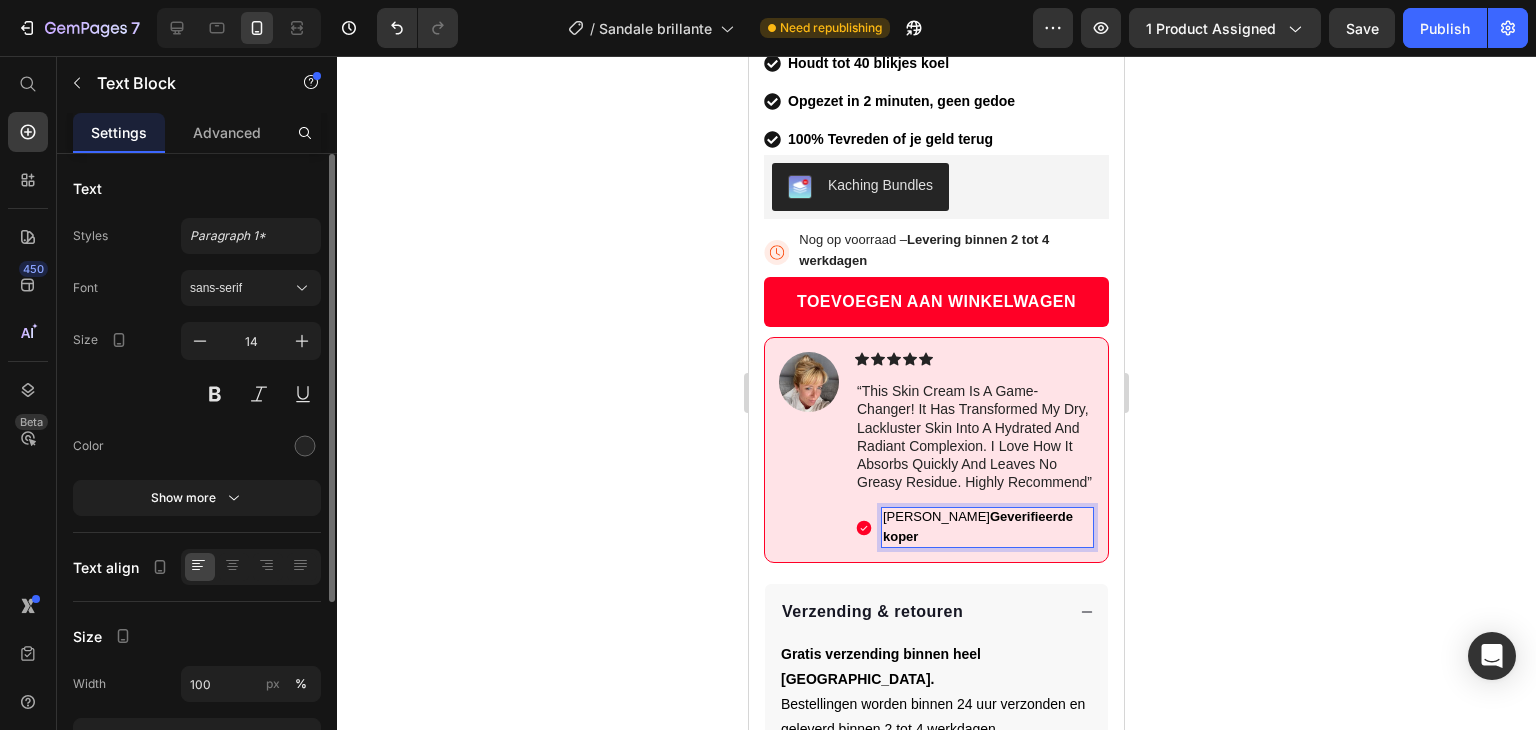 click on "Geverifieerde koper" at bounding box center [978, 526] 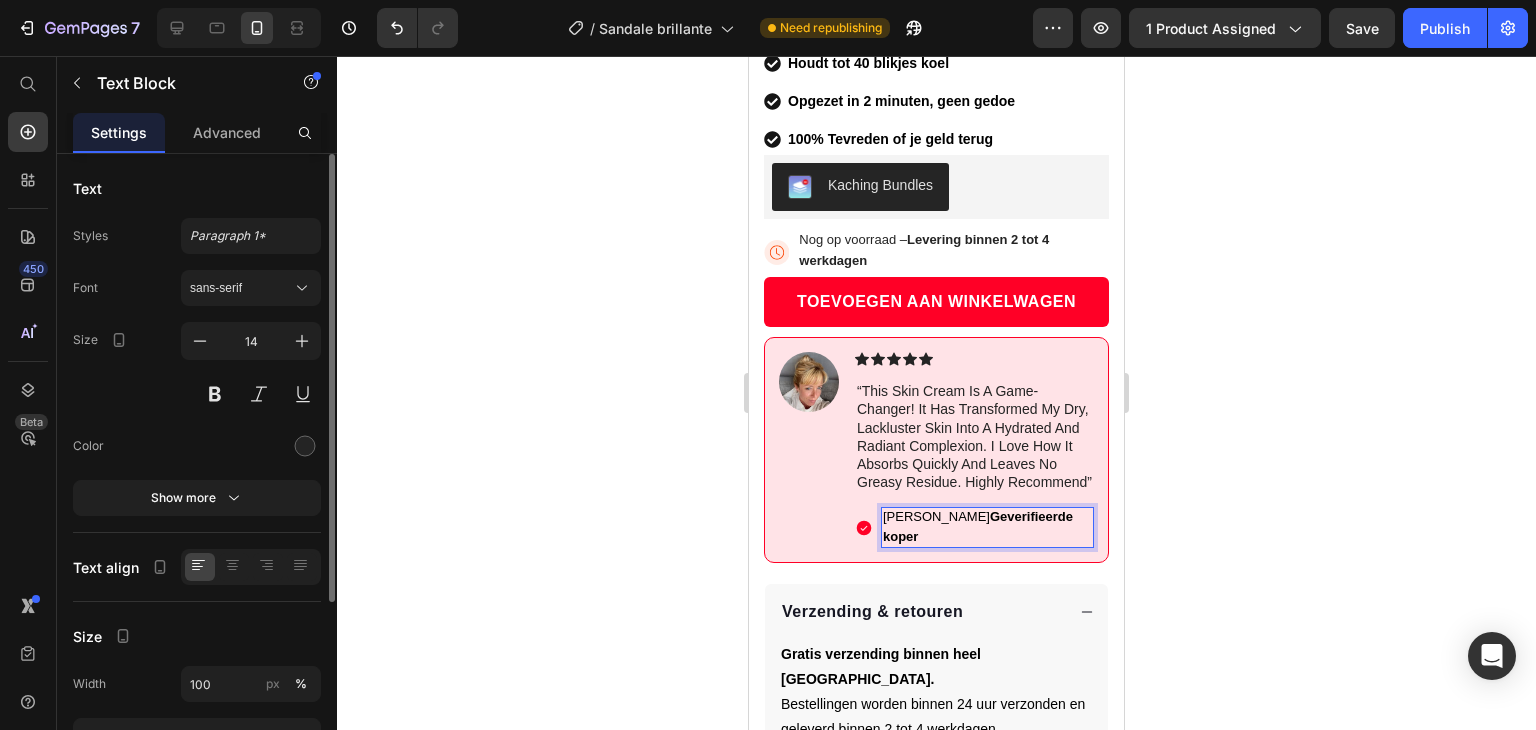 click on "Geverifieerde koper" at bounding box center (978, 526) 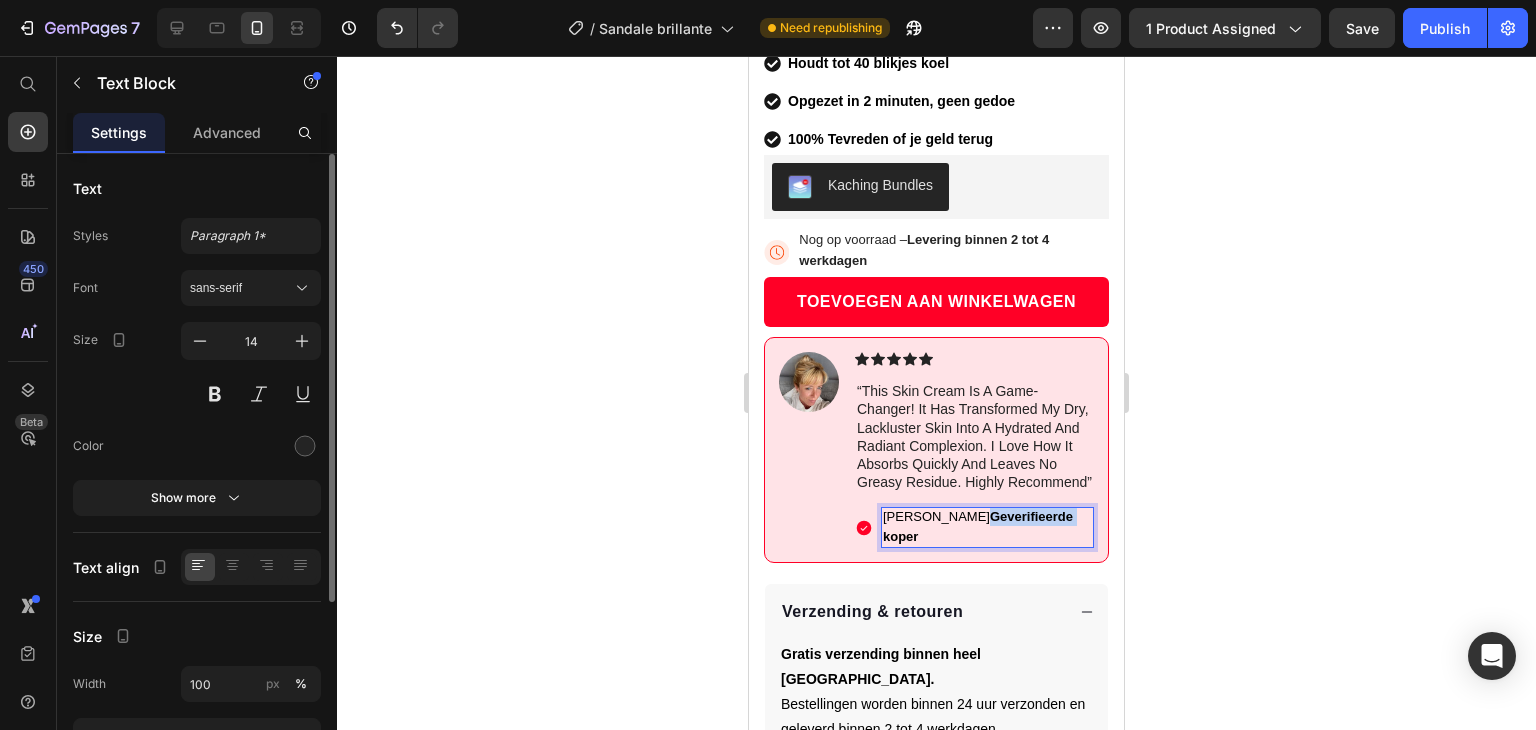 click on "Geverifieerde koper" at bounding box center [978, 526] 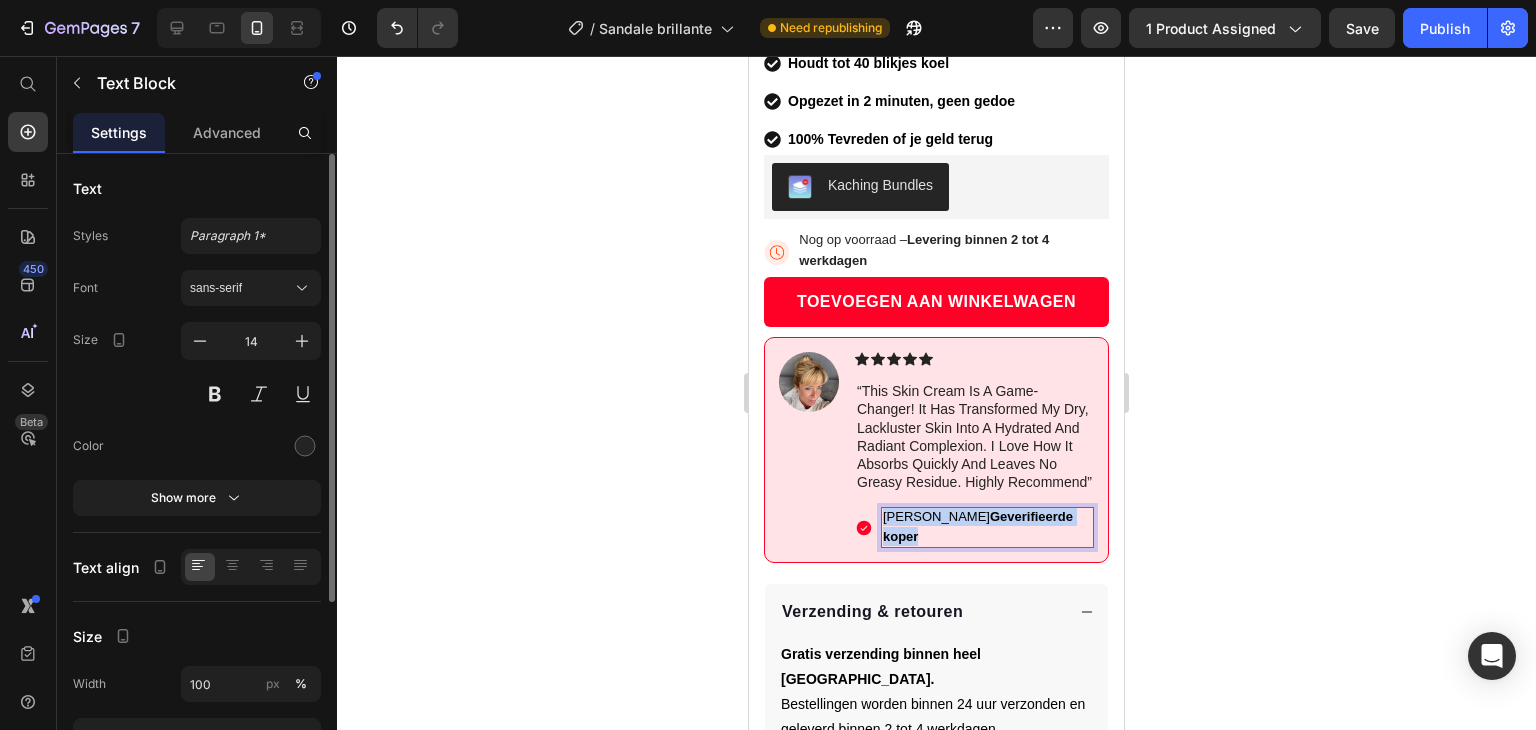 click on "Geverifieerde koper" at bounding box center [978, 526] 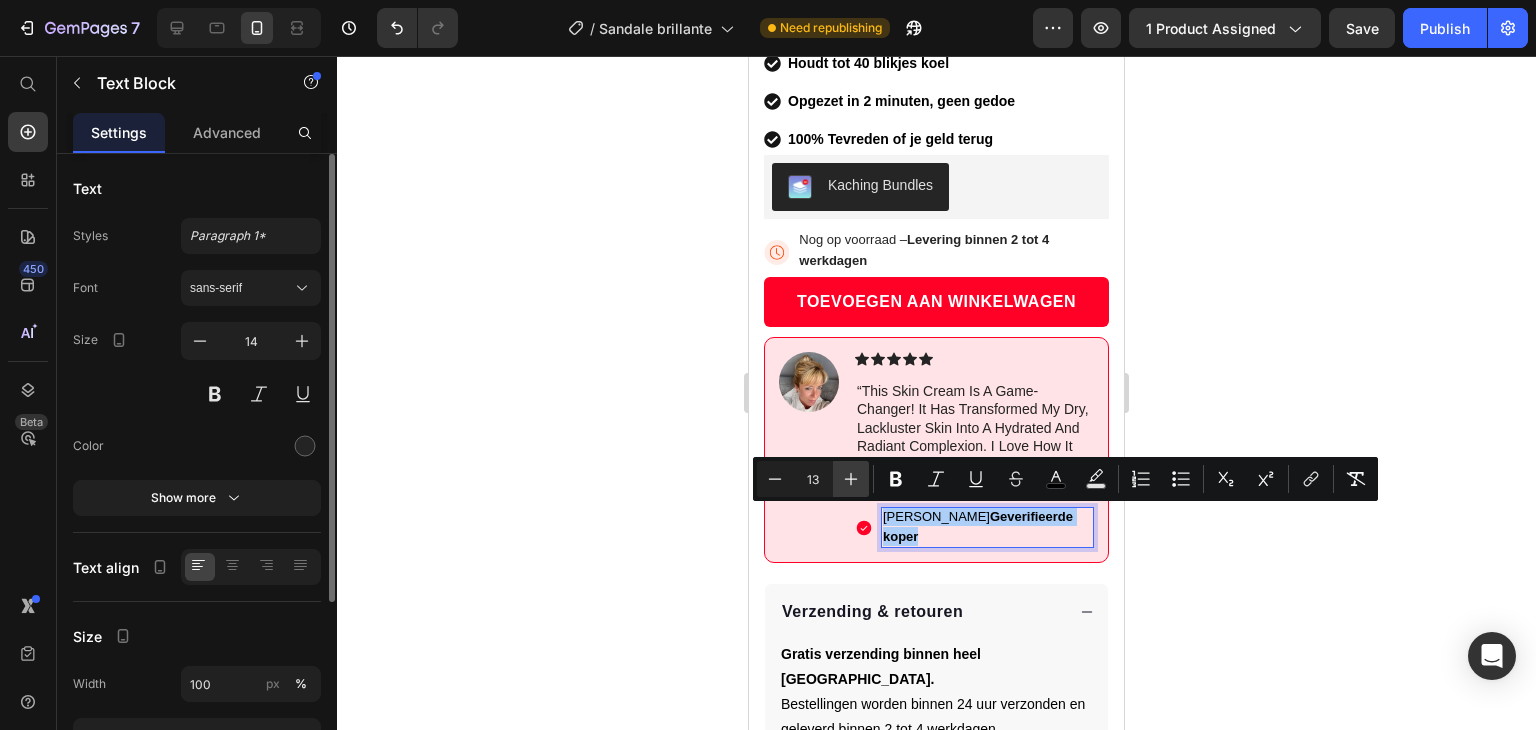 click on "Plus" at bounding box center (851, 479) 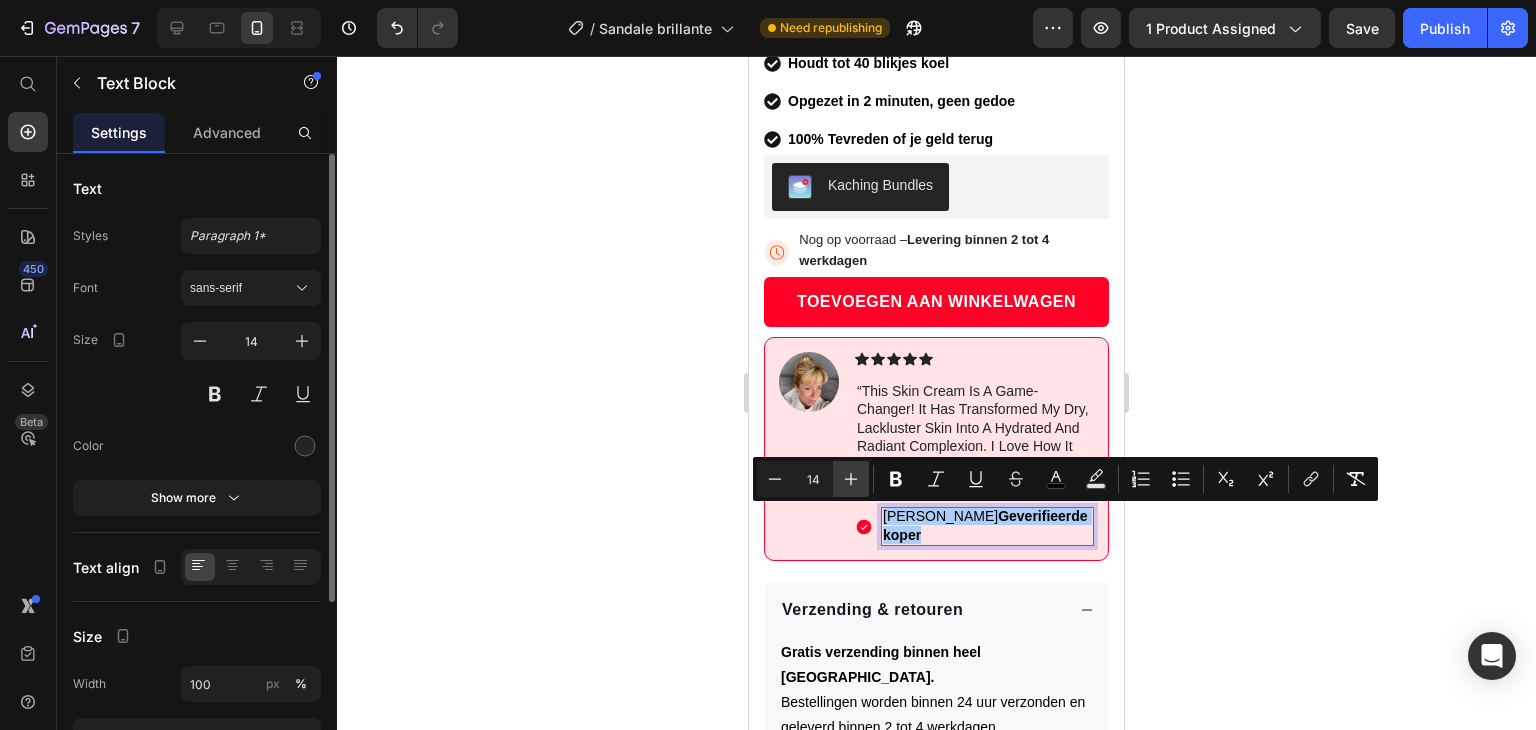 click on "Plus" at bounding box center (851, 479) 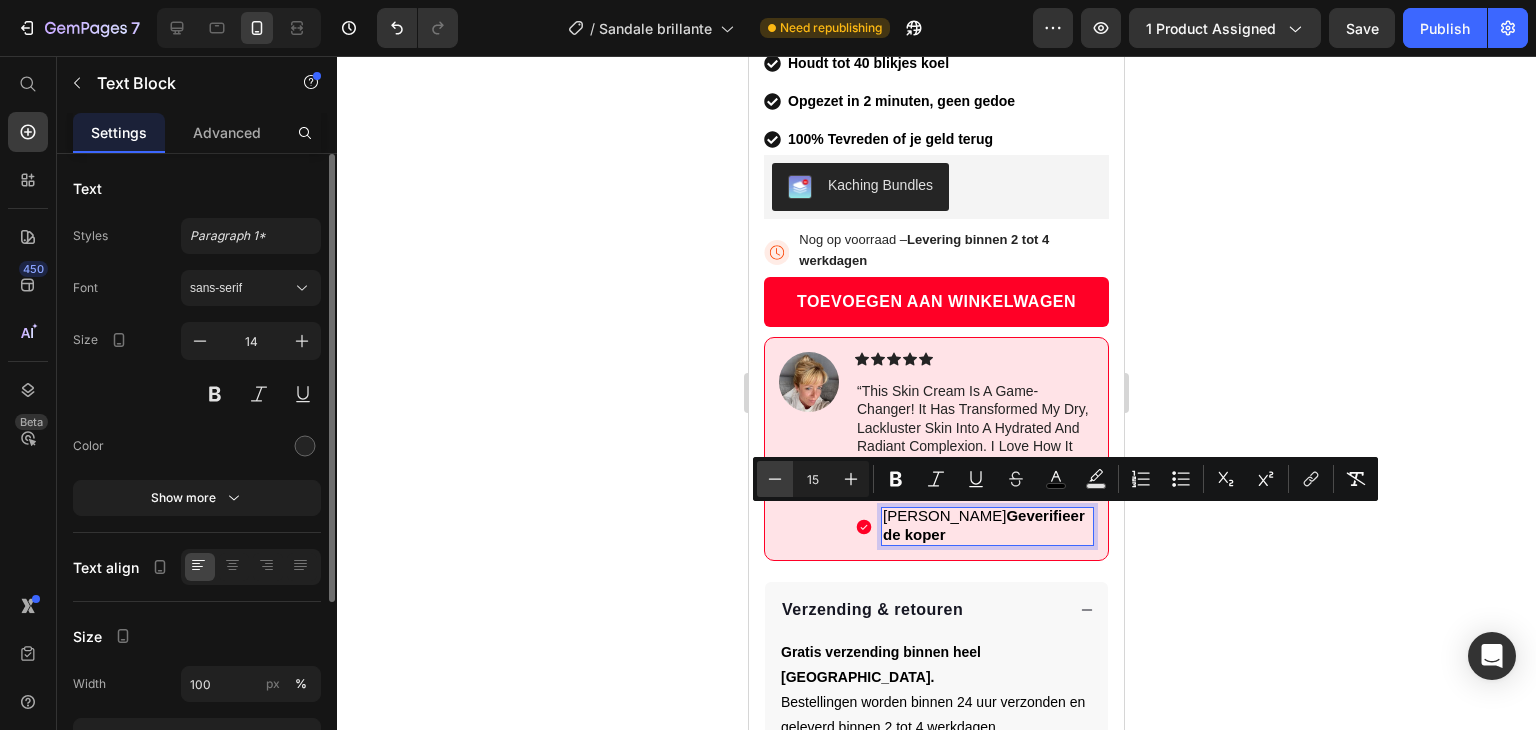 click 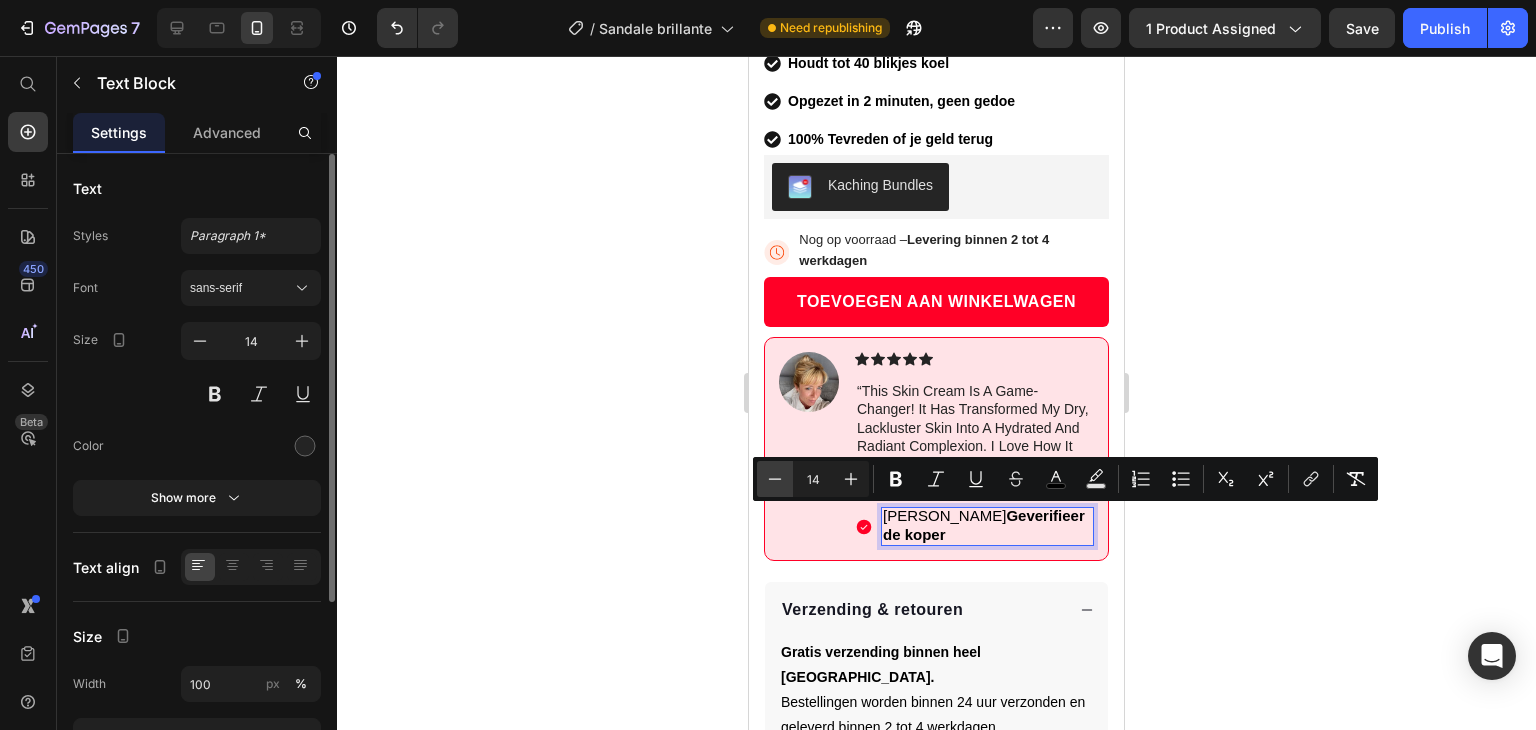 click 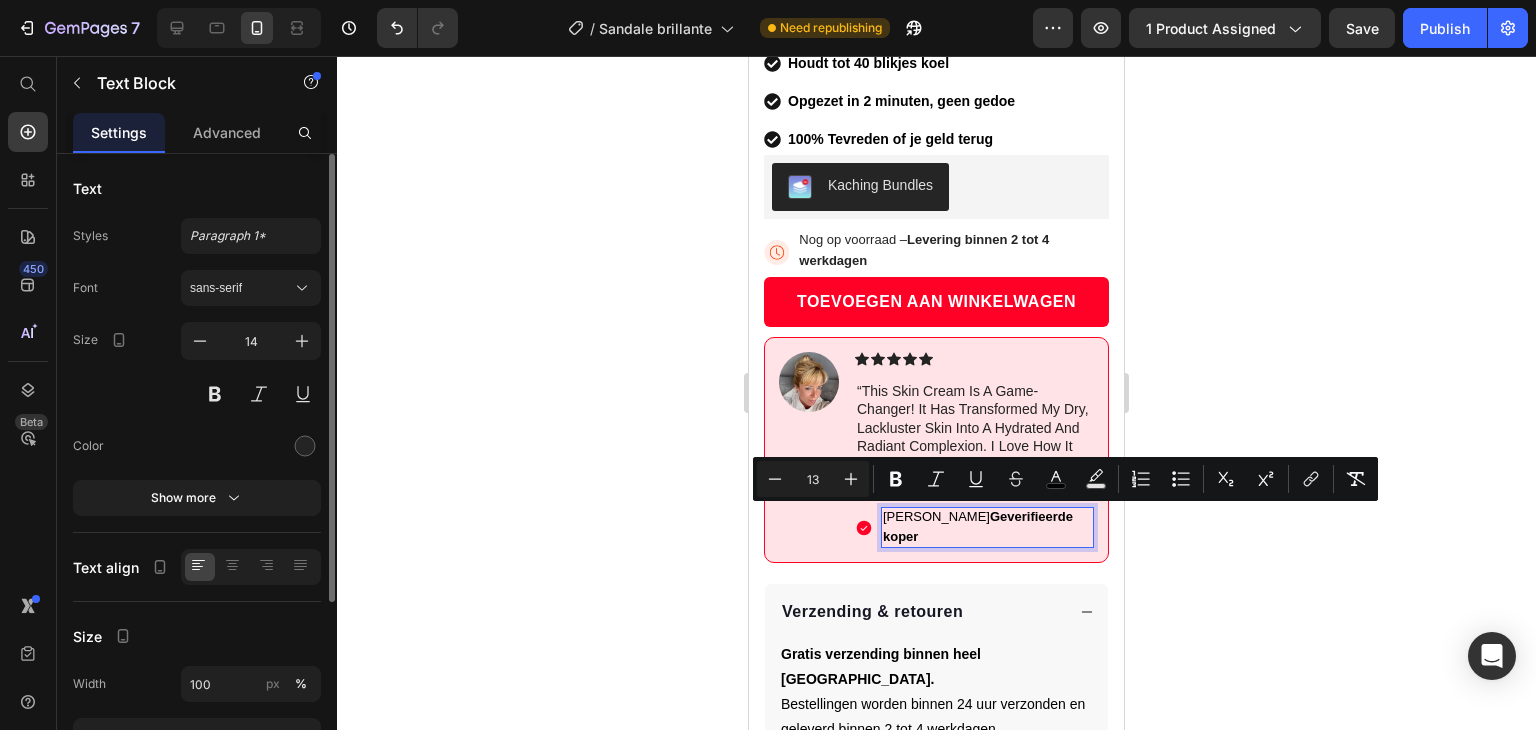 click 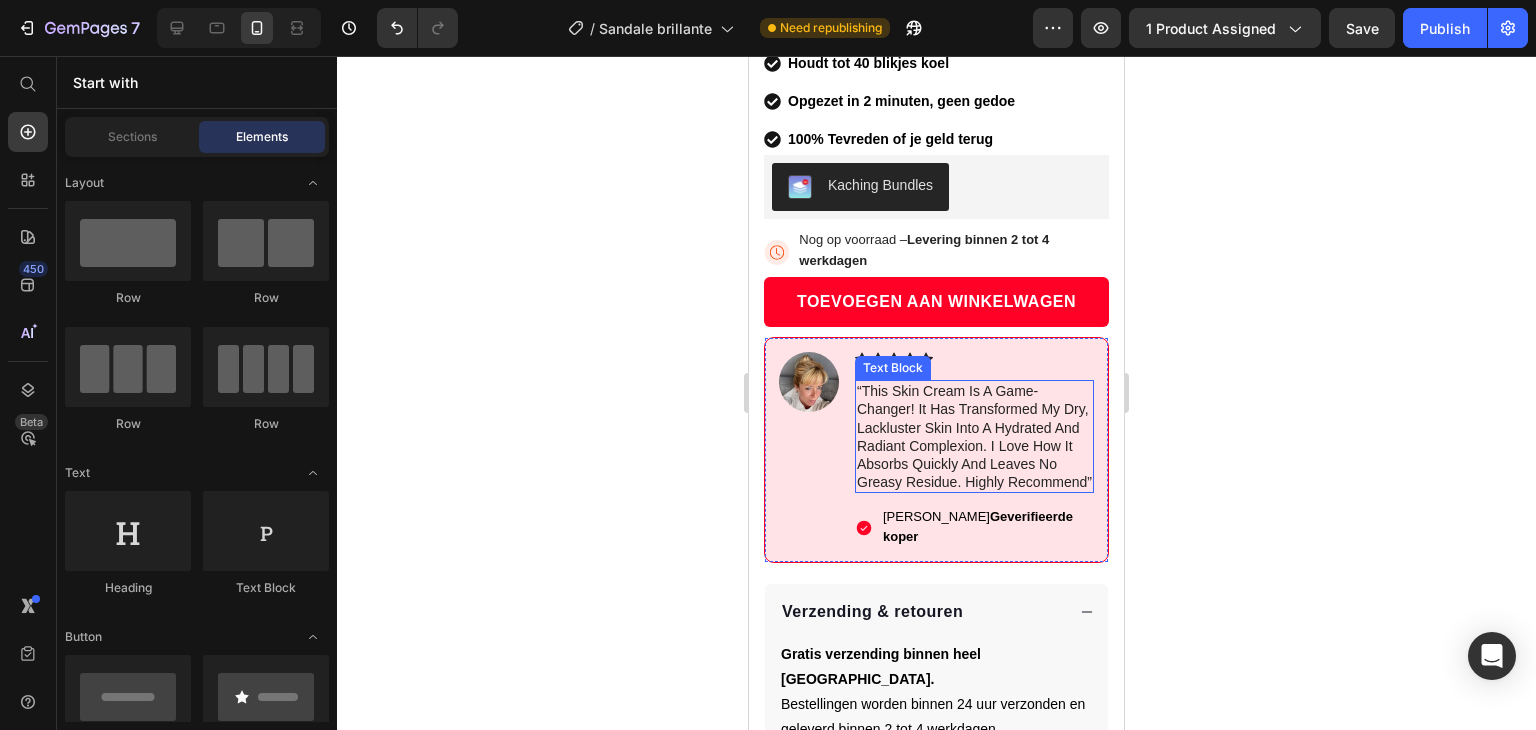 click on "“This skin cream is a game-changer! It has transformed my dry, lackluster skin into a hydrated and radiant complexion. I love how it absorbs quickly and leaves no greasy residue. Highly recommend”" at bounding box center (974, 436) 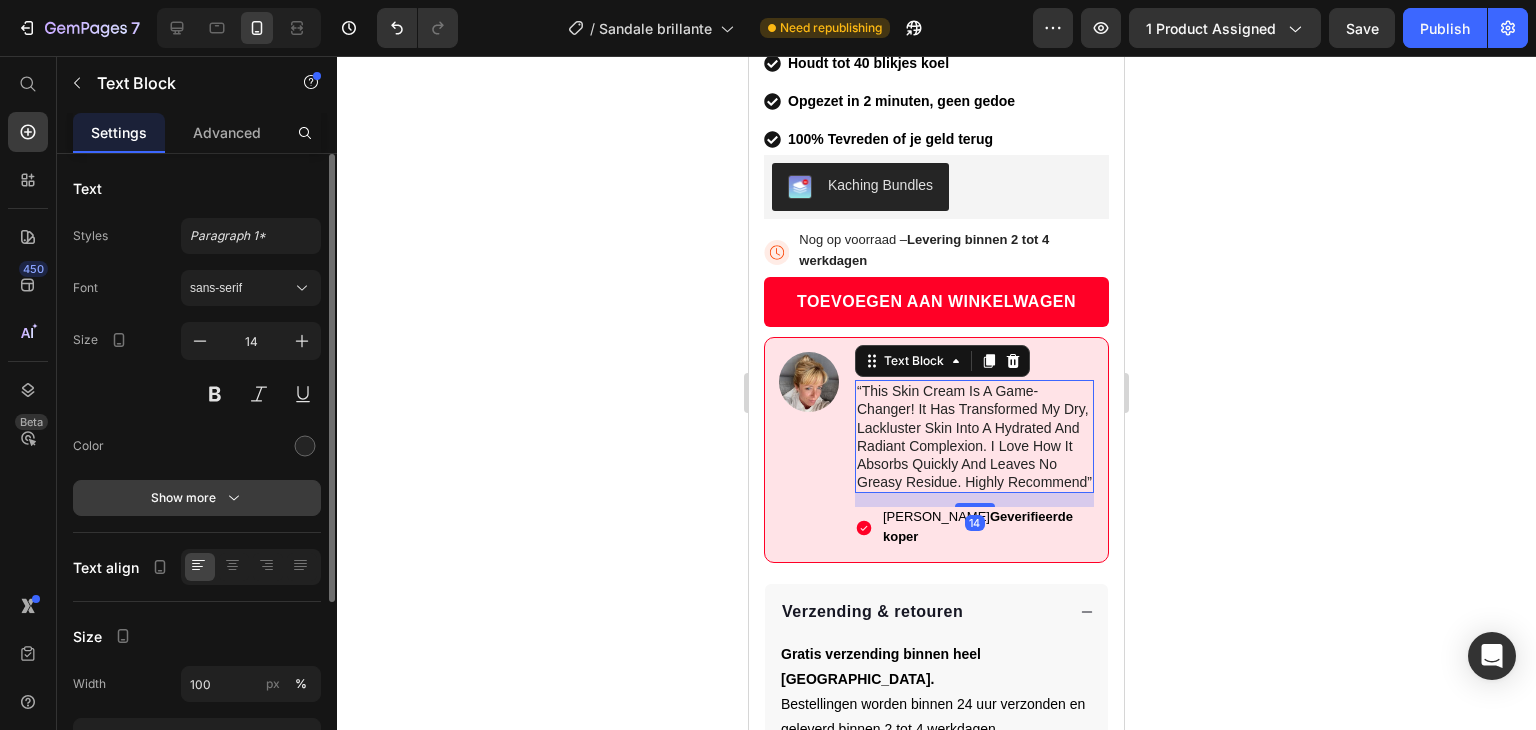 click on "Show more" at bounding box center [197, 498] 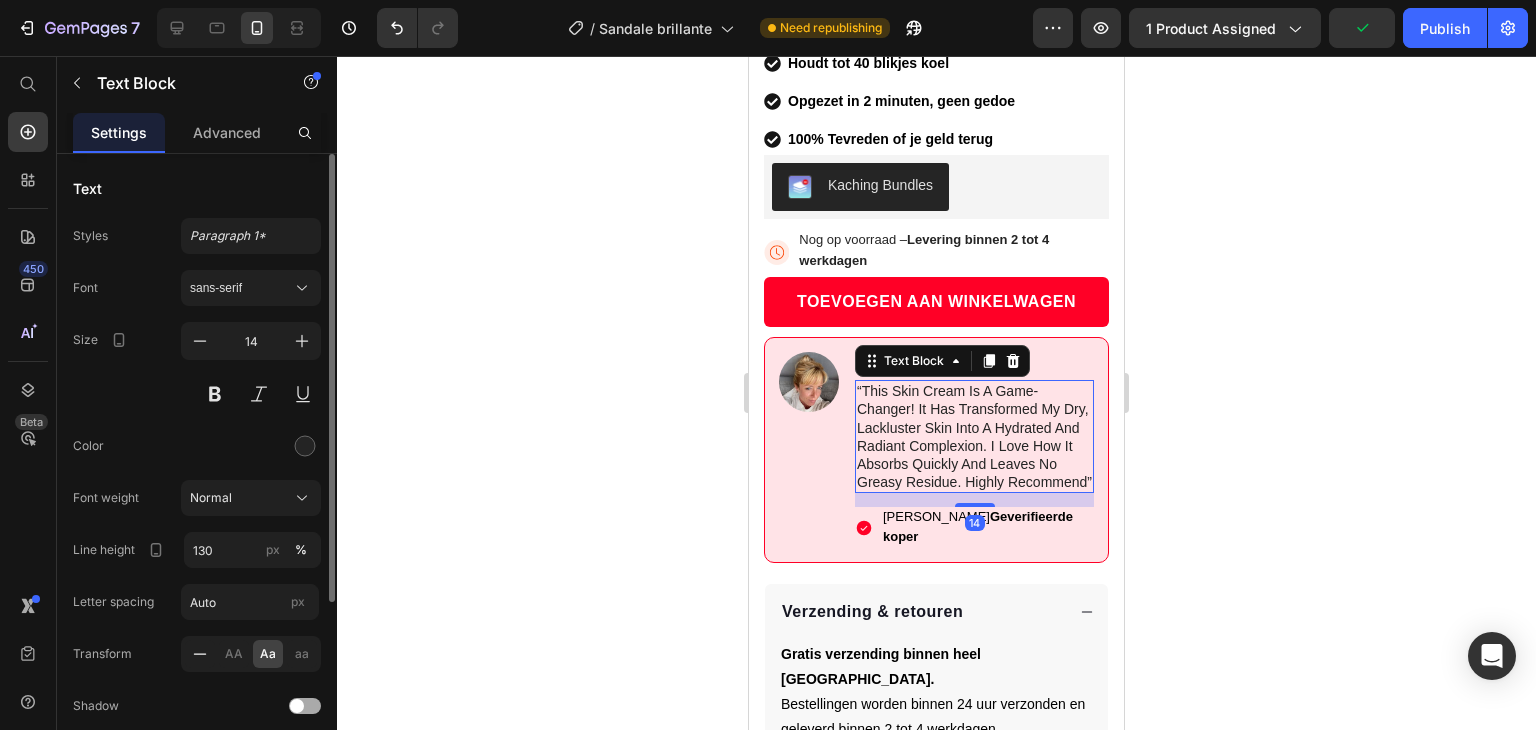 click 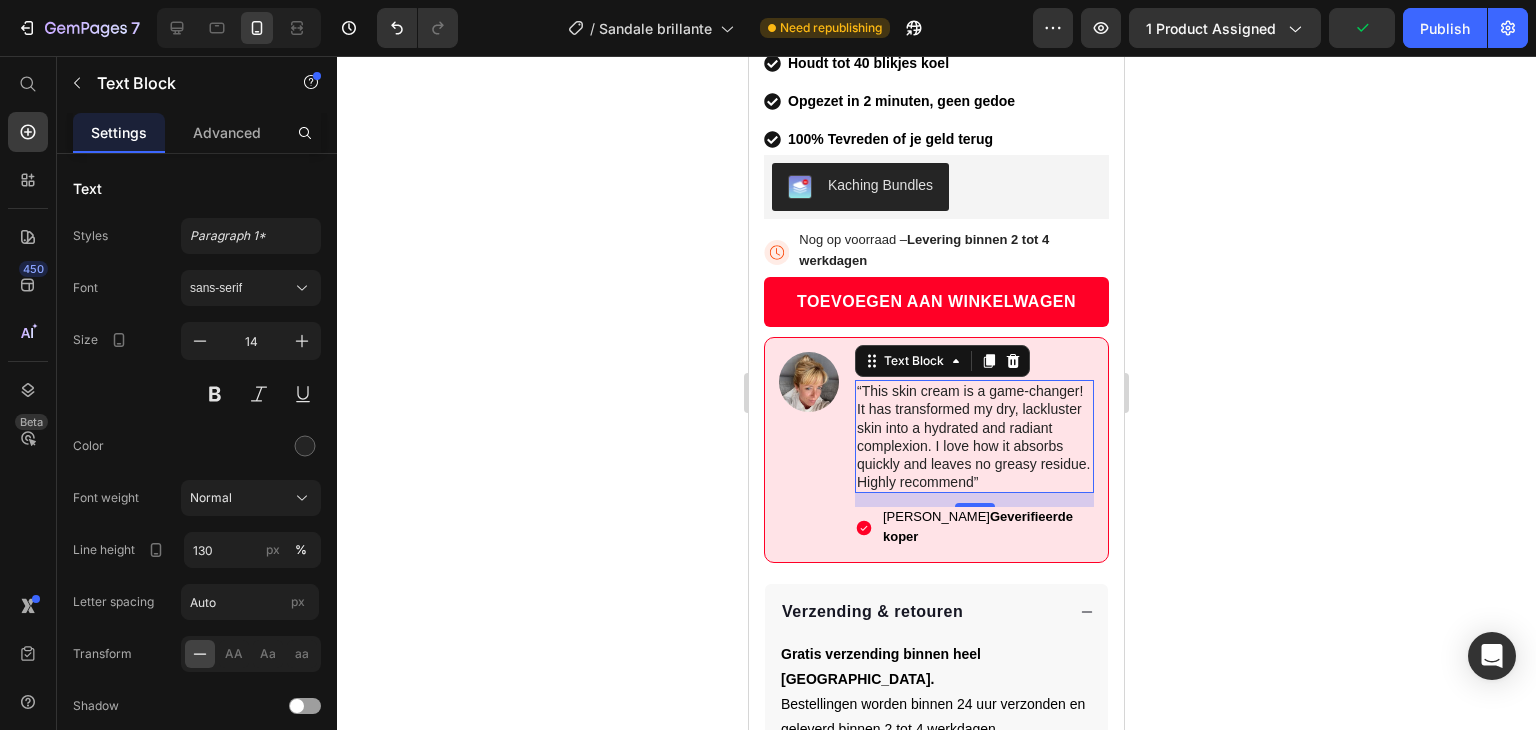 click 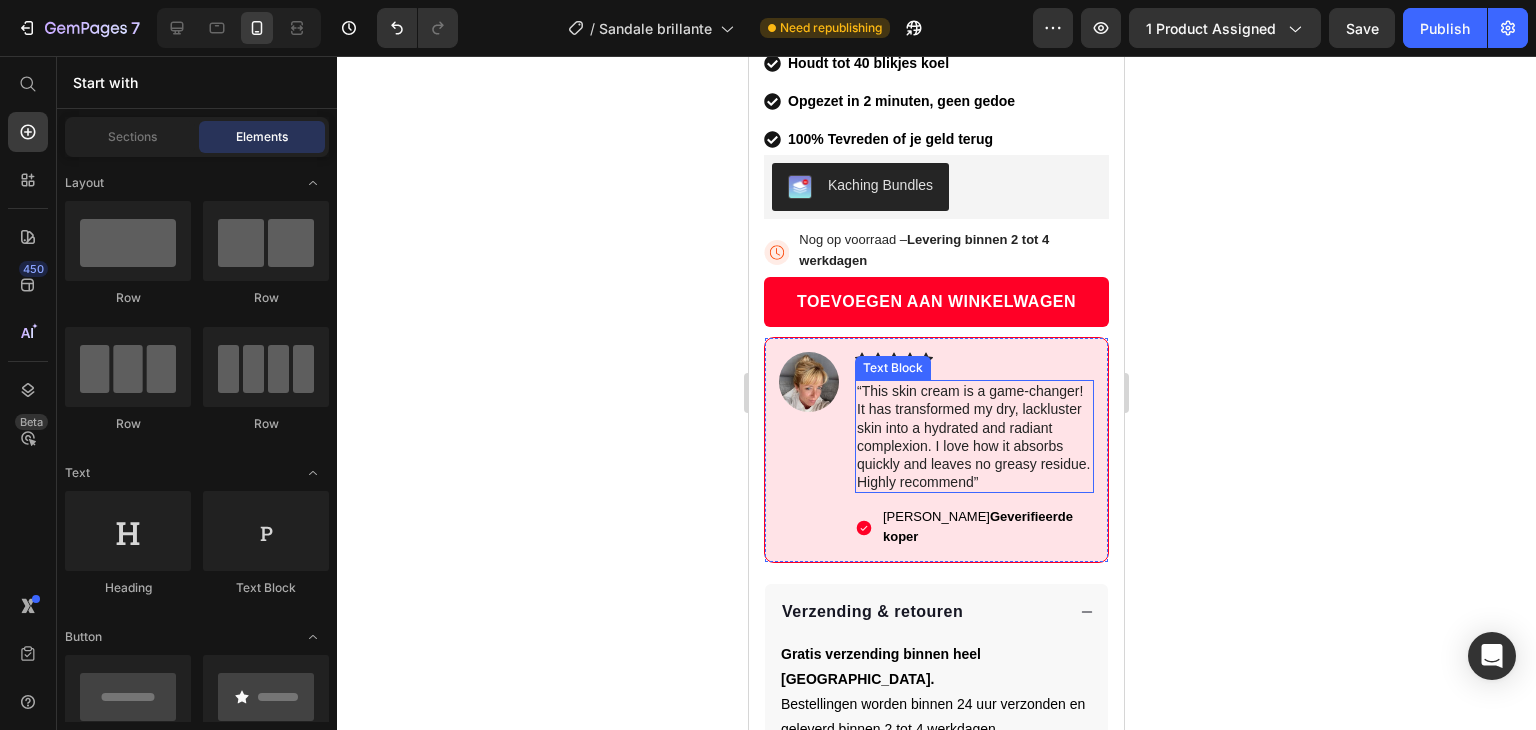 click on "“This skin cream is a game-changer! It has transformed my dry, lackluster skin into a hydrated and radiant complexion. I love how it absorbs quickly and leaves no greasy residue. Highly recommend”" at bounding box center (974, 436) 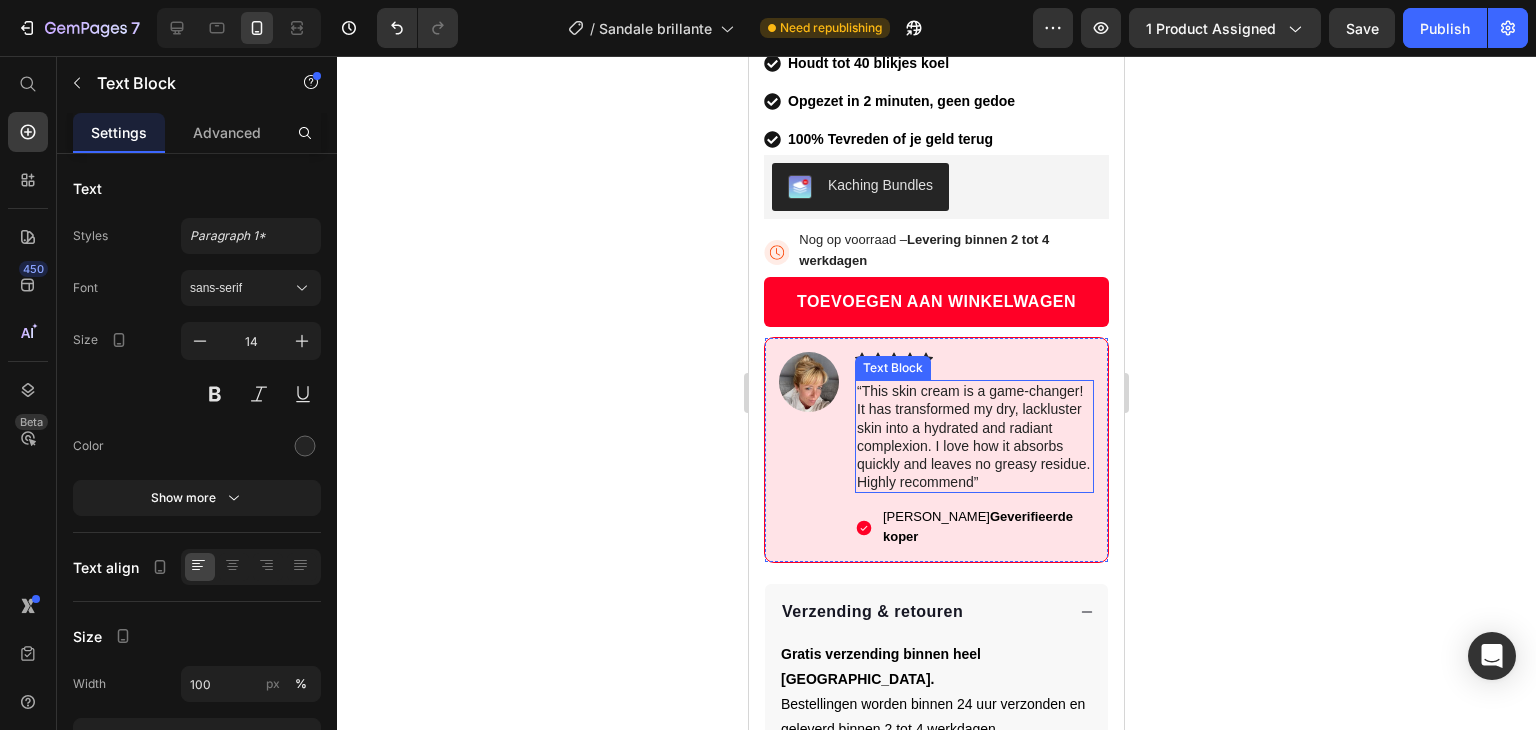 click on "“This skin cream is a game-changer! It has transformed my dry, lackluster skin into a hydrated and radiant complexion. I love how it absorbs quickly and leaves no greasy residue. Highly recommend”" at bounding box center (974, 436) 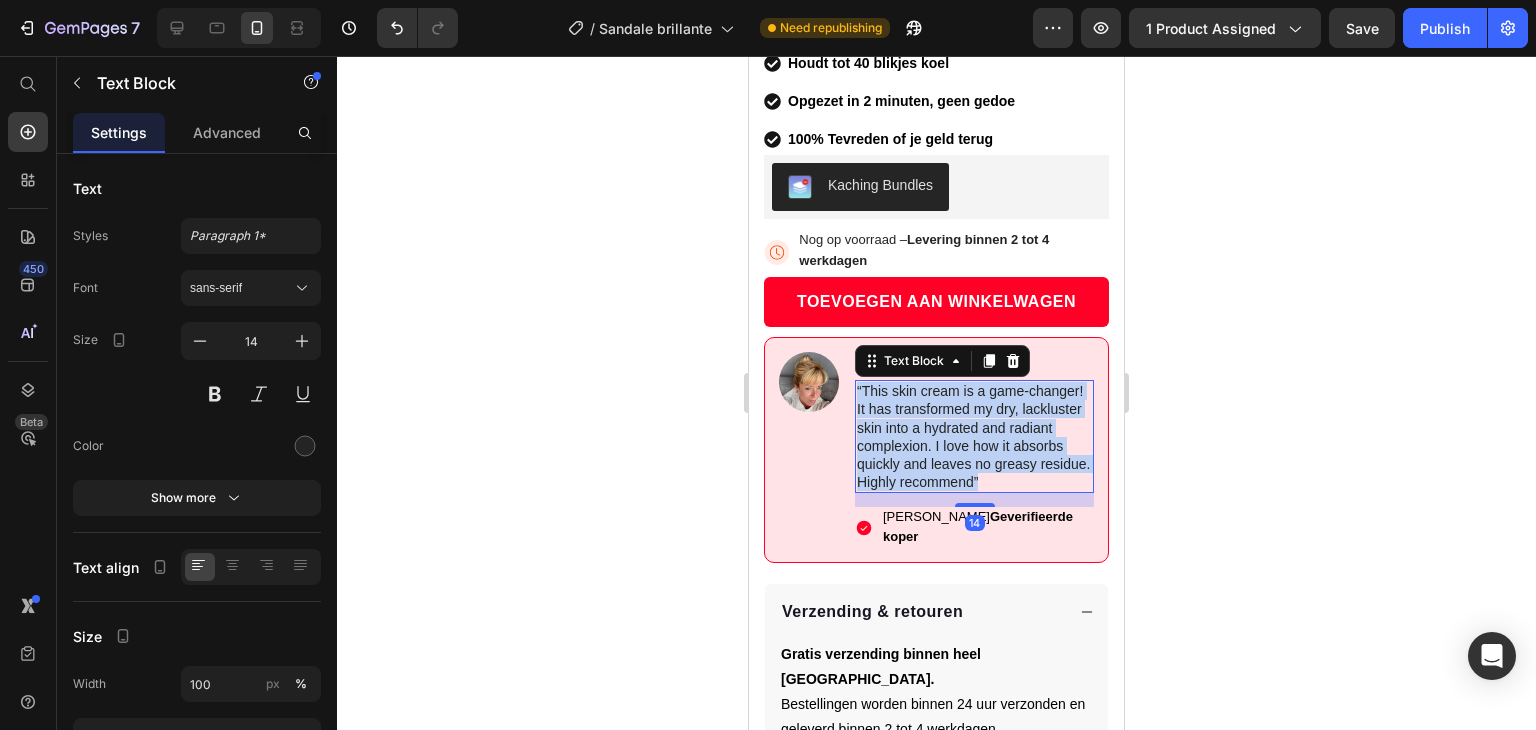 click on "“This skin cream is a game-changer! It has transformed my dry, lackluster skin into a hydrated and radiant complexion. I love how it absorbs quickly and leaves no greasy residue. Highly recommend”" at bounding box center [974, 436] 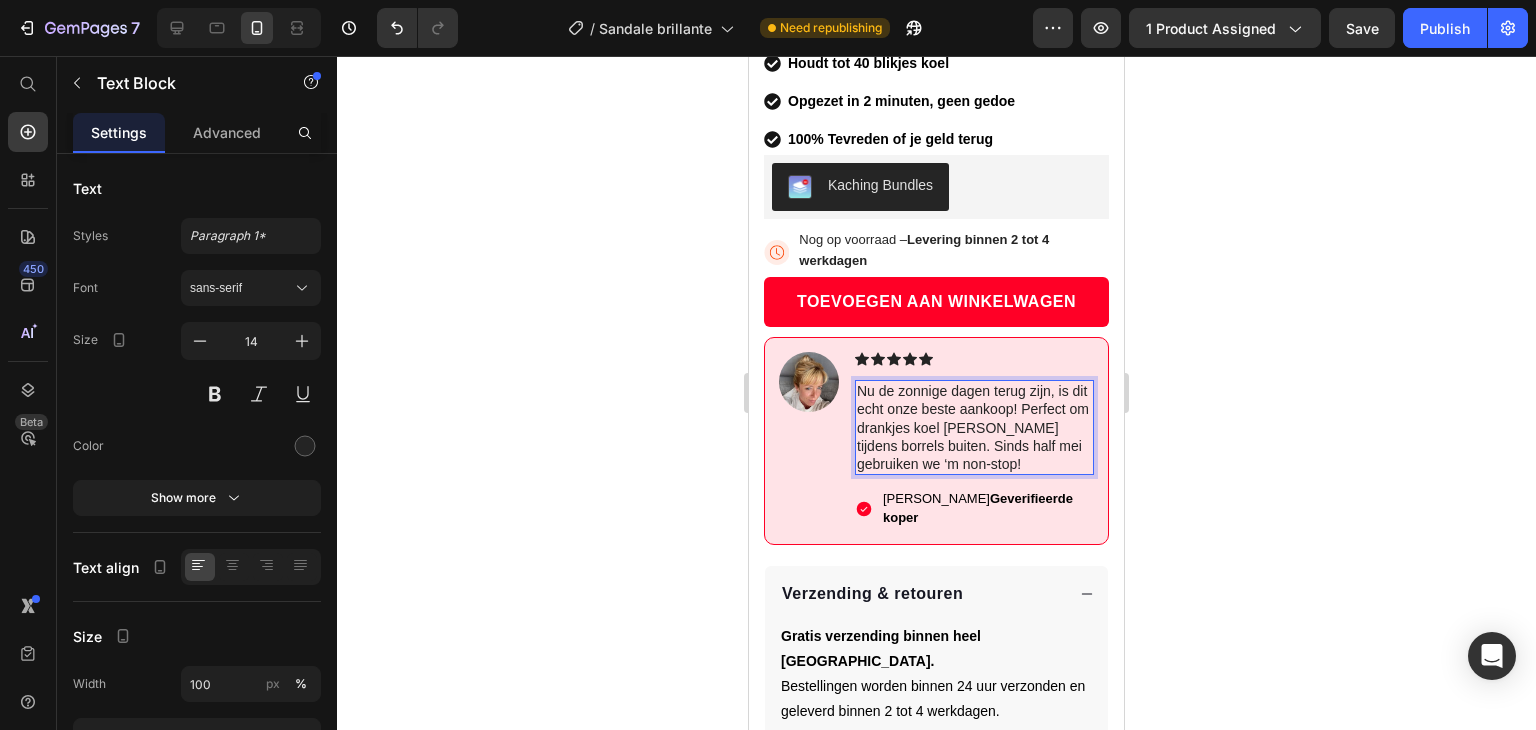 click on "Nu de zonnige dagen terug zijn, is dit echt onze beste aankoop! Perfect om drankjes koel [PERSON_NAME] tijdens borrels buiten. Sinds half mei gebruiken we ‘m non-stop!" at bounding box center [974, 427] 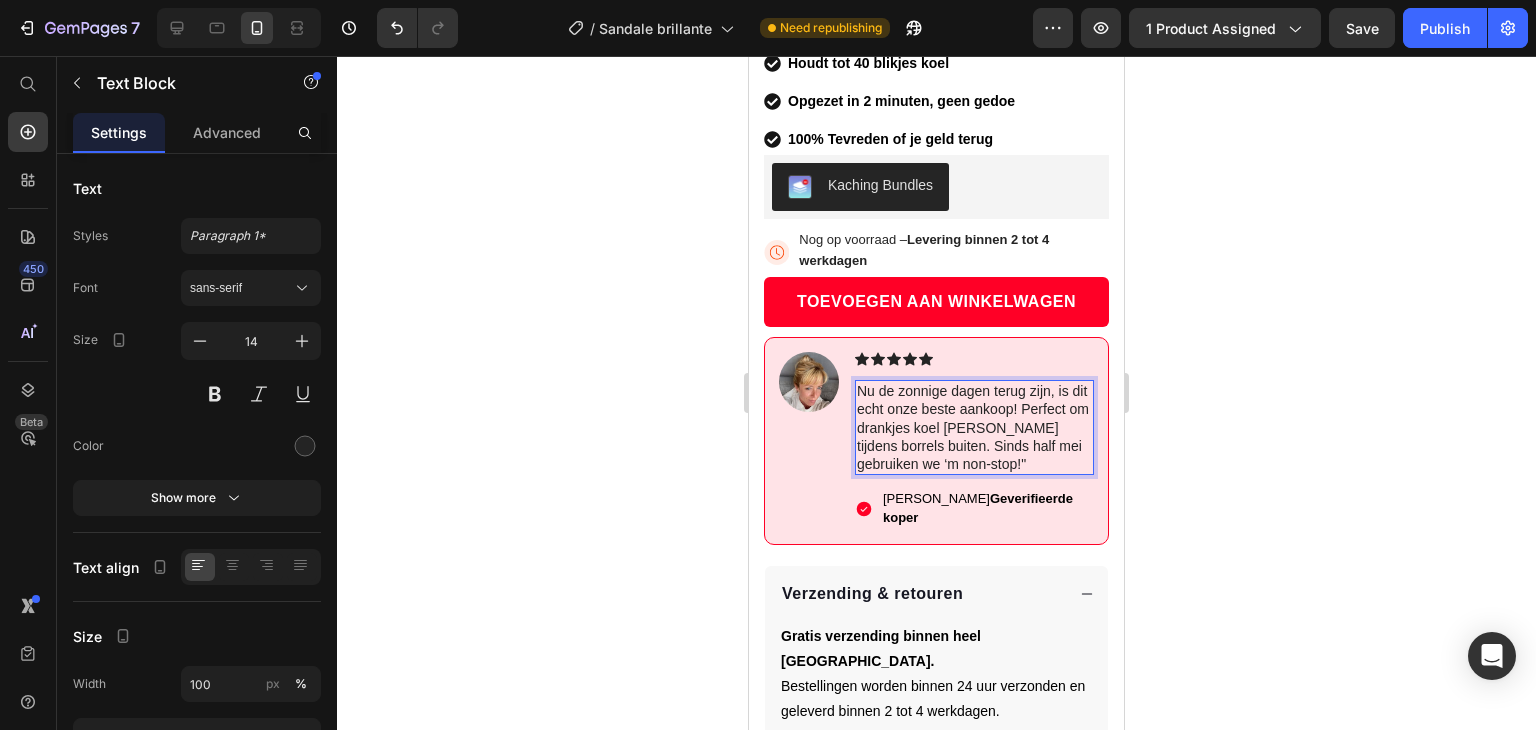 click on "Nu de zonnige dagen terug zijn, is dit echt onze beste aankoop! Perfect om drankjes koel [PERSON_NAME] tijdens borrels buiten. Sinds half mei gebruiken we ‘m non-stop!"" at bounding box center [974, 427] 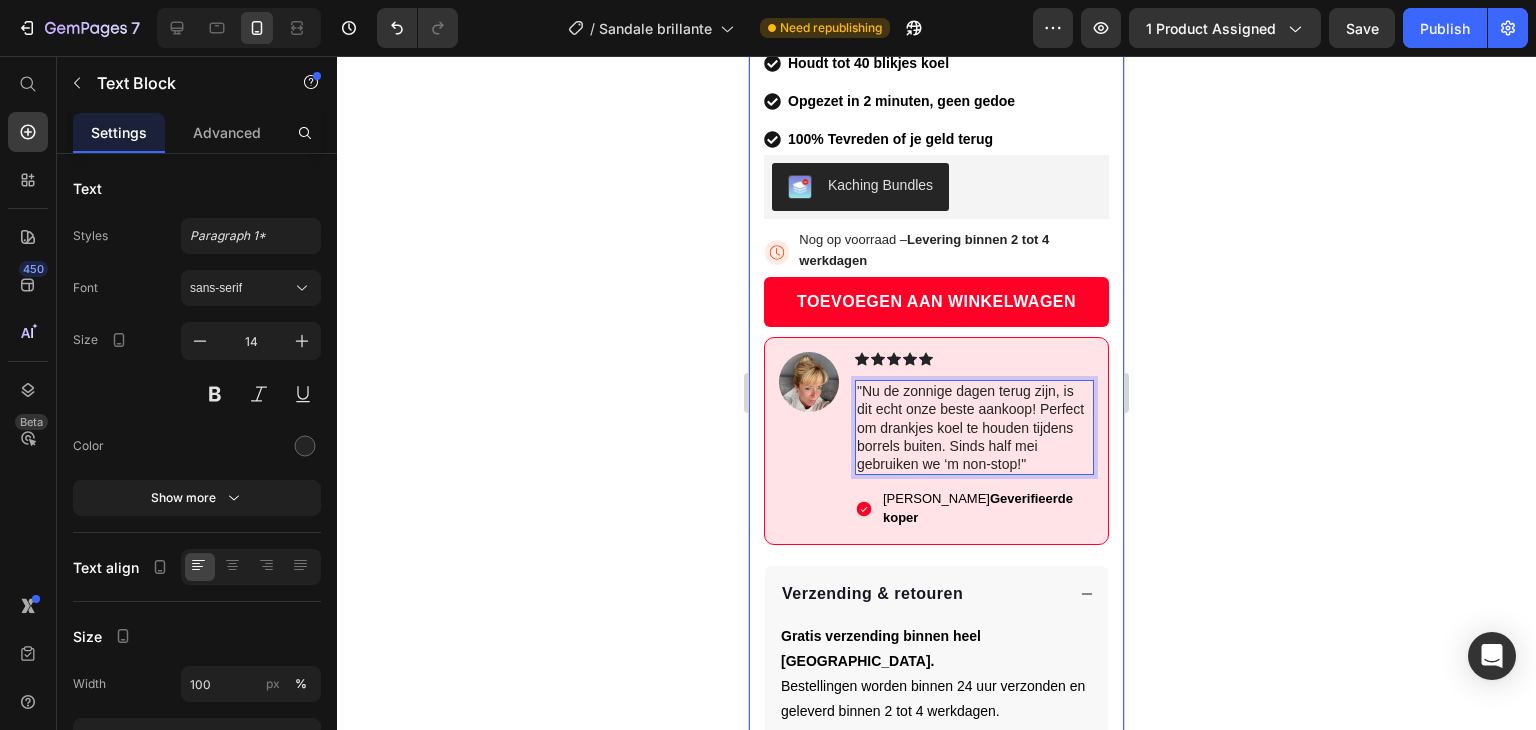click 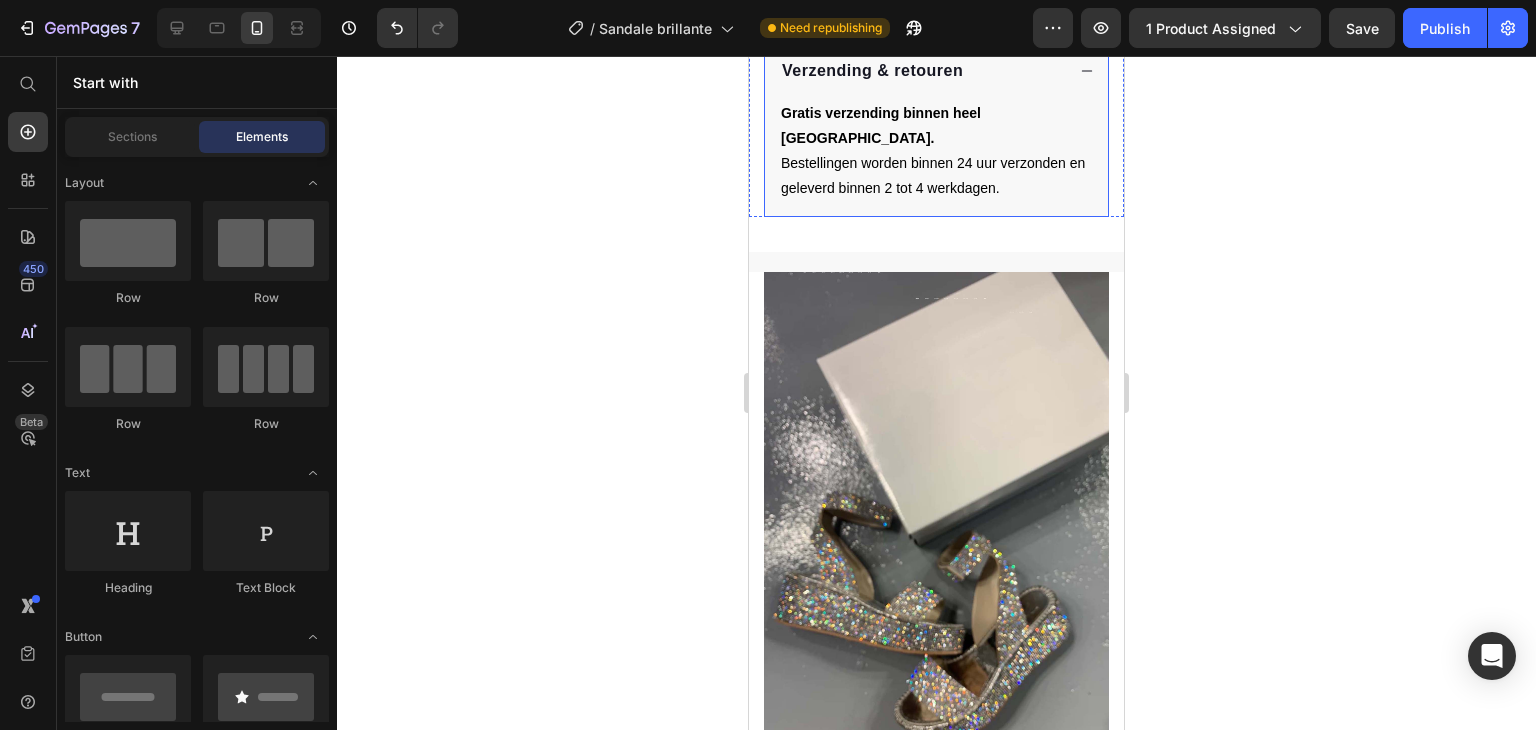scroll, scrollTop: 1276, scrollLeft: 0, axis: vertical 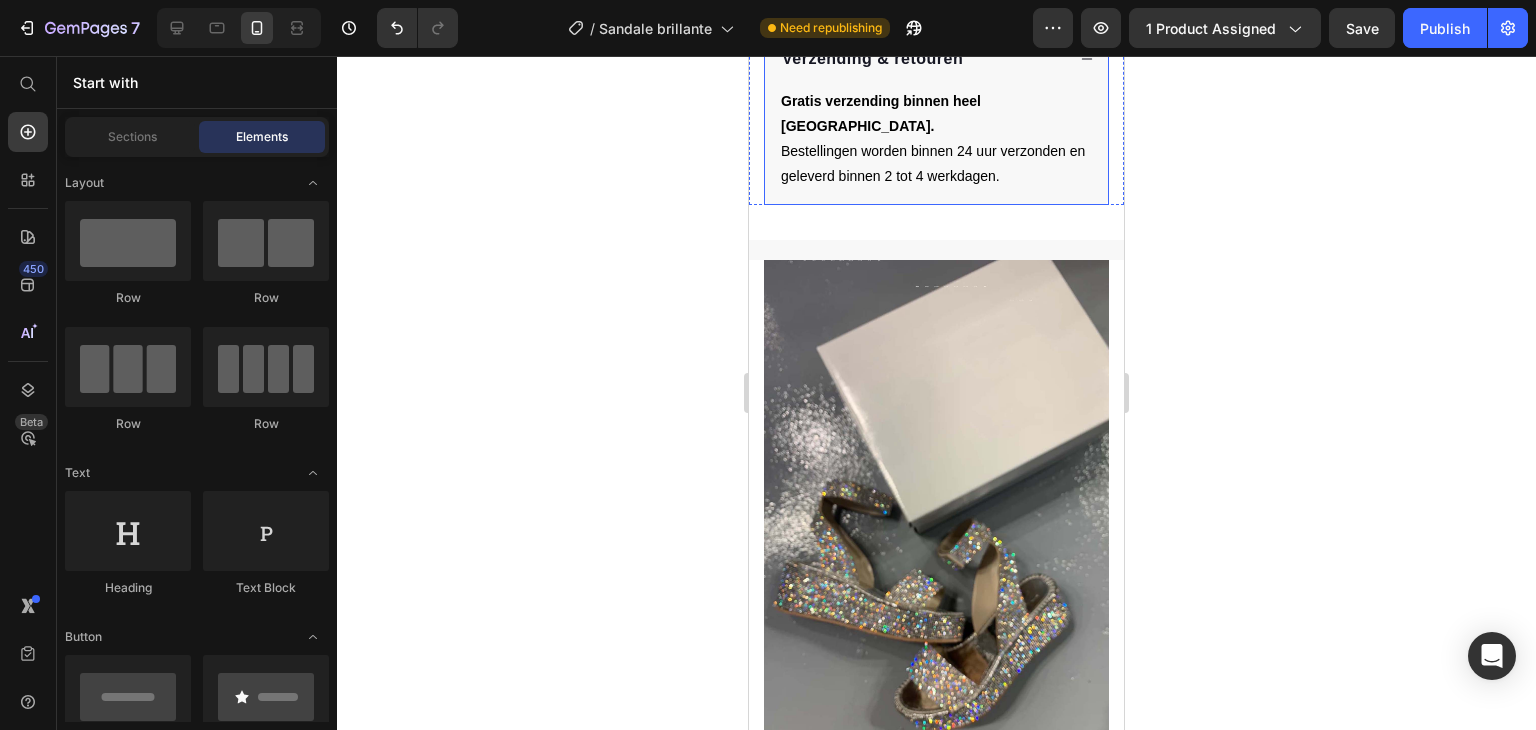 click at bounding box center (936, 519) 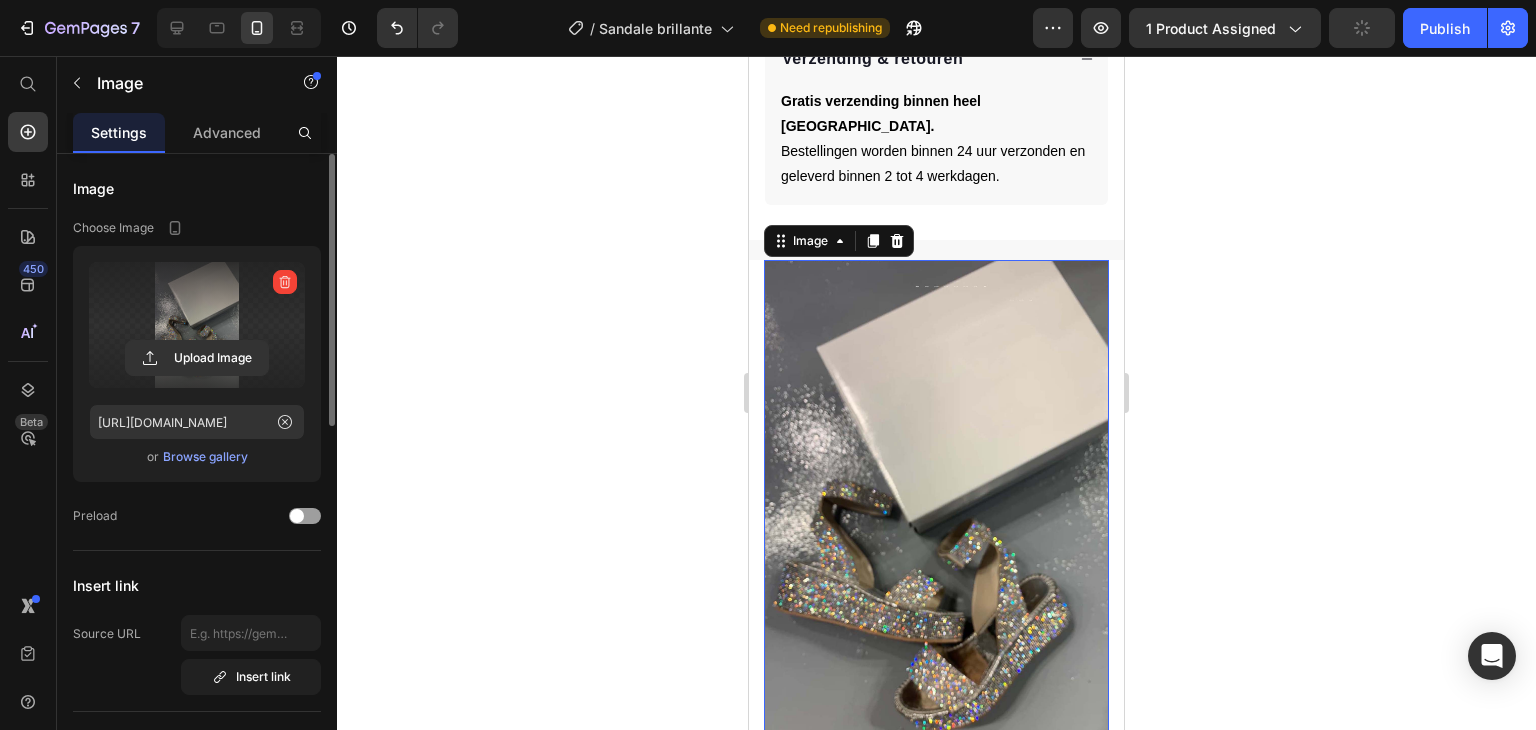 click at bounding box center [285, 282] 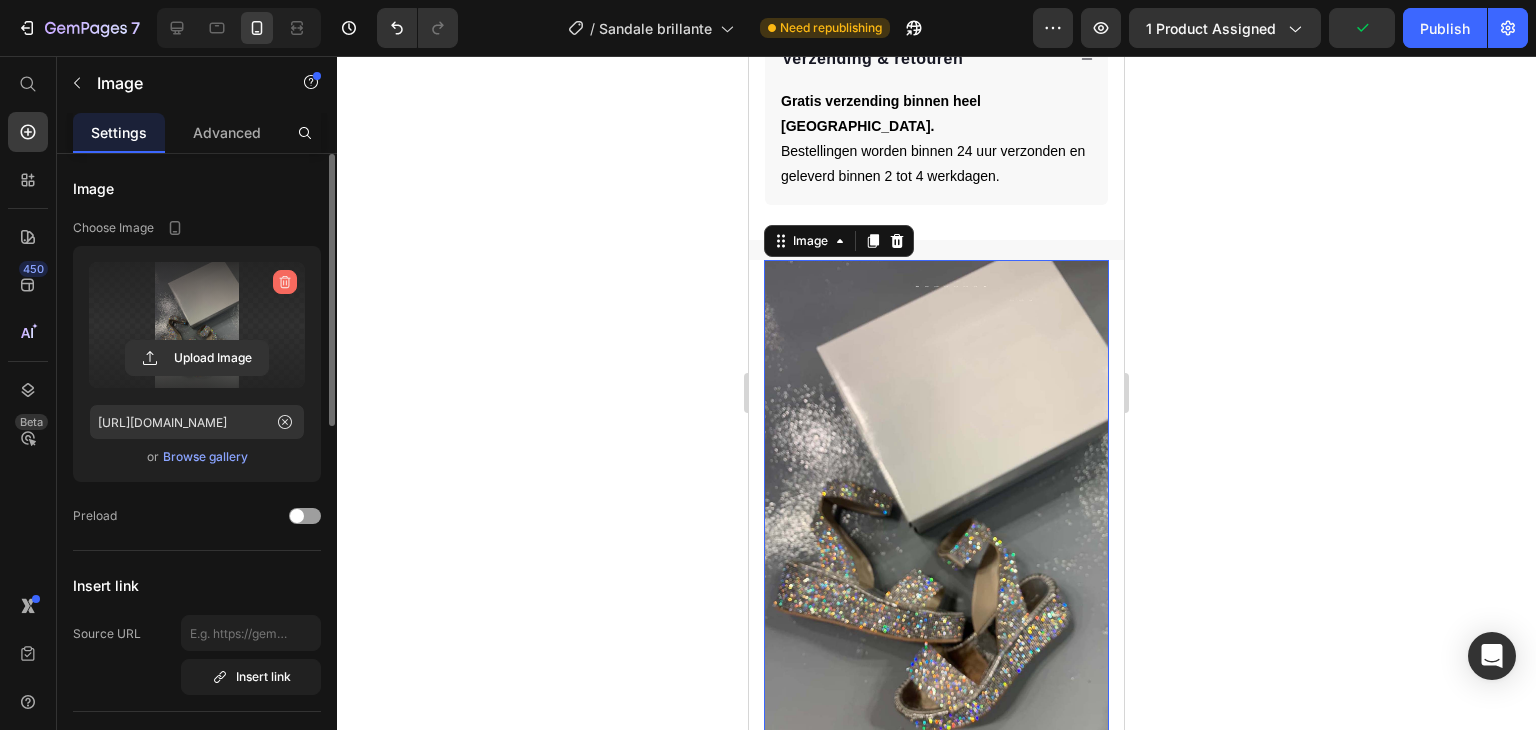 click 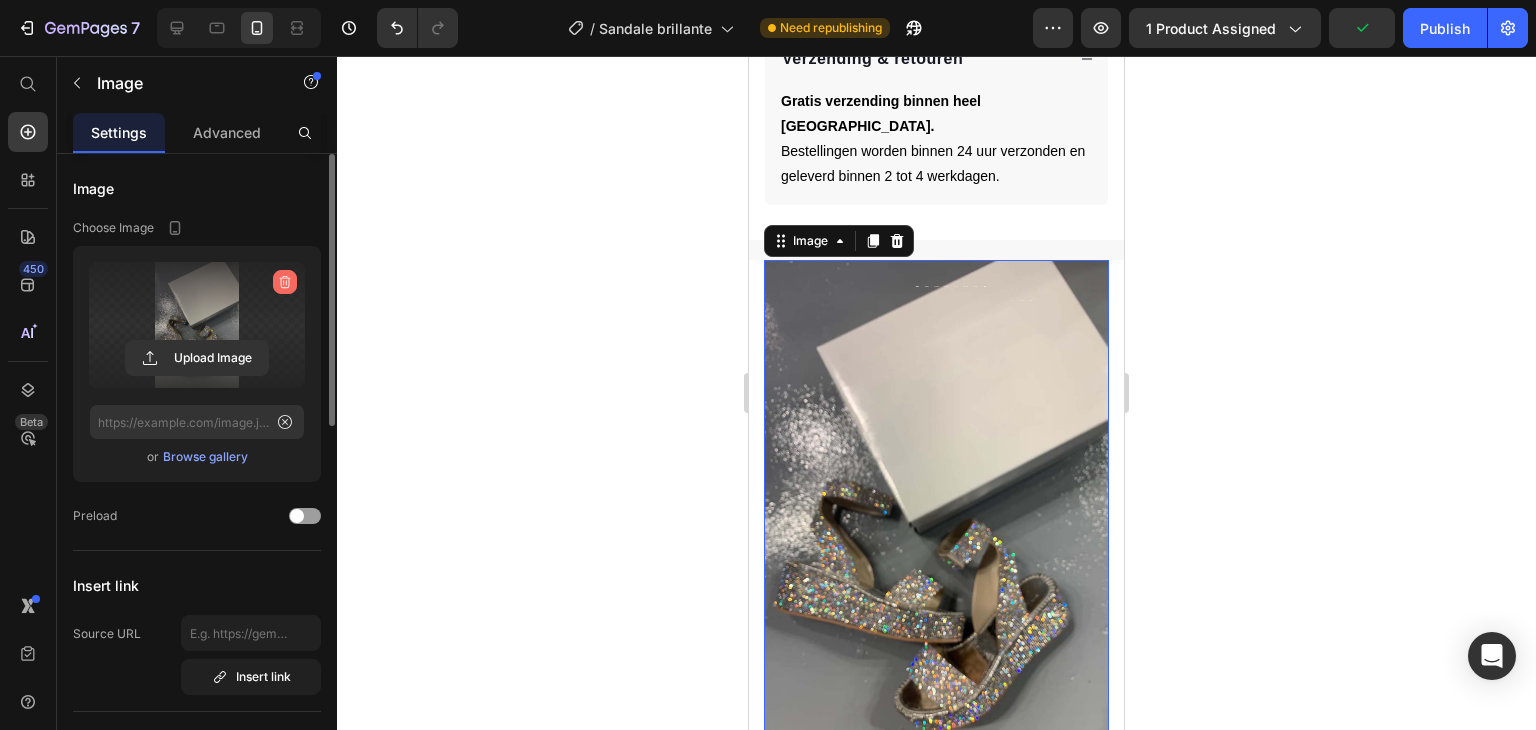scroll, scrollTop: 0, scrollLeft: 0, axis: both 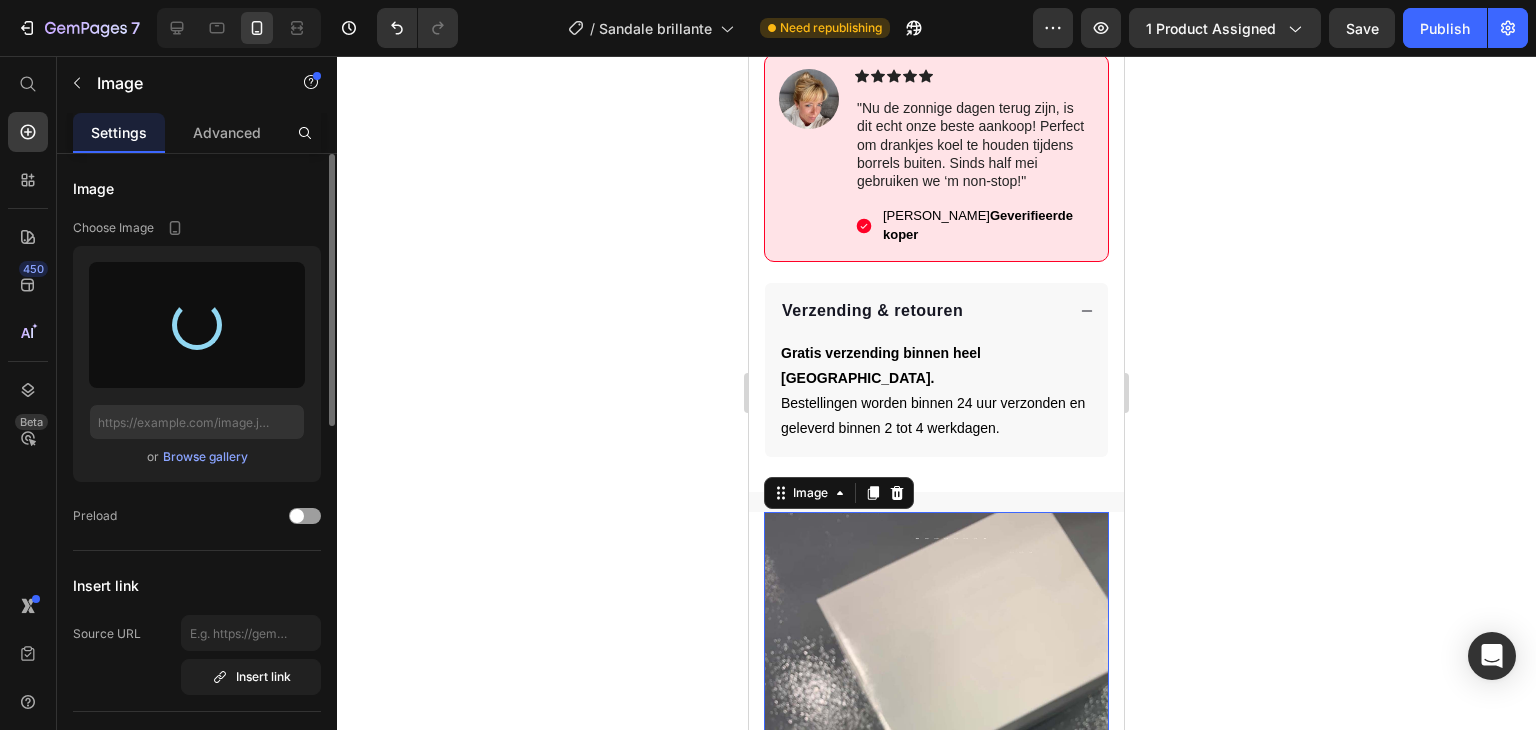 type on "[URL][DOMAIN_NAME]" 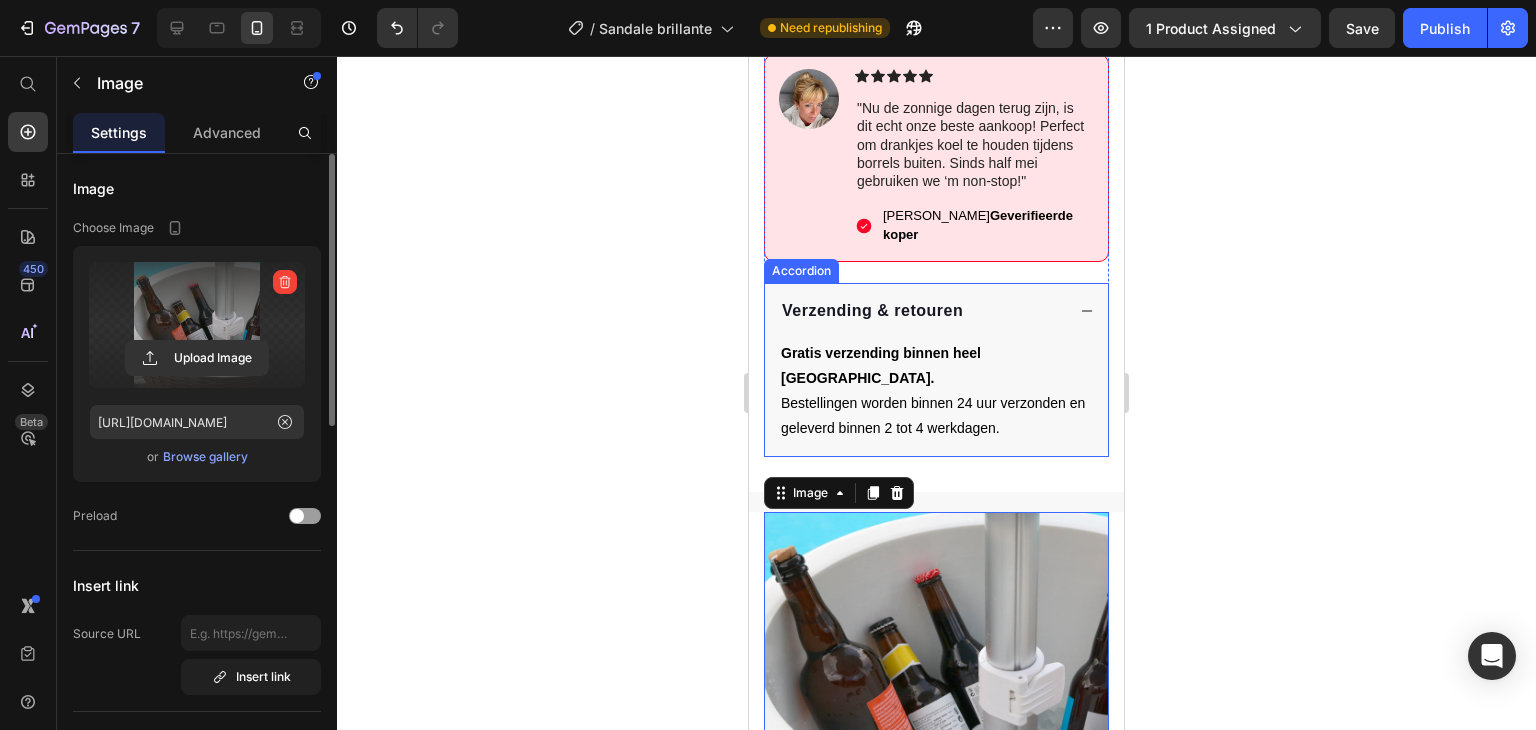 click on "Verzending & retouren" at bounding box center (921, 311) 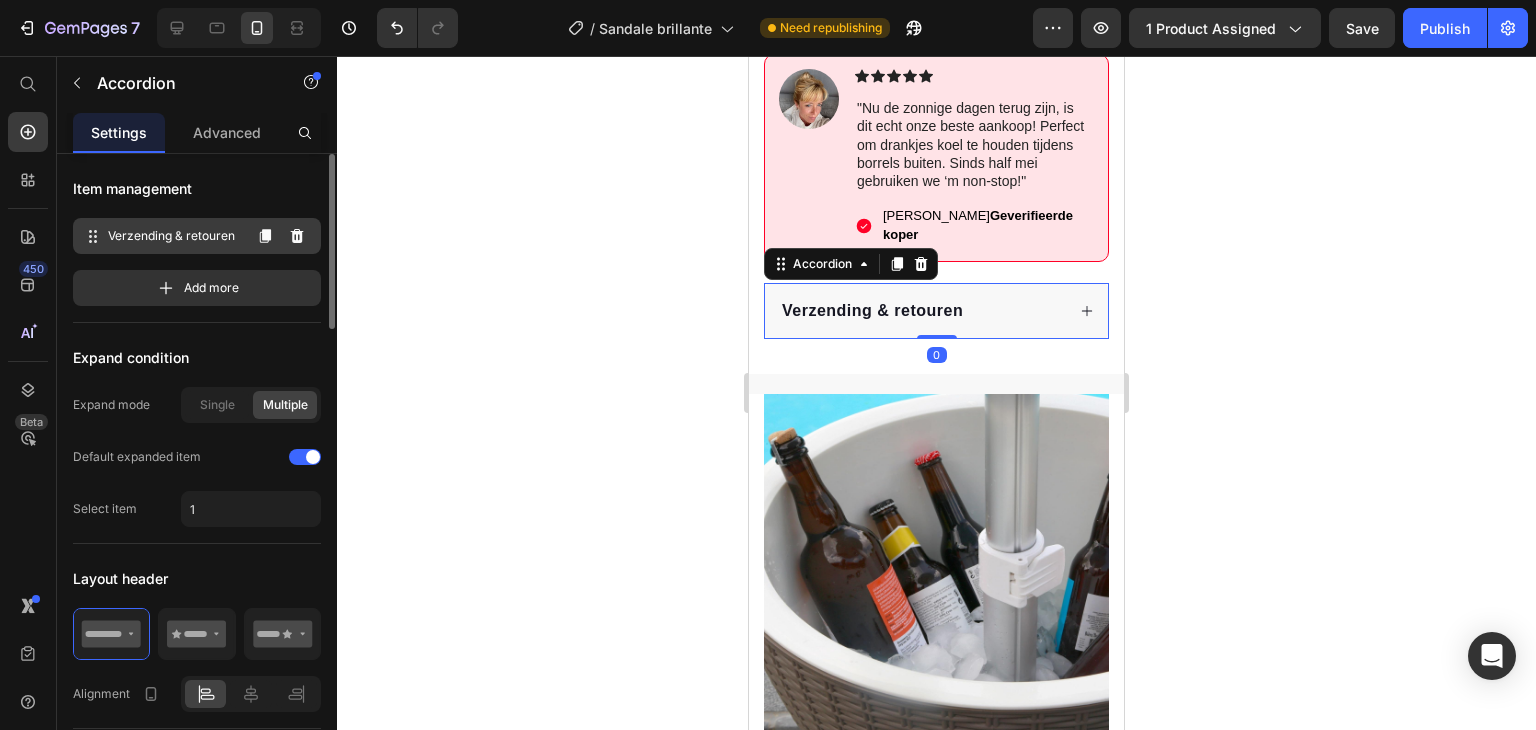 click 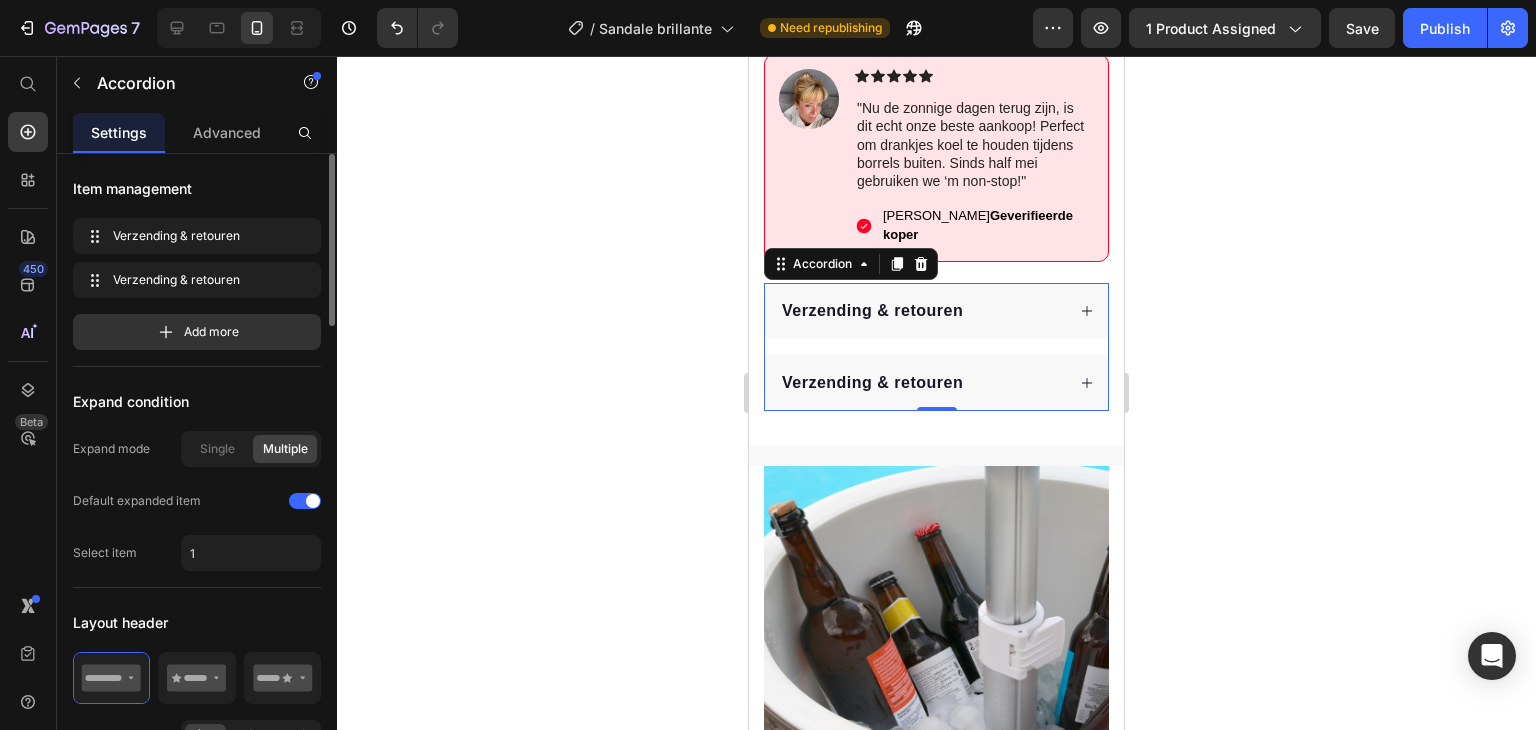 click on "Verzending & retouren" at bounding box center [936, 383] 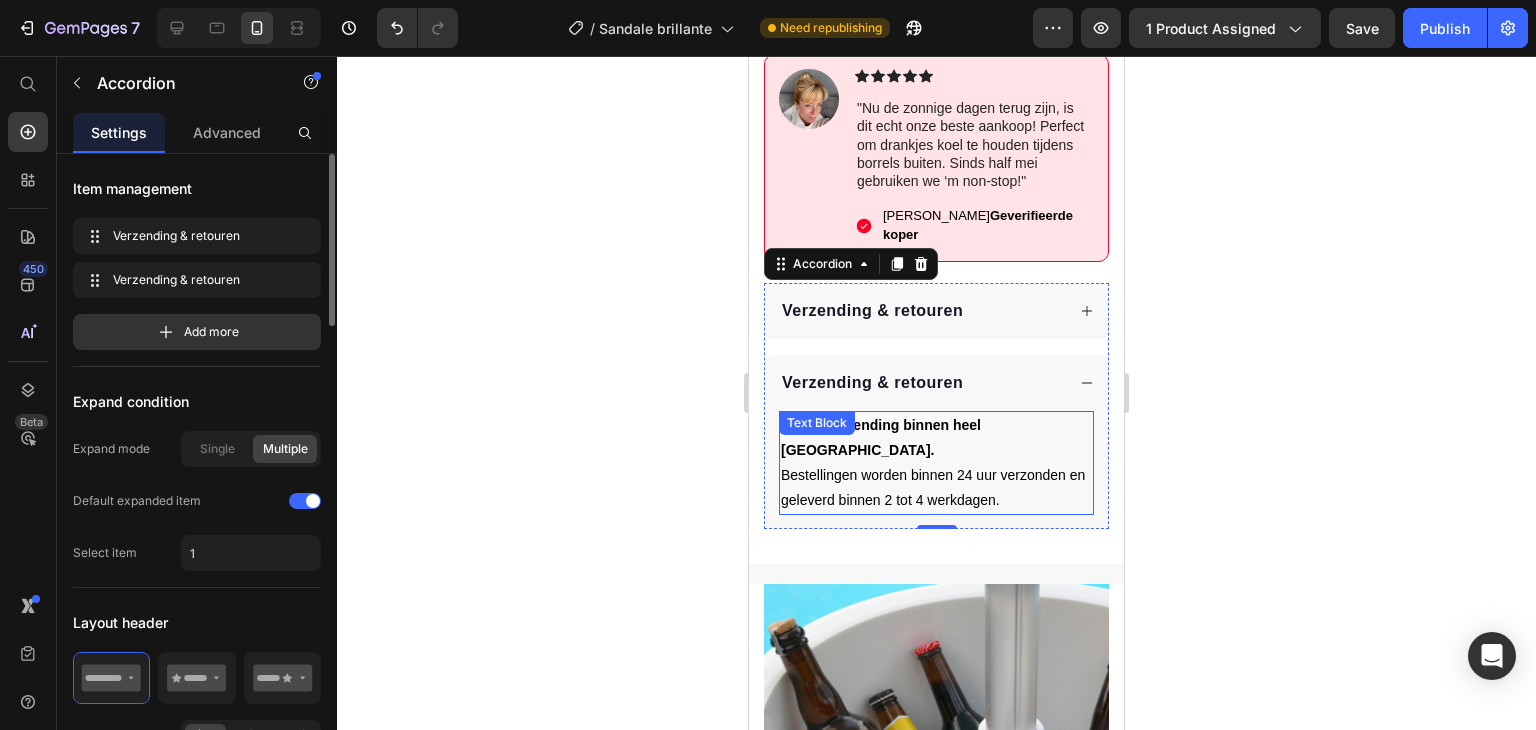 click on "Bestellingen worden binnen 24 uur verzonden en geleverd binnen 2 tot 4 werkdagen." at bounding box center (933, 487) 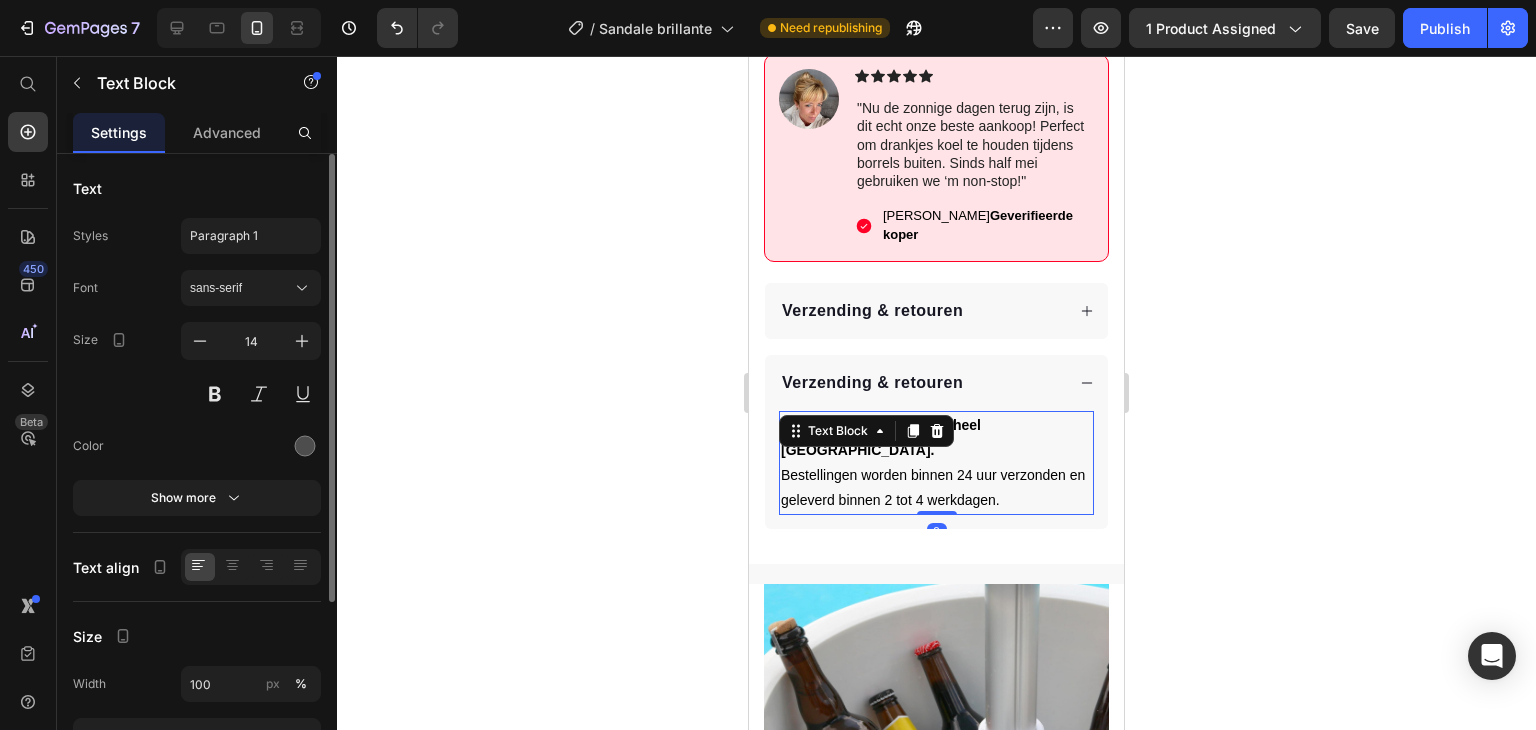 click on "Text Block" at bounding box center (866, 431) 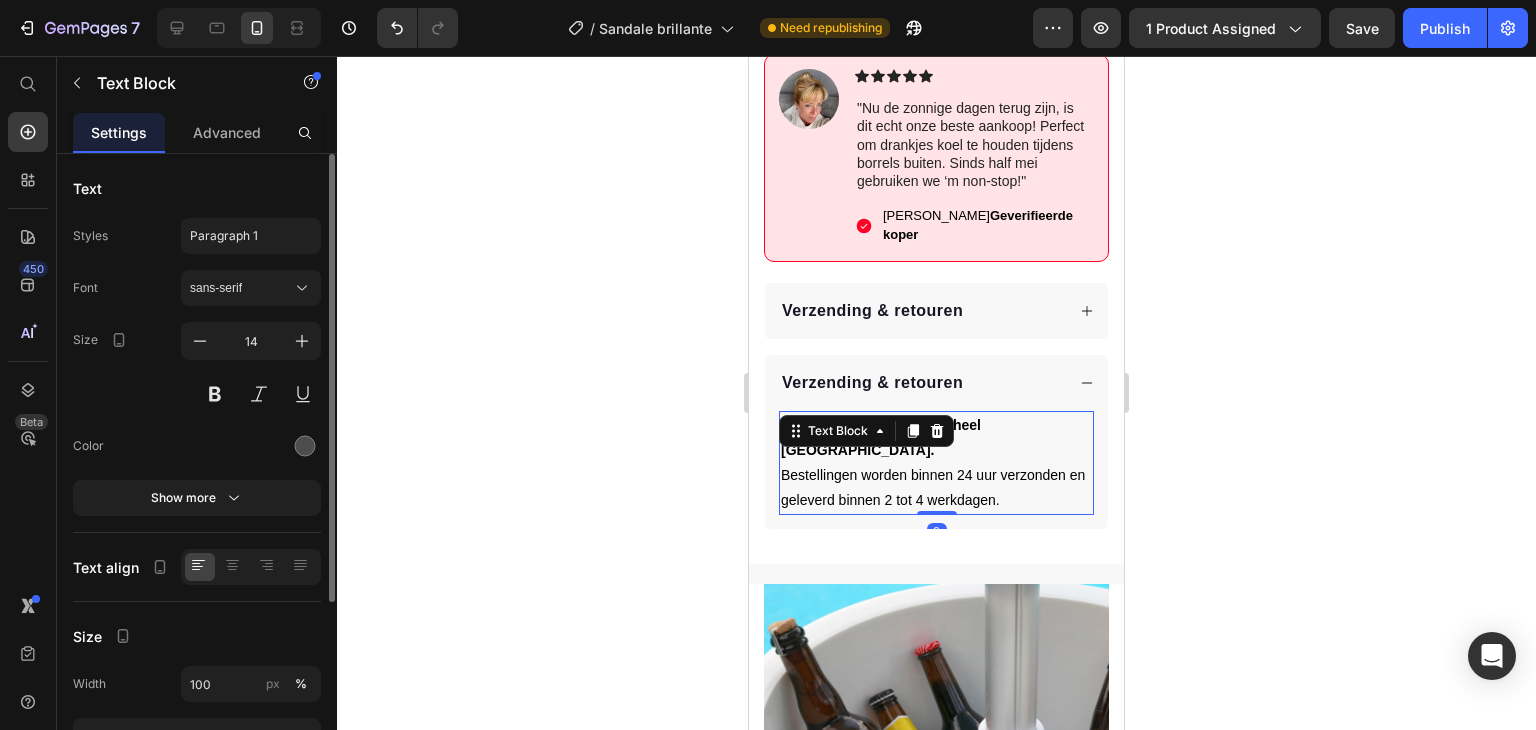 click on "Bestellingen worden binnen 24 uur verzonden en geleverd binnen 2 tot 4 werkdagen." at bounding box center [936, 488] 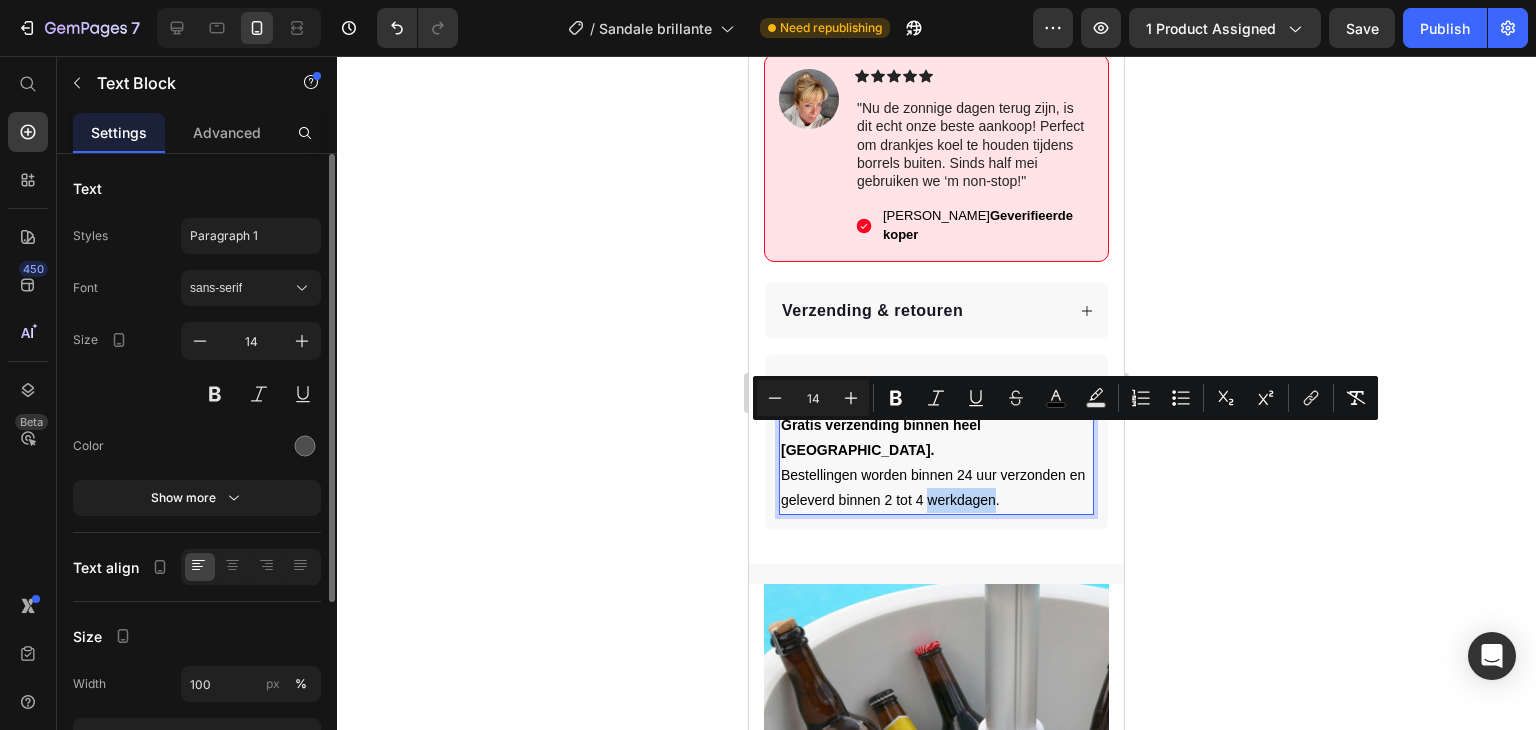 click on "Bestellingen worden binnen 24 uur verzonden en geleverd binnen 2 tot 4 werkdagen." at bounding box center [936, 488] 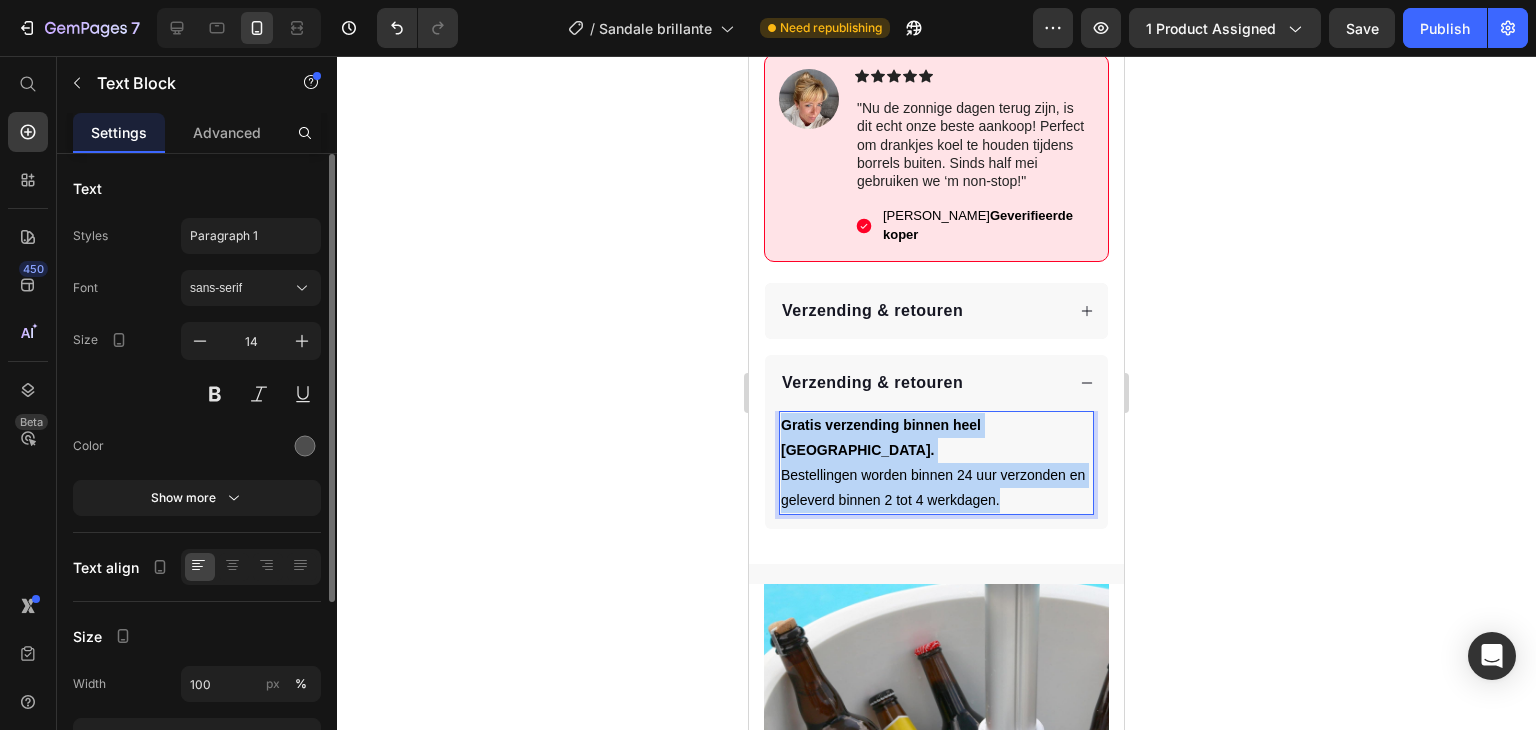 drag, startPoint x: 1023, startPoint y: 434, endPoint x: 773, endPoint y: 372, distance: 257.5733 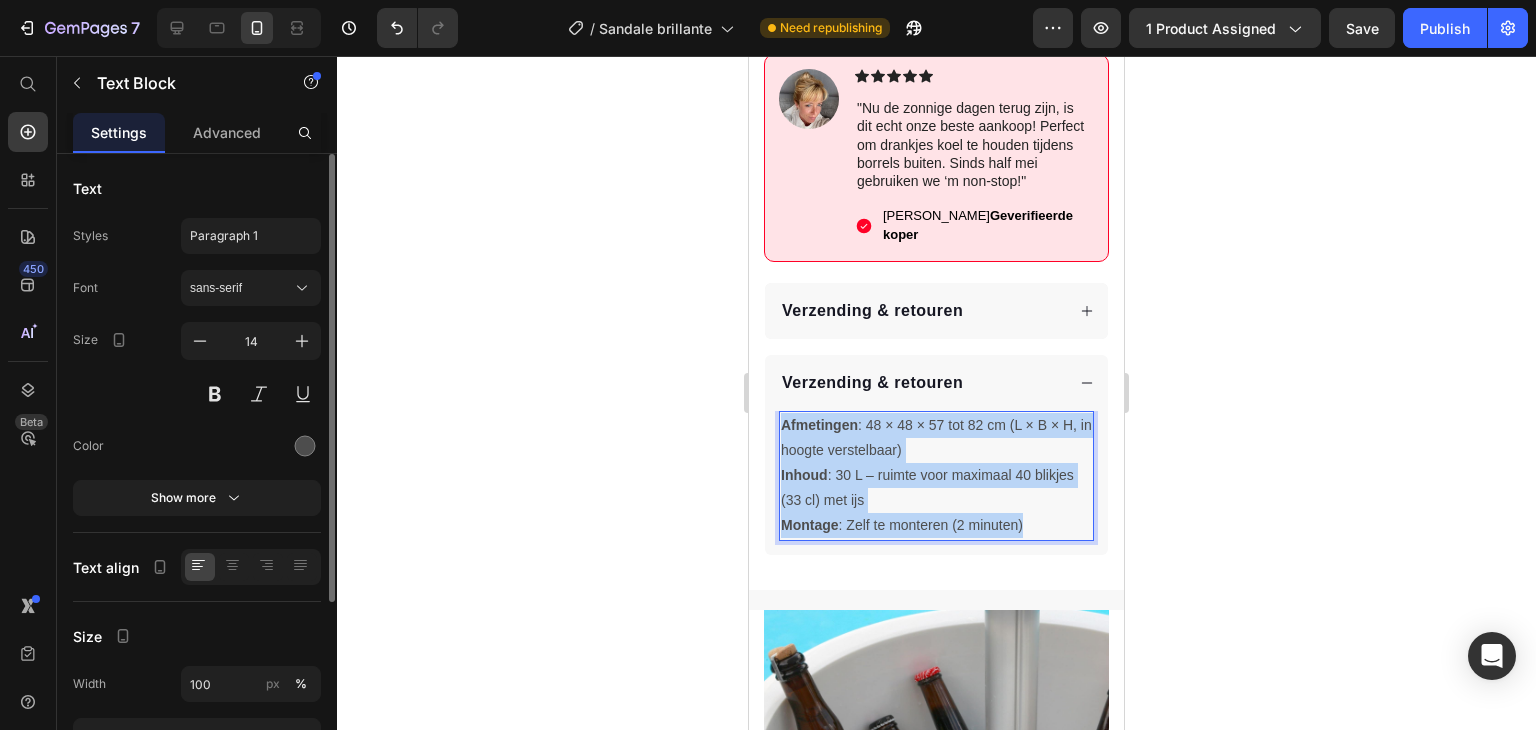 drag, startPoint x: 1028, startPoint y: 486, endPoint x: 776, endPoint y: 382, distance: 272.61694 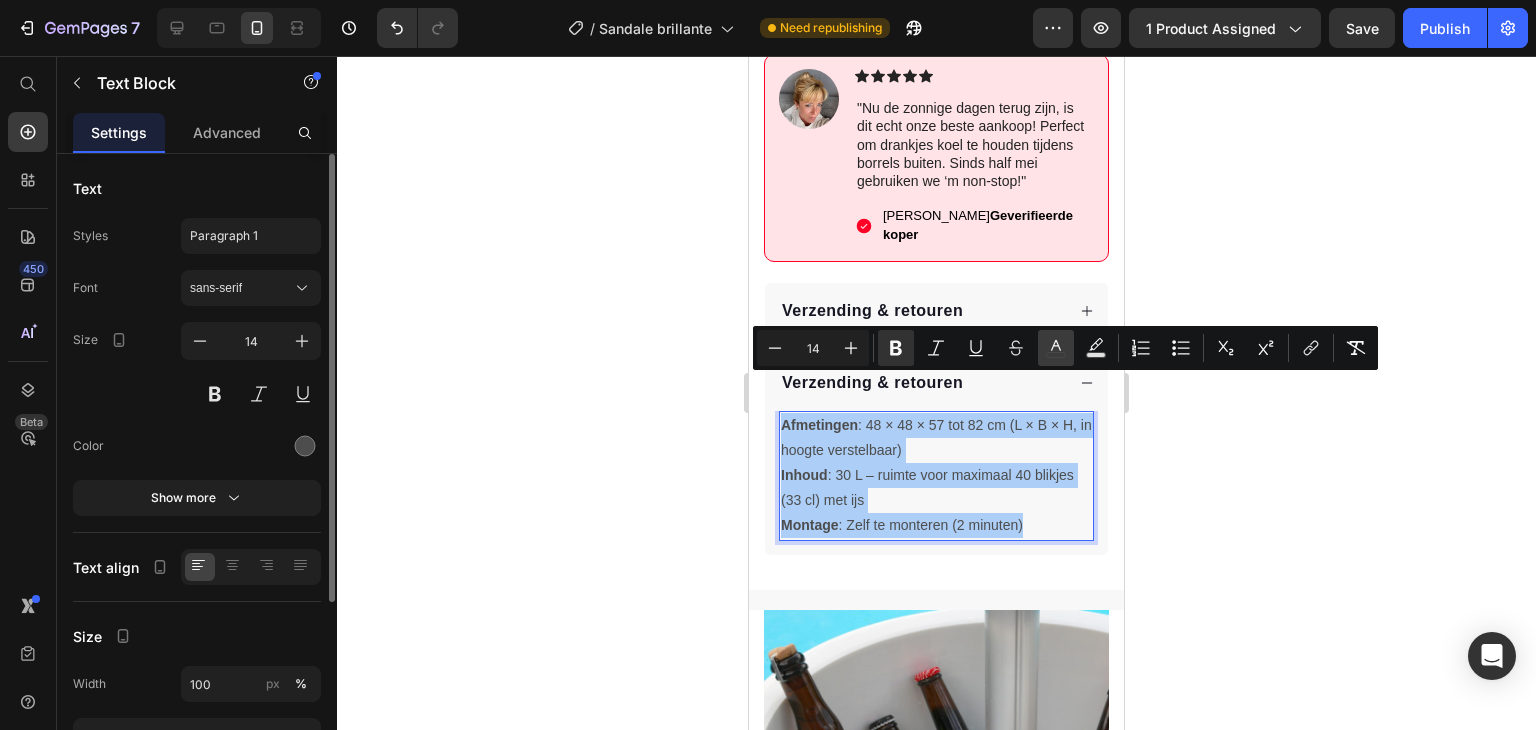 click on "color" at bounding box center (1056, 348) 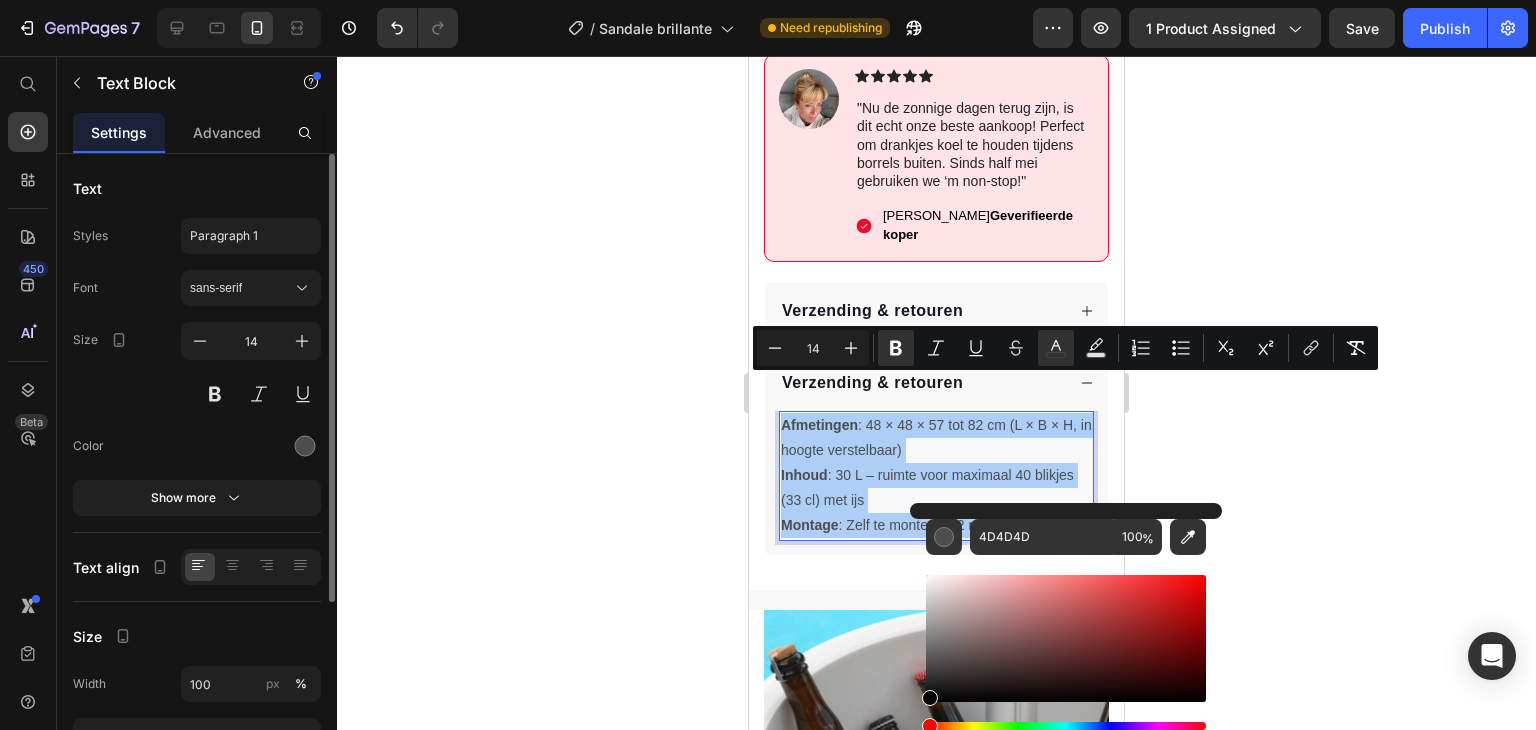 drag, startPoint x: 968, startPoint y: 677, endPoint x: 888, endPoint y: 753, distance: 110.34492 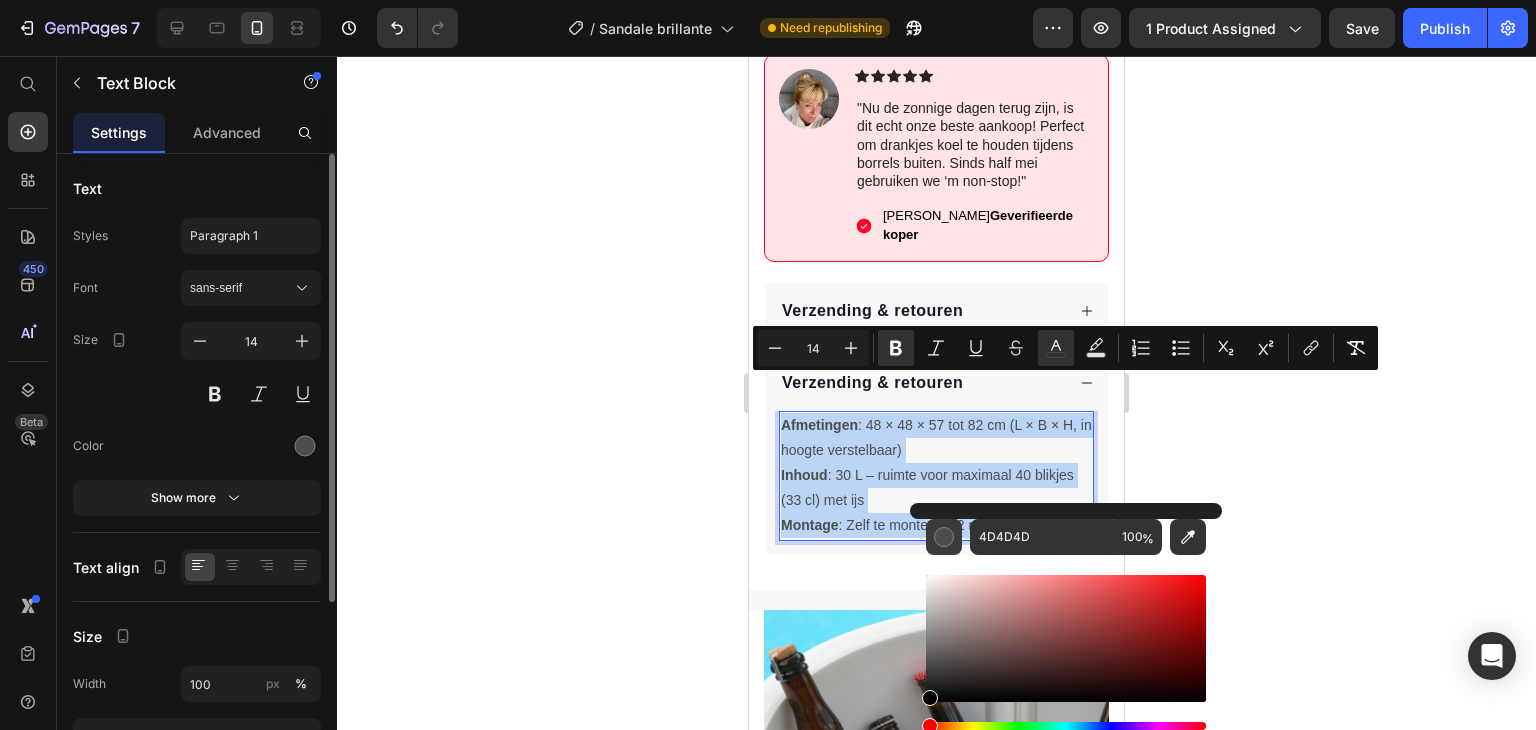type on "000000" 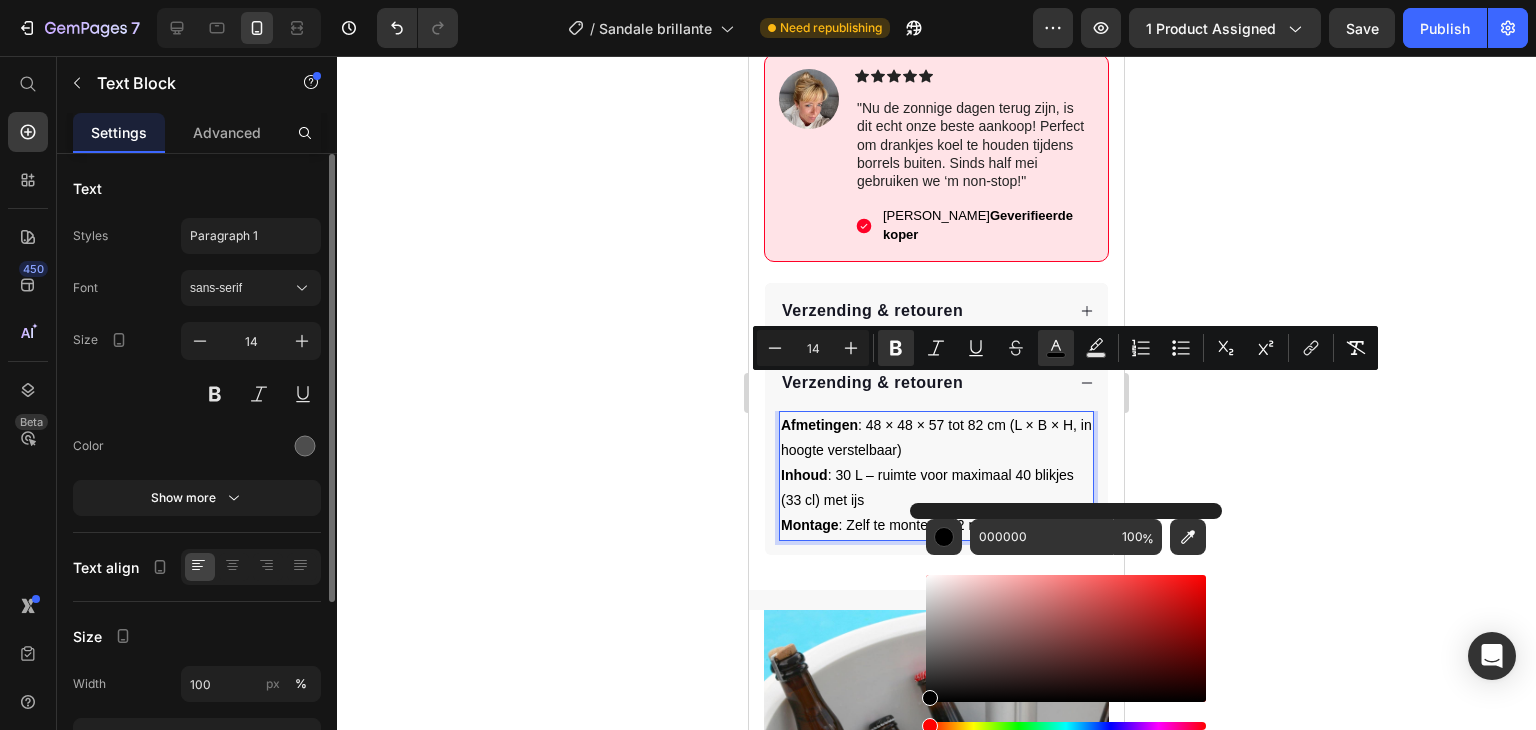 click on "Afmetingen : 48 × 48 × 57 tot 82 cm (L × B × H, in hoogte verstelbaar)" at bounding box center (936, 438) 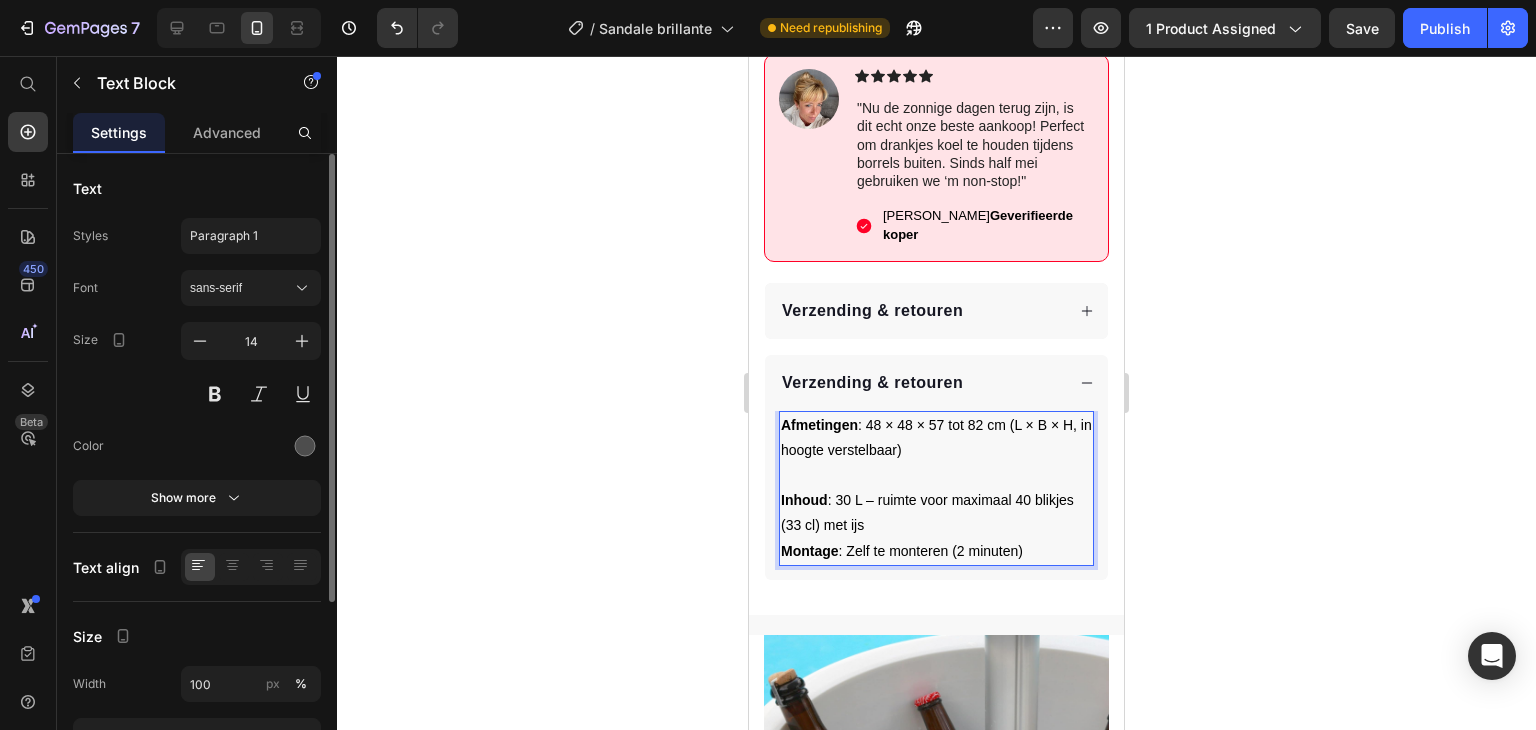click on "Inhoud : 30 L – ruimte voor maximaal 40 blikjes (33 cl) met ijs" at bounding box center (936, 513) 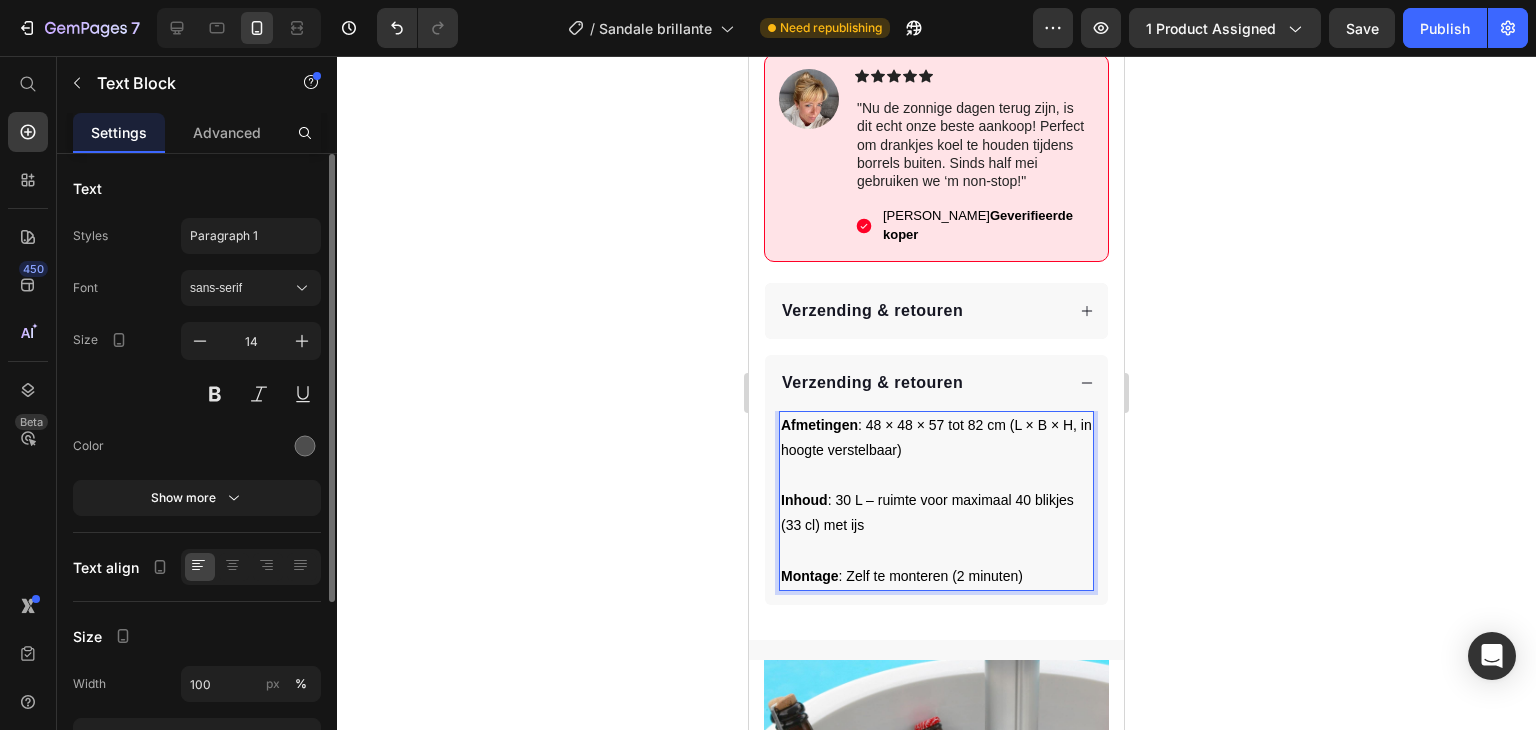 click 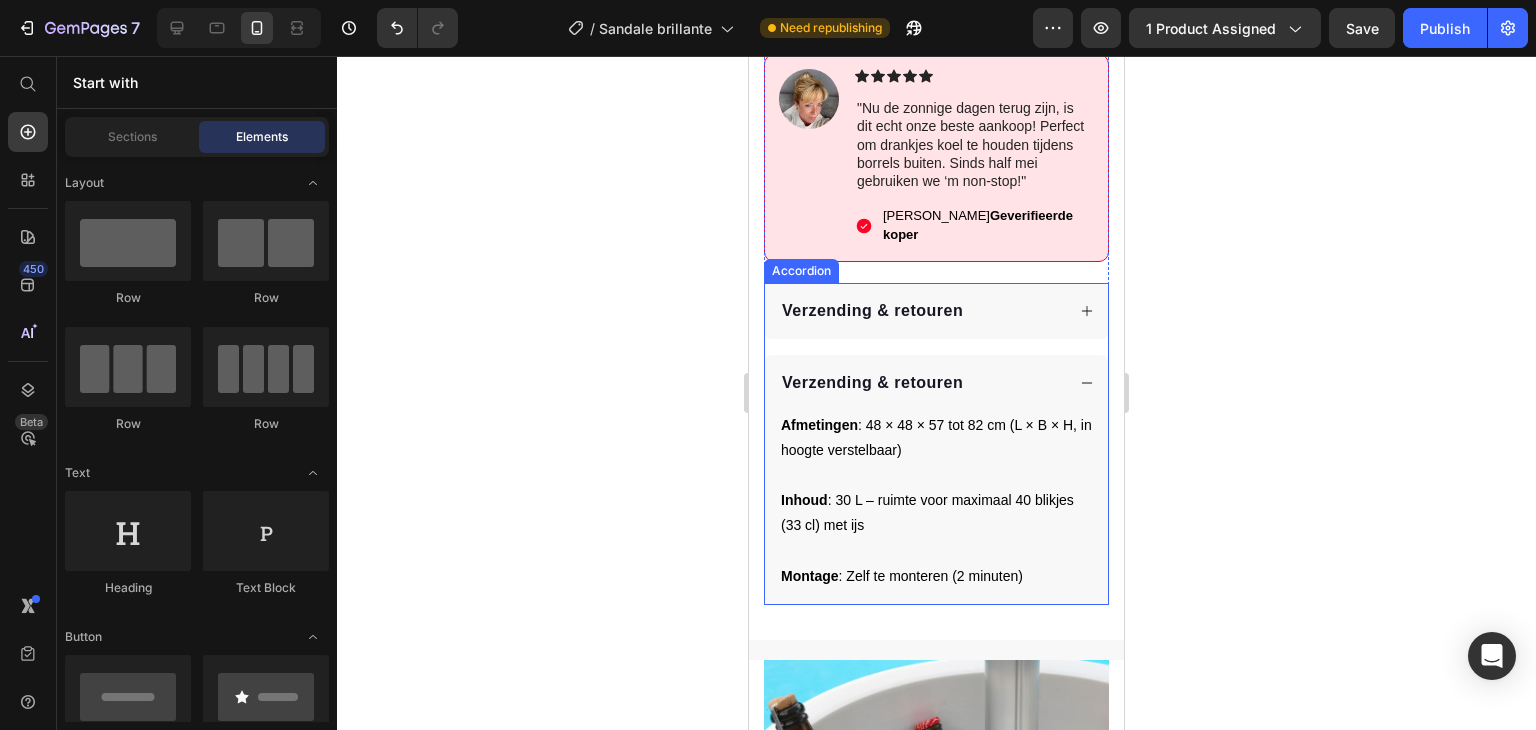 click on "Verzending & retouren" at bounding box center [872, 382] 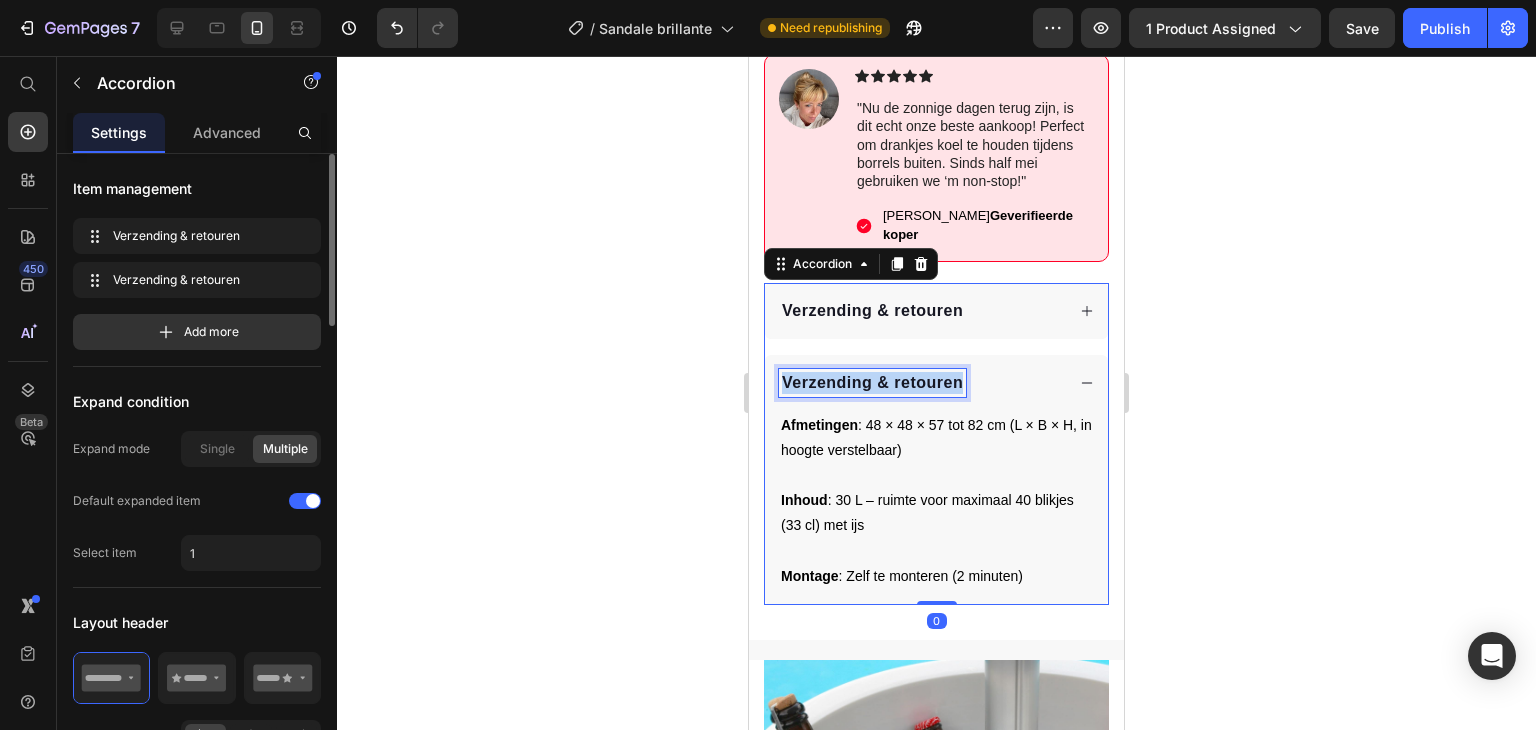 click on "Verzending & retouren" at bounding box center (872, 382) 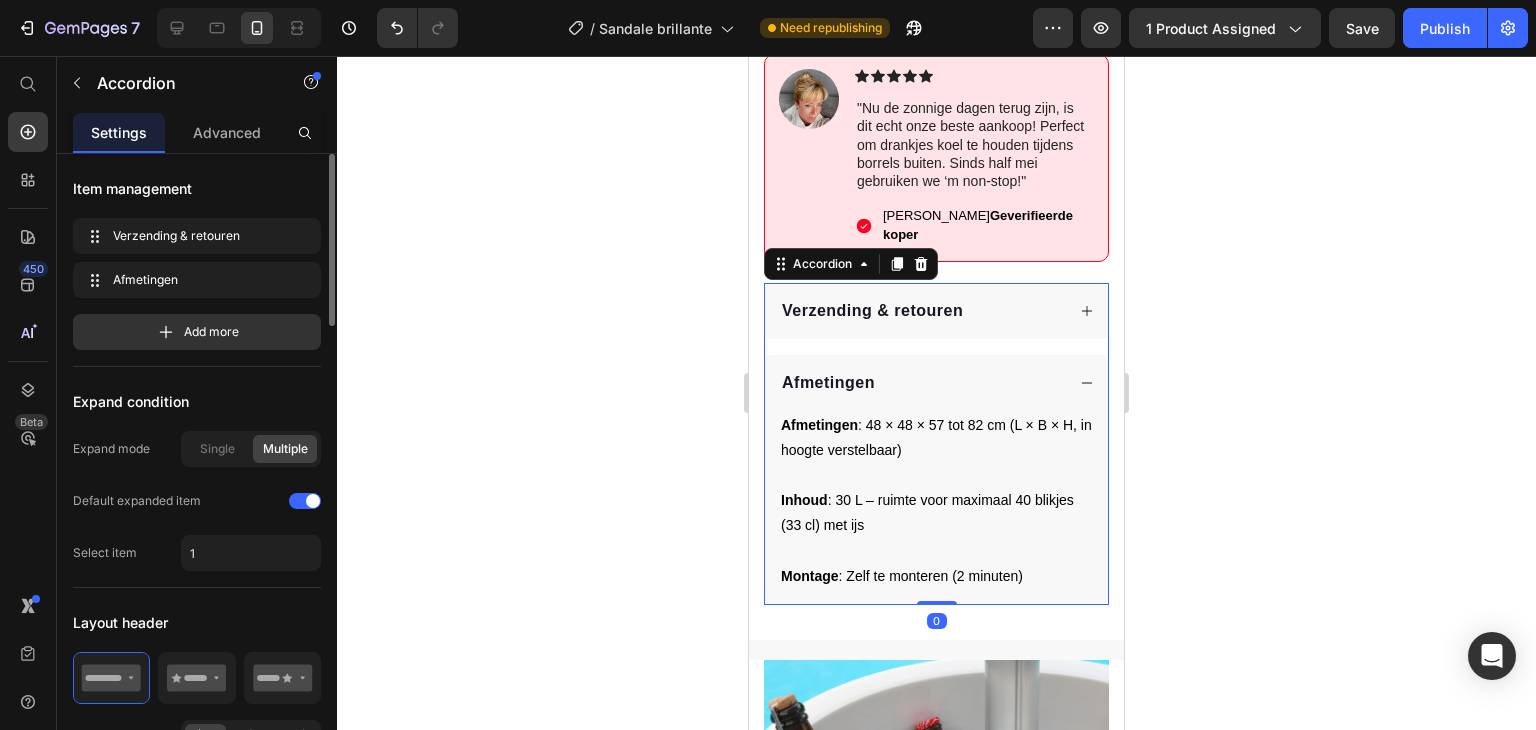 drag, startPoint x: 912, startPoint y: 343, endPoint x: 865, endPoint y: 345, distance: 47.042534 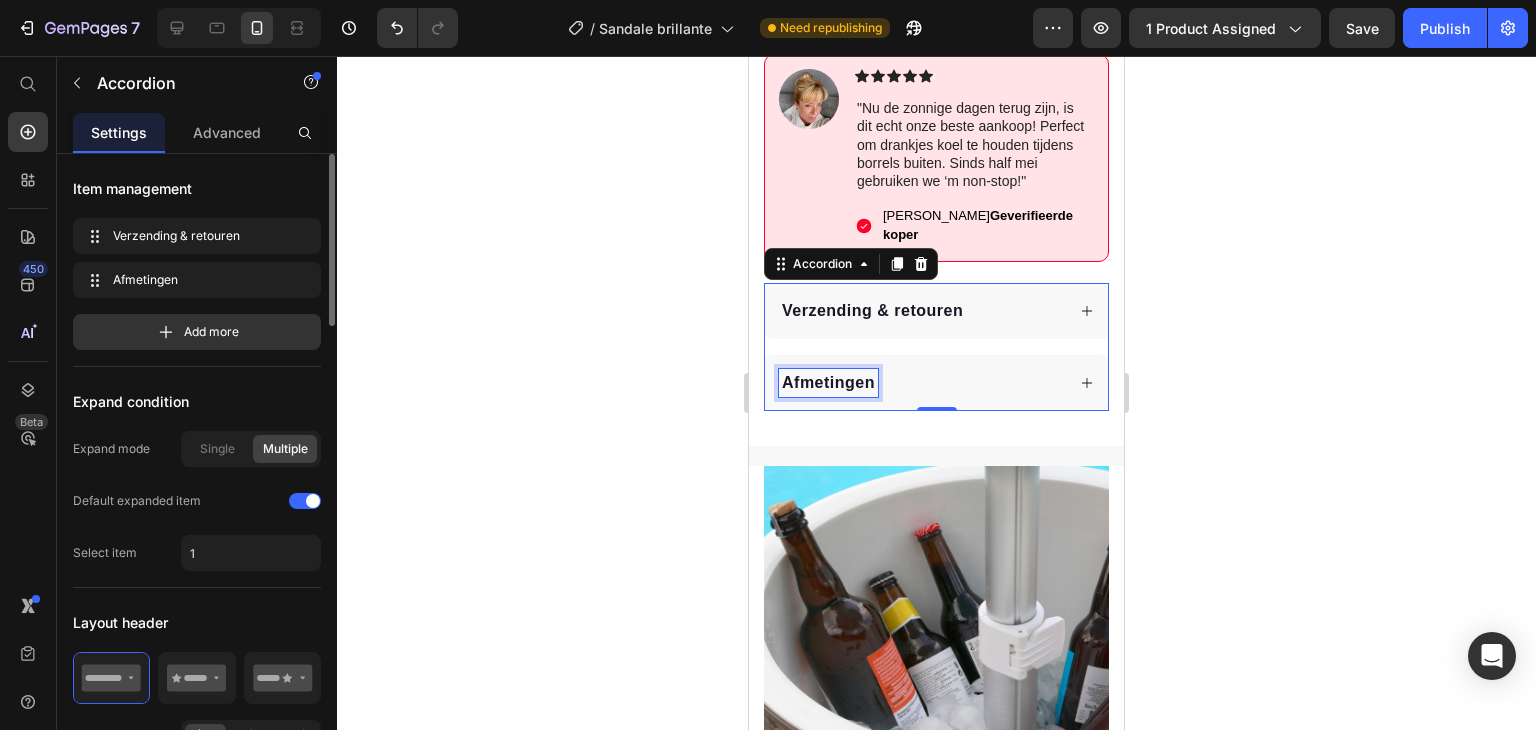 click on "Afmetingen" at bounding box center (828, 382) 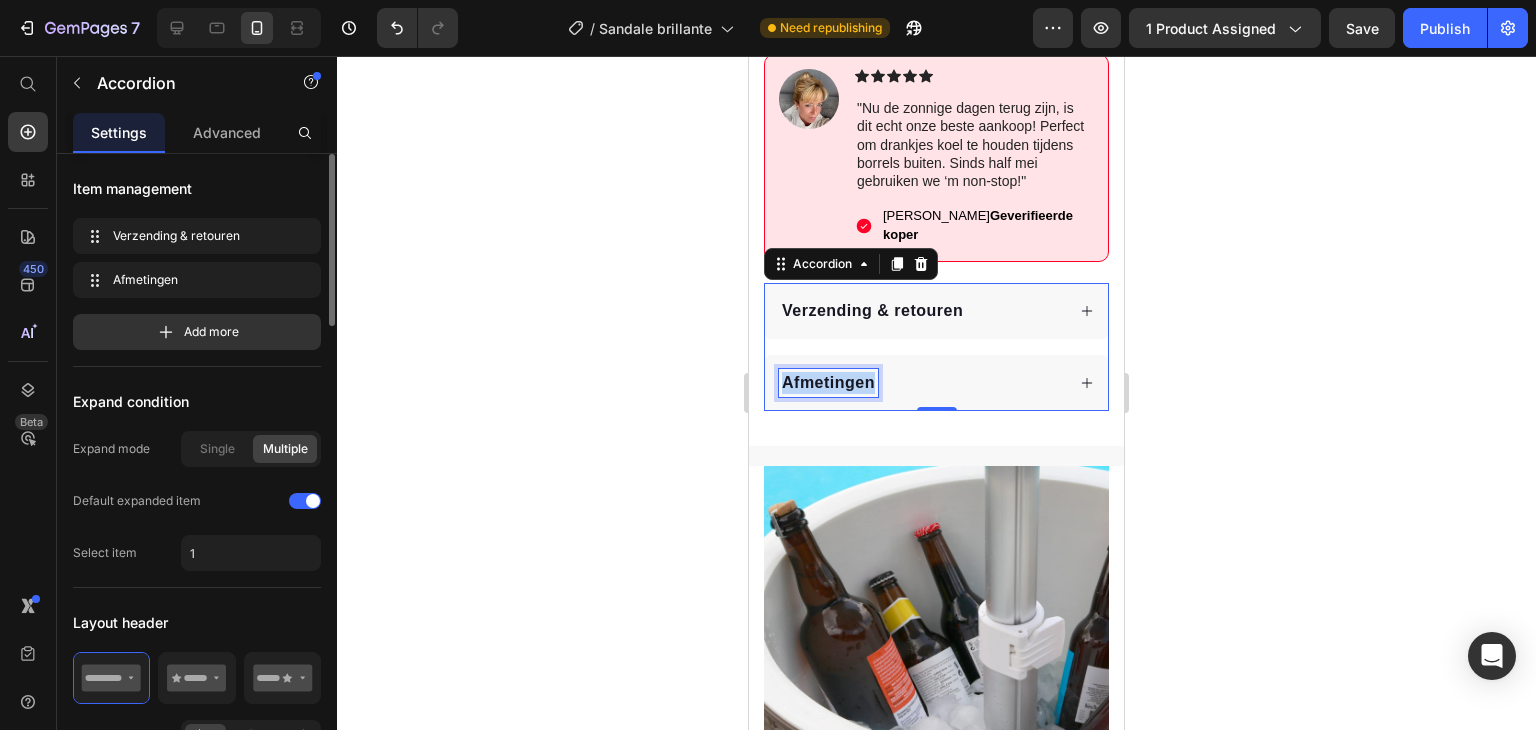 click on "Afmetingen" at bounding box center [828, 382] 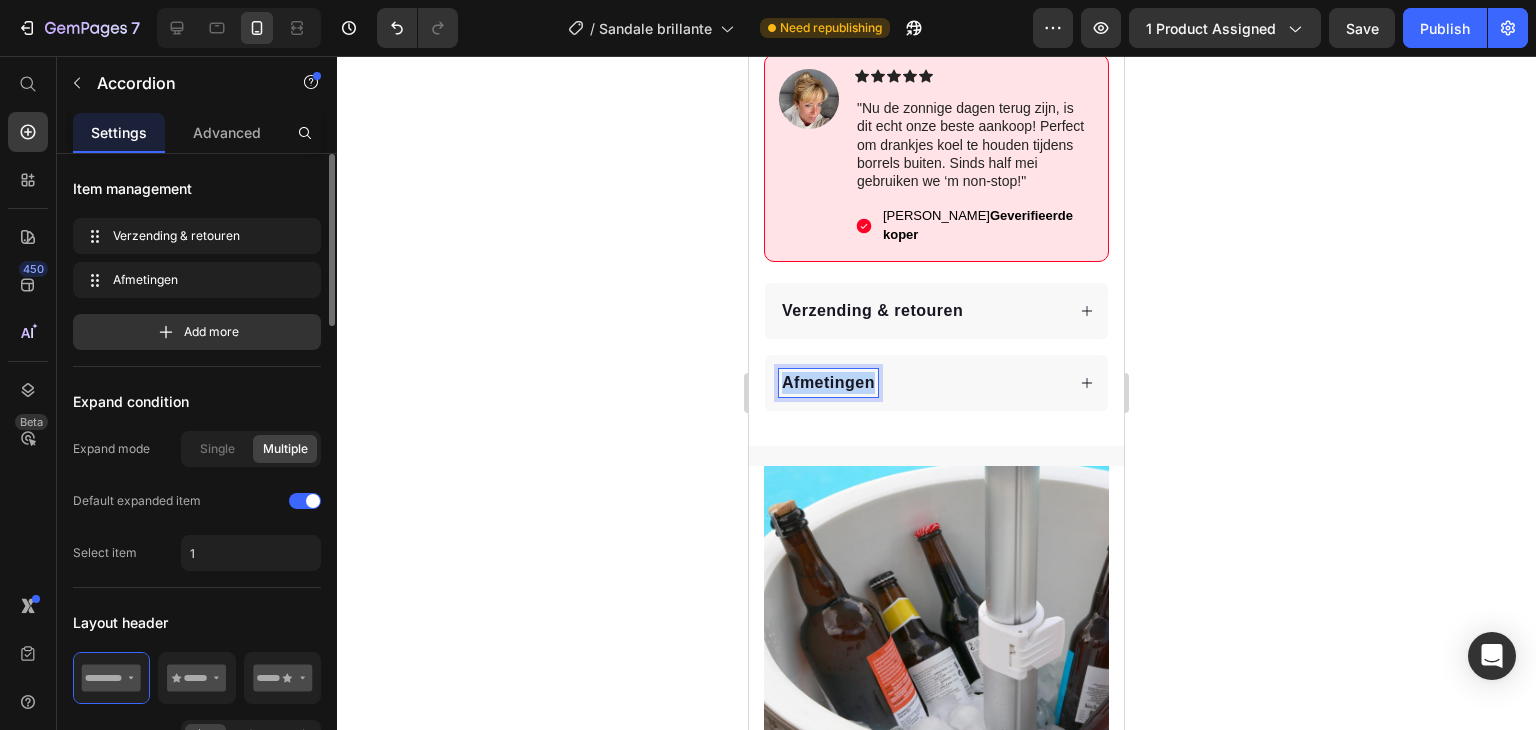 click on "Afmetingen" at bounding box center [828, 382] 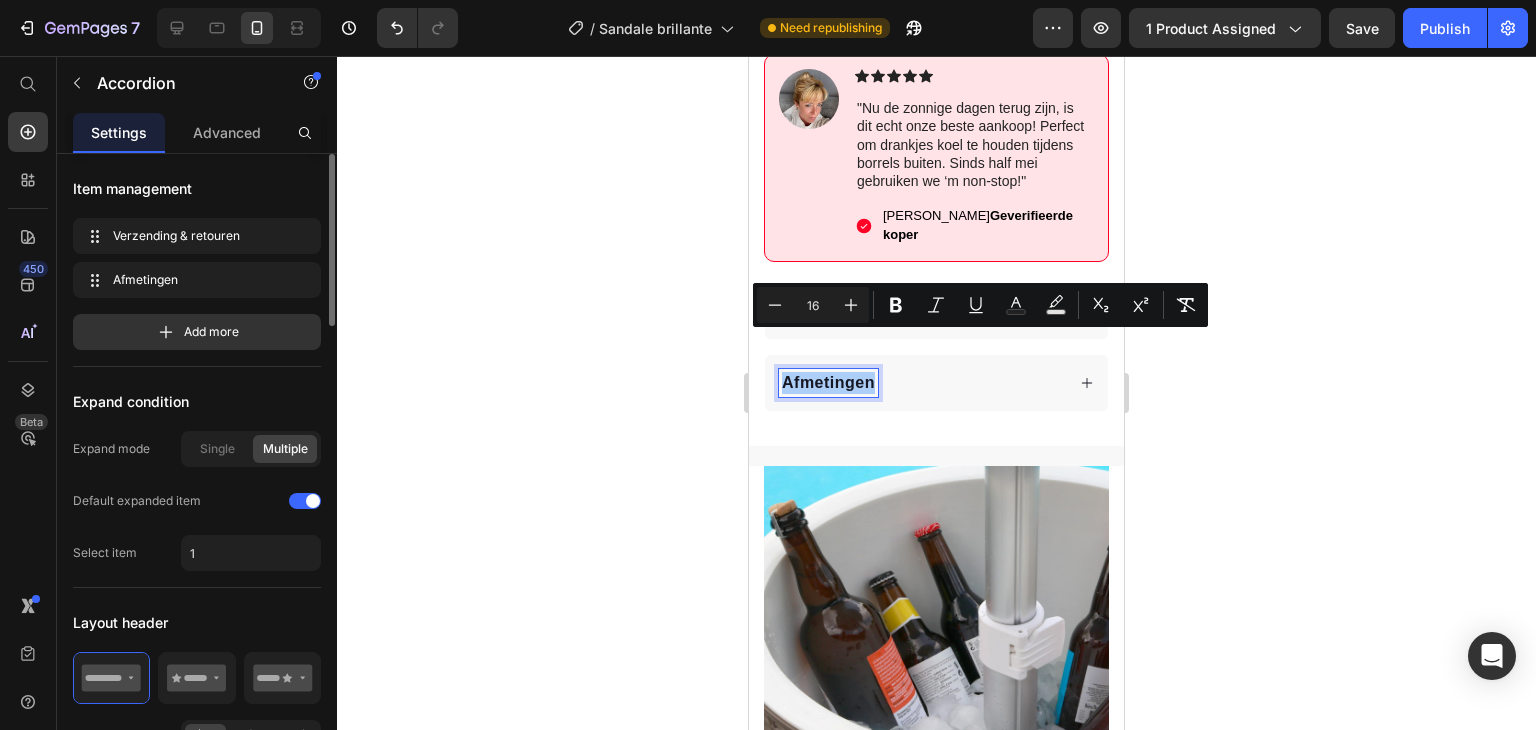 click 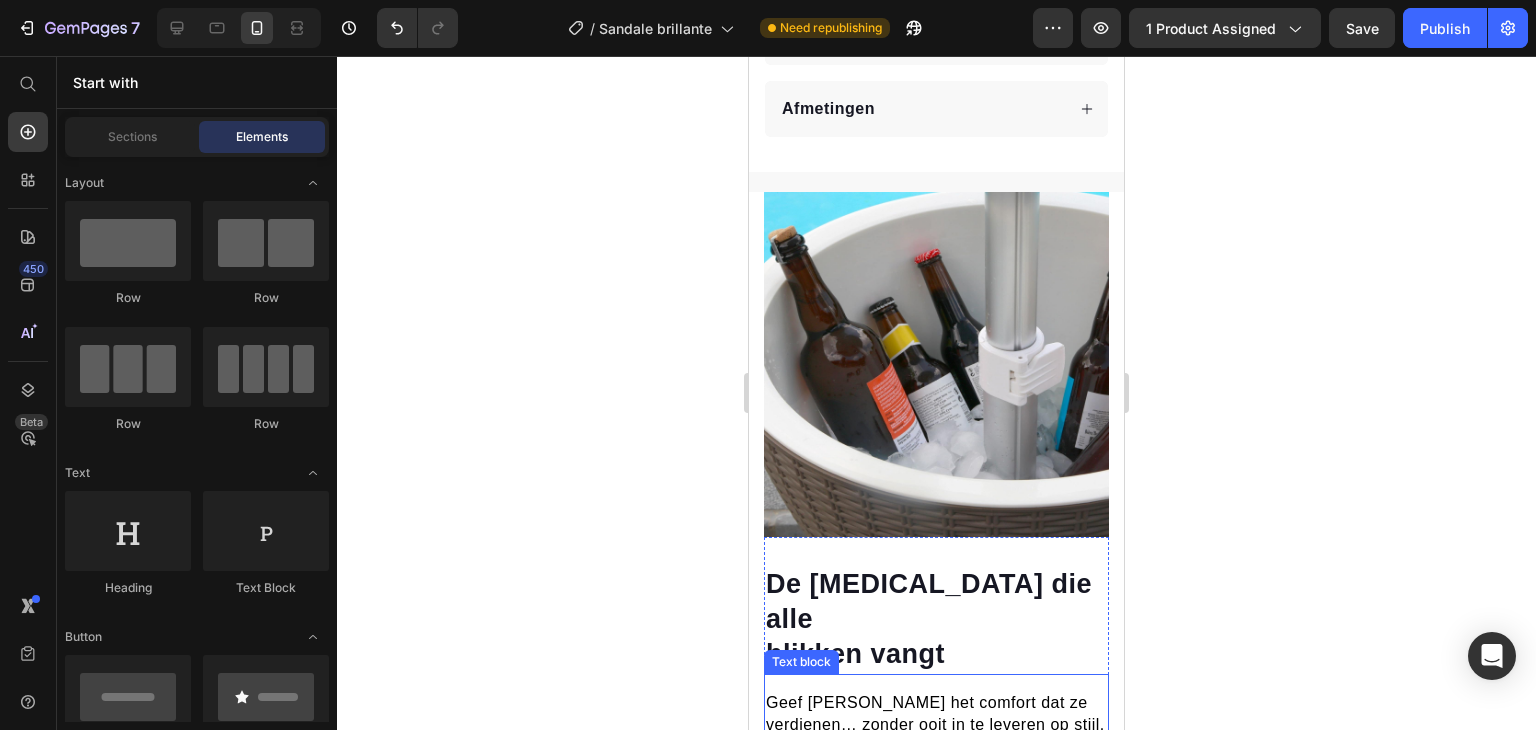 scroll, scrollTop: 1229, scrollLeft: 0, axis: vertical 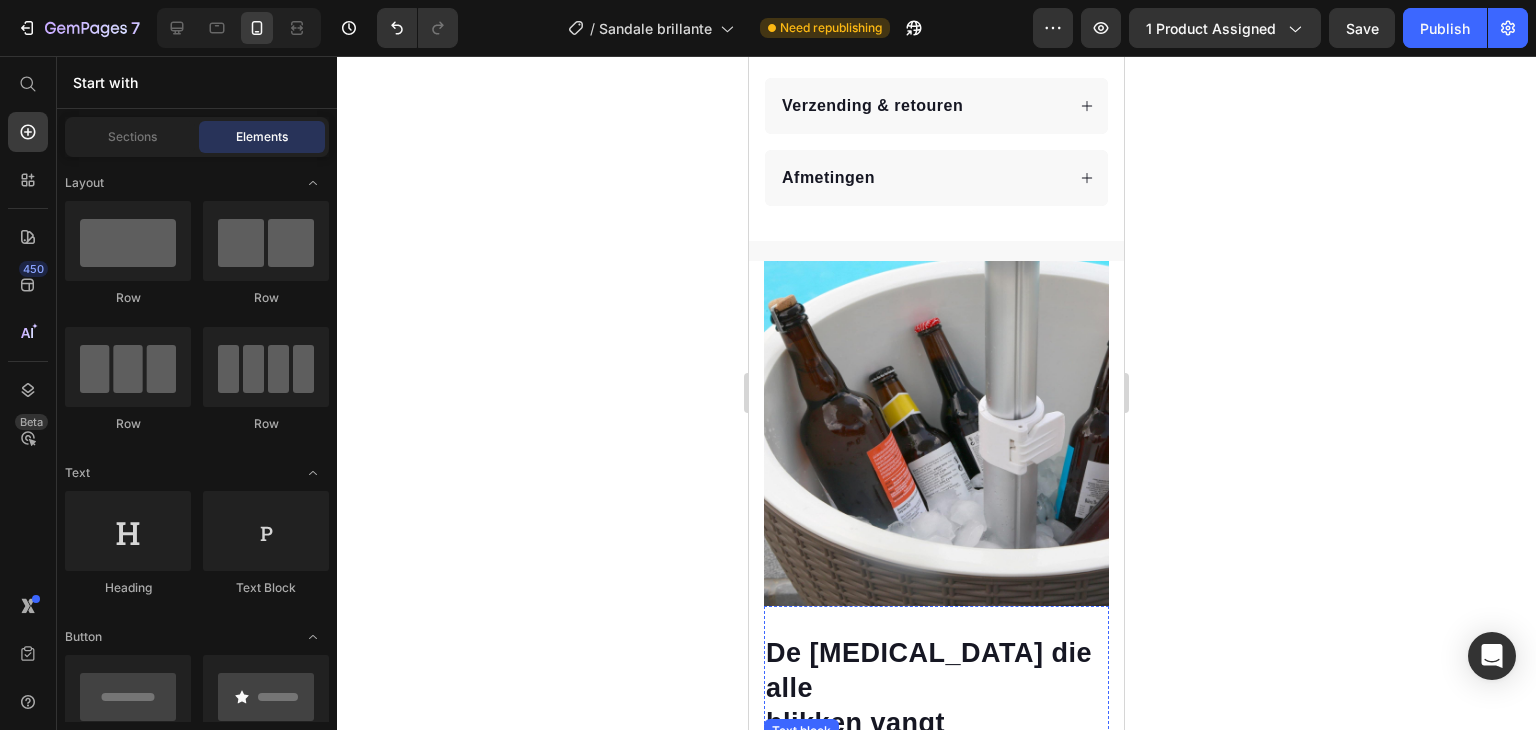 click at bounding box center (936, 433) 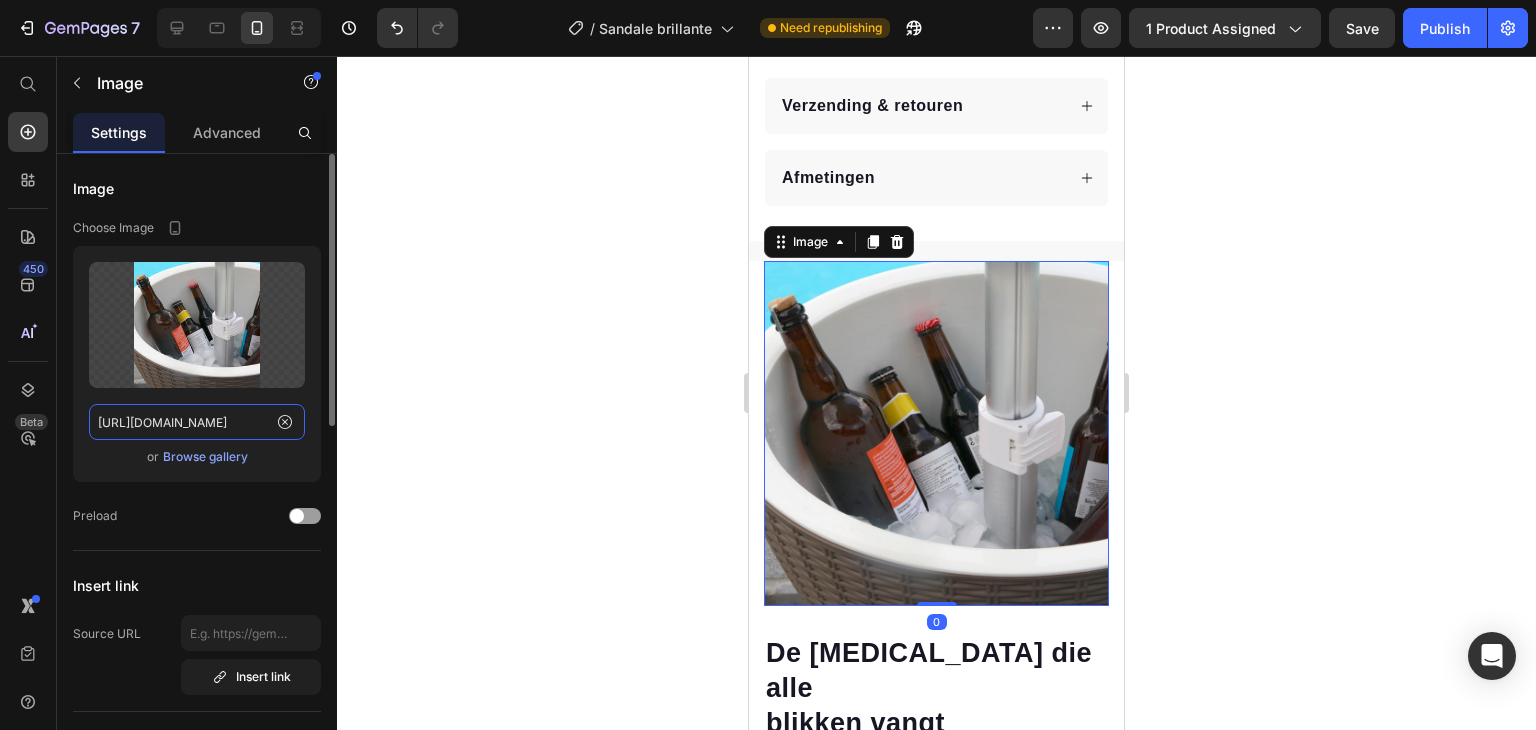 click on "[URL][DOMAIN_NAME]" 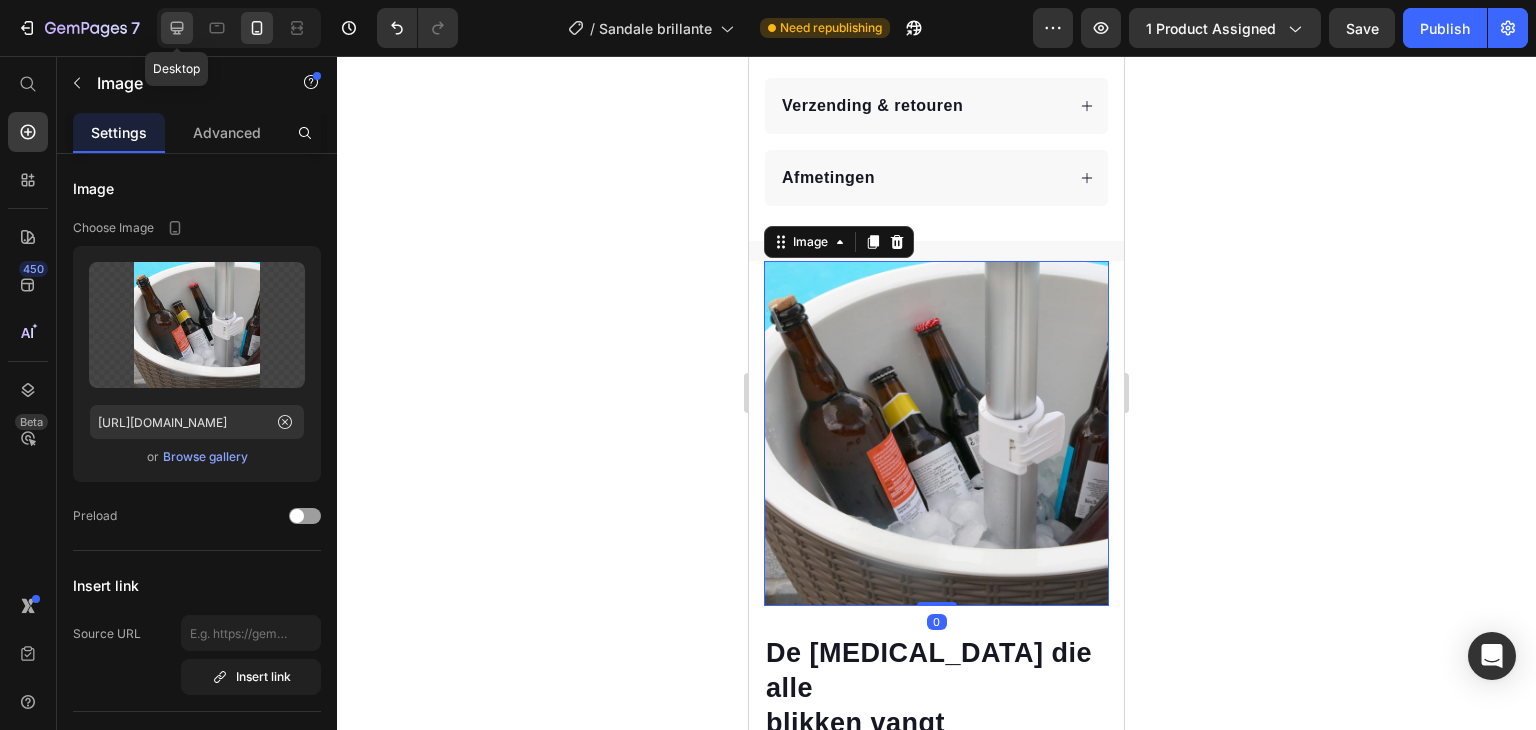 click 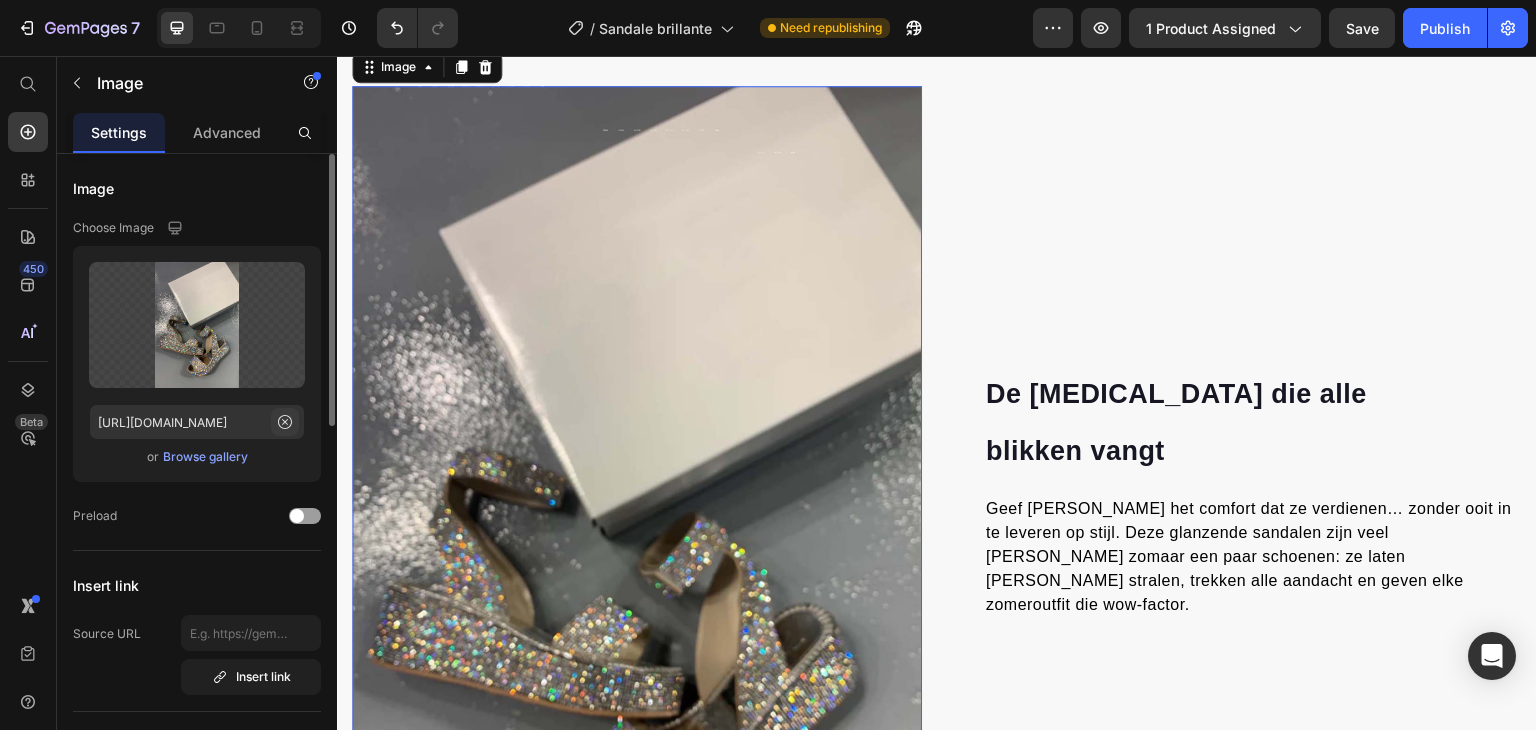 scroll, scrollTop: 920, scrollLeft: 0, axis: vertical 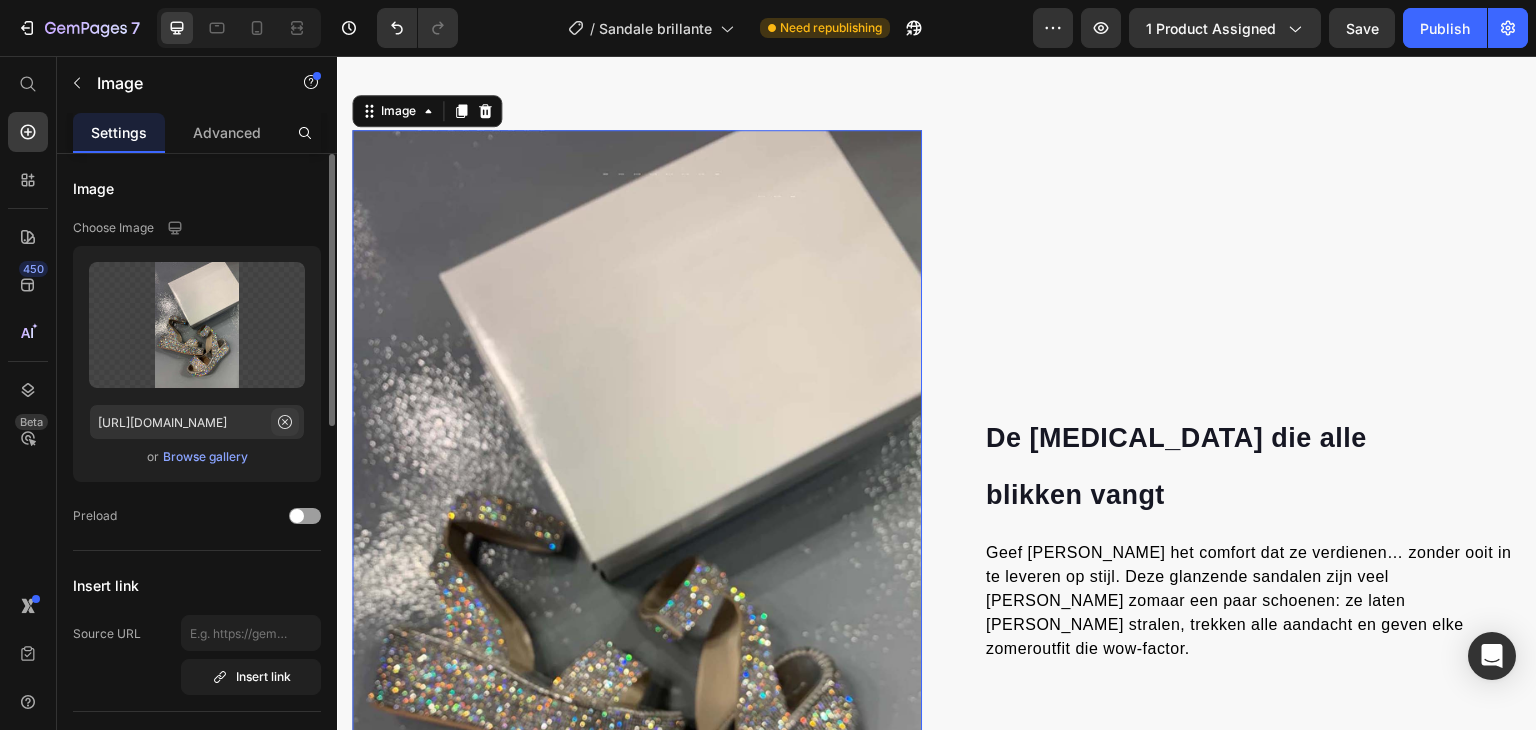 click 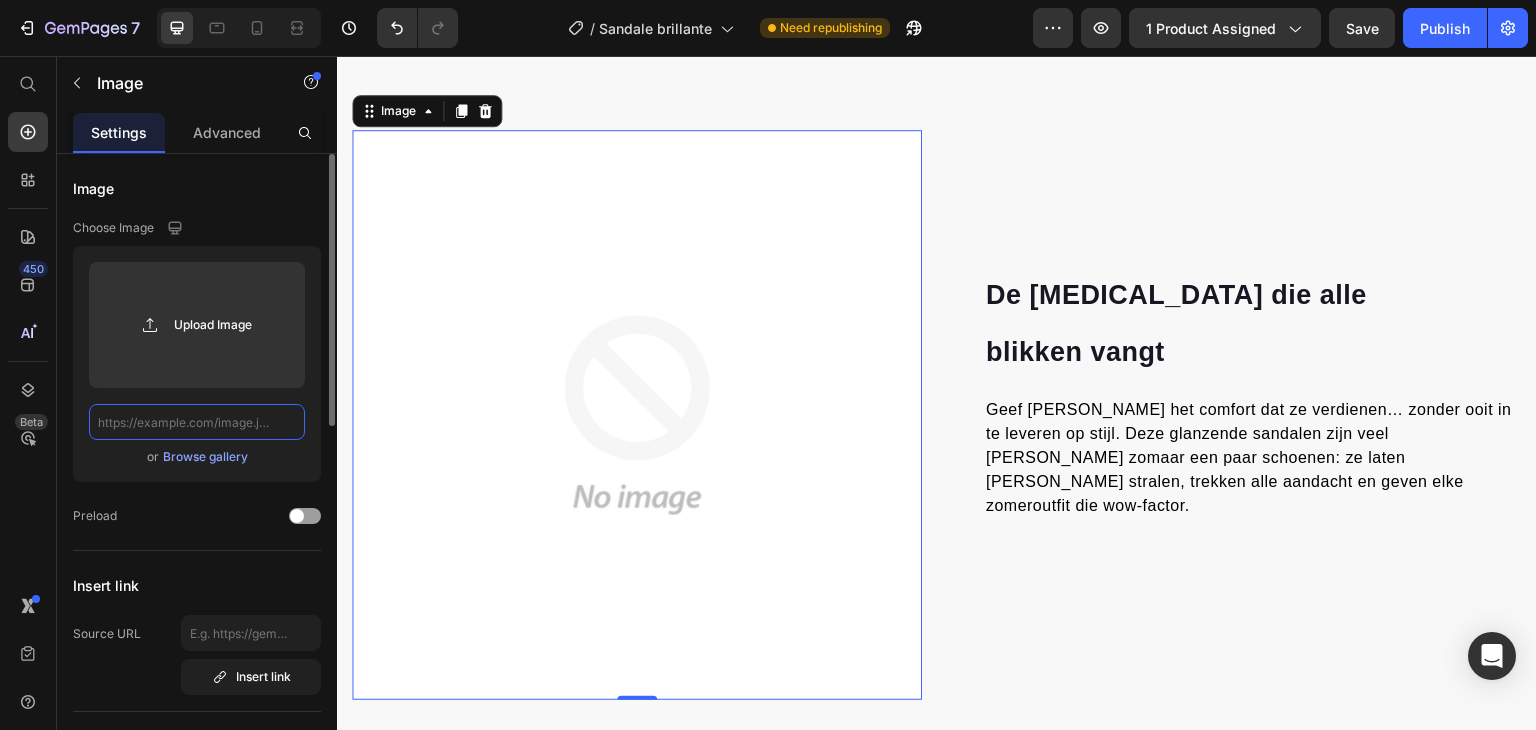 scroll, scrollTop: 0, scrollLeft: 0, axis: both 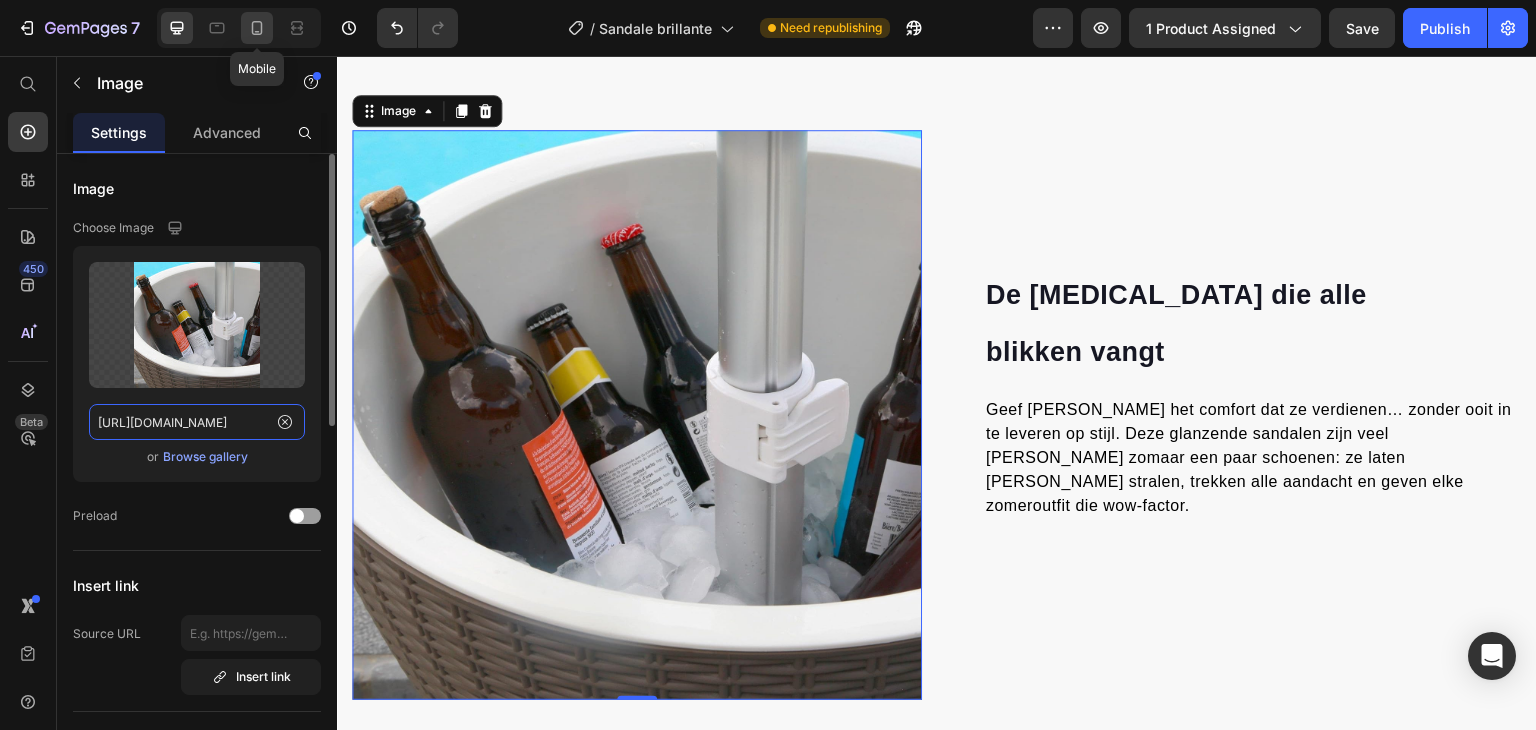 type on "[URL][DOMAIN_NAME]" 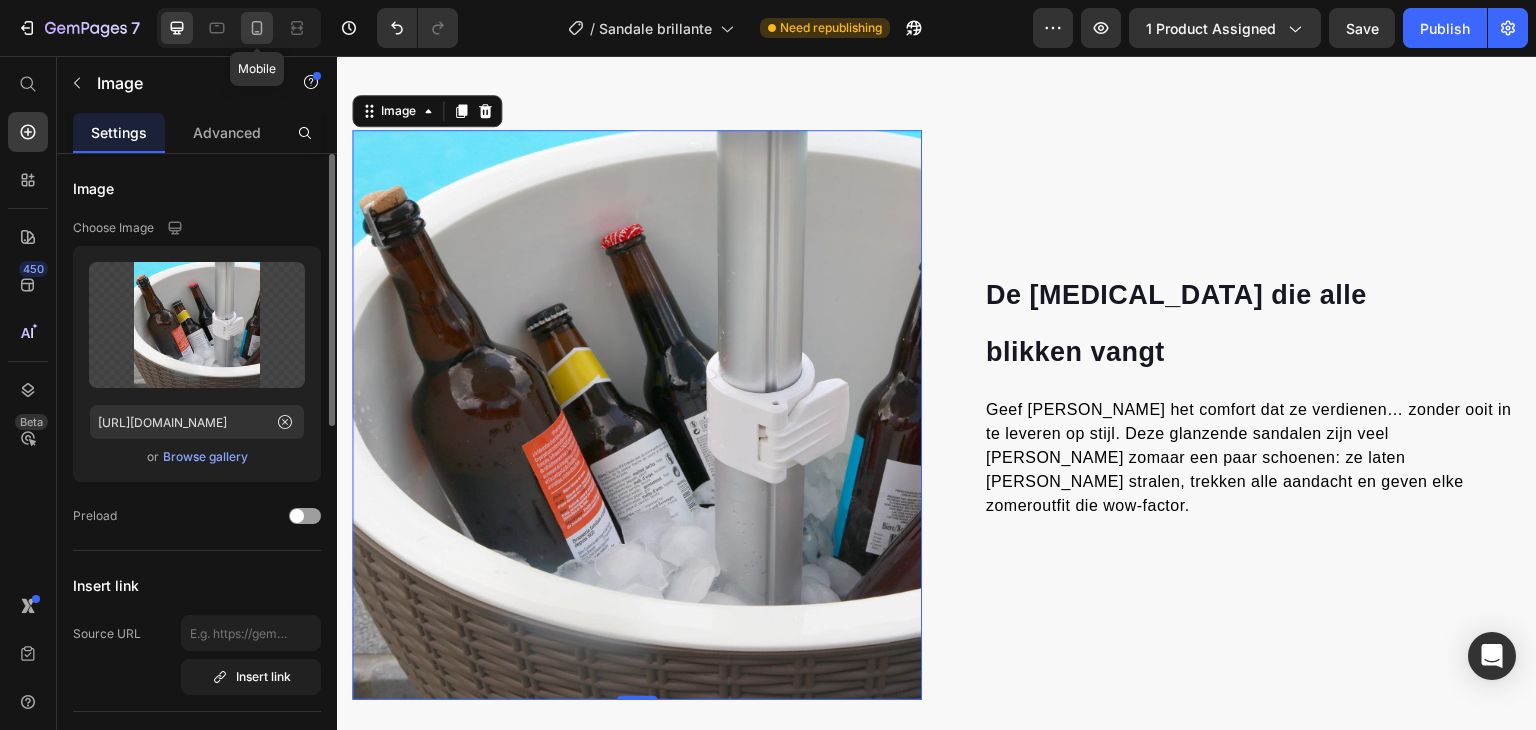 scroll, scrollTop: 0, scrollLeft: 0, axis: both 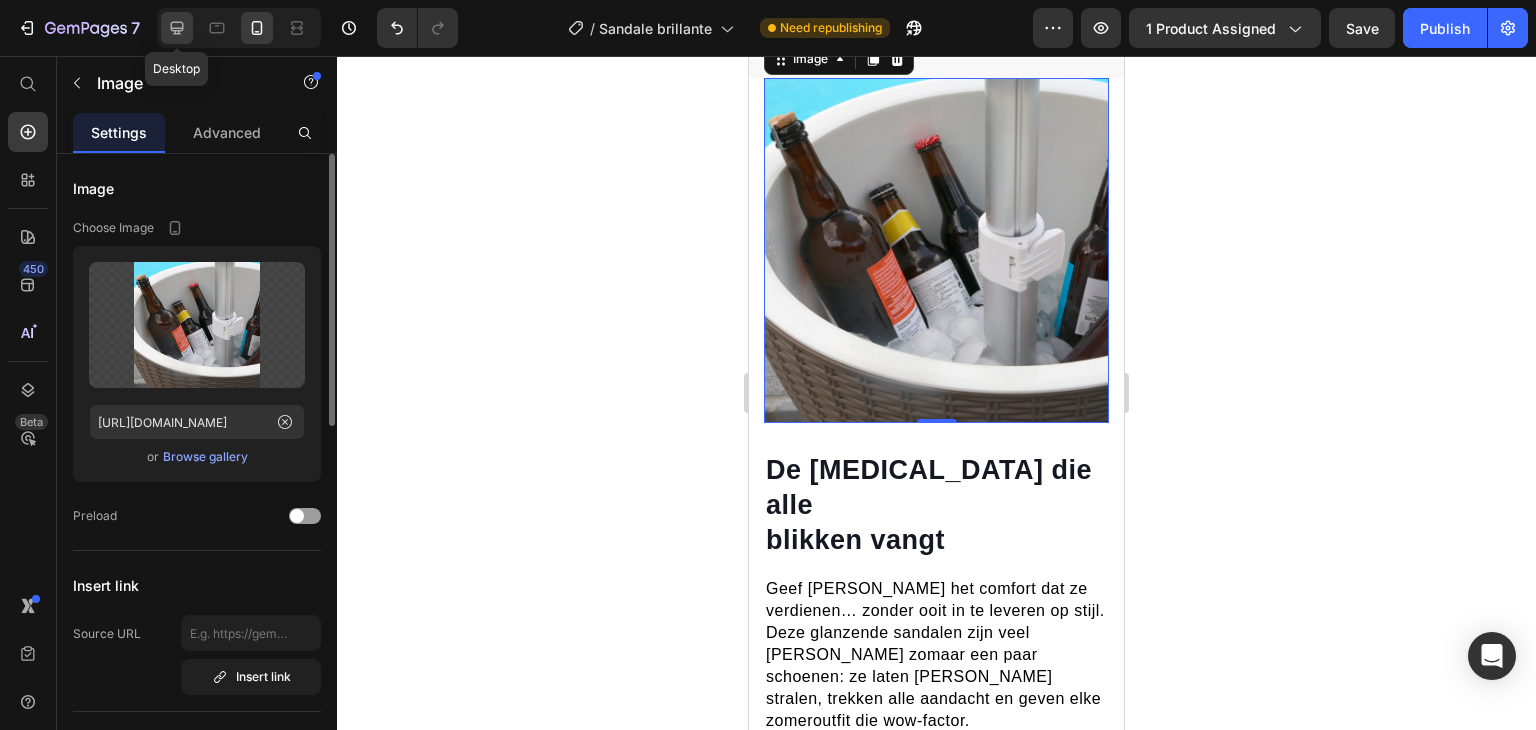 click 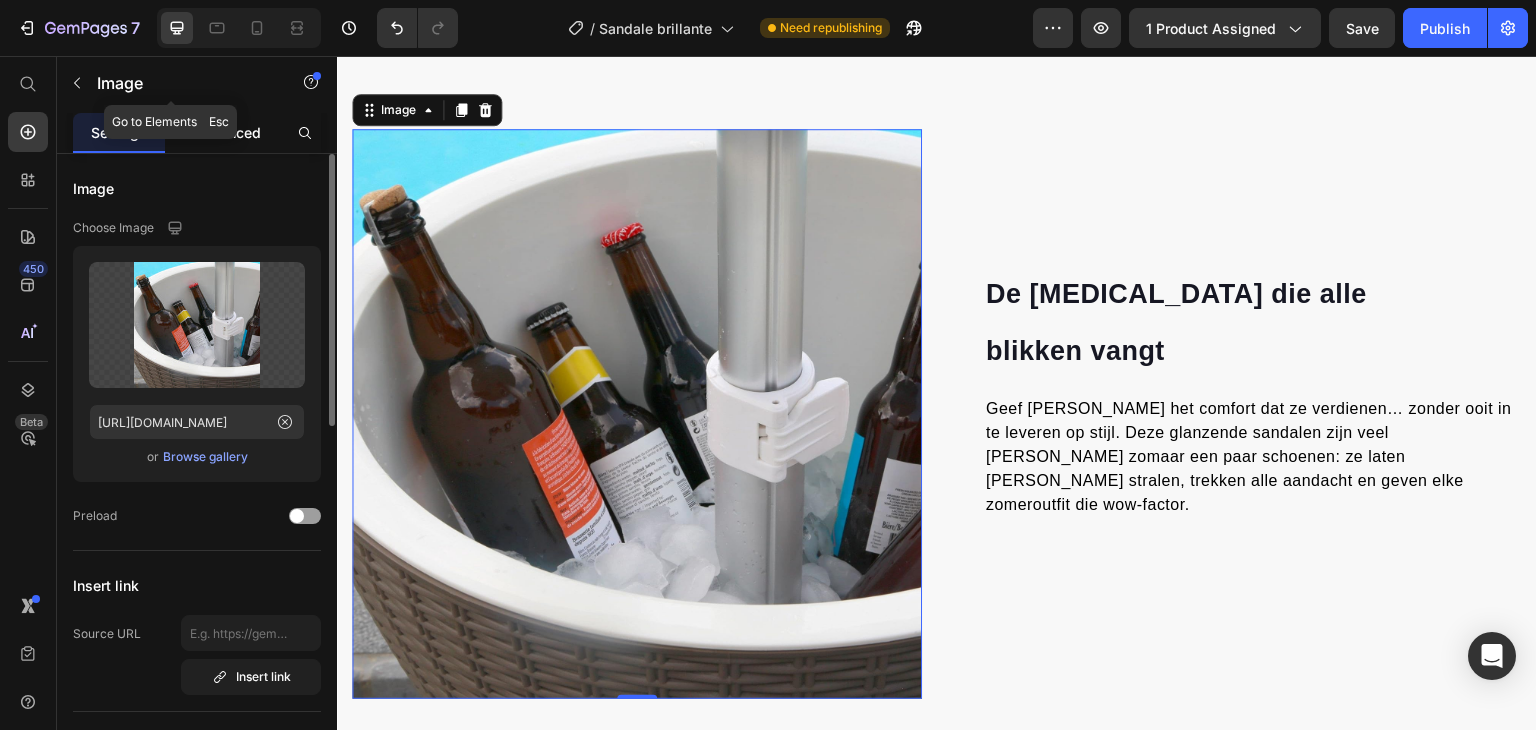 scroll, scrollTop: 920, scrollLeft: 0, axis: vertical 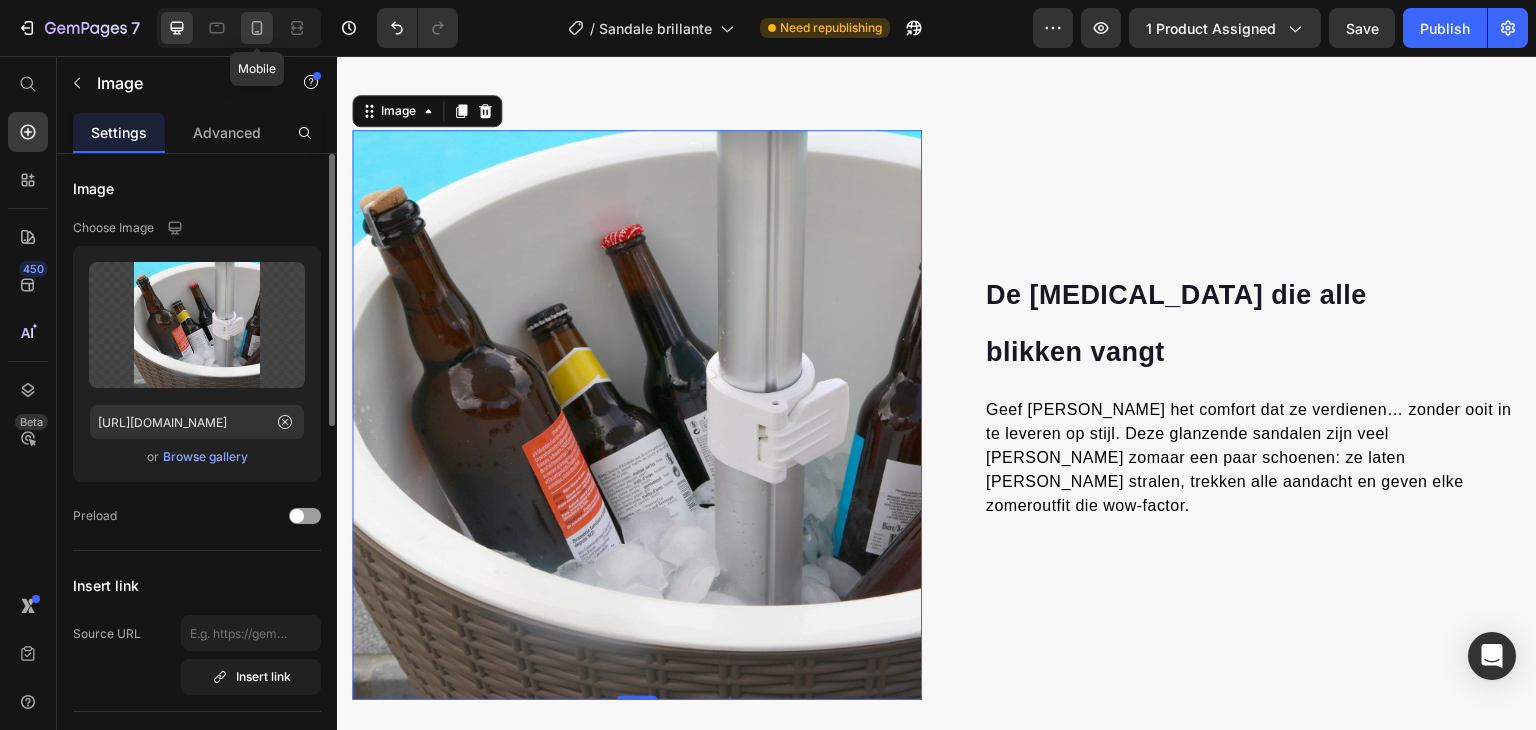 click 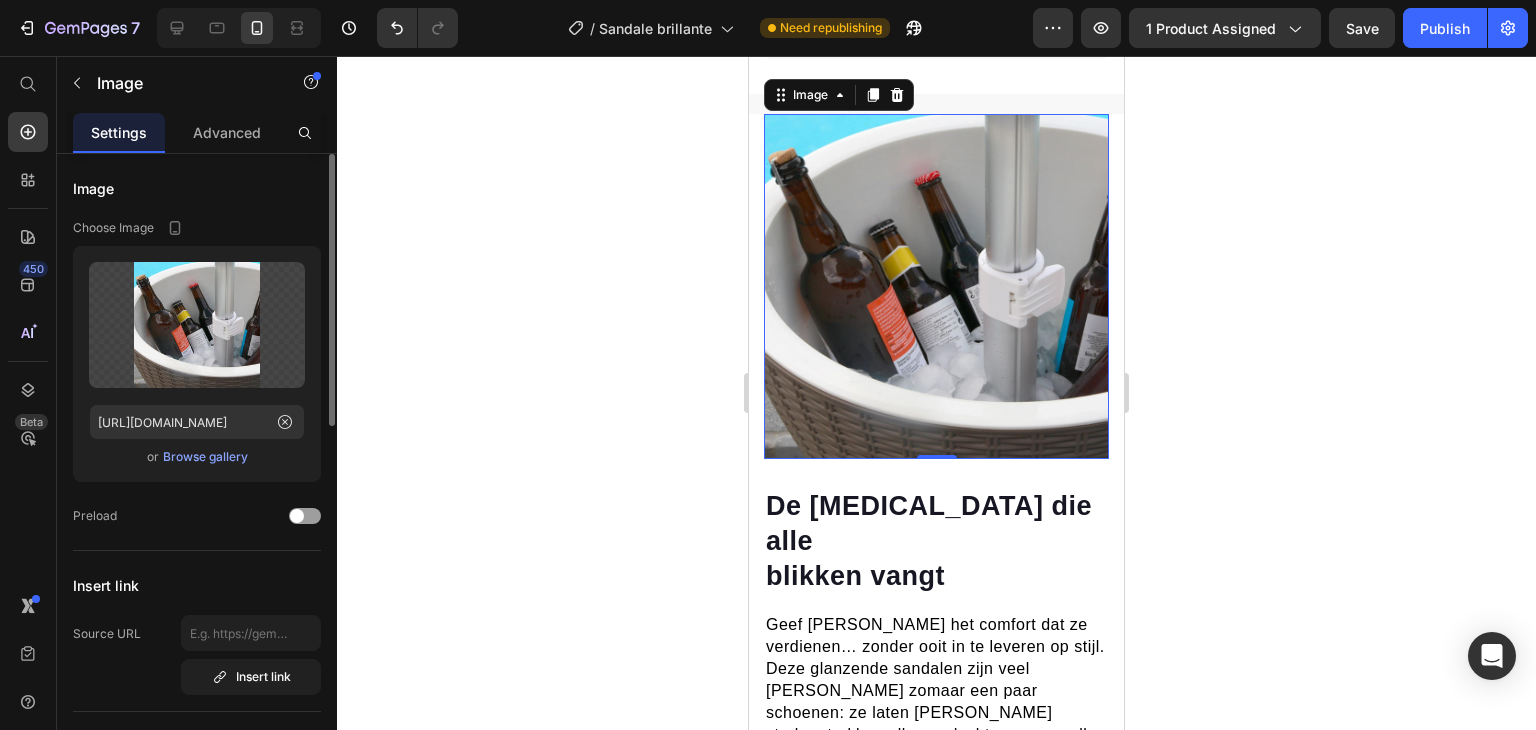 scroll, scrollTop: 1406, scrollLeft: 0, axis: vertical 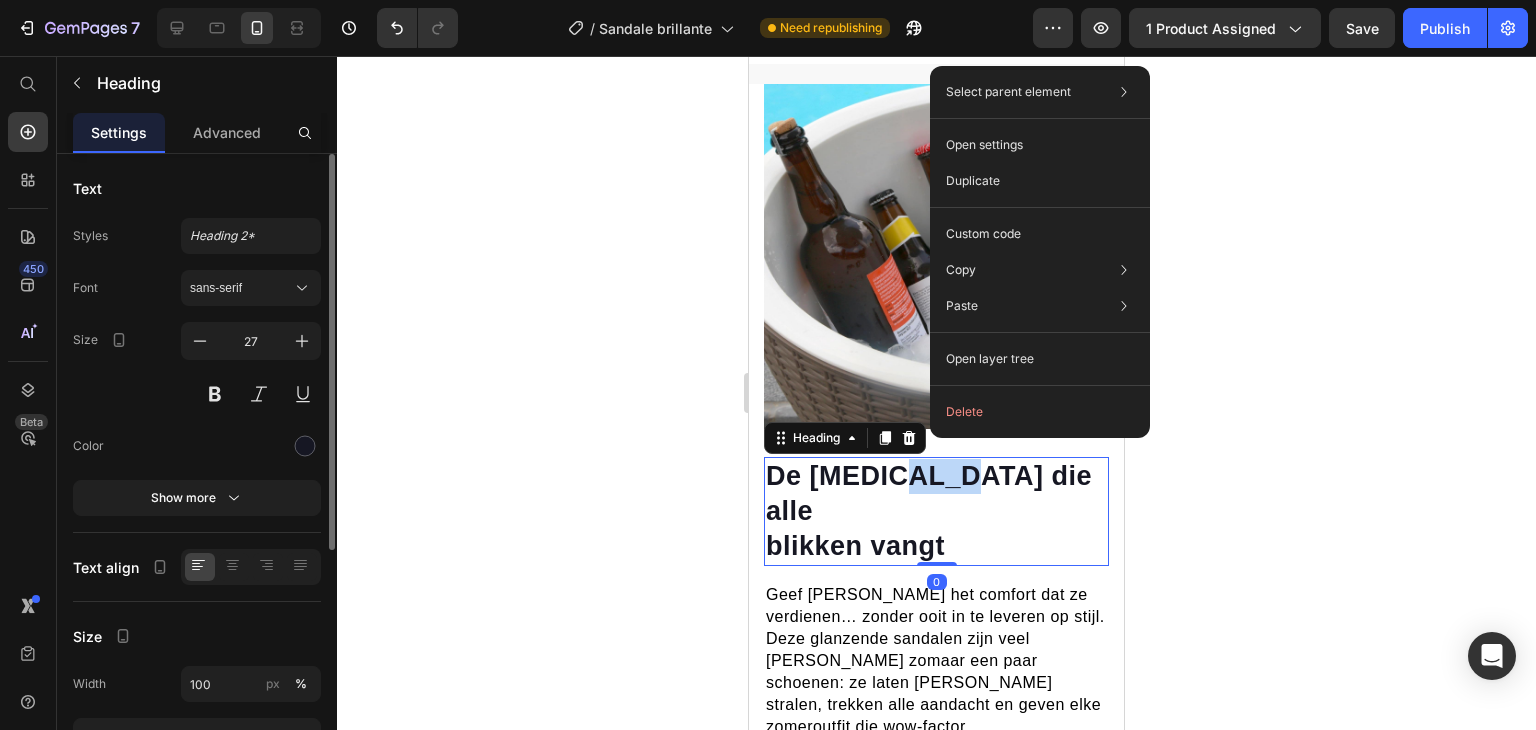click on "De [MEDICAL_DATA] die alle" at bounding box center [929, 493] 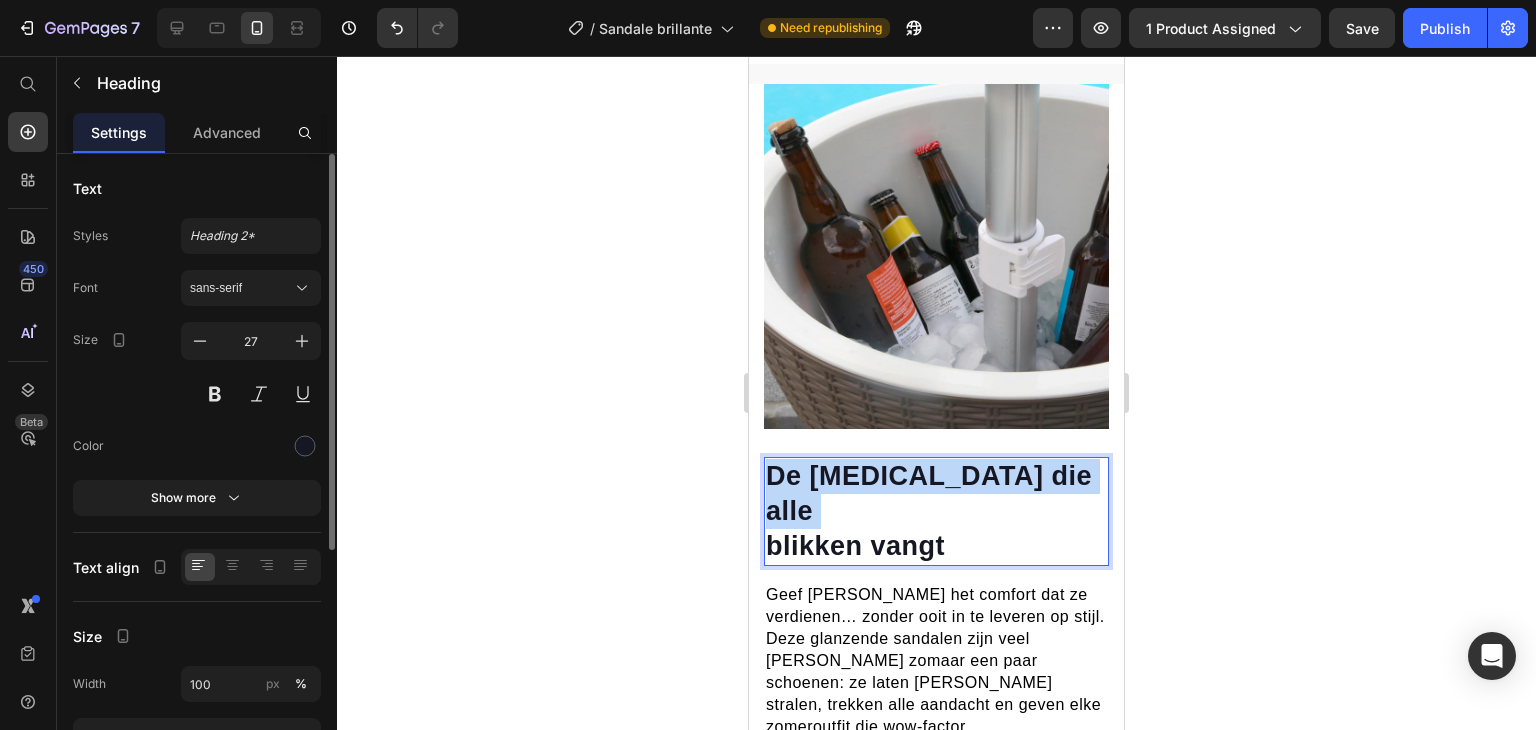 click on "De [MEDICAL_DATA] die alle" at bounding box center [929, 493] 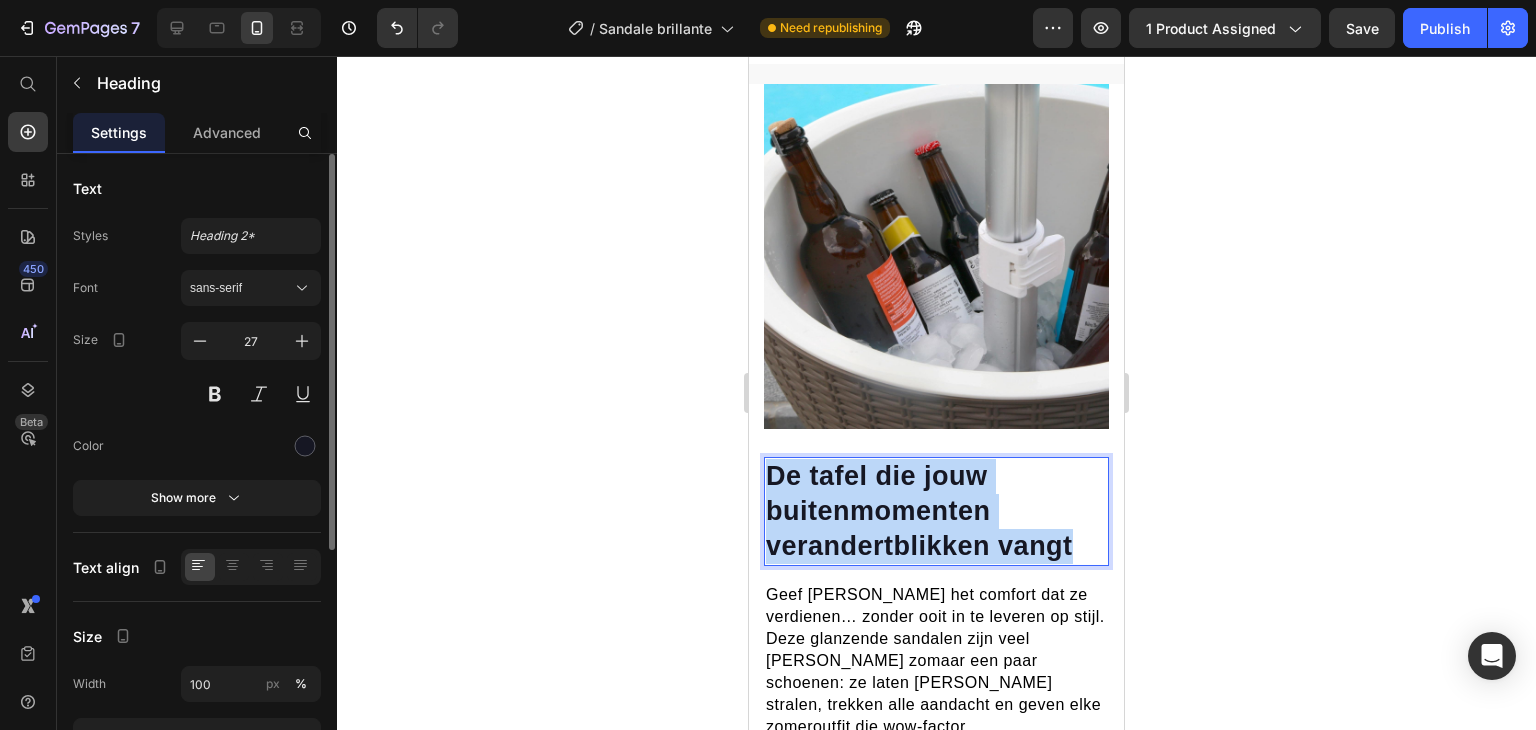 click on "De tafel die jouw buitenmomenten verandertblikken vangt" at bounding box center [919, 511] 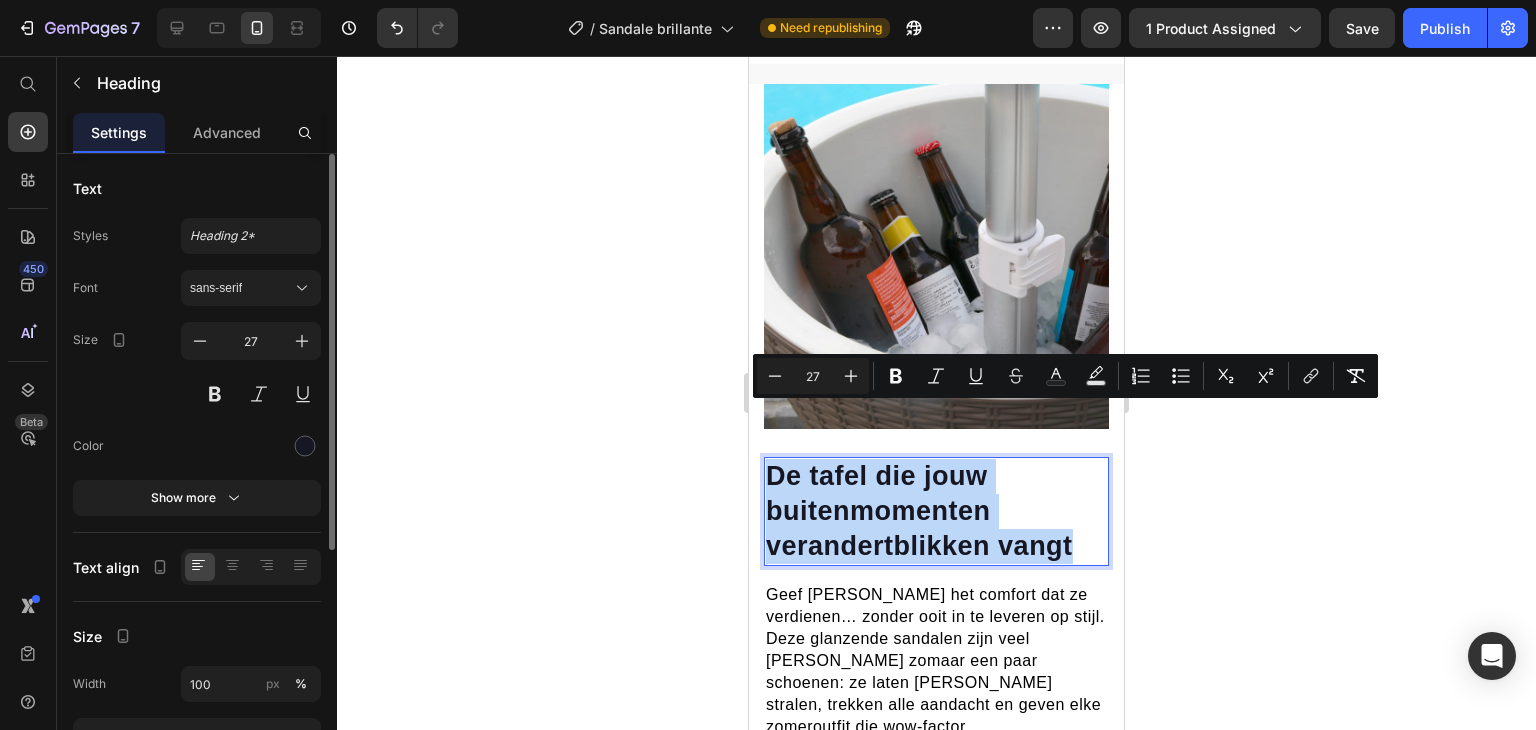 click on "De tafel die jouw buitenmomenten verandertblikken vangt" at bounding box center (936, 511) 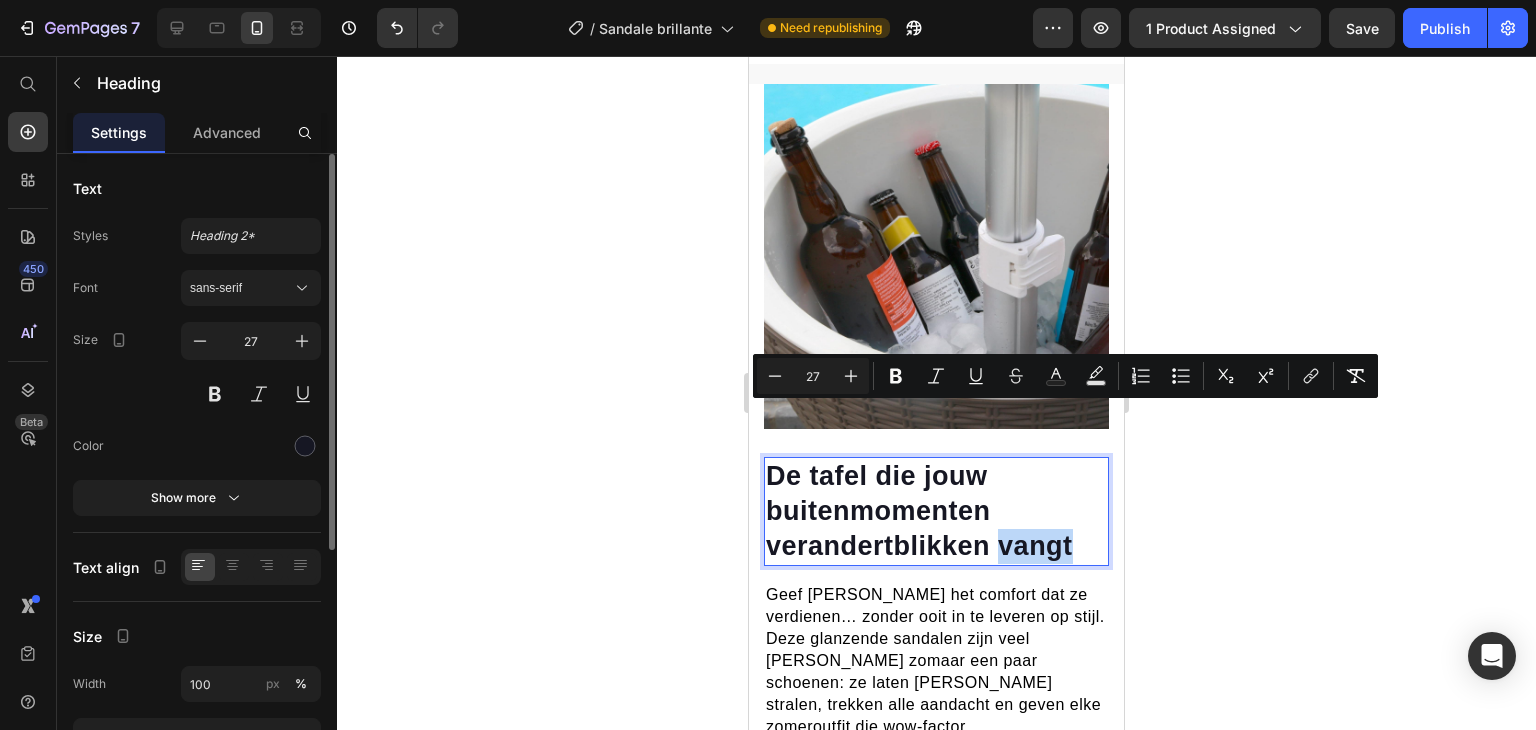 click on "De tafel die jouw buitenmomenten verandertblikken vangt" at bounding box center [936, 511] 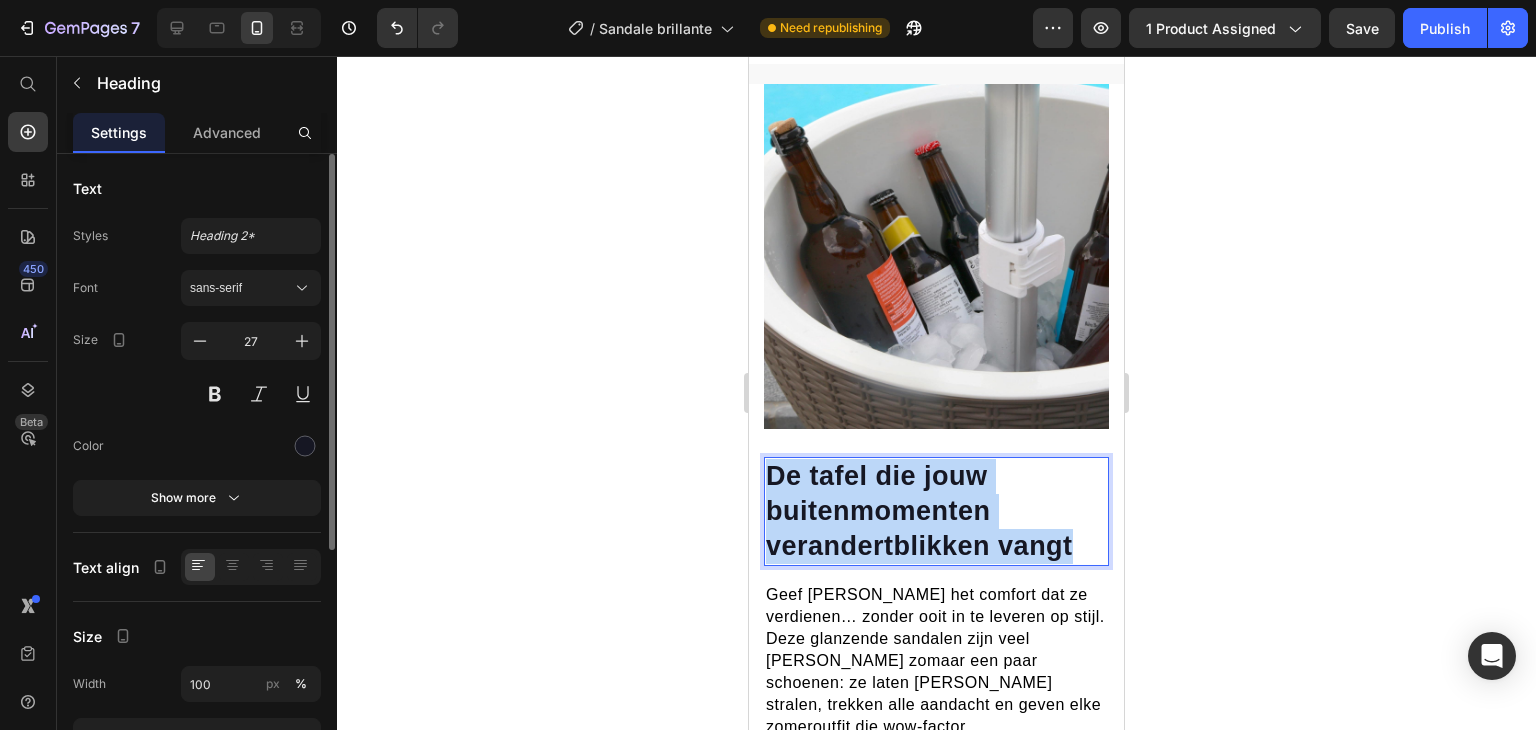 click on "De tafel die jouw buitenmomenten verandertblikken vangt" at bounding box center (936, 511) 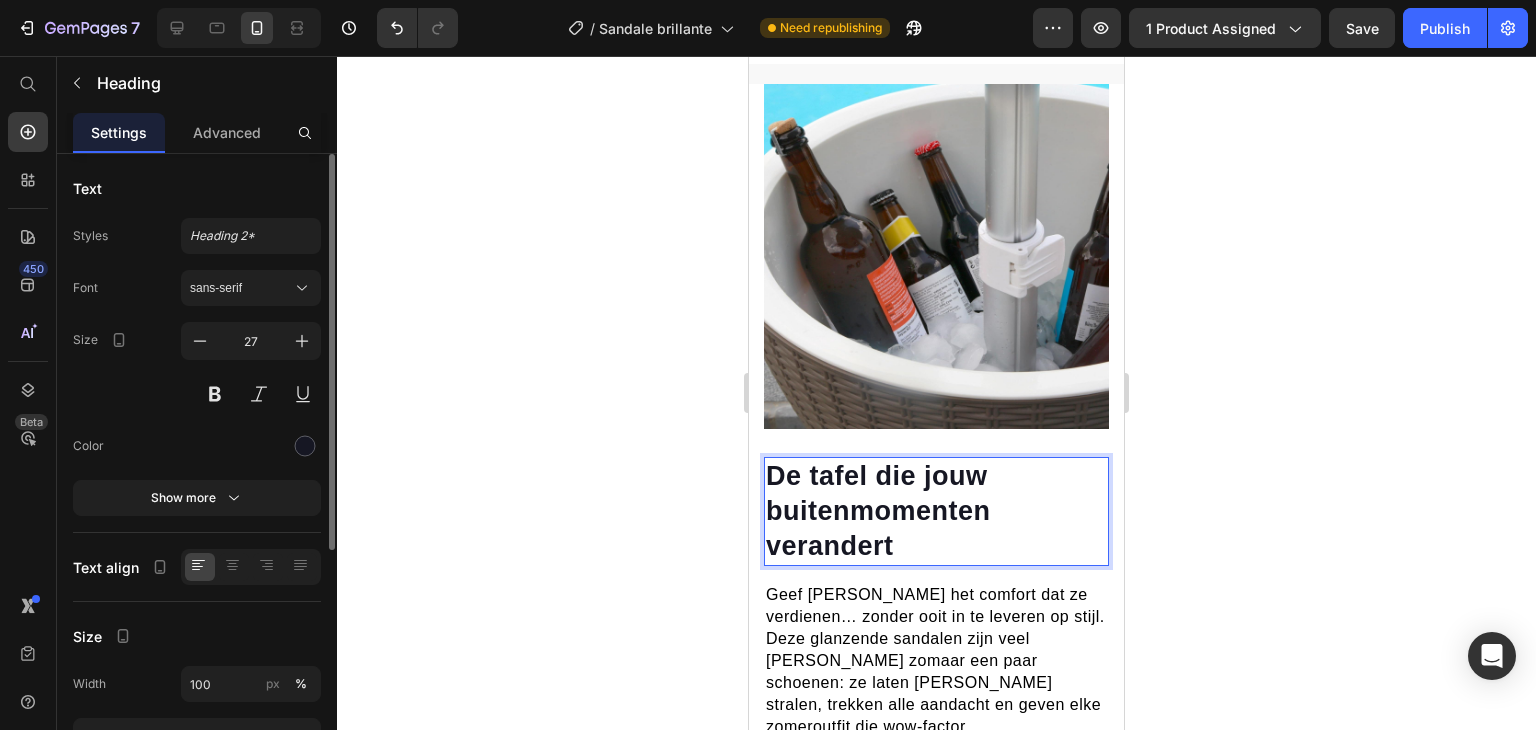 click on "De tafel die jouw buitenmomenten verandert" at bounding box center (878, 511) 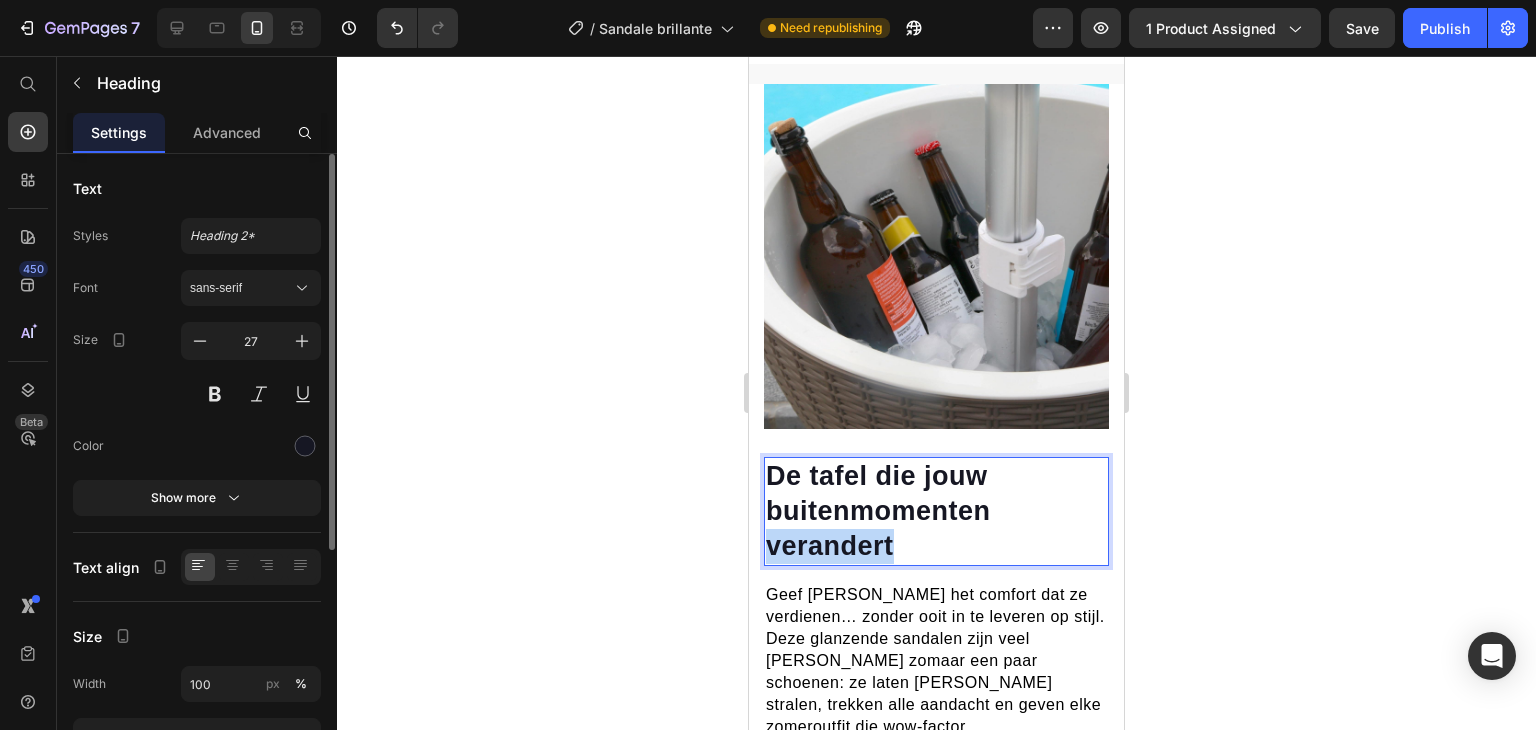 click on "De tafel die jouw buitenmomenten verandert" at bounding box center [878, 511] 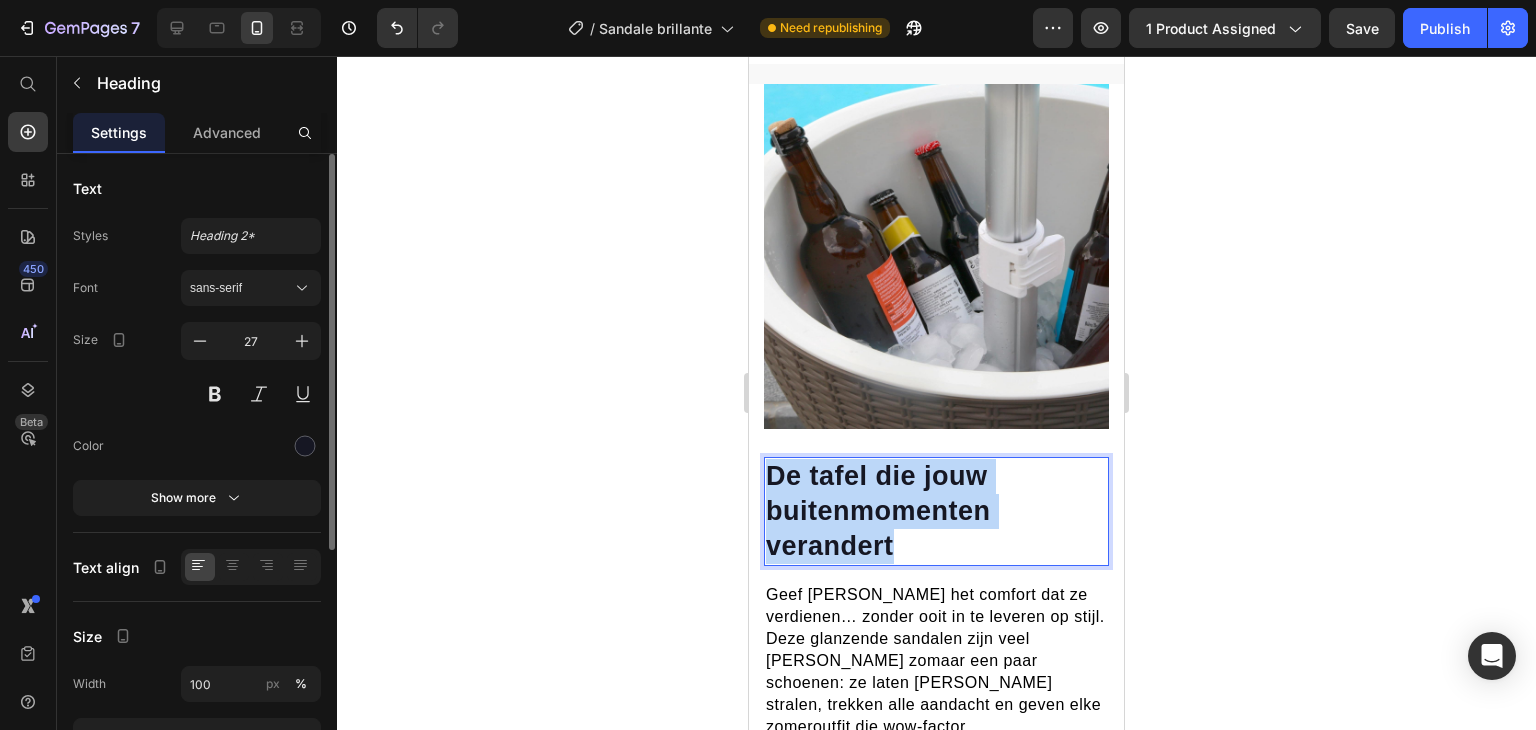 click on "De tafel die jouw buitenmomenten verandert" at bounding box center (878, 511) 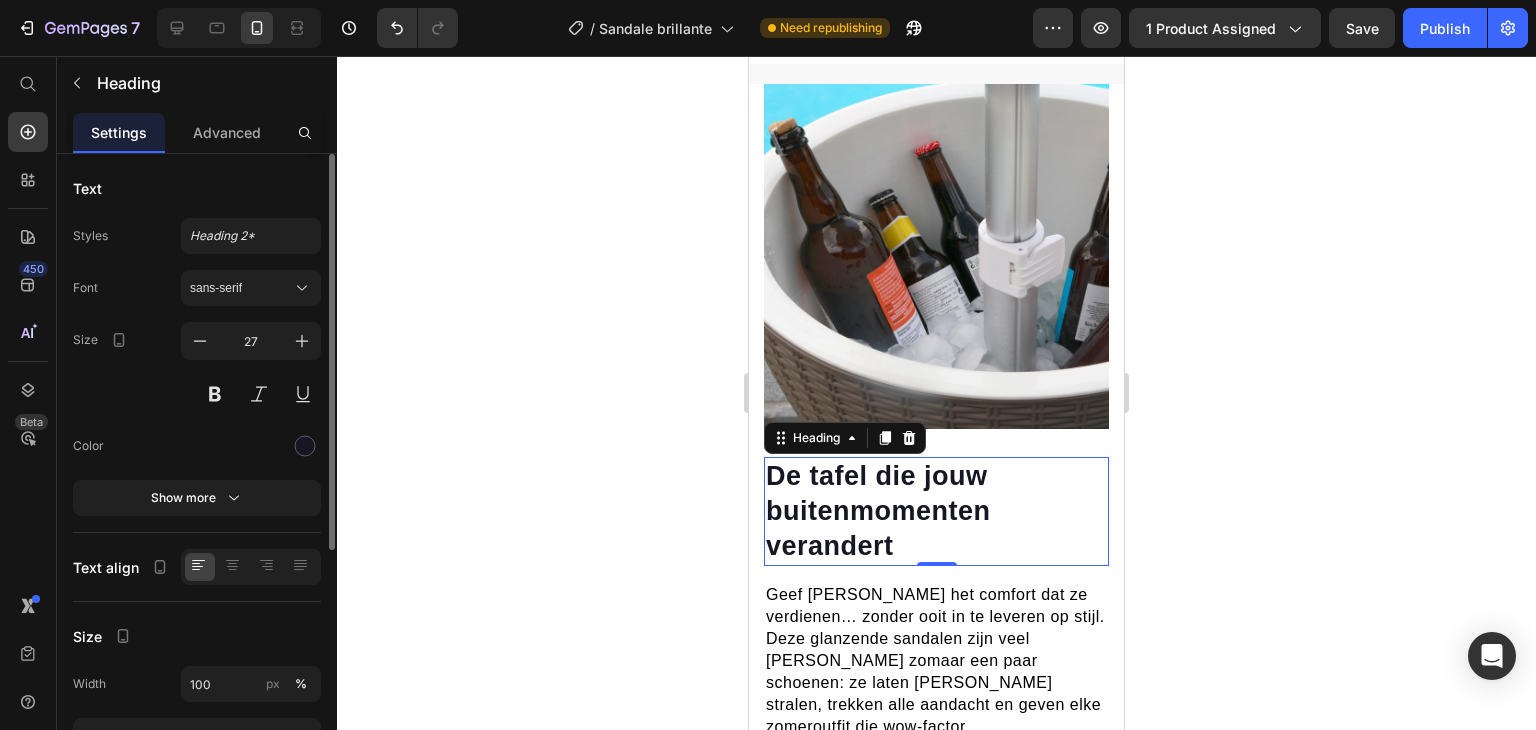 click 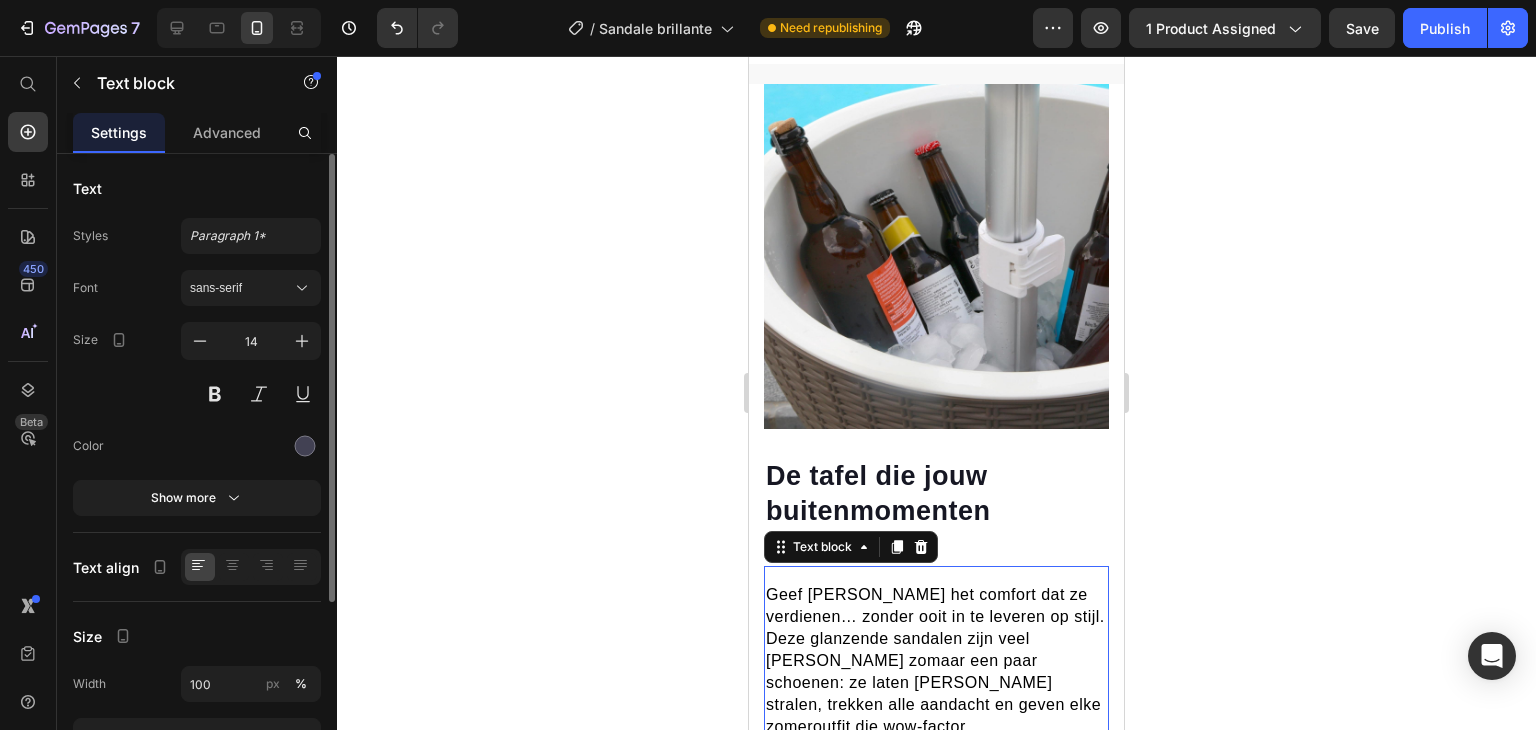 click on "Geef [PERSON_NAME] het comfort dat ze verdienen… zonder ooit in te leveren op stijl. Deze glanzende sandalen zijn veel [PERSON_NAME] zomaar een paar schoenen: ze laten [PERSON_NAME] stralen, trekken alle aandacht en geven elke zomeroutfit die wow-factor." at bounding box center (935, 660) 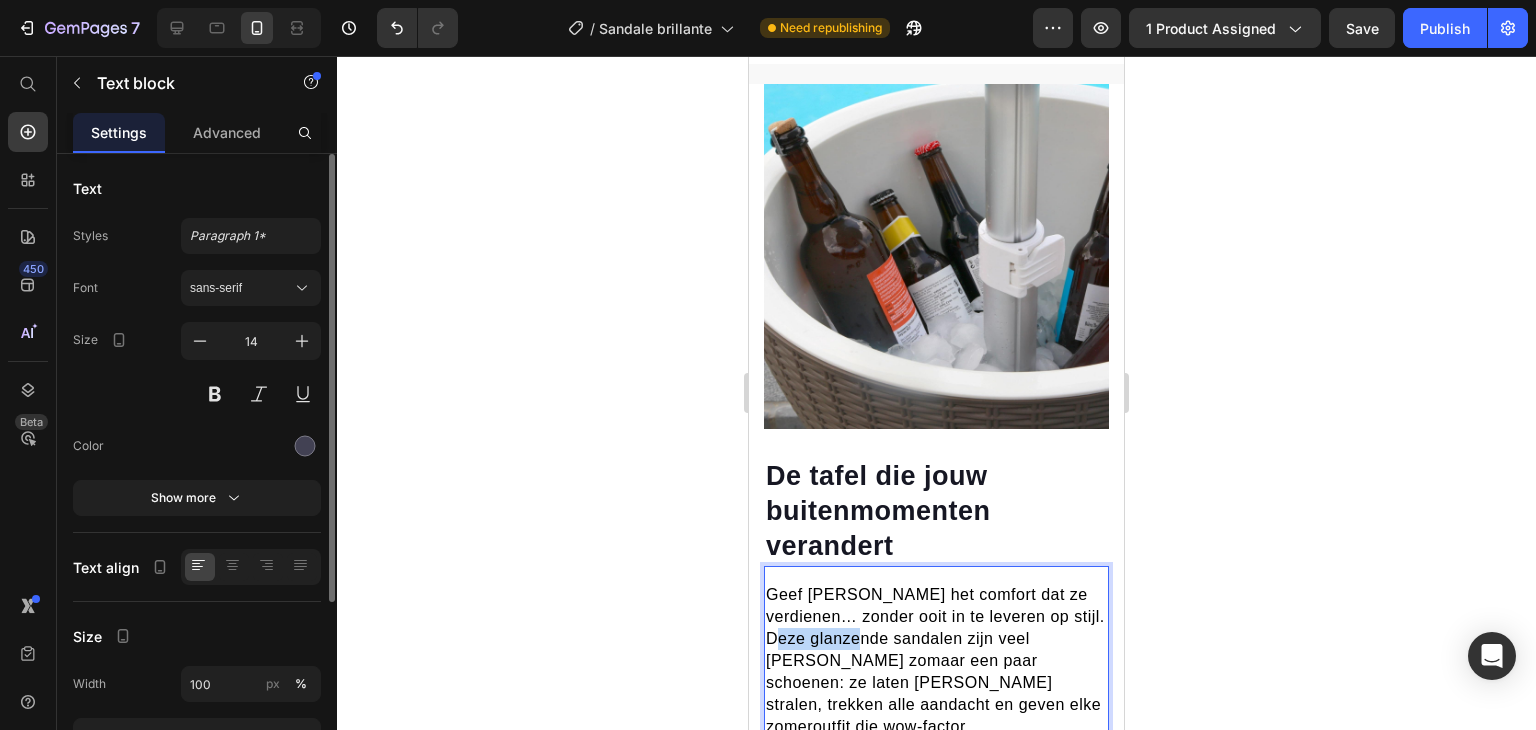 click on "Geef [PERSON_NAME] het comfort dat ze verdienen… zonder ooit in te leveren op stijl. Deze glanzende sandalen zijn veel [PERSON_NAME] zomaar een paar schoenen: ze laten [PERSON_NAME] stralen, trekken alle aandacht en geven elke zomeroutfit die wow-factor." at bounding box center (935, 660) 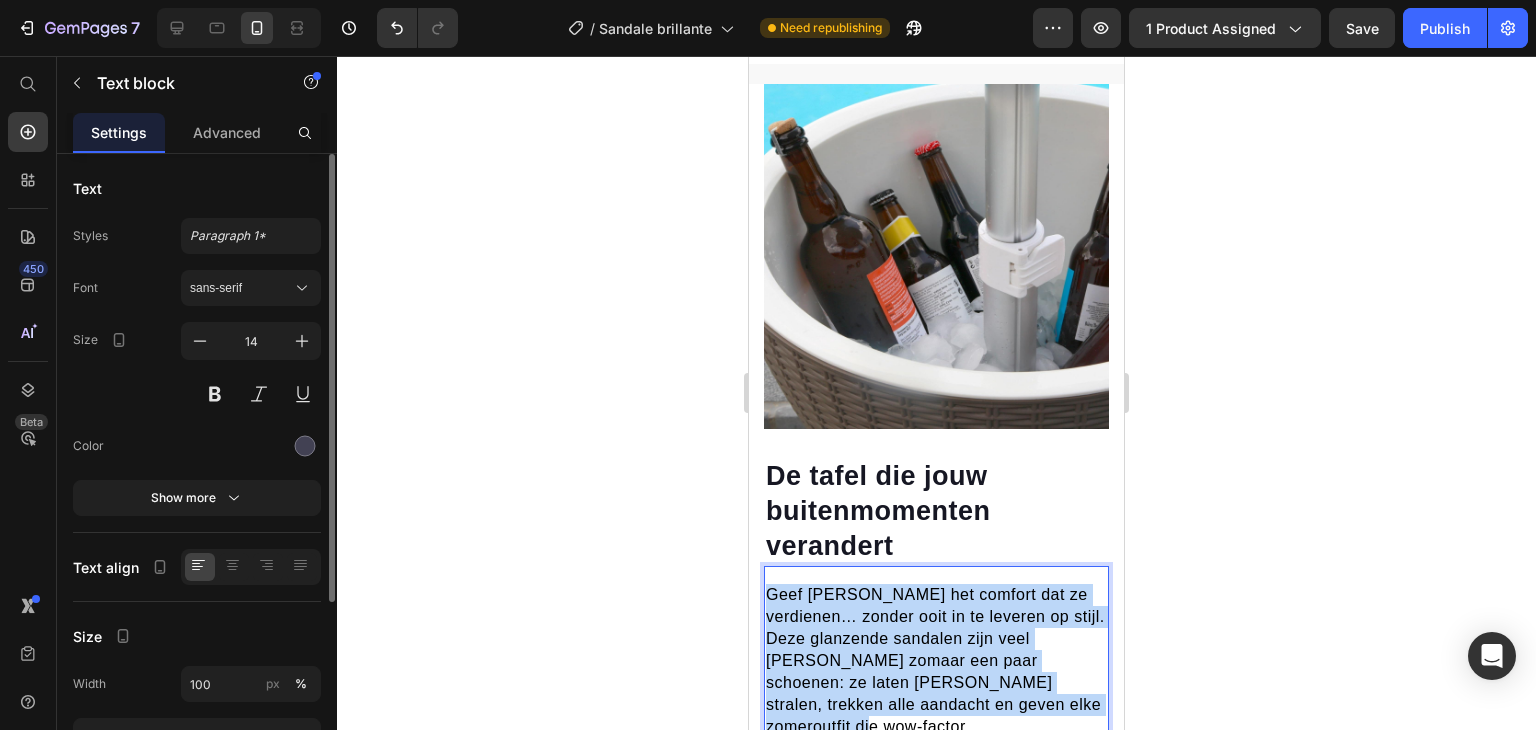 click on "Geef [PERSON_NAME] het comfort dat ze verdienen… zonder ooit in te leveren op stijl. Deze glanzende sandalen zijn veel [PERSON_NAME] zomaar een paar schoenen: ze laten [PERSON_NAME] stralen, trekken alle aandacht en geven elke zomeroutfit die wow-factor." at bounding box center [935, 660] 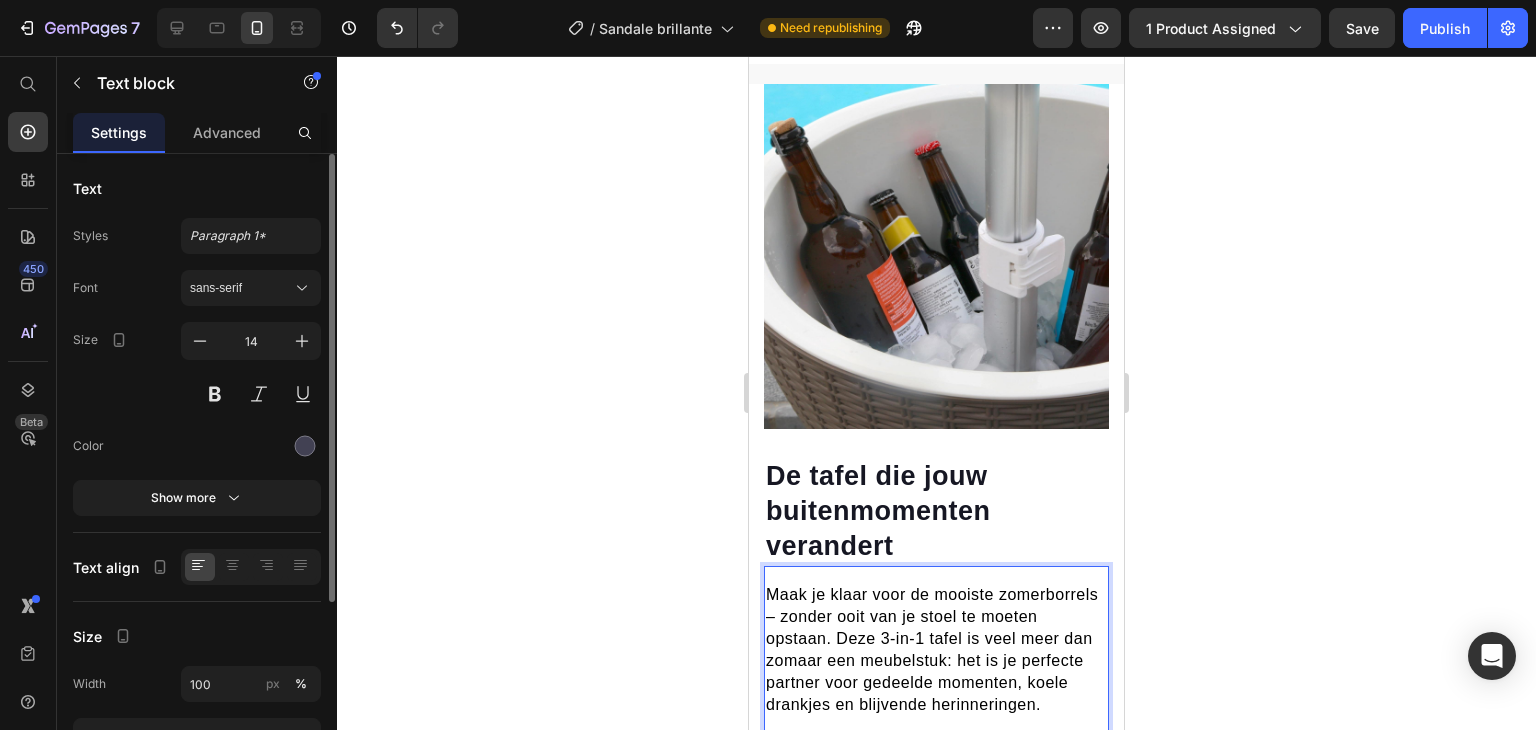 click 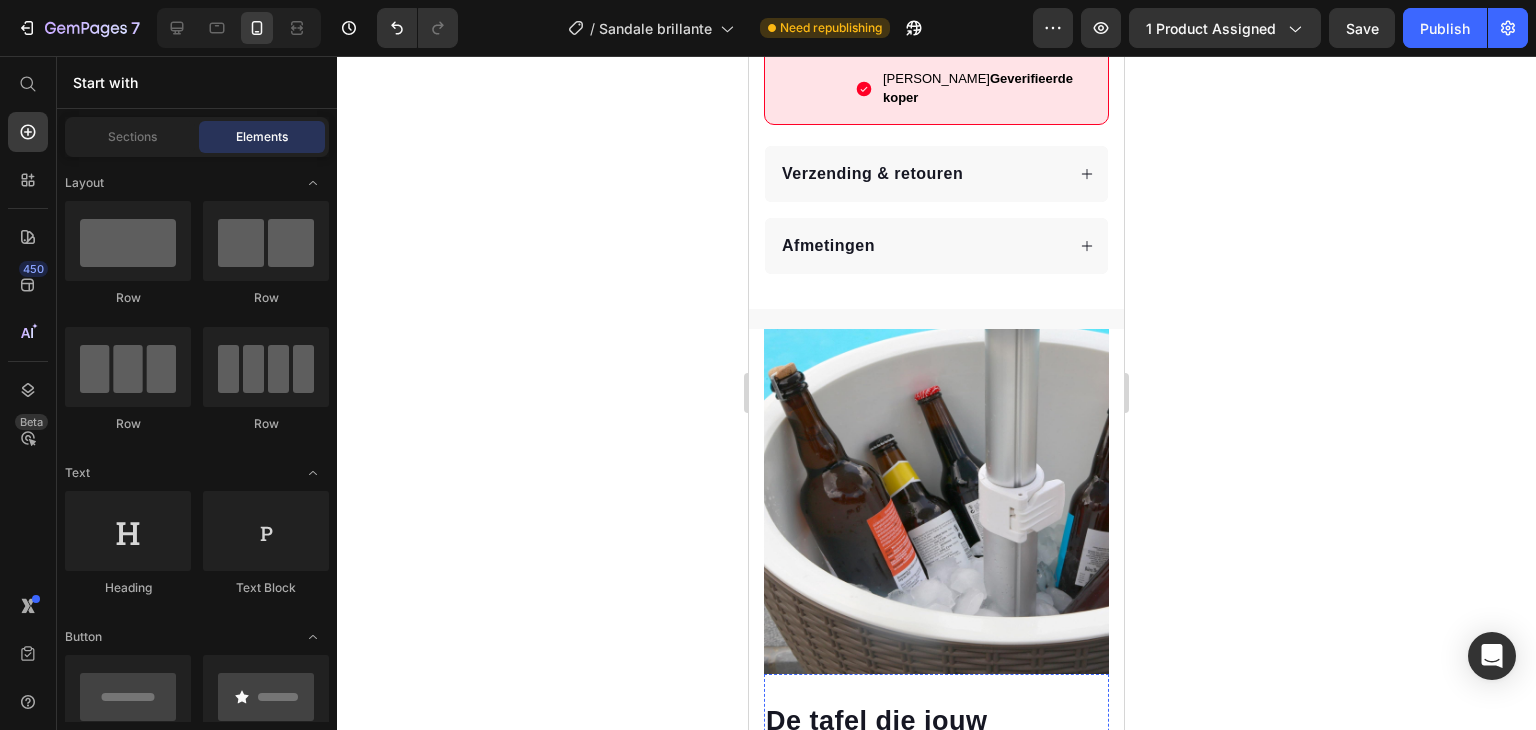 scroll, scrollTop: 1051, scrollLeft: 0, axis: vertical 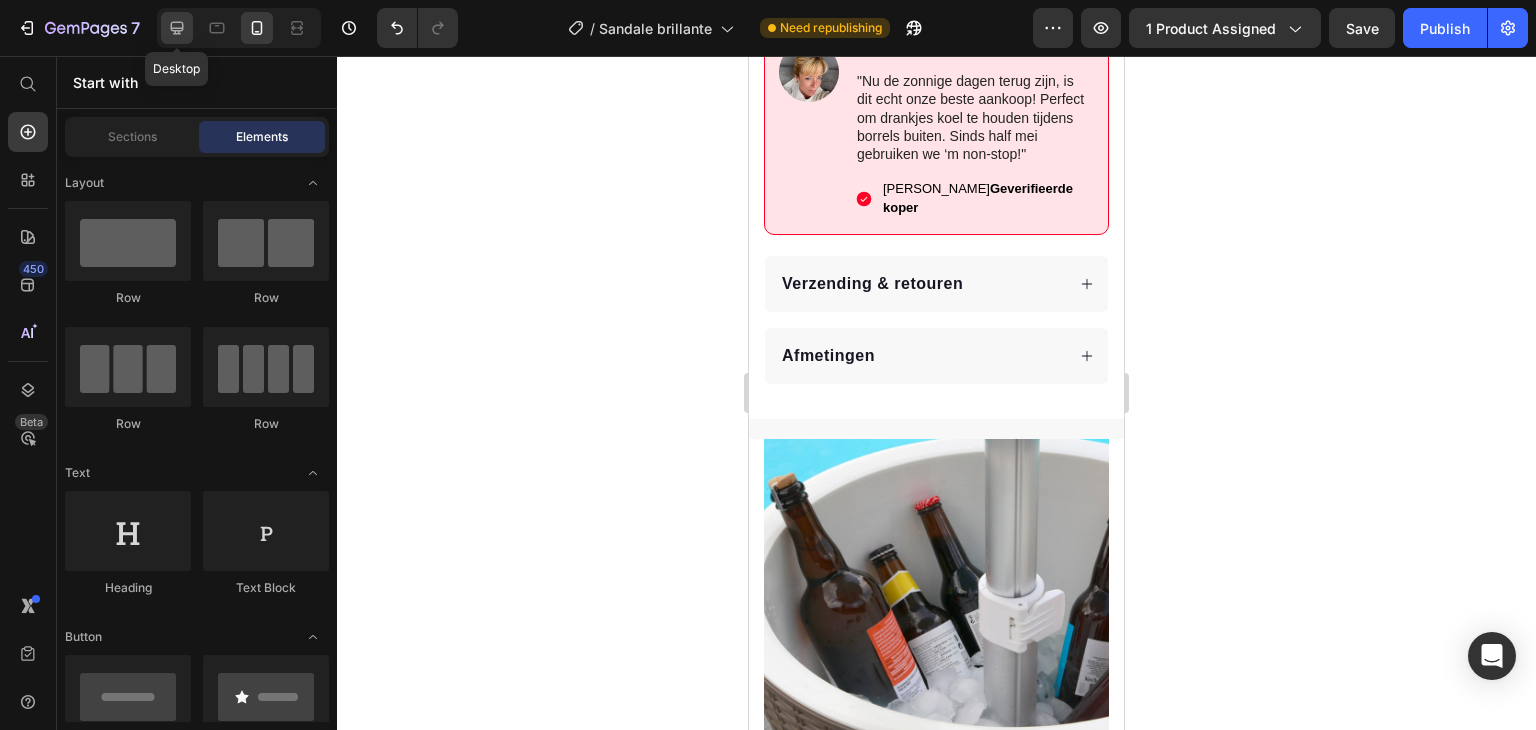 click 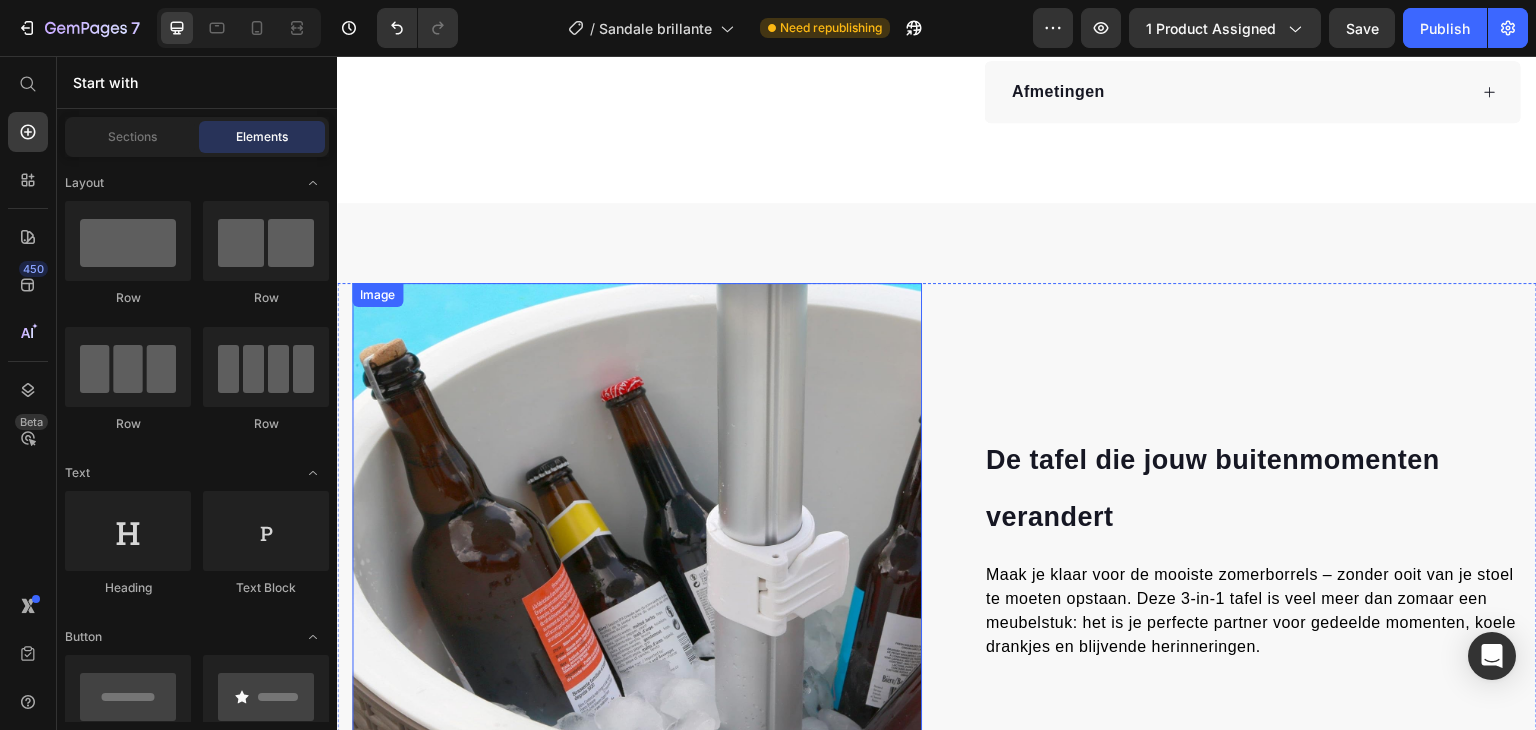 scroll, scrollTop: 759, scrollLeft: 0, axis: vertical 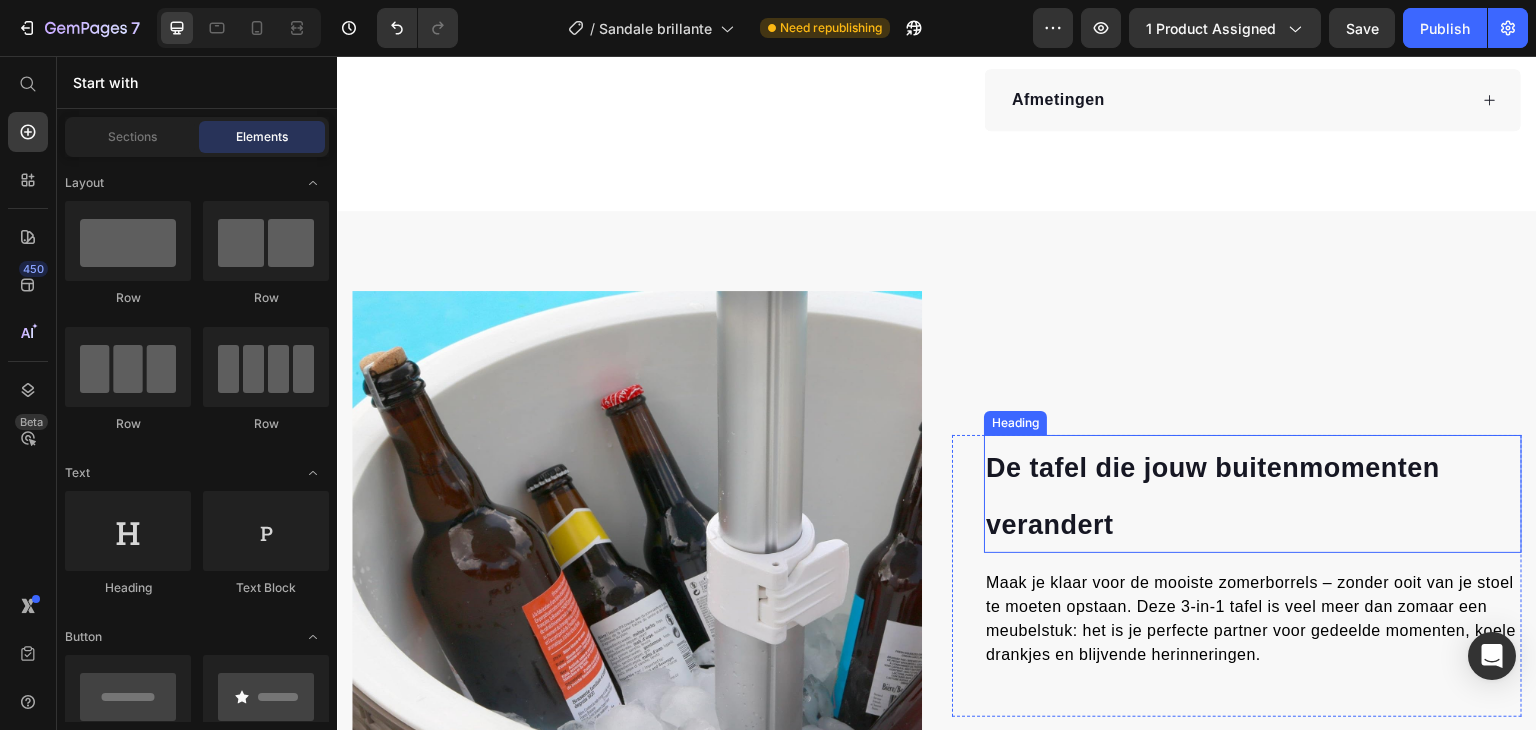 click on "De tafel die jouw buitenmomenten verandert" at bounding box center (1213, 496) 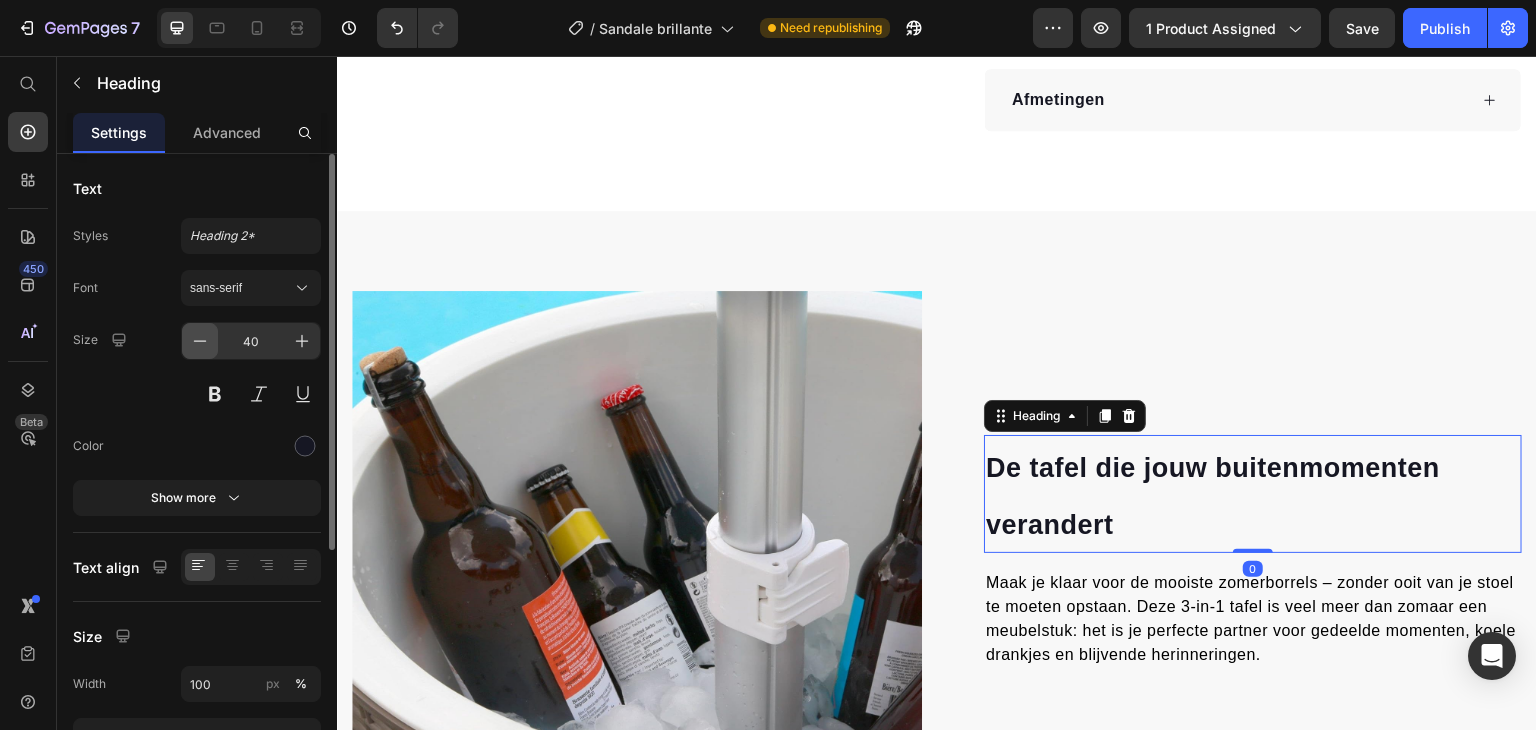 click 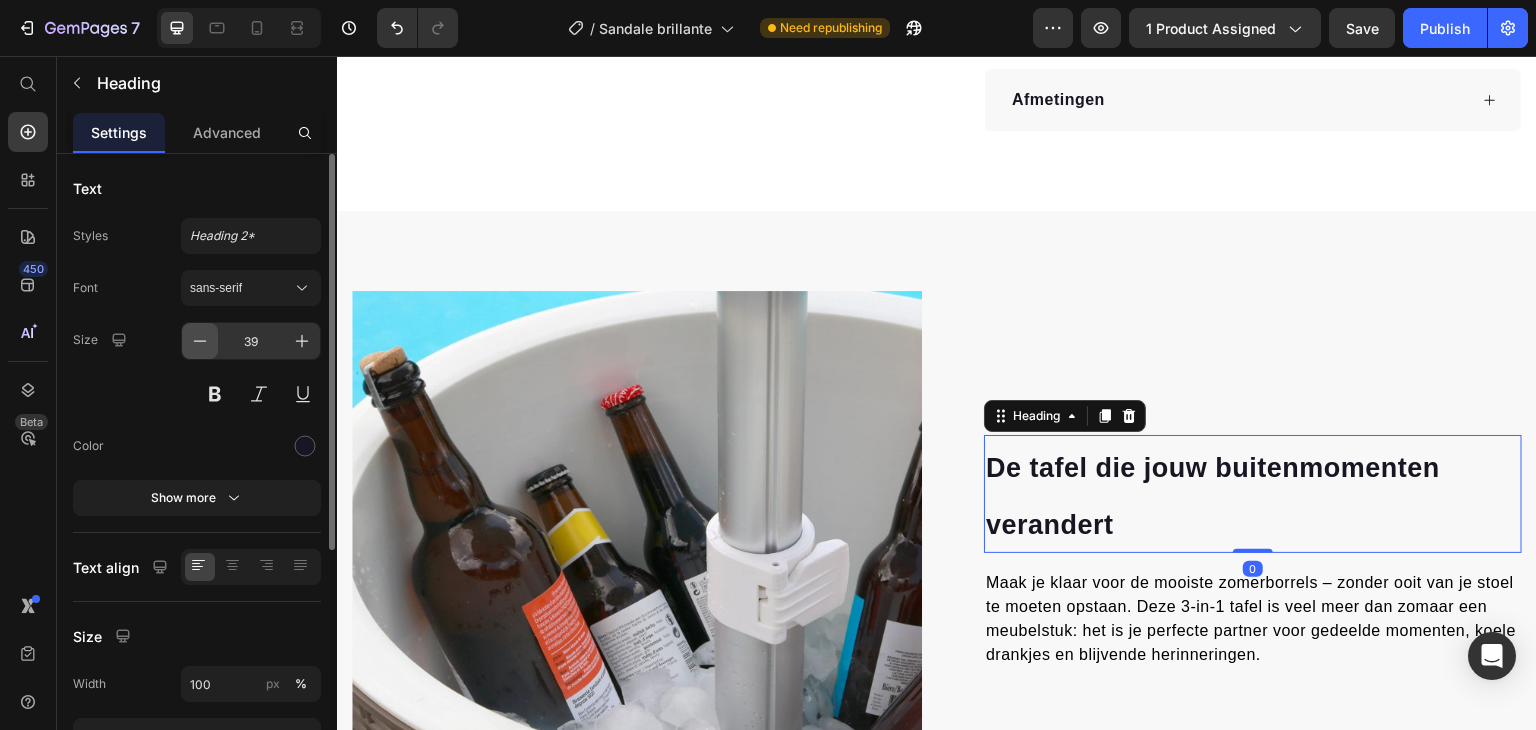 click 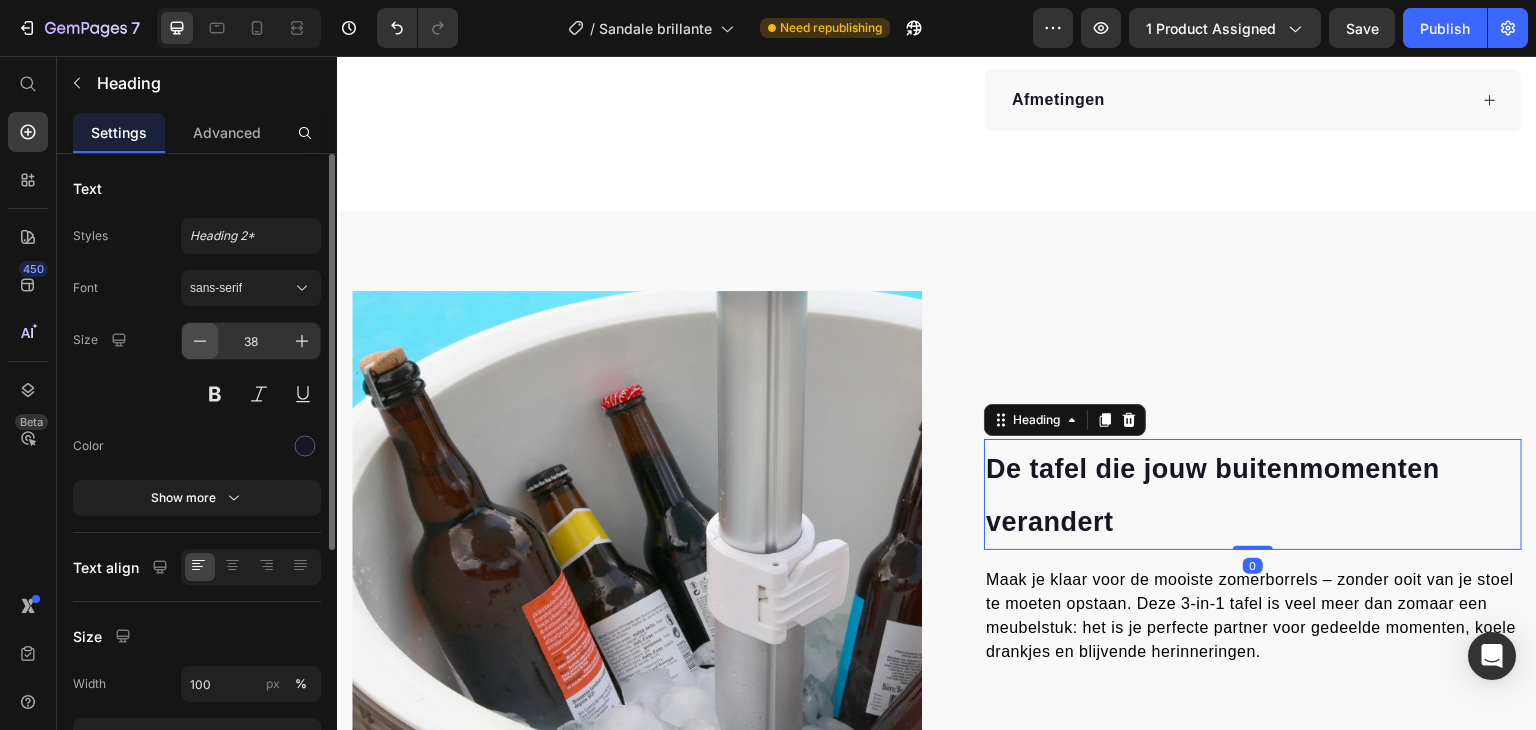 click 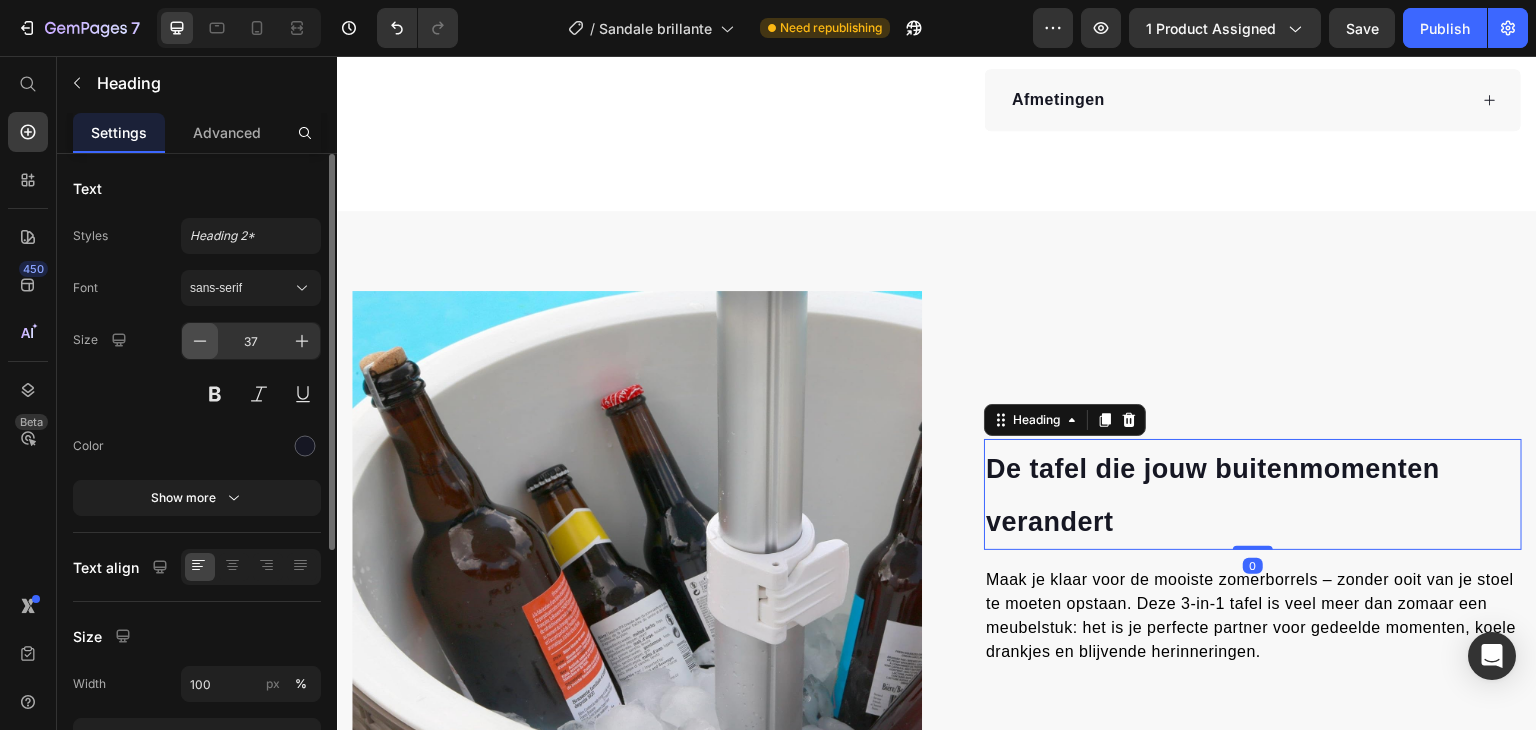 click 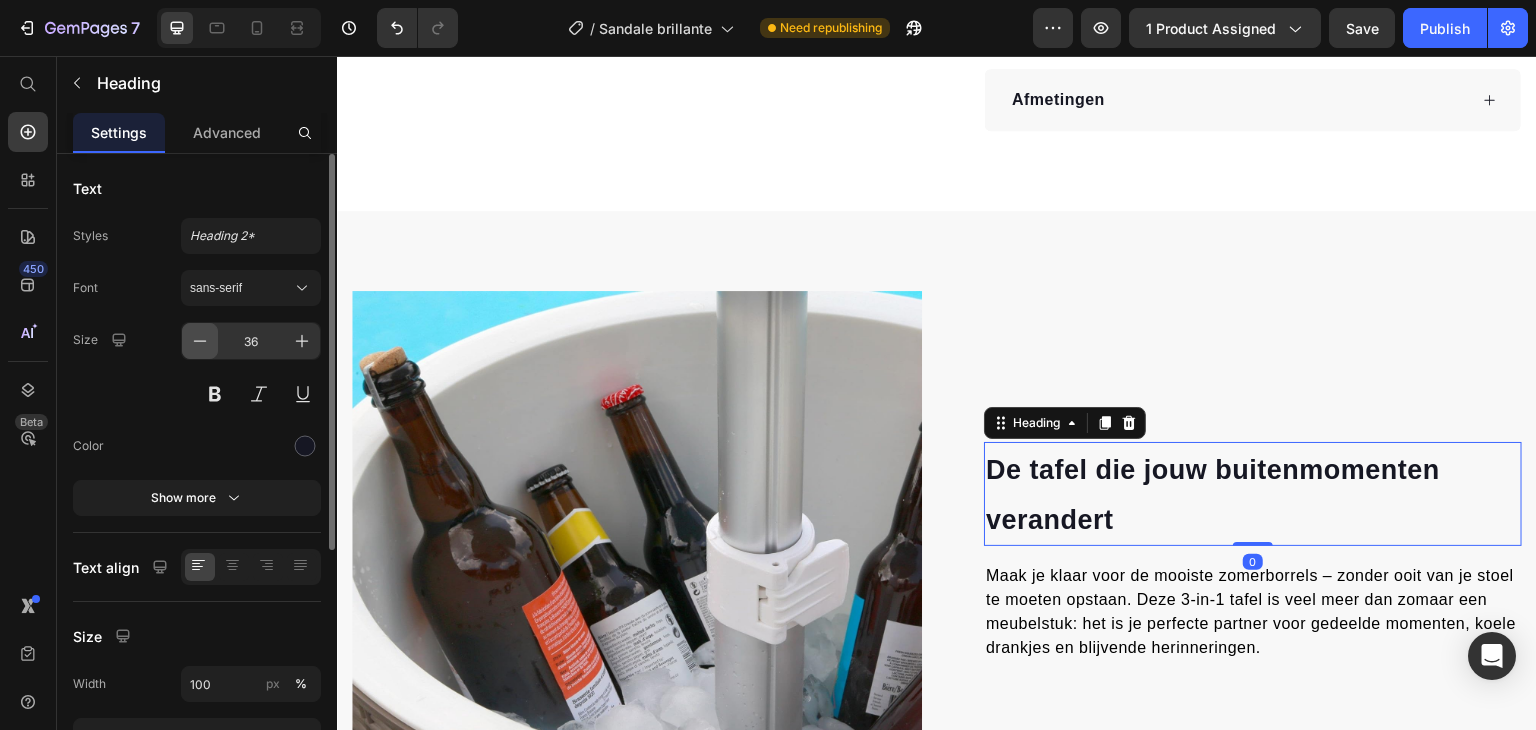 click 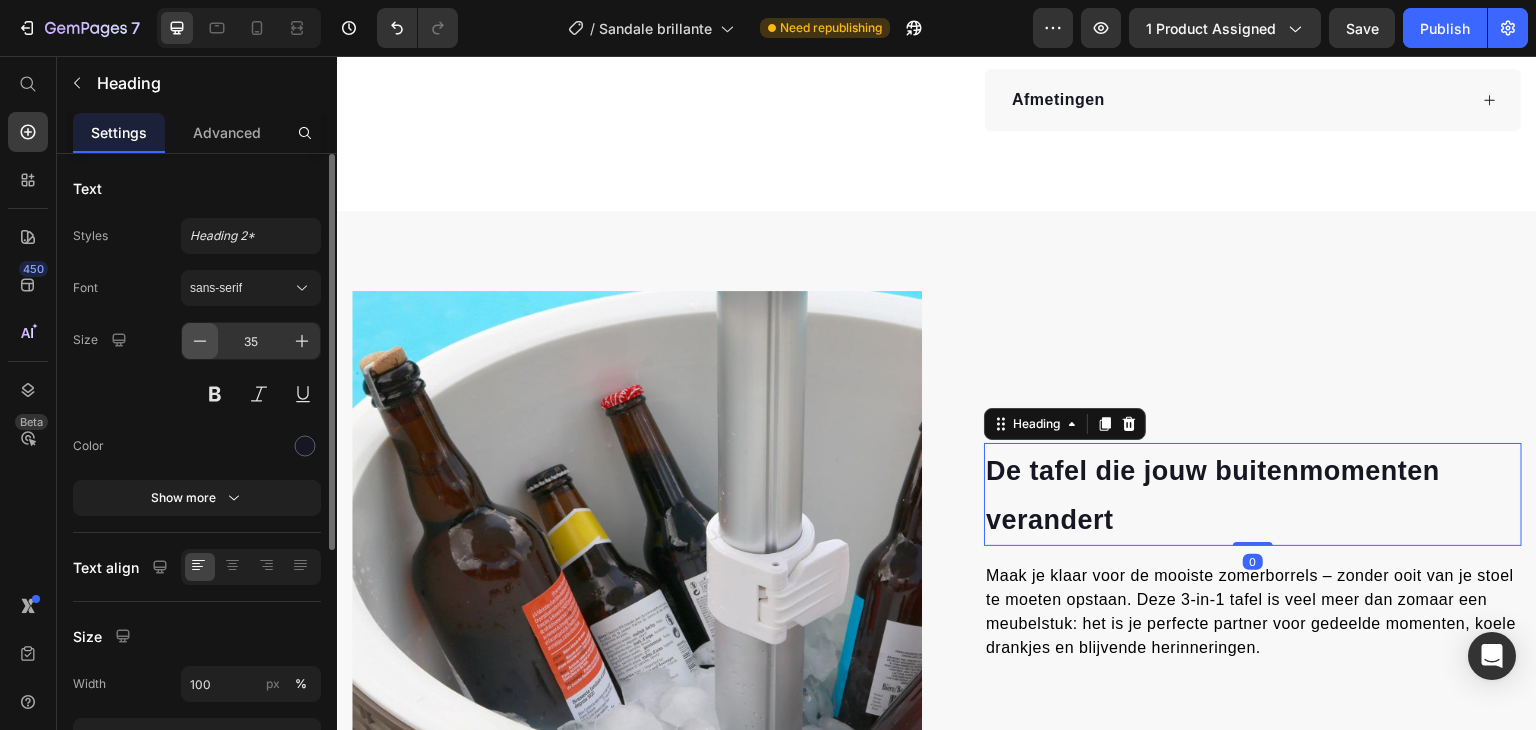 click 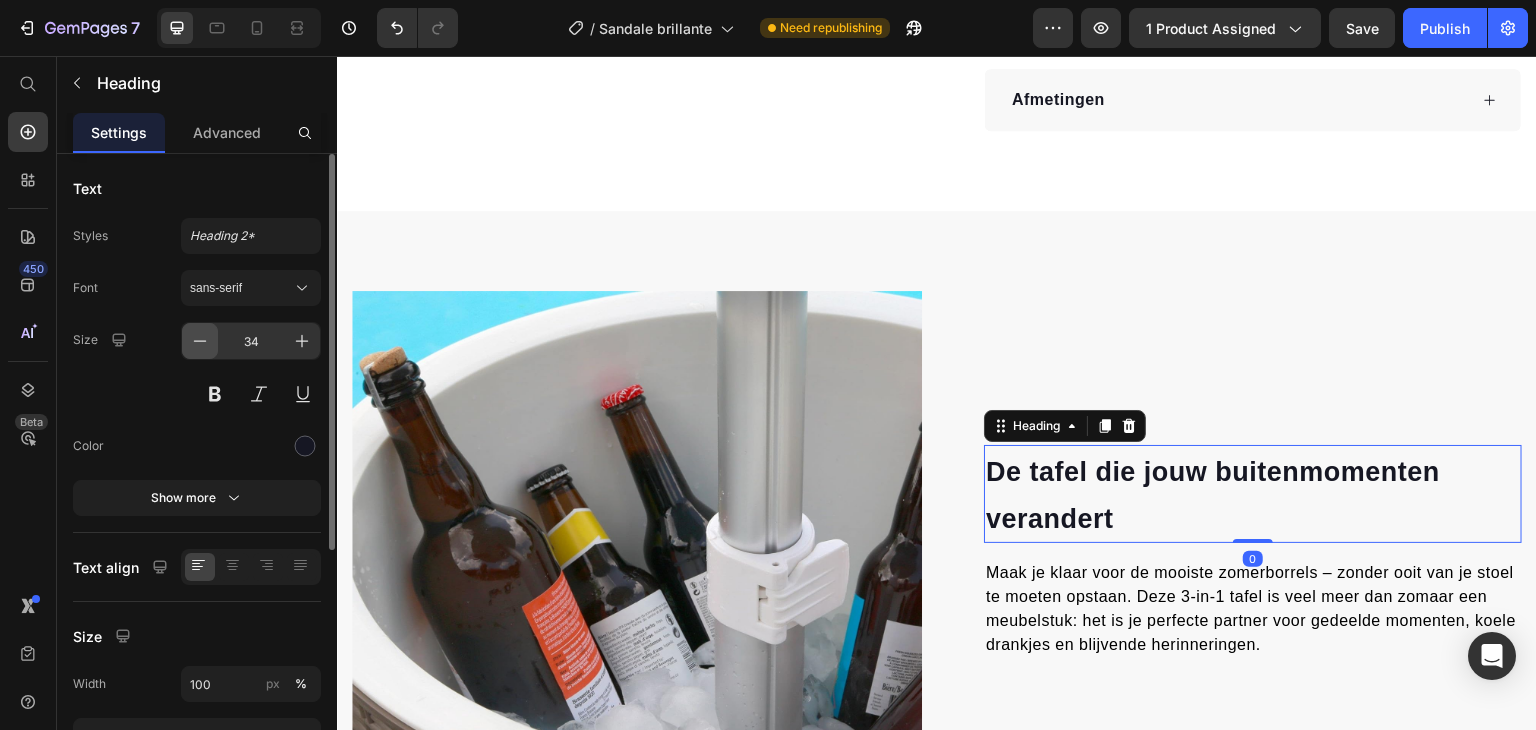 click 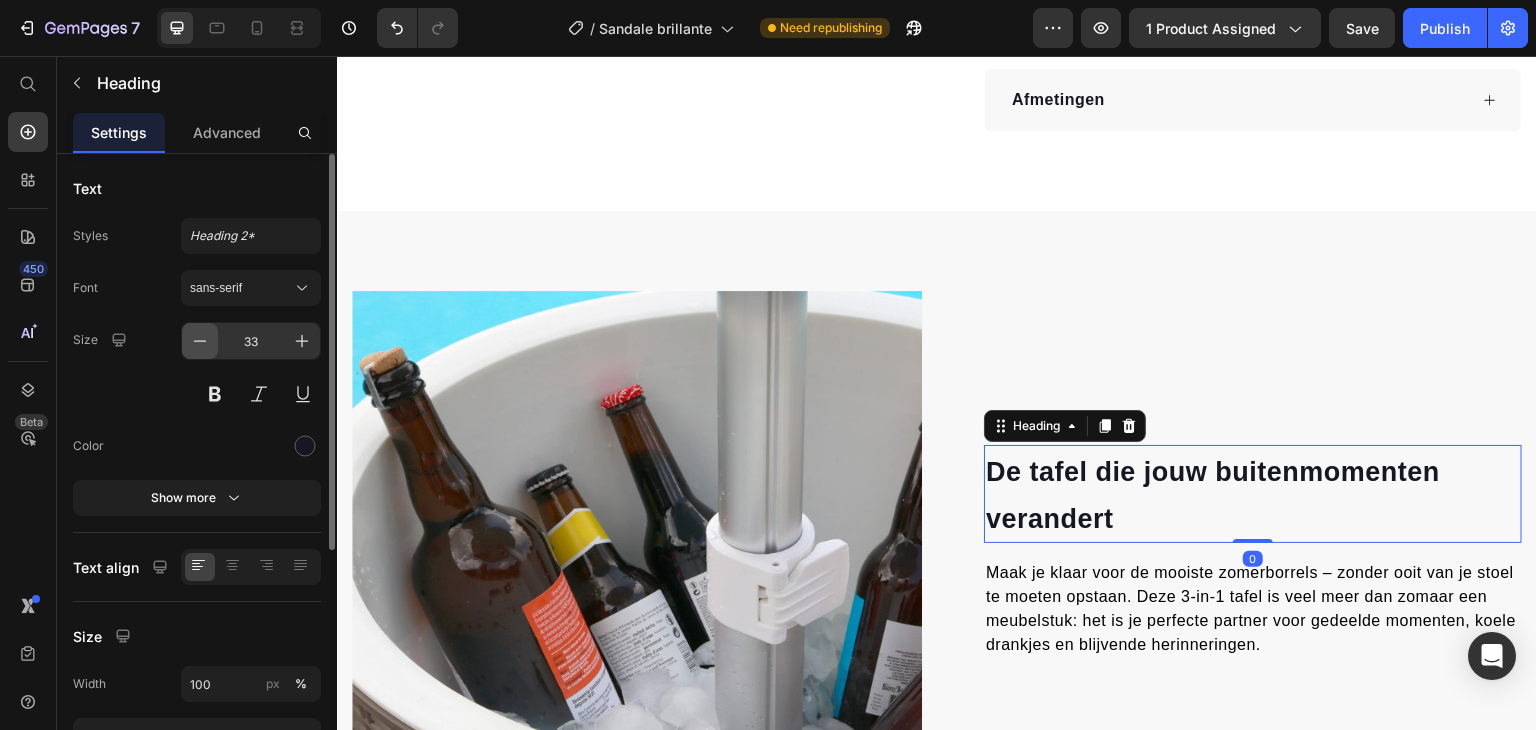 click 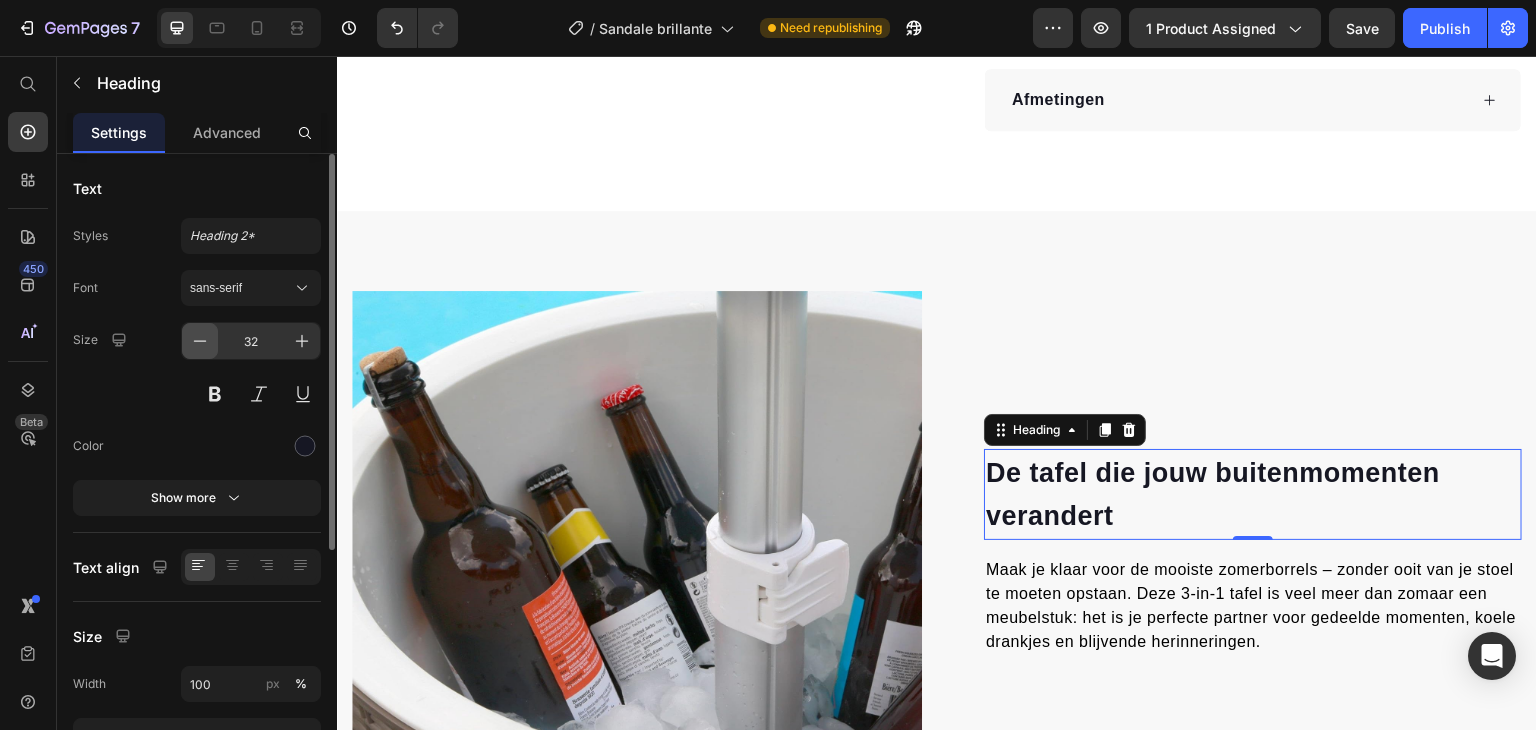 click 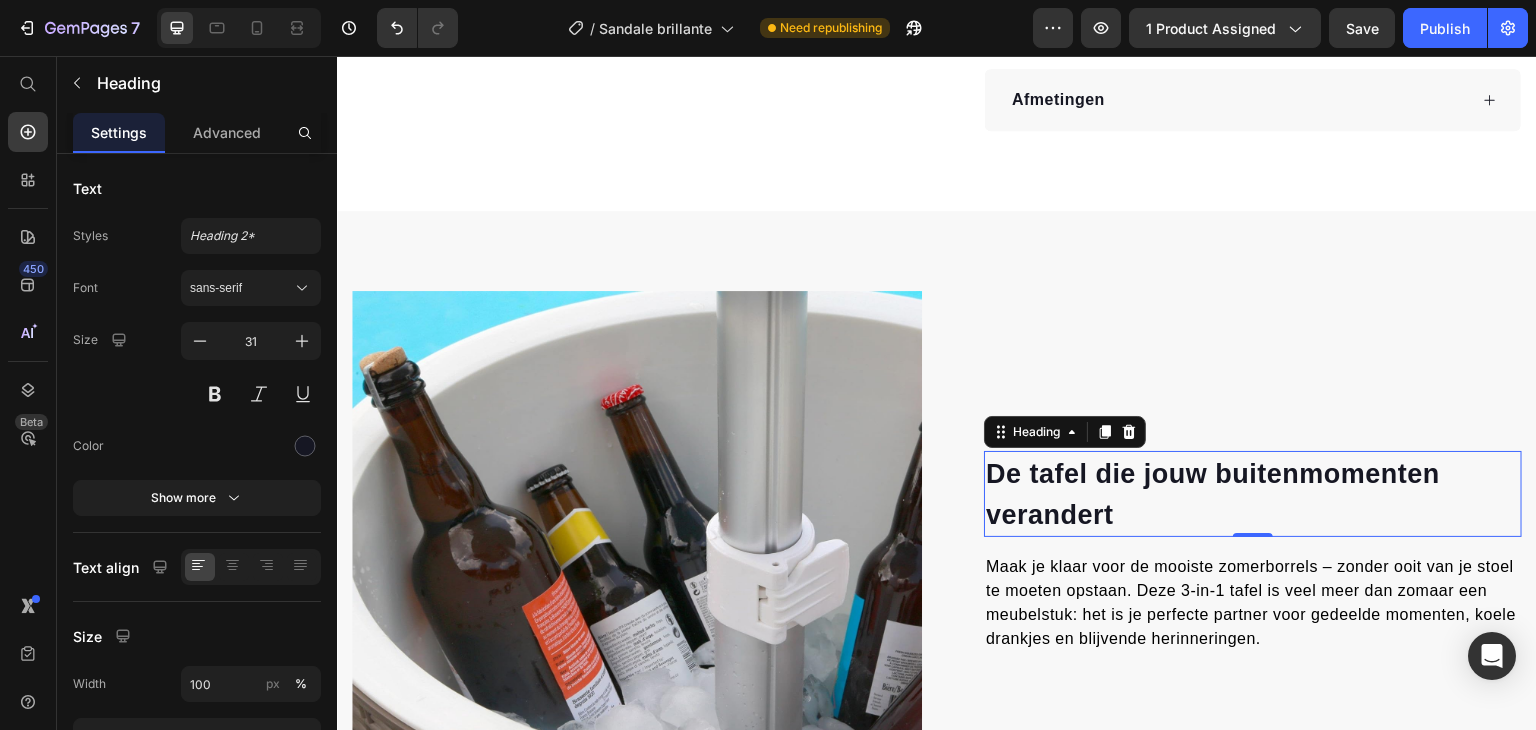 click at bounding box center (239, 28) 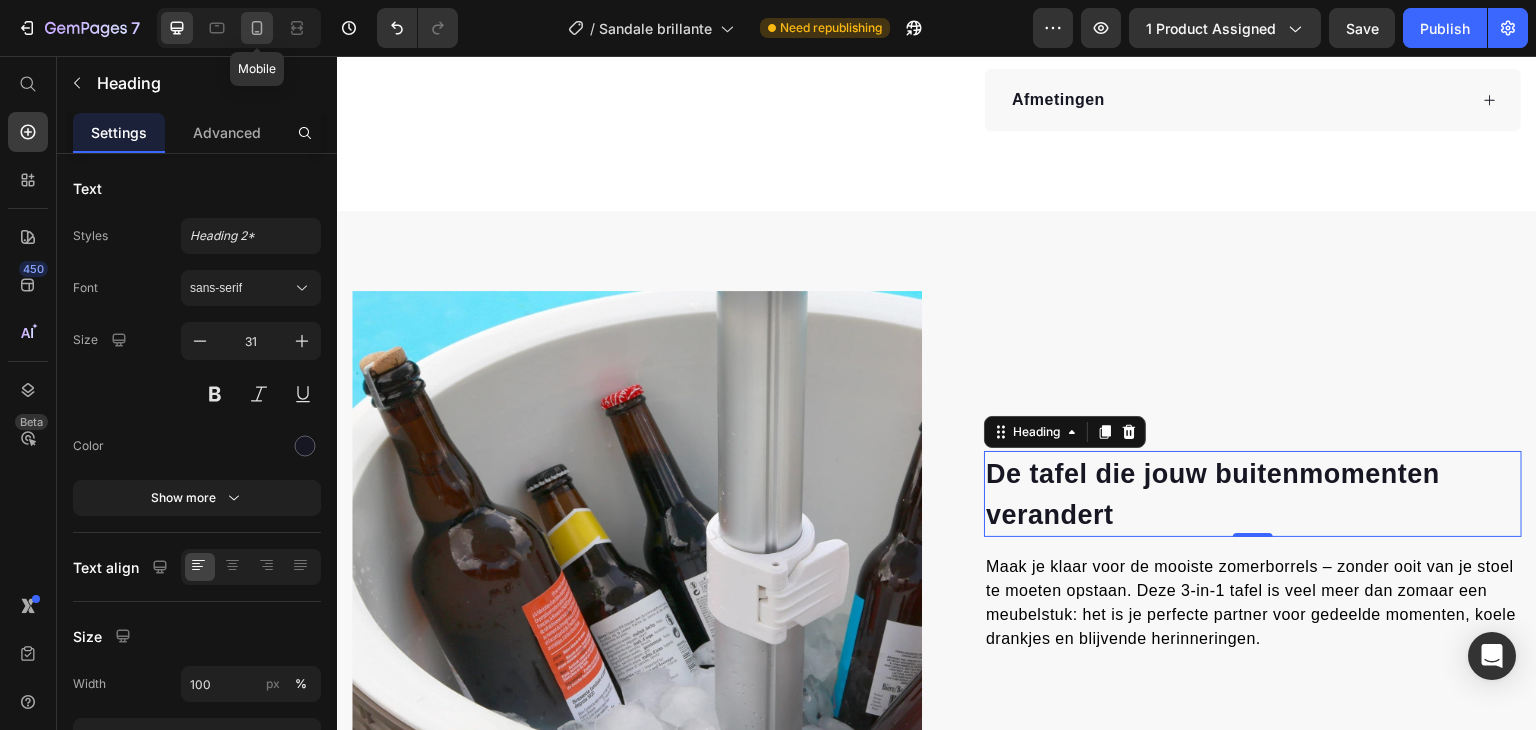 click 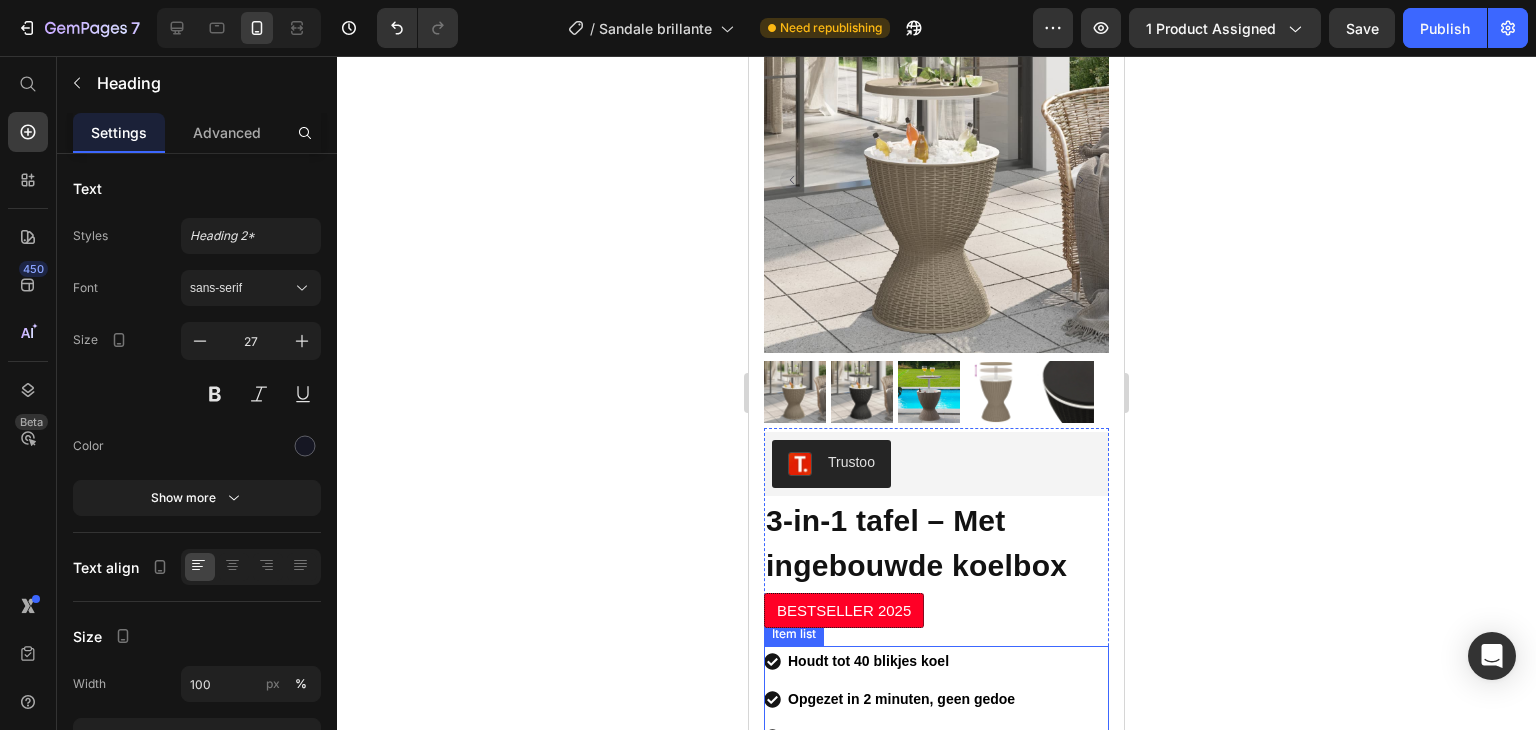 scroll, scrollTop: 242, scrollLeft: 0, axis: vertical 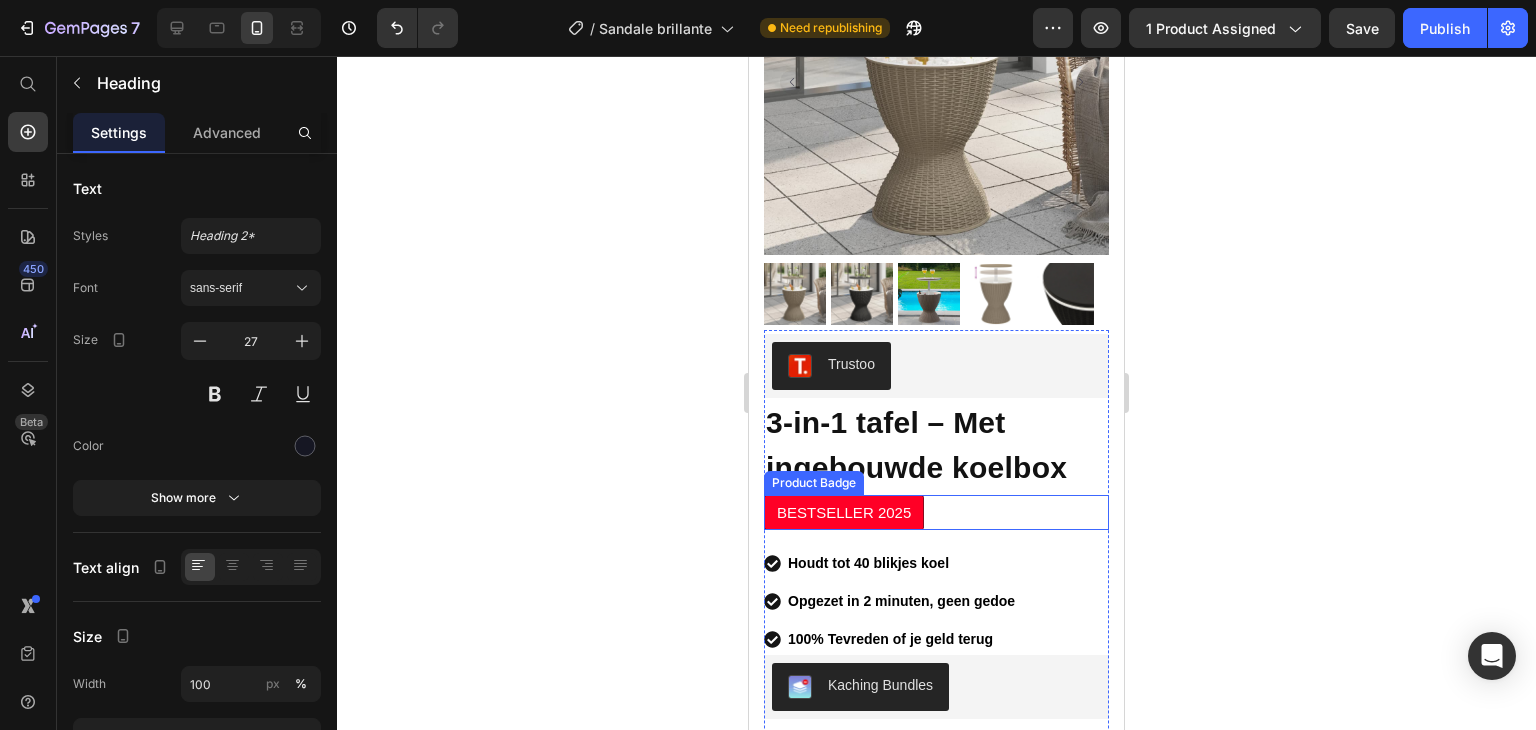 click on "BESTSELLER 2025" at bounding box center (936, 512) 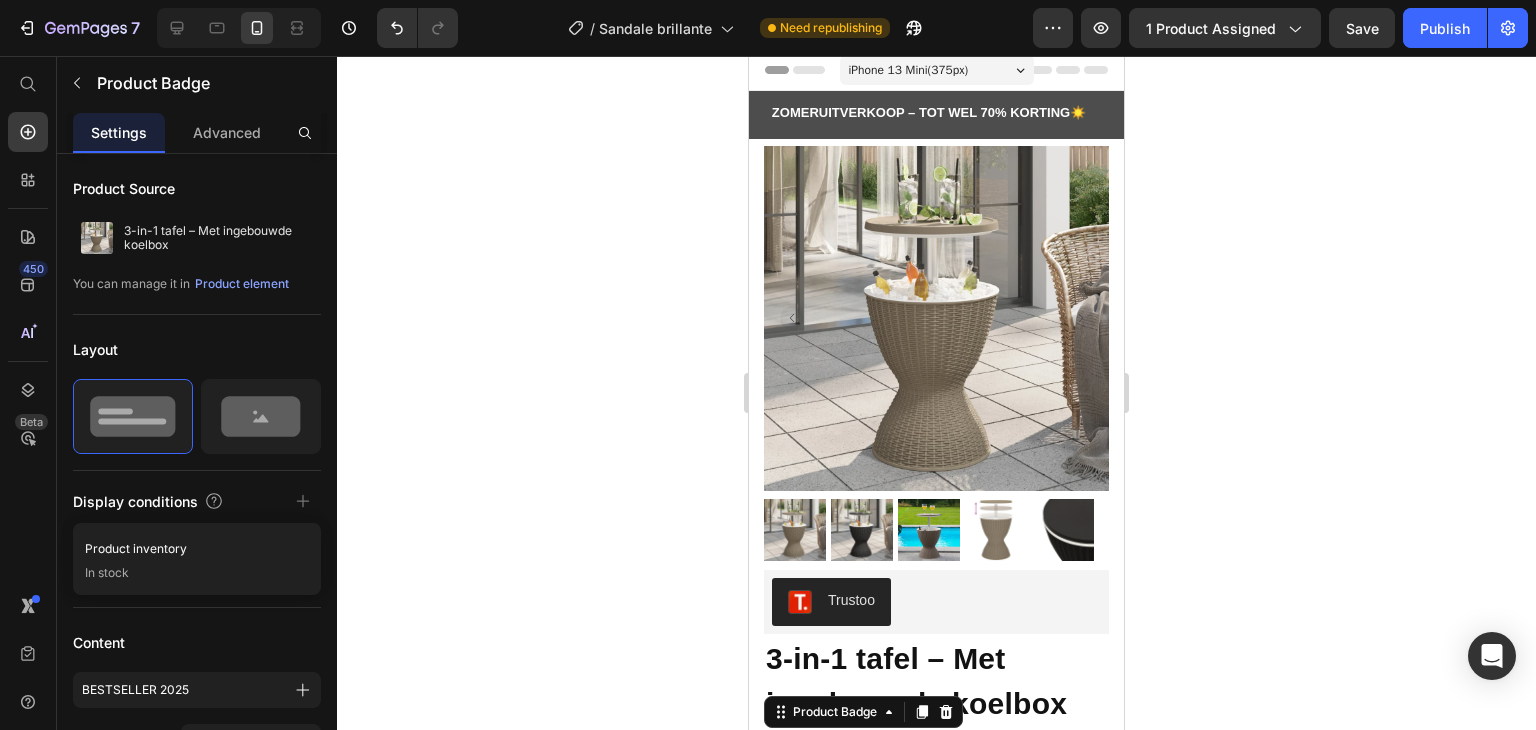 scroll, scrollTop: 0, scrollLeft: 0, axis: both 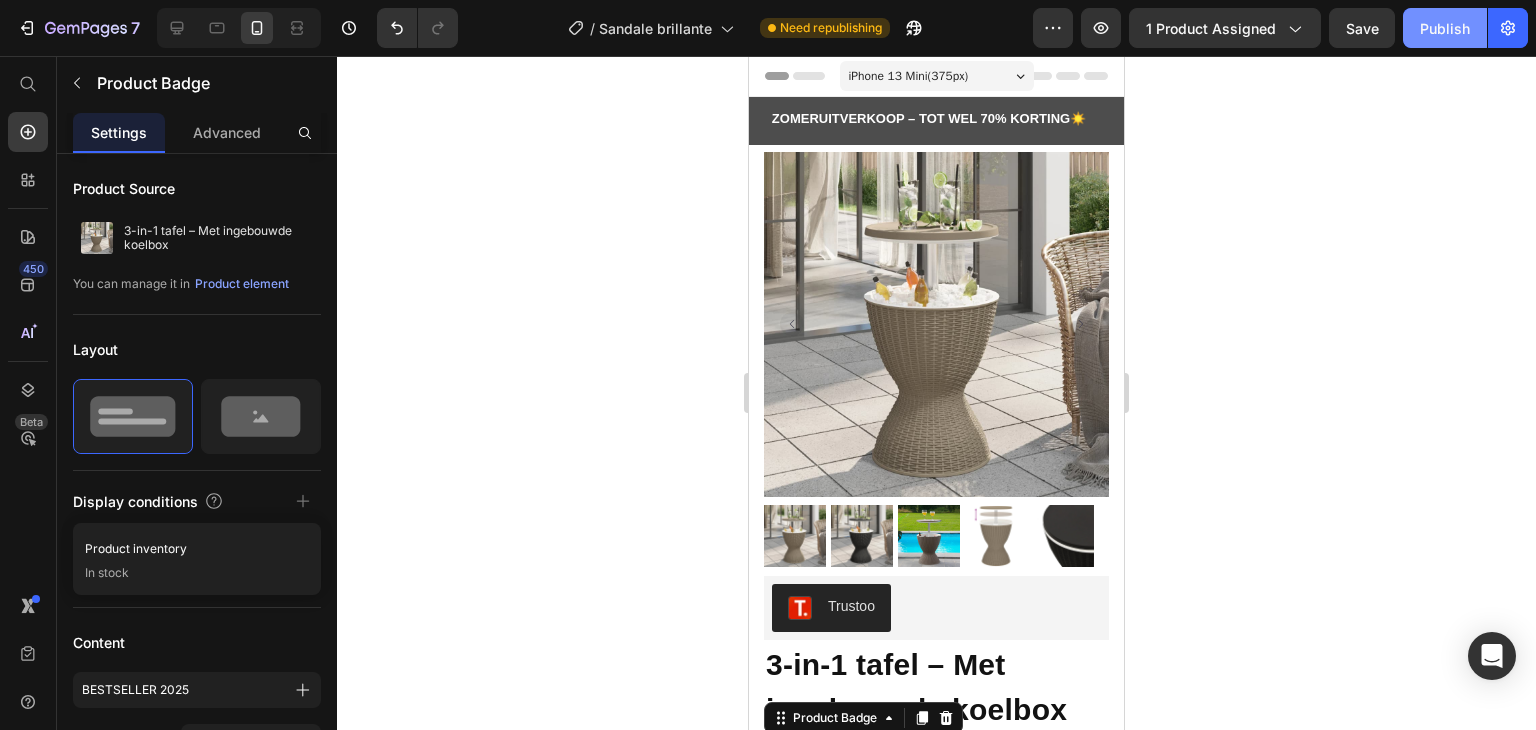 click on "Publish" at bounding box center (1445, 28) 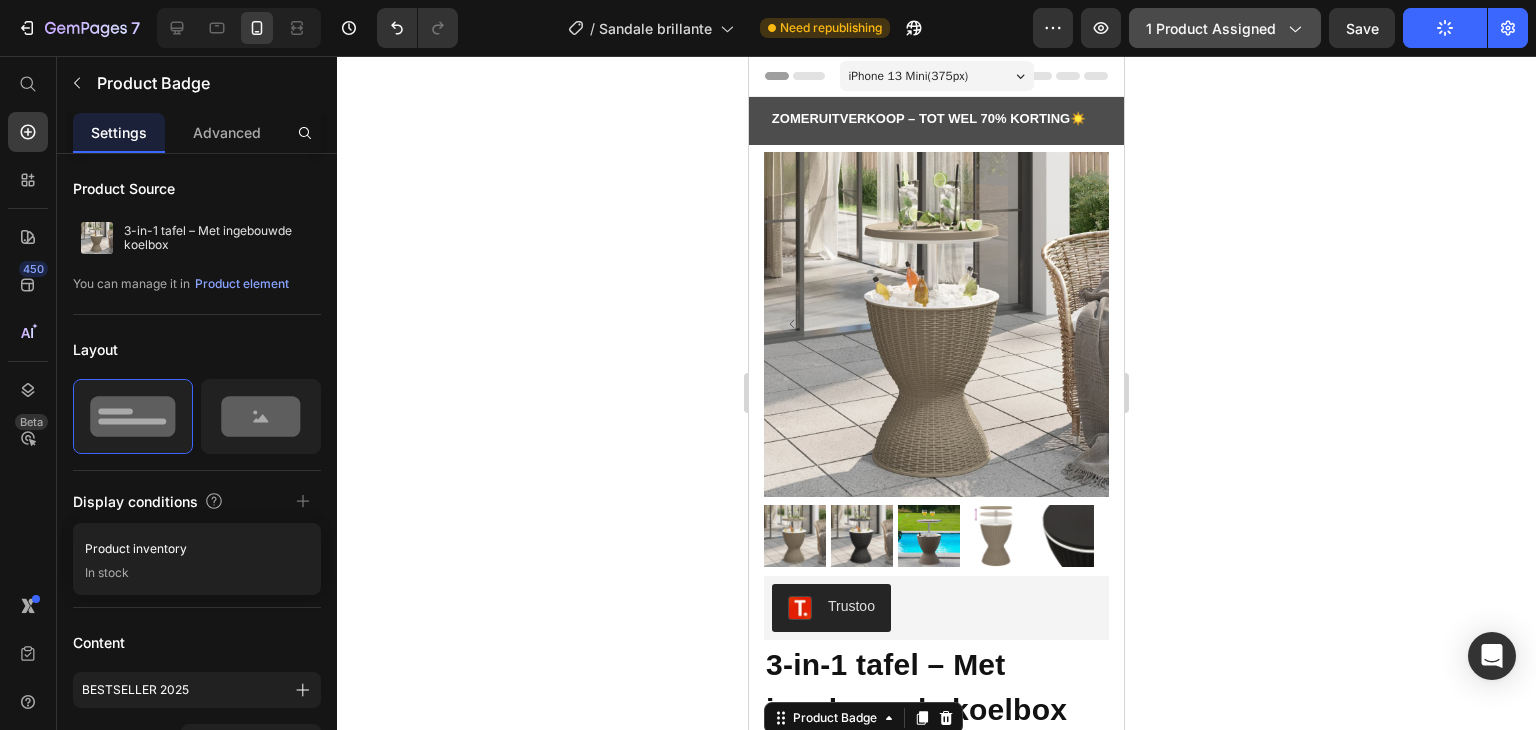 click on "1 product assigned" at bounding box center [1225, 28] 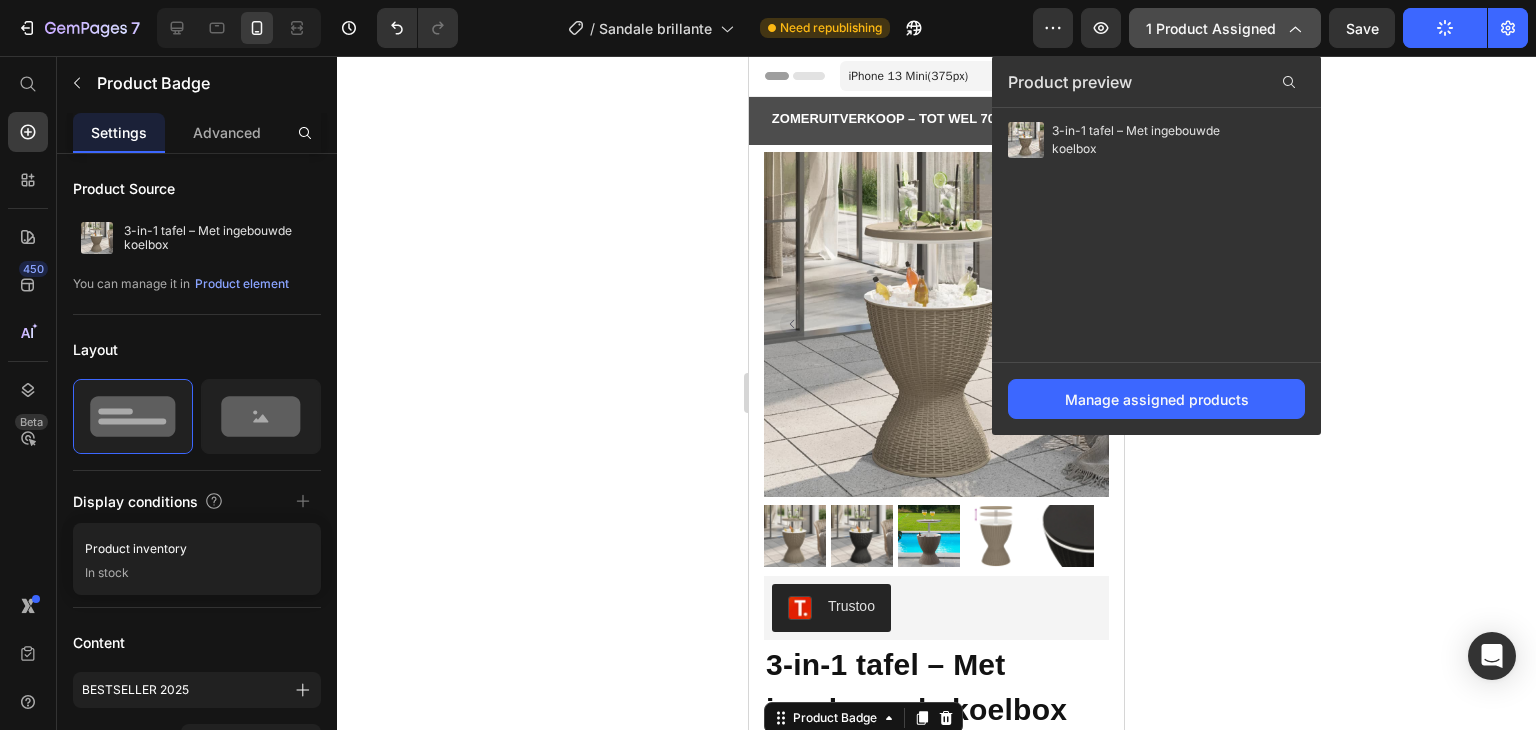 click on "1 product assigned" 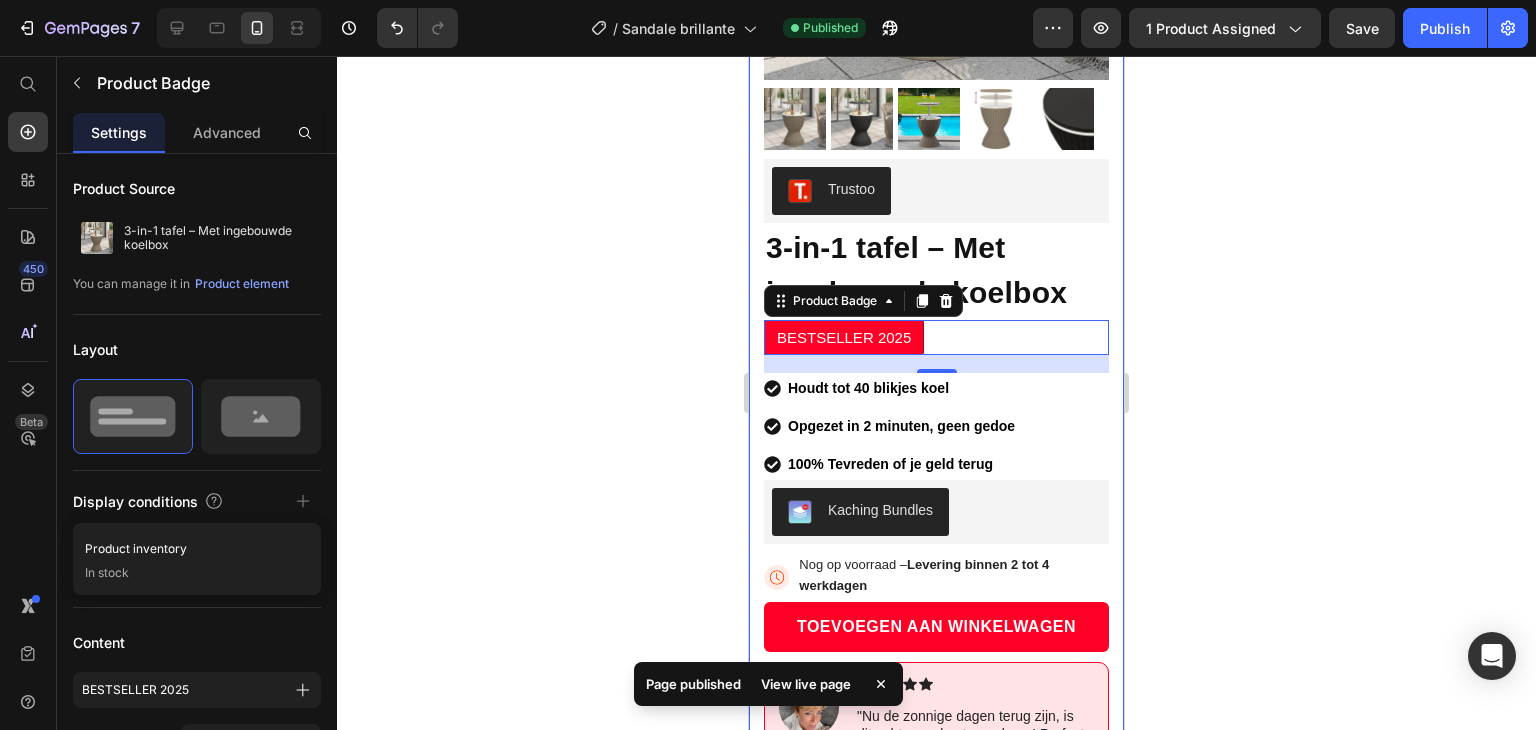 click 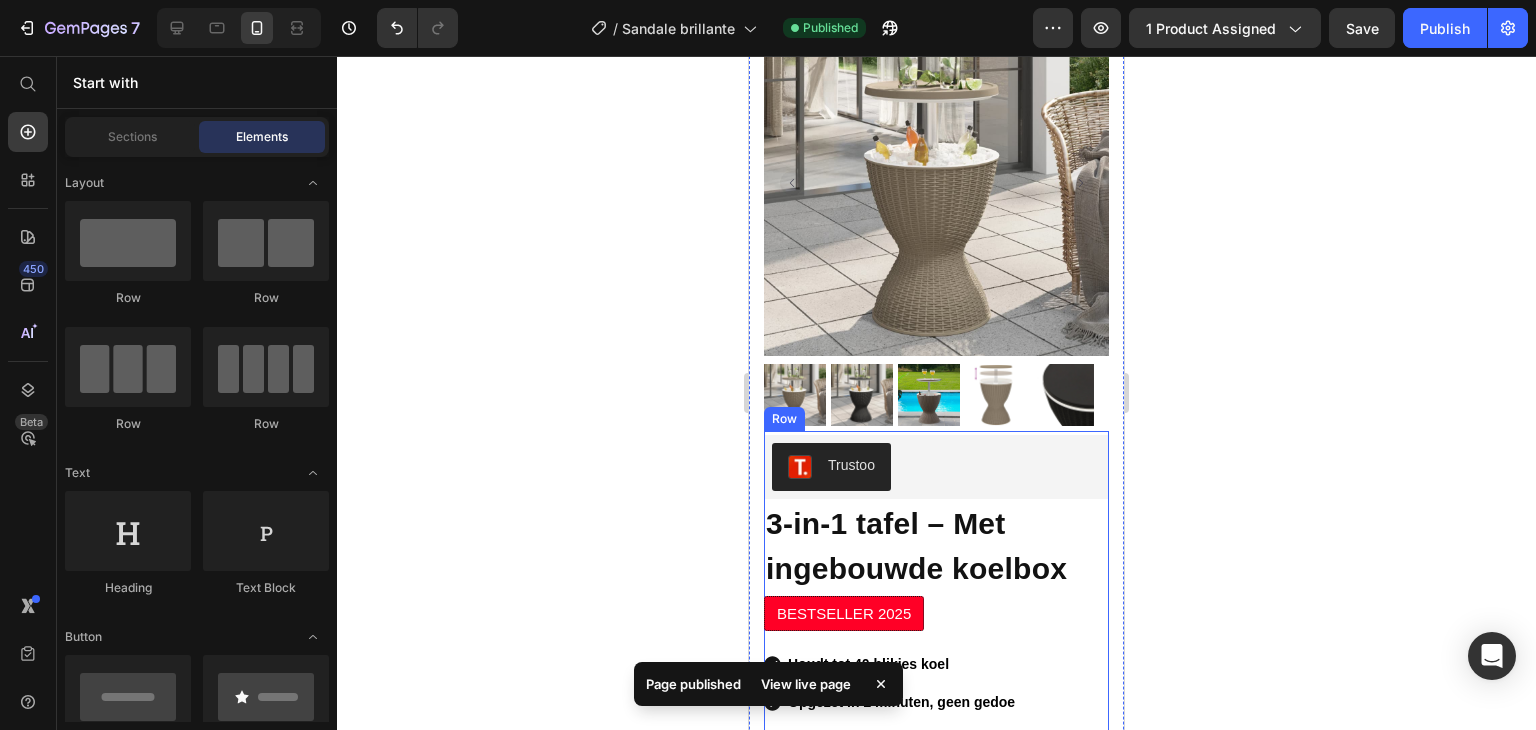 scroll, scrollTop: 118, scrollLeft: 0, axis: vertical 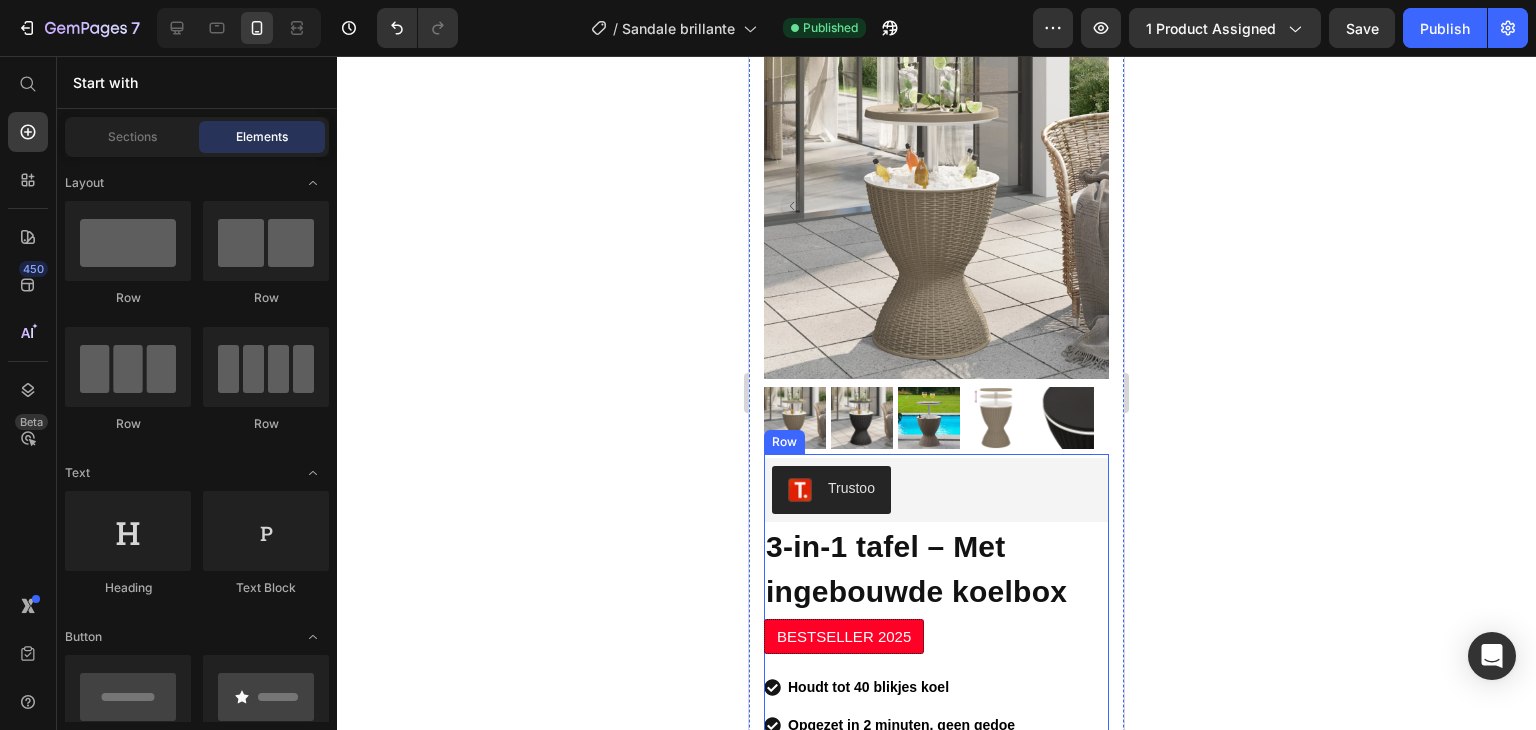 click on "BESTSELLER 2025" at bounding box center [844, 636] 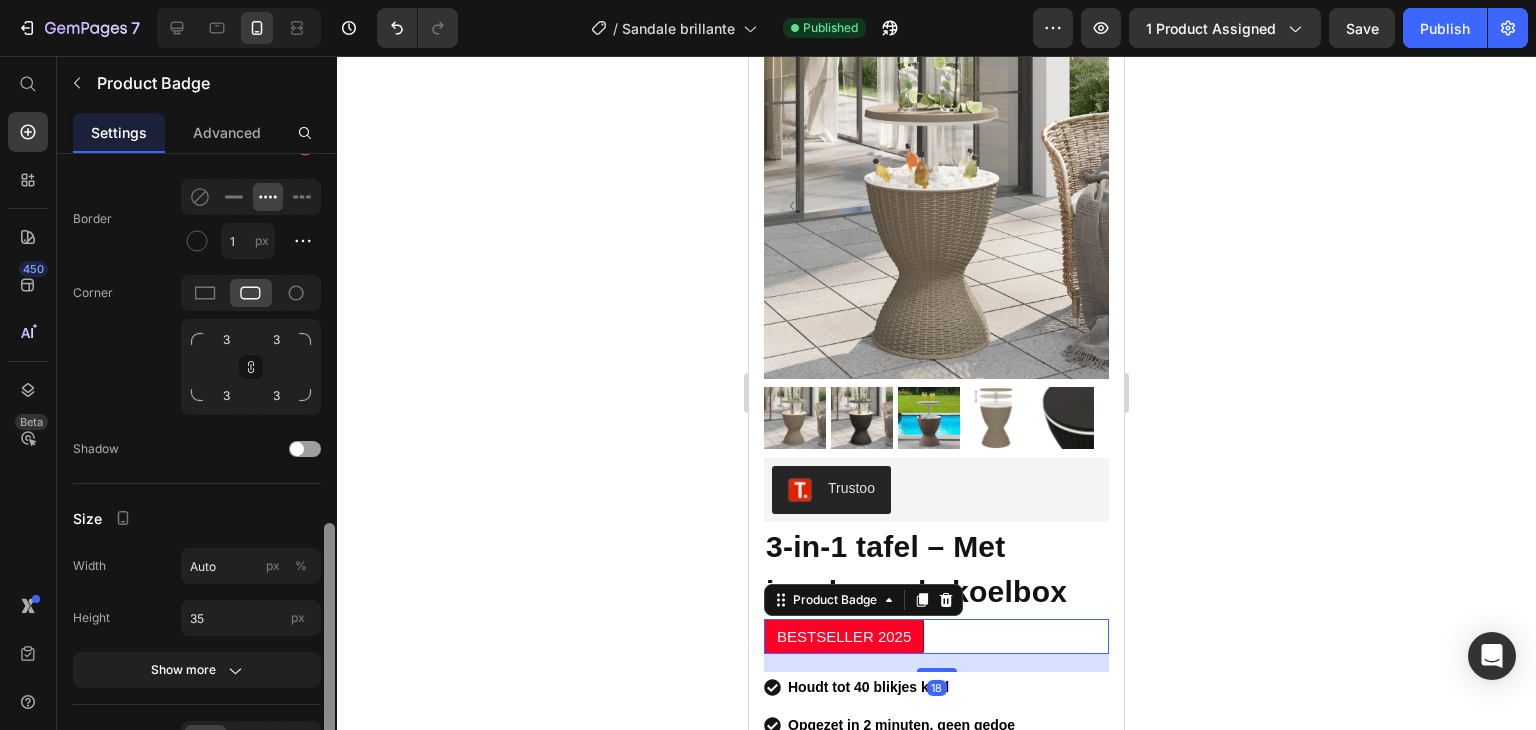 scroll, scrollTop: 677, scrollLeft: 0, axis: vertical 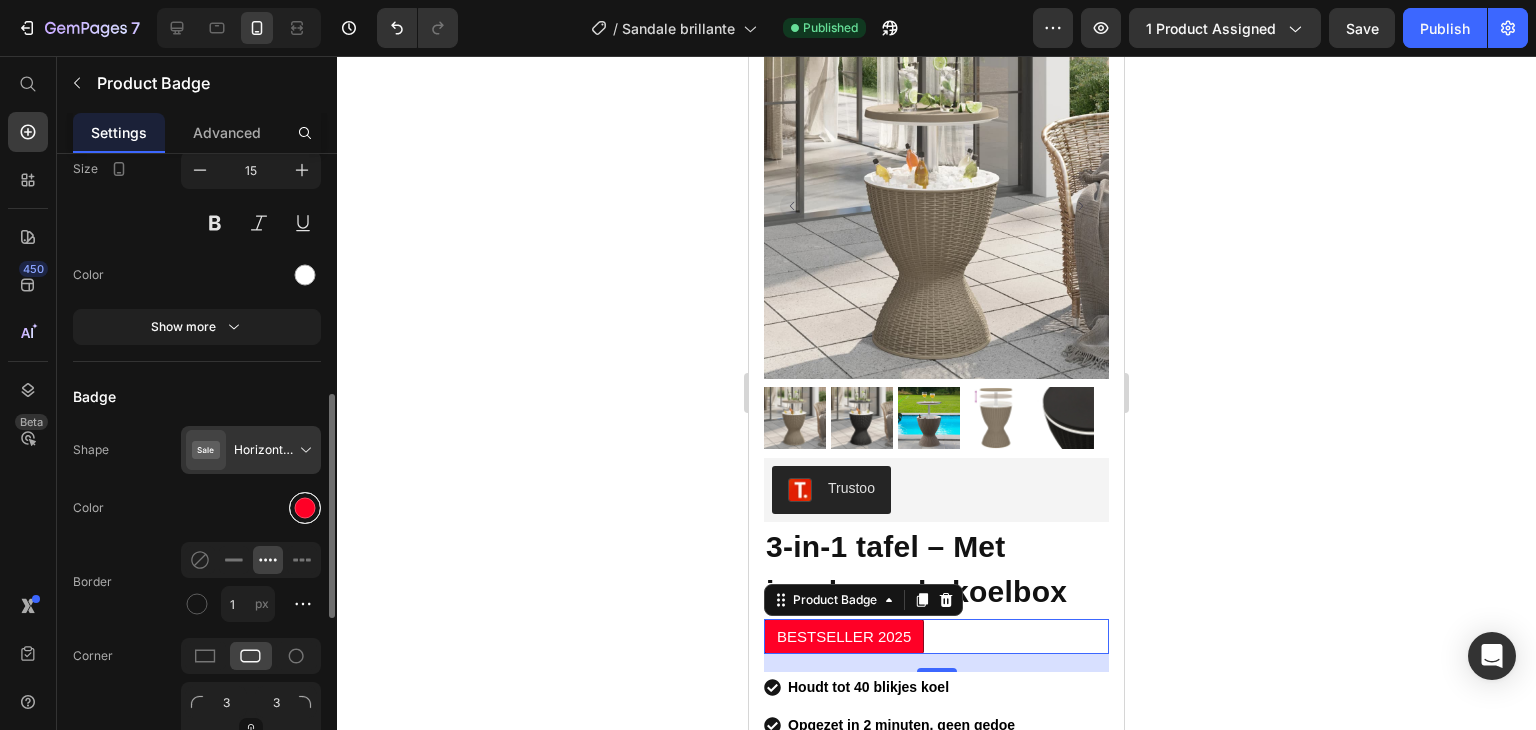 click at bounding box center [305, 508] 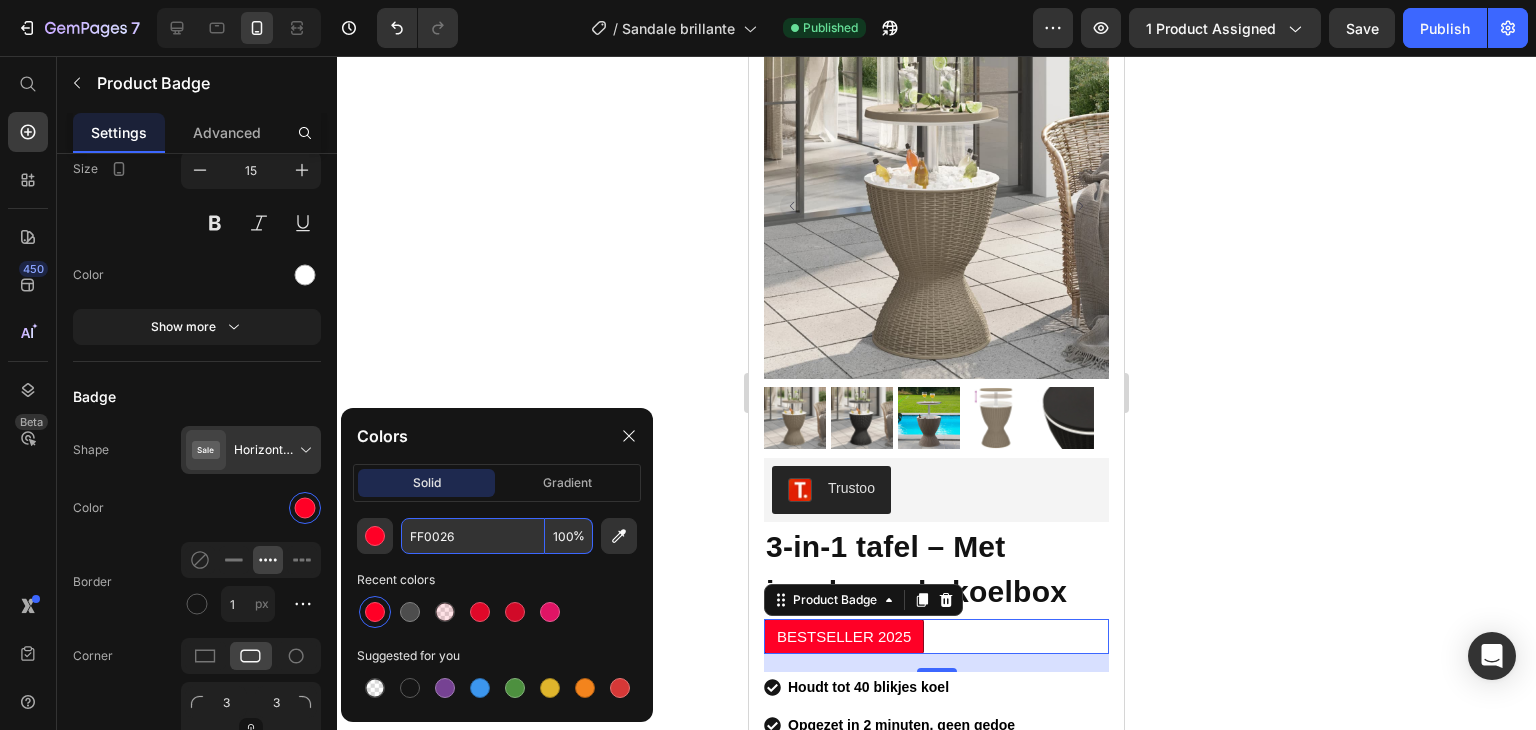 click on "FF0026" at bounding box center (473, 536) 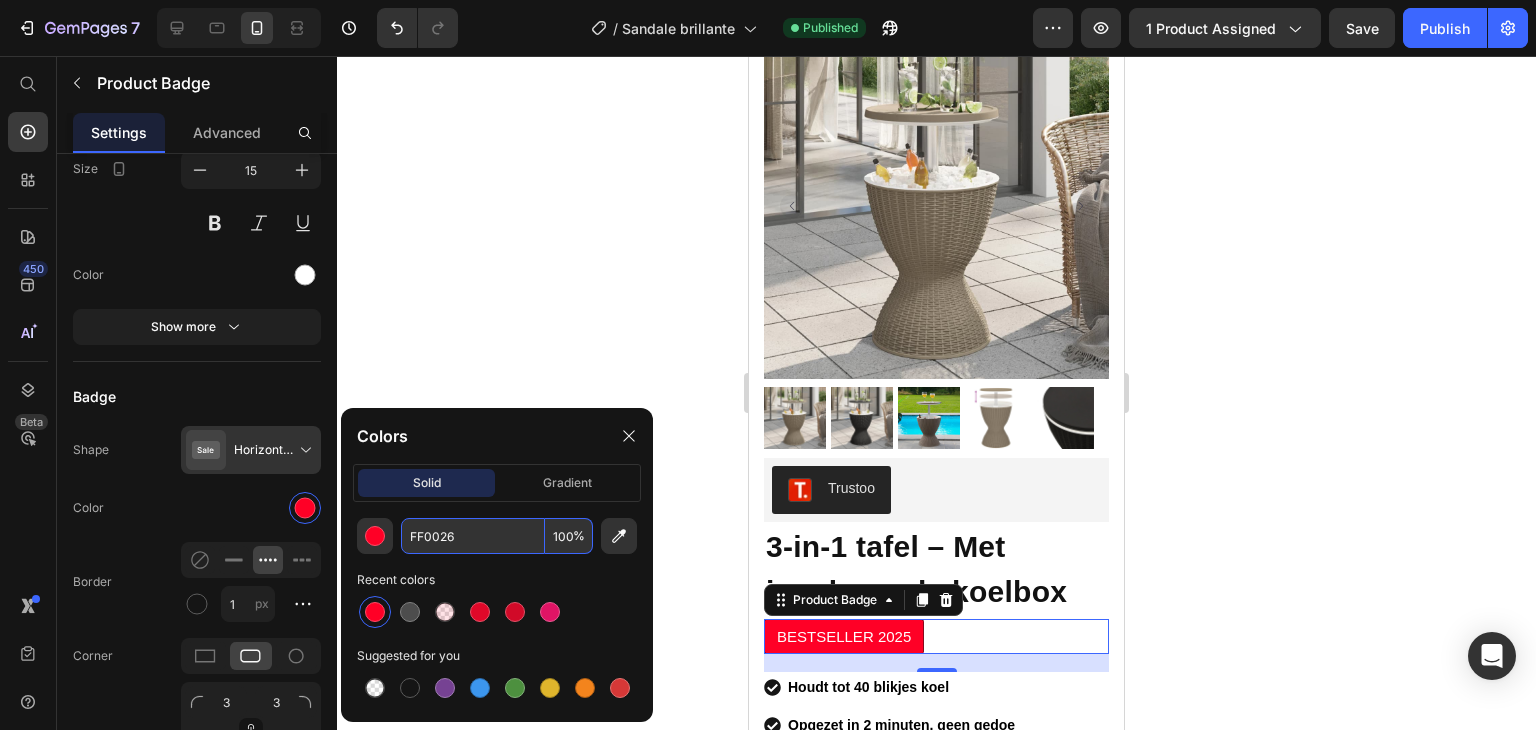 click 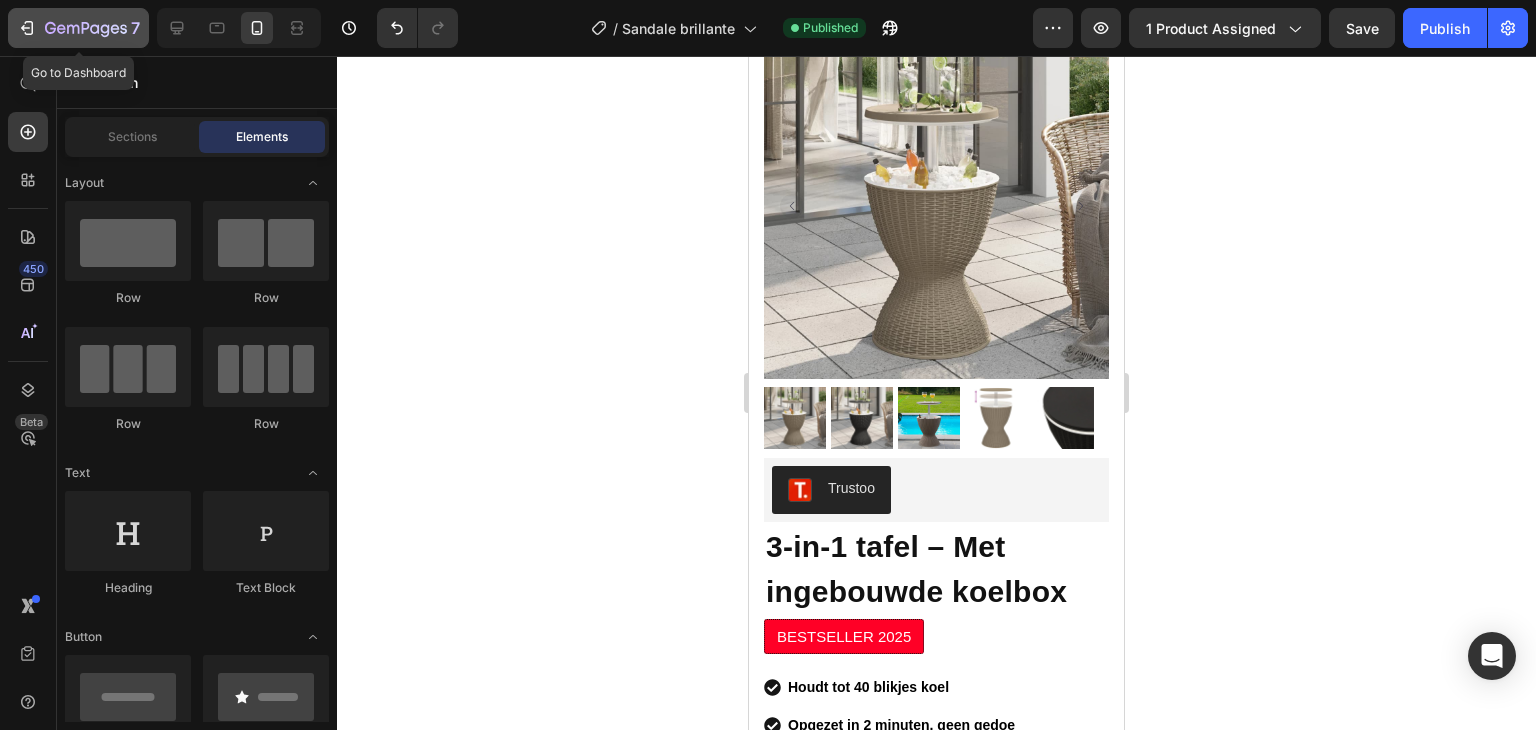 click 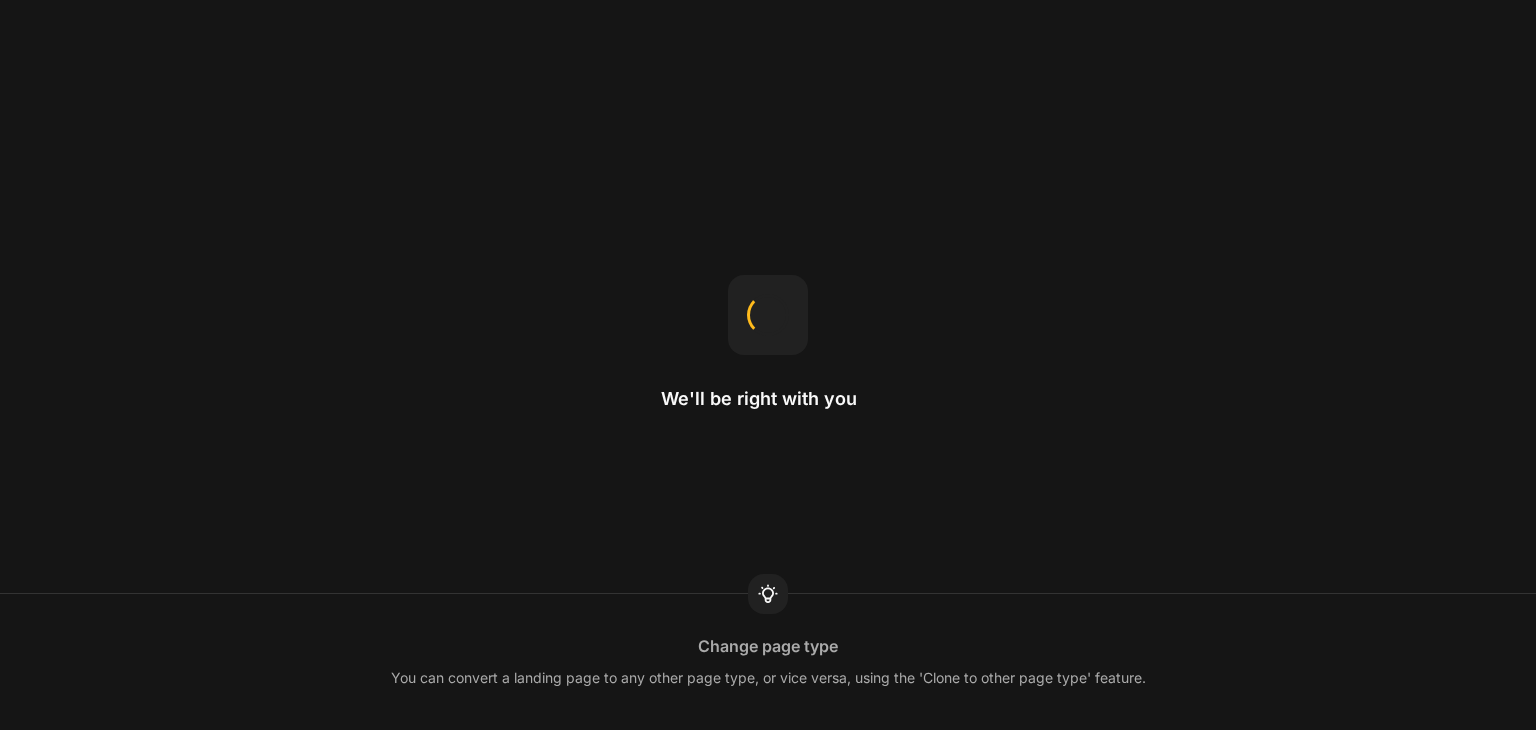 scroll, scrollTop: 0, scrollLeft: 0, axis: both 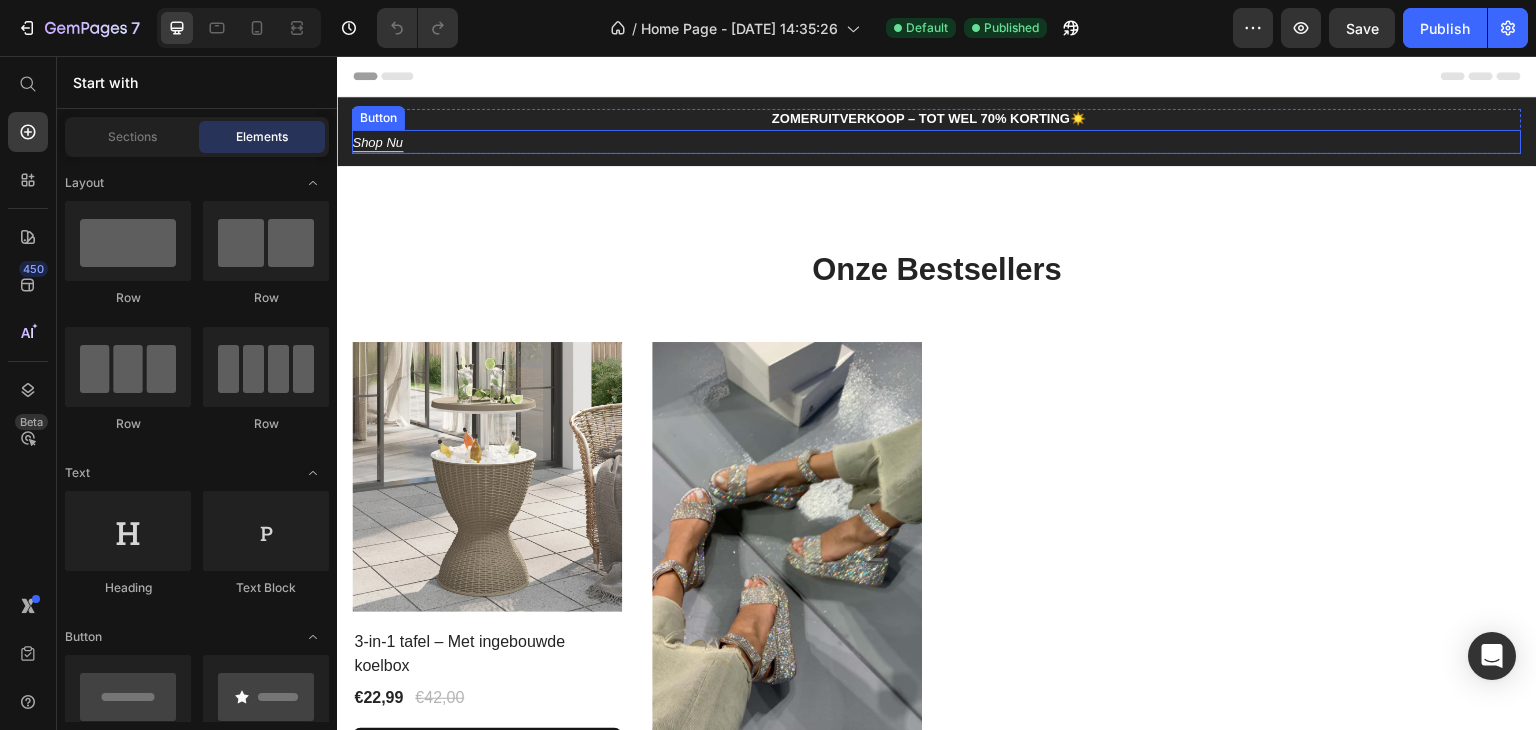 click on "Shop Nu Button" at bounding box center [937, 142] 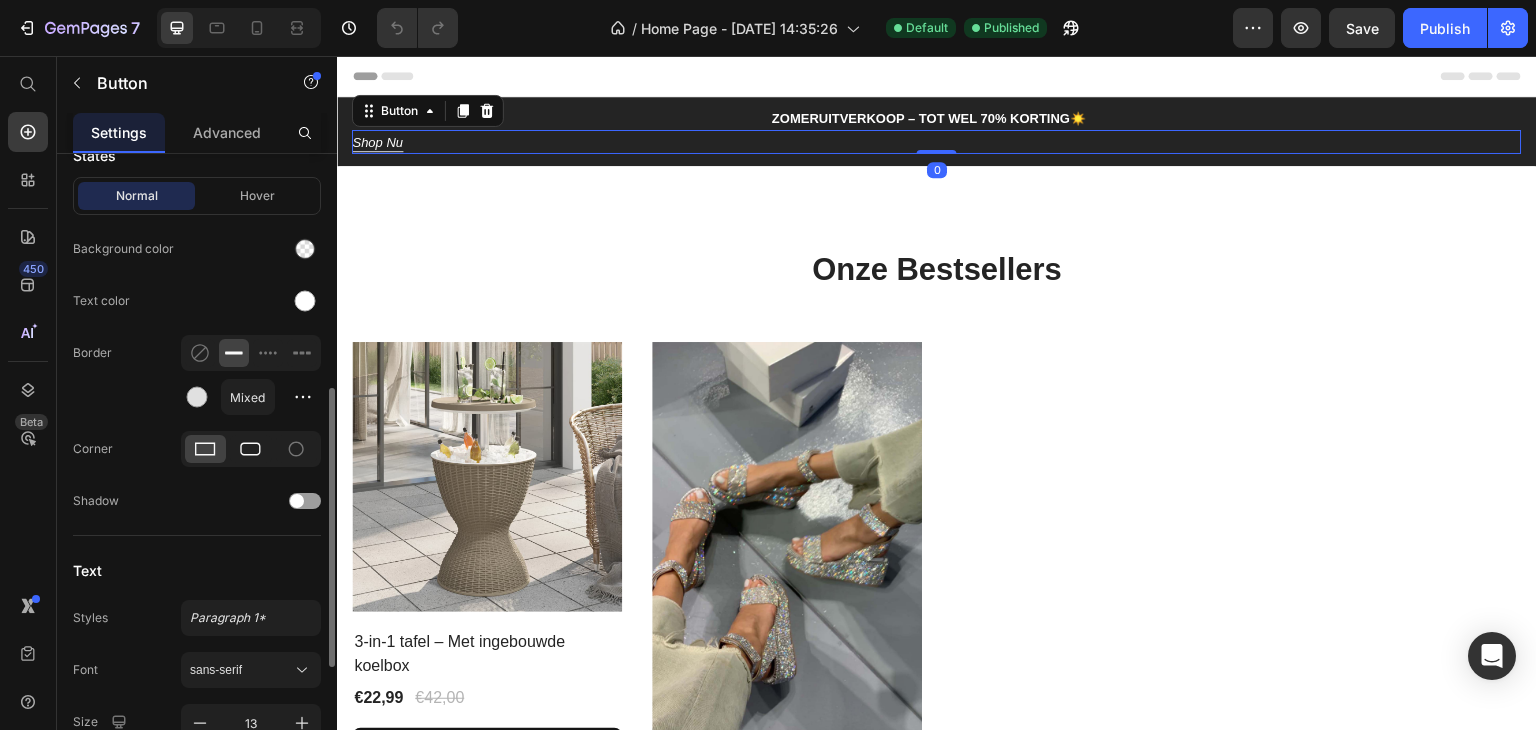scroll, scrollTop: 802, scrollLeft: 0, axis: vertical 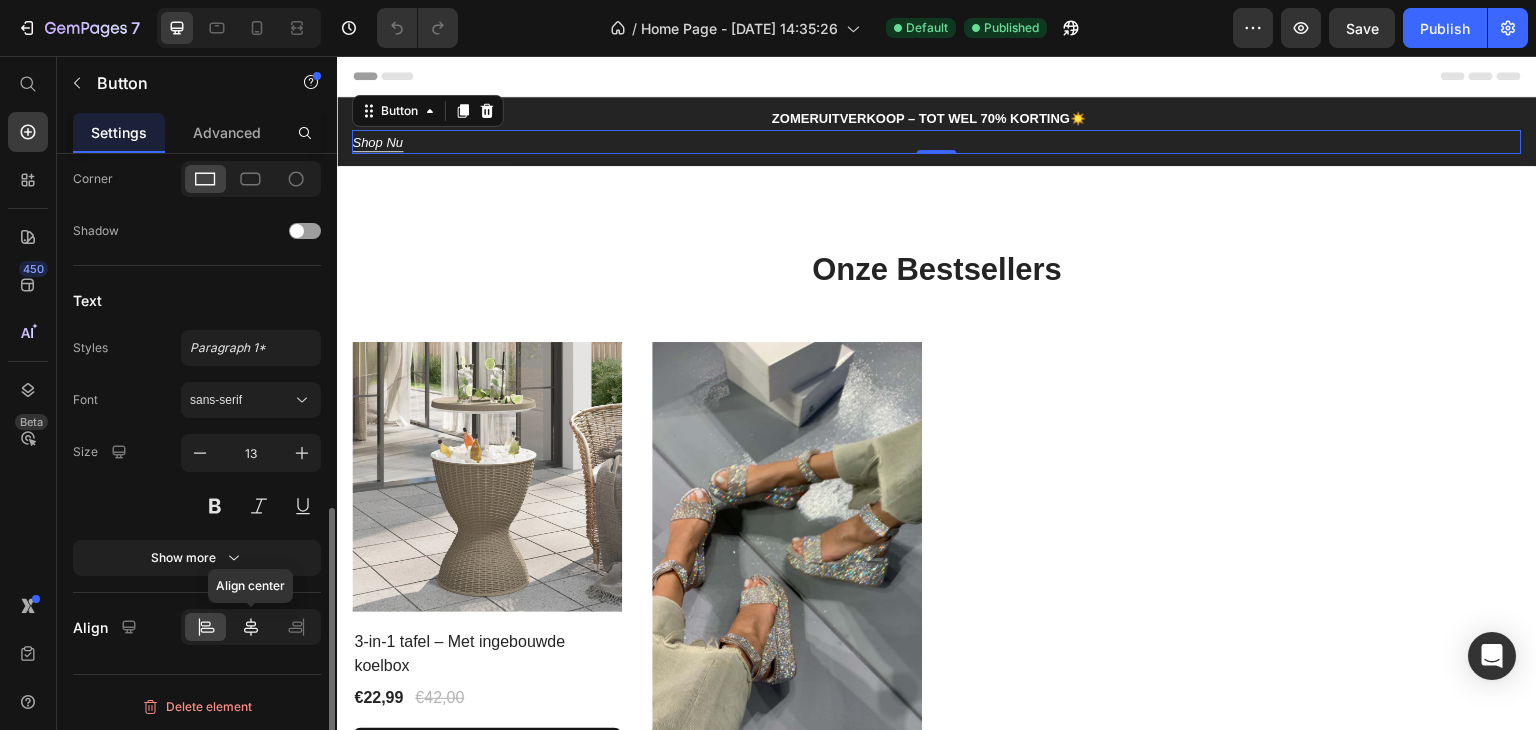 click 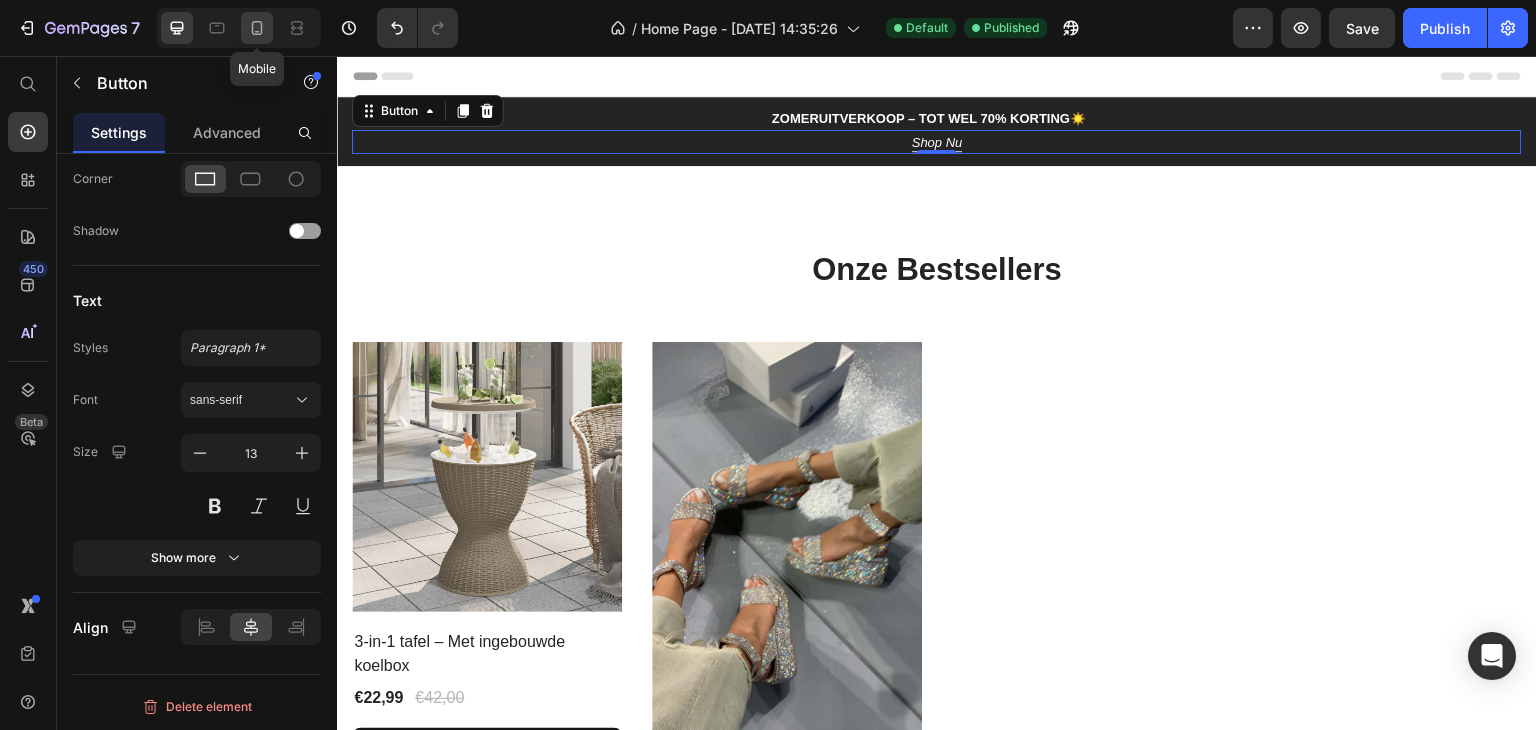 click 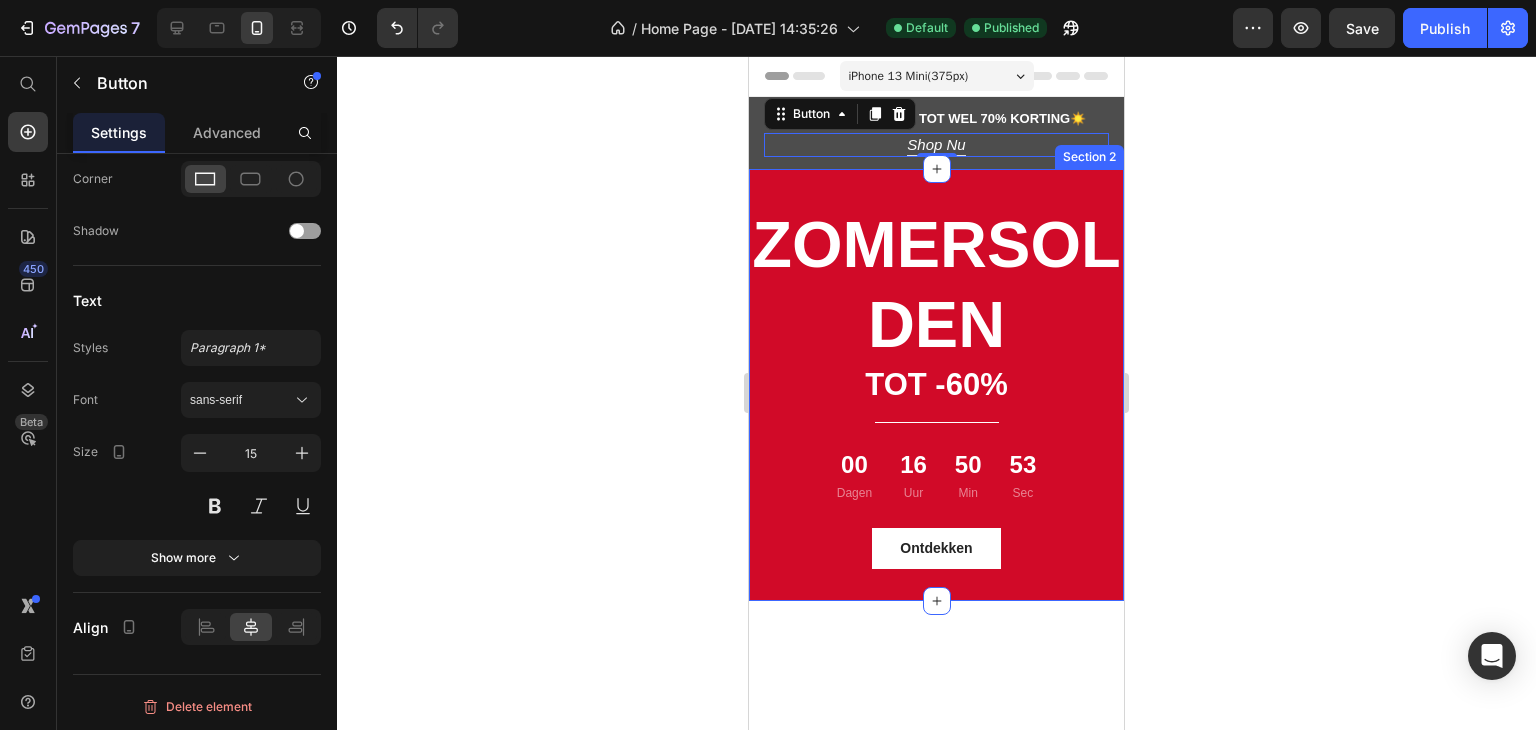 scroll, scrollTop: 5, scrollLeft: 0, axis: vertical 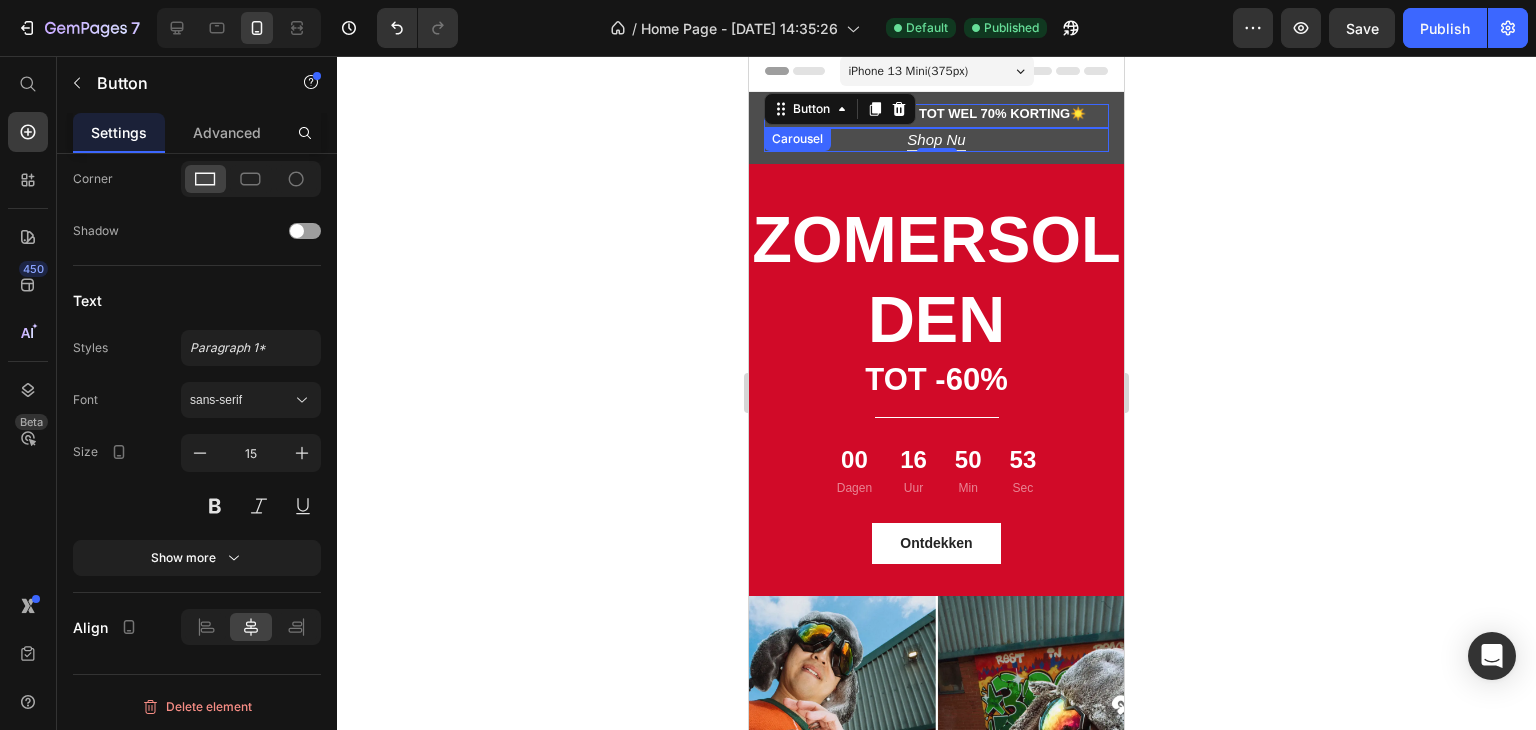 click on "Zomeruitverkoop – Tot wel 70% korting" at bounding box center [921, 113] 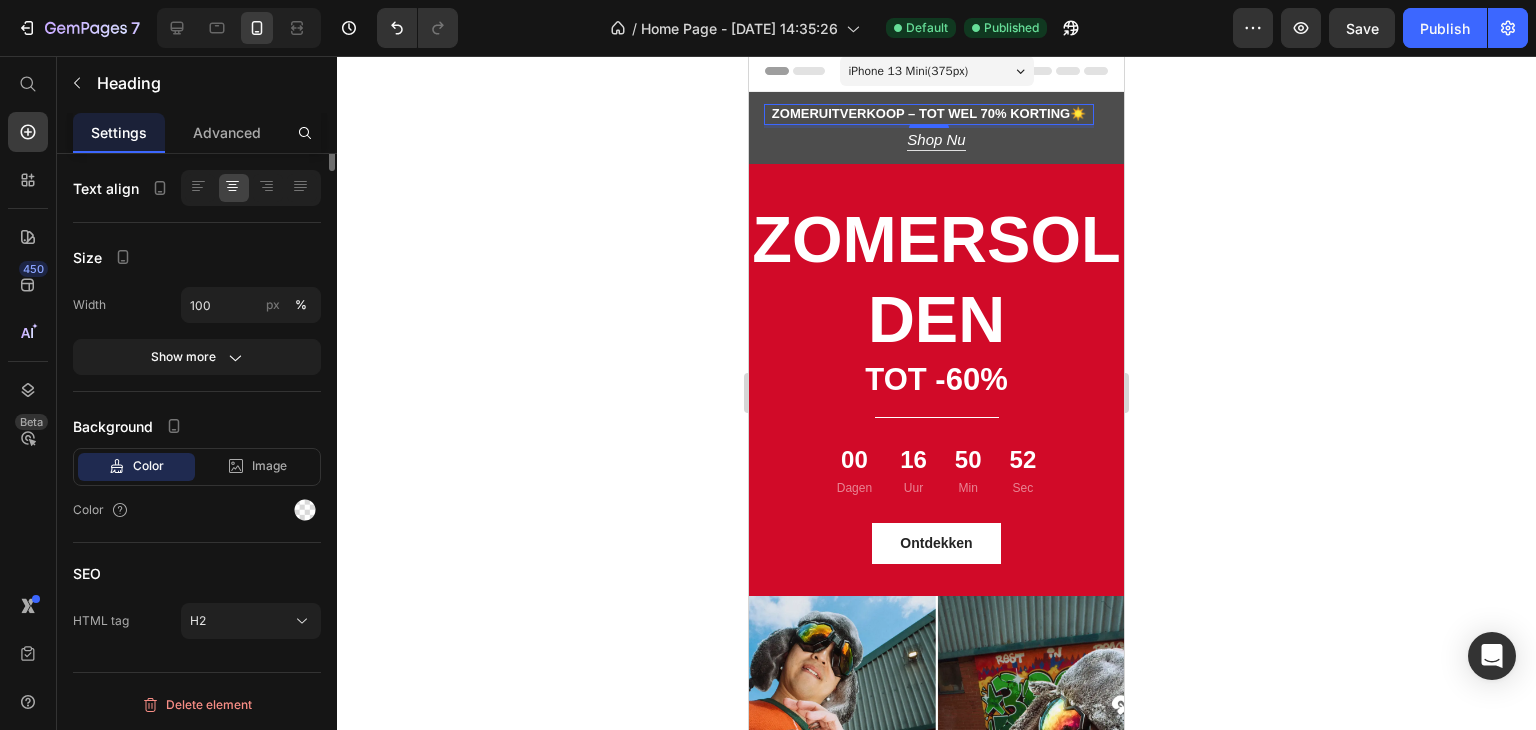 scroll, scrollTop: 0, scrollLeft: 0, axis: both 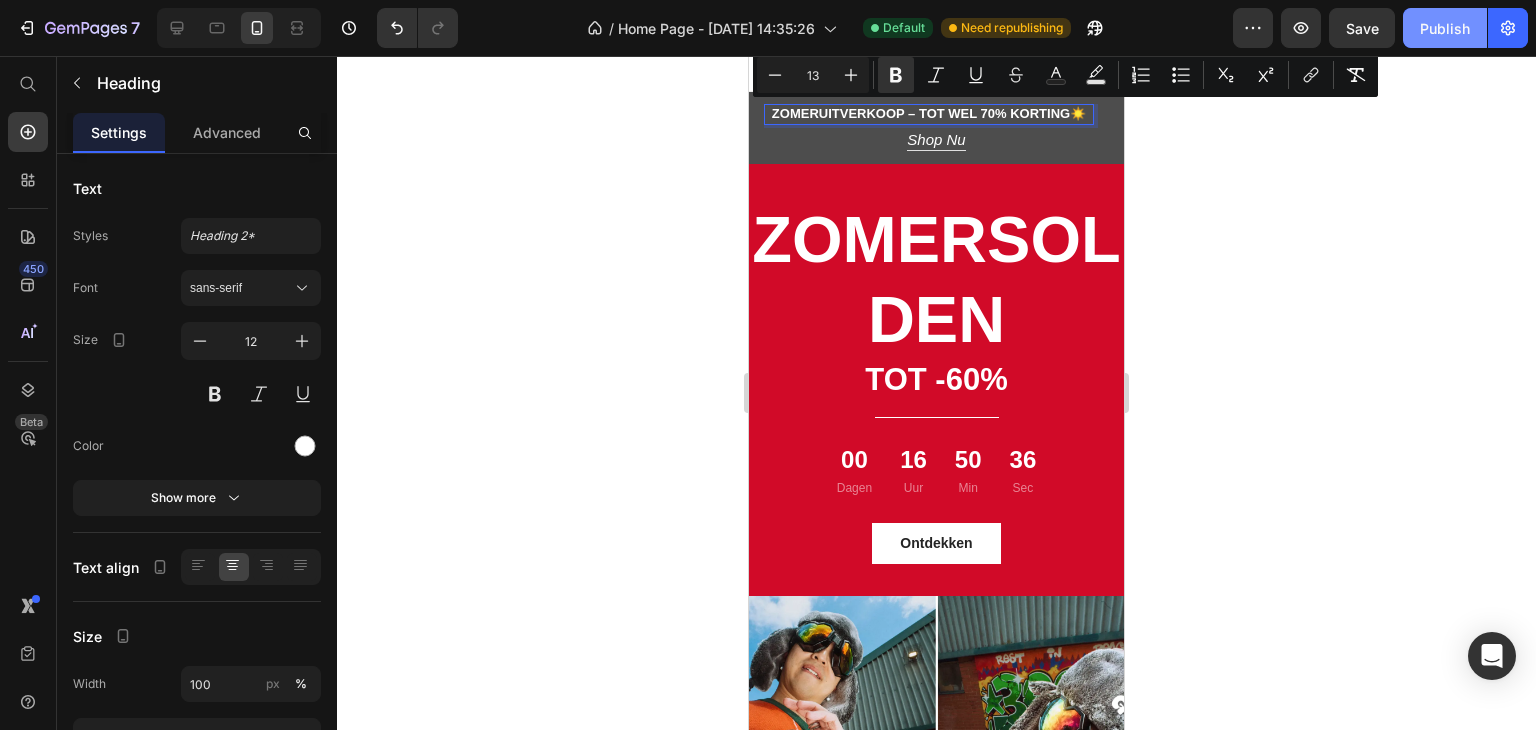 click on "Publish" 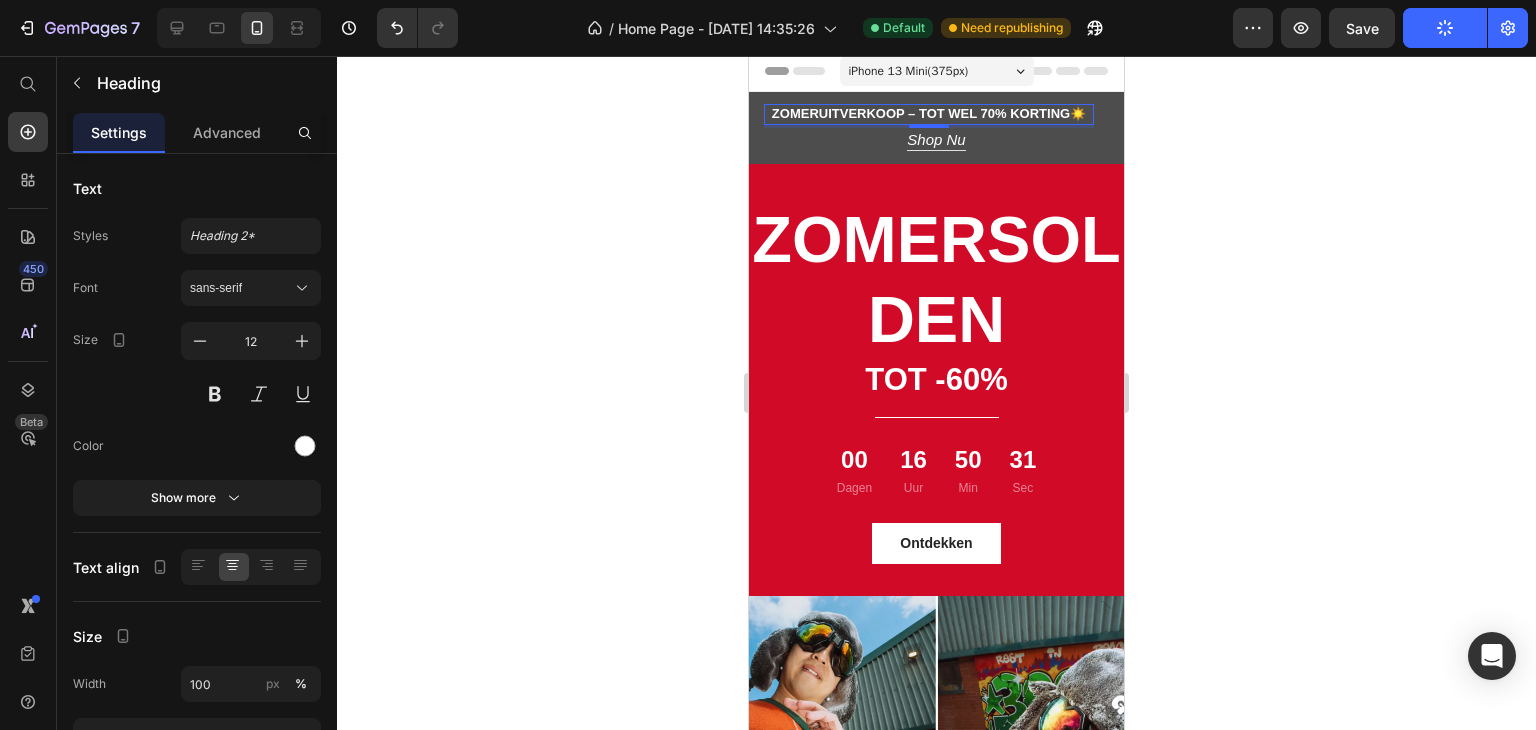 click 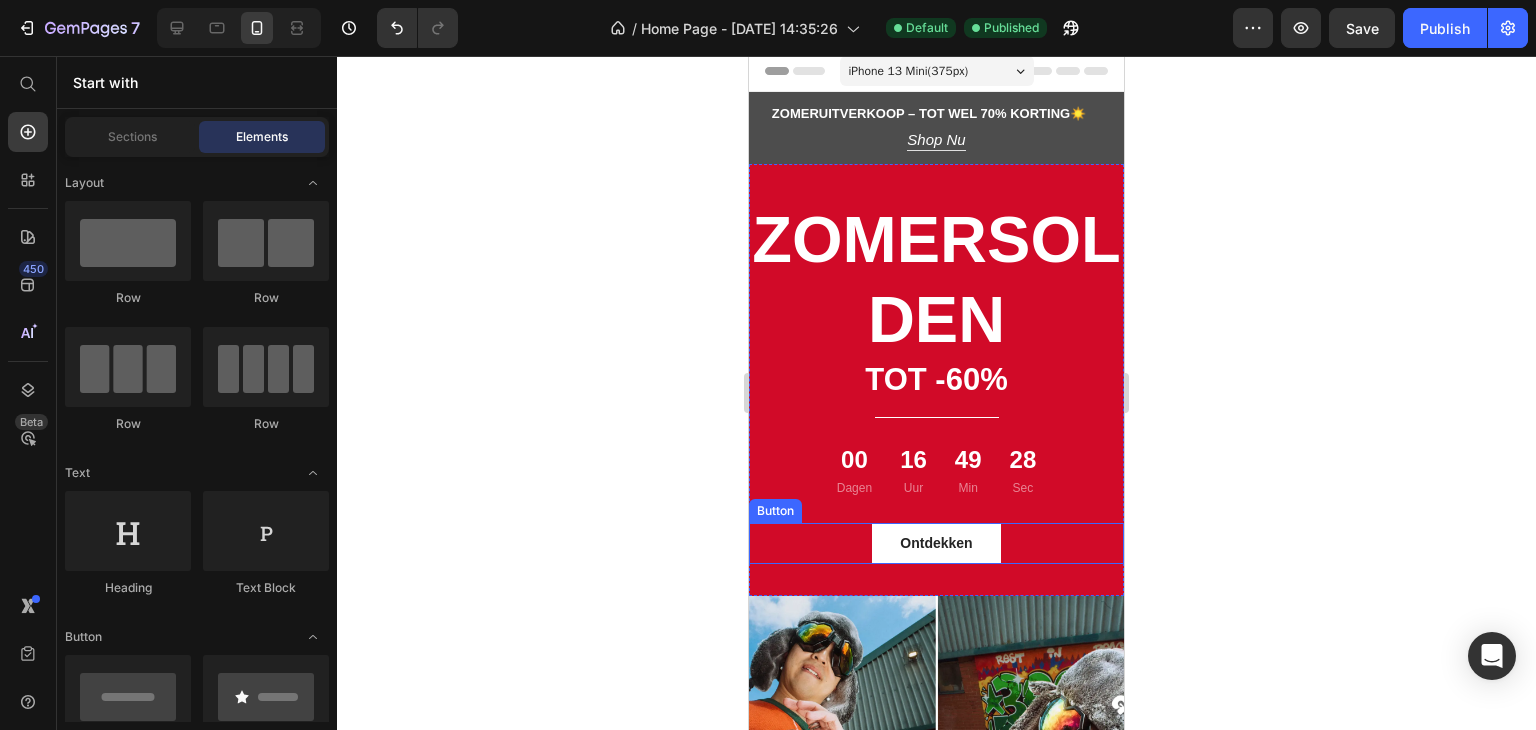 click on "Ontdekken Button" at bounding box center (936, 543) 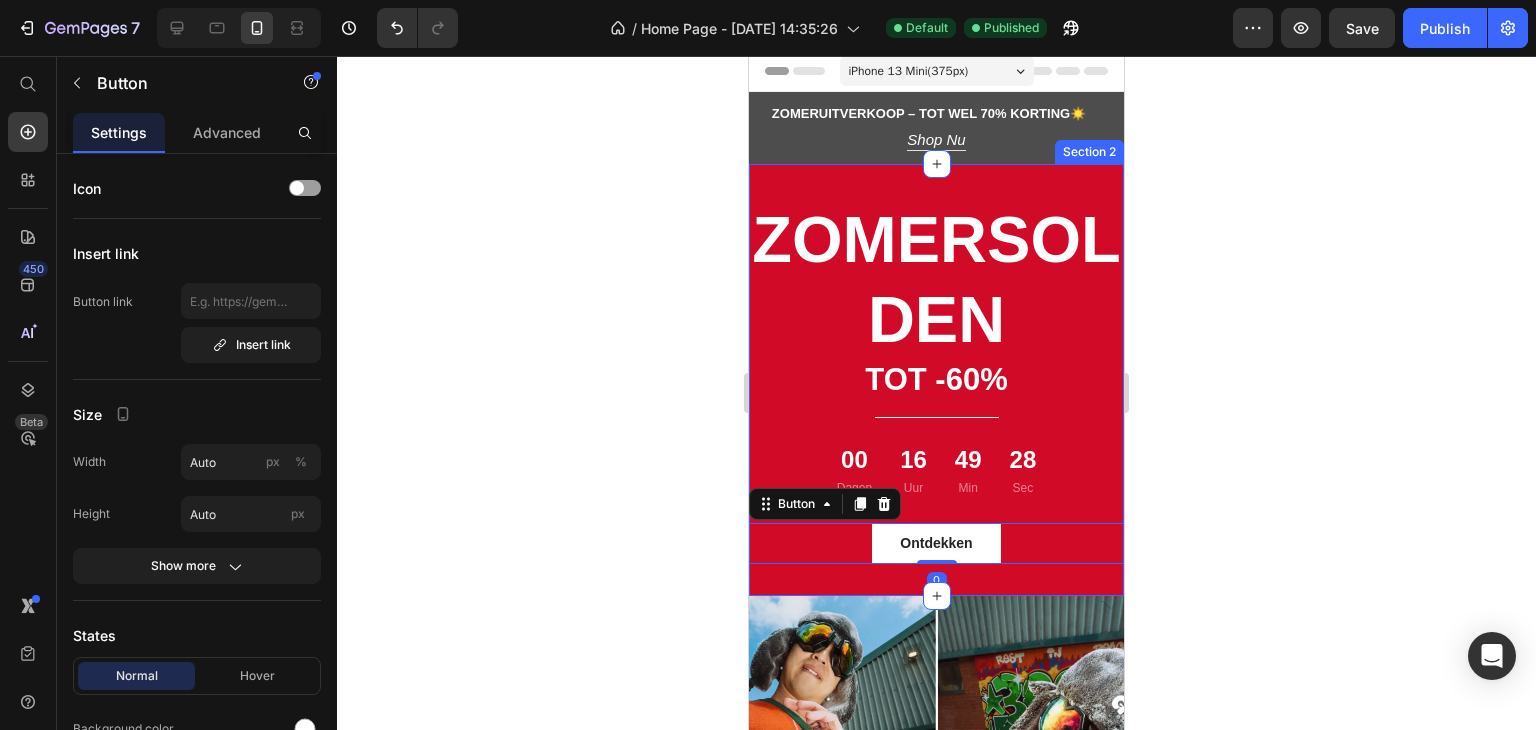 click on "Zomersolden Heading tot -60% Text block                Title Line 00 Dagen 16 Uur 49 Min 28 Sec Countdown Timer Row Ontdekken Button   0 Section 2" at bounding box center [936, 380] 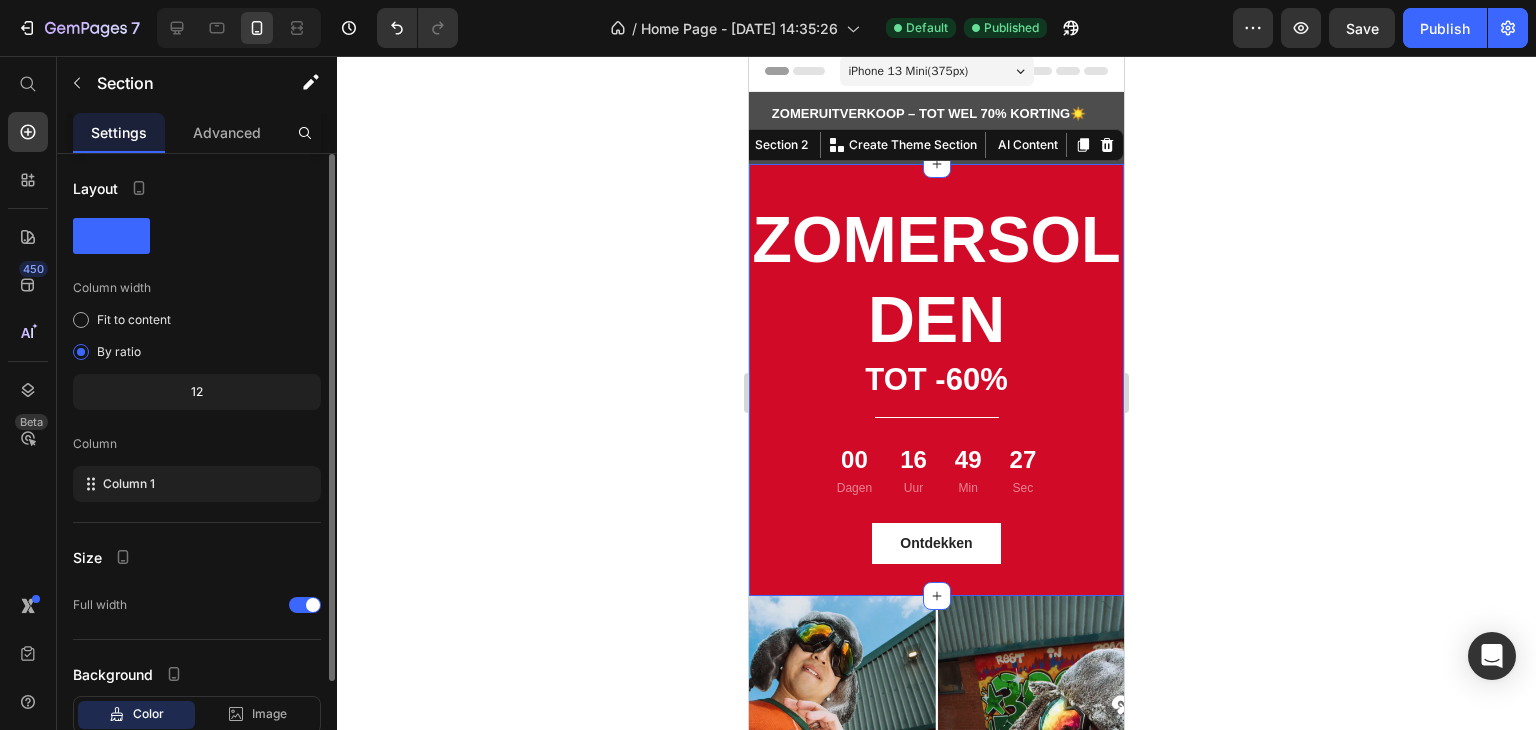 scroll, scrollTop: 129, scrollLeft: 0, axis: vertical 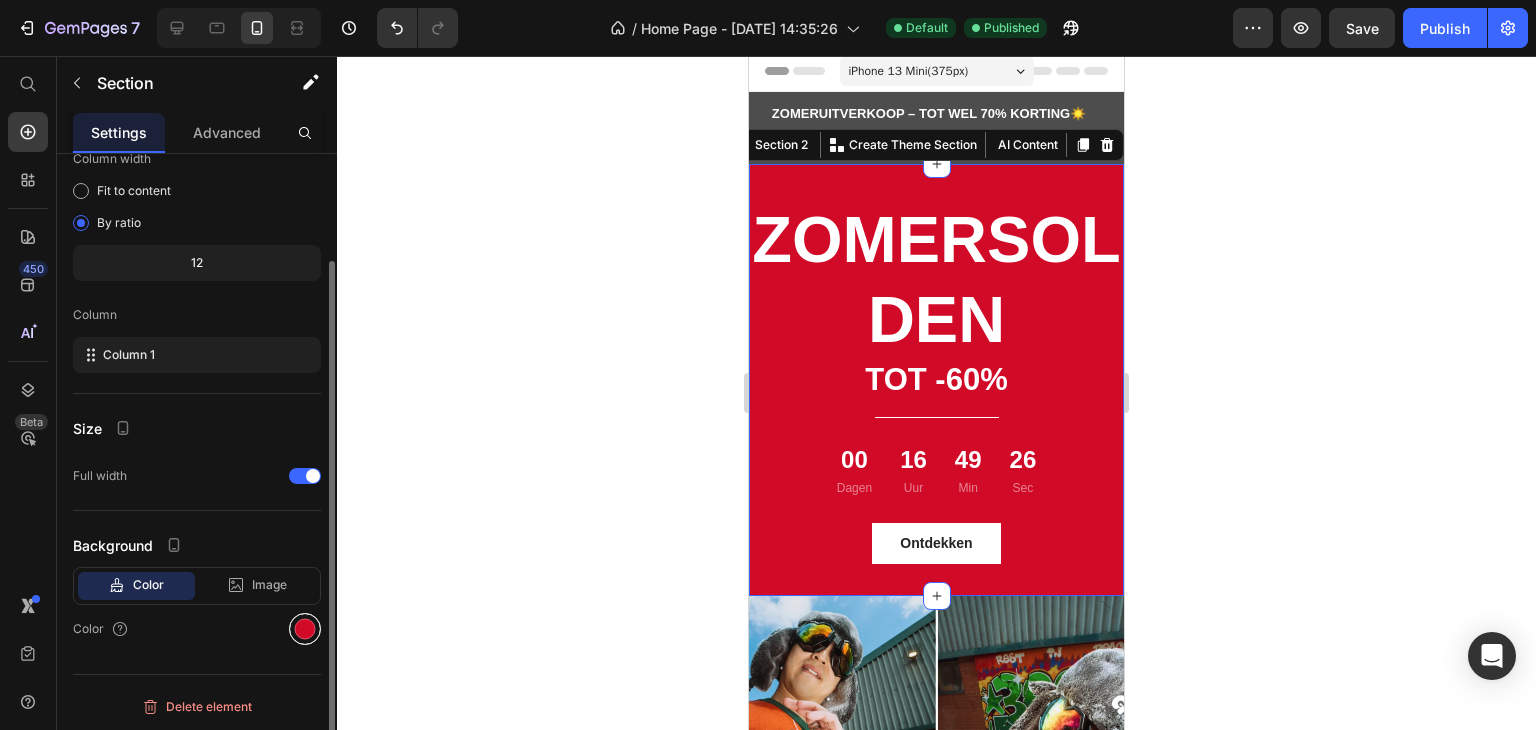 click at bounding box center (305, 629) 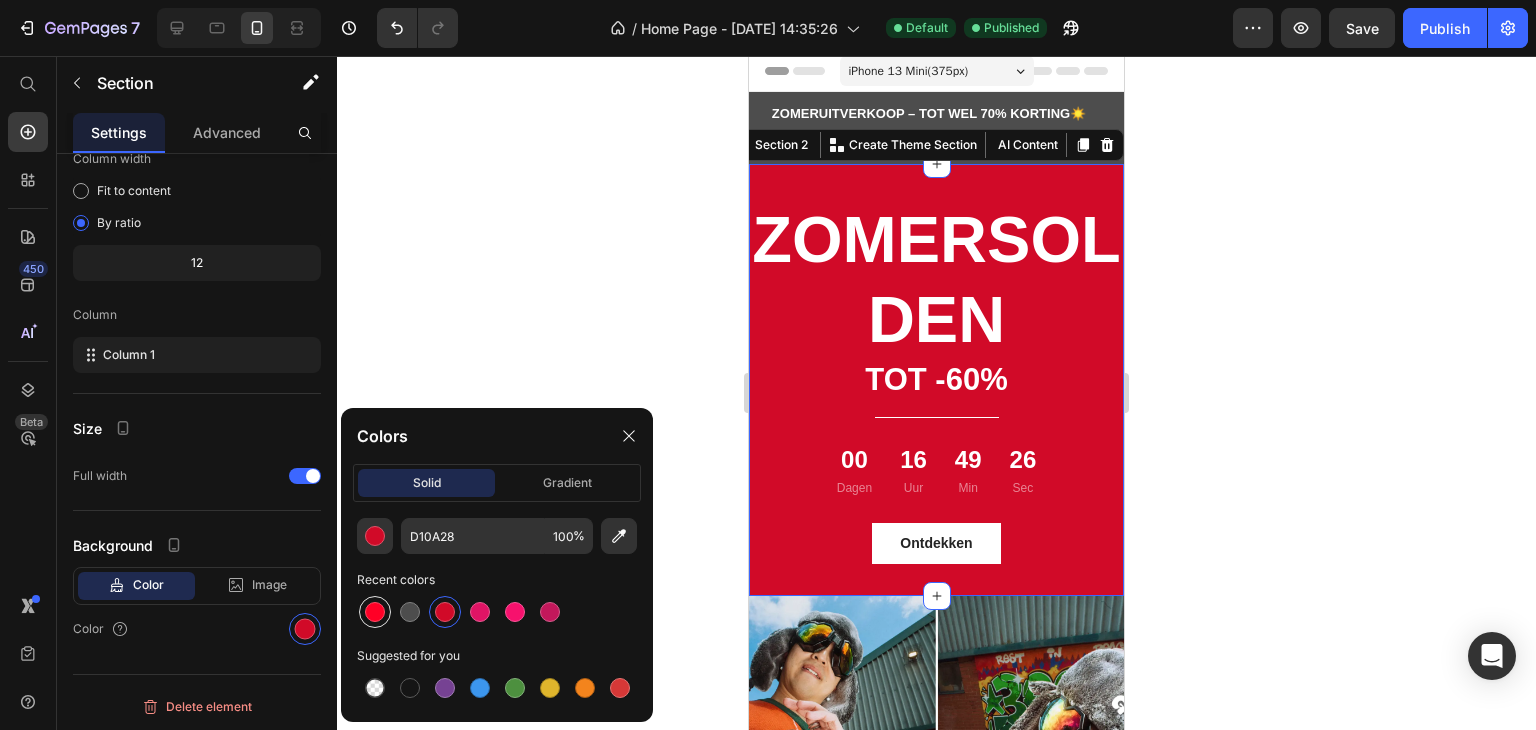click at bounding box center [375, 612] 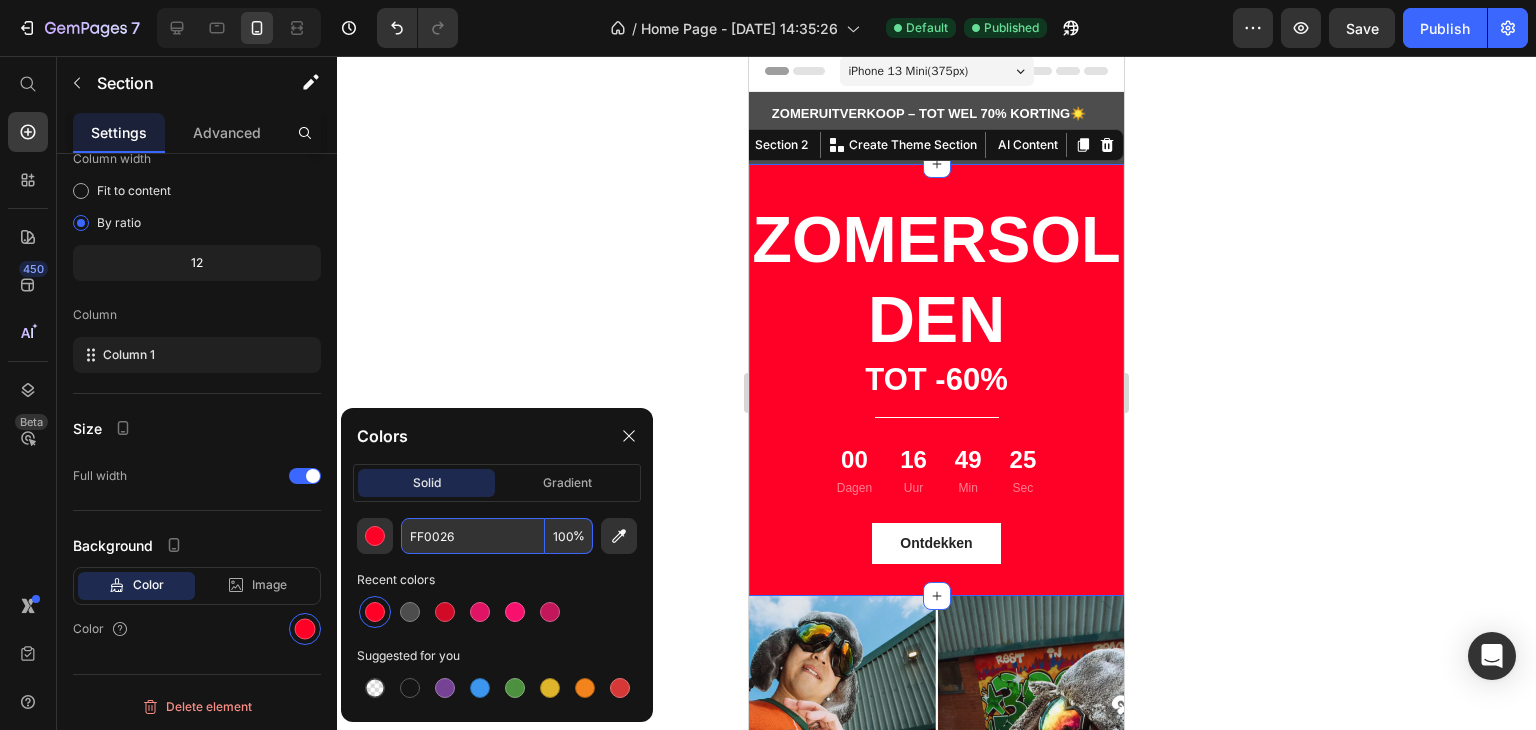 click on "FF0026" at bounding box center (473, 536) 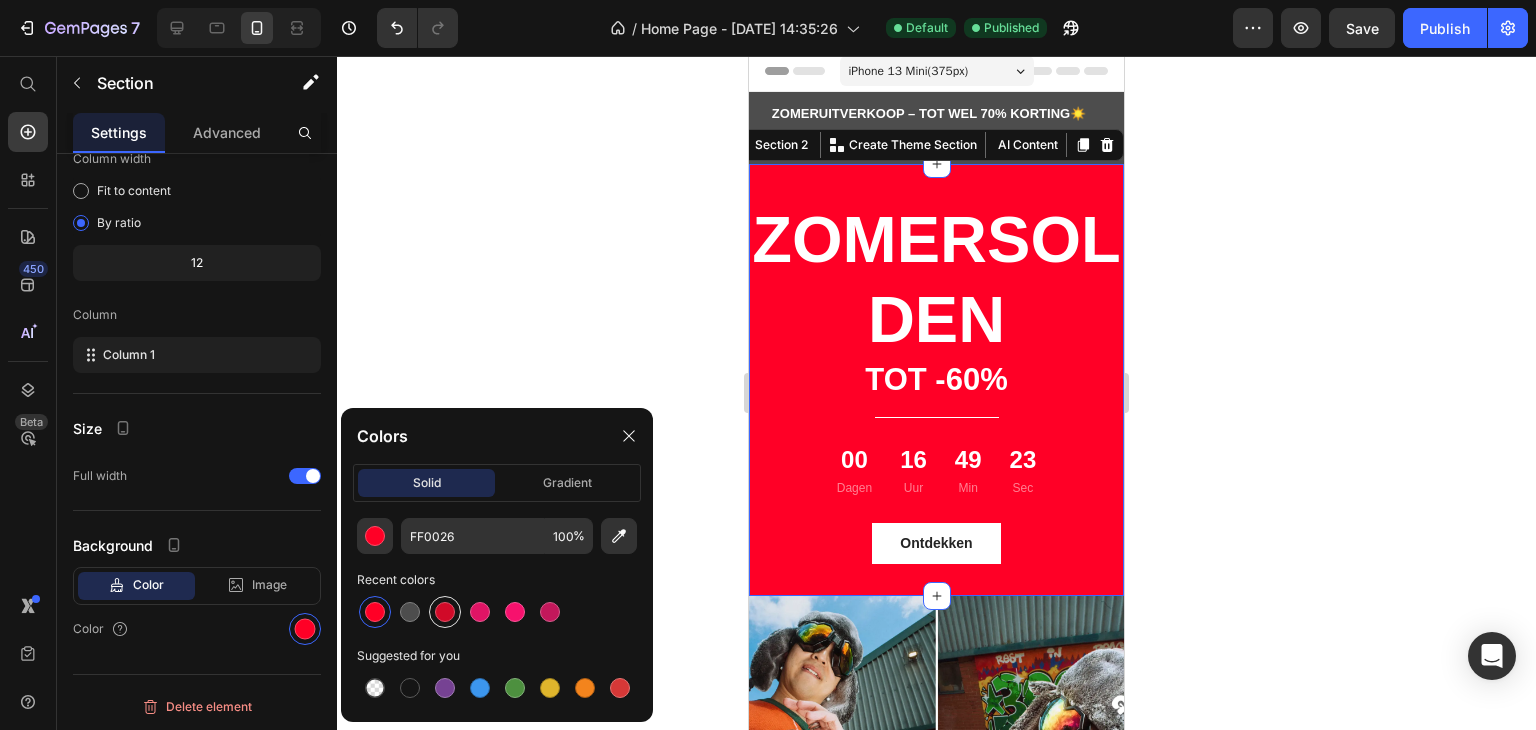 click at bounding box center (445, 612) 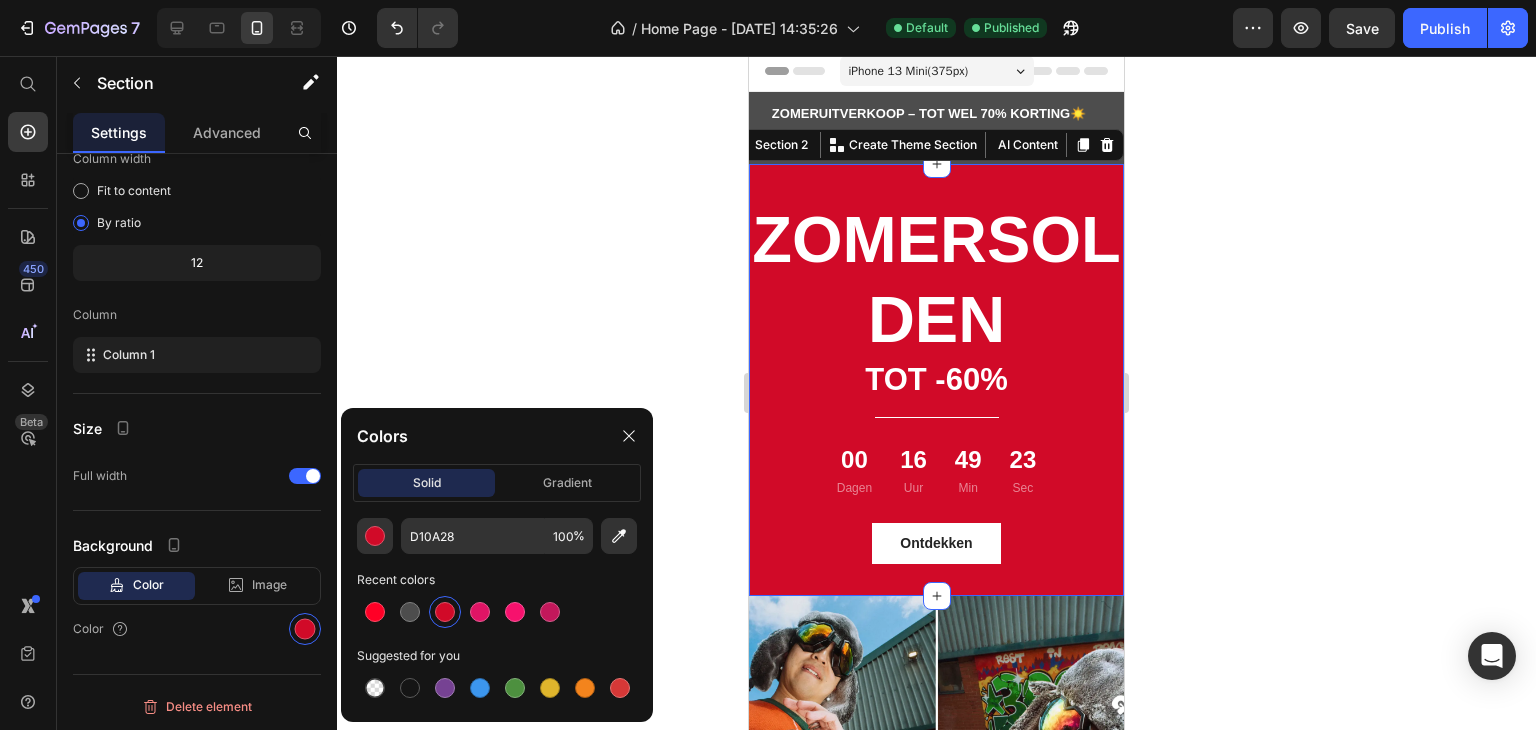 click 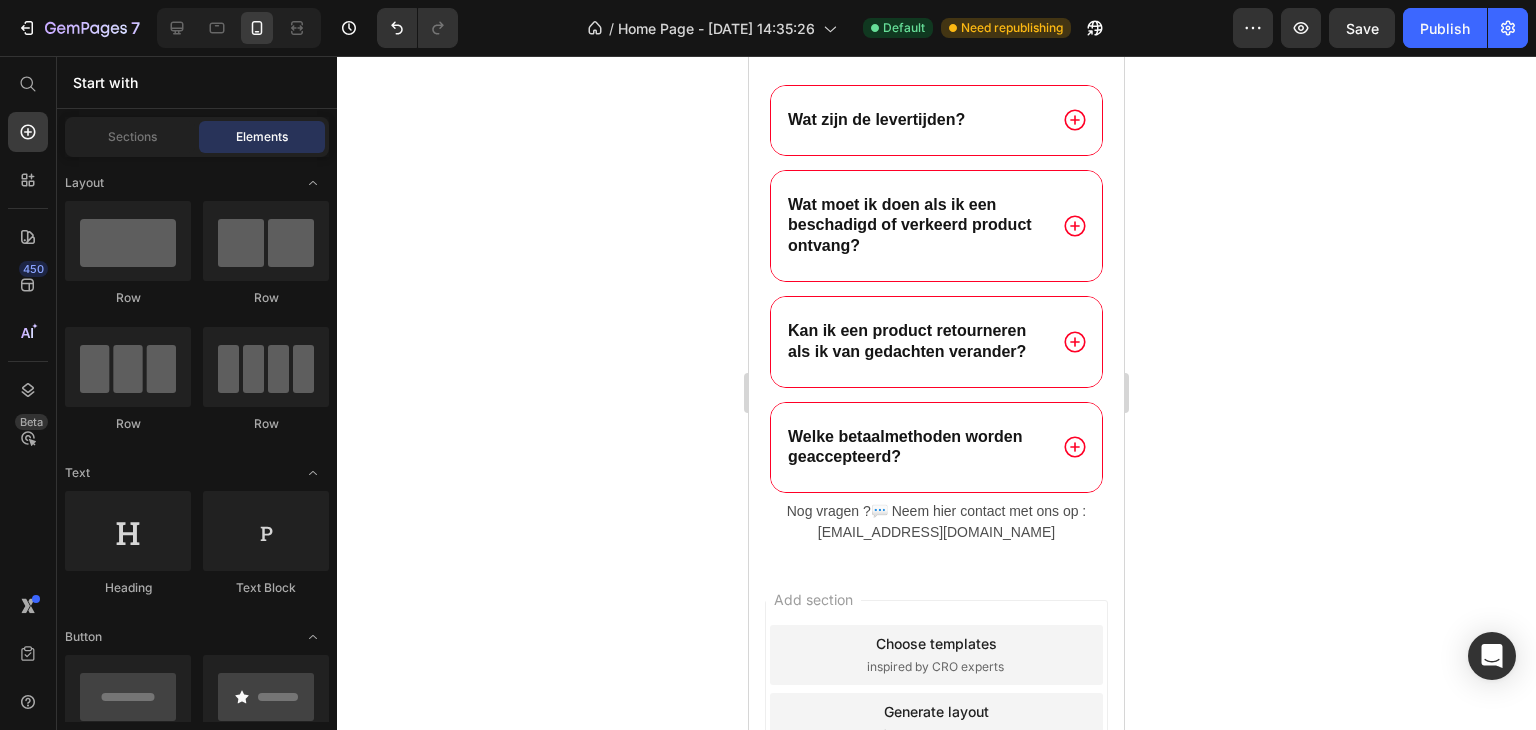 scroll, scrollTop: 2201, scrollLeft: 0, axis: vertical 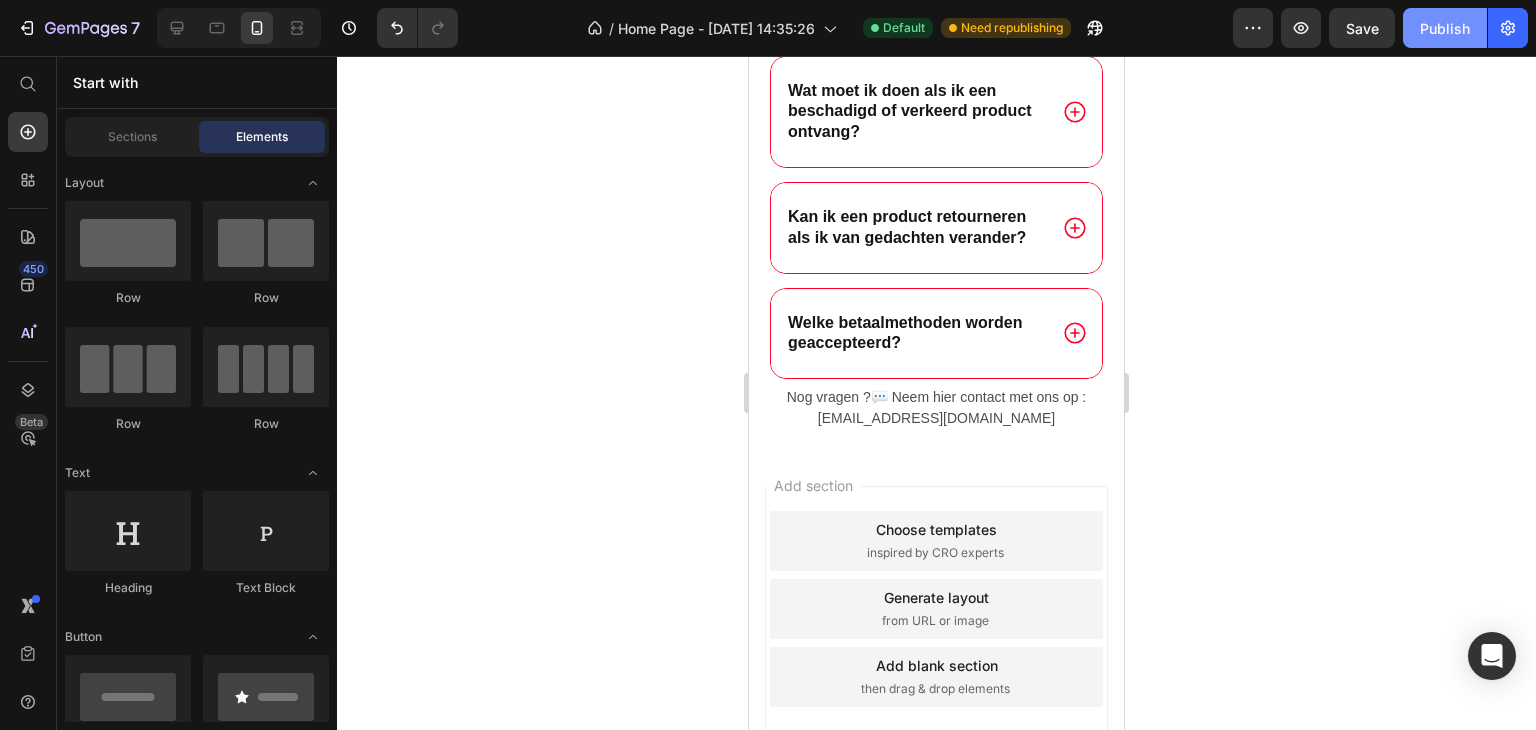 click on "Publish" 